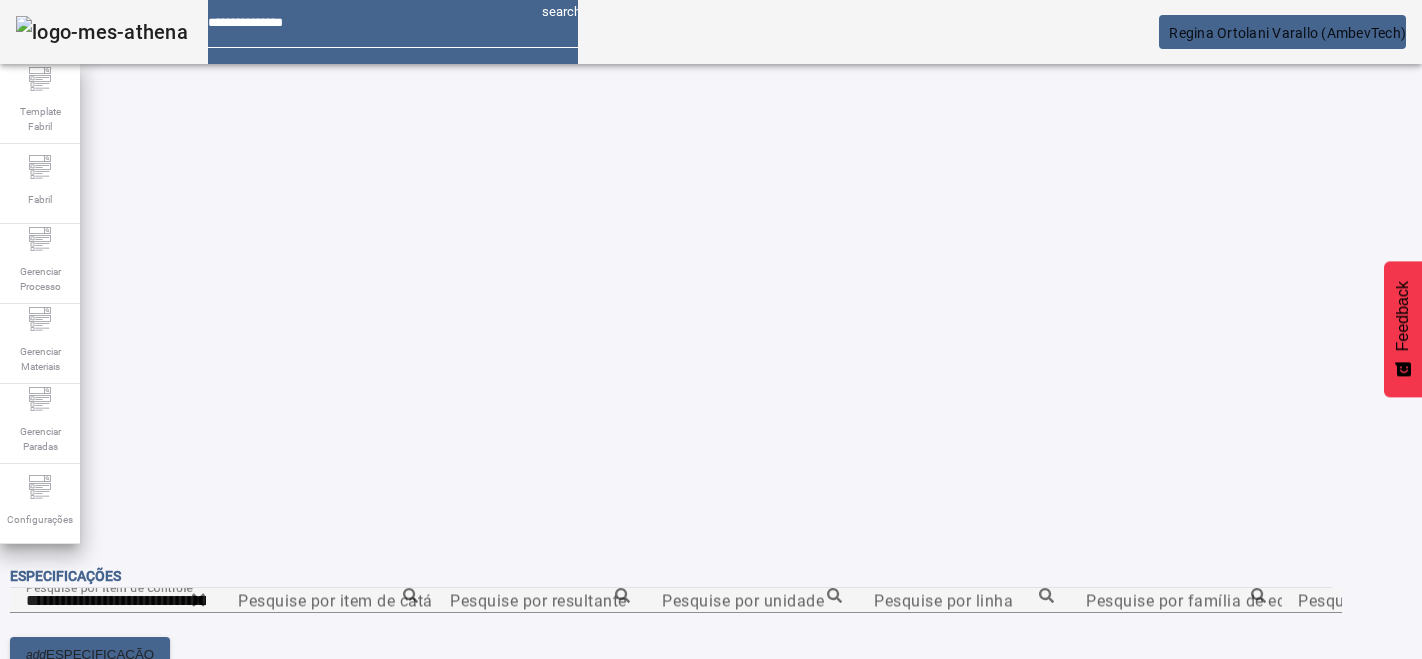 scroll, scrollTop: 0, scrollLeft: 0, axis: both 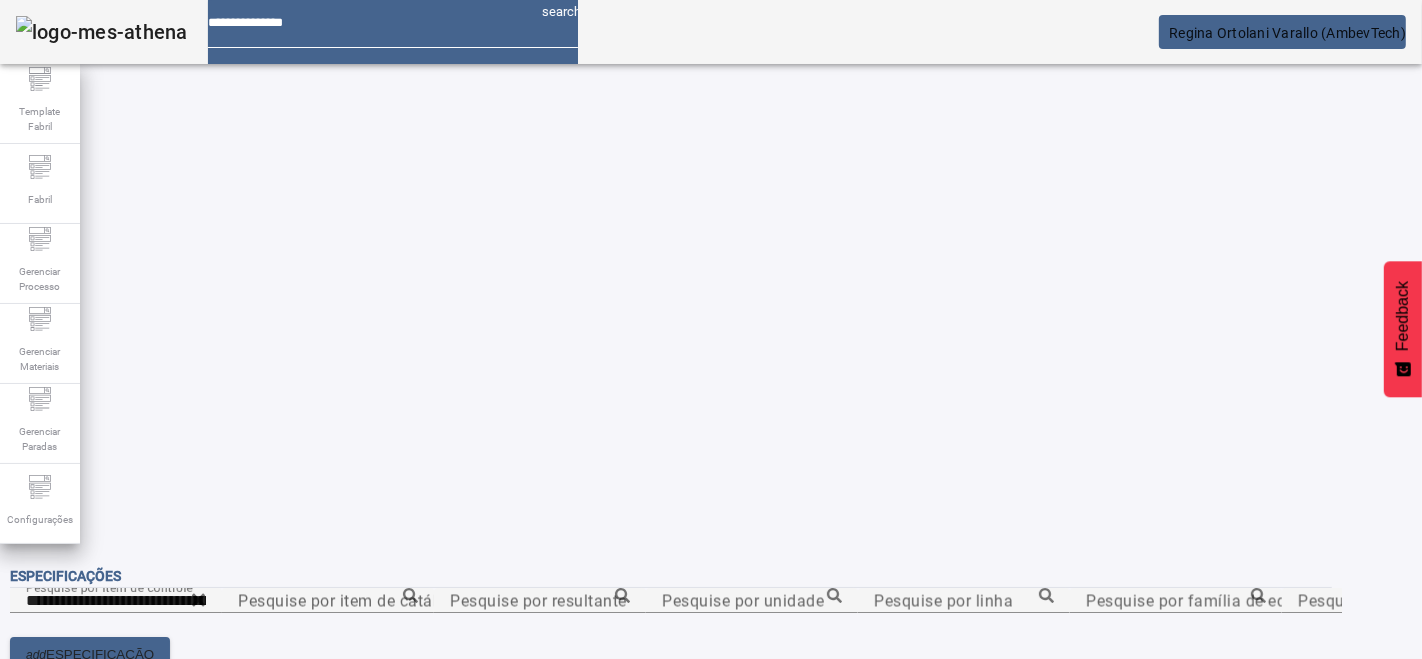 click on "Fabril" 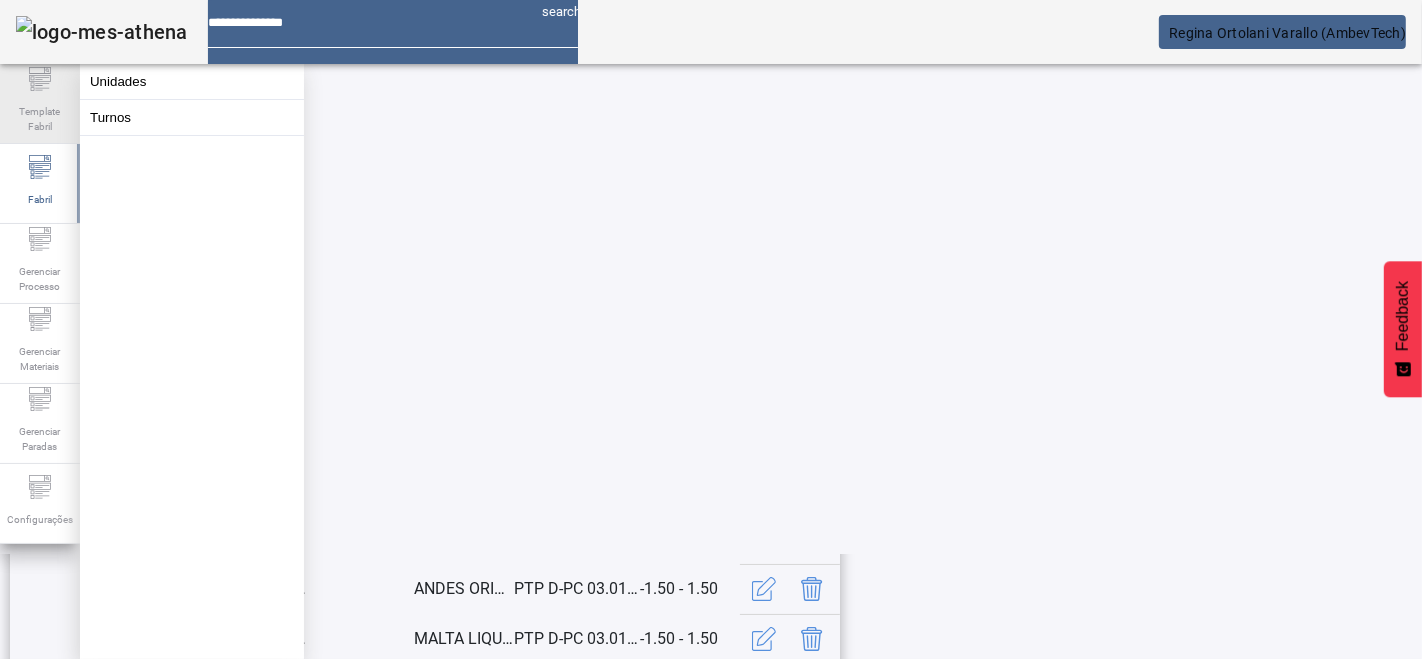 click on "Template Fabril" 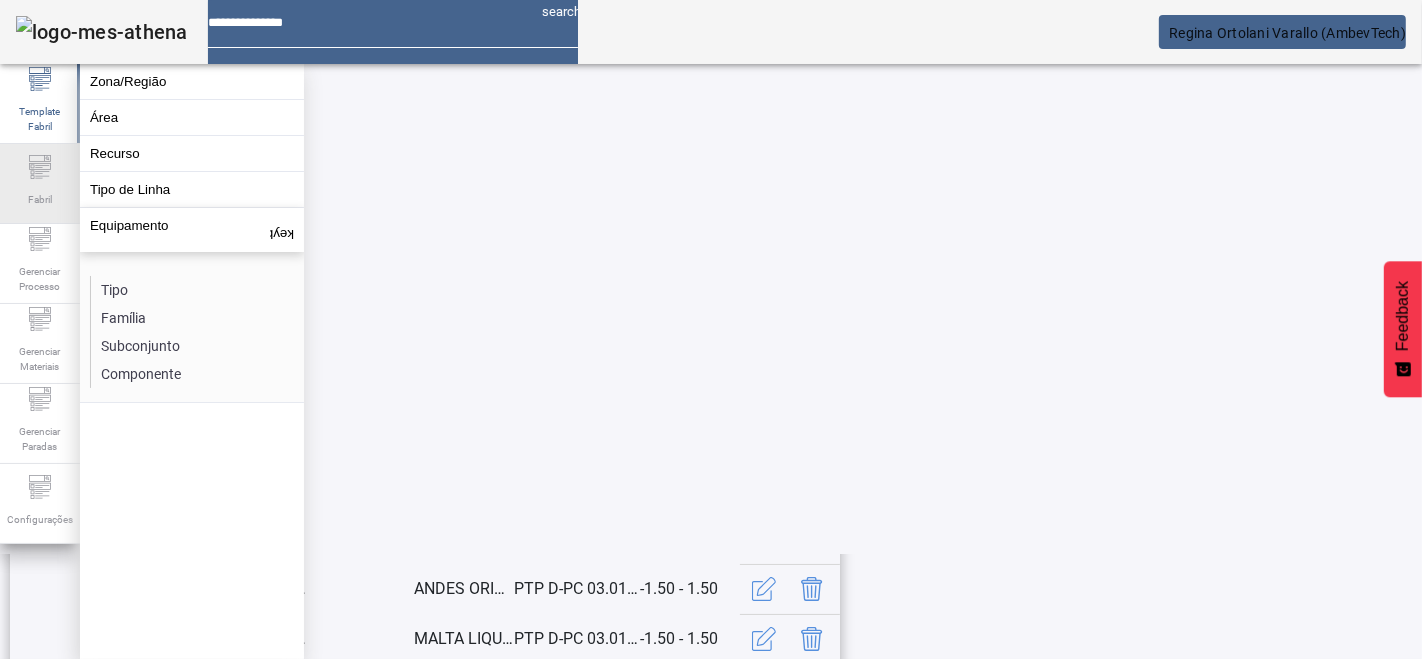 click 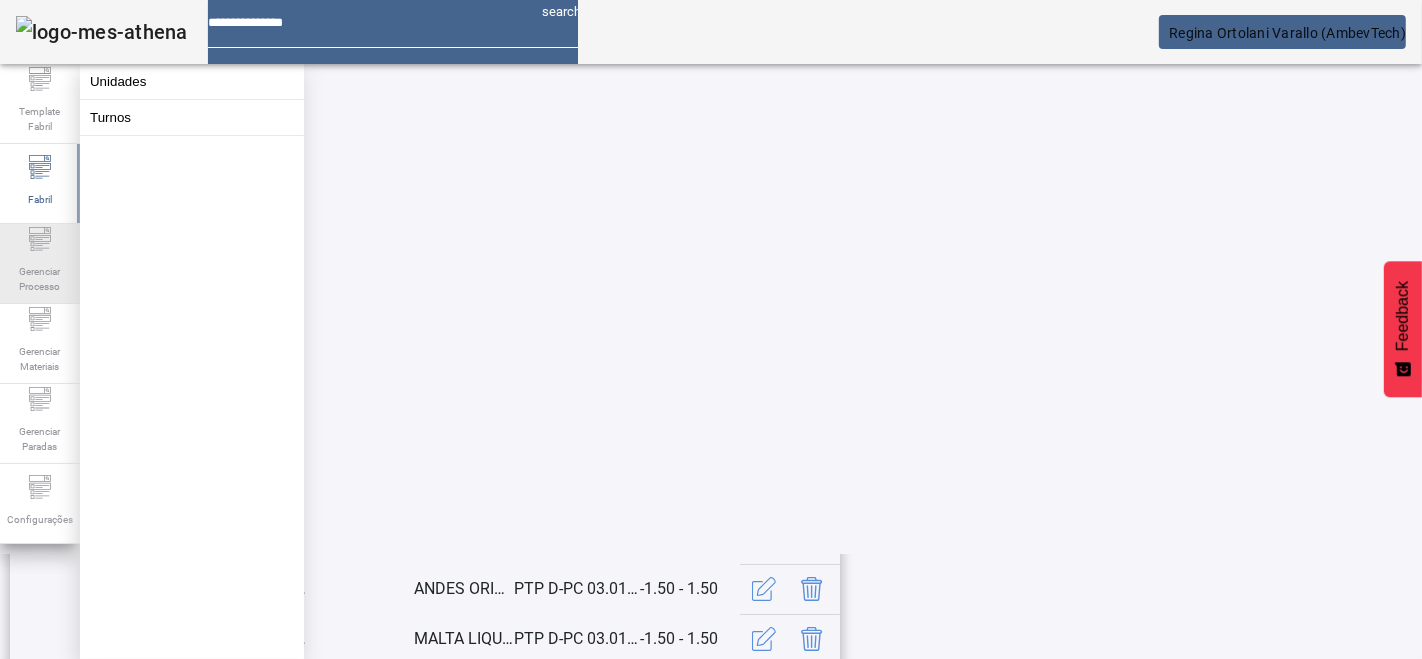 click on "Gerenciar Processo" 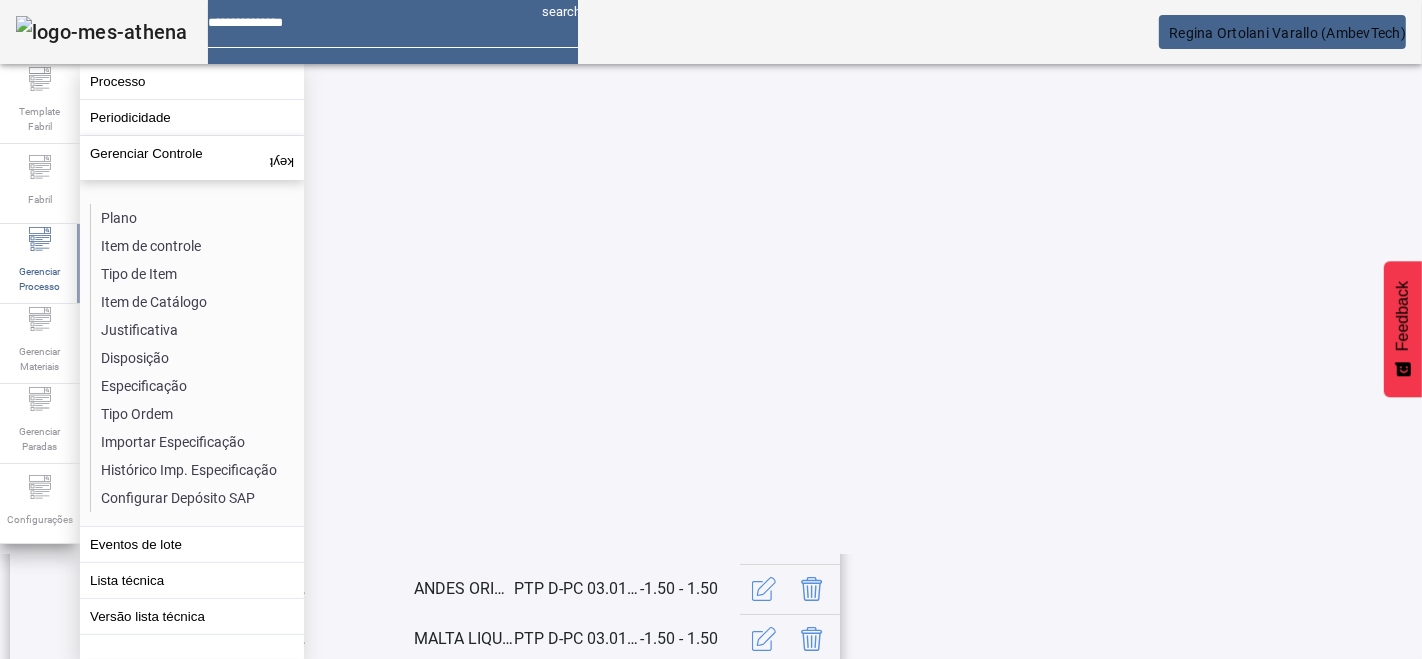 click on "Processo" 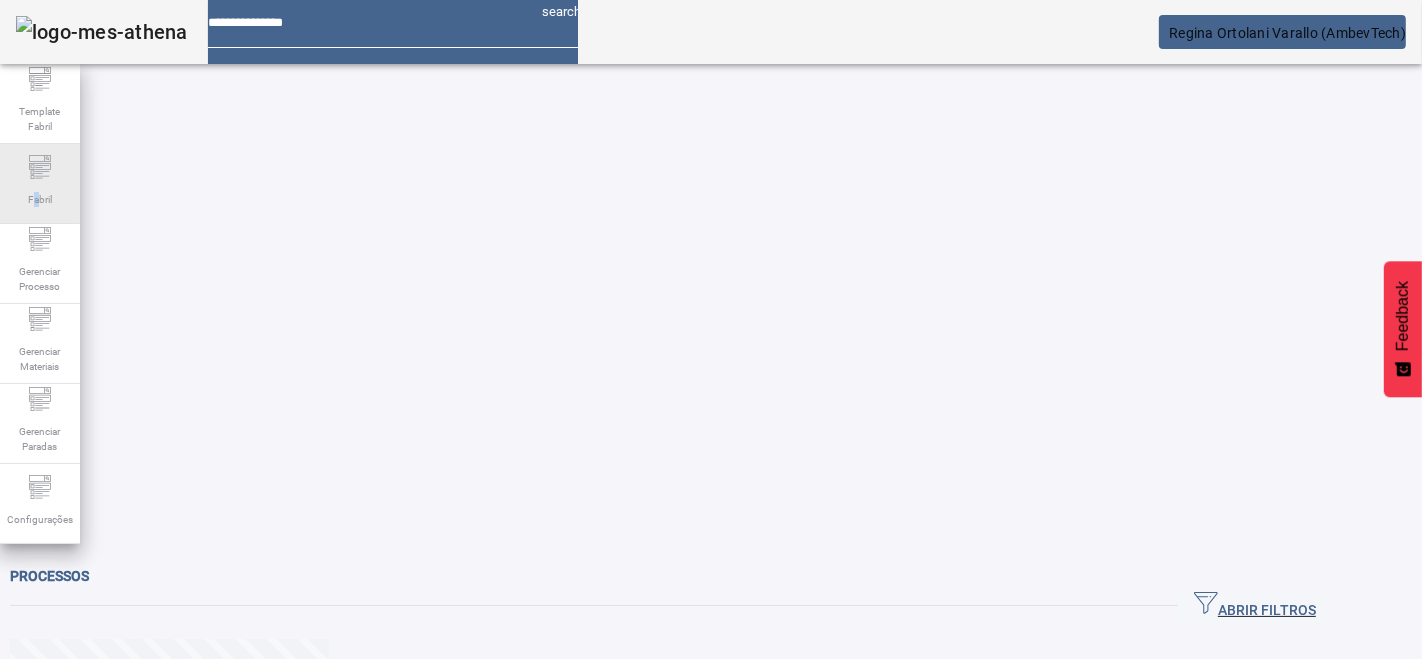 click on "Fabril" 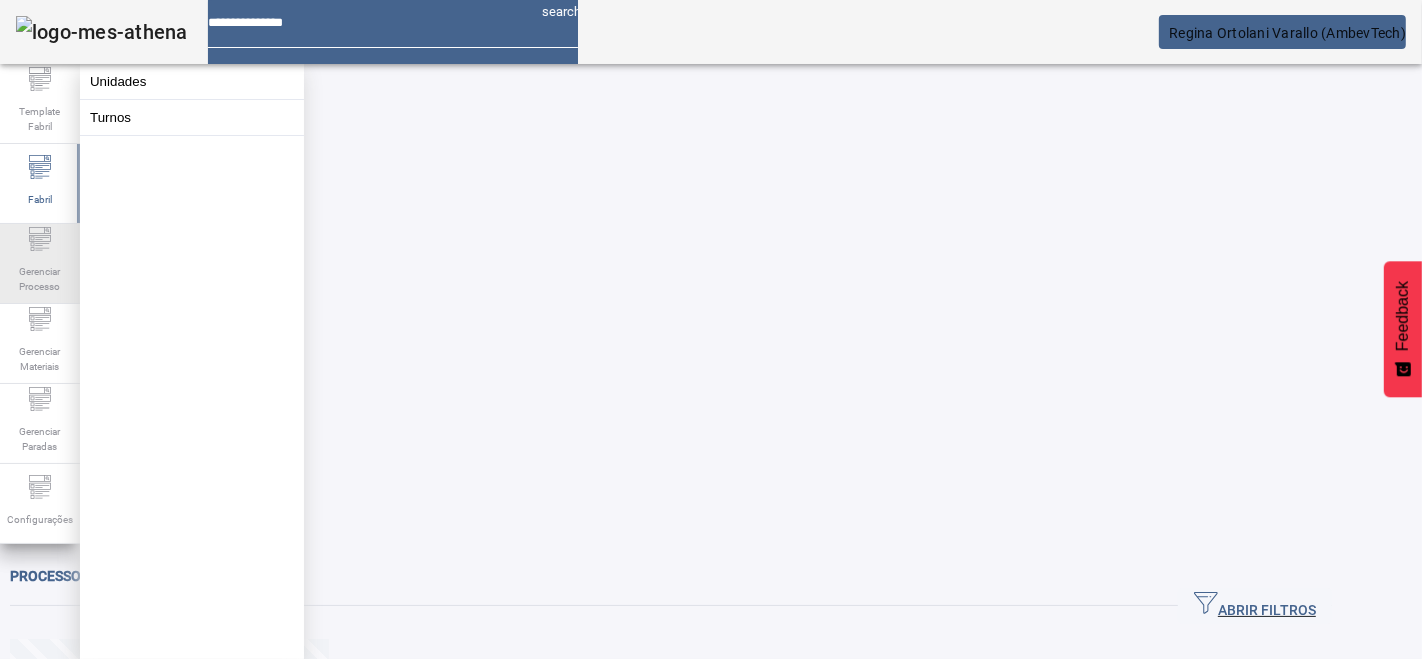 click on "Gerenciar Processo" 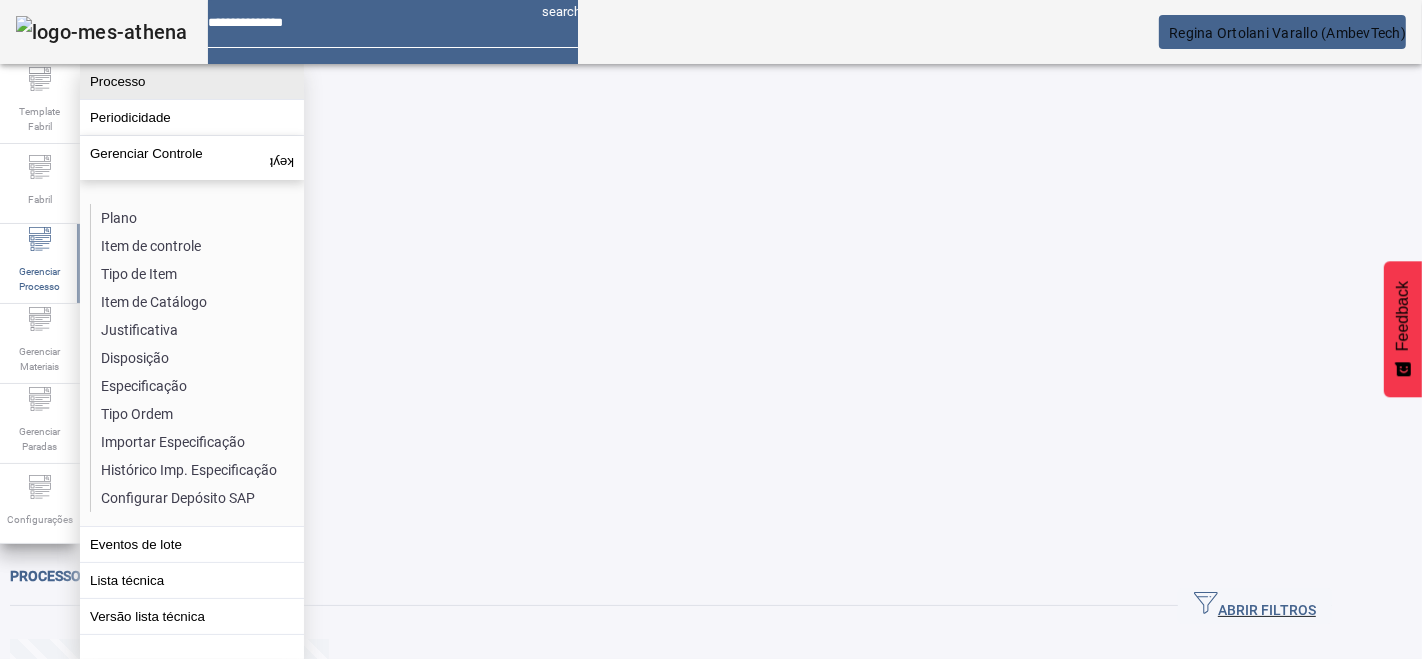 click on "Processo" 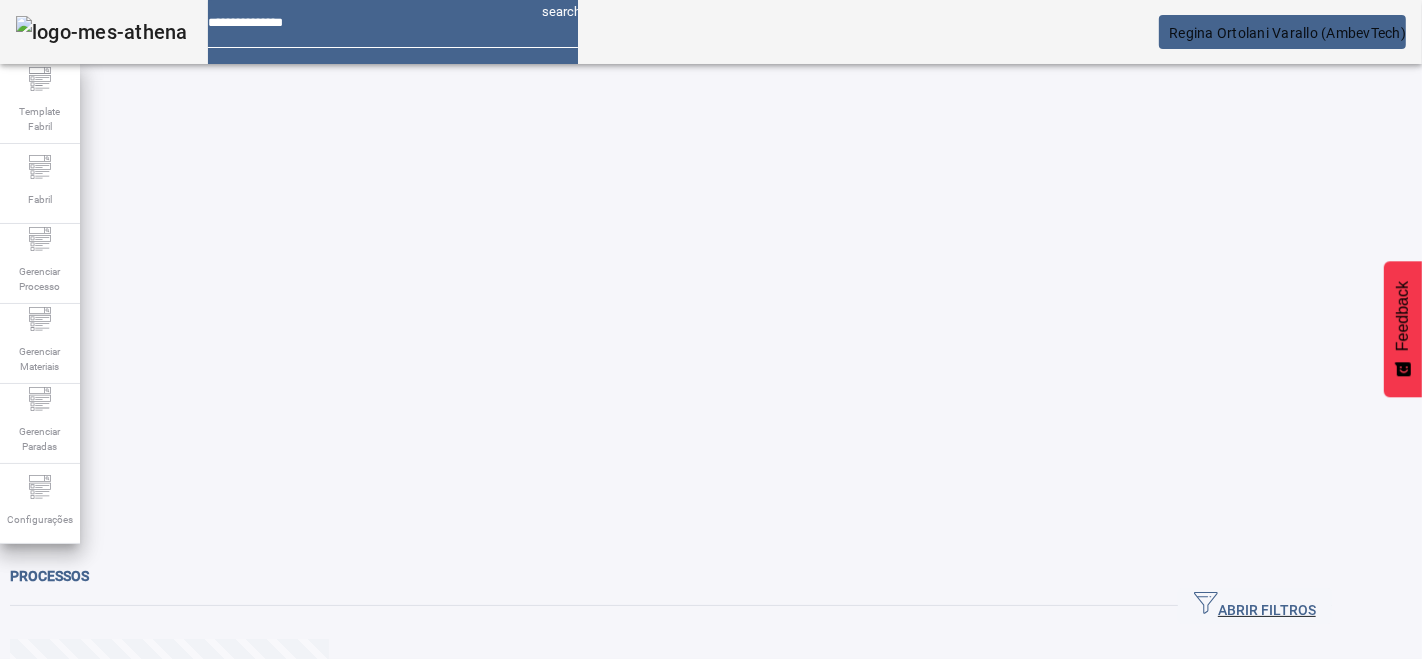 click on "ABRIR FILTROS" 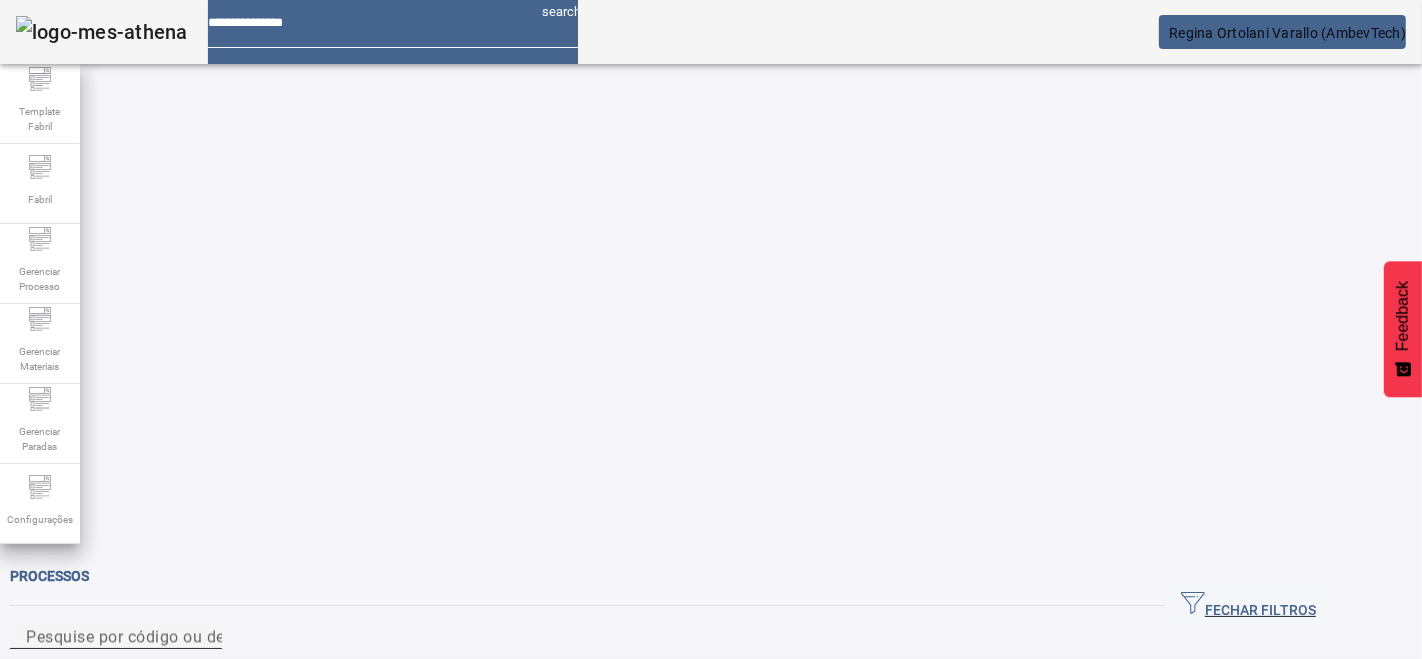 click on "Pesquise por código ou descrição" at bounding box center (116, 637) 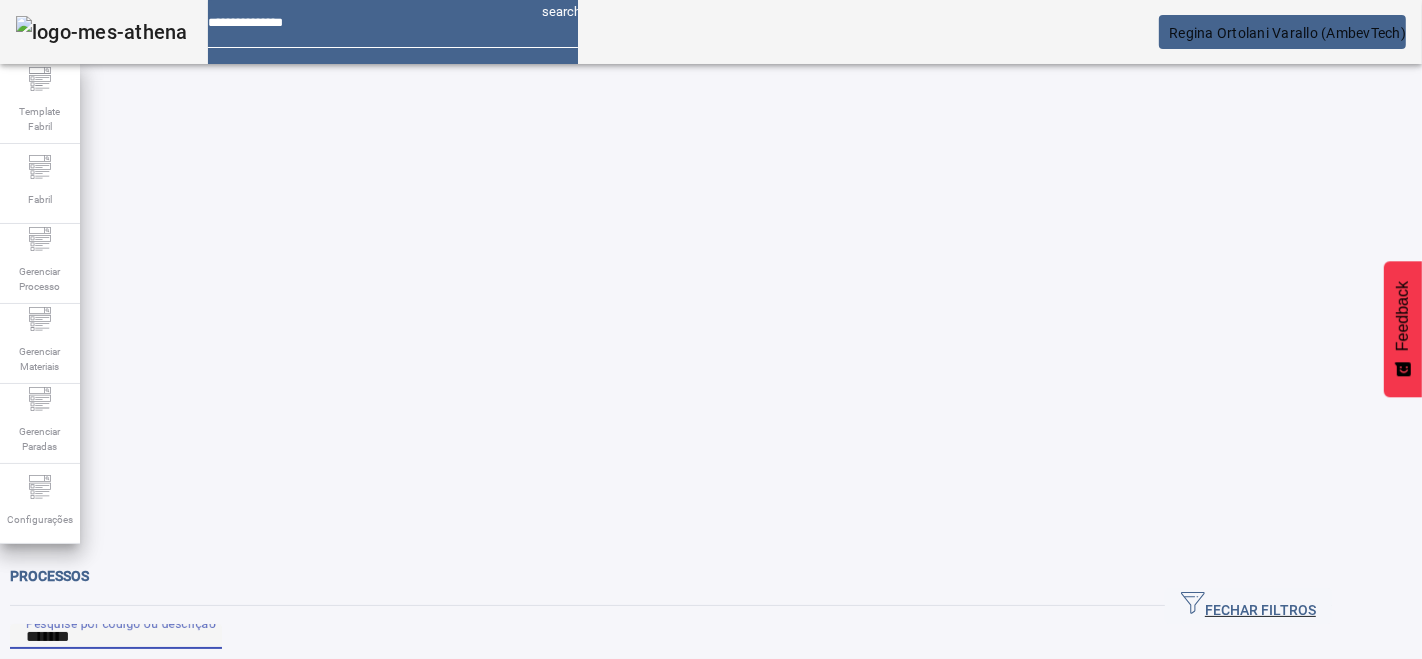 type on "*******" 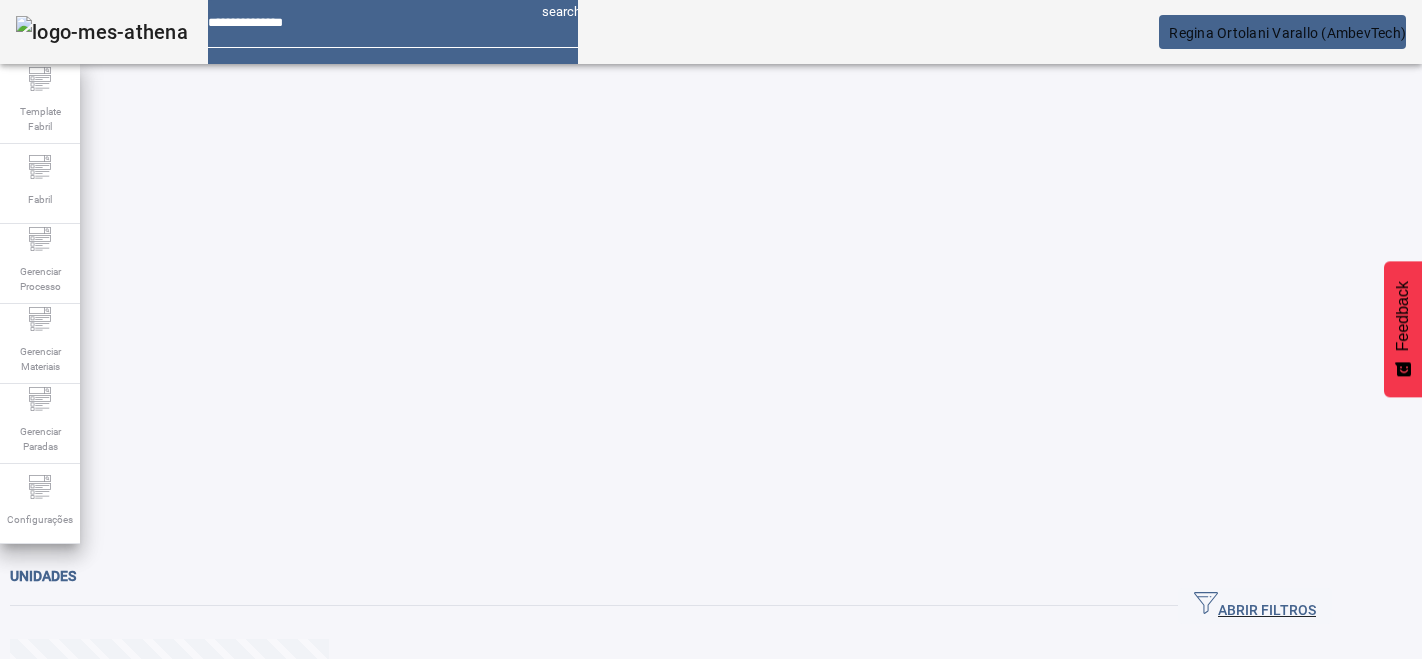 scroll, scrollTop: 0, scrollLeft: 0, axis: both 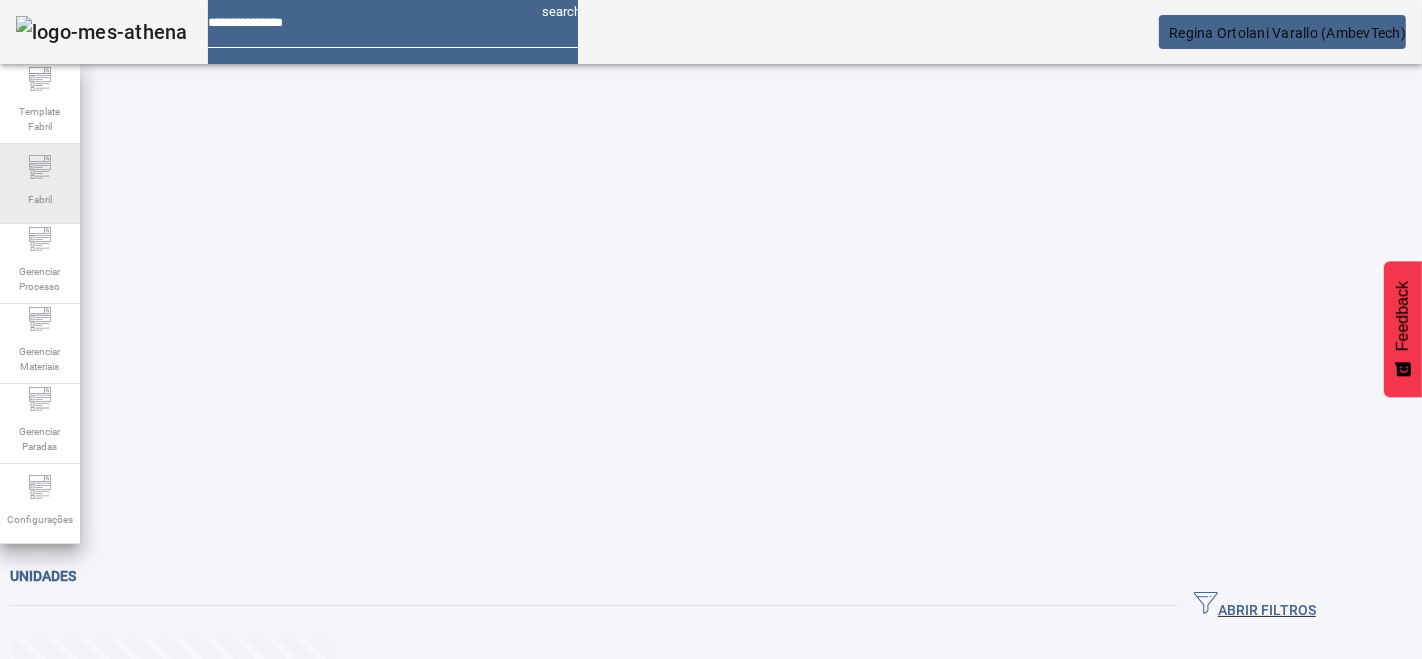 click on "Fabril" 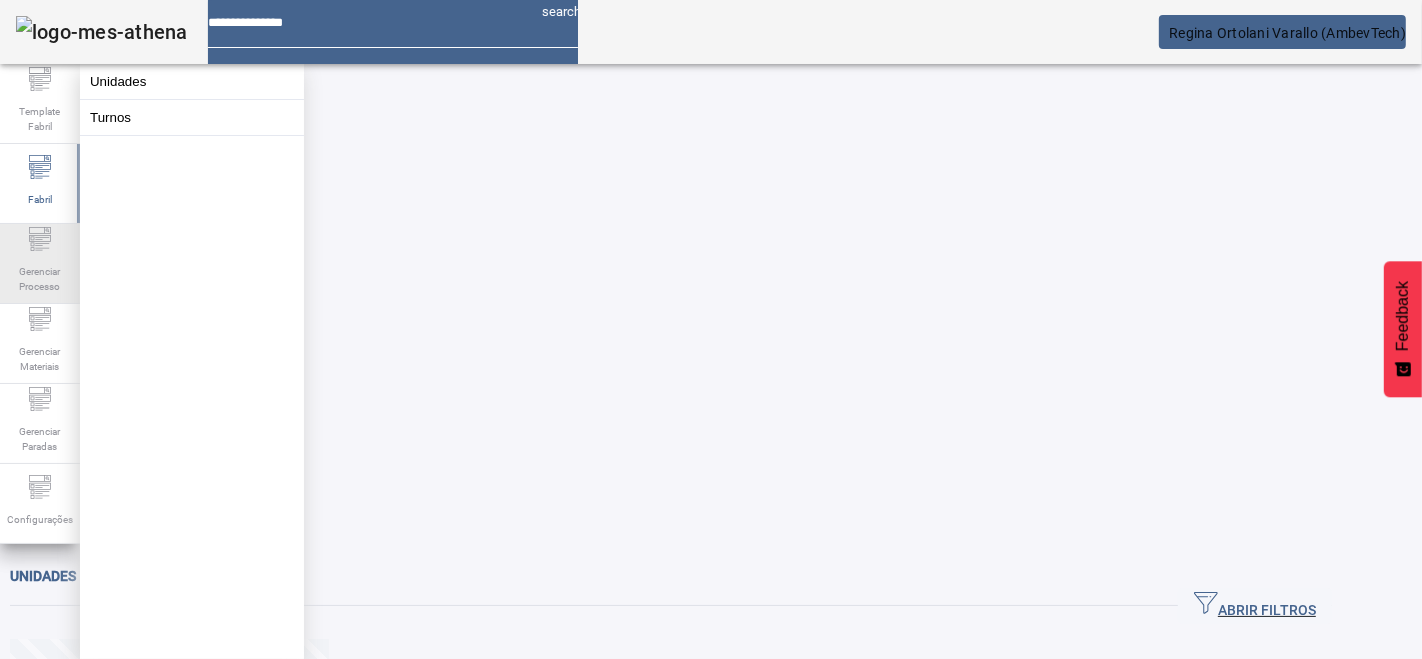 click on "Gerenciar Processo" 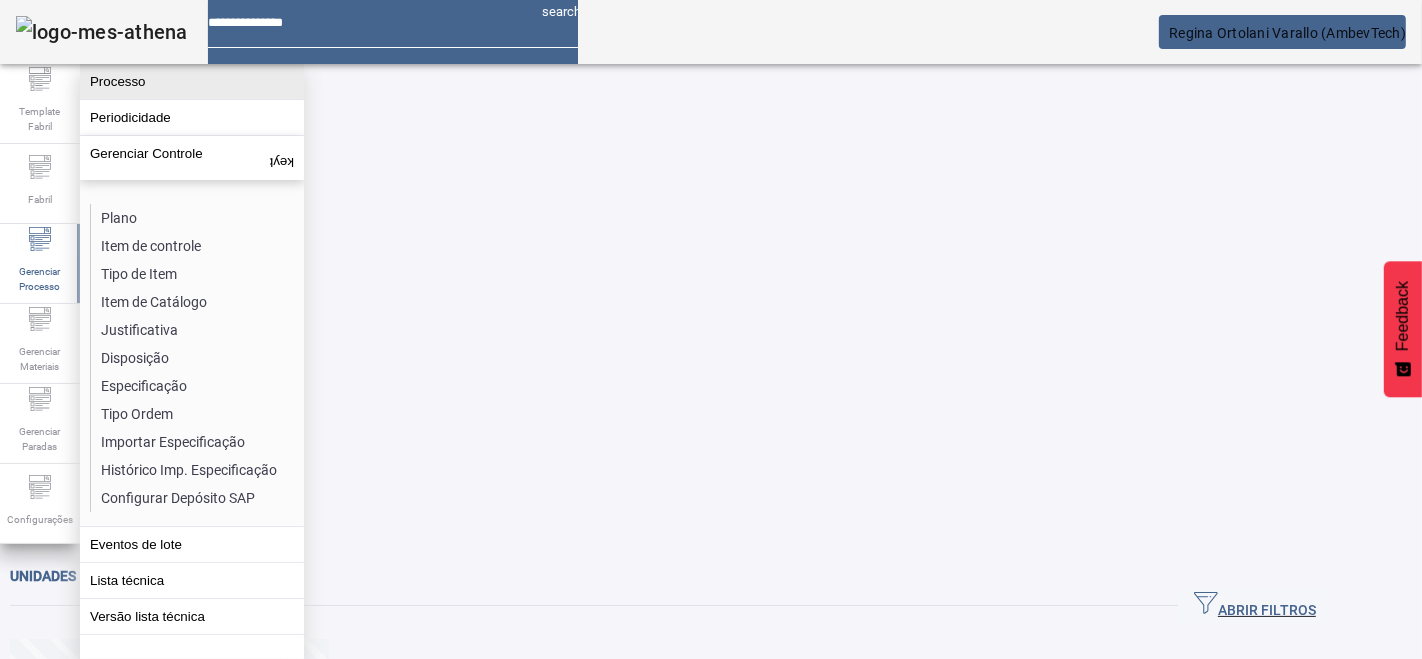 click on "Processo" 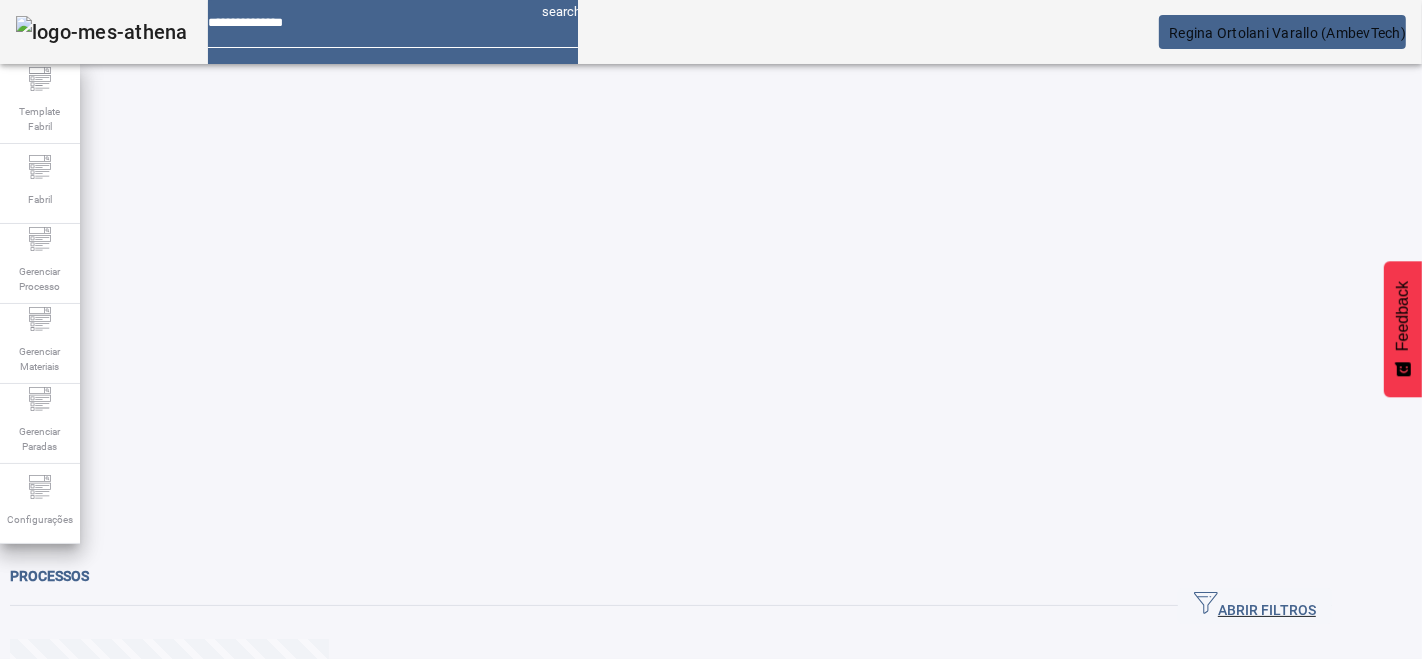 click on "ABRIR FILTROS" 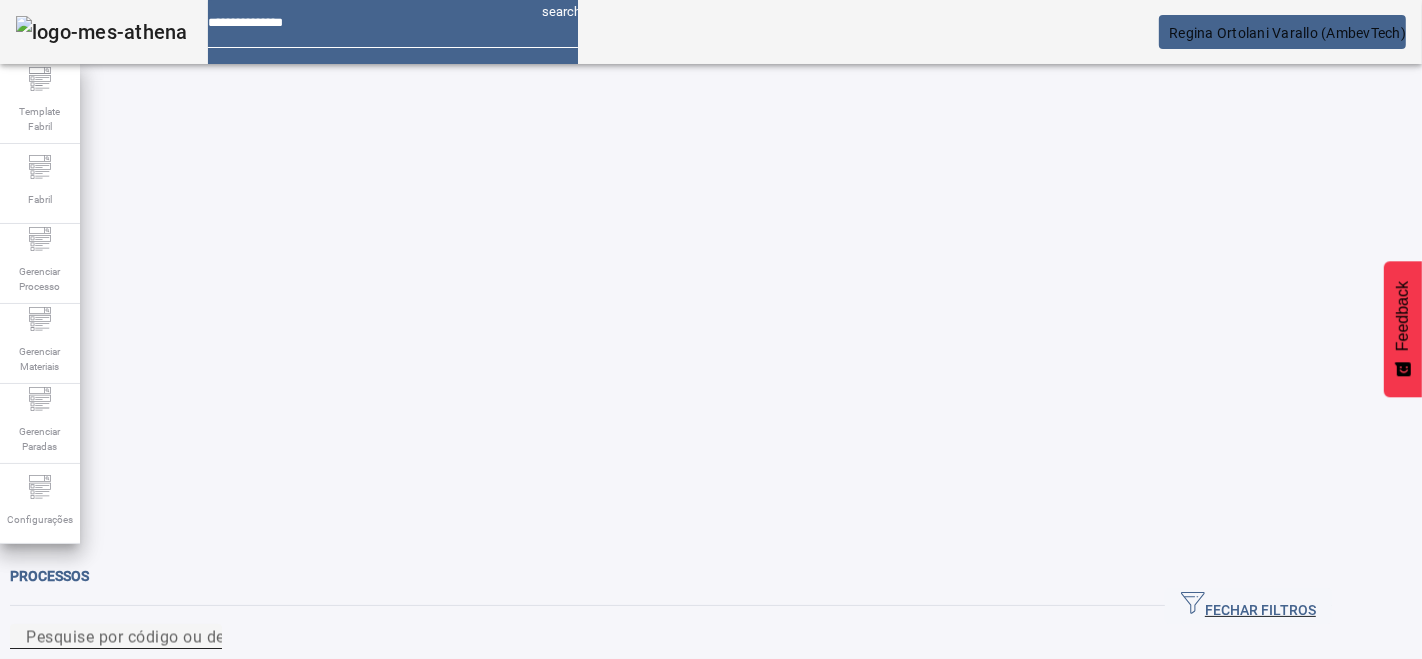 click on "Pesquise por código ou descrição" at bounding box center [116, 637] 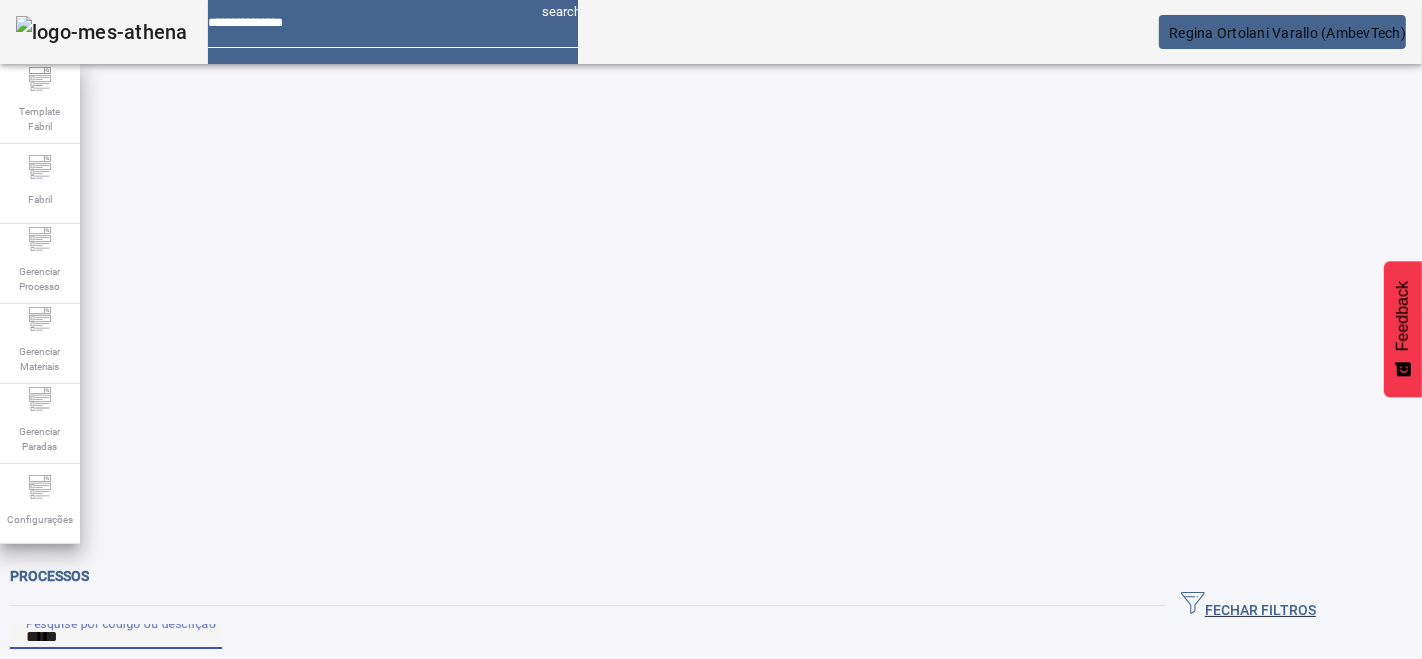 type on "*****" 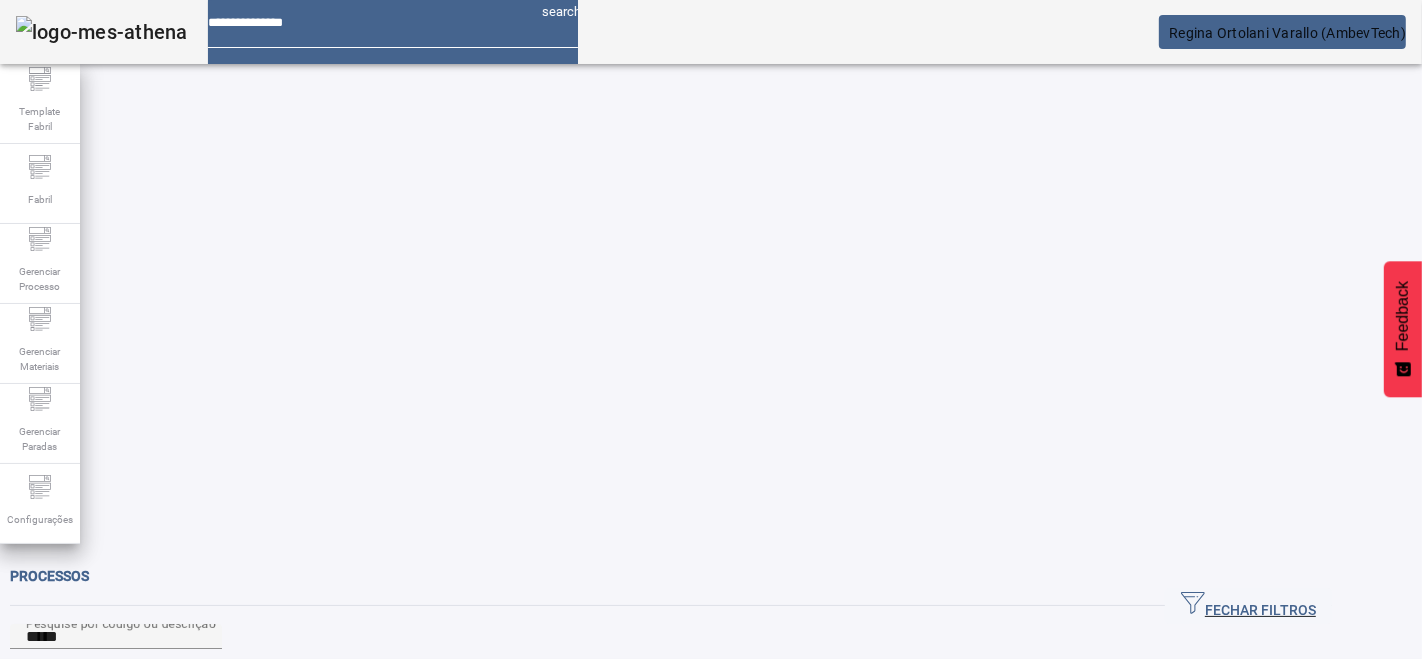 click on "RESULTANTES" at bounding box center [73, 739] 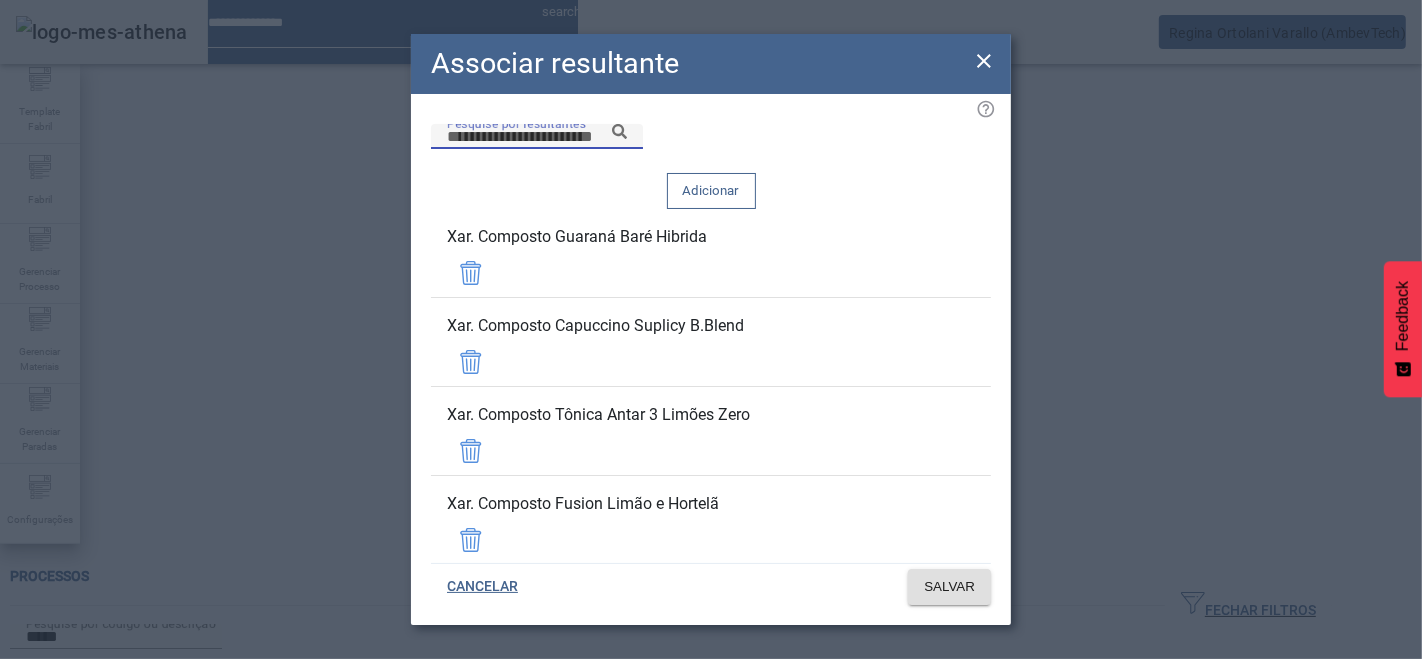 click on "Pesquise por resultantes" at bounding box center [537, 137] 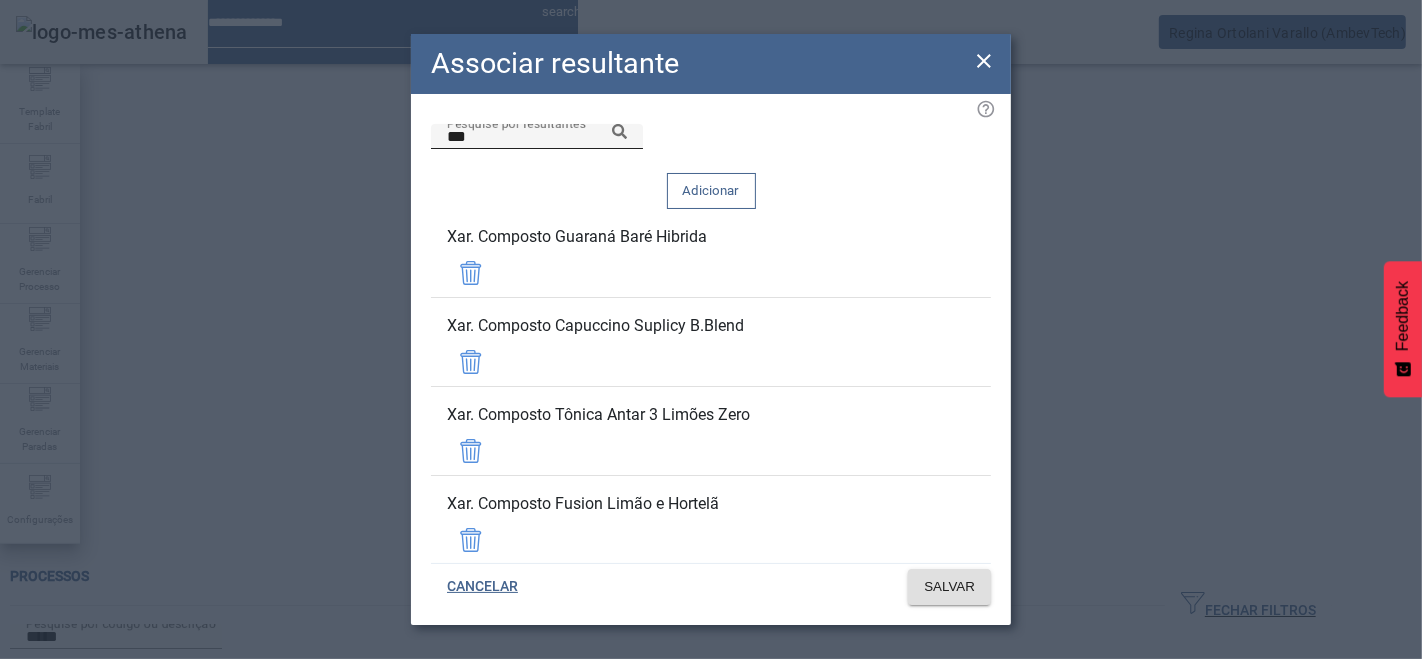 click 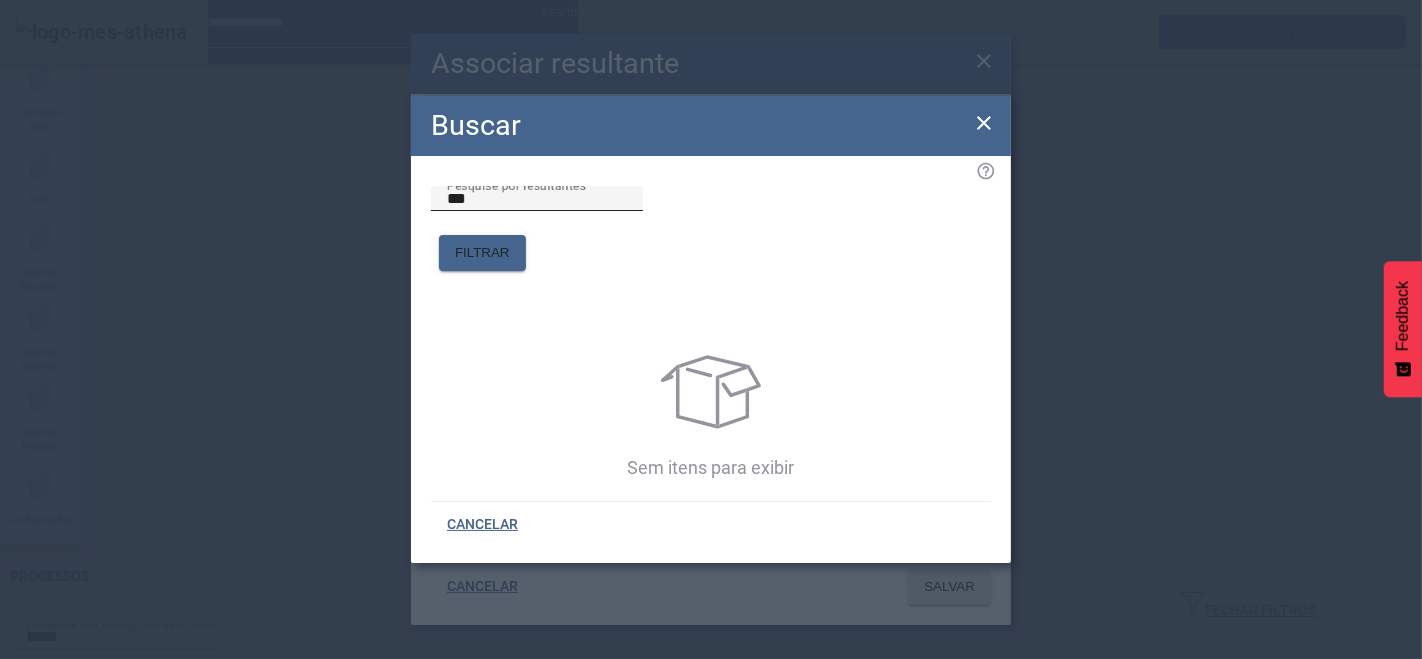 click on "Pesquise por resultantes ***" 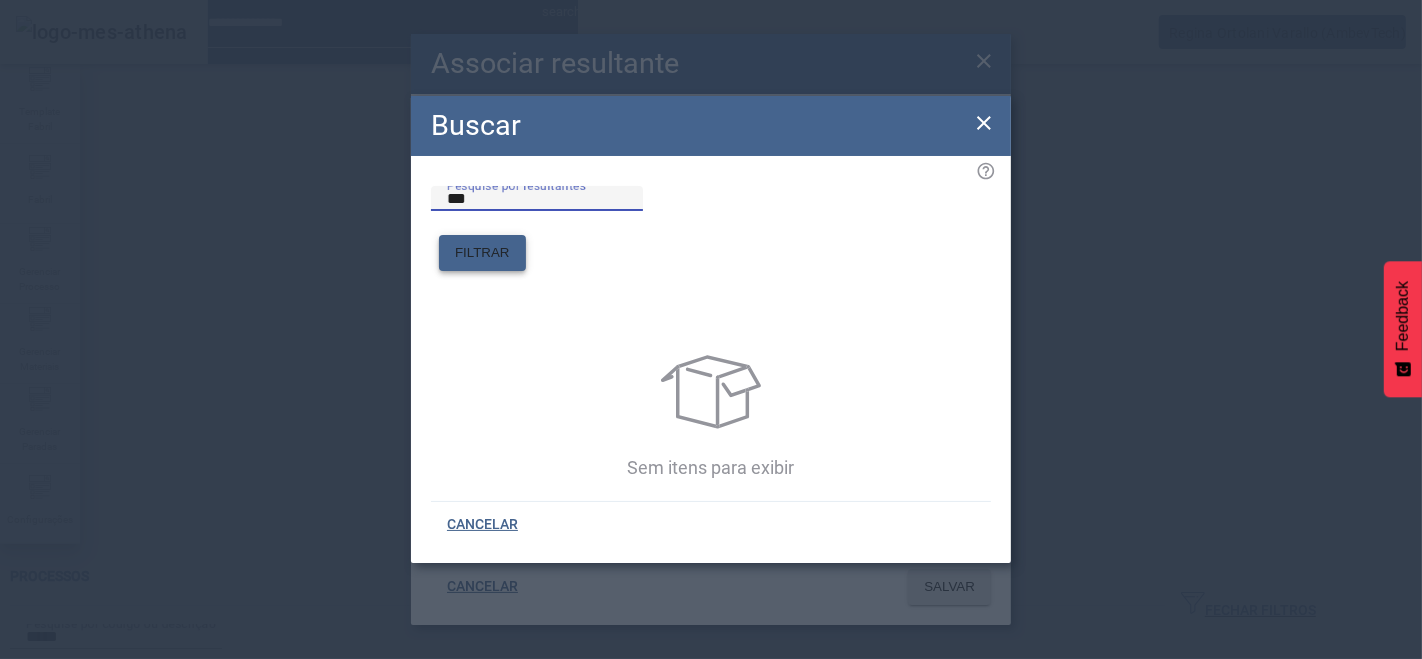 click 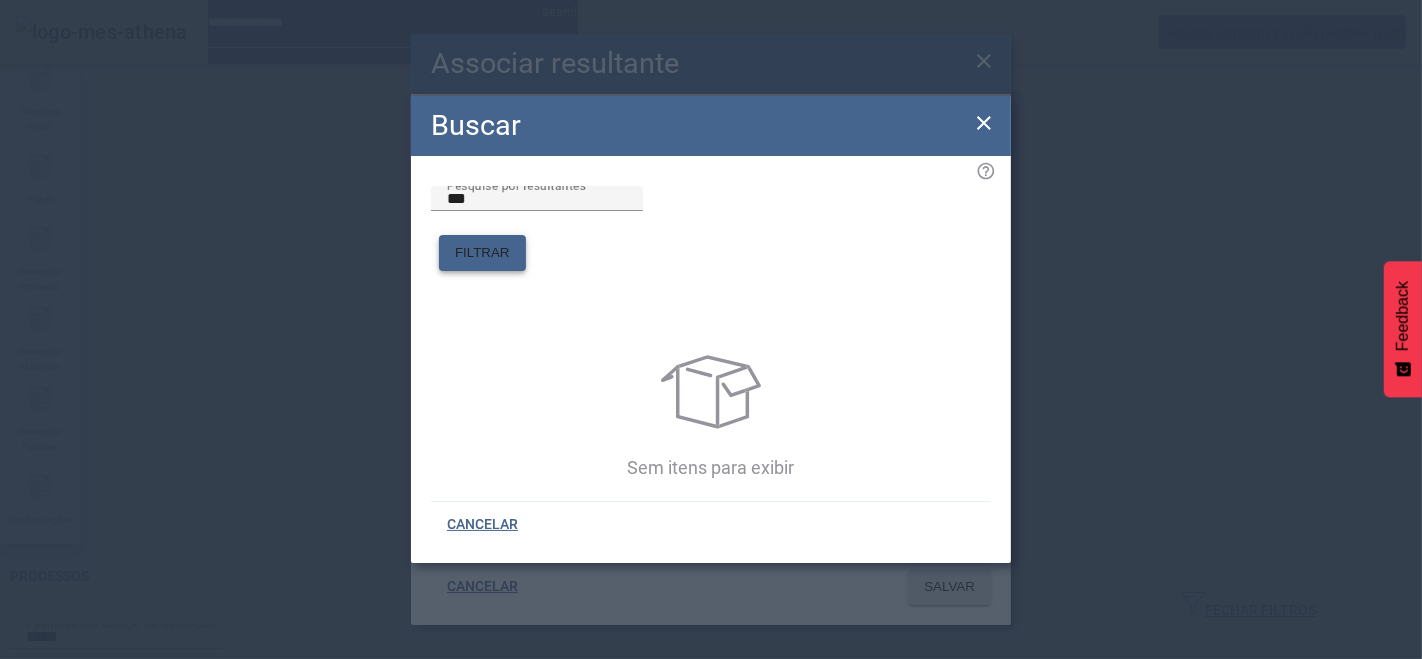click on "FILTRAR" 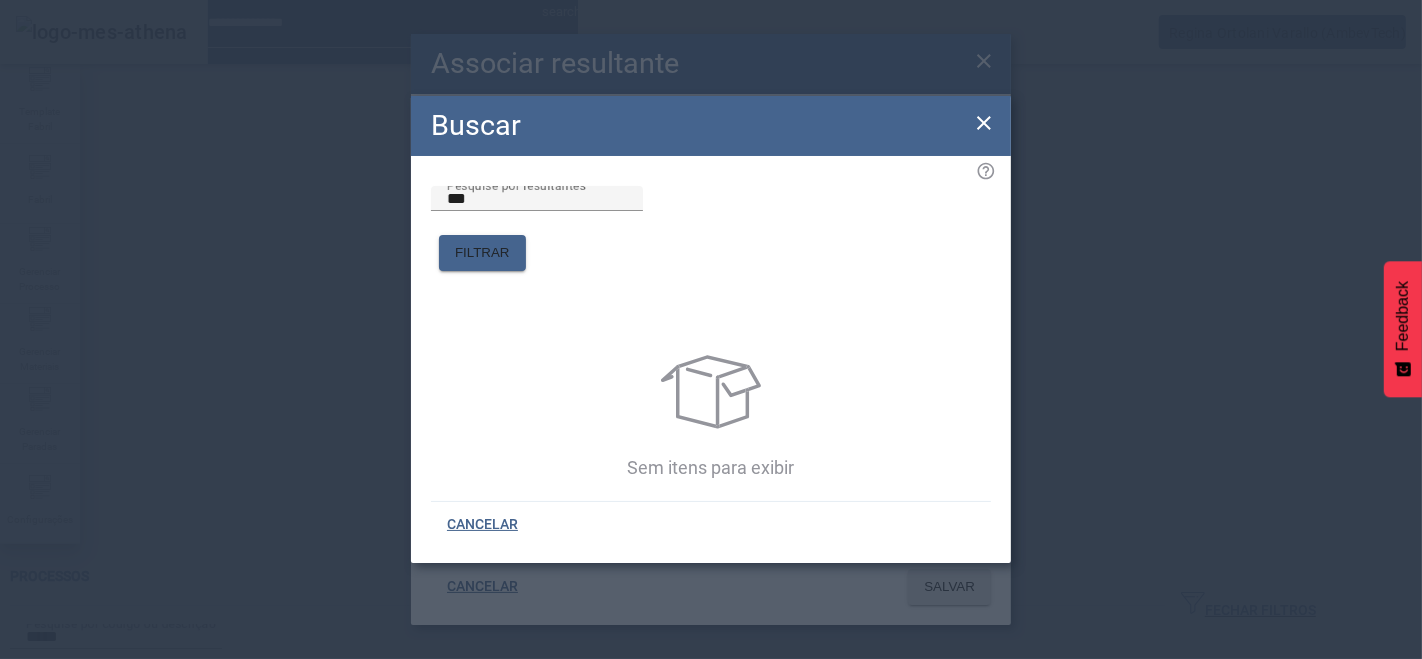 click 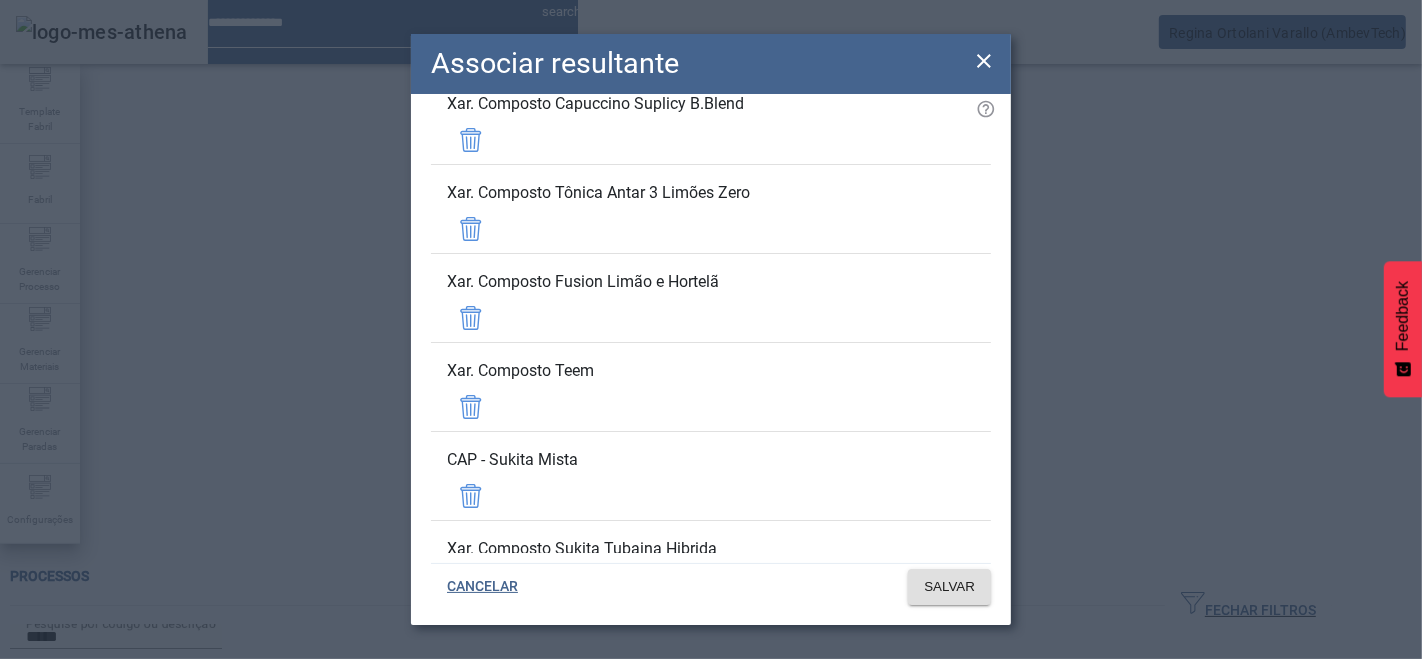 scroll, scrollTop: 0, scrollLeft: 0, axis: both 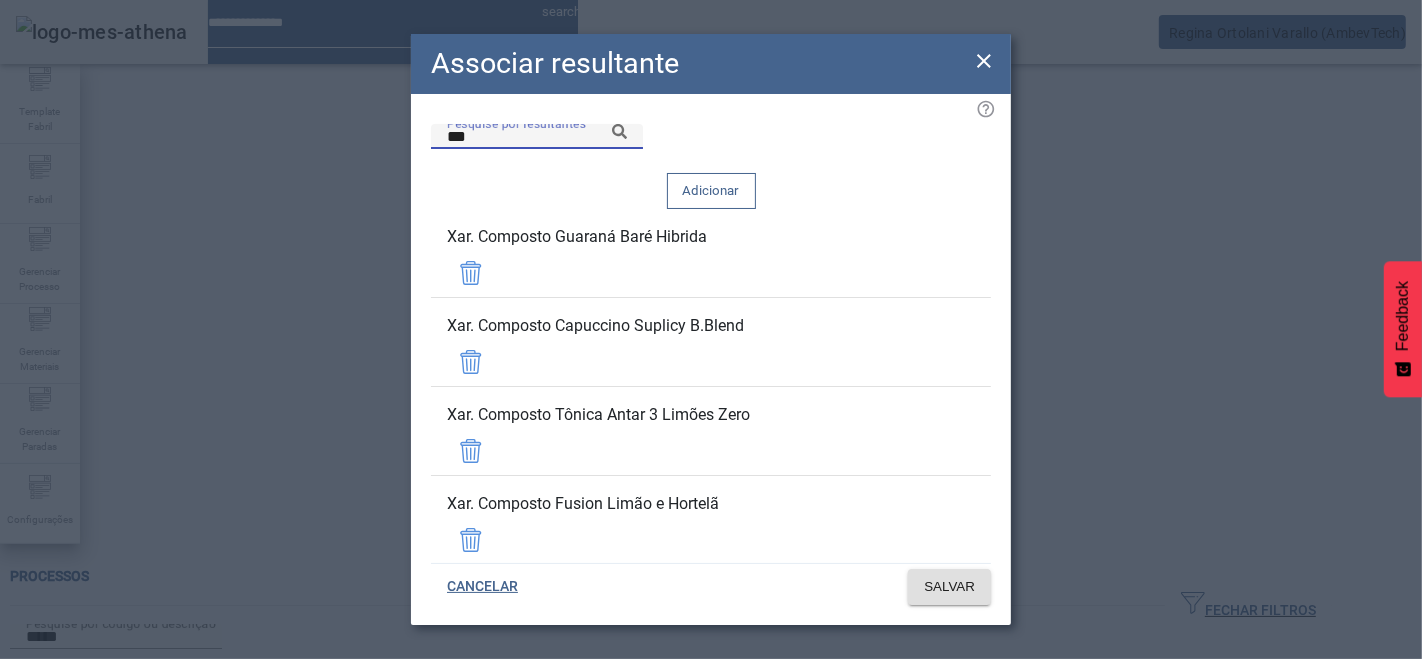 drag, startPoint x: 488, startPoint y: 152, endPoint x: 436, endPoint y: 159, distance: 52.46904 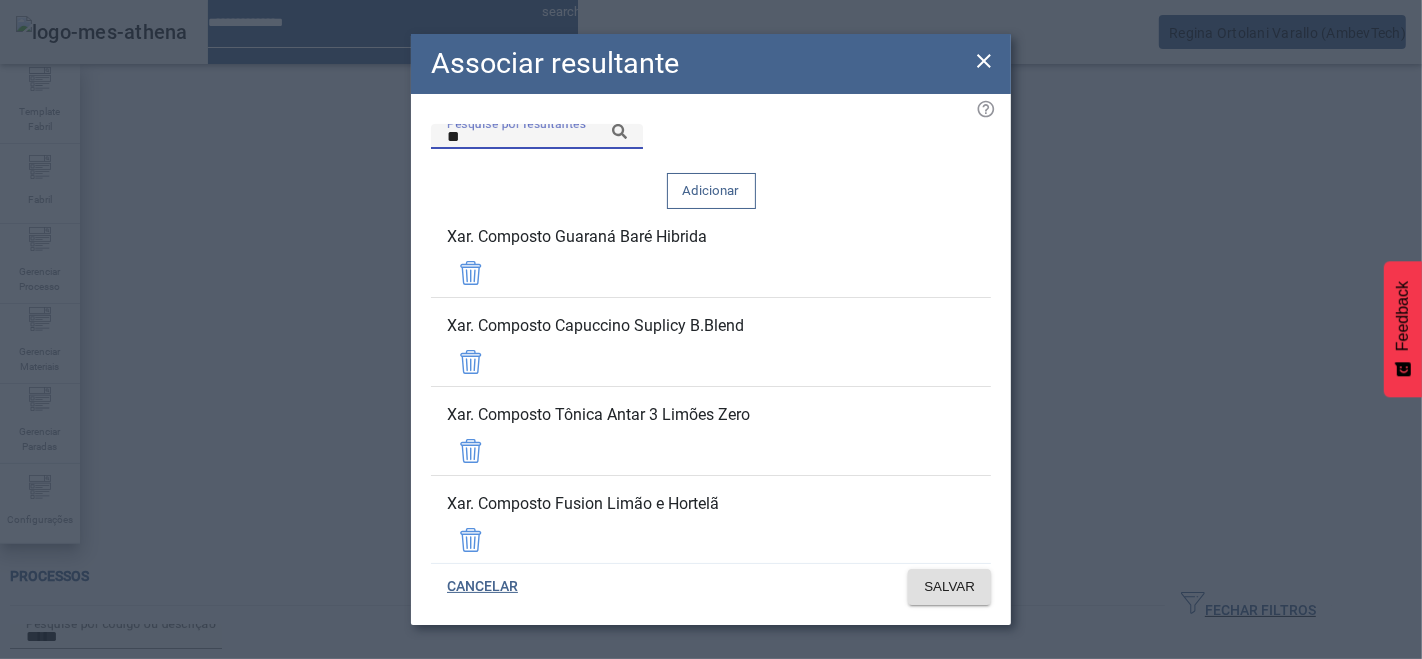 type on "*" 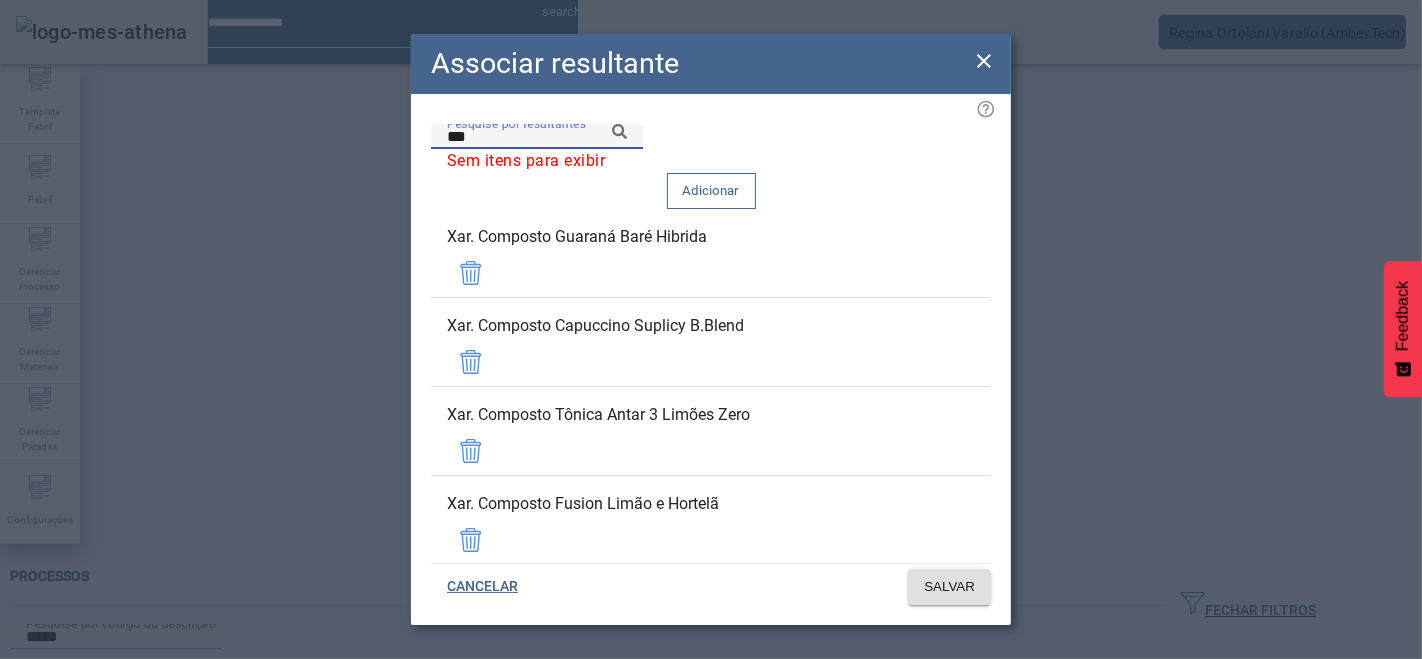 type on "***" 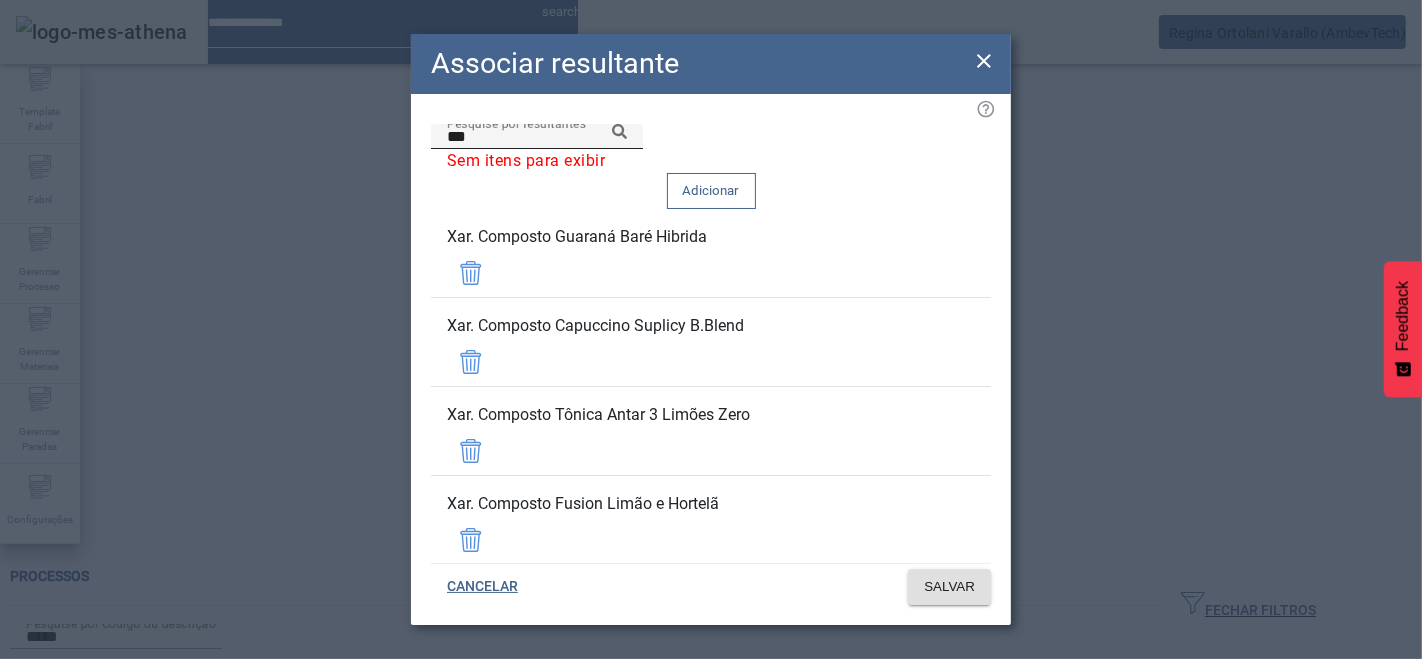 click 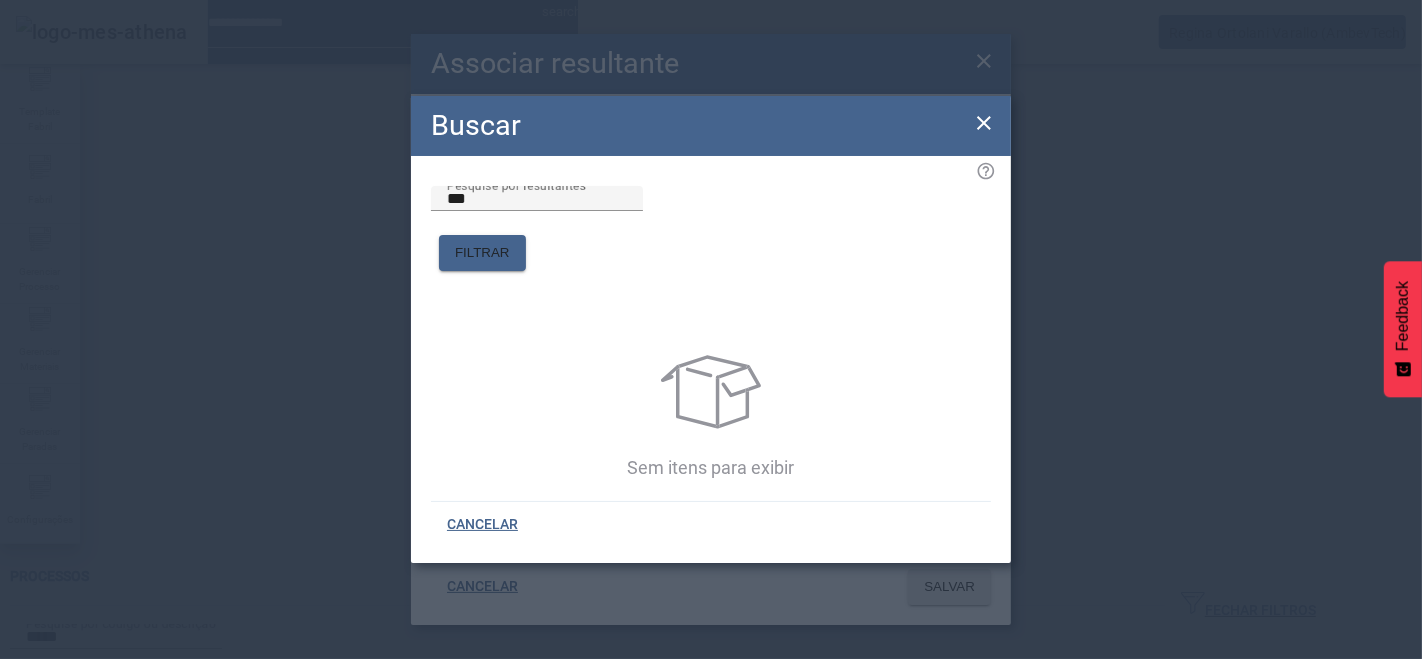 drag, startPoint x: 891, startPoint y: 204, endPoint x: 906, endPoint y: 209, distance: 15.811388 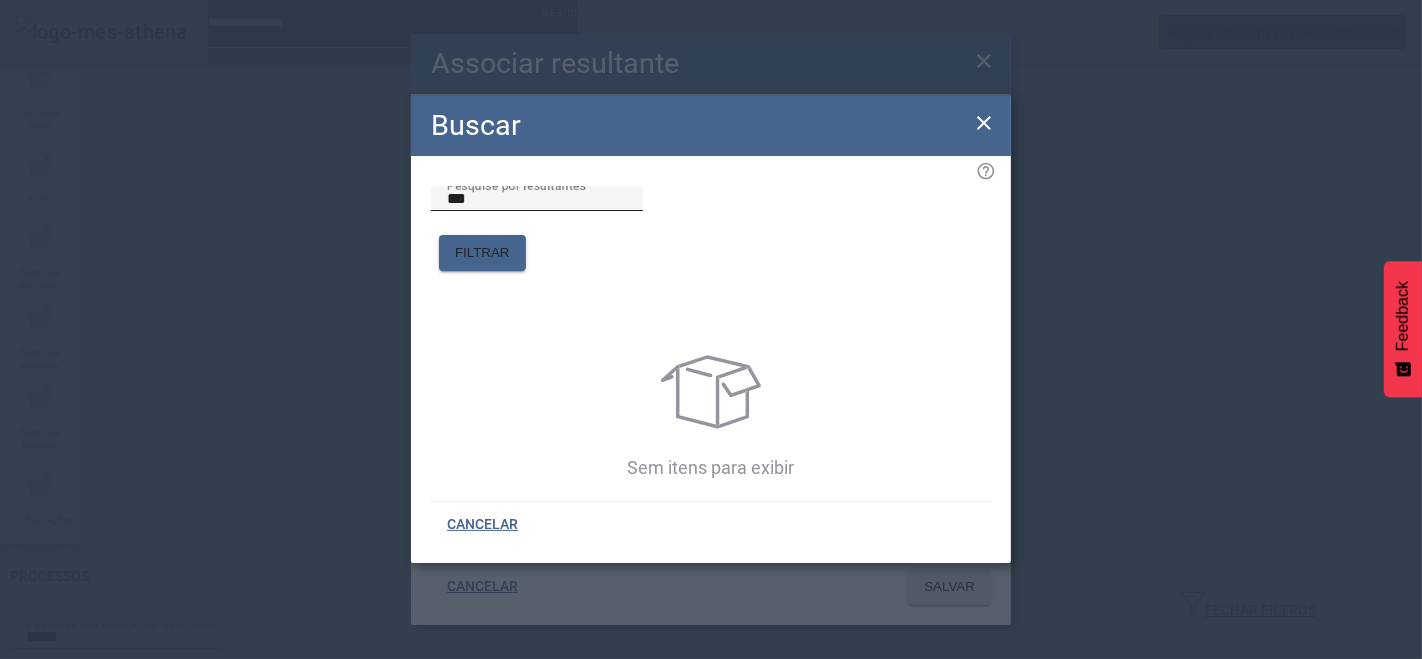 click on "***" at bounding box center (537, 199) 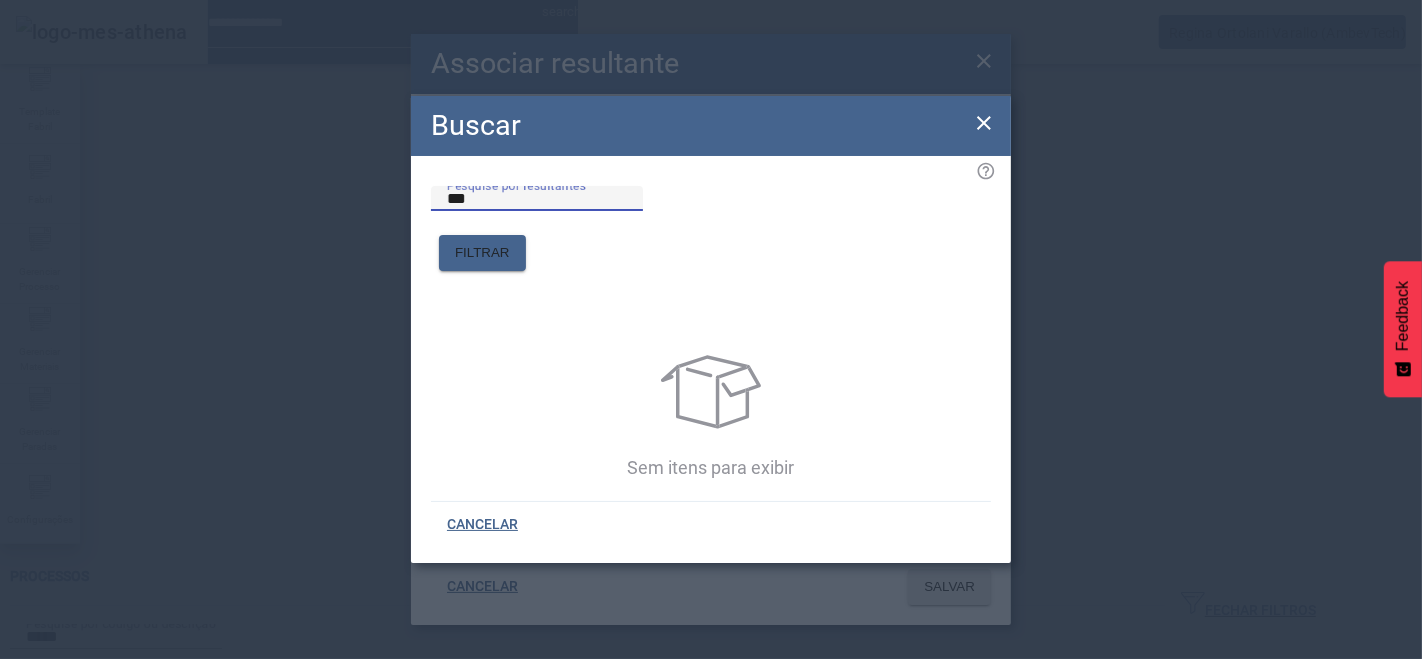 click on "***" at bounding box center (537, 199) 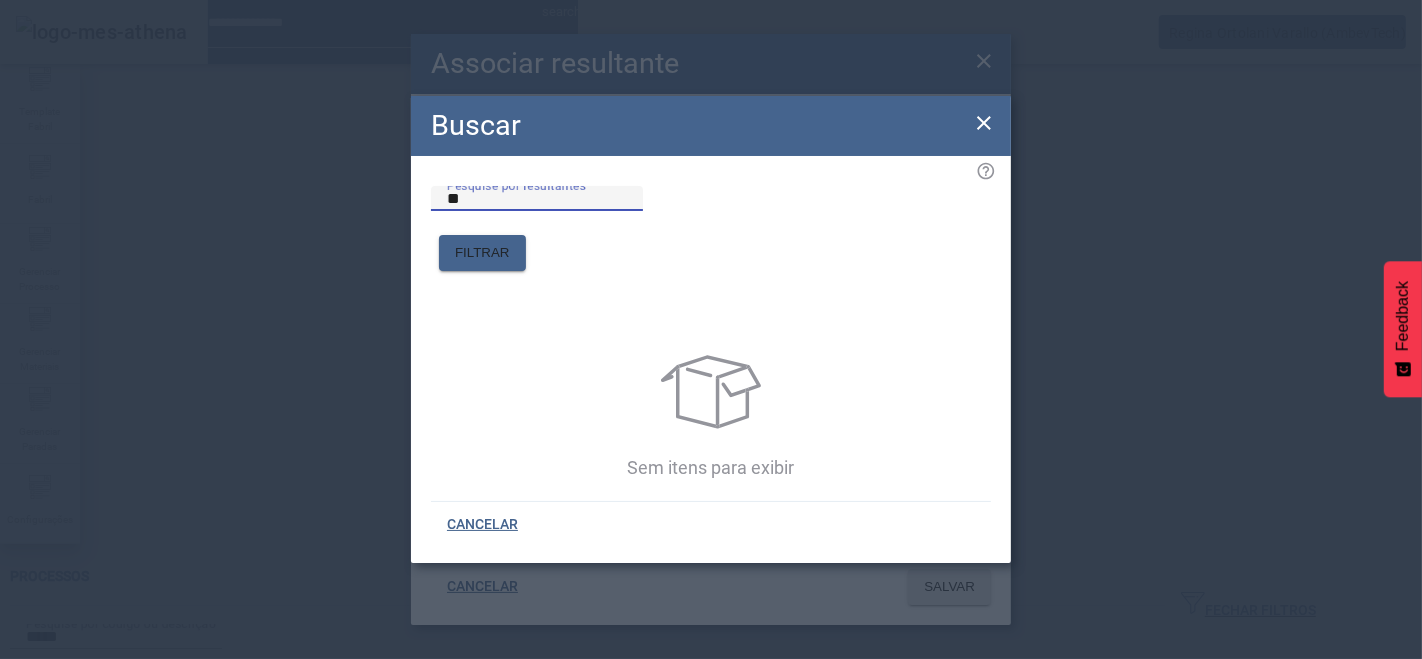 type on "*" 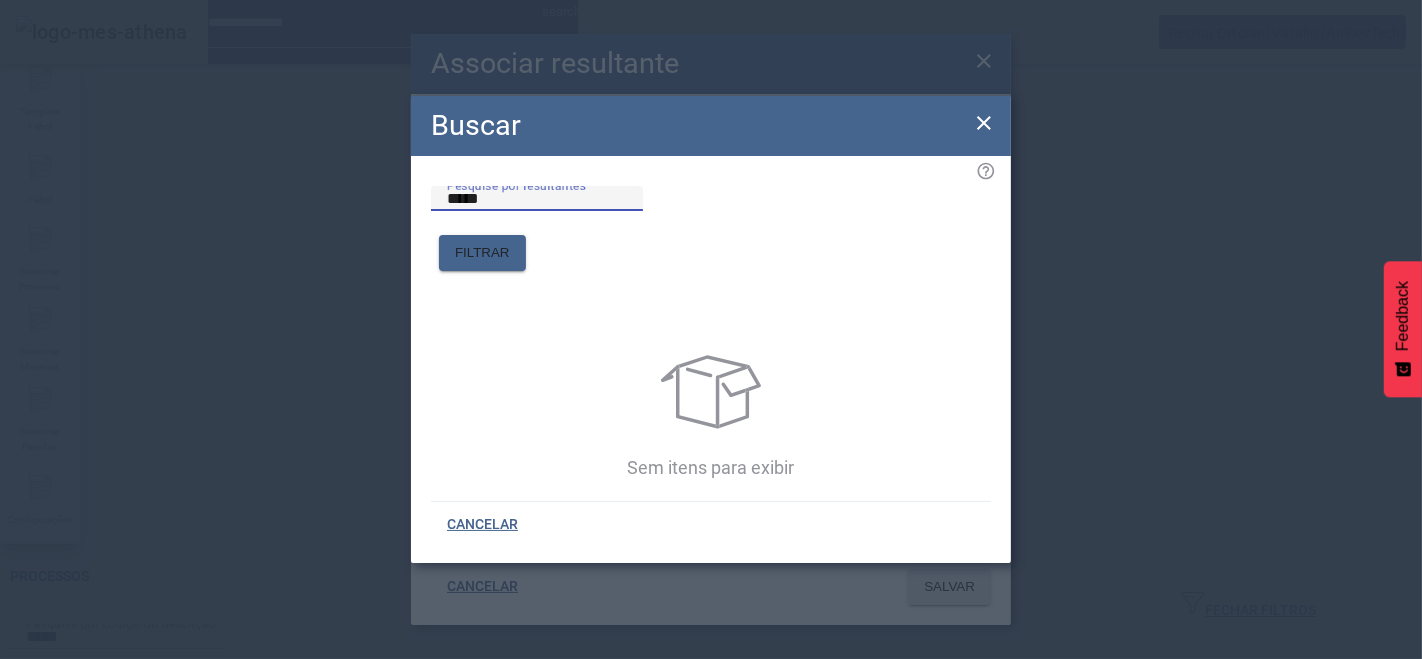 click on "*****" at bounding box center (537, 199) 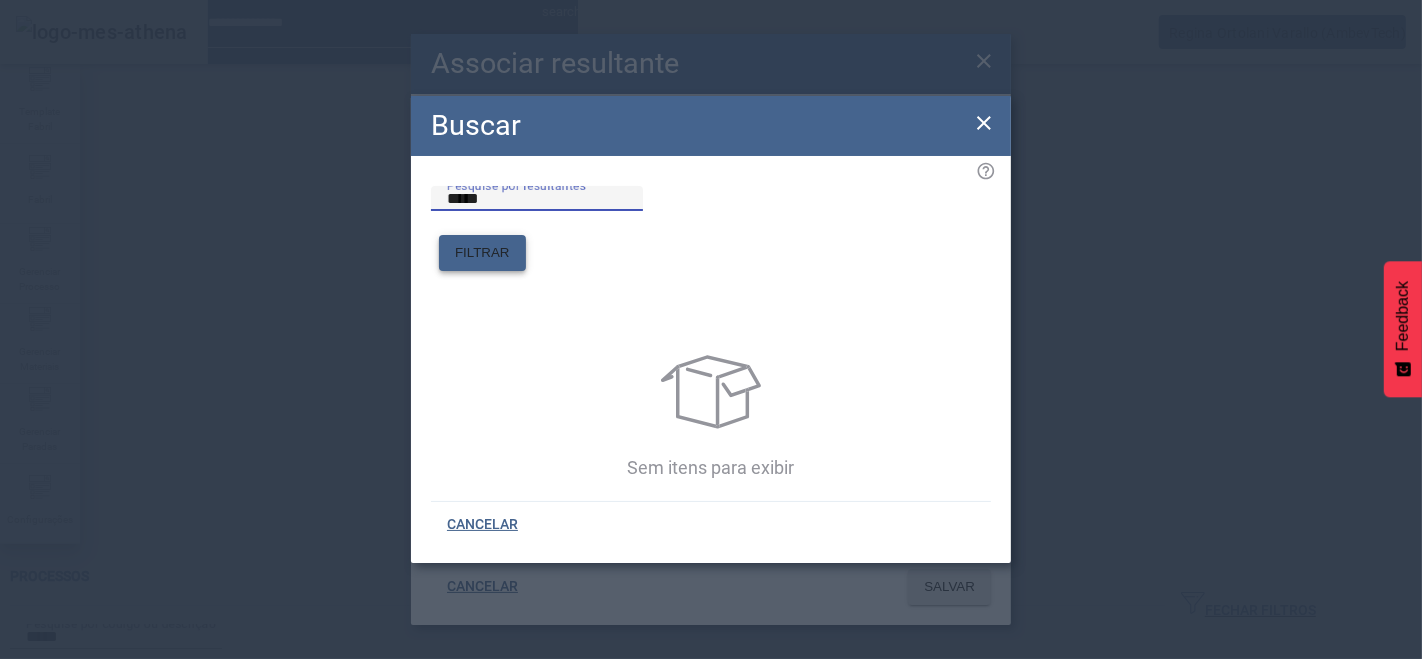 type on "*****" 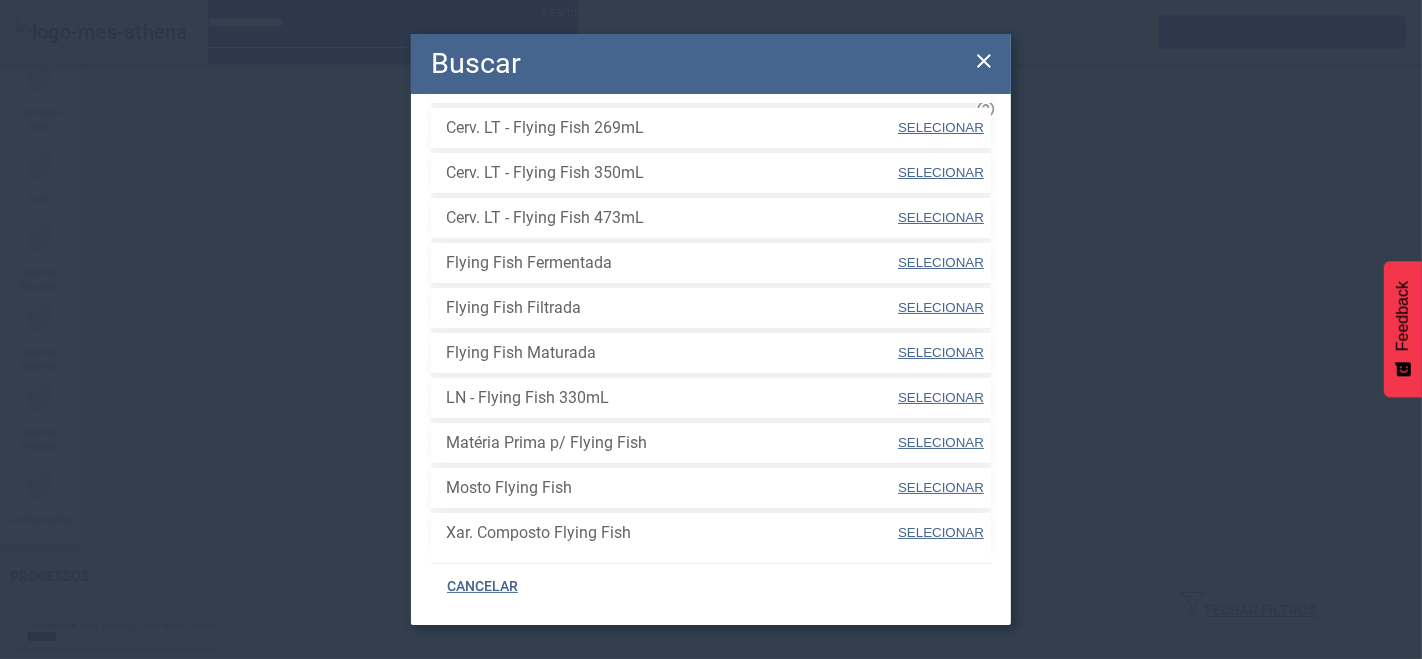 scroll, scrollTop: 211, scrollLeft: 0, axis: vertical 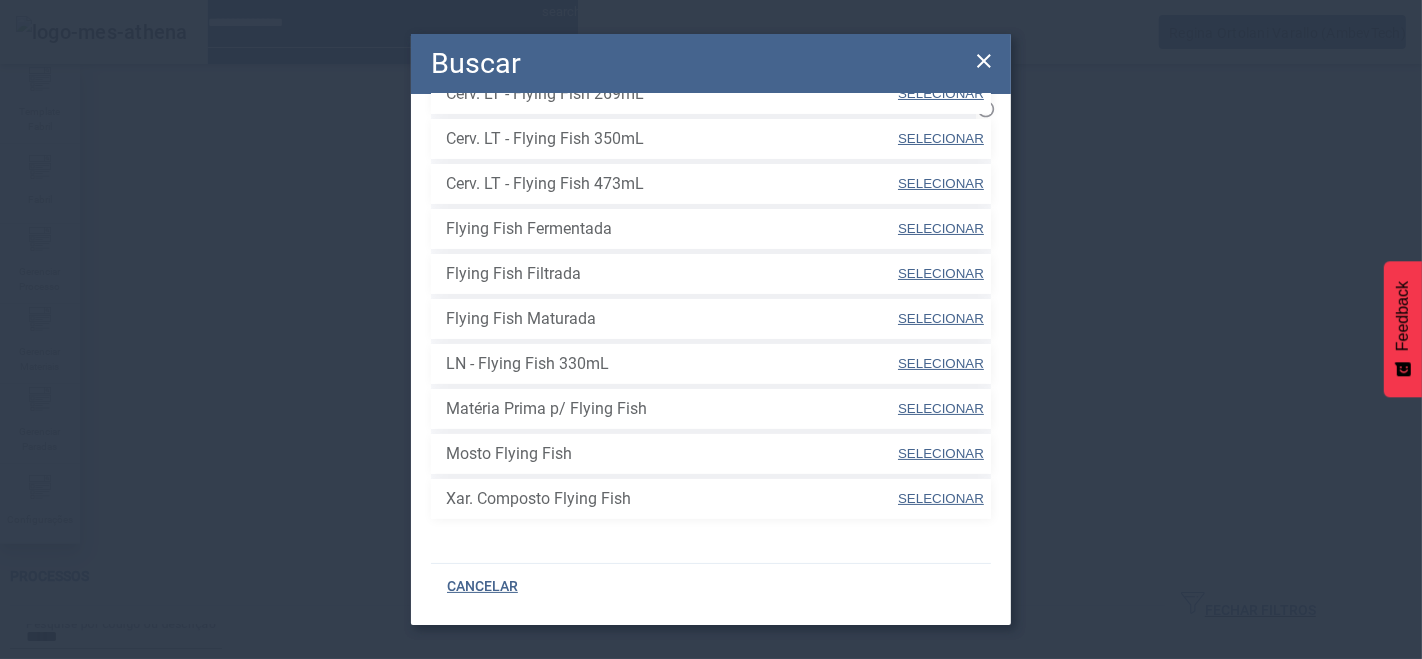 click on "SELECIONAR" at bounding box center [941, 498] 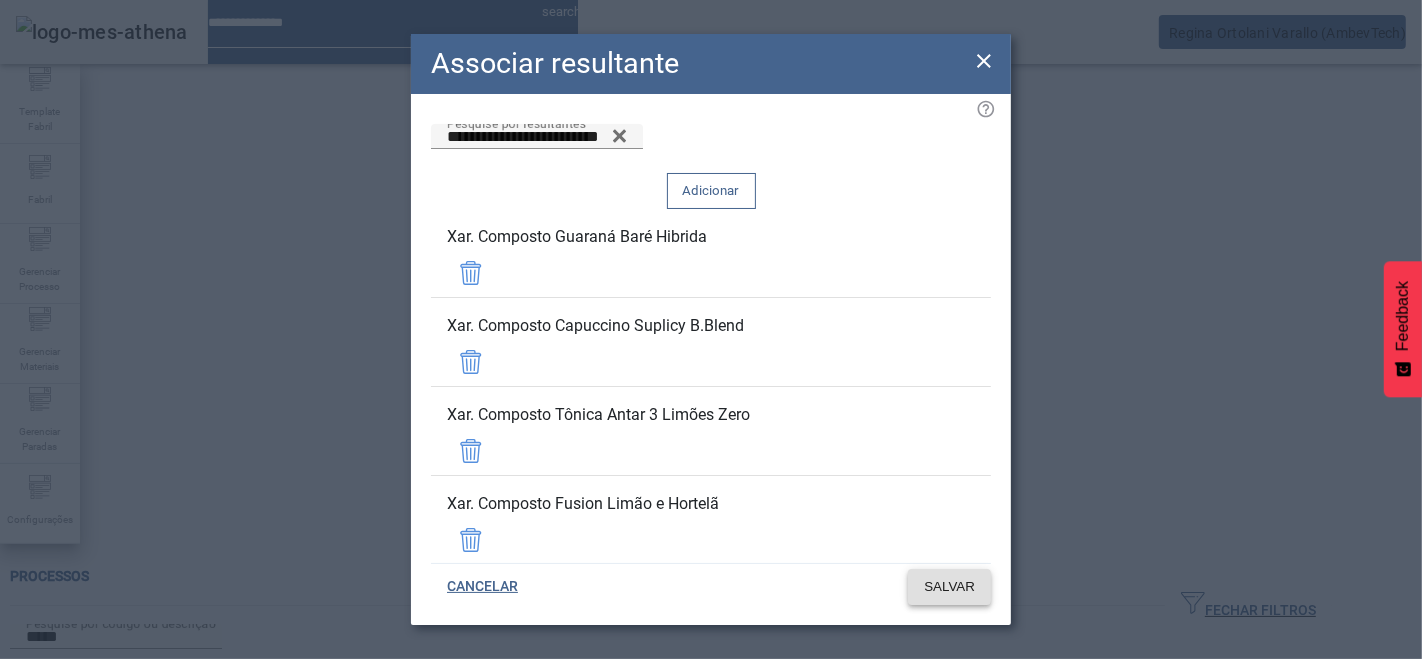 click on "SALVAR" 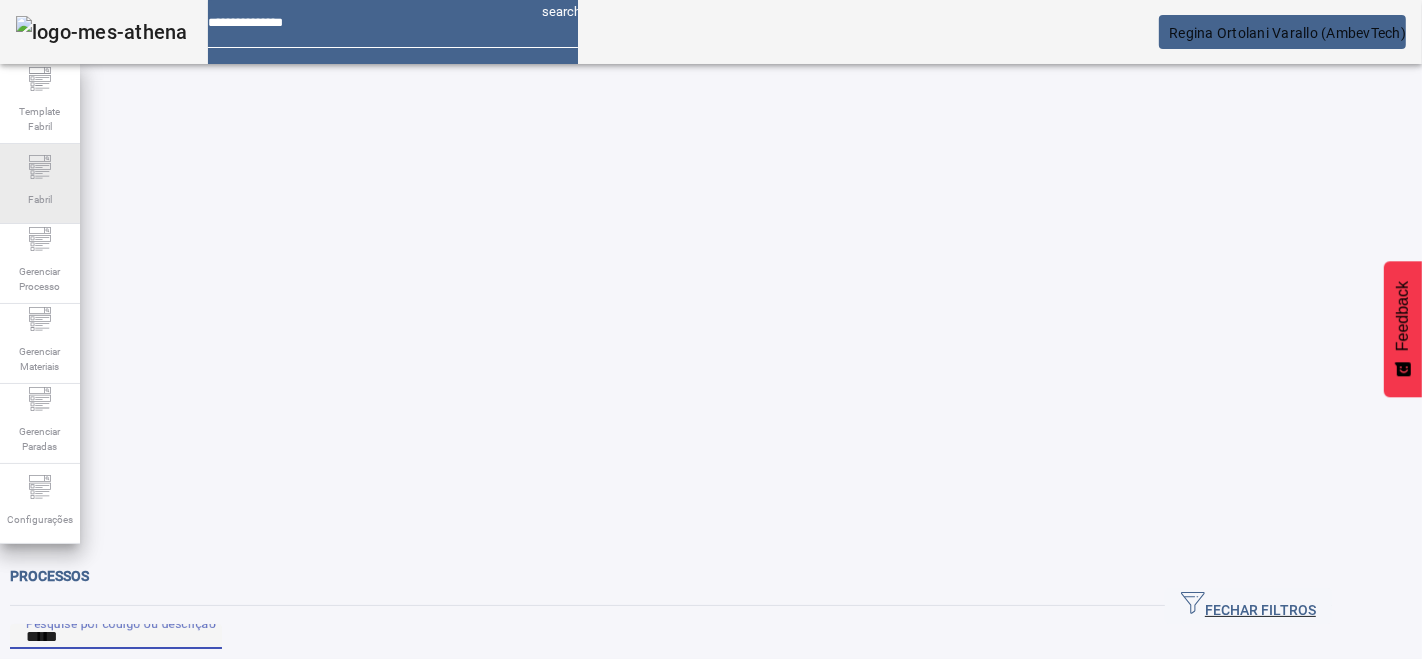 drag, startPoint x: 88, startPoint y: 187, endPoint x: 28, endPoint y: 180, distance: 60.40695 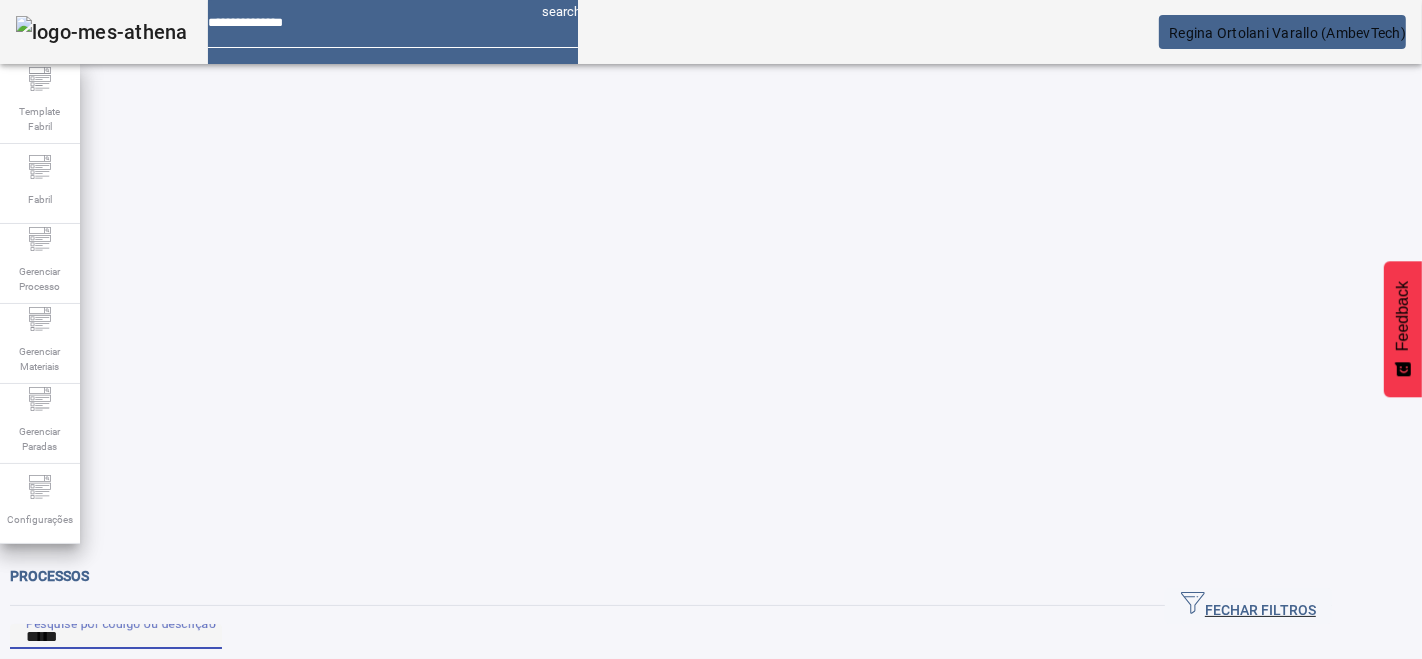 type on "*****" 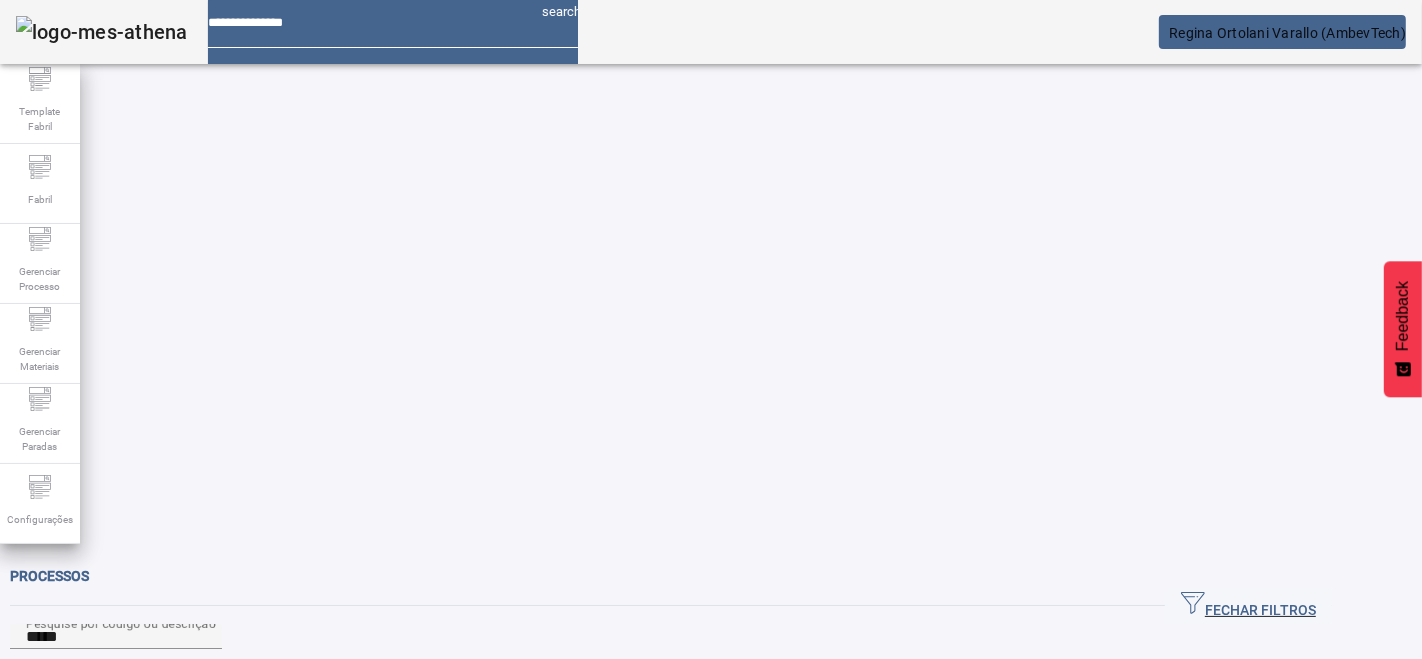 click on "FILTRAR" 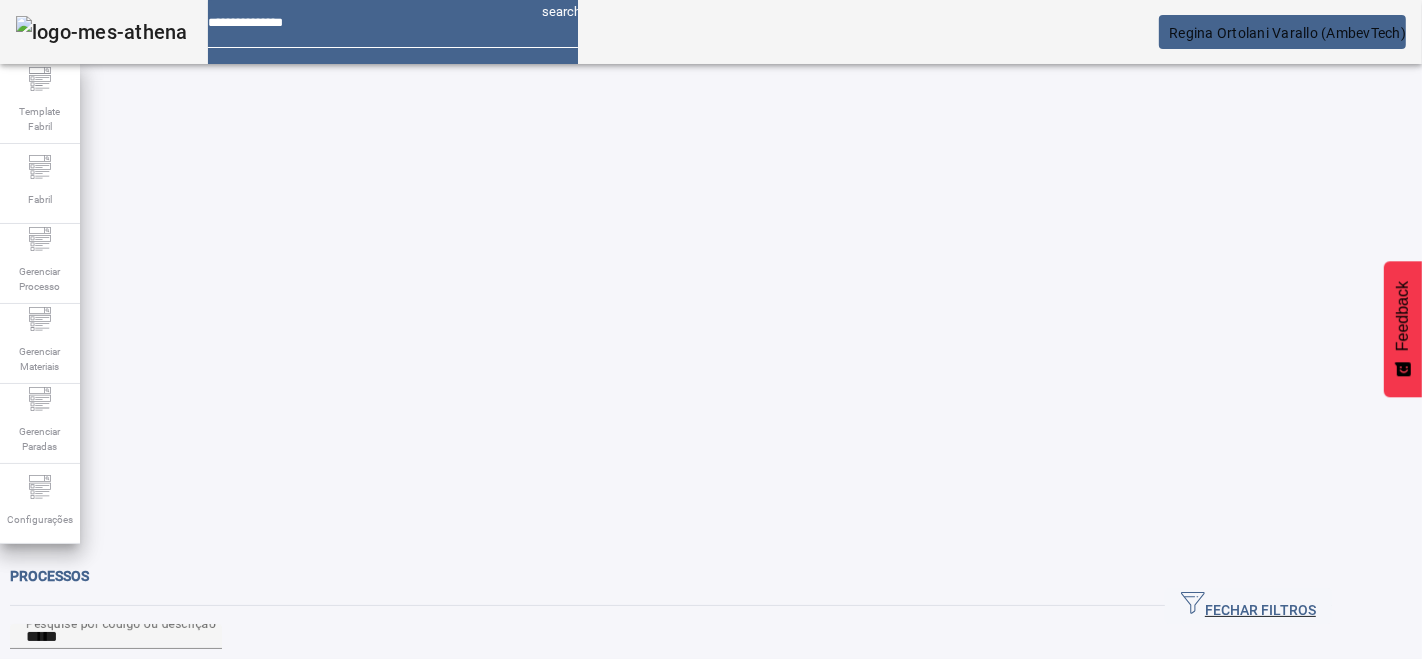 click at bounding box center [643, 828] 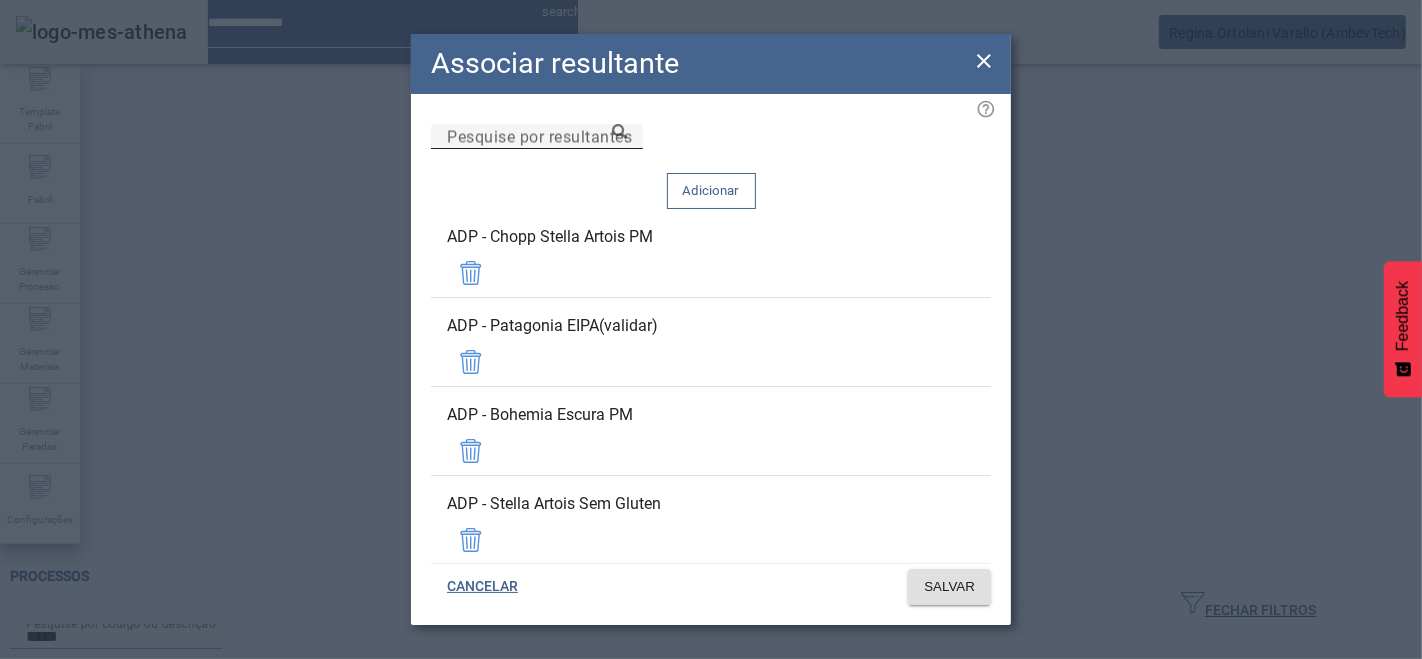 click 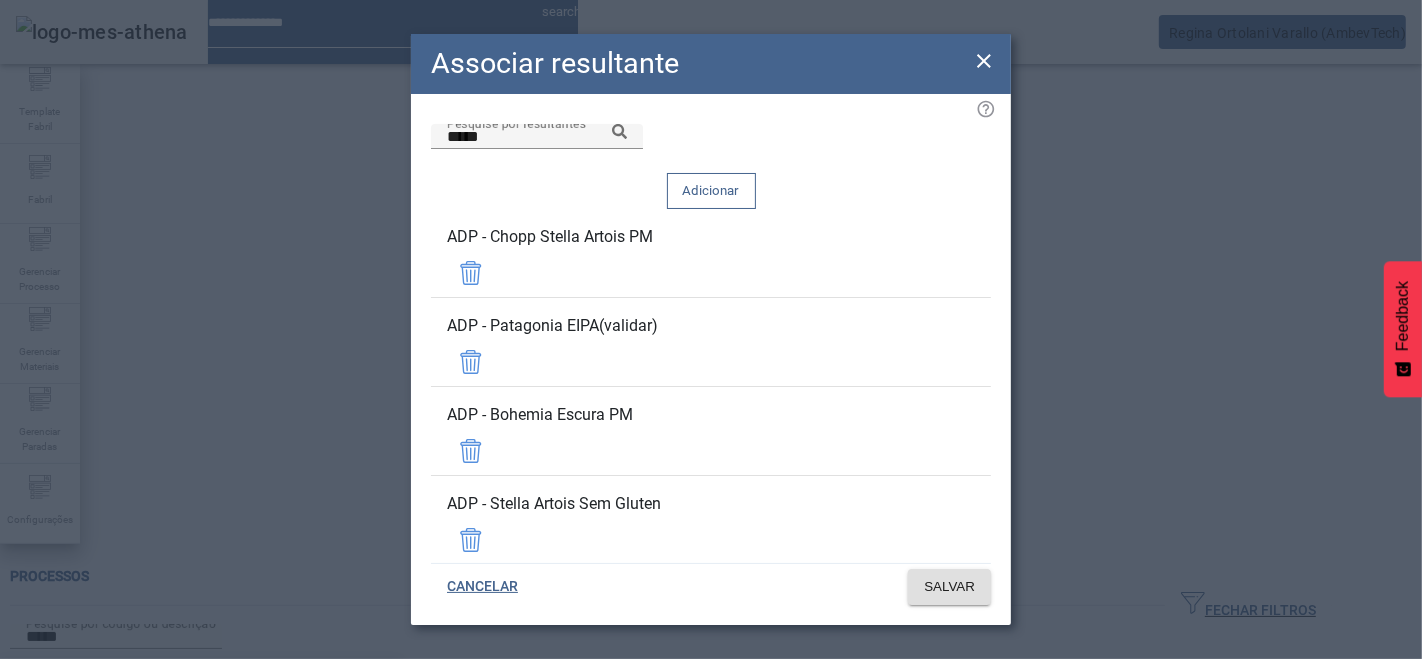 click on "ADP - Flying Fish" at bounding box center (200, 691) 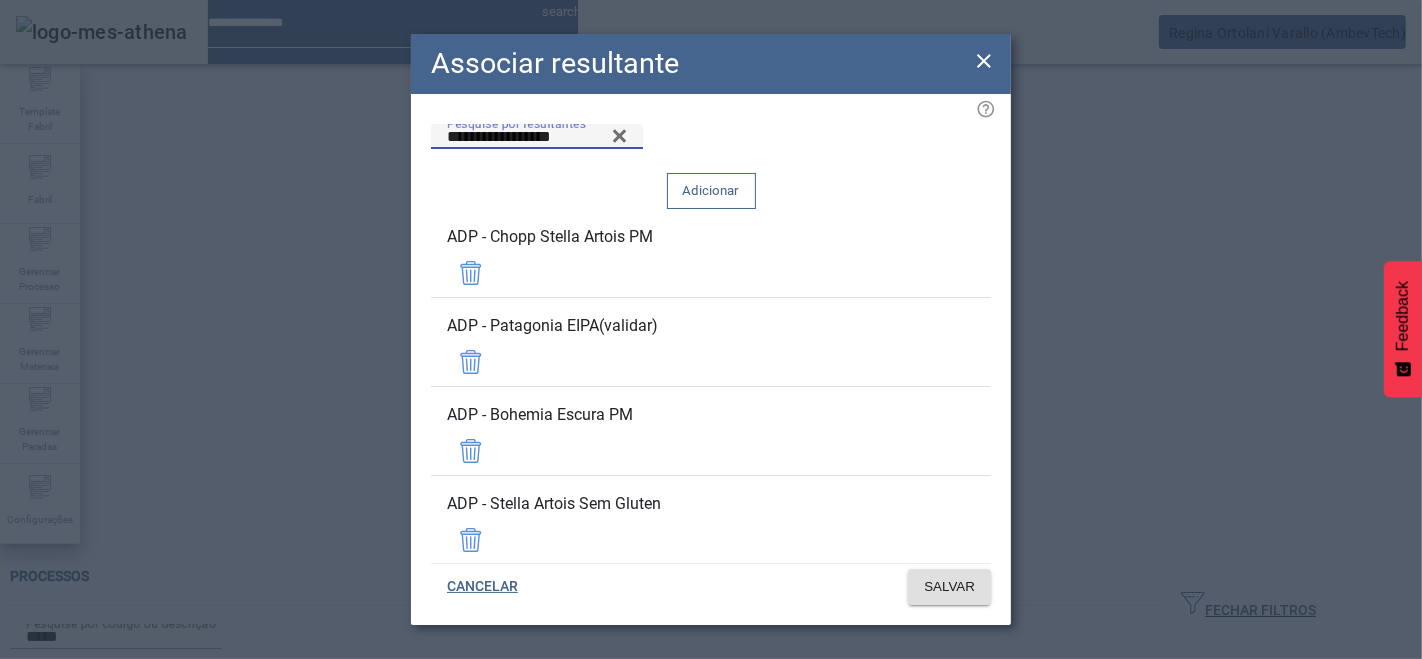 click on "Adicionar" 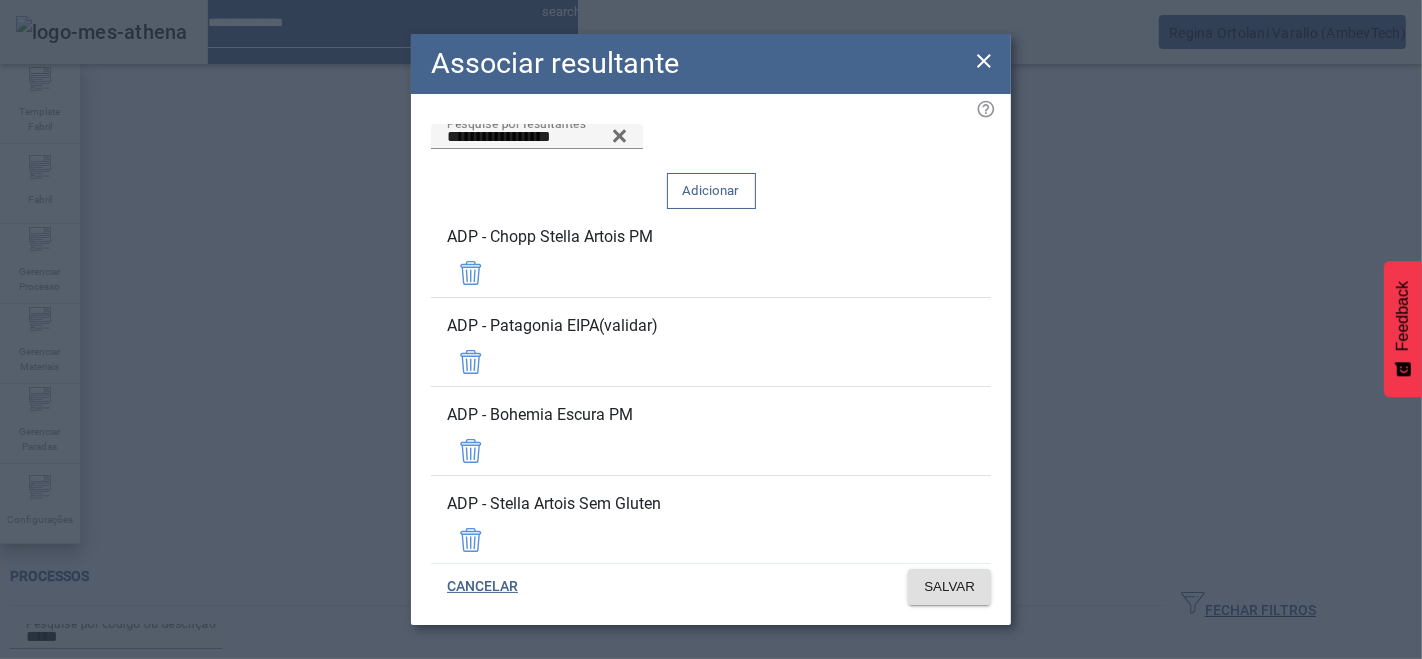 drag, startPoint x: 985, startPoint y: 67, endPoint x: 965, endPoint y: 71, distance: 20.396078 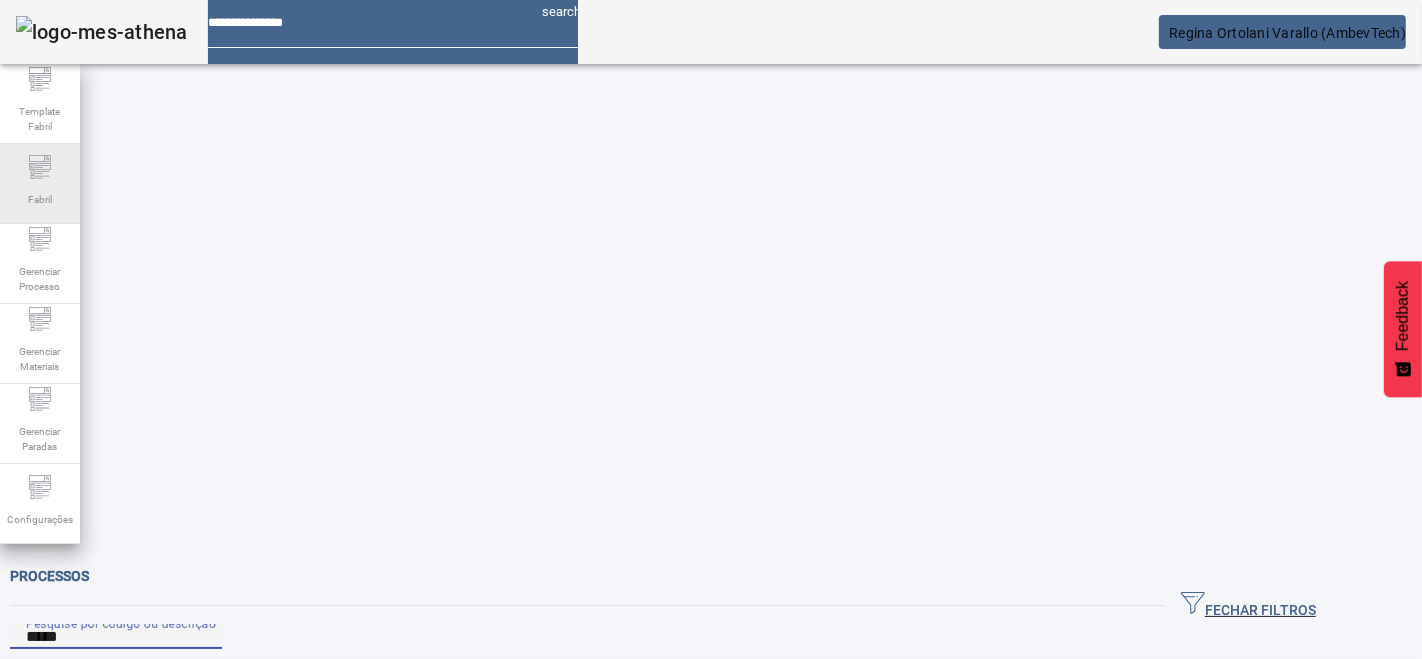 drag, startPoint x: 177, startPoint y: 185, endPoint x: 54, endPoint y: 175, distance: 123.40584 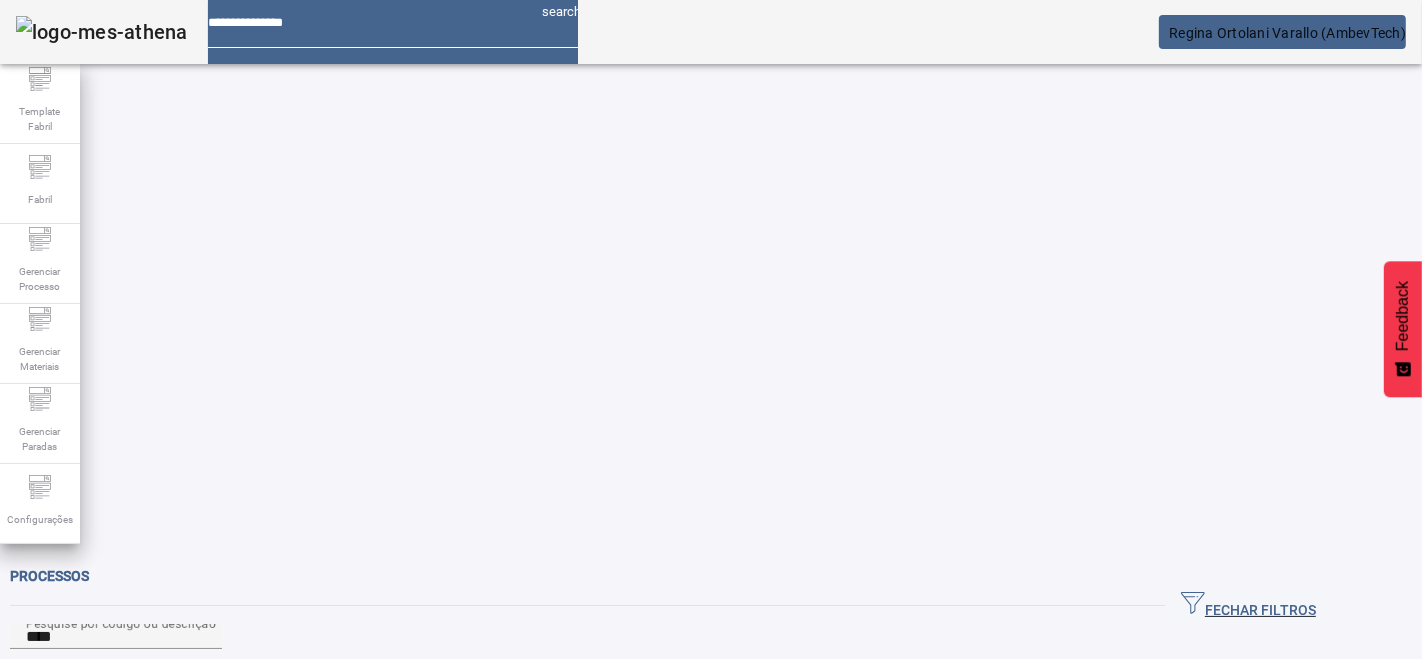 drag, startPoint x: 1356, startPoint y: 241, endPoint x: 1371, endPoint y: 247, distance: 16.155495 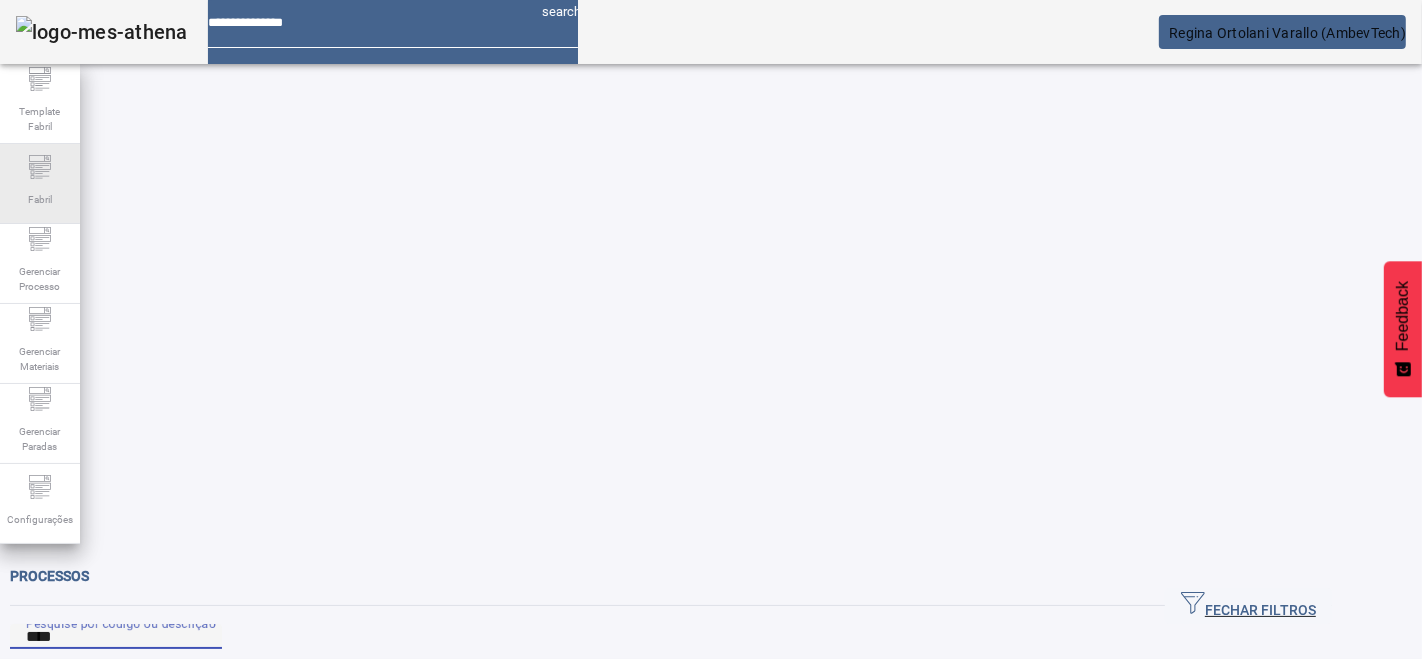 drag, startPoint x: 187, startPoint y: 178, endPoint x: 69, endPoint y: 178, distance: 118 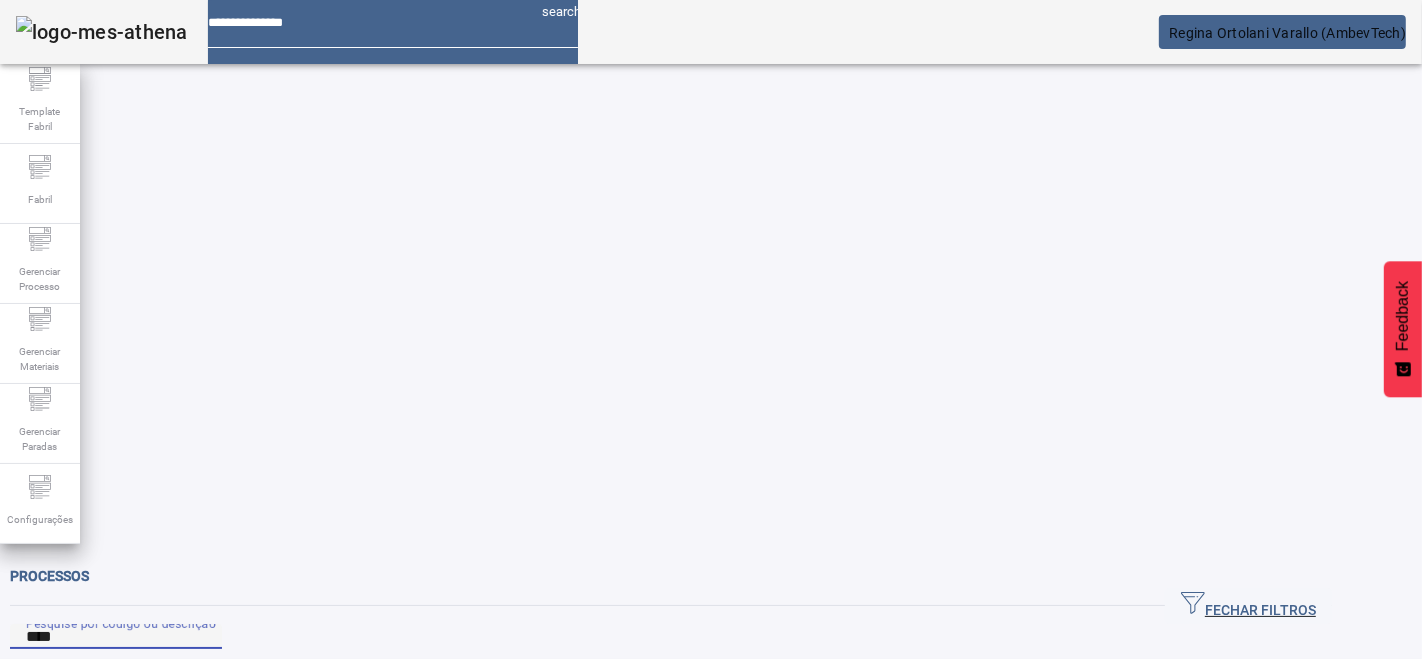 type on "****" 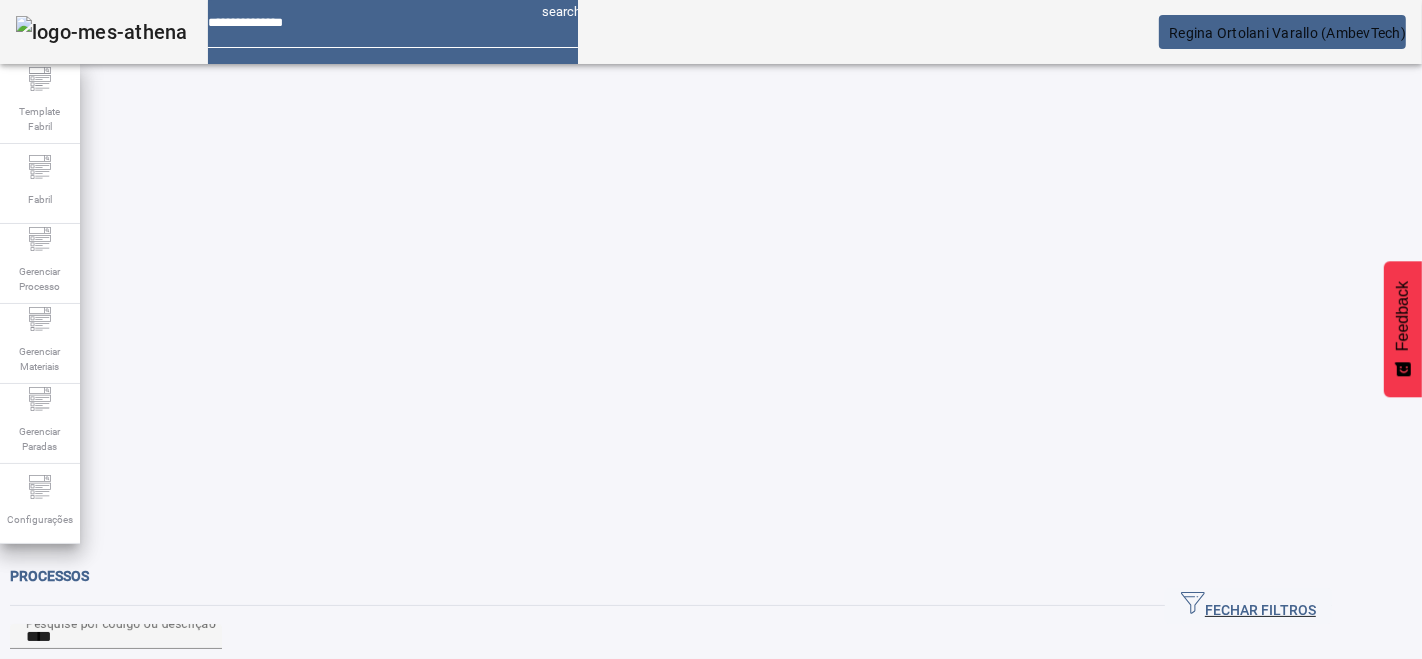 click on "FILTRAR" 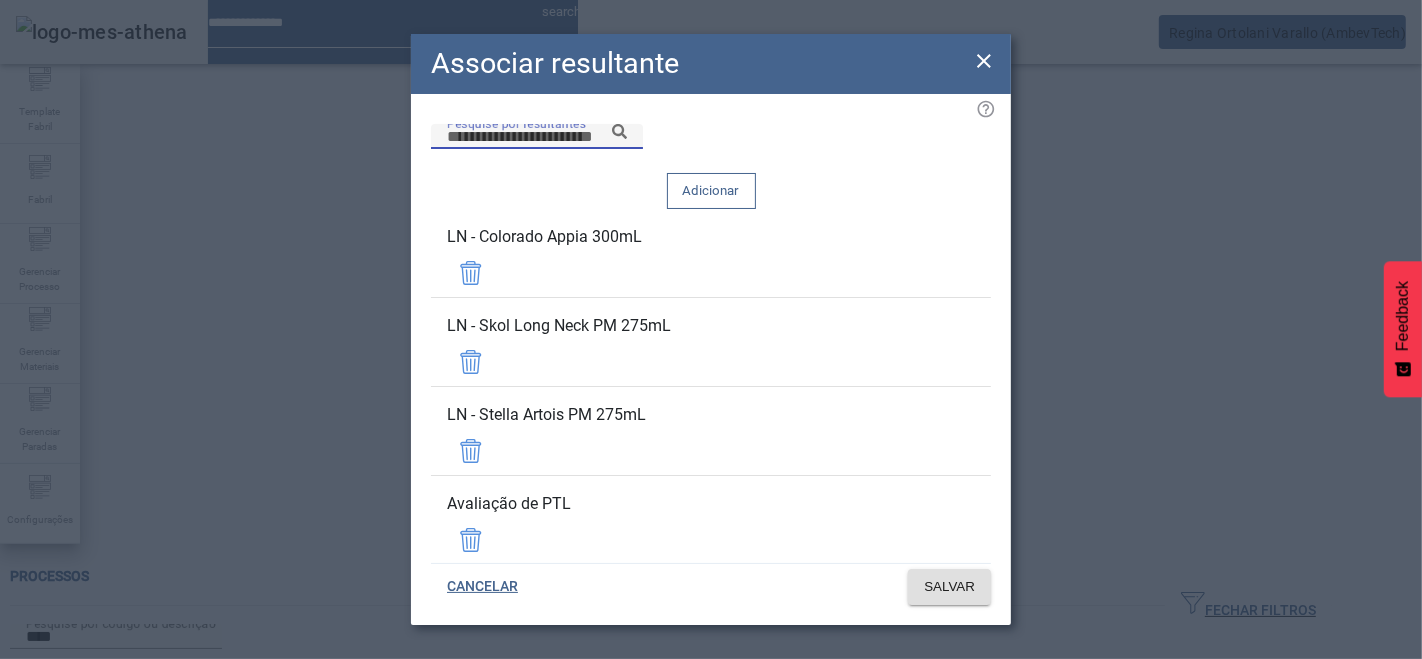 click on "Pesquise por resultantes" at bounding box center (537, 137) 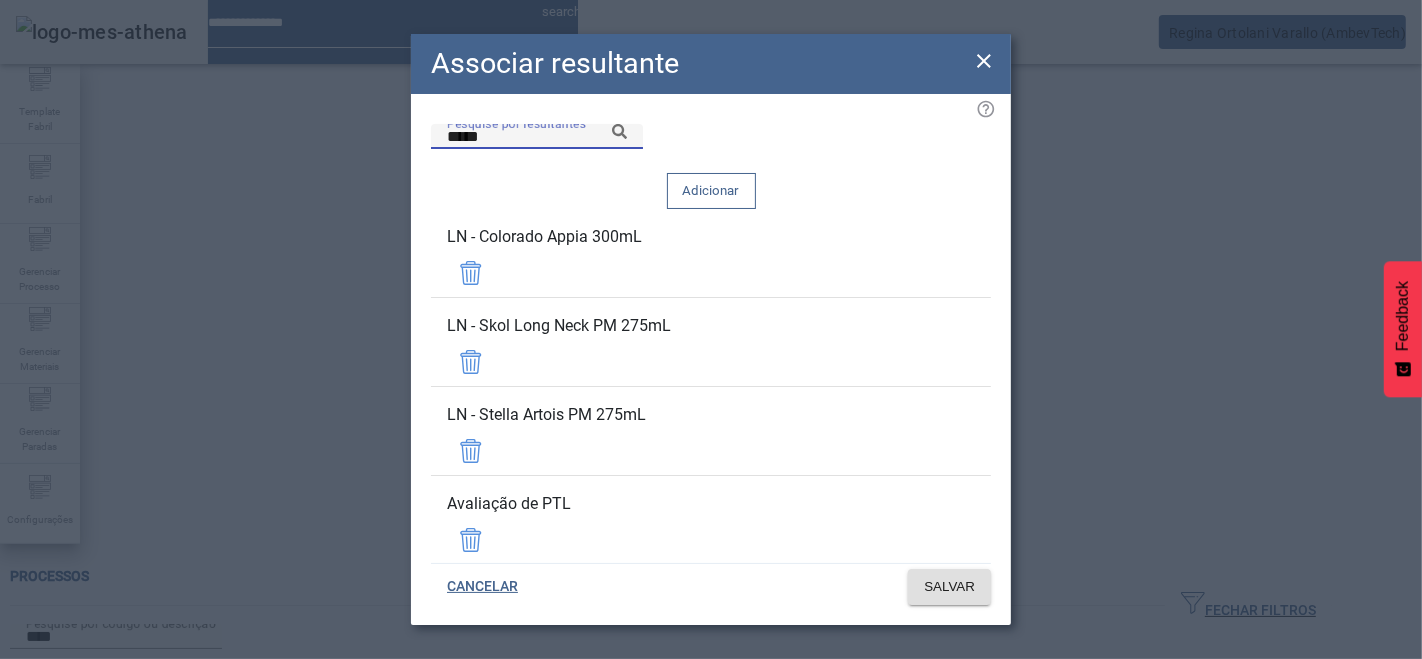 type on "*****" 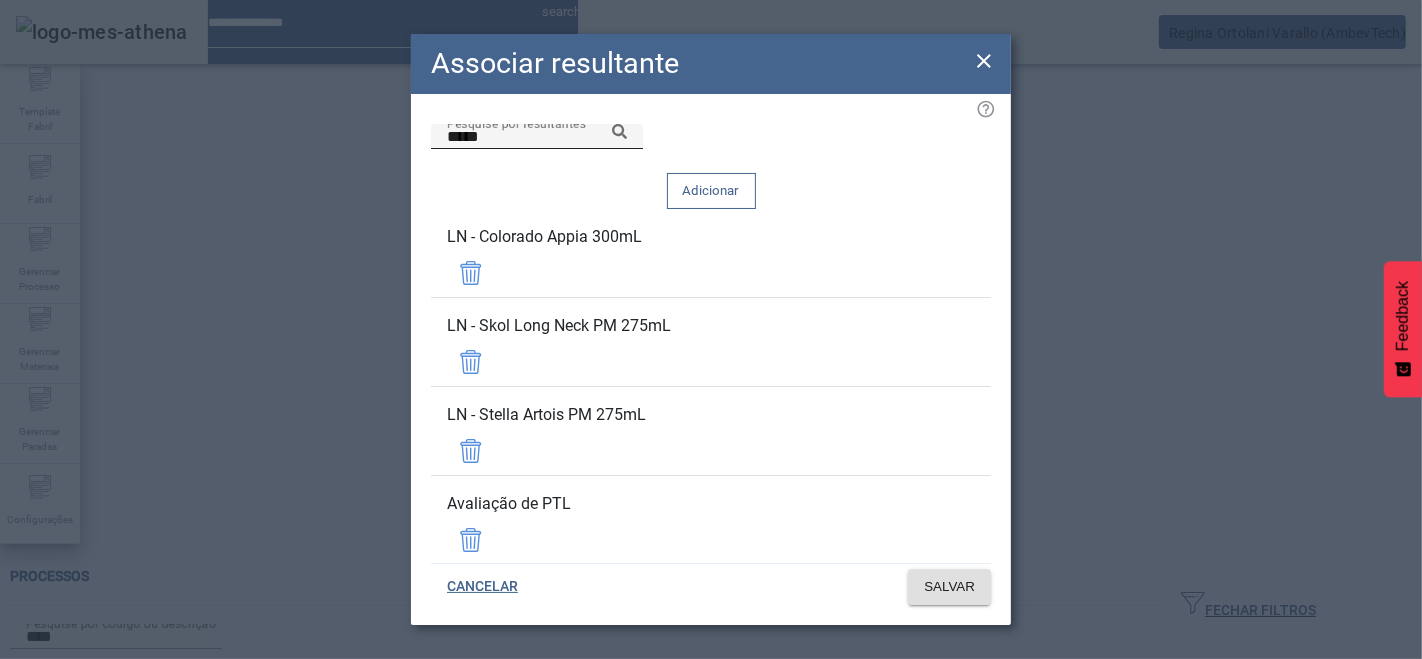 click 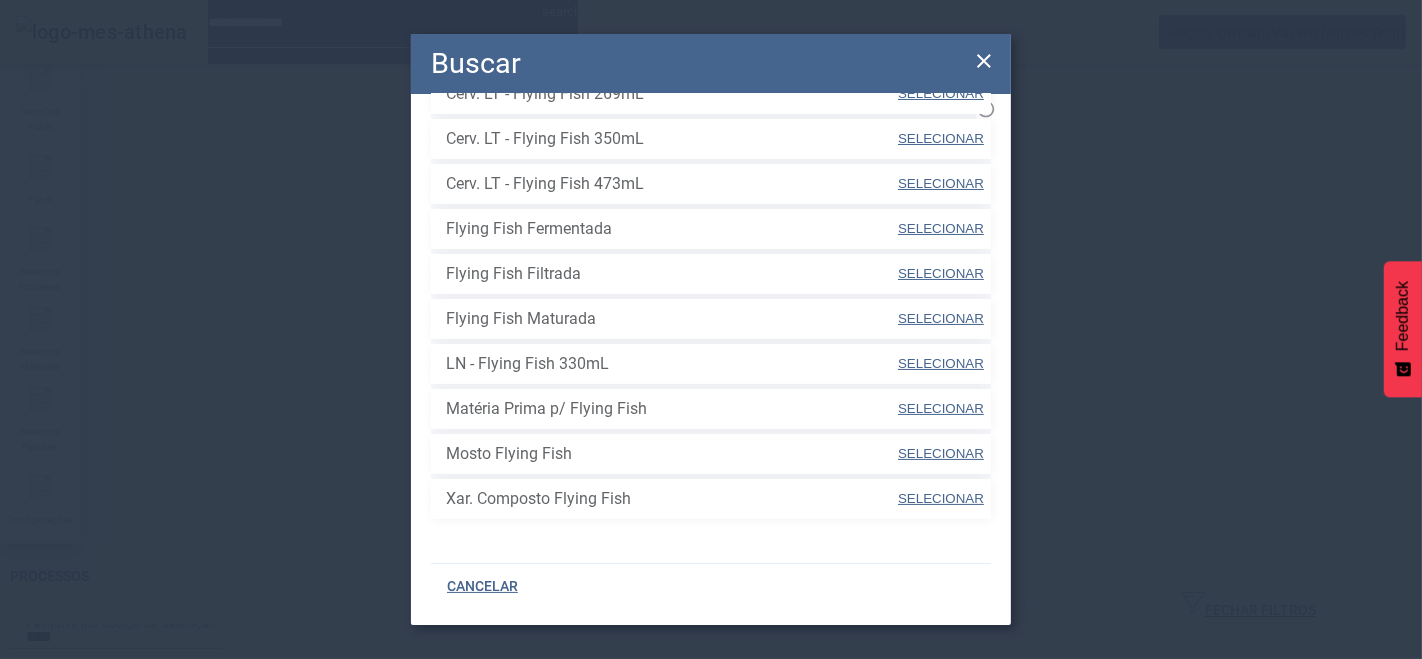 scroll, scrollTop: 0, scrollLeft: 0, axis: both 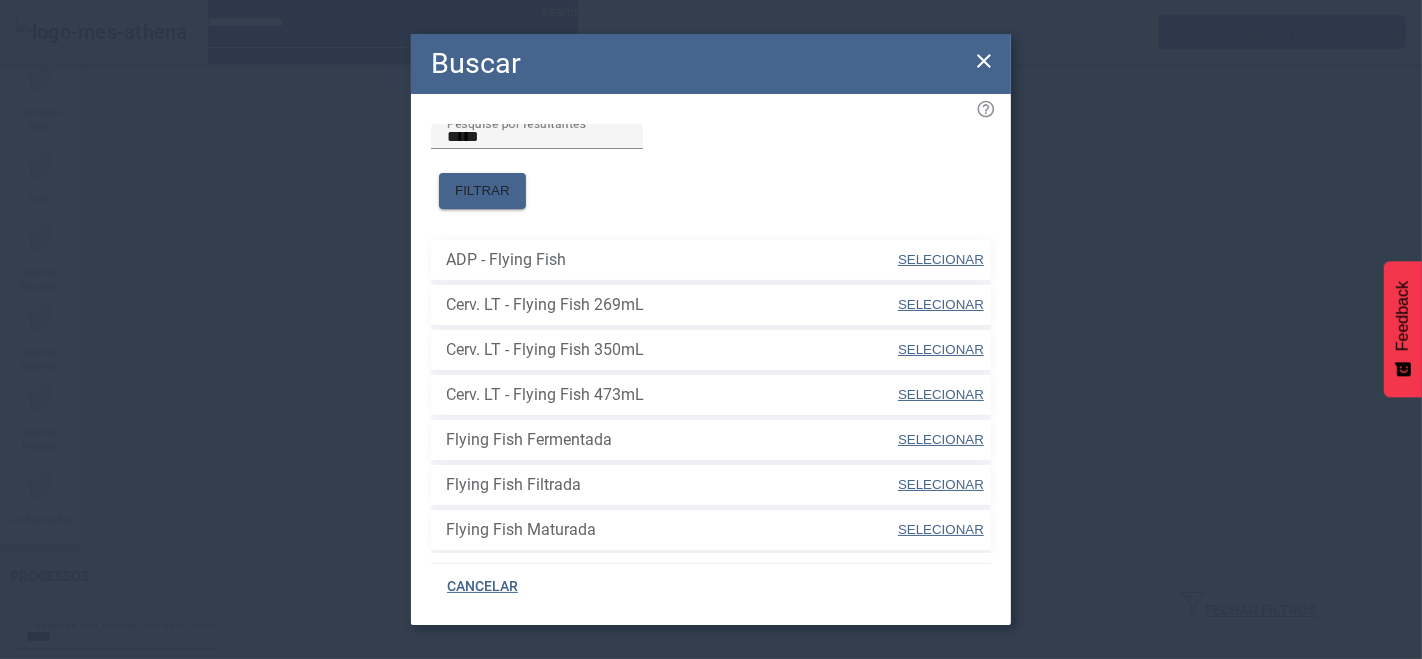 drag, startPoint x: 972, startPoint y: 55, endPoint x: 945, endPoint y: 65, distance: 28.79236 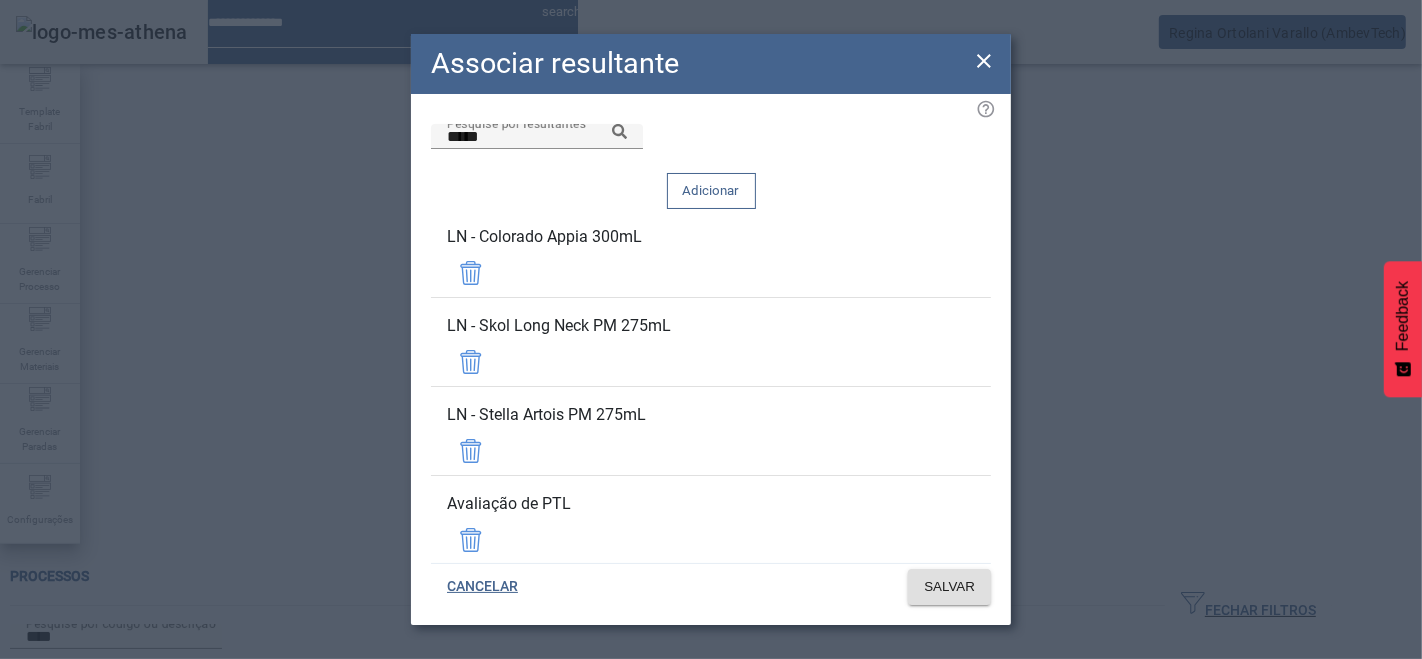 drag, startPoint x: 977, startPoint y: 55, endPoint x: 712, endPoint y: 38, distance: 265.5447 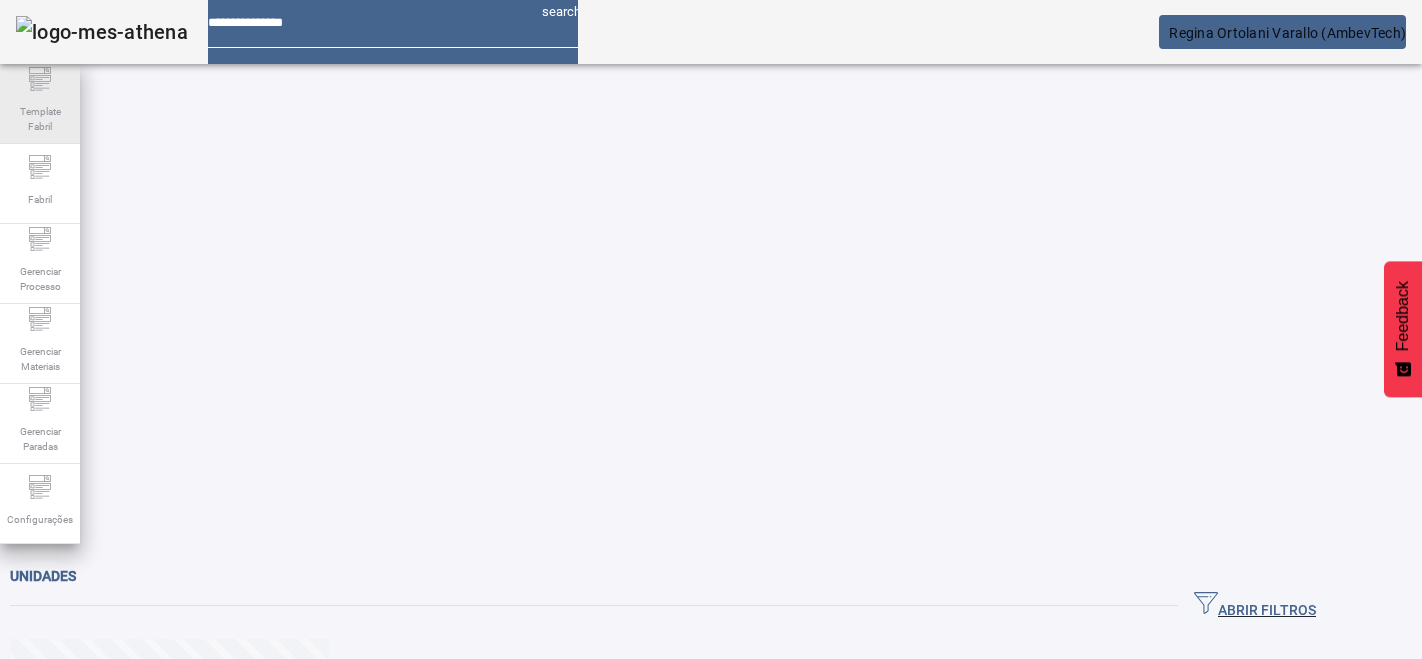 scroll, scrollTop: 0, scrollLeft: 0, axis: both 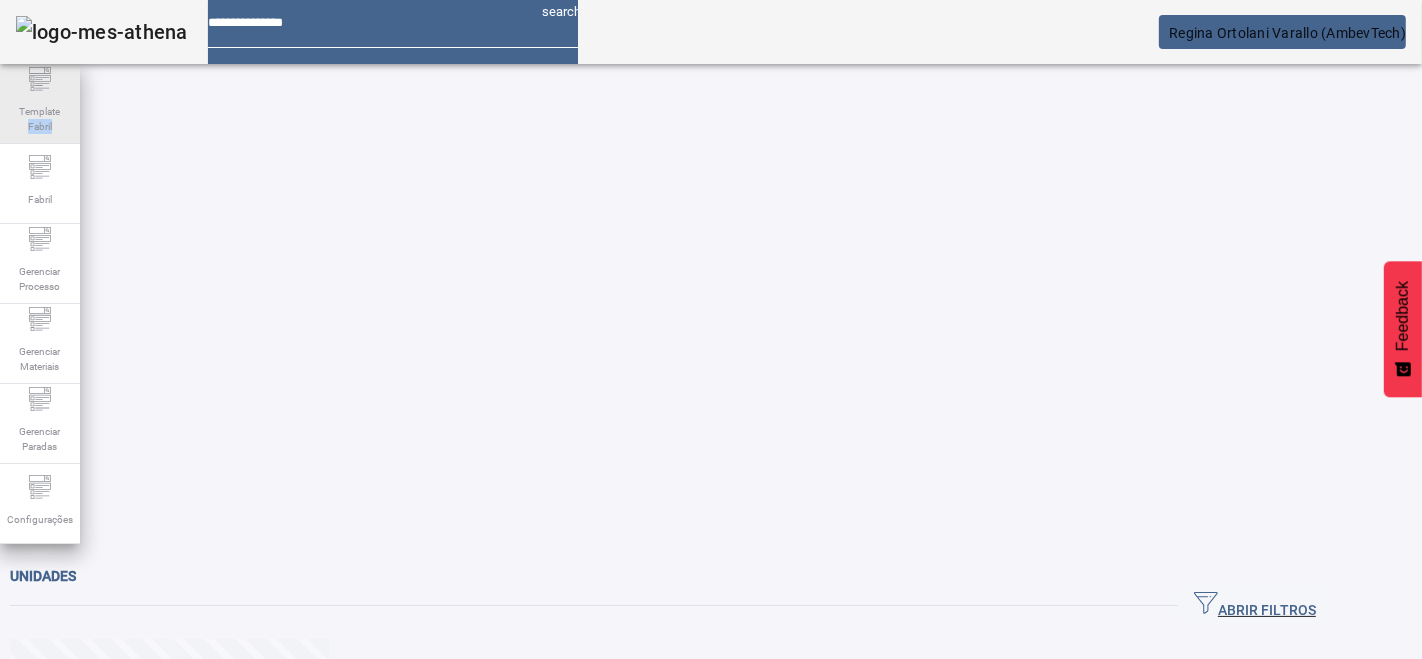 click on "Template Fabril" 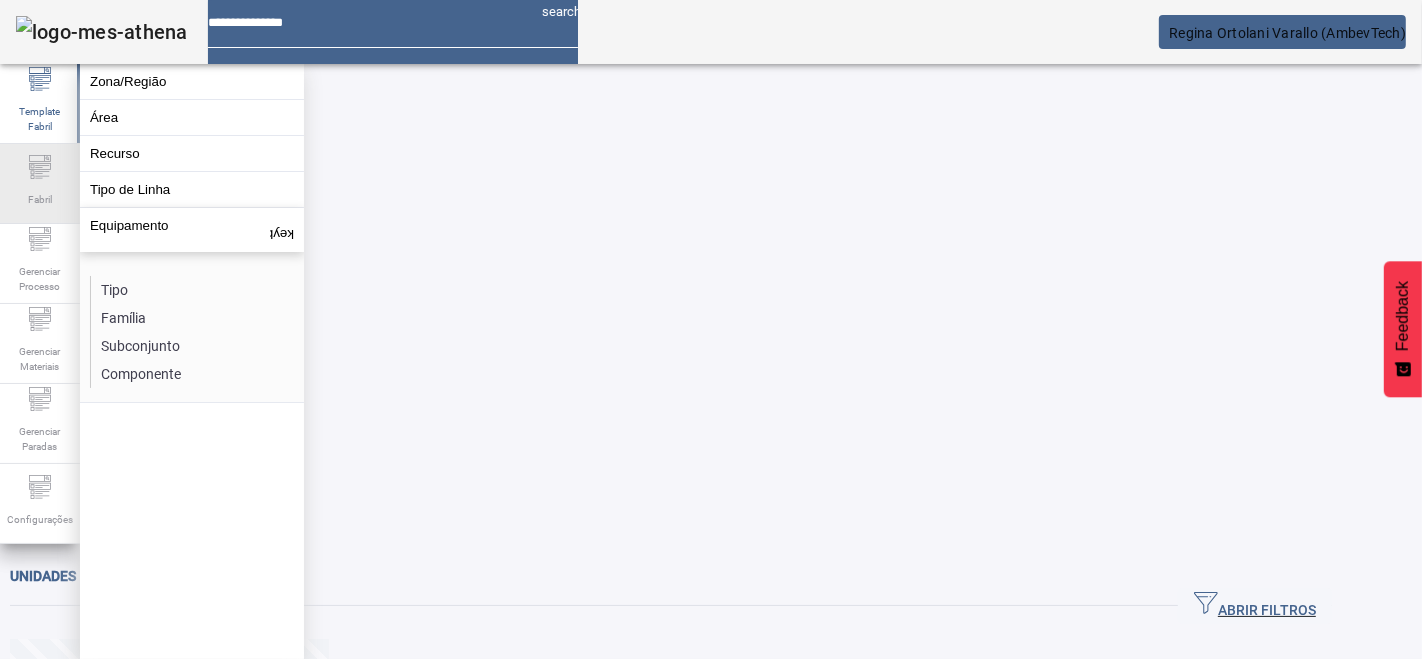 click on "Fabril" 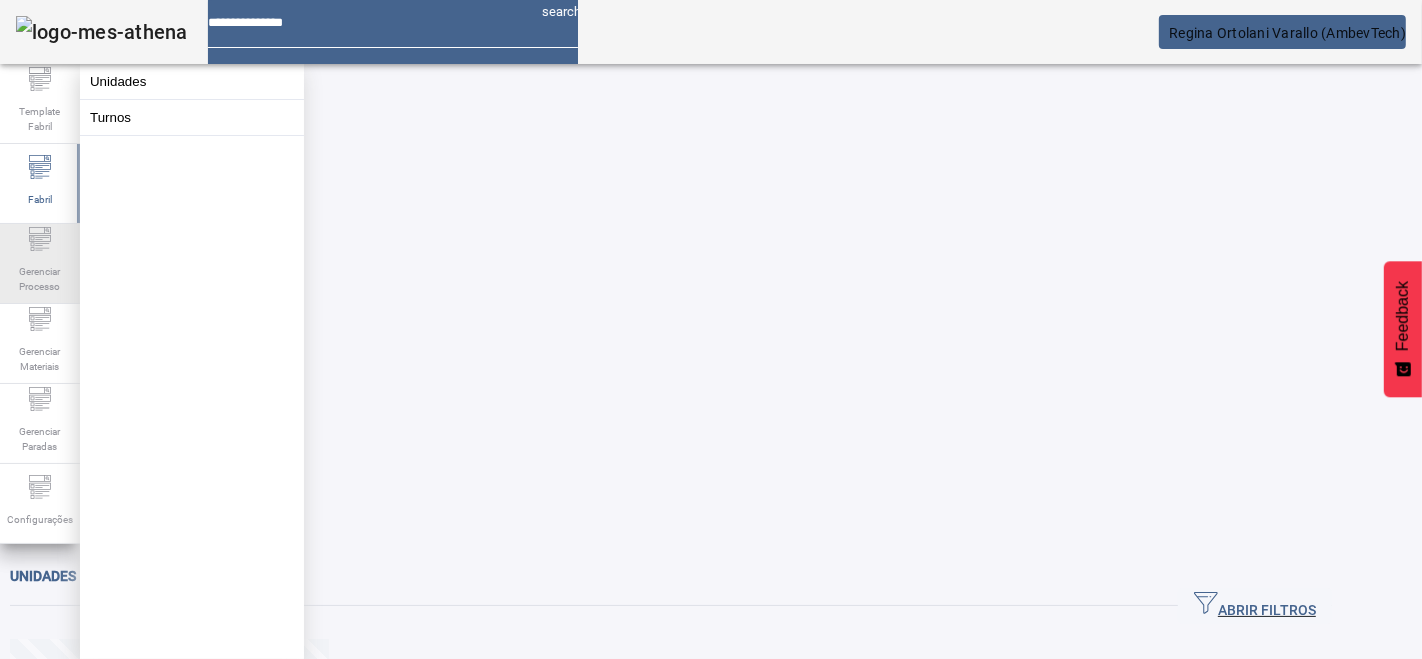 click on "Gerenciar Processo" 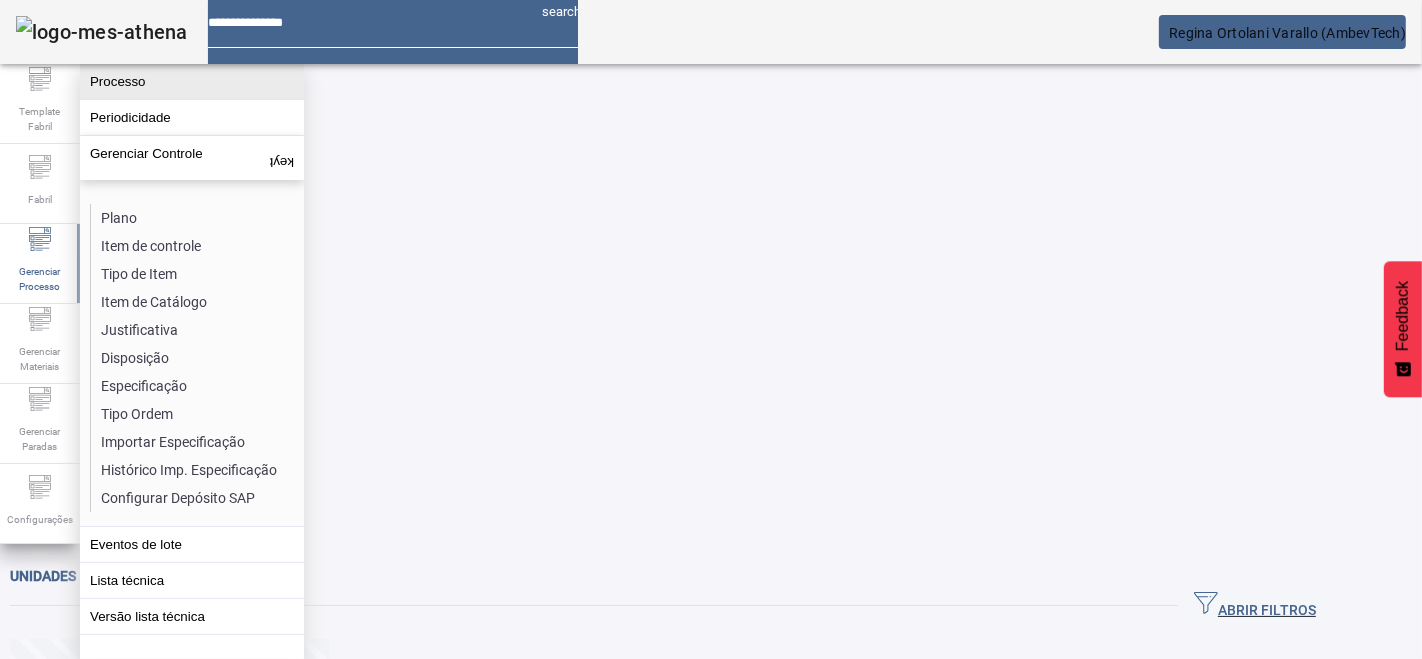click on "Processo" 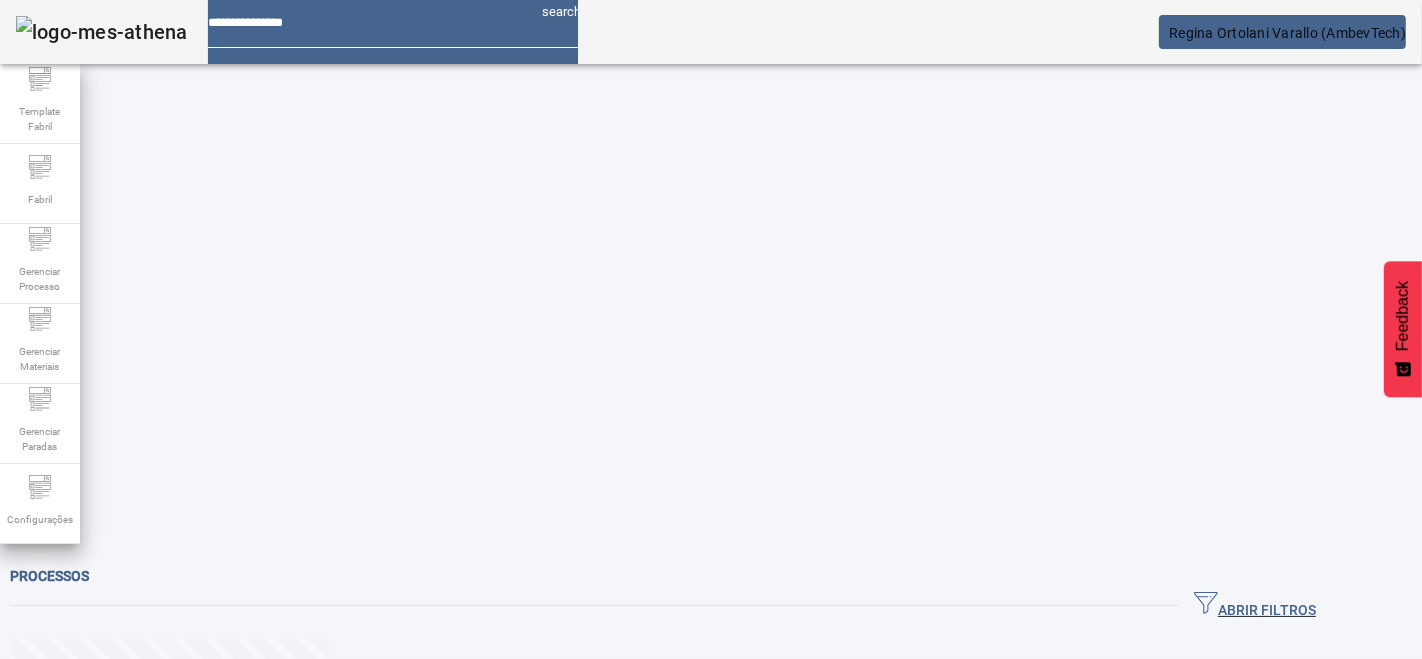 click on "ABRIR FILTROS" 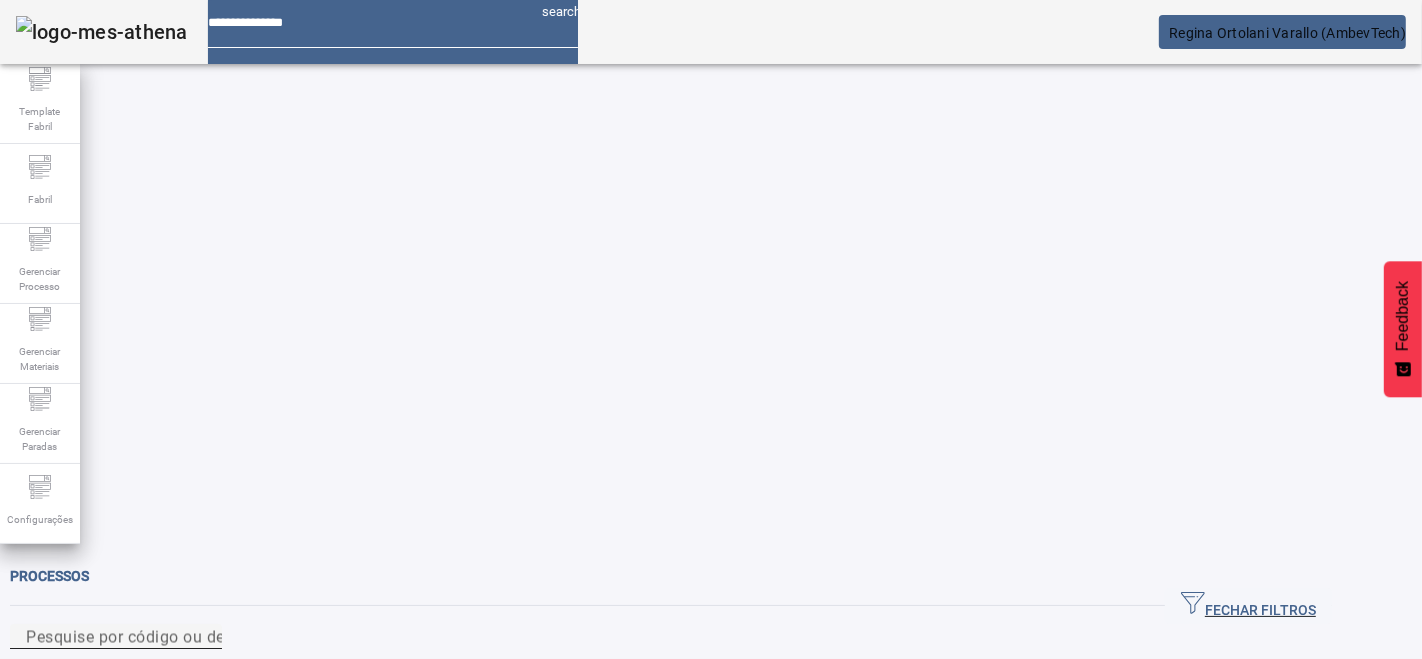 click on "Pesquise por código ou descrição" at bounding box center (116, 637) 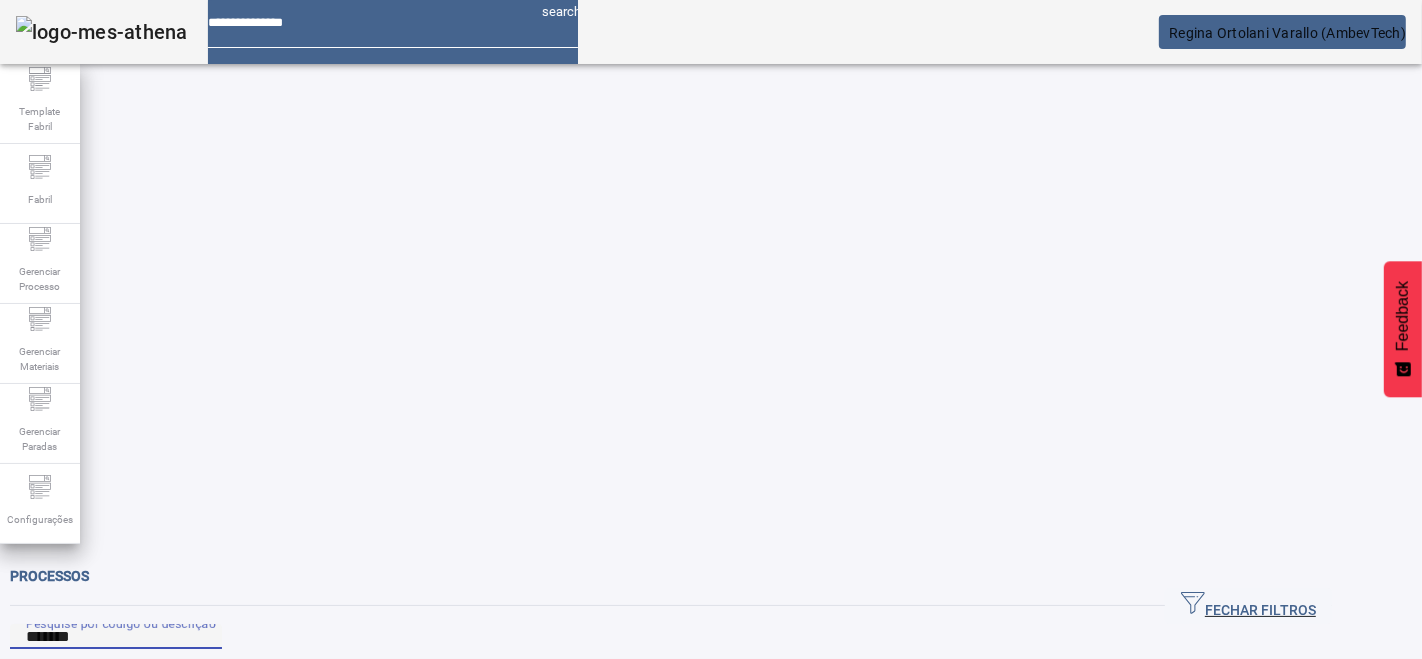 type on "*******" 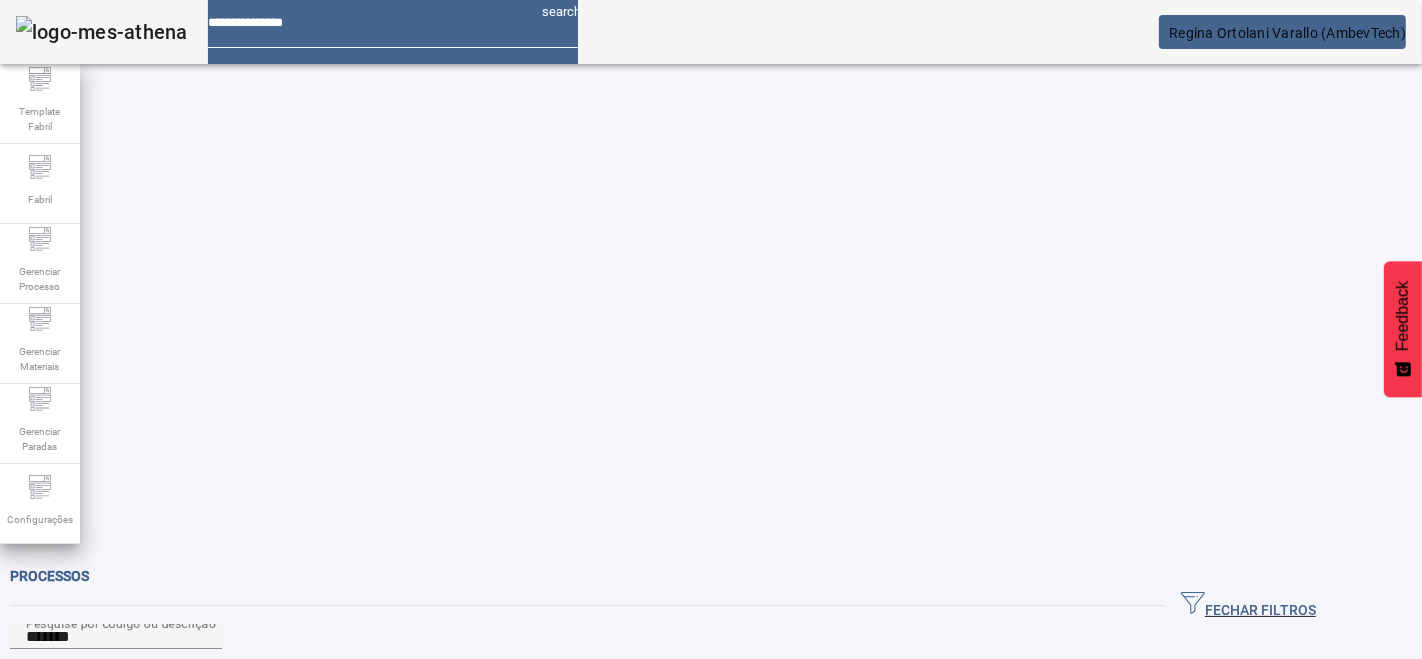 click on "FILTRAR" 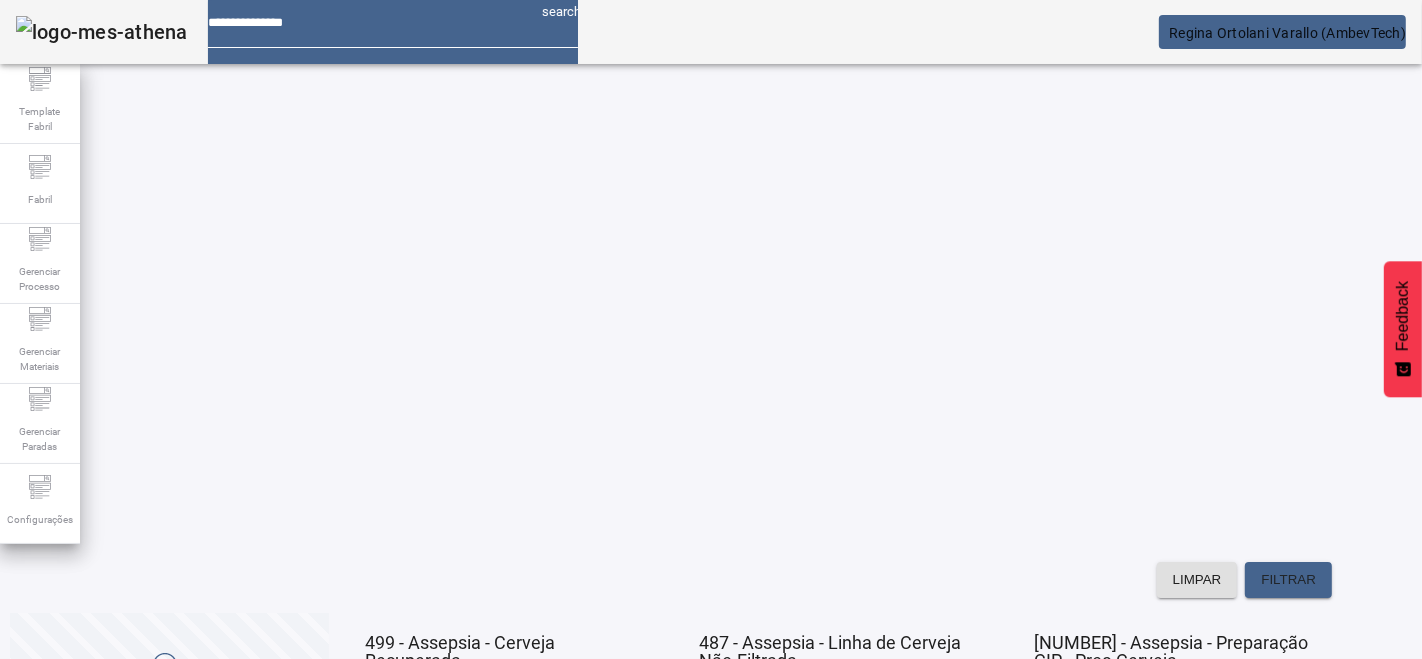 click at bounding box center [643, 867] 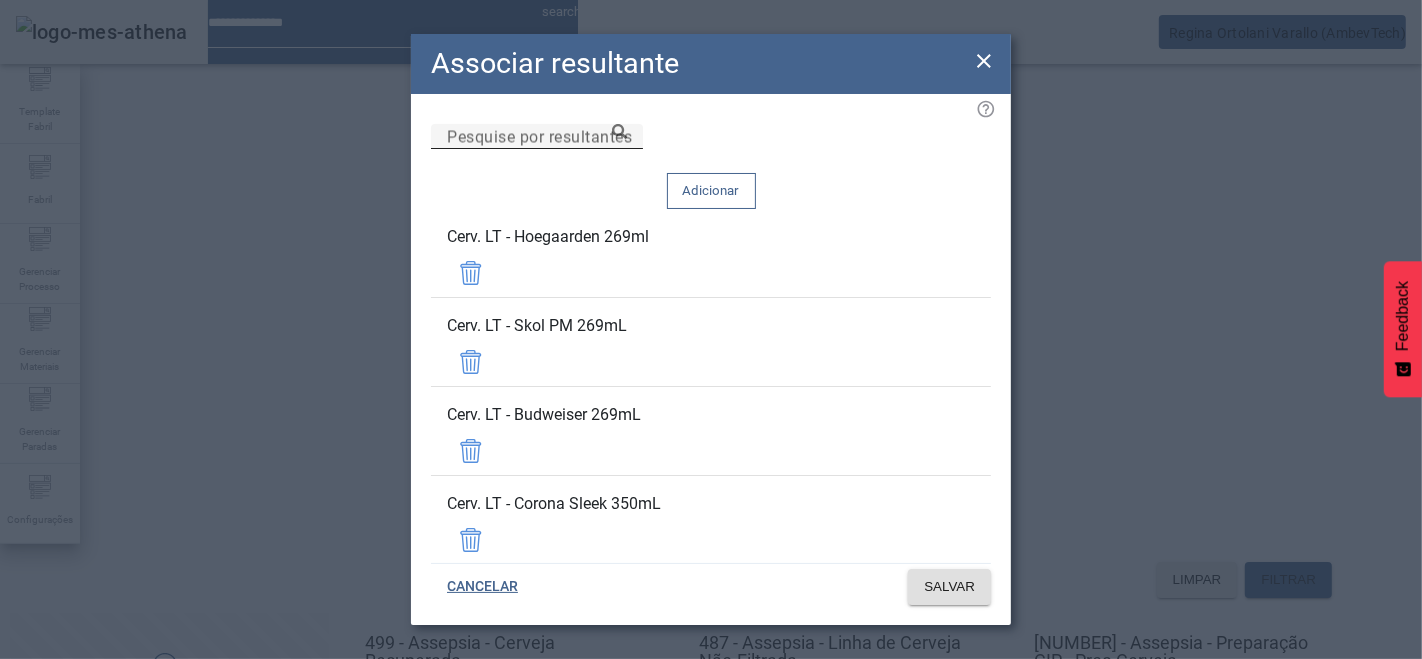 click on "Pesquise por resultantes" at bounding box center [537, 137] 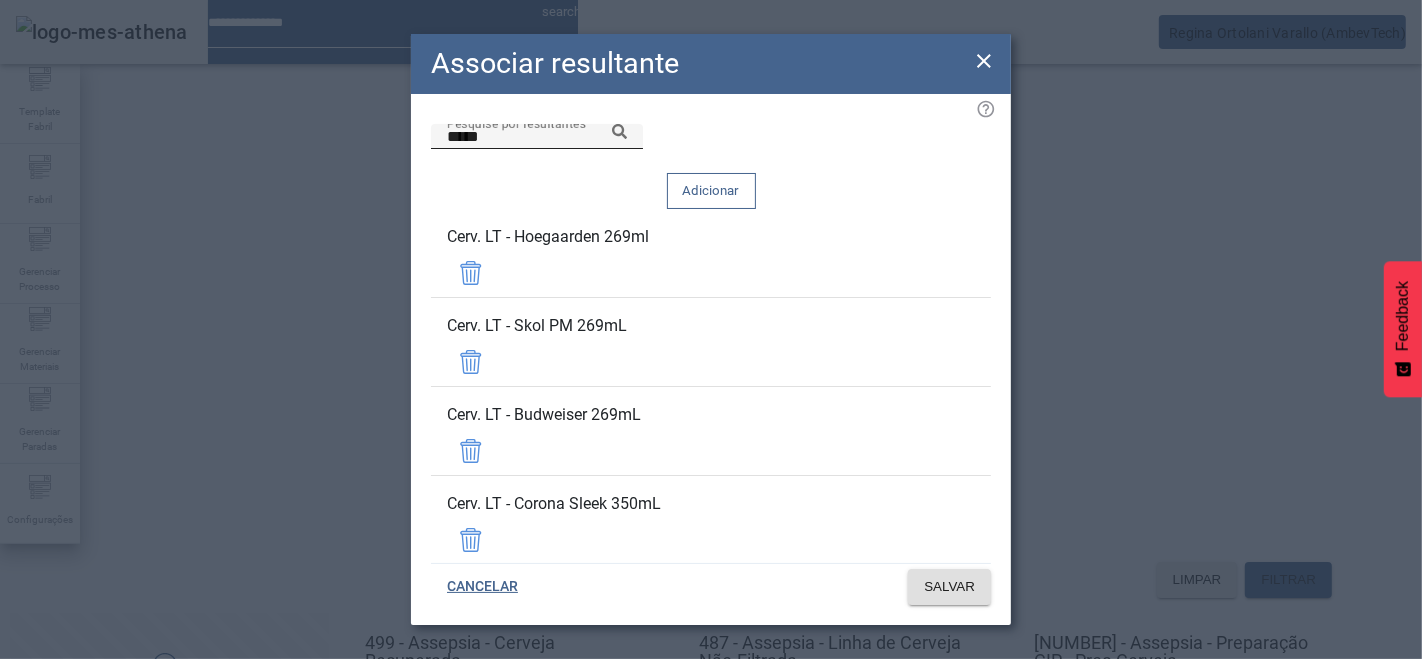 click on "Pesquise por resultantes *****" 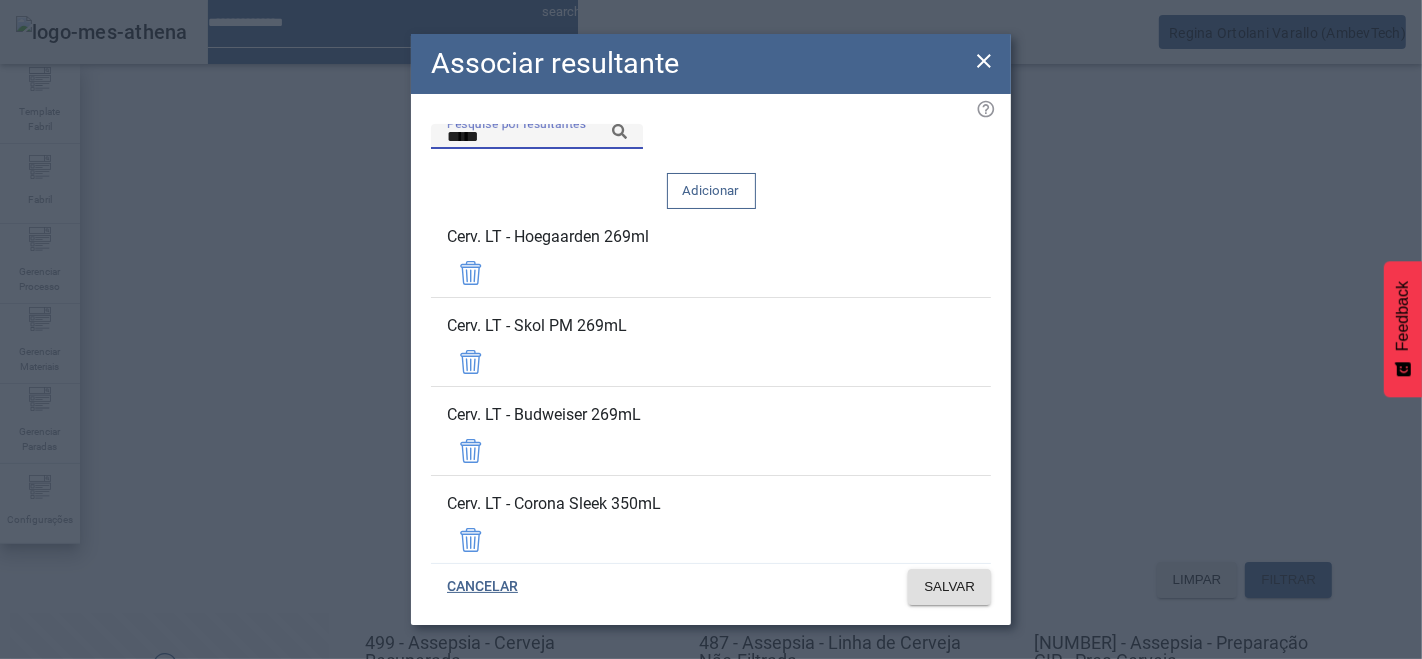 click on "*****" at bounding box center [537, 137] 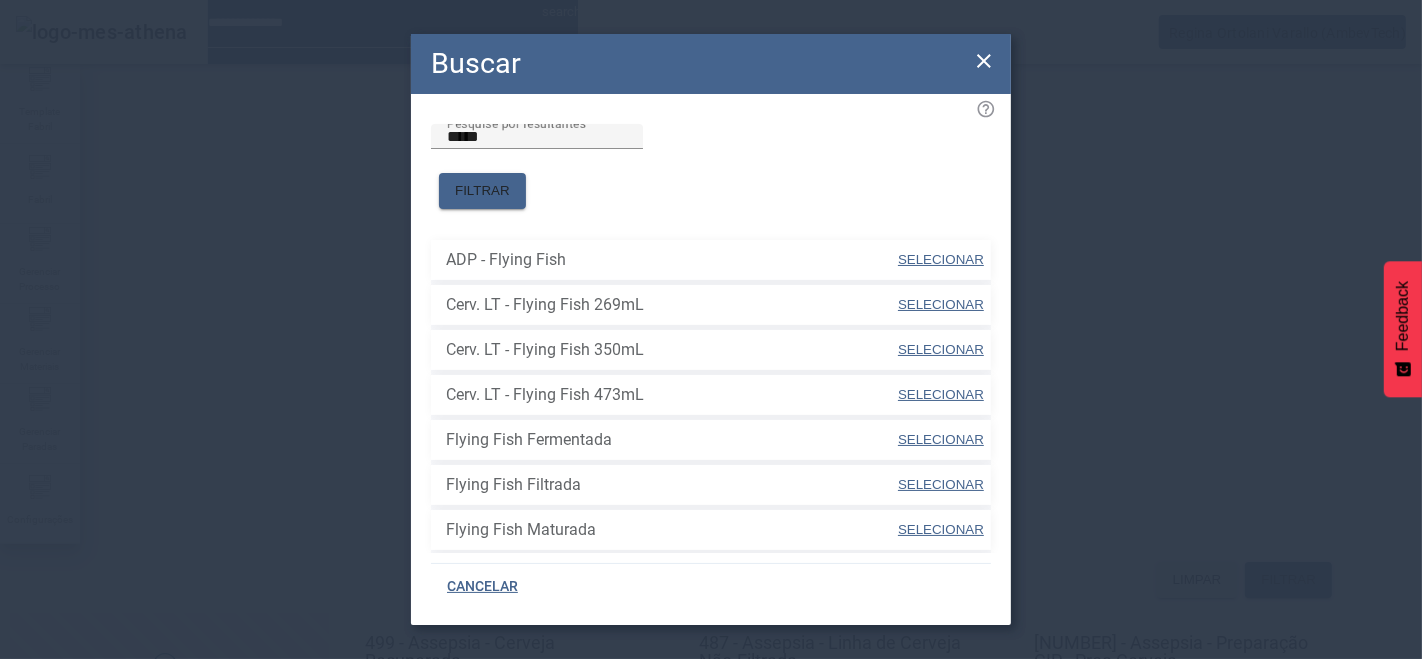 click on "SELECIONAR" at bounding box center [941, 304] 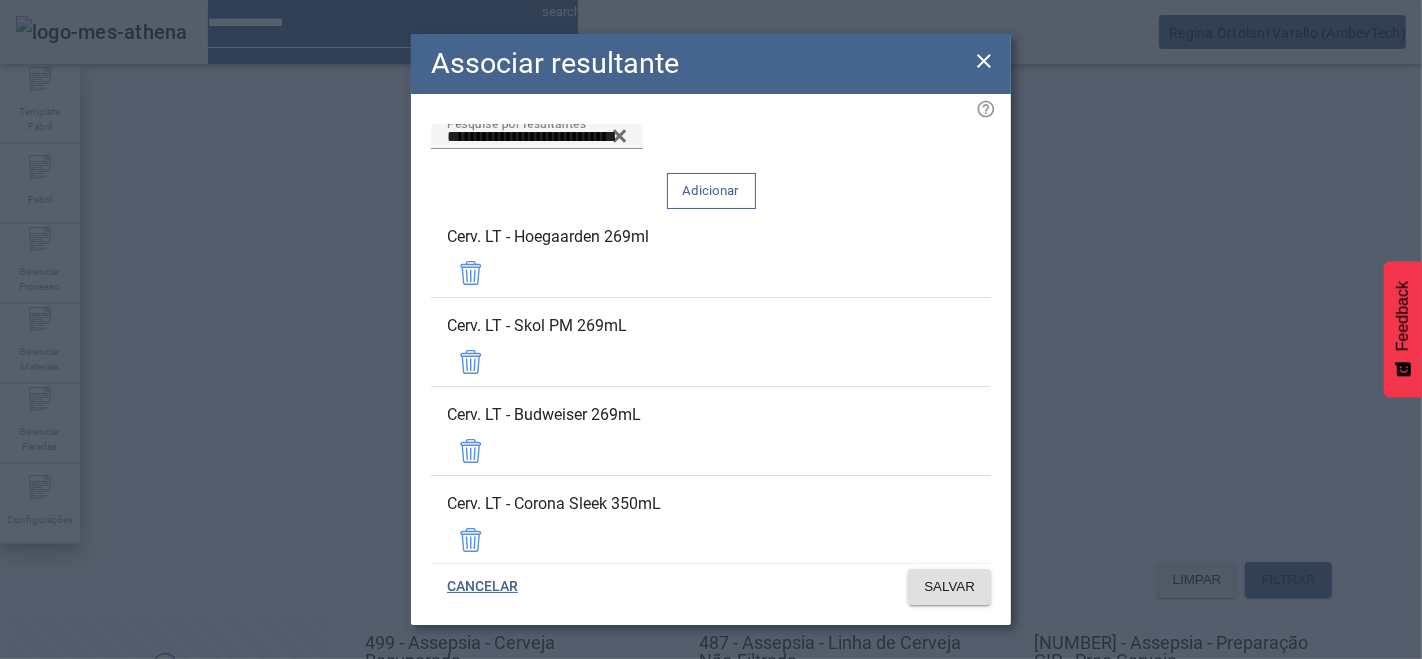 drag, startPoint x: 922, startPoint y: 151, endPoint x: 909, endPoint y: 160, distance: 15.811388 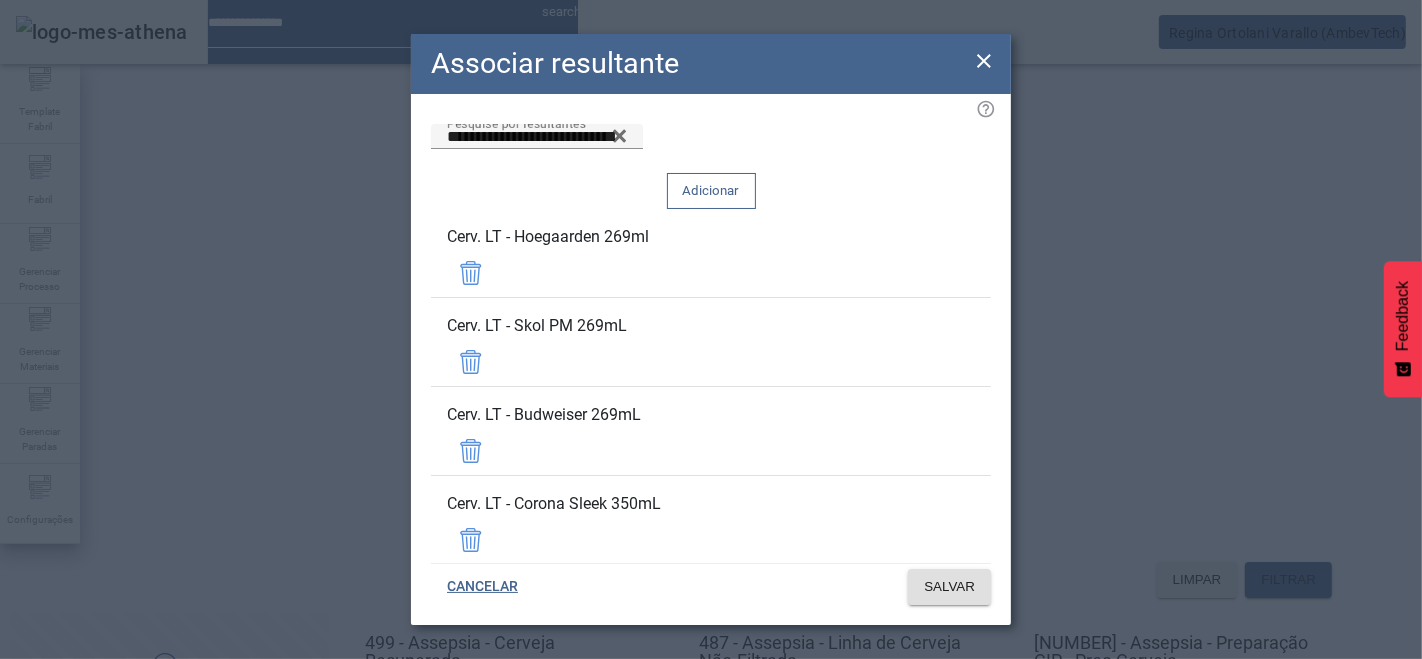 click on "Adicionar" 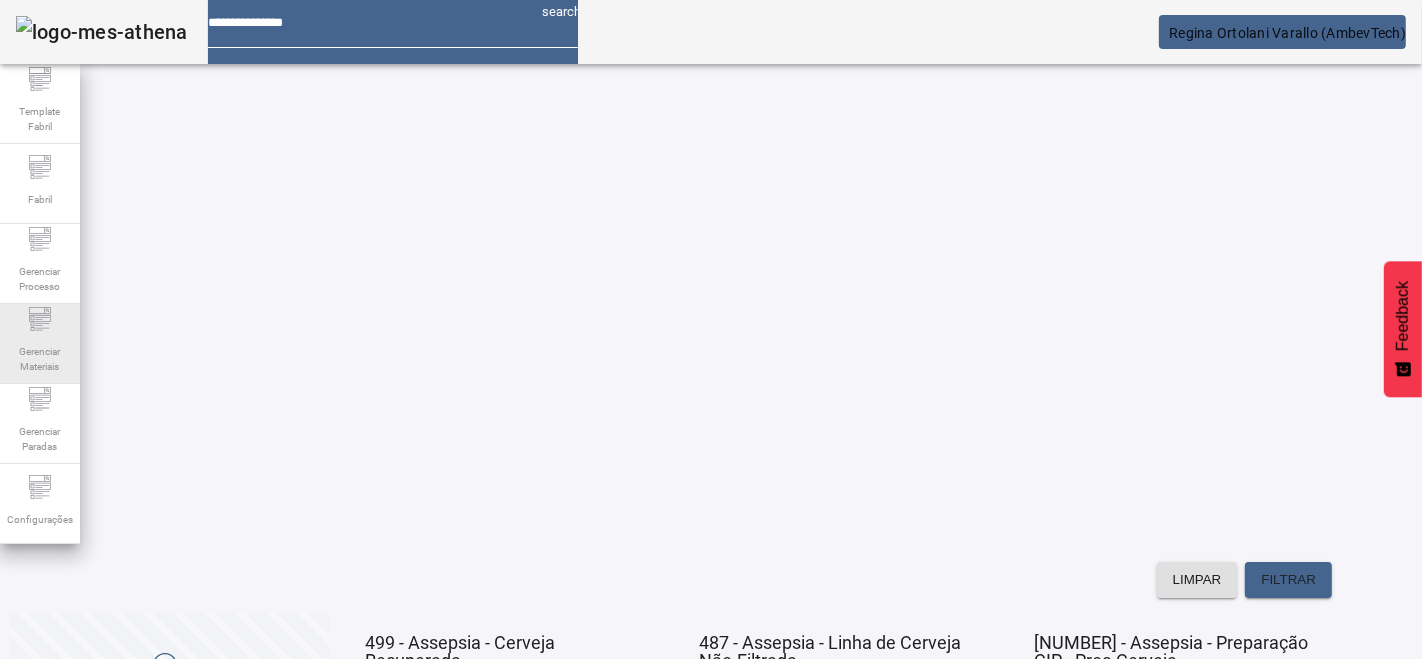 click on "Gerenciar Materiais" 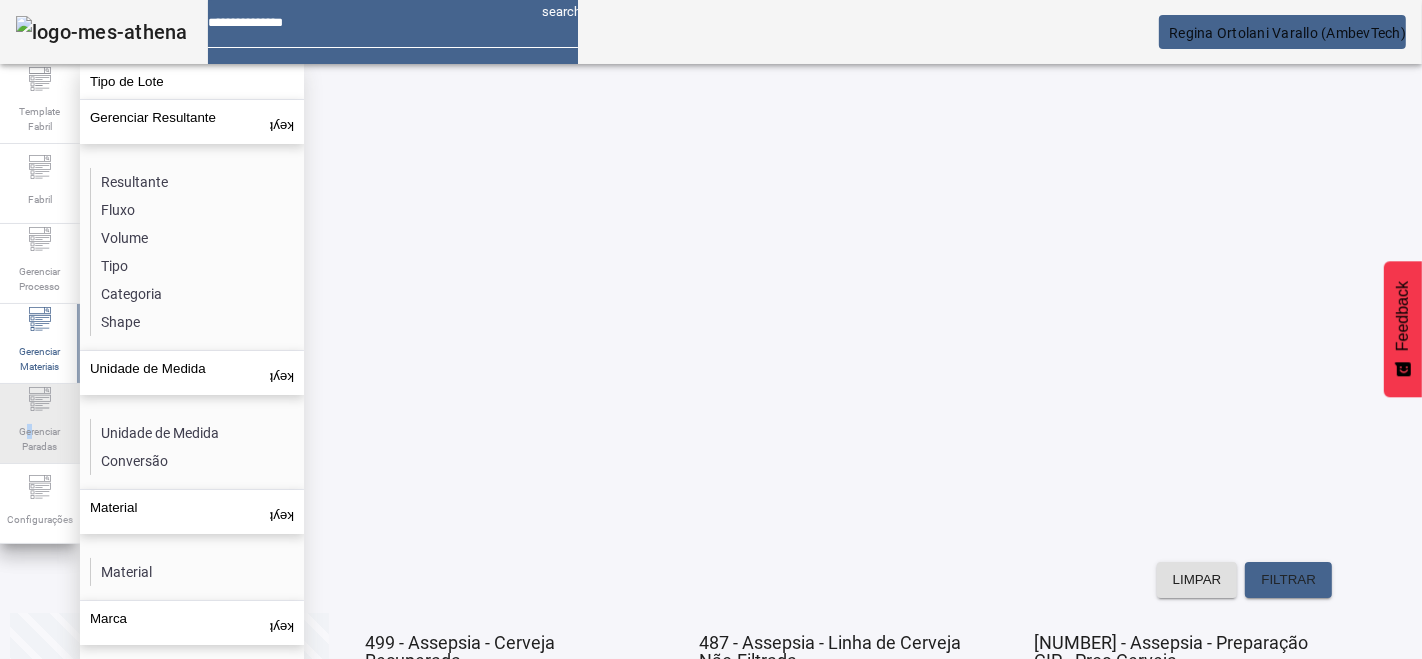 click on "Gerenciar Paradas" 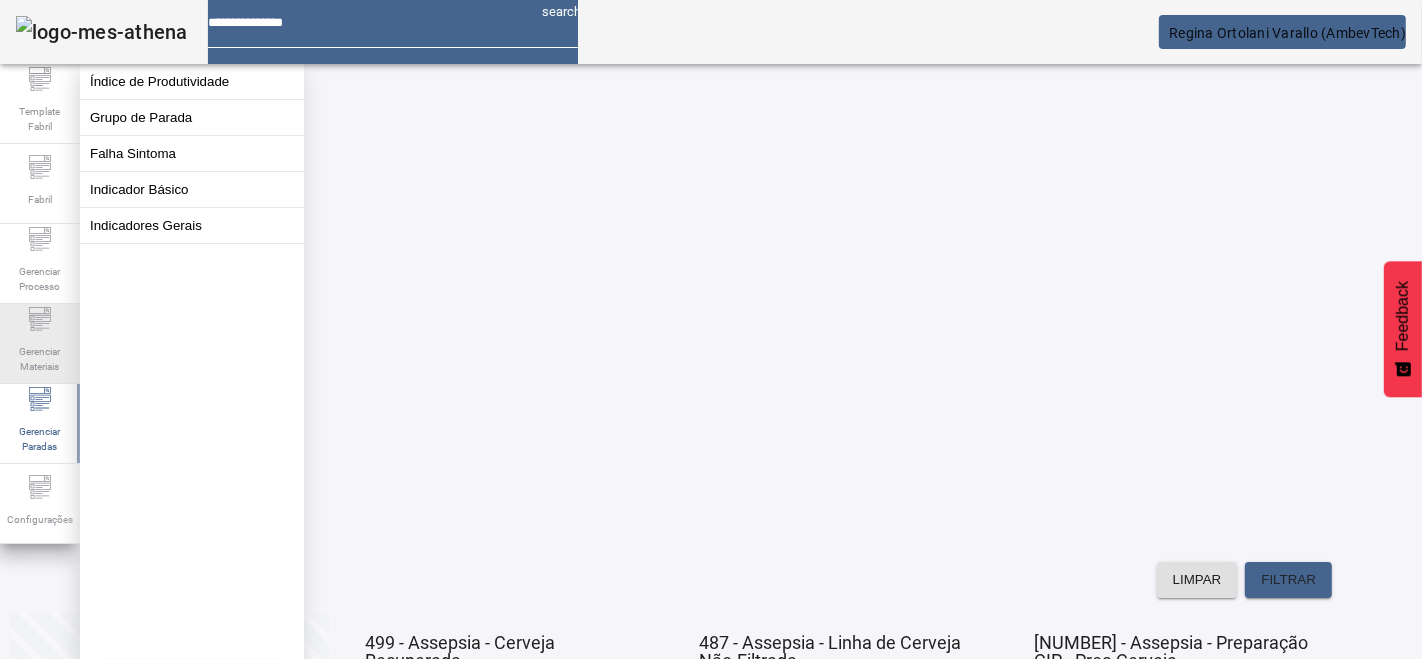 click on "Gerenciar Materiais" 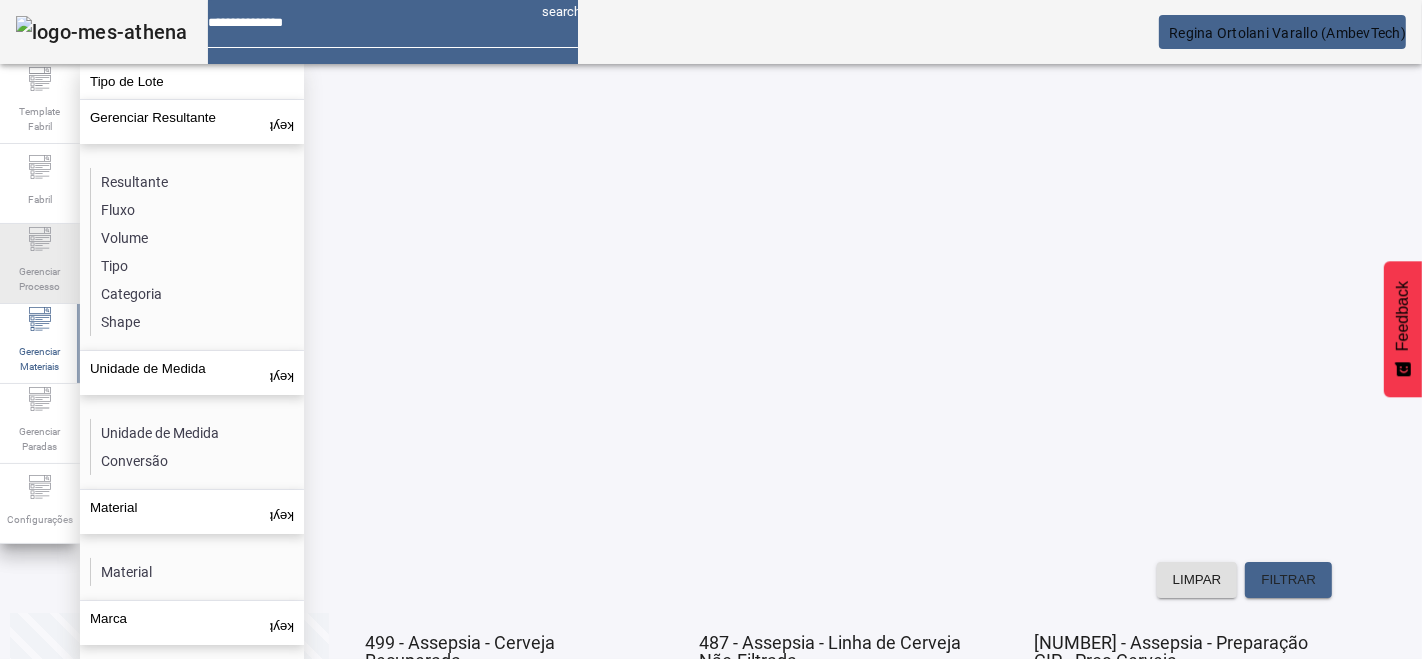 click on "Gerenciar Processo" 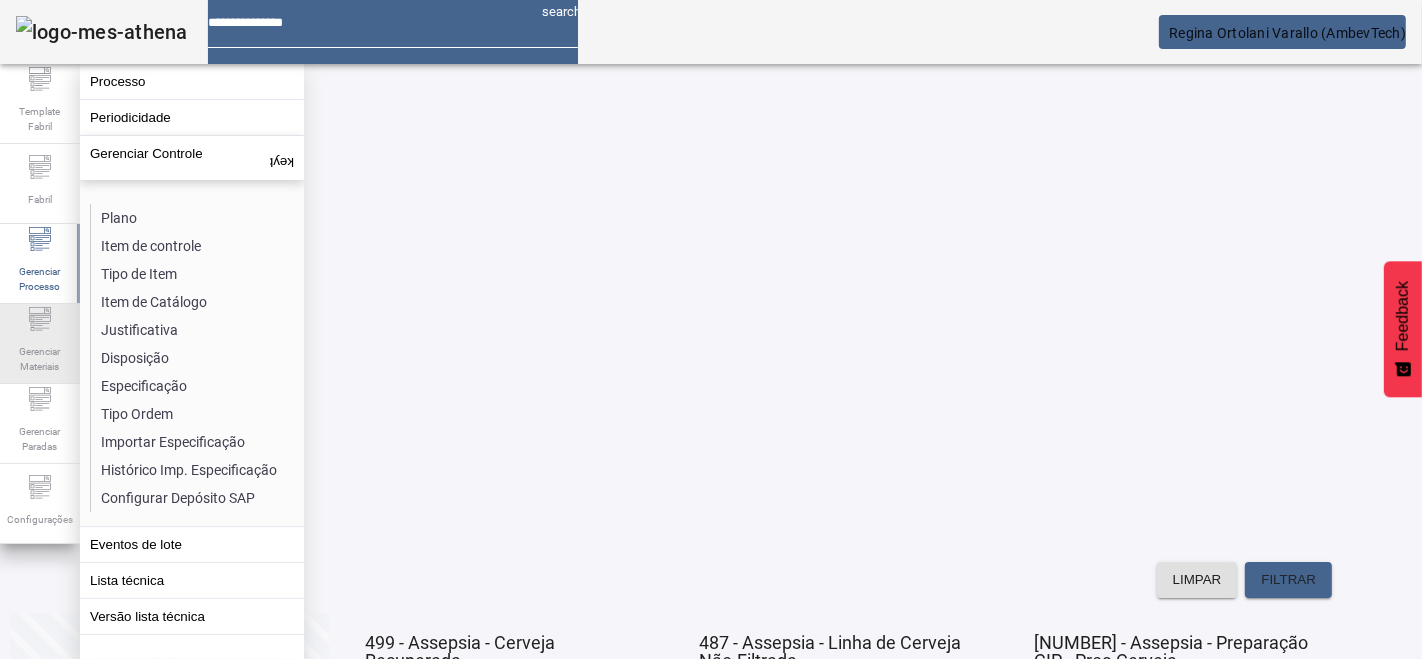 click on "Gerenciar Materiais" 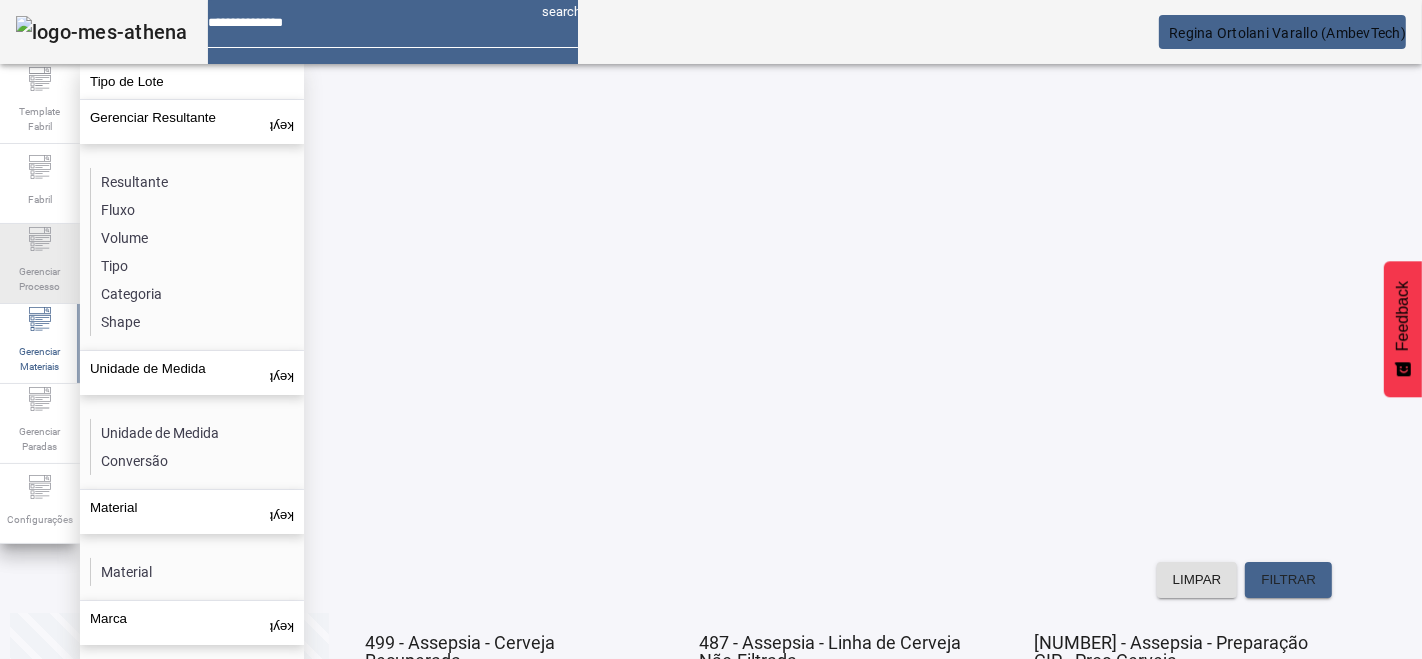 click on "Gerenciar Processo" 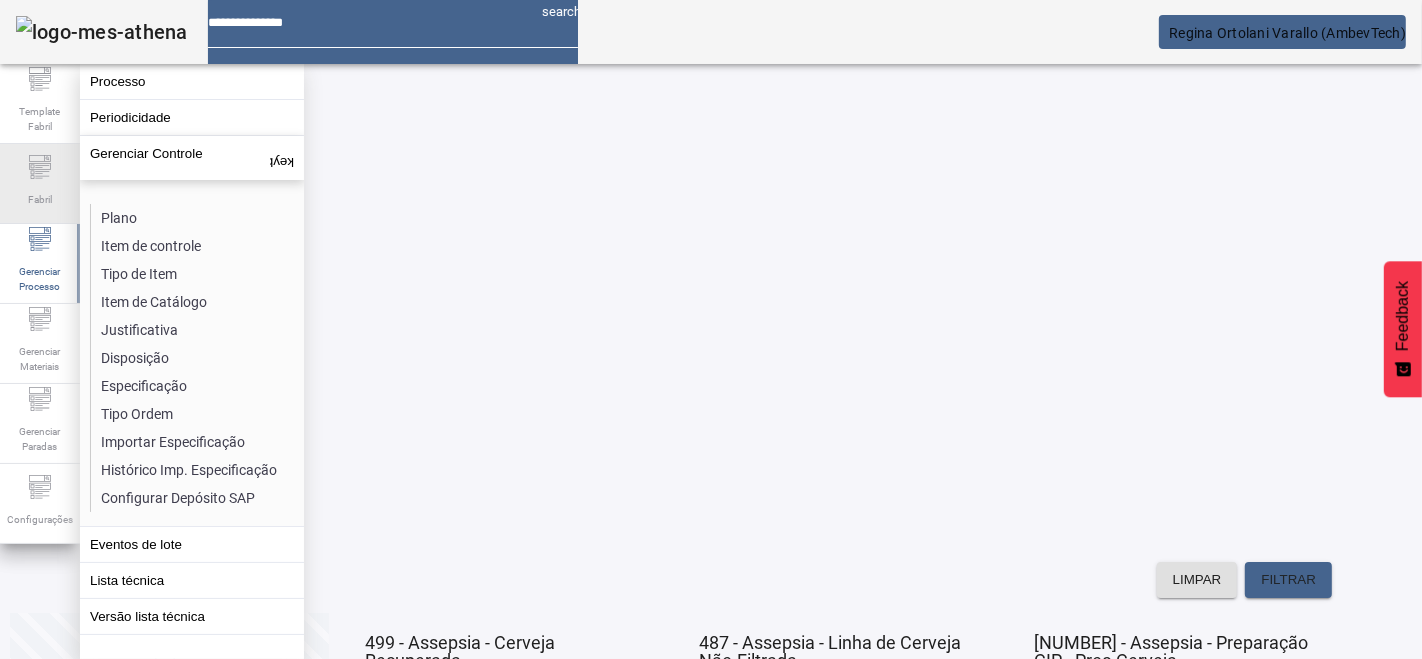 click on "Fabril" 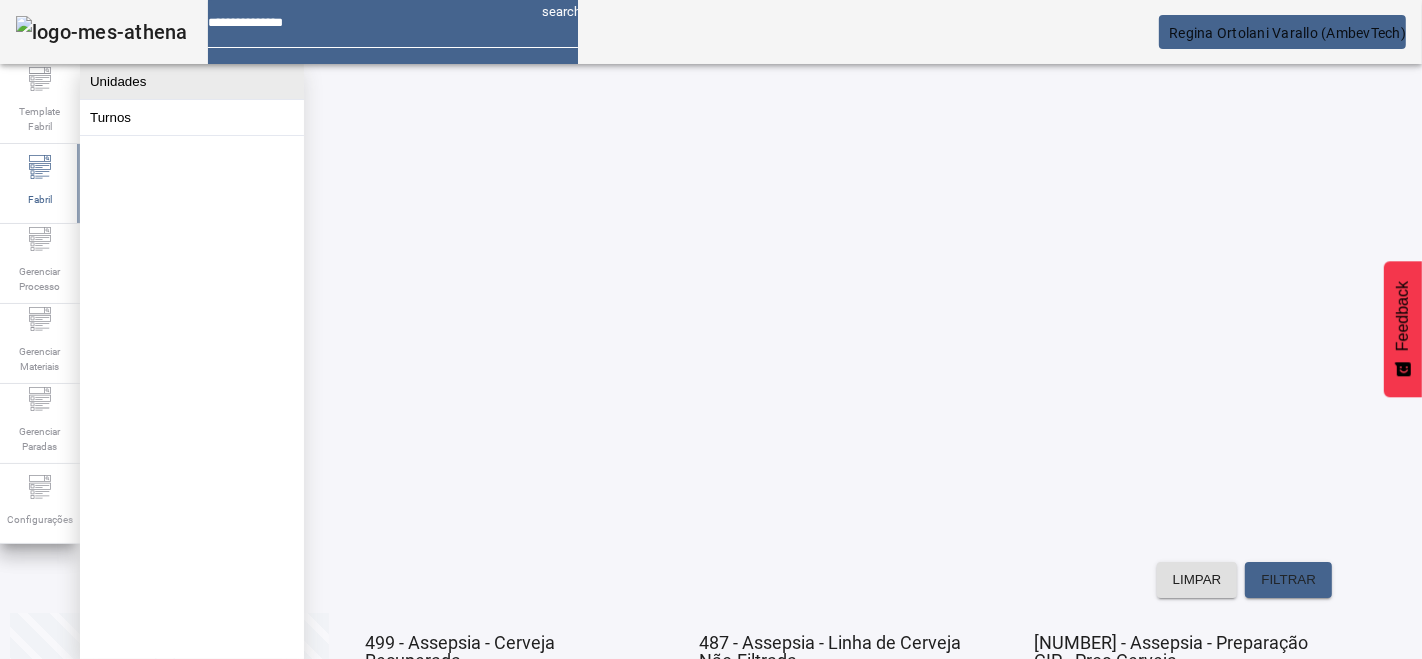 click on "Unidades" 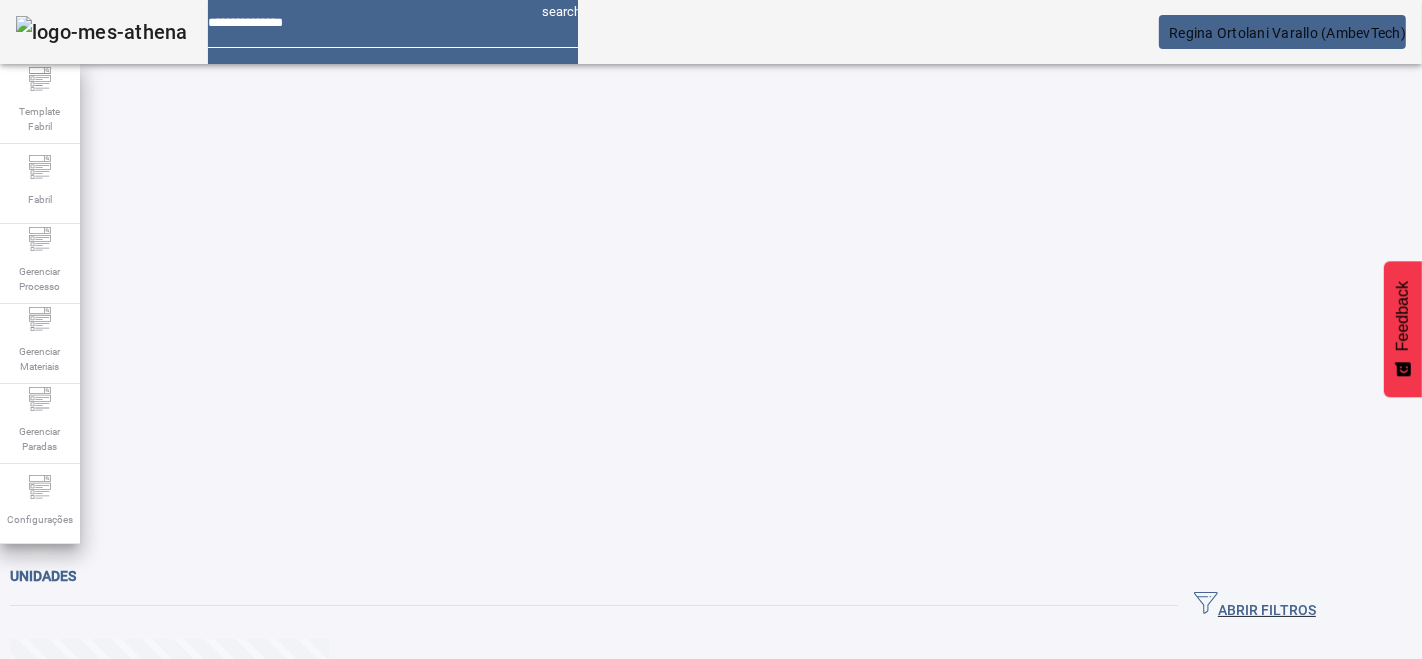 click on "ABRIR FILTROS" 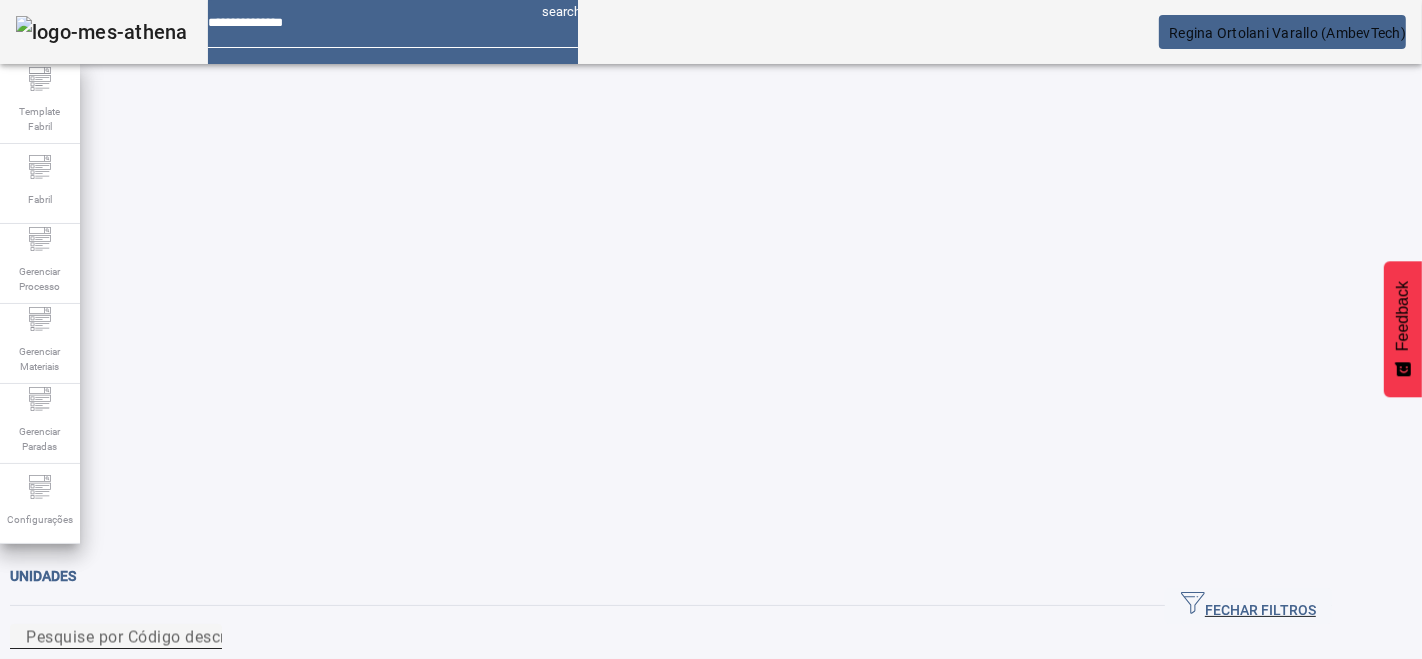 click on "Pesquise por Código descrição ou sigla" 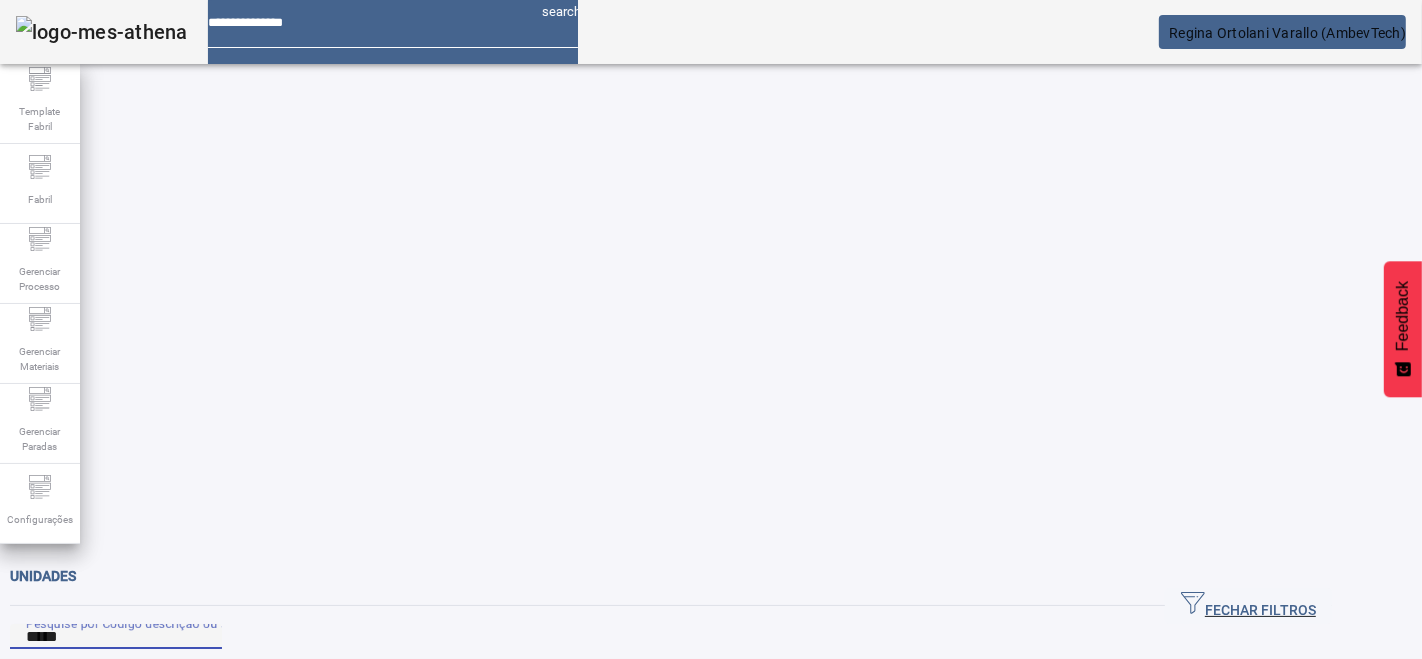 type on "*****" 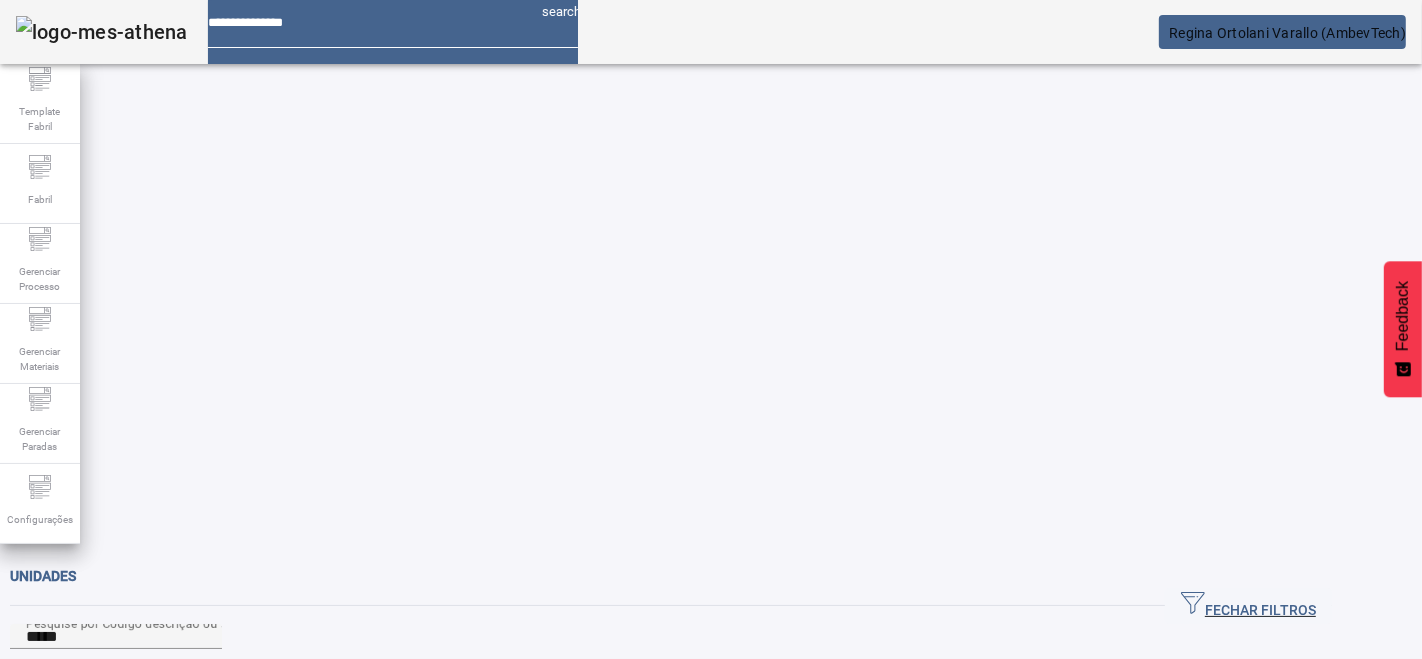 click at bounding box center [643, 828] 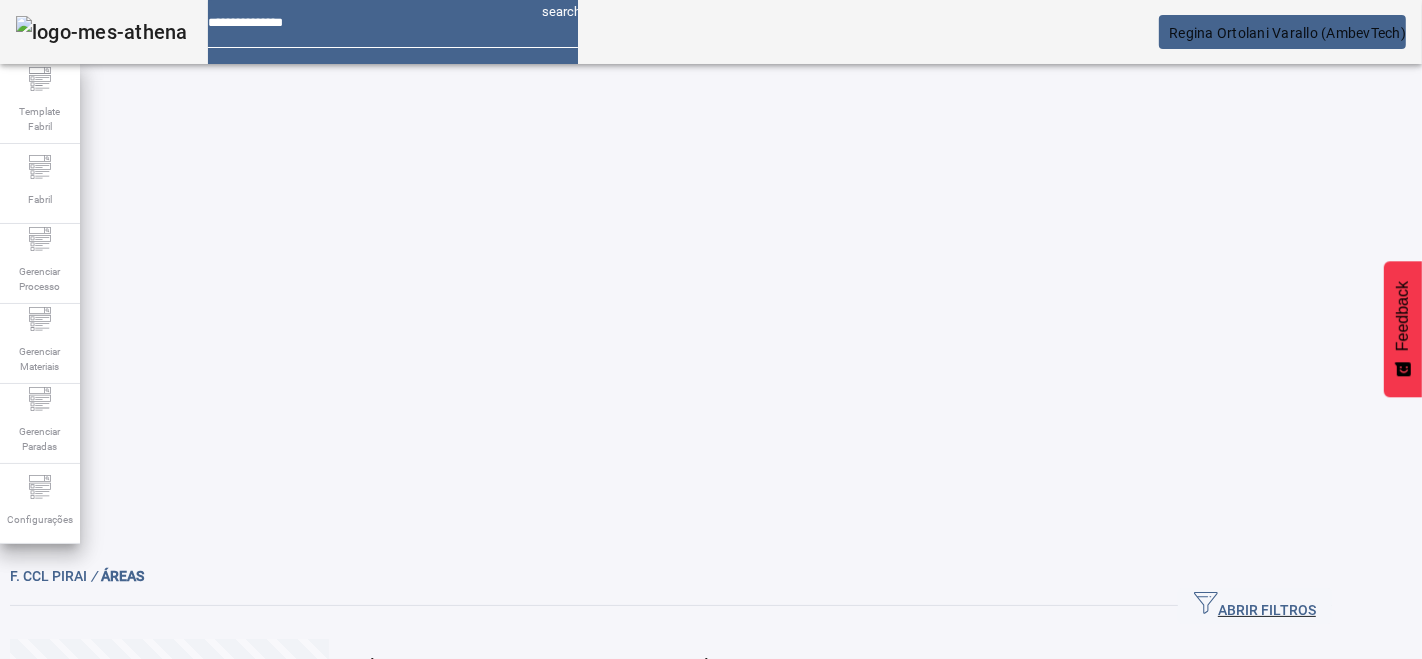 click at bounding box center [643, 743] 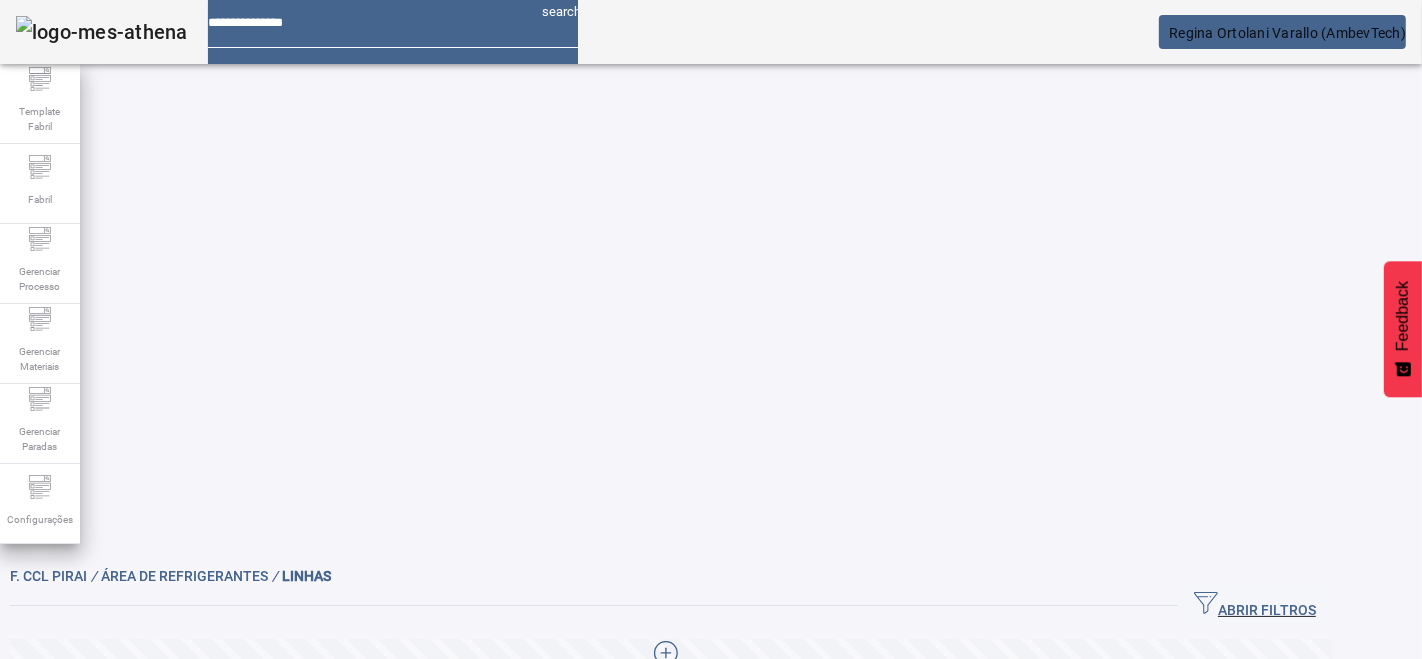 click at bounding box center (1266, 741) 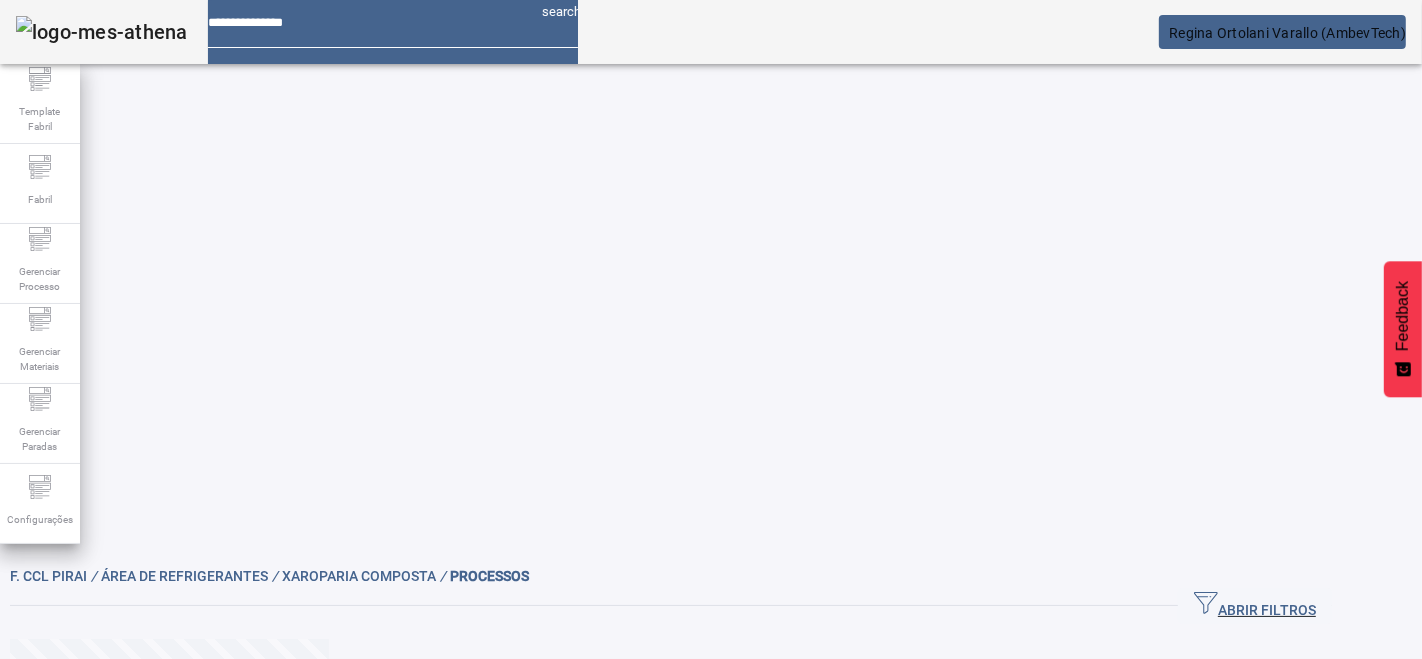 click at bounding box center [643, 743] 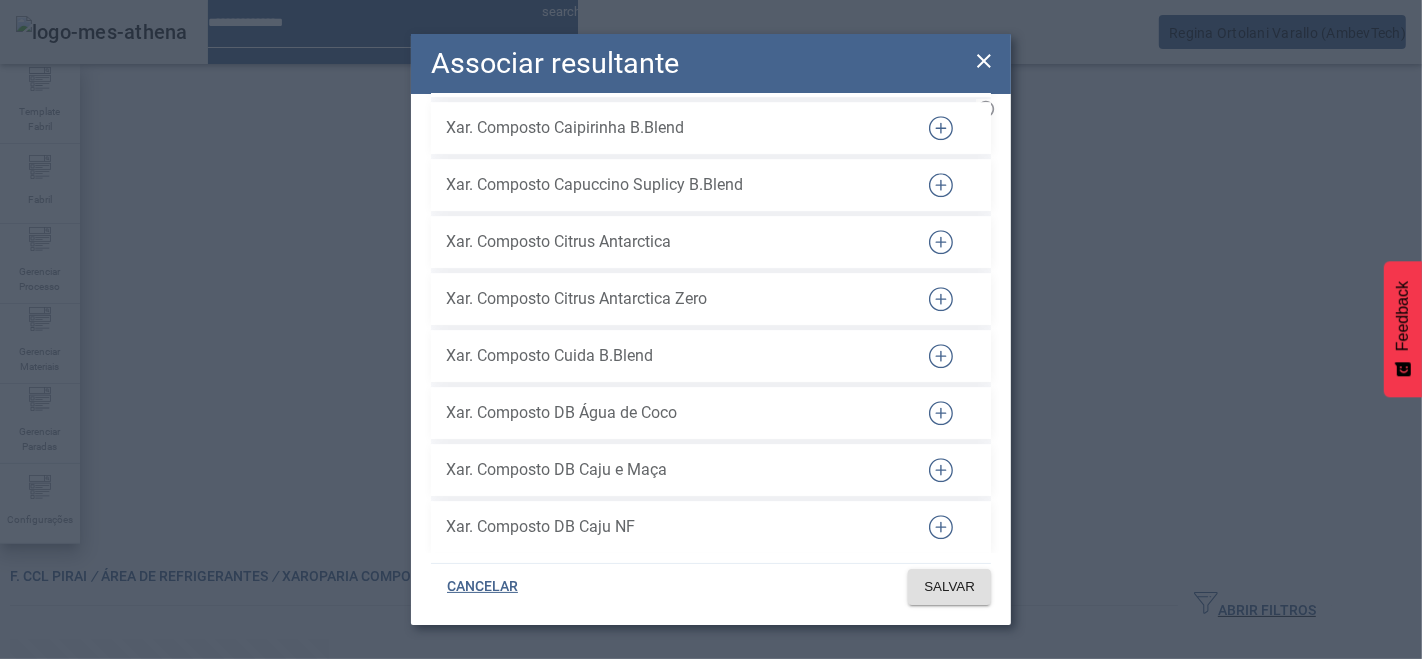 scroll, scrollTop: 5333, scrollLeft: 0, axis: vertical 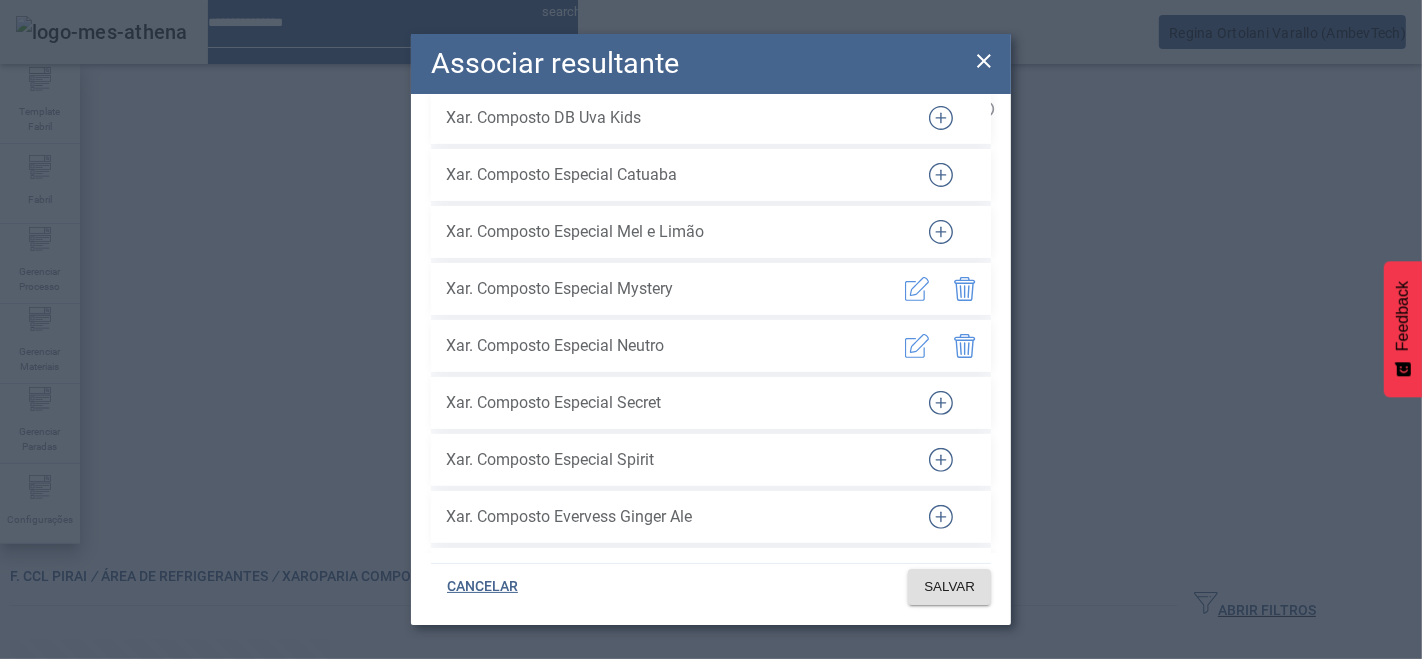 type 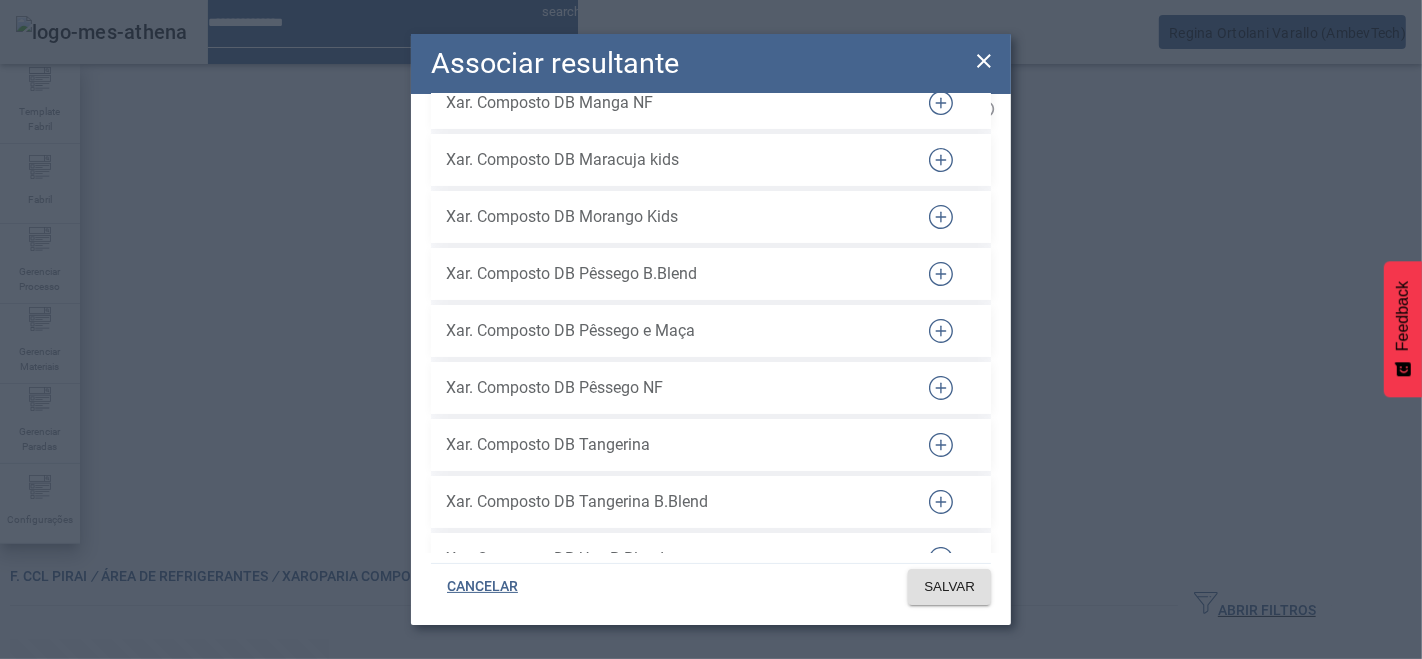 scroll, scrollTop: 5555, scrollLeft: 0, axis: vertical 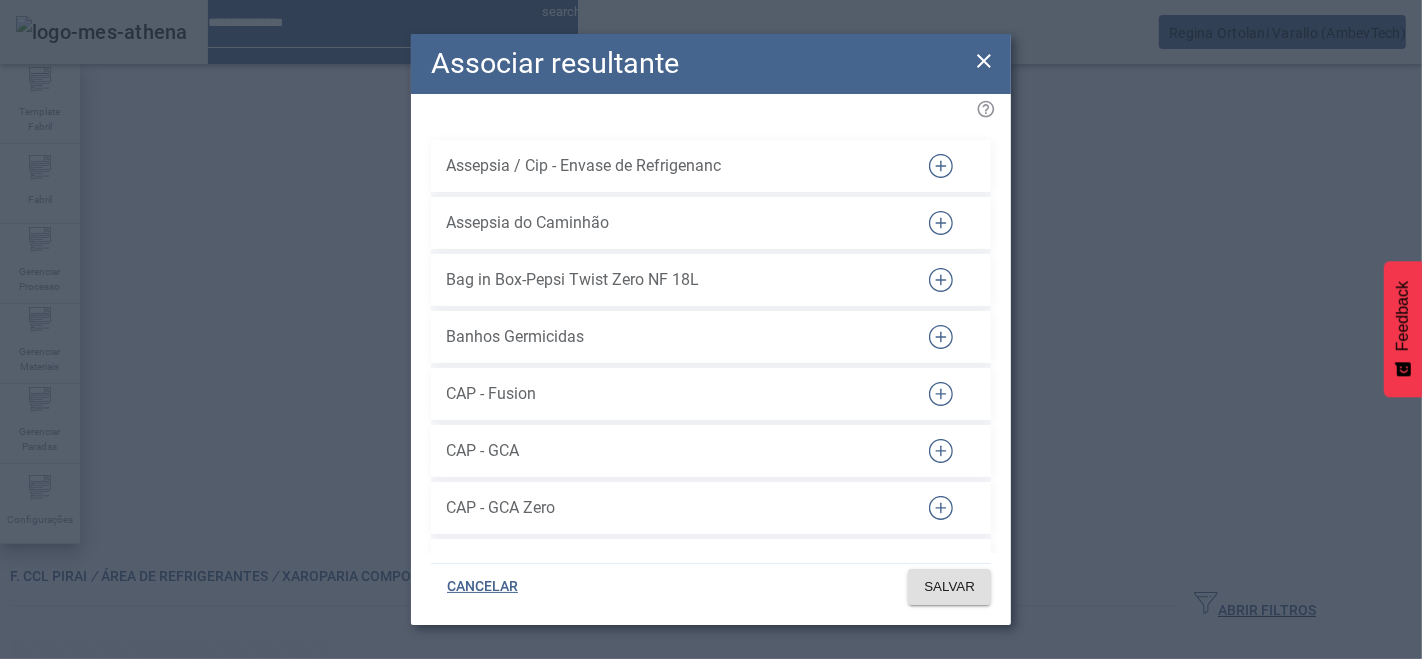 click 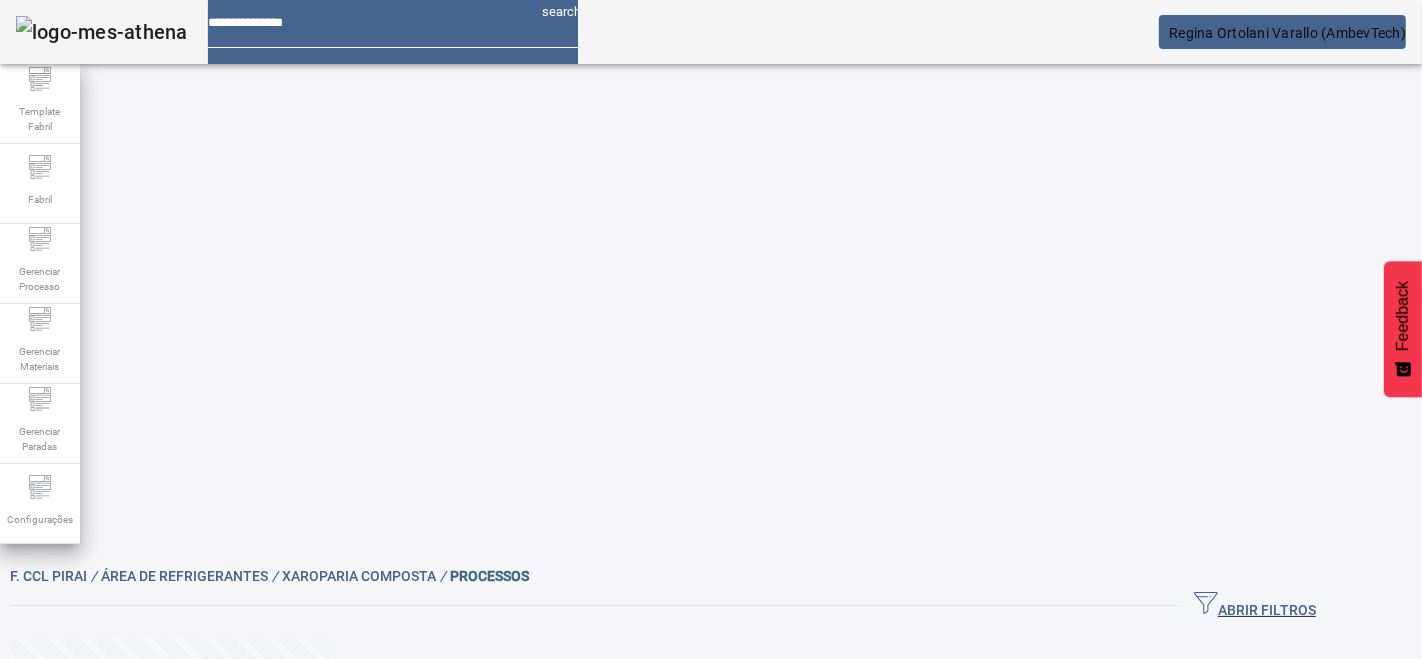 click at bounding box center (643, 743) 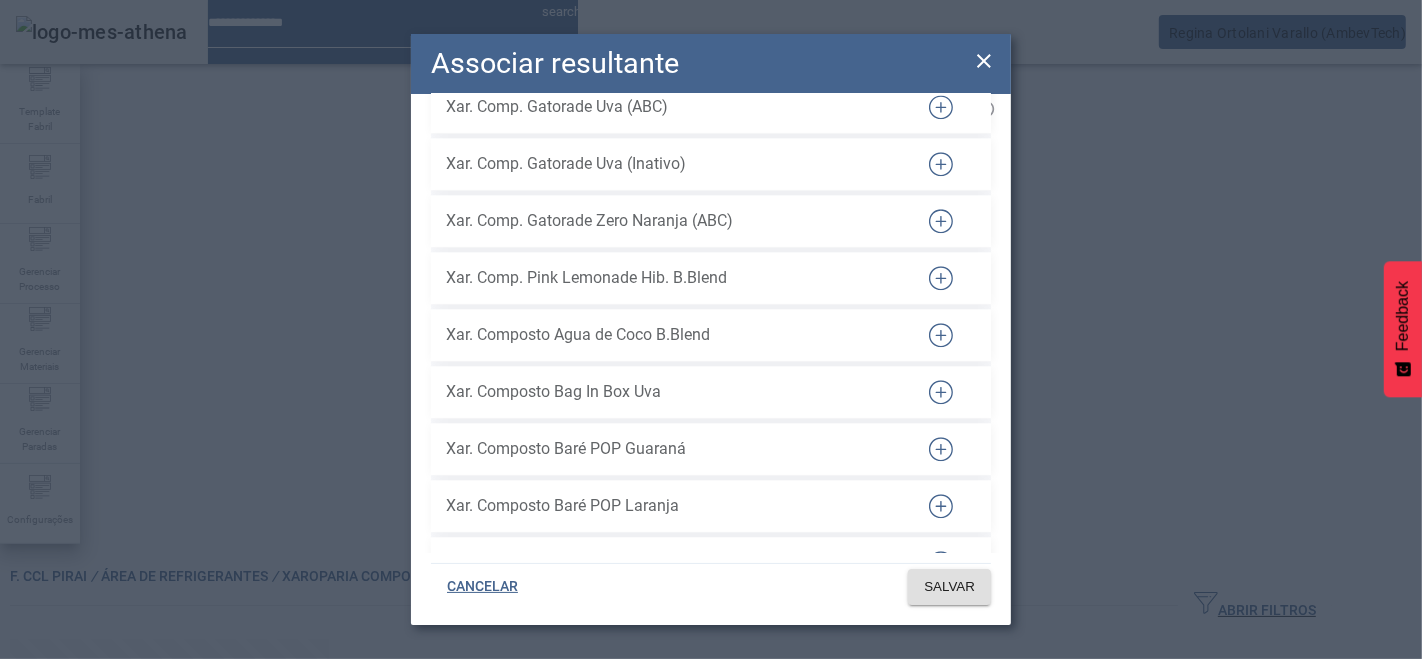 scroll, scrollTop: 3562, scrollLeft: 0, axis: vertical 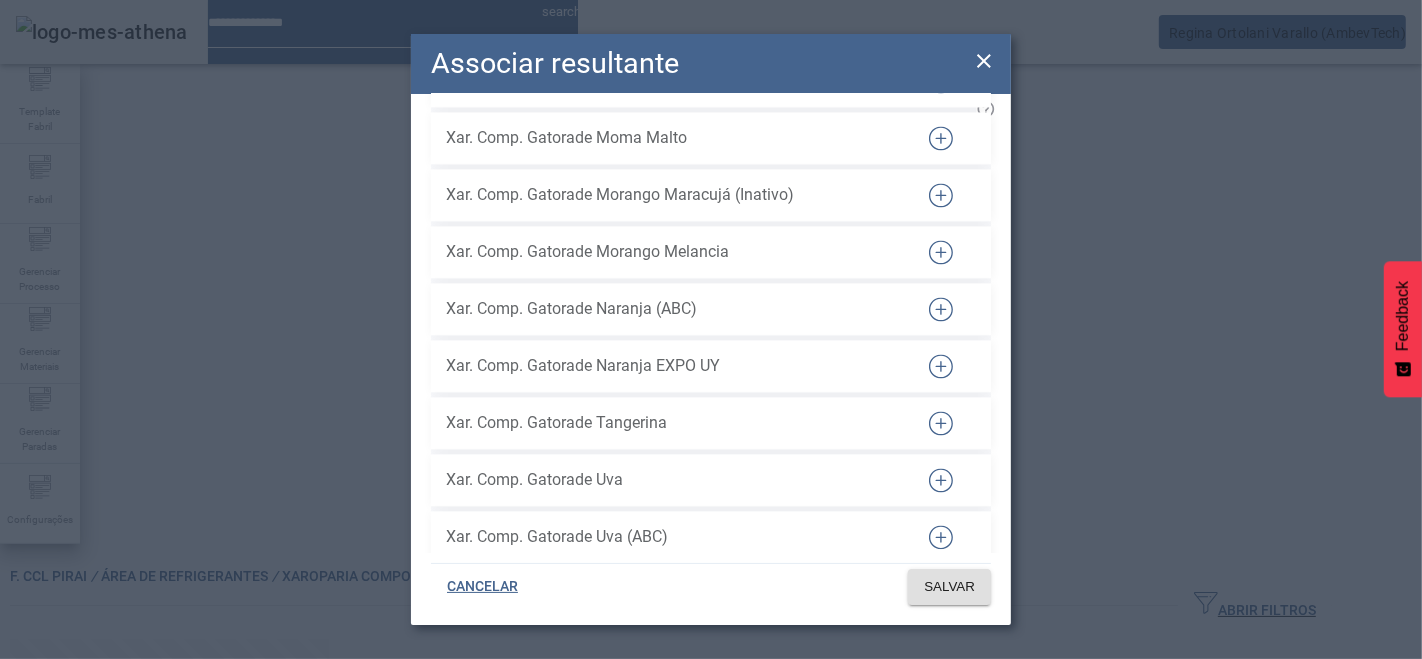 click 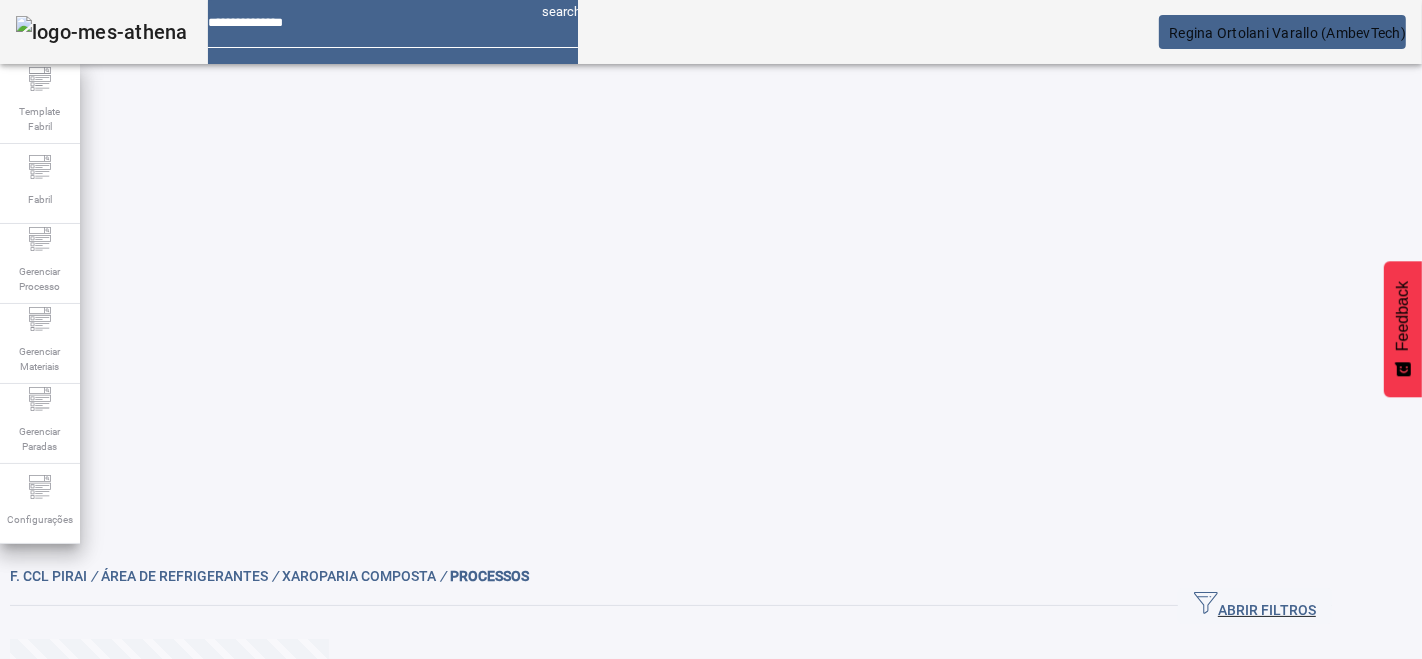 click at bounding box center (643, 743) 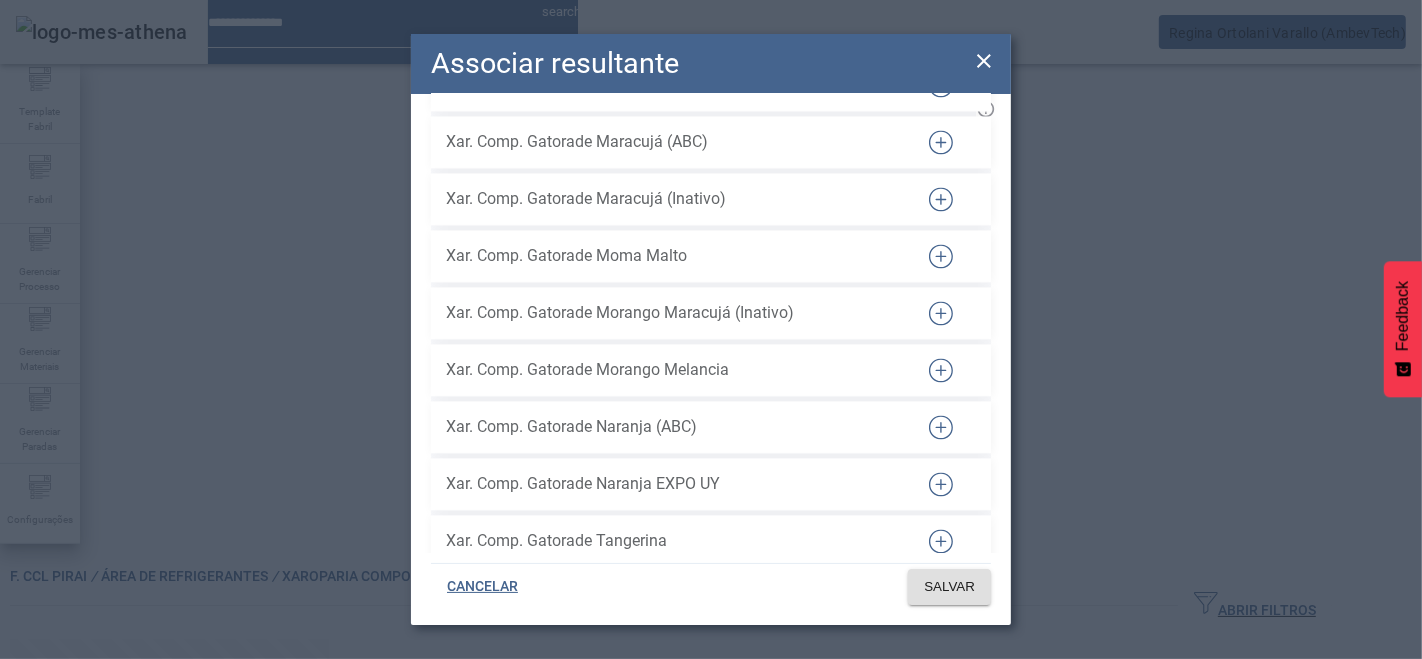 scroll, scrollTop: 3333, scrollLeft: 0, axis: vertical 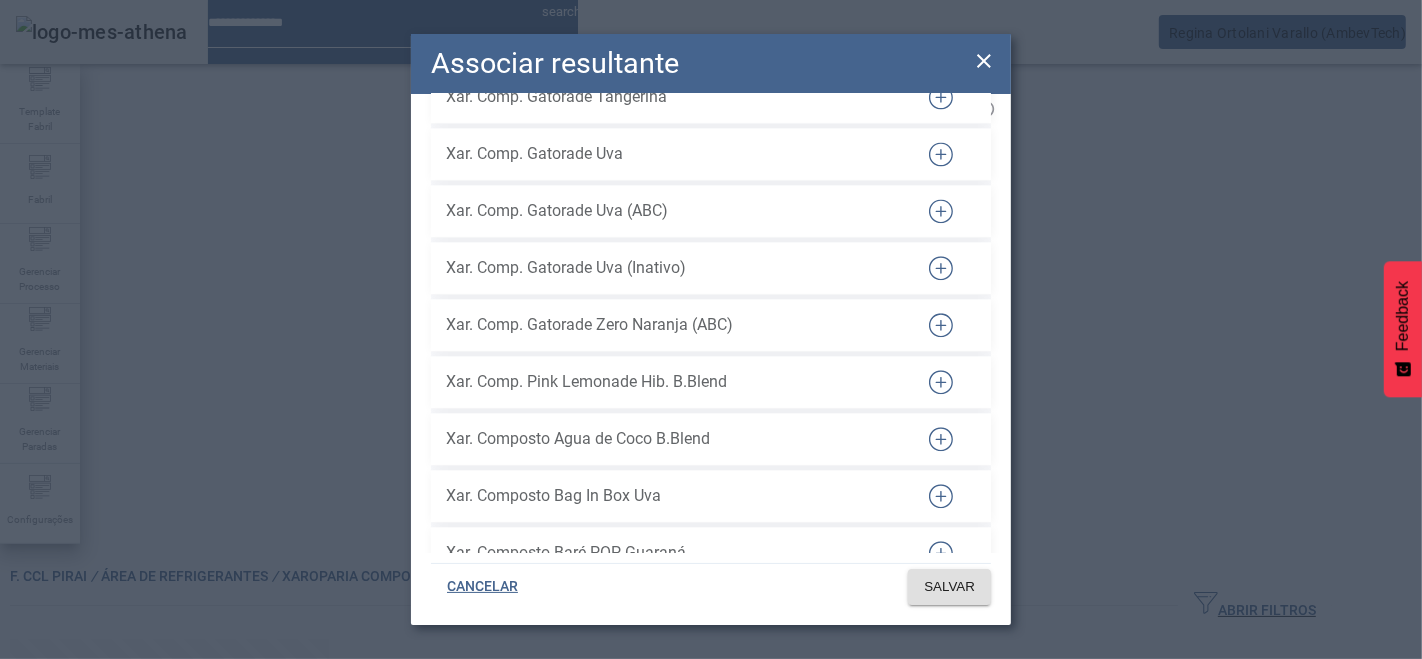 drag, startPoint x: 981, startPoint y: 66, endPoint x: 956, endPoint y: 64, distance: 25.079872 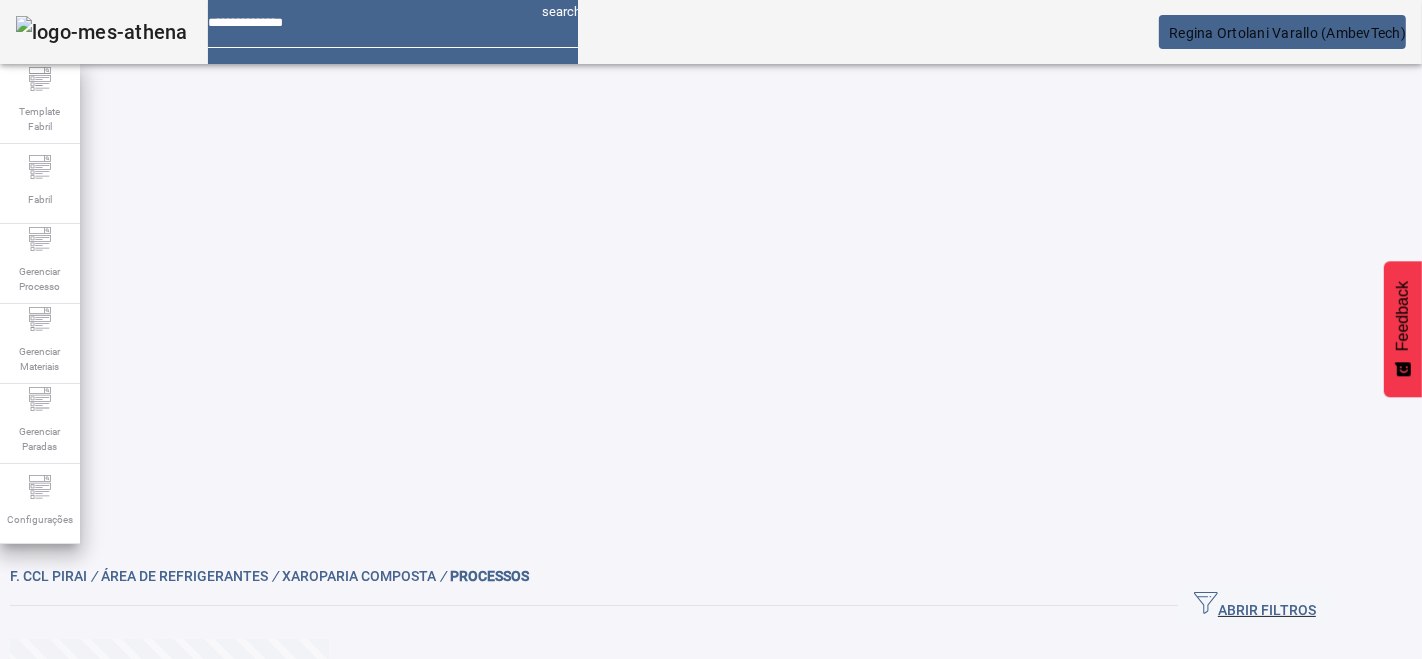 click at bounding box center (643, 743) 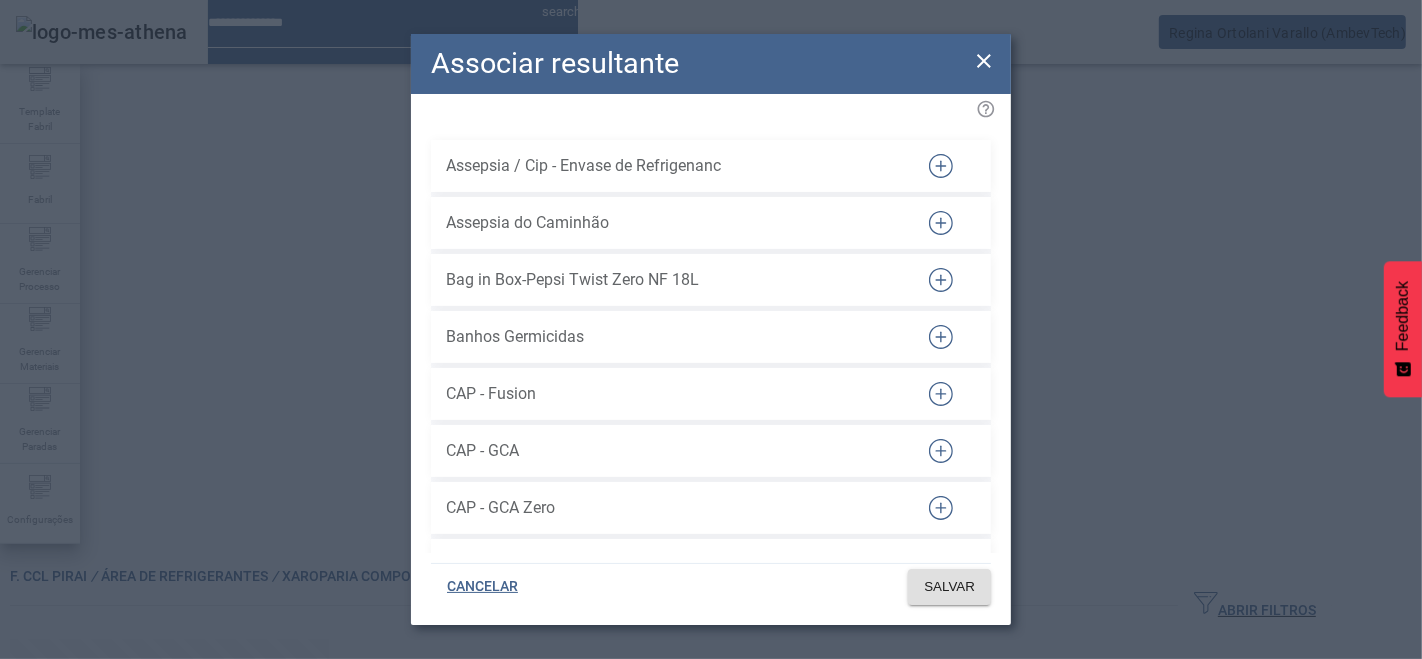 scroll, scrollTop: 7174, scrollLeft: 0, axis: vertical 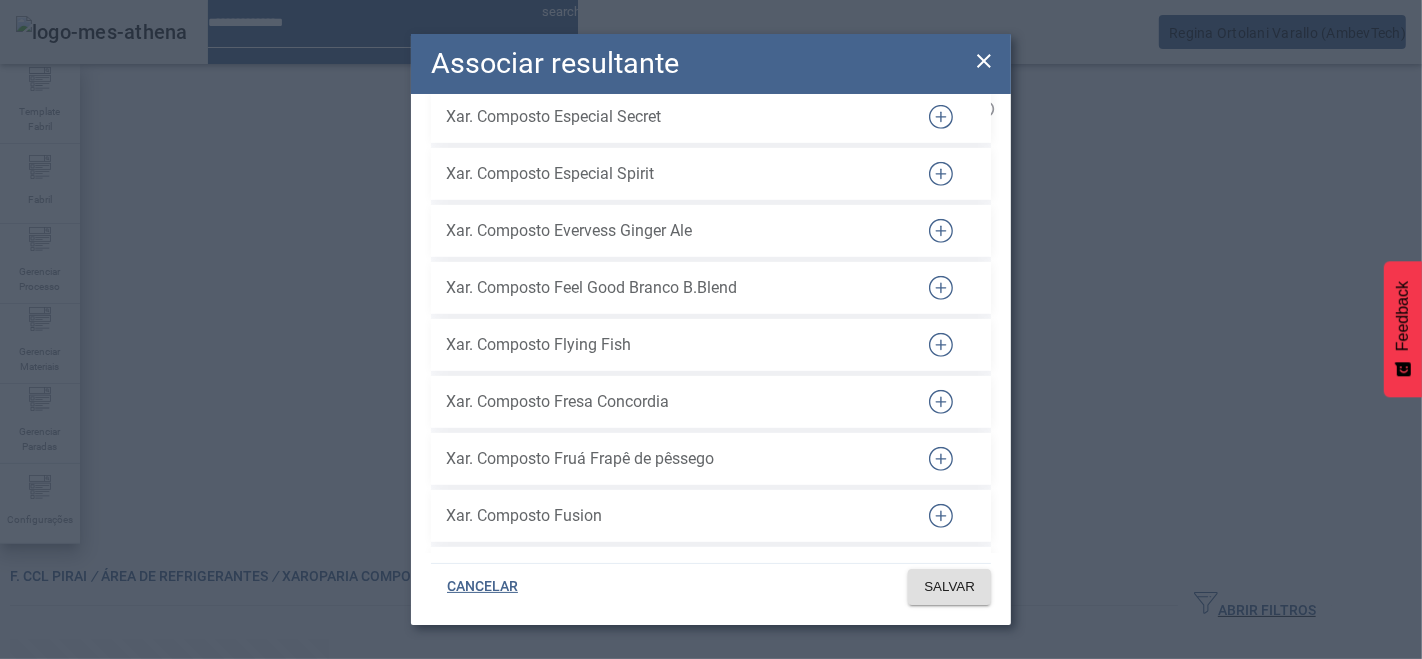 click 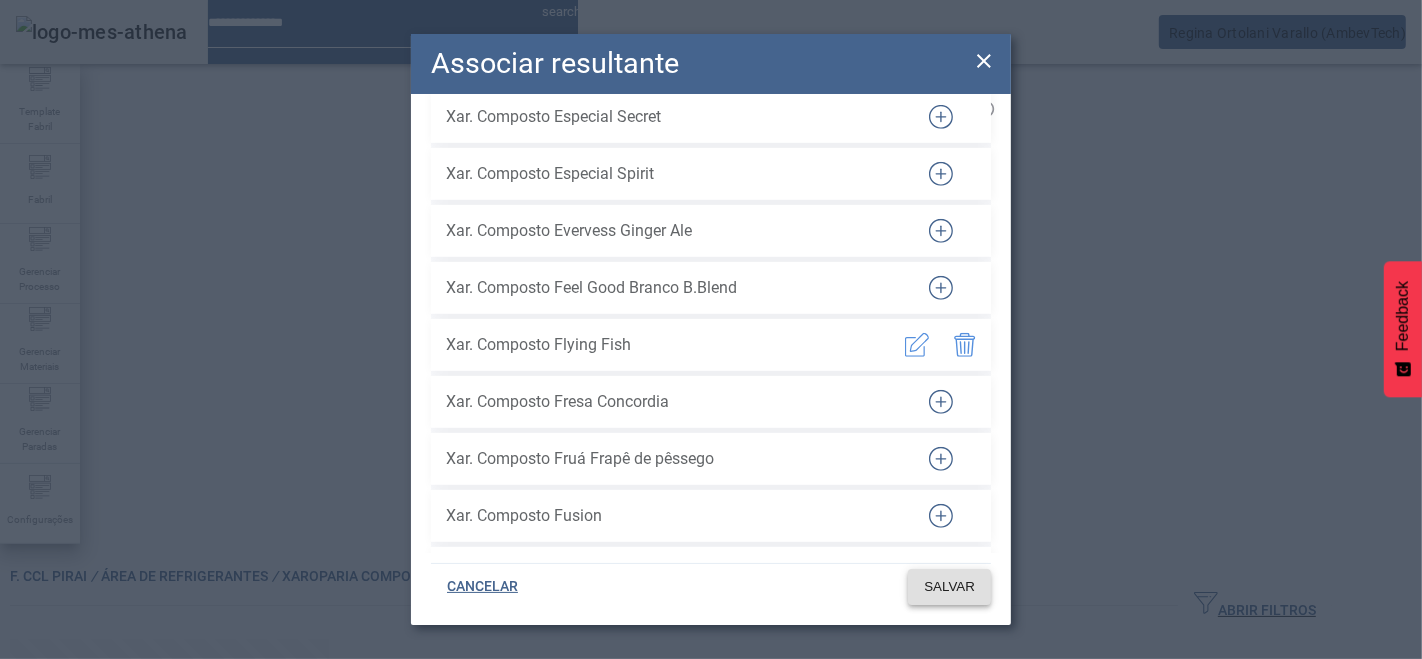 click on "SALVAR" 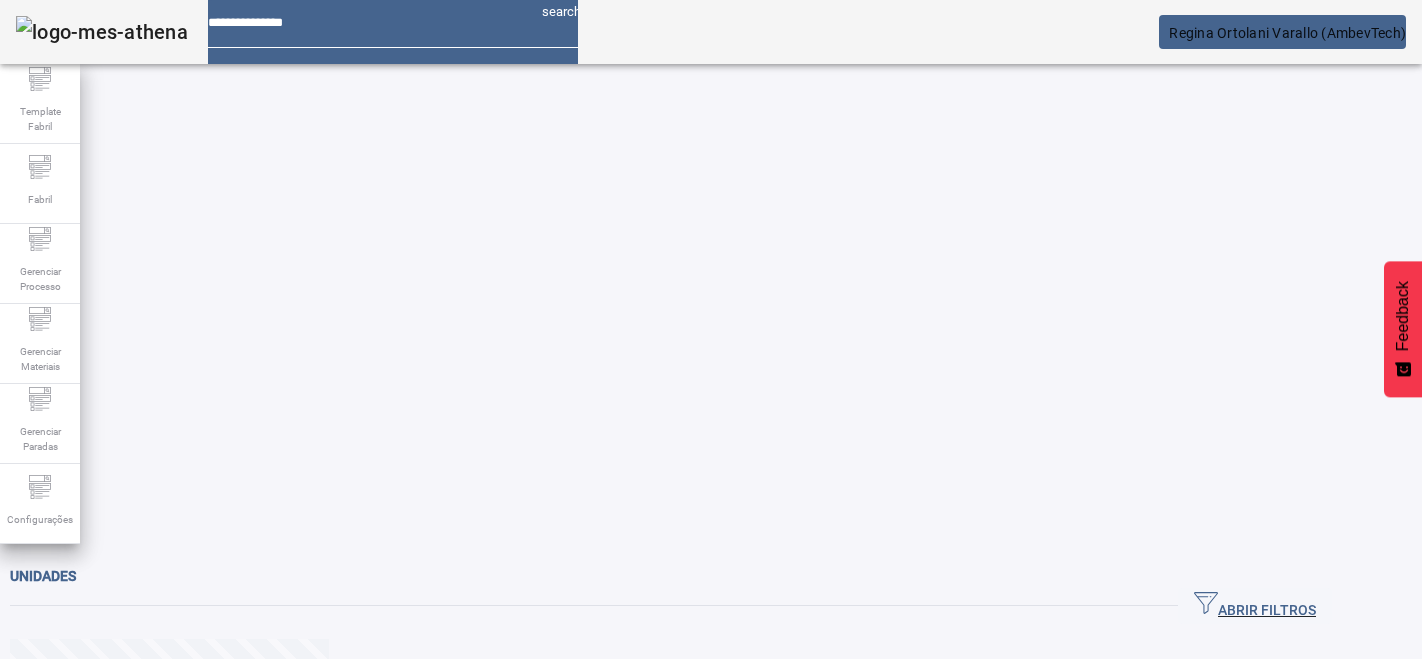 scroll, scrollTop: 0, scrollLeft: 0, axis: both 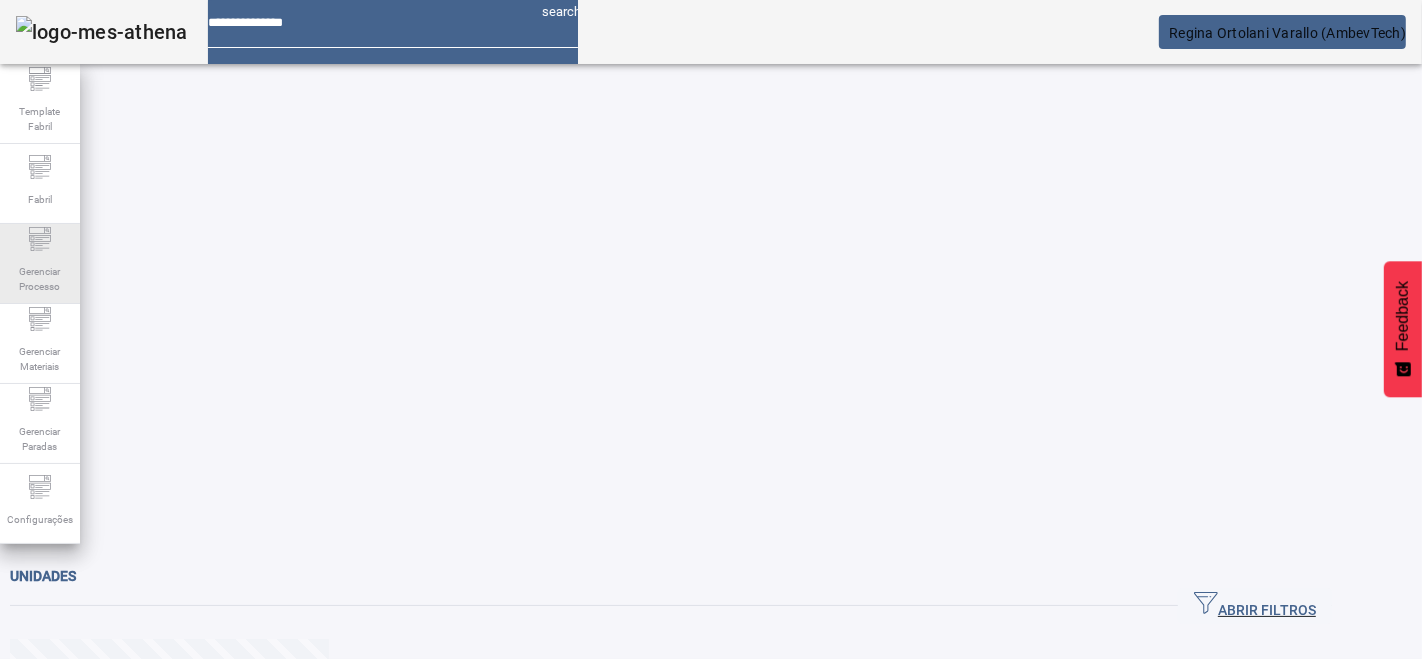 click on "Gerenciar Processo" 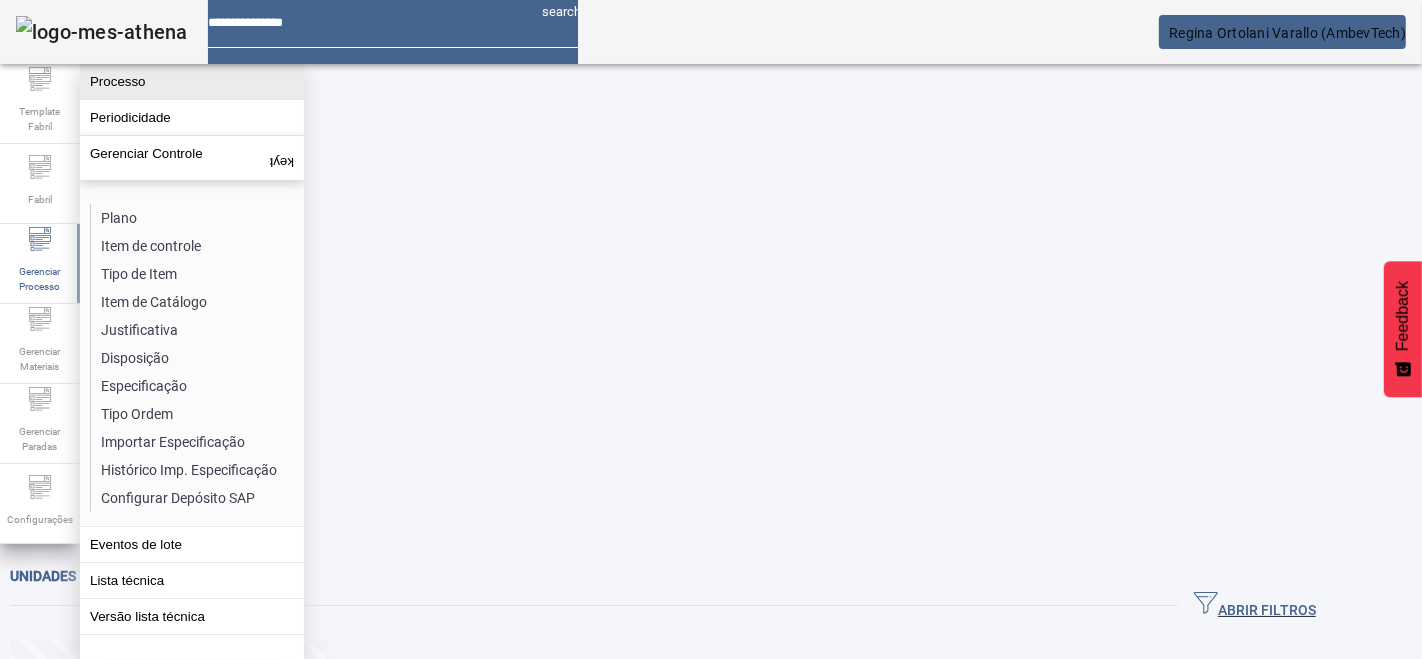 click on "Processo" 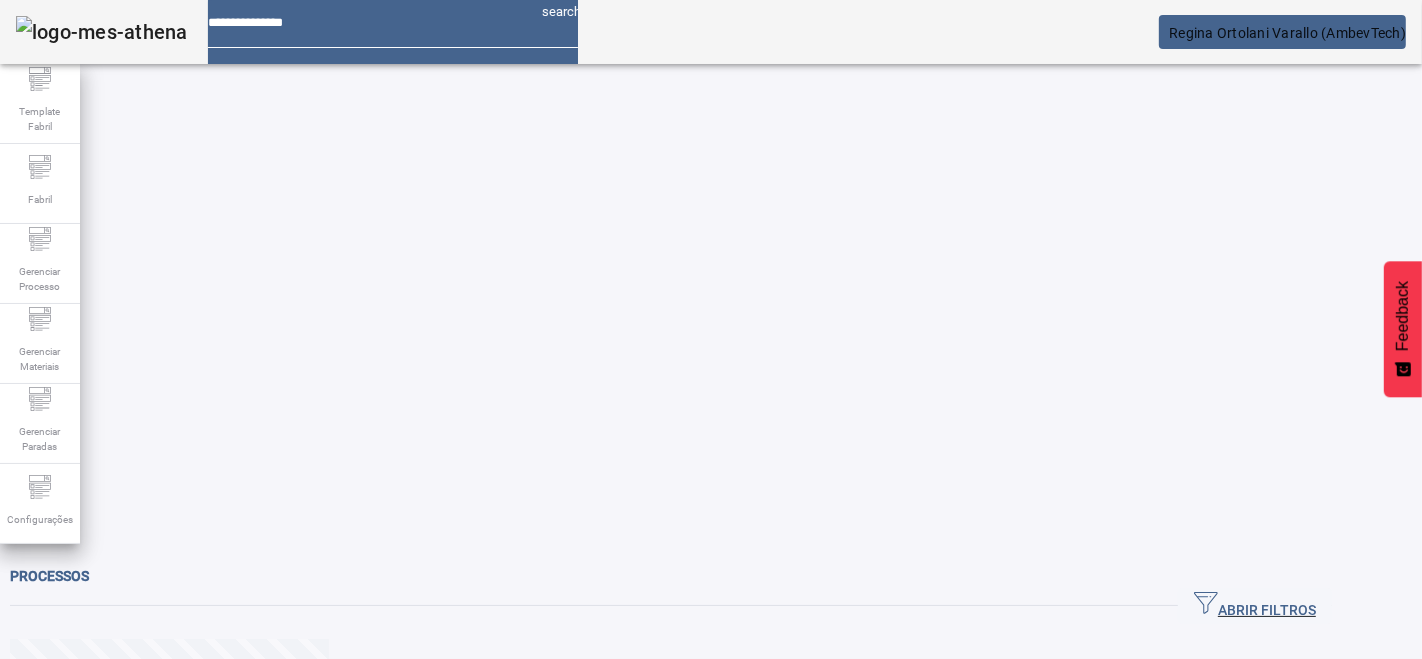 click on "ABRIR FILTROS" 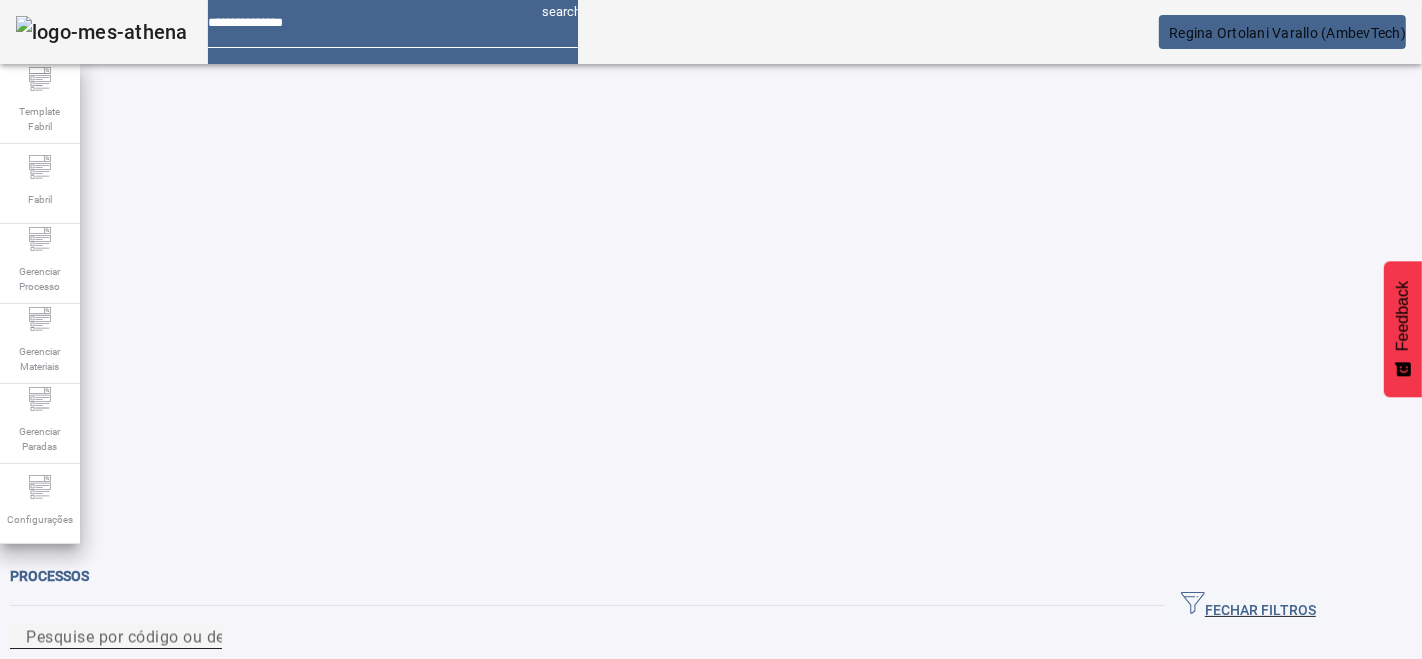 click on "Pesquise por código ou descrição" 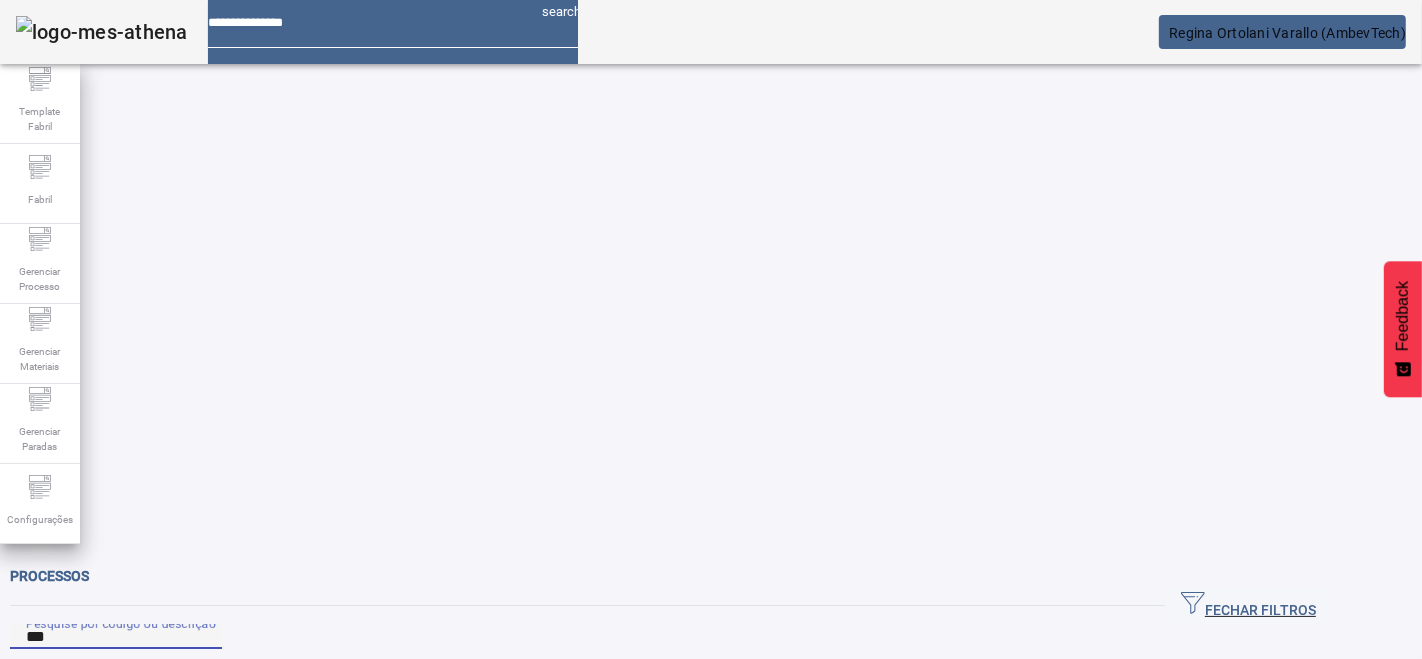 type on "***" 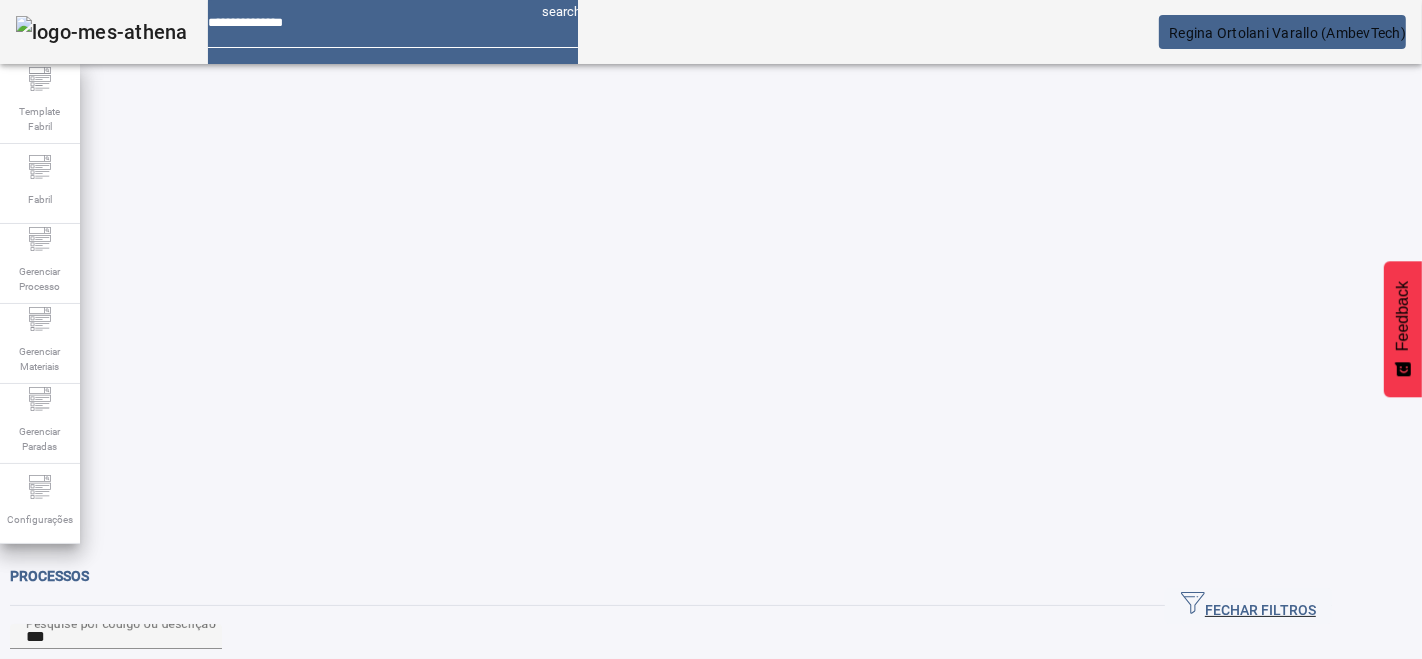 click at bounding box center [643, 978] 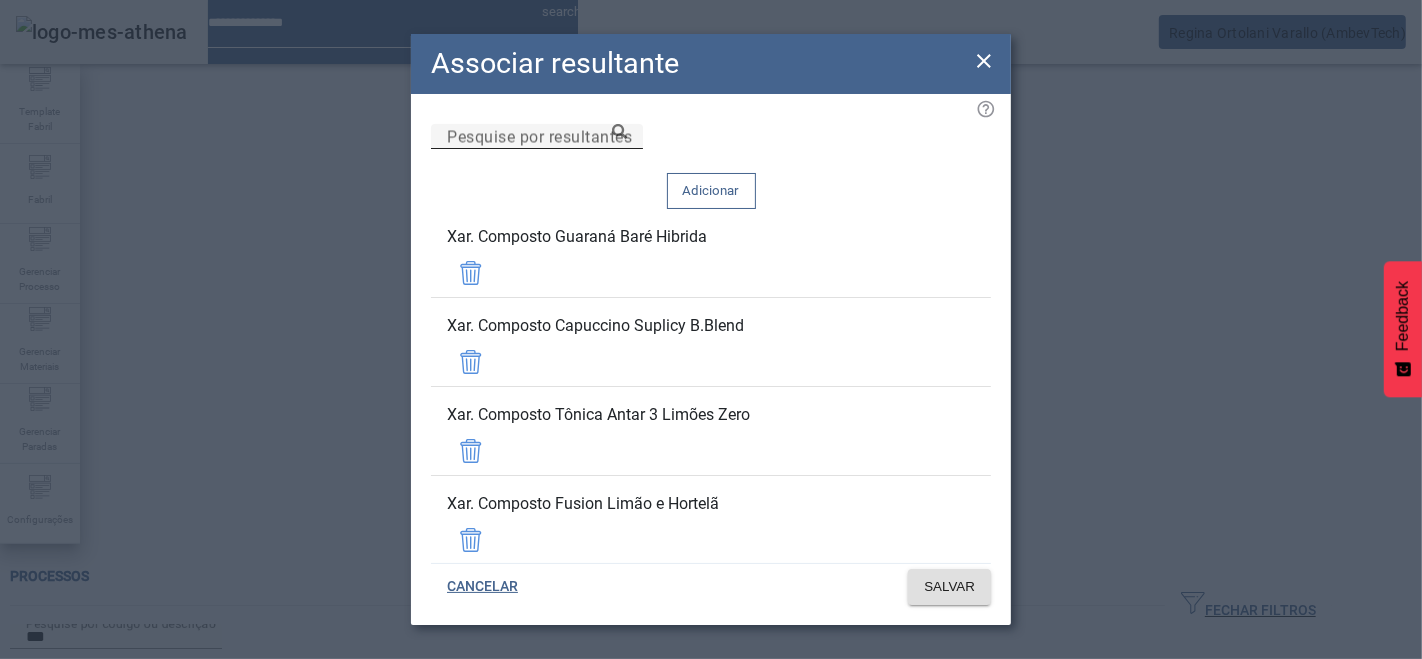 click 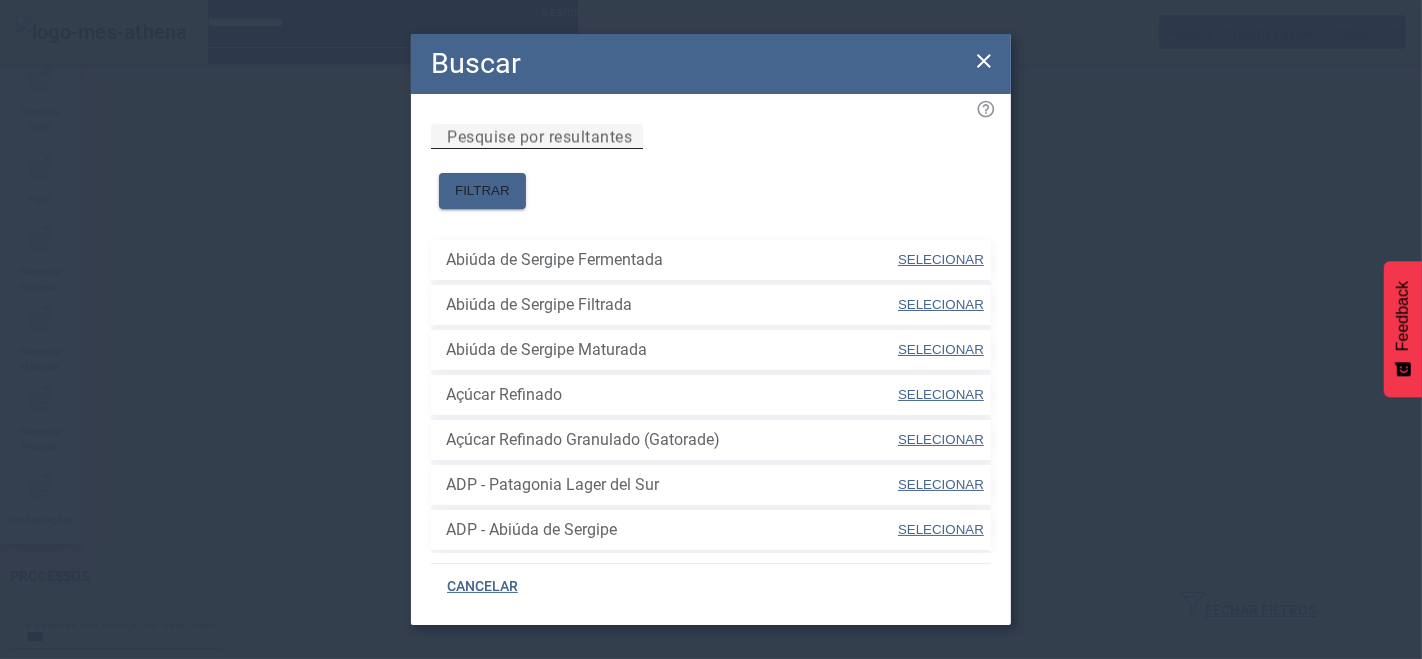 click on "Pesquise por resultantes" at bounding box center (537, 137) 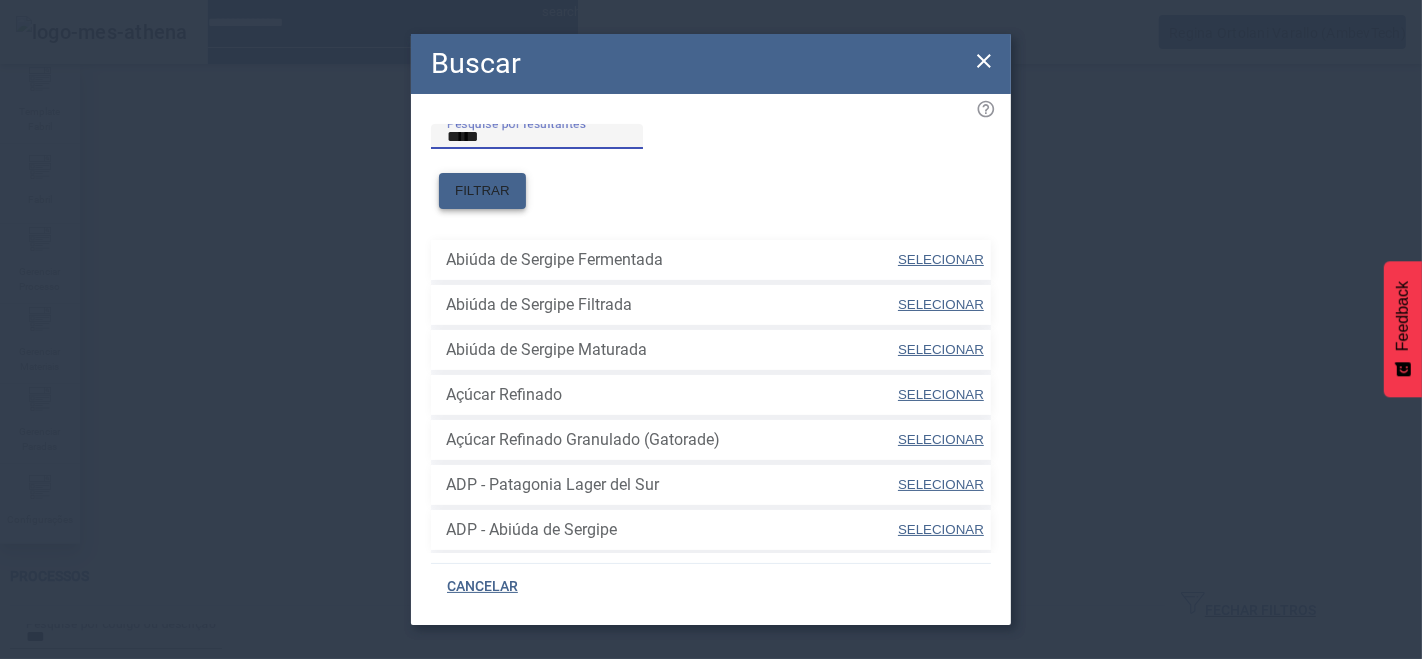 type on "*****" 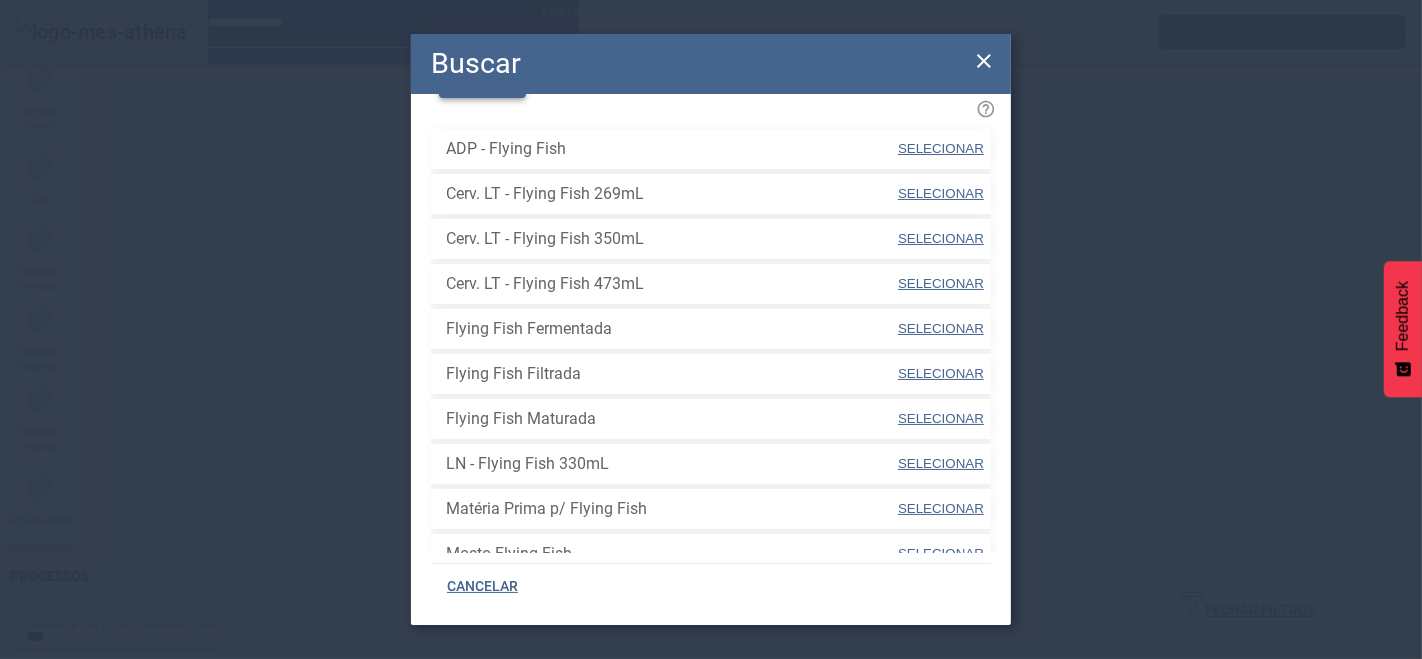 scroll, scrollTop: 211, scrollLeft: 0, axis: vertical 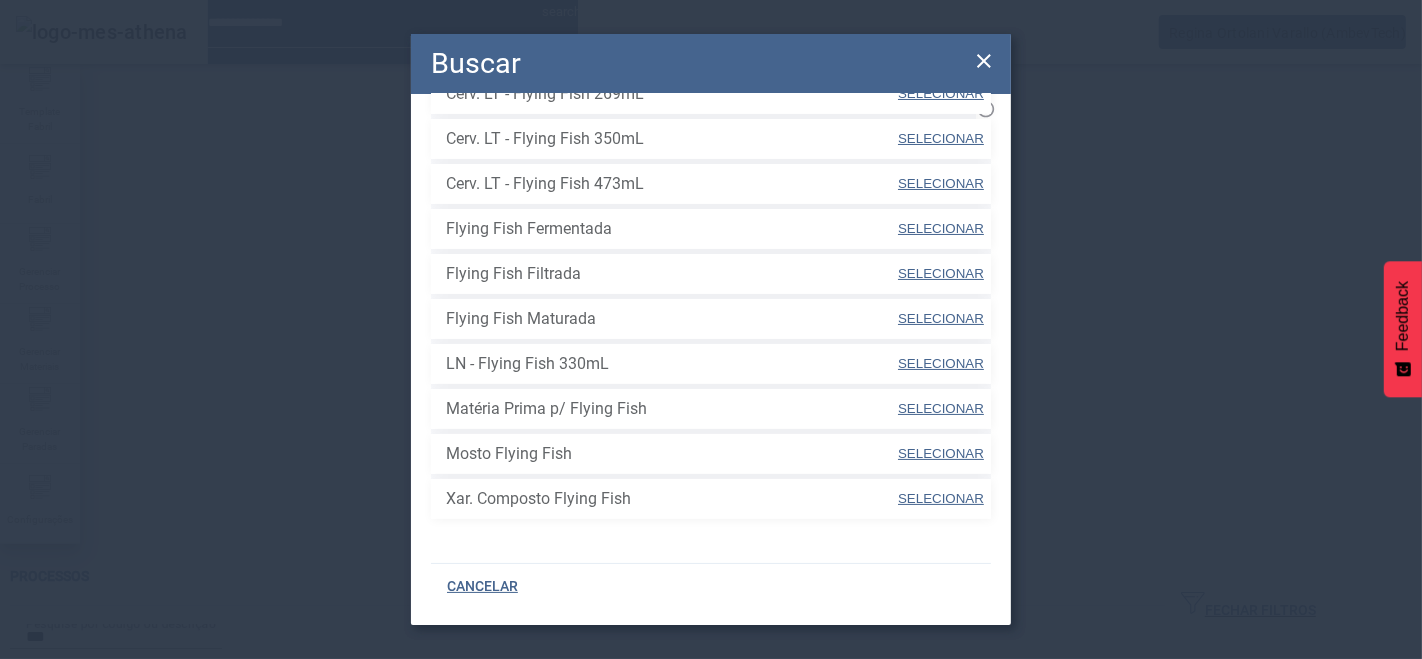 click on "SELECIONAR" at bounding box center [941, 498] 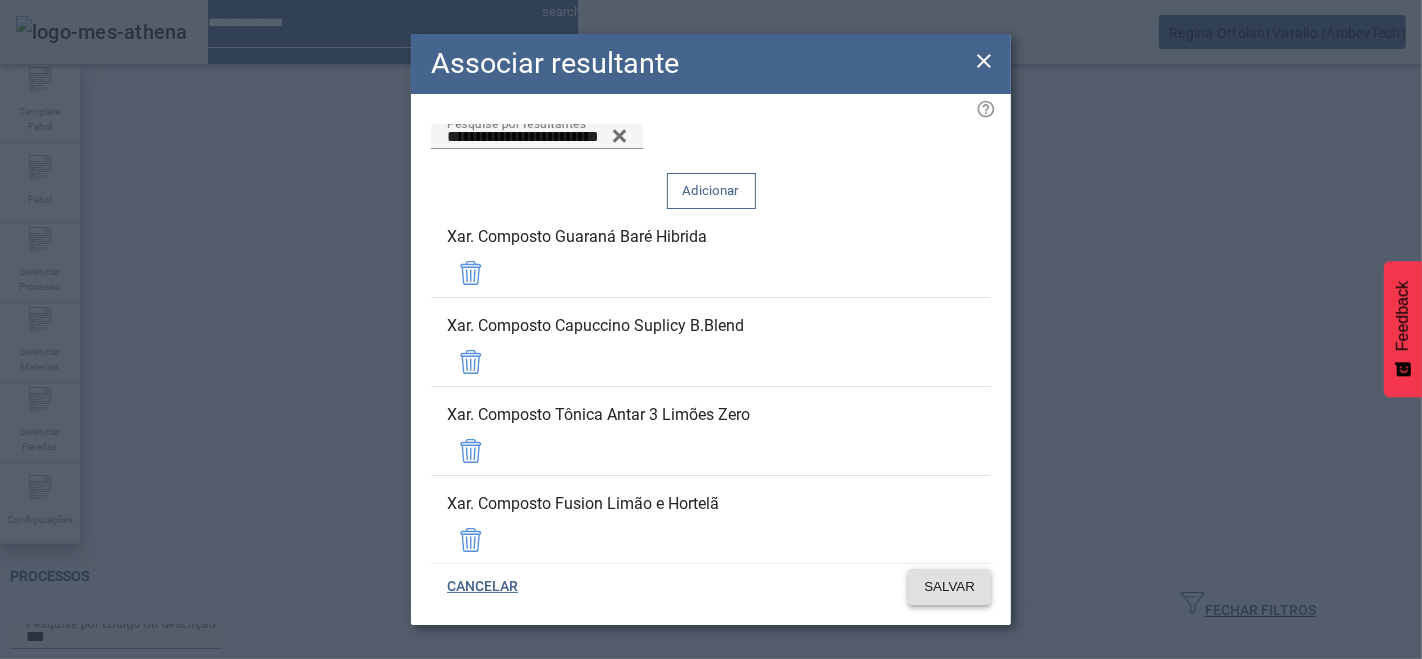click on "SALVAR" 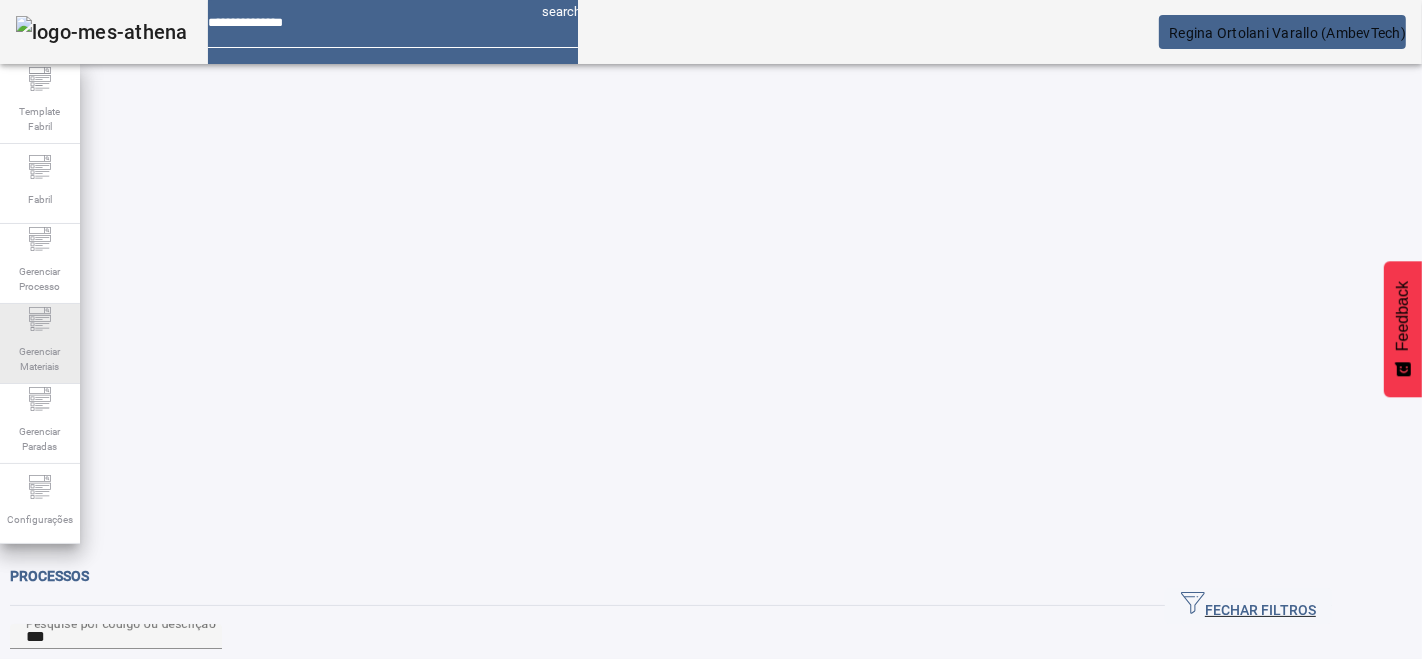 click on "Gerenciar Materiais" 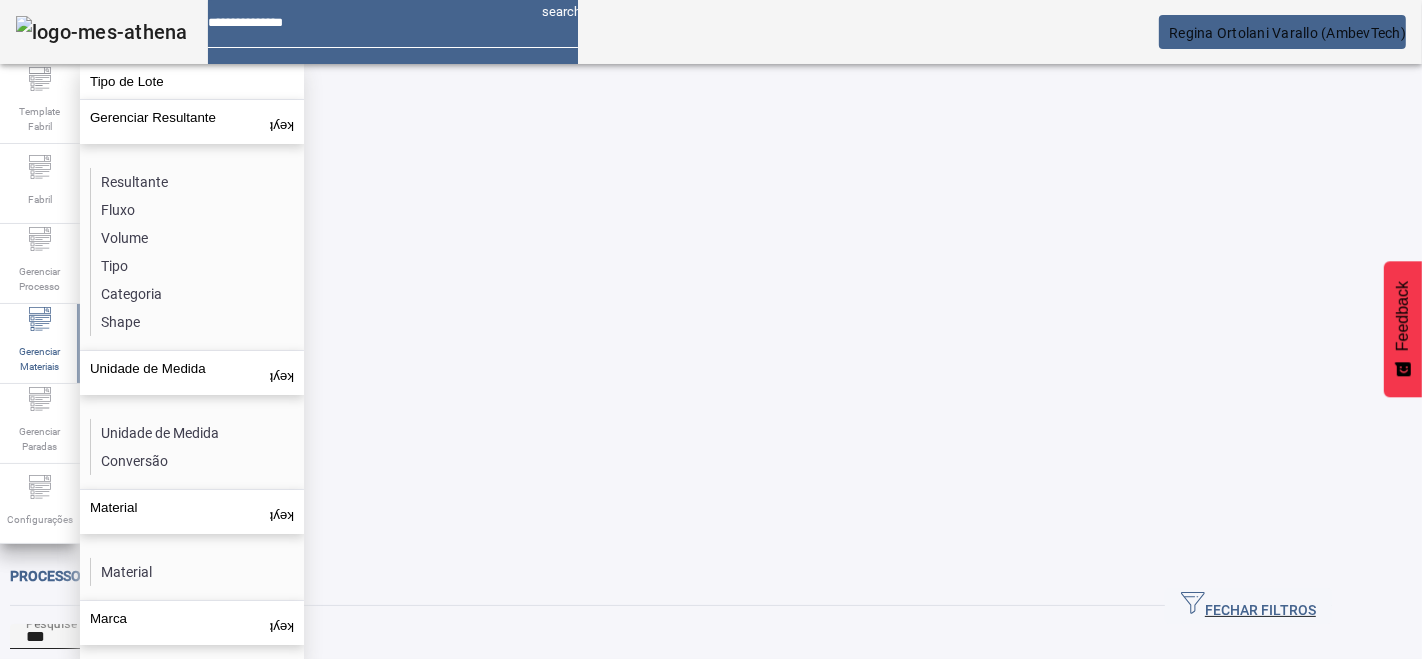 click on "***" at bounding box center [116, 637] 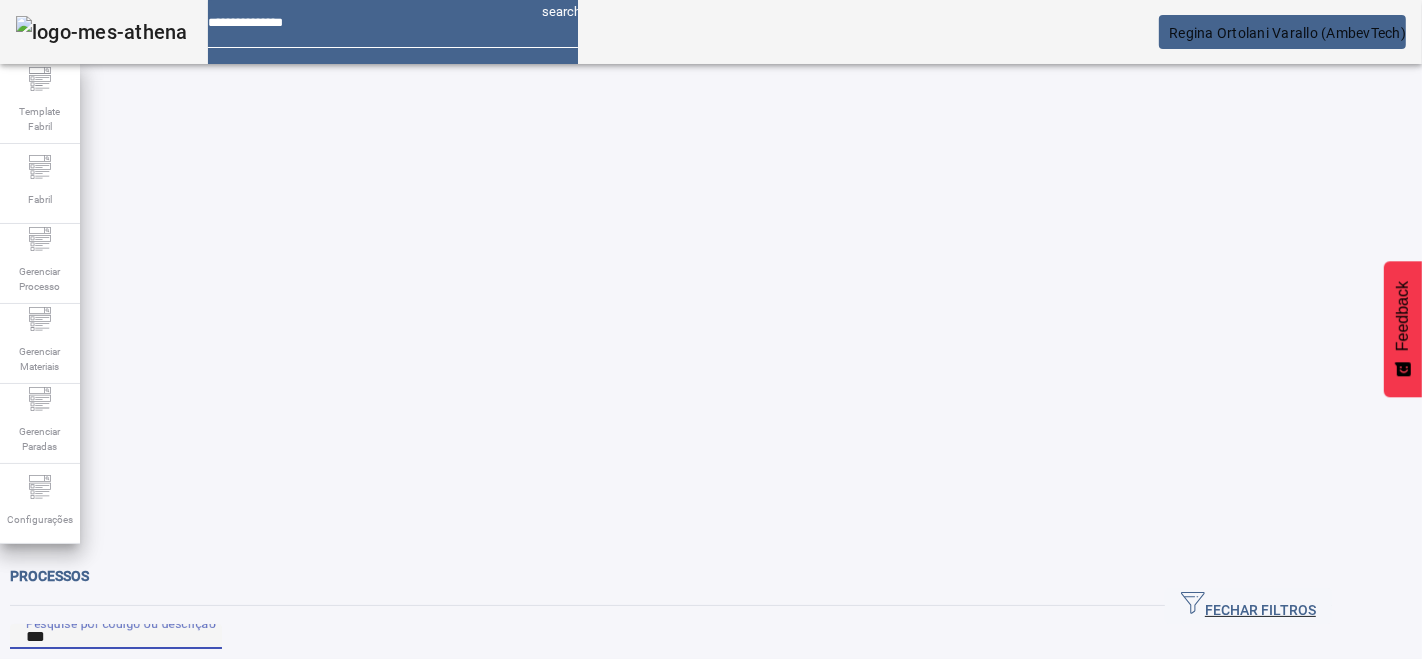 click at bounding box center (643, 828) 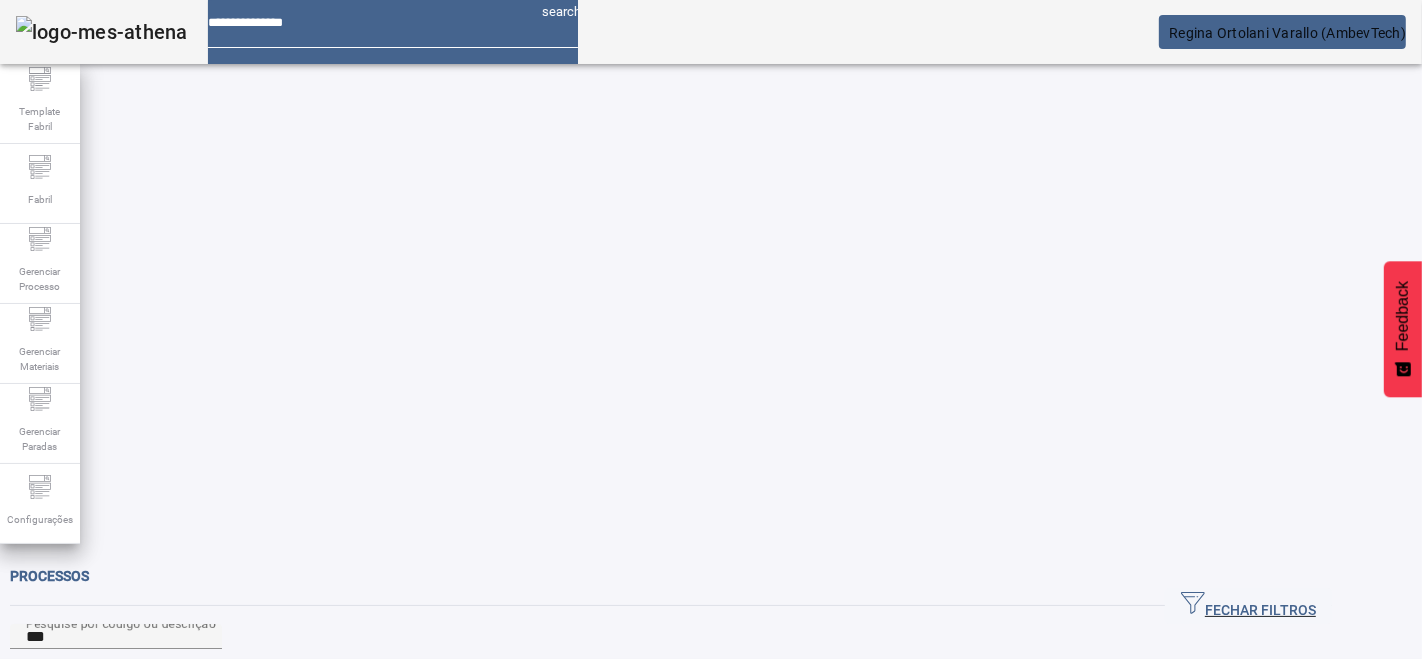 click on "RESULTANTES" at bounding box center (73, 739) 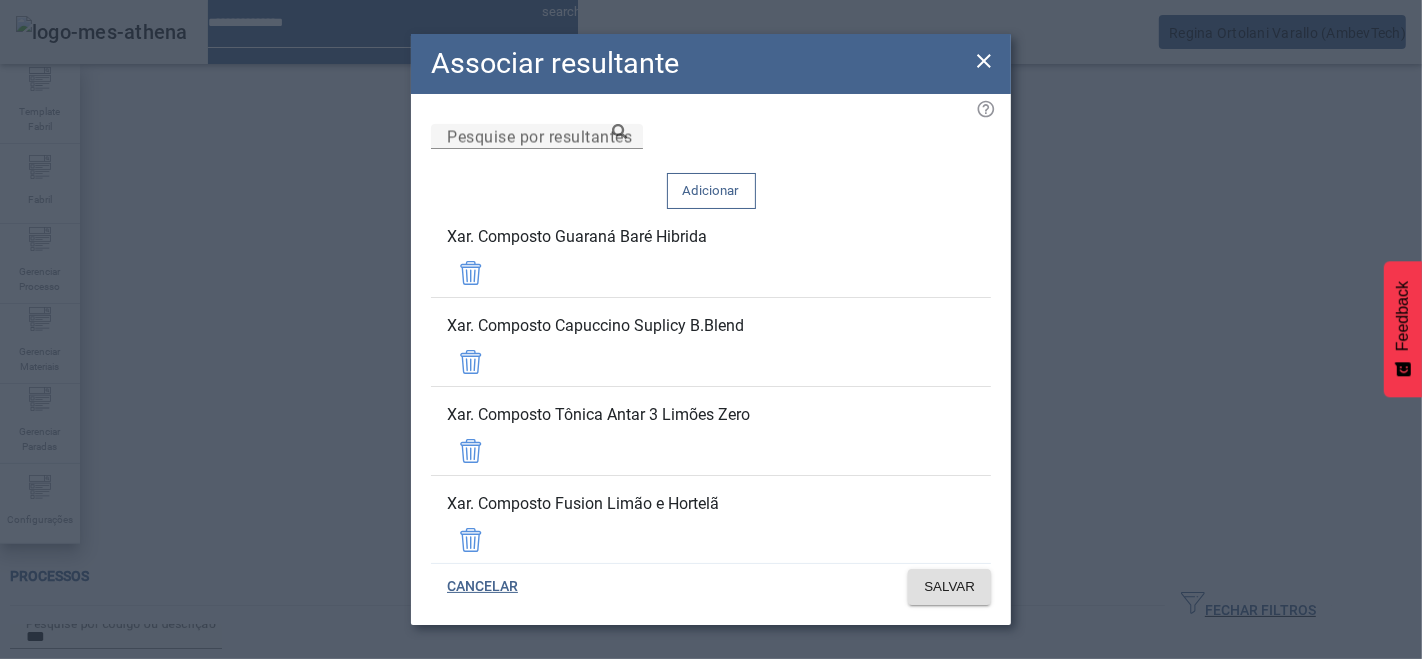 type 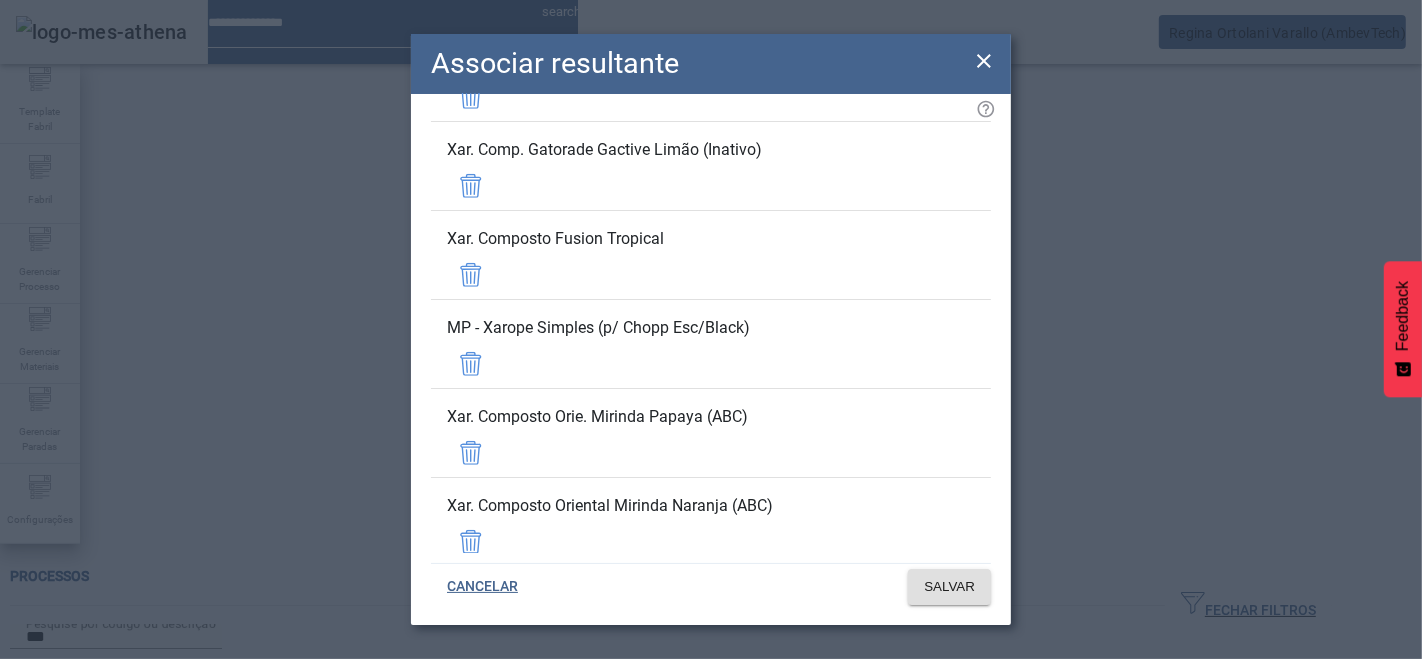 scroll, scrollTop: 0, scrollLeft: 0, axis: both 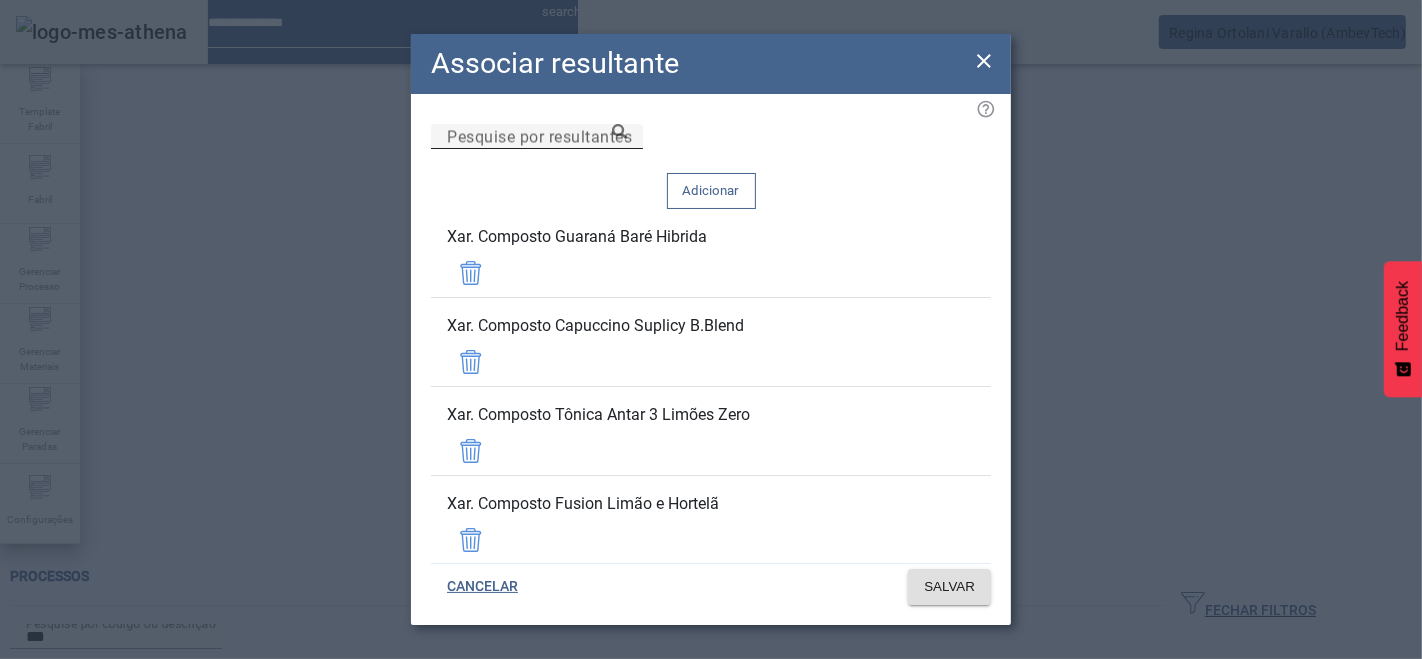 click on "Pesquise por resultantes" 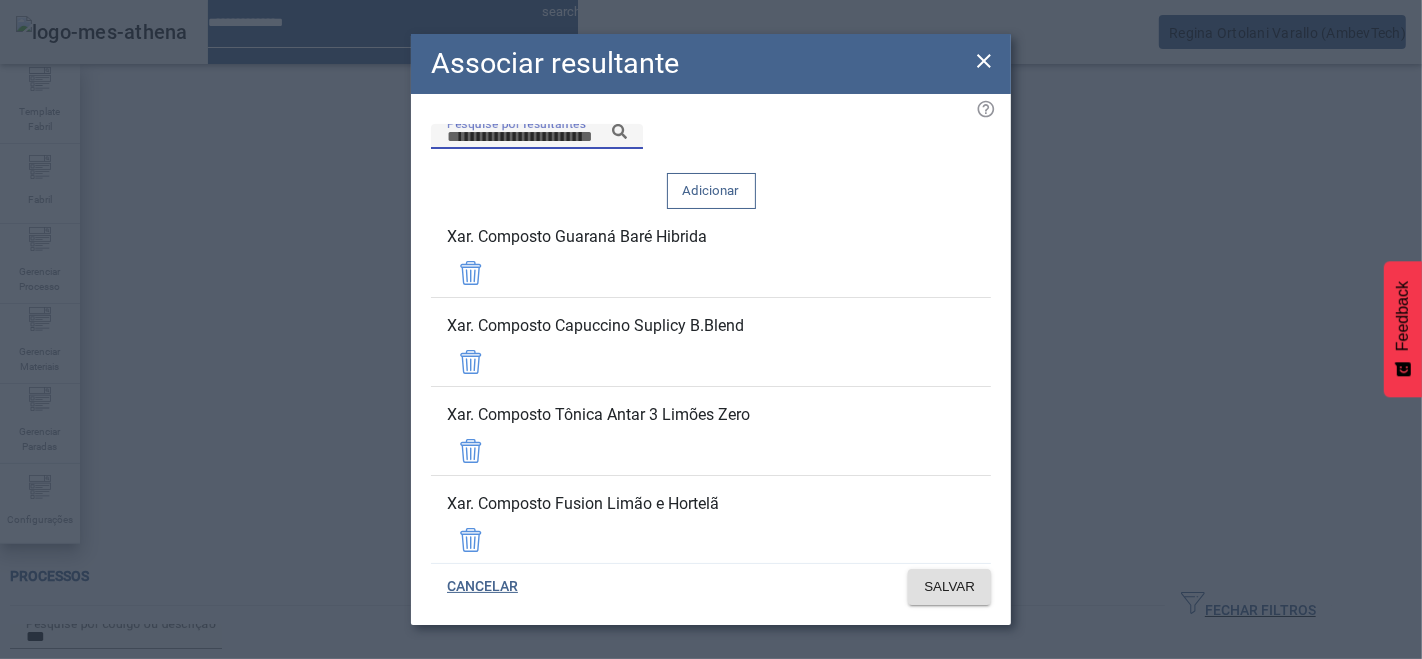click 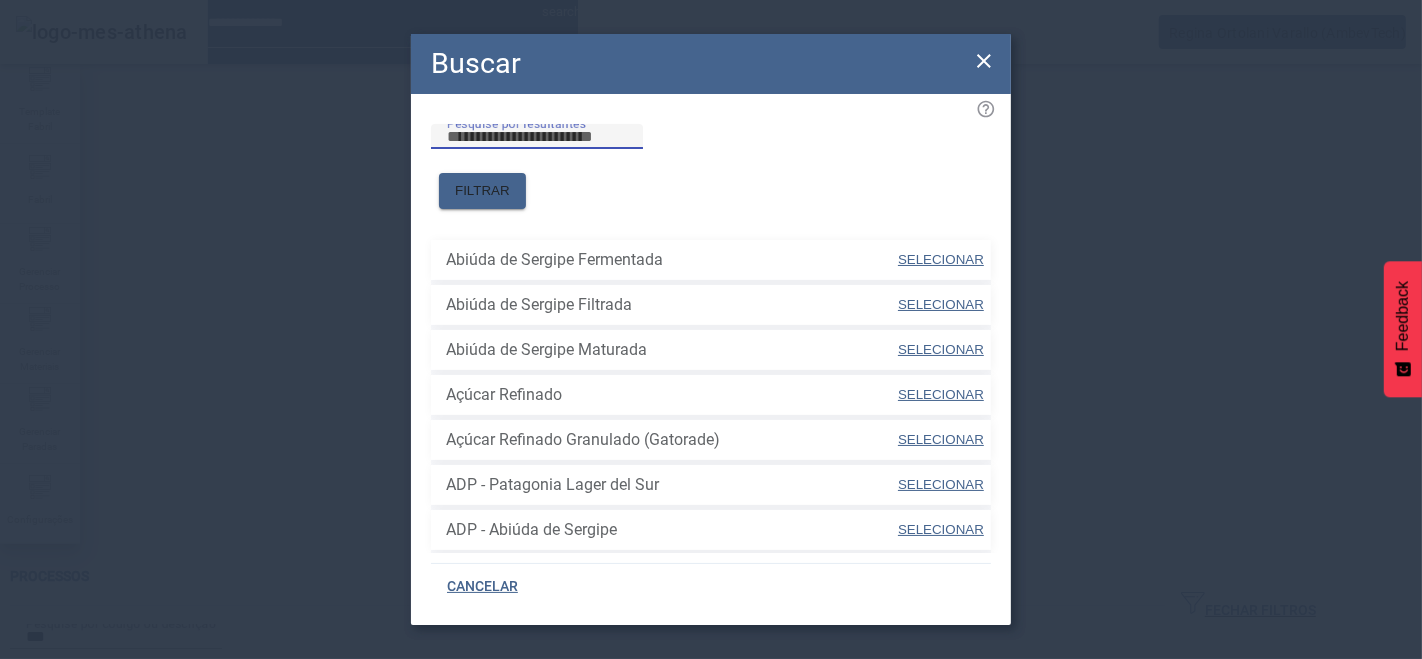 click on "Pesquise por resultantes" at bounding box center [537, 137] 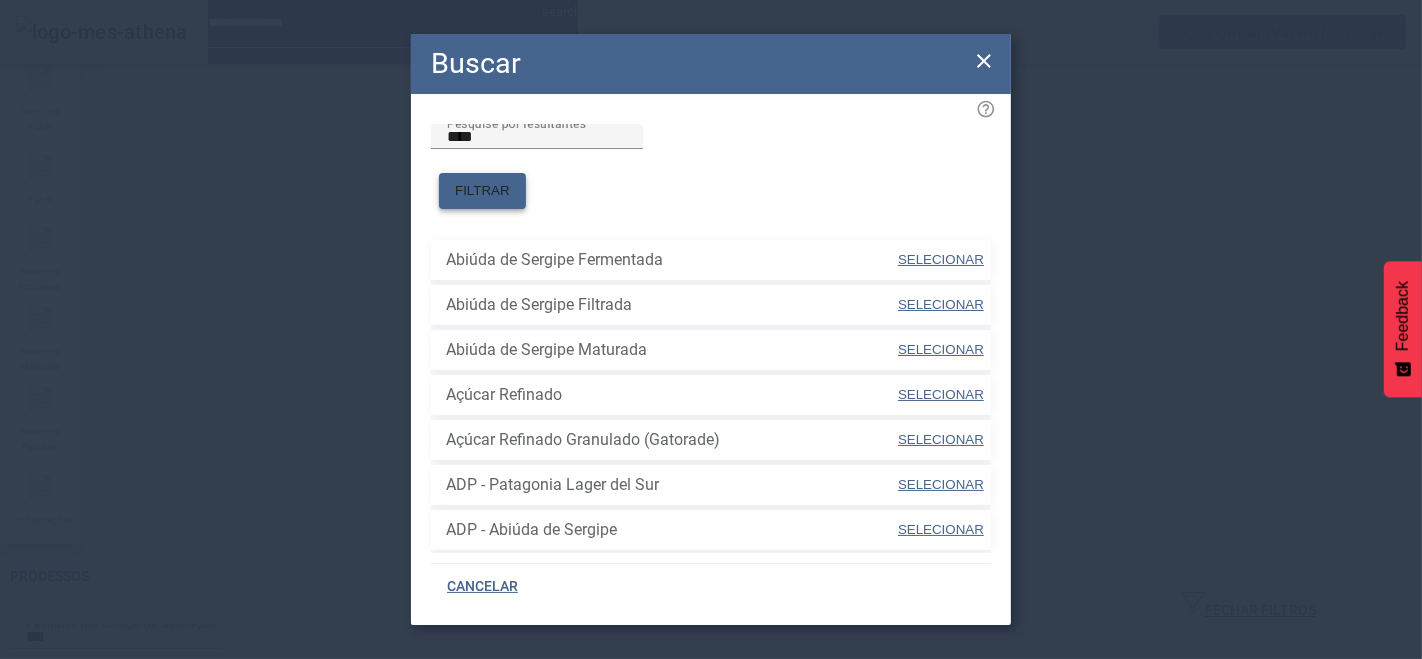 drag, startPoint x: 934, startPoint y: 139, endPoint x: 919, endPoint y: 316, distance: 177.63446 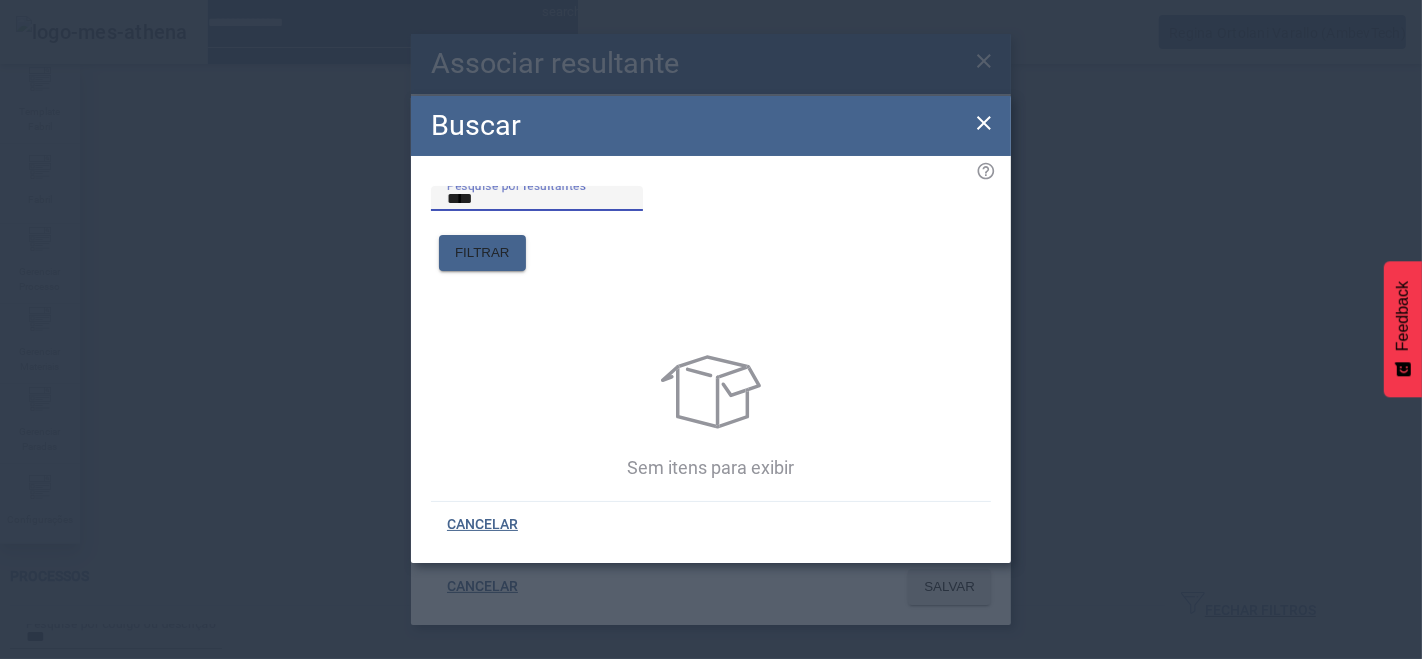 click on "****" at bounding box center (537, 199) 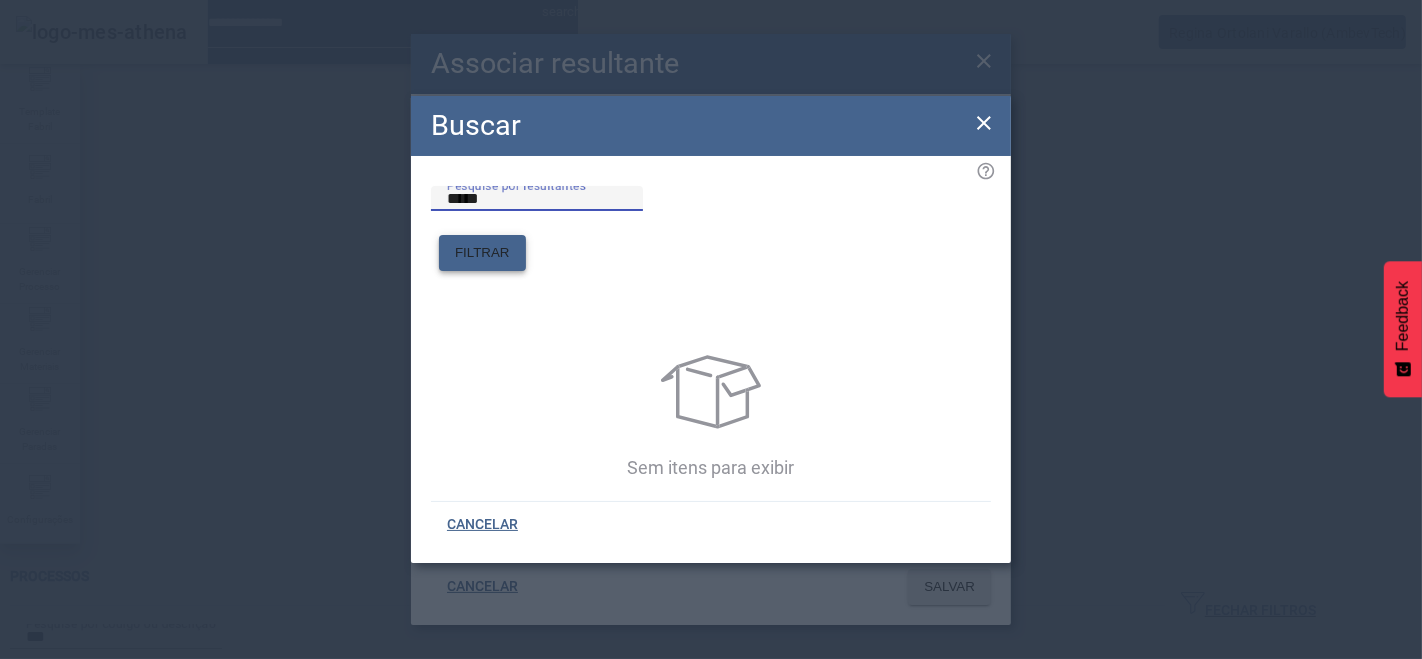 type on "*****" 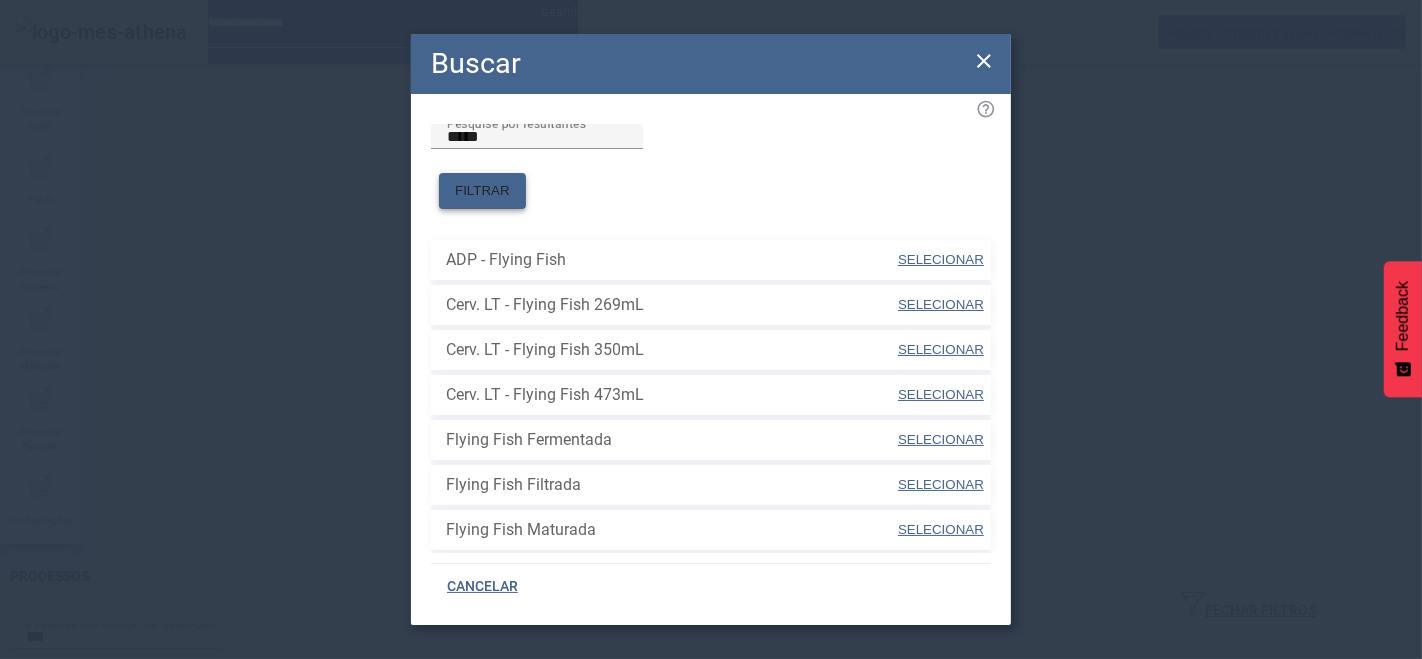 scroll, scrollTop: 211, scrollLeft: 0, axis: vertical 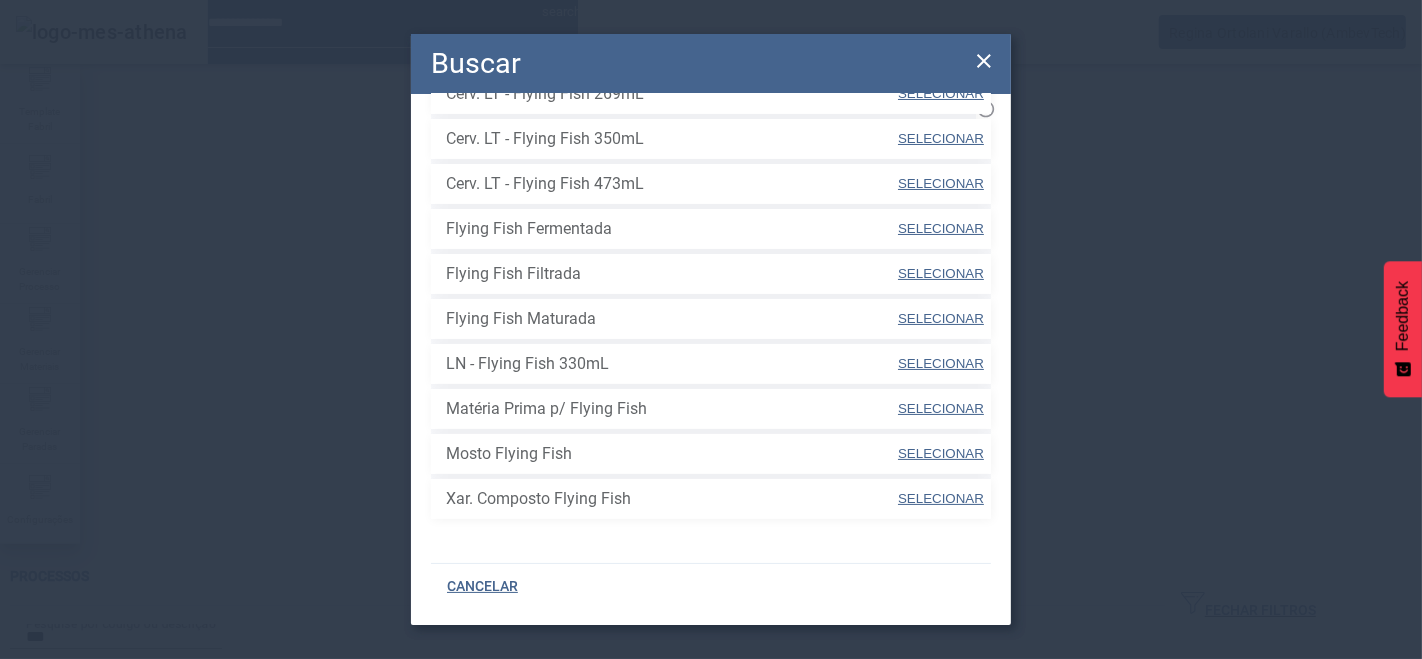 click on "SELECIONAR" at bounding box center [941, 498] 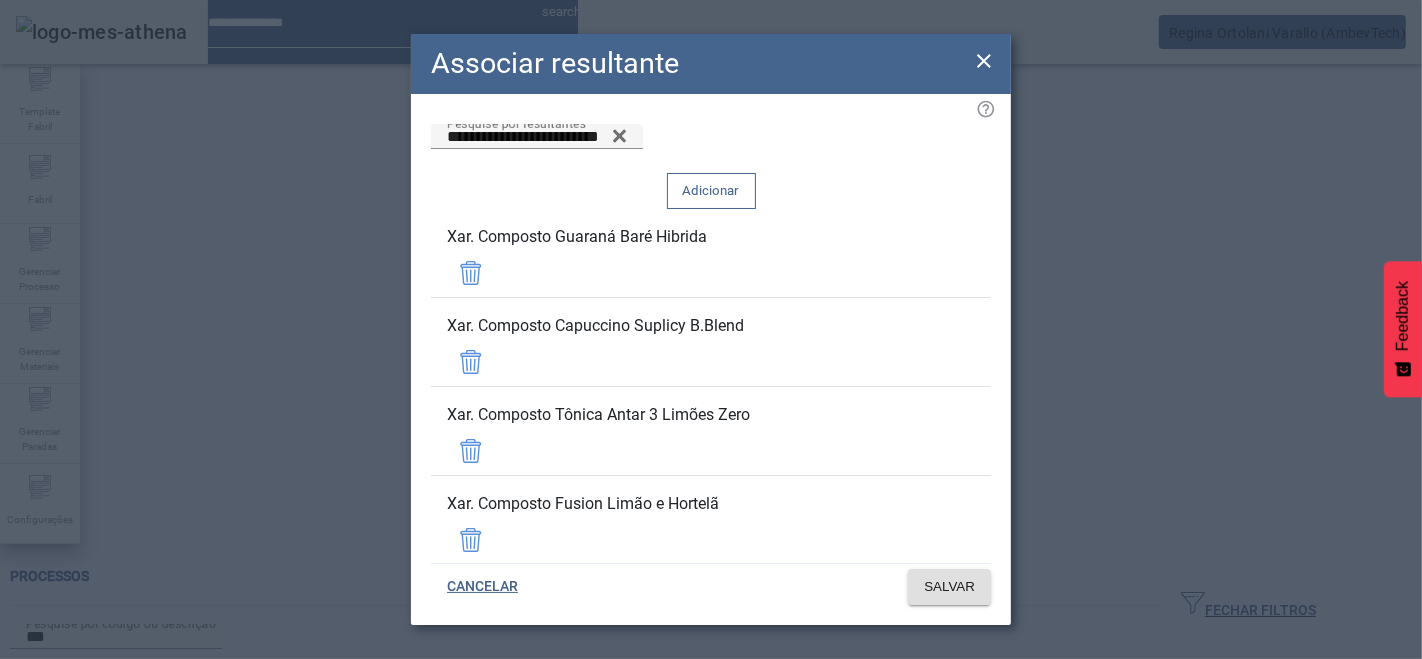 click on "Adicionar" 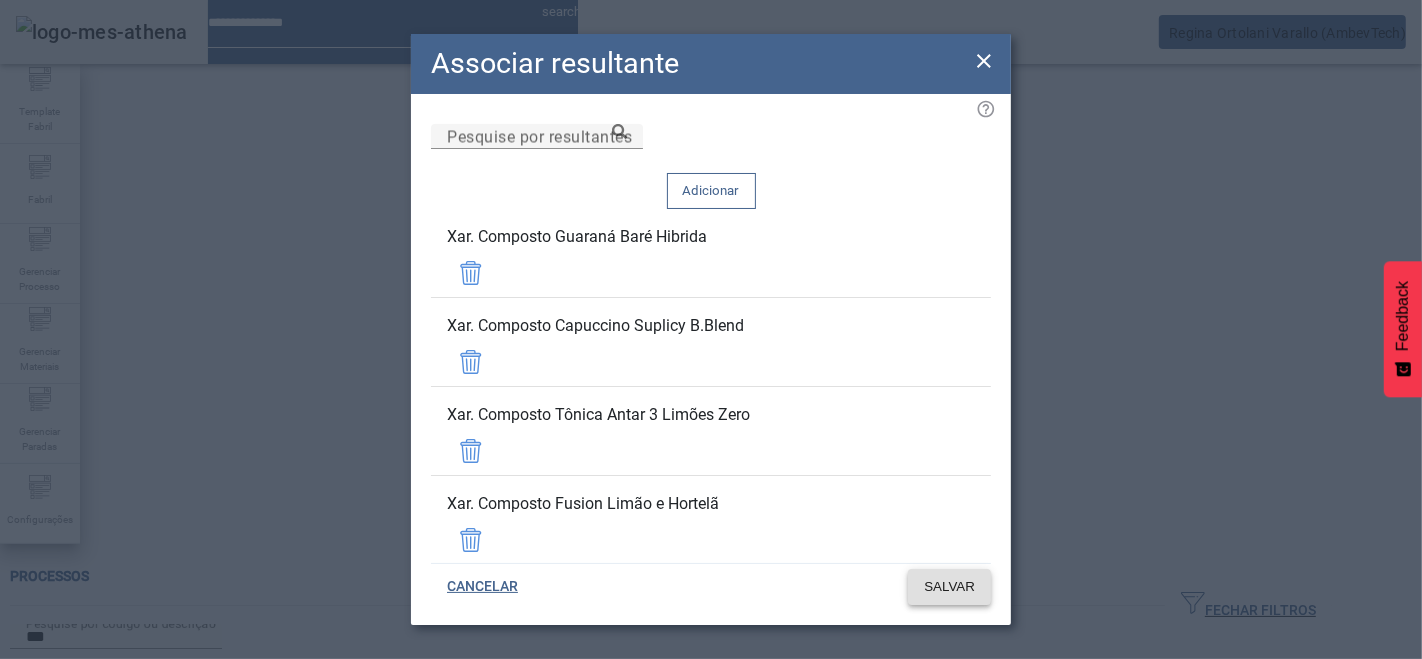 click on "SALVAR" 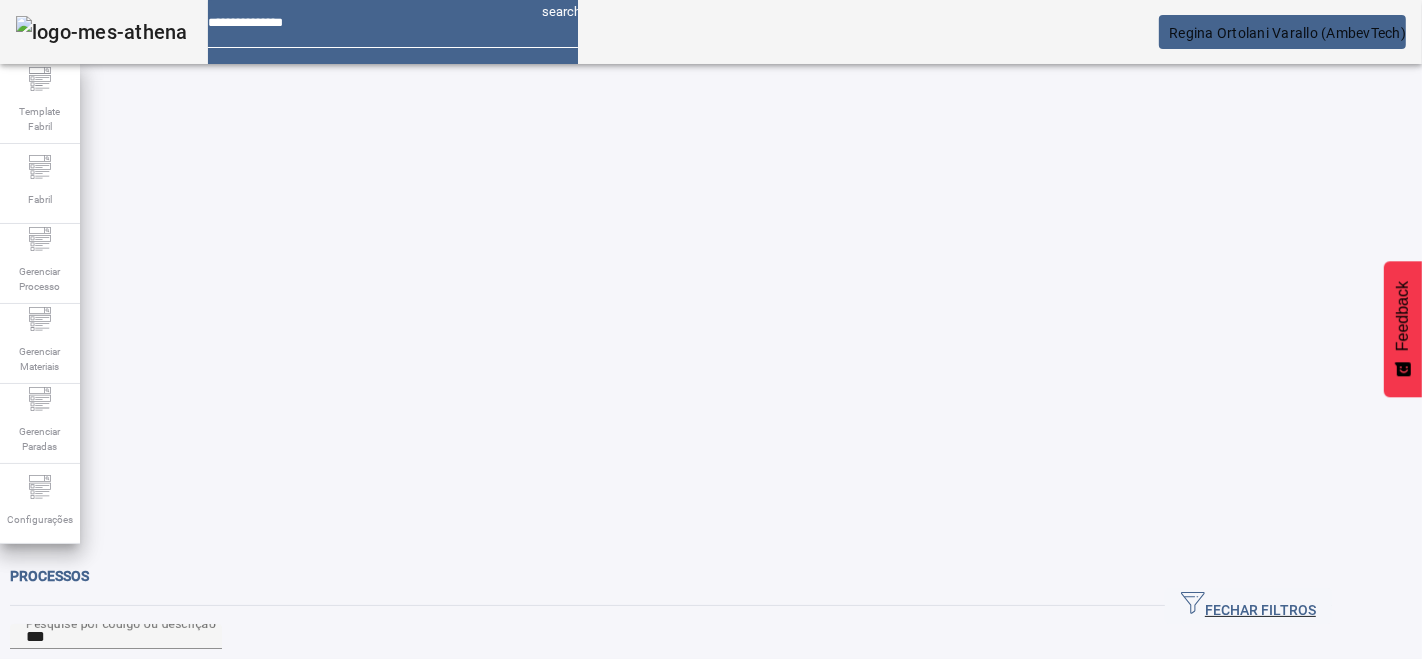 click at bounding box center (643, 978) 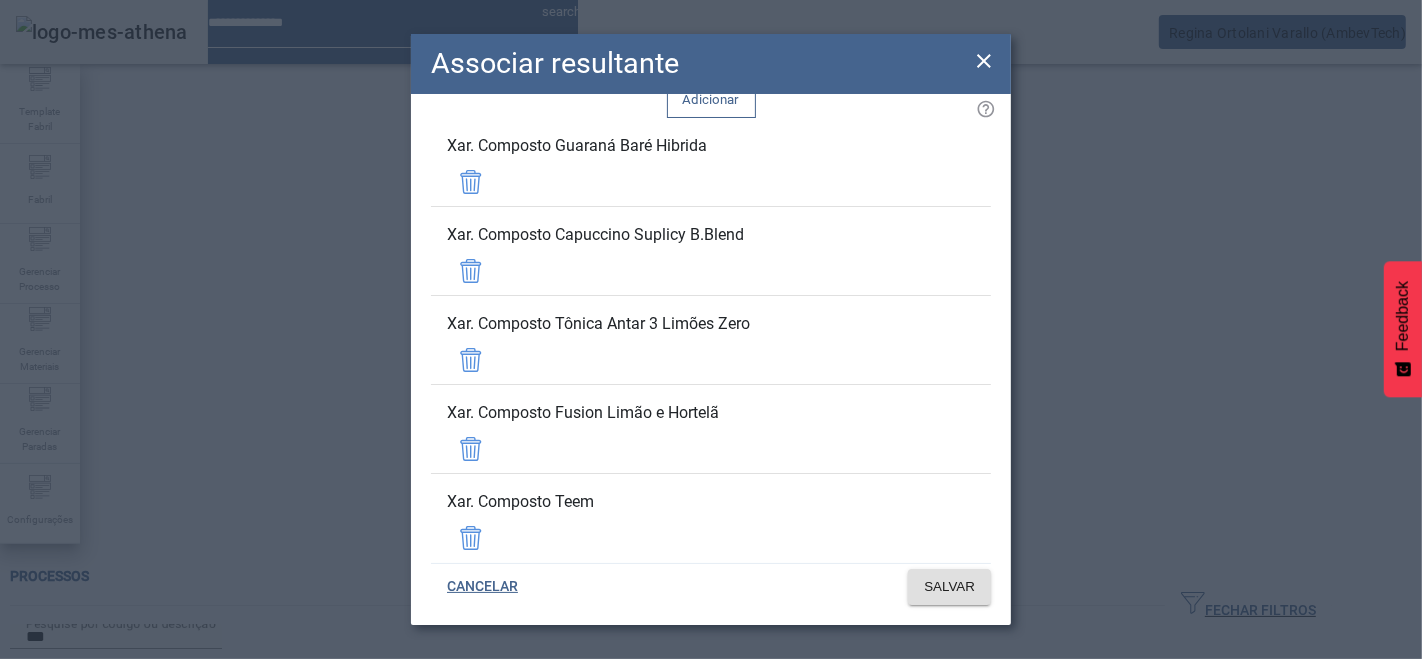 scroll, scrollTop: 7989, scrollLeft: 0, axis: vertical 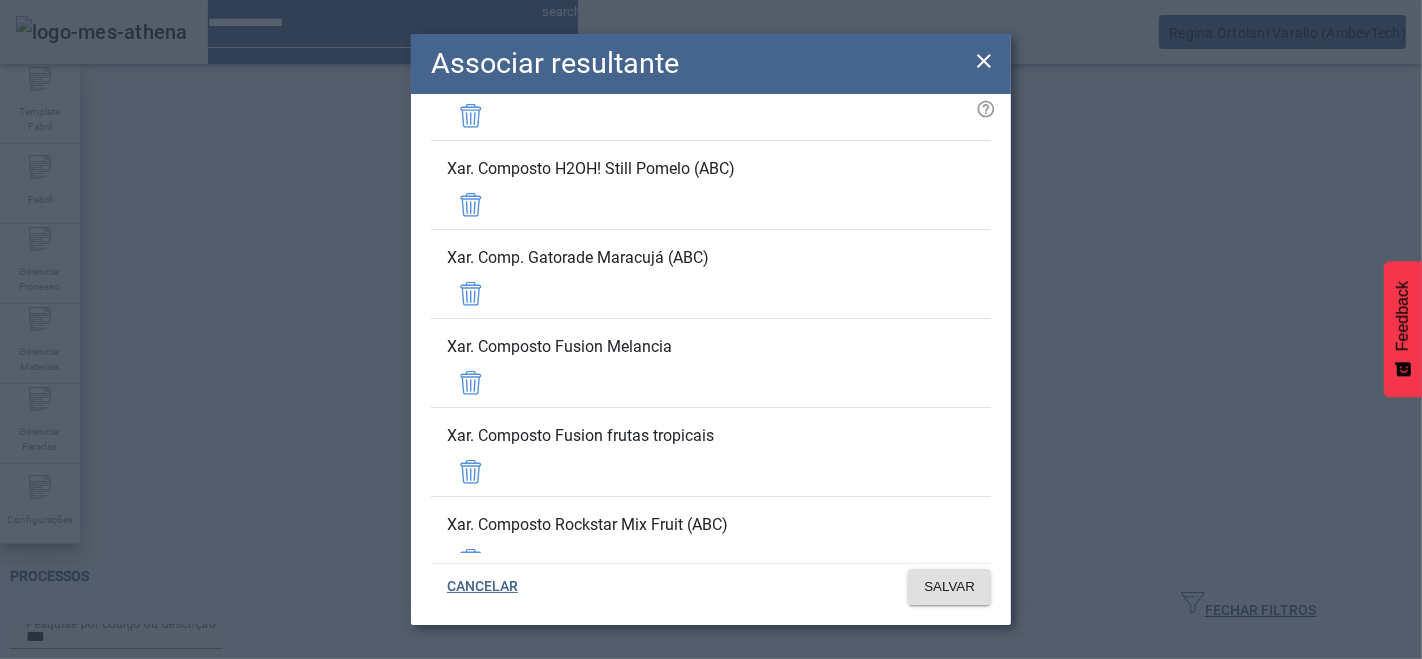 drag, startPoint x: 640, startPoint y: 315, endPoint x: 510, endPoint y: 308, distance: 130.18832 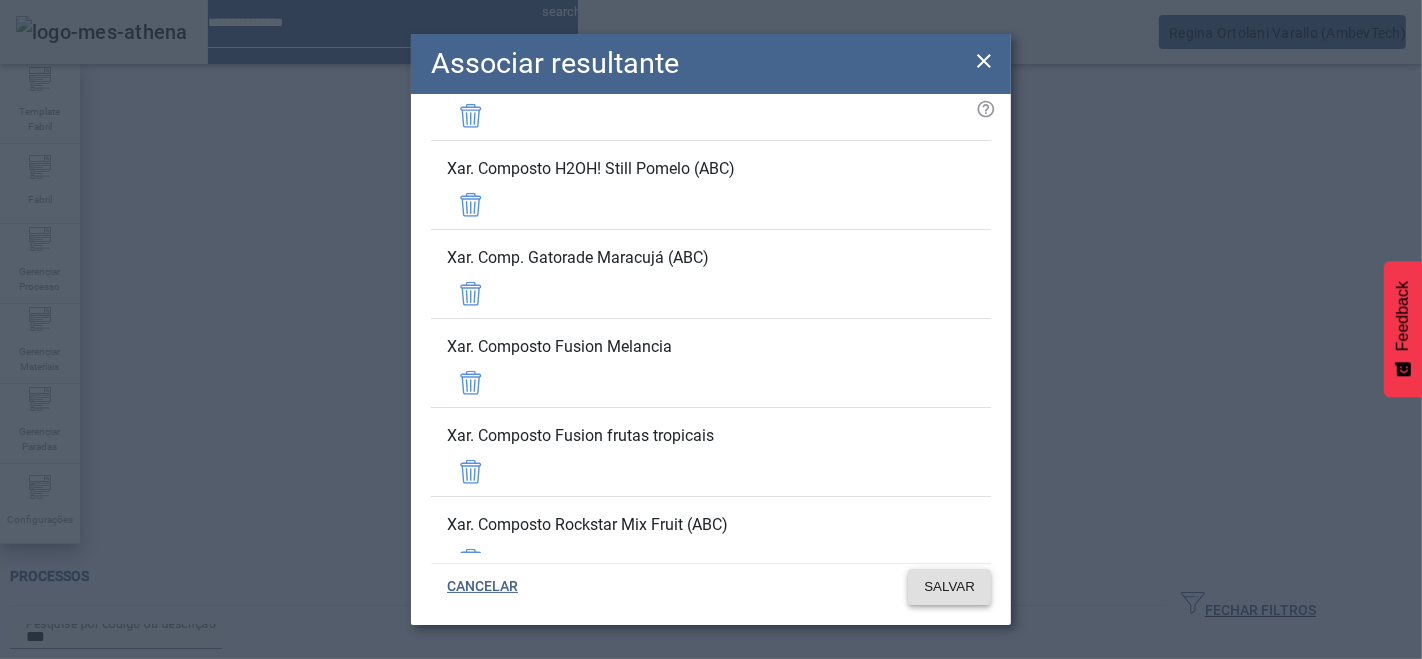 click on "SALVAR" 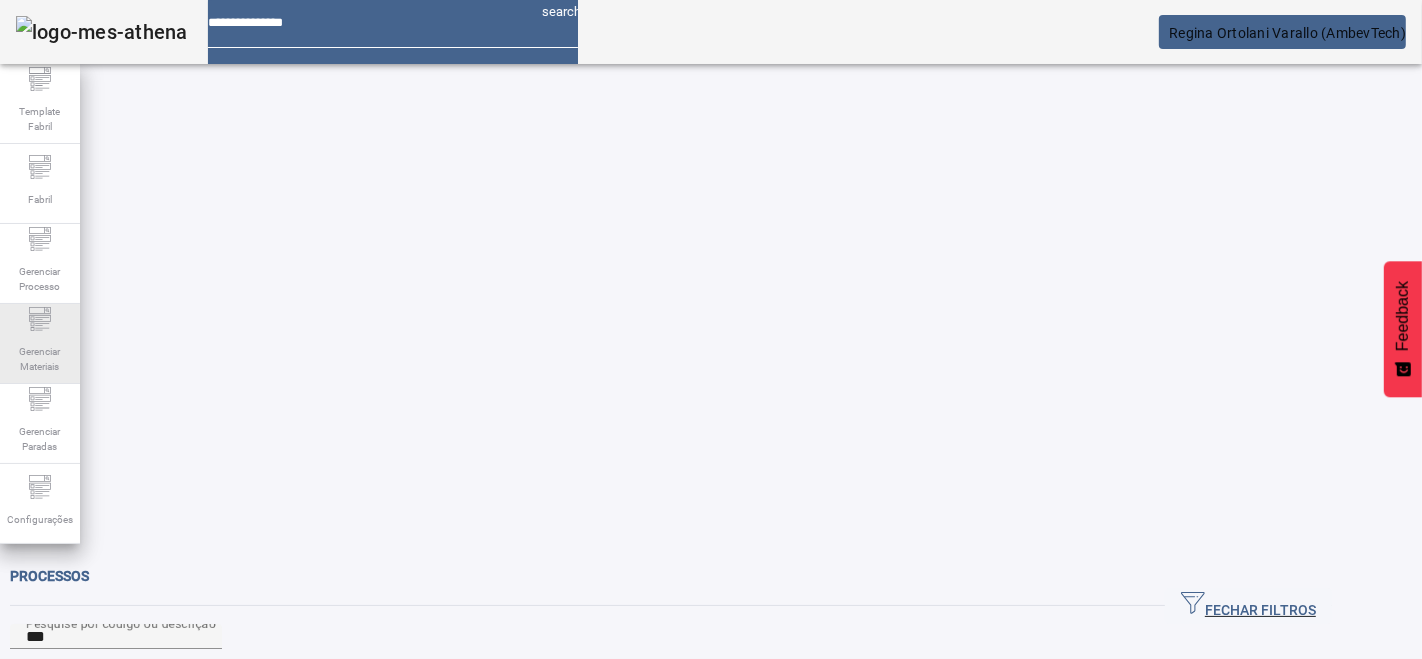 click on "Gerenciar Materiais" 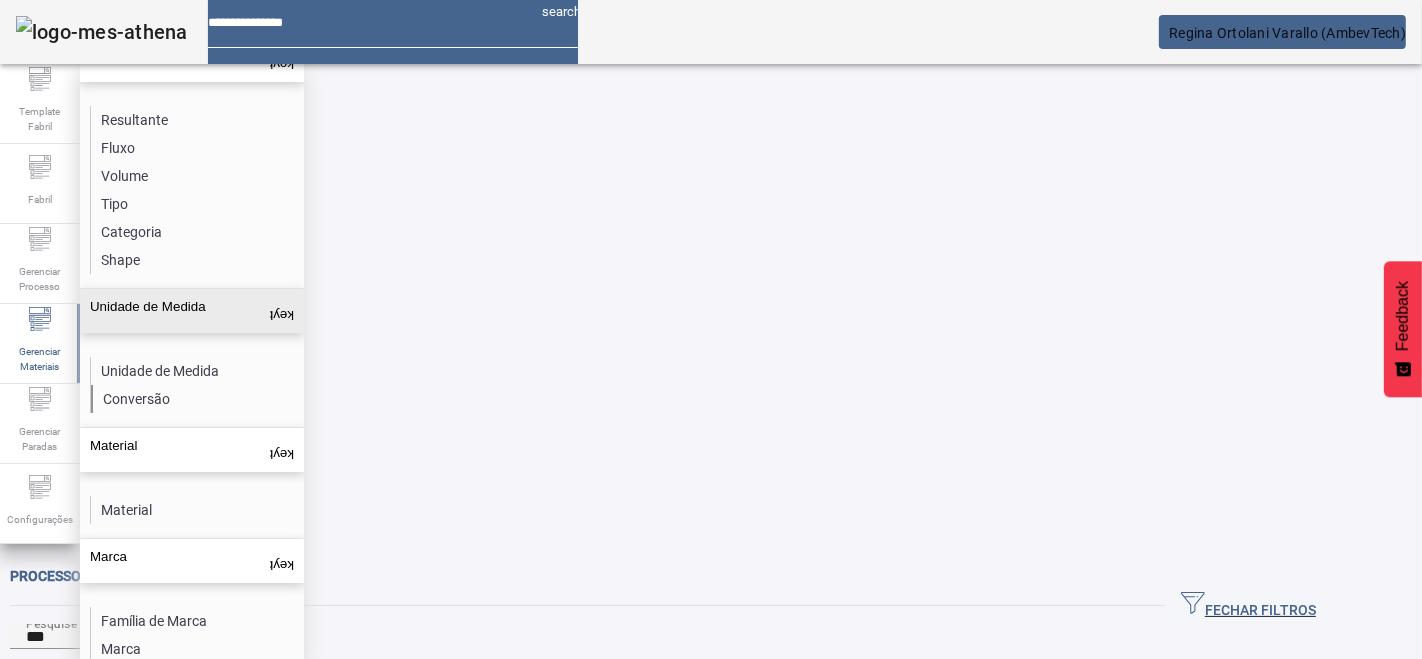 scroll, scrollTop: 163, scrollLeft: 0, axis: vertical 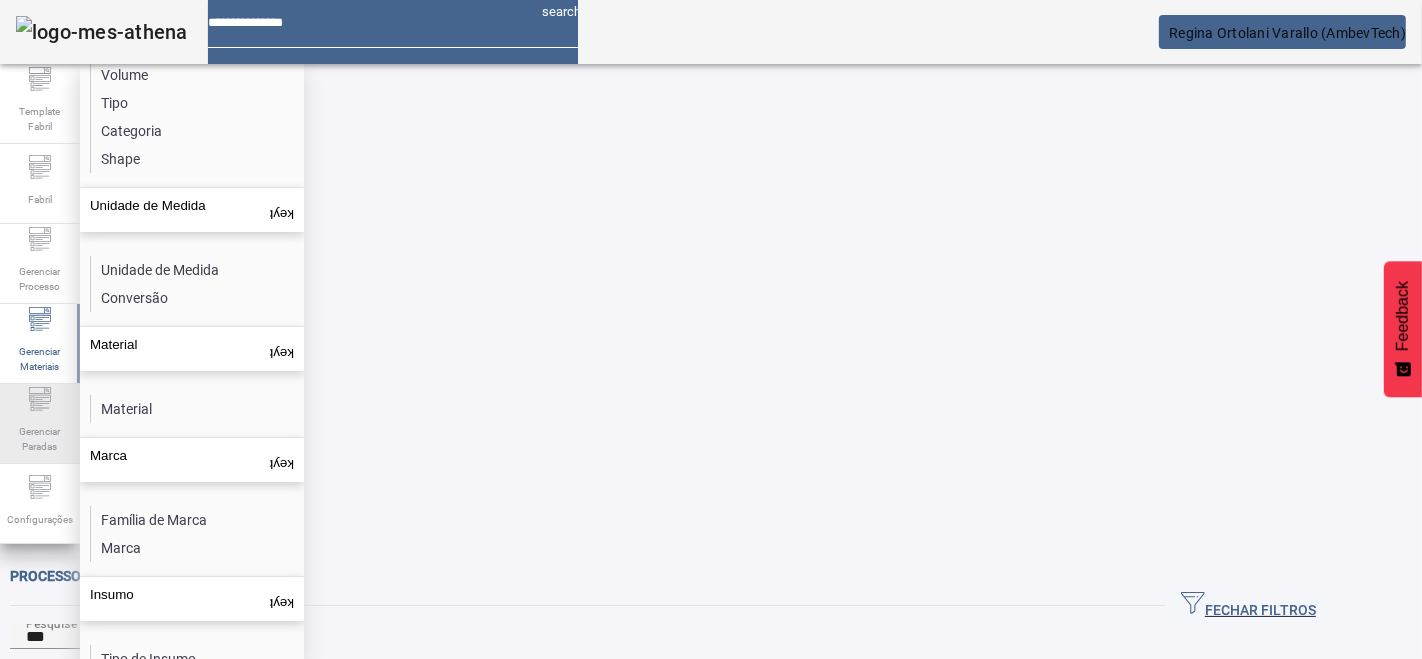 click 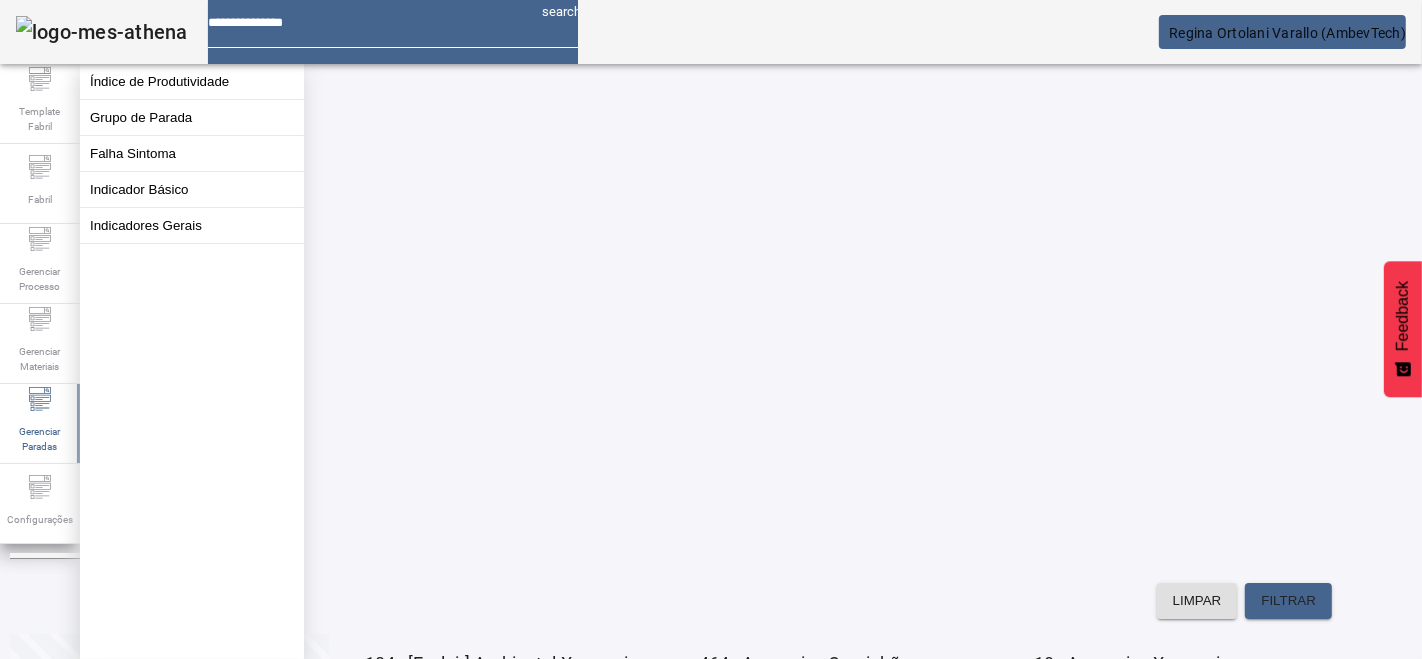 scroll, scrollTop: 0, scrollLeft: 0, axis: both 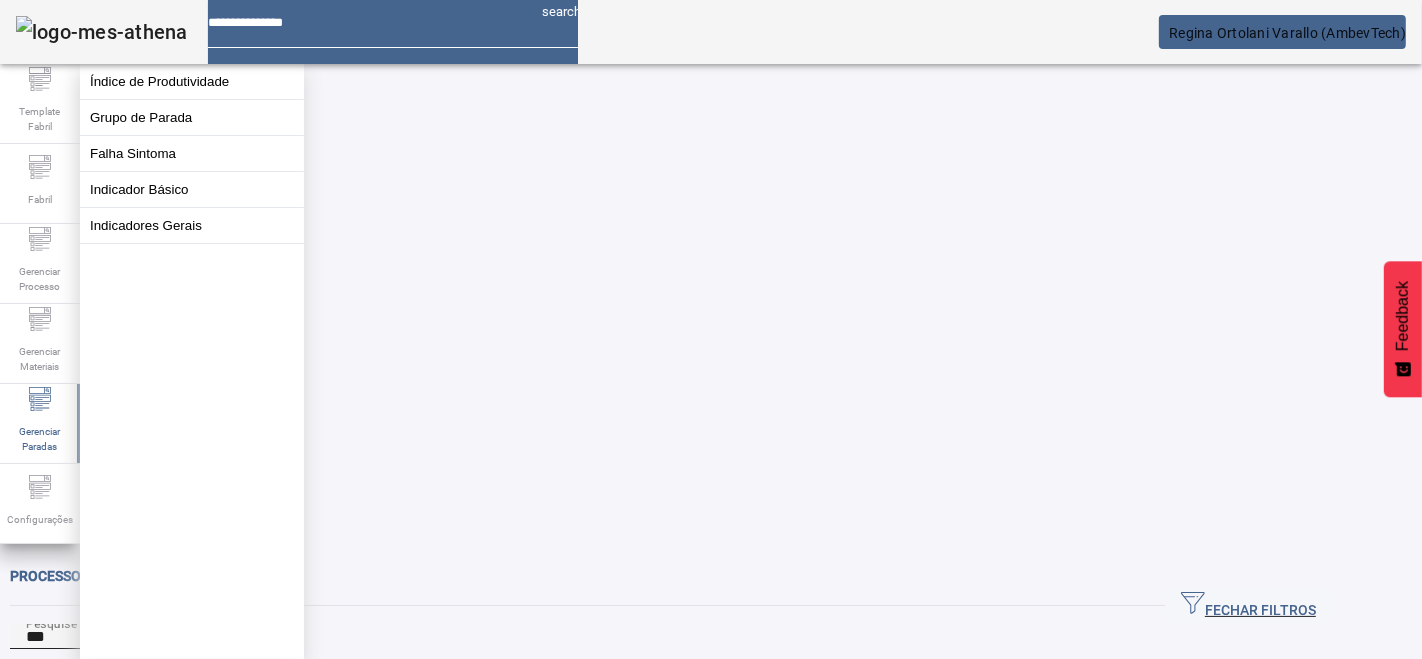 click on "Pesquise por código ou descrição ***" 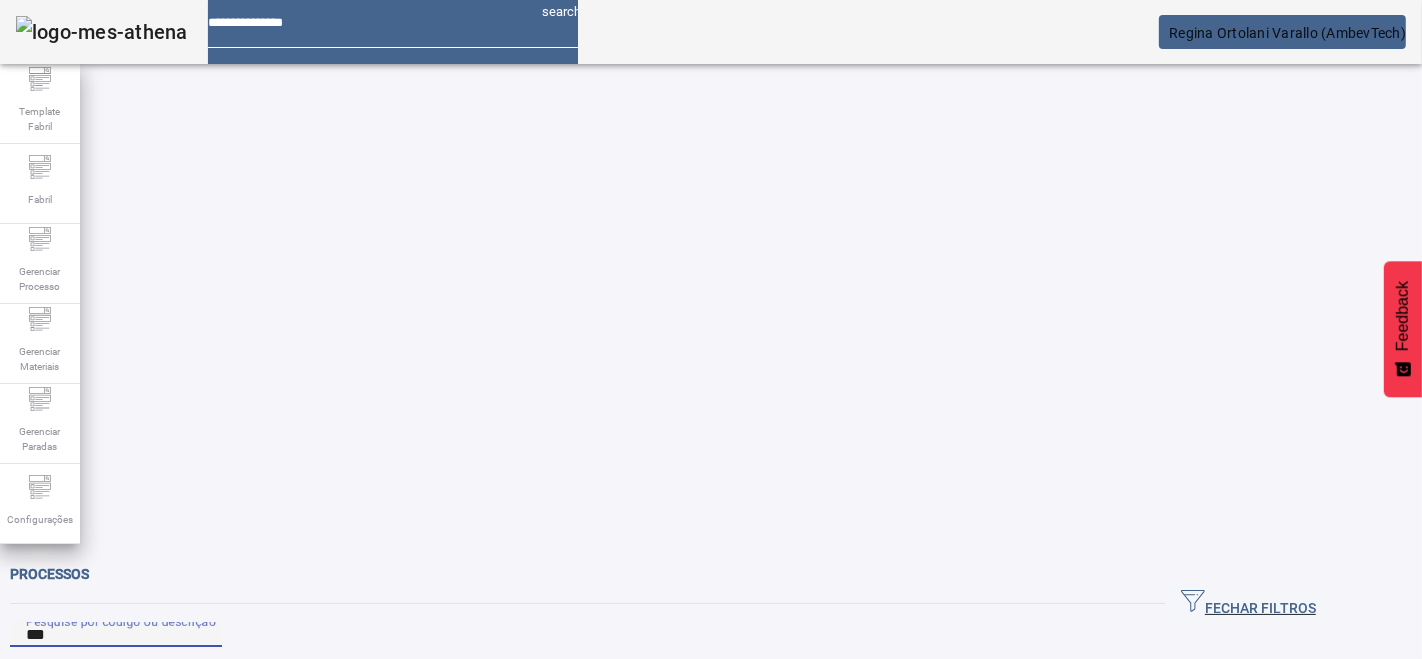 scroll, scrollTop: 0, scrollLeft: 0, axis: both 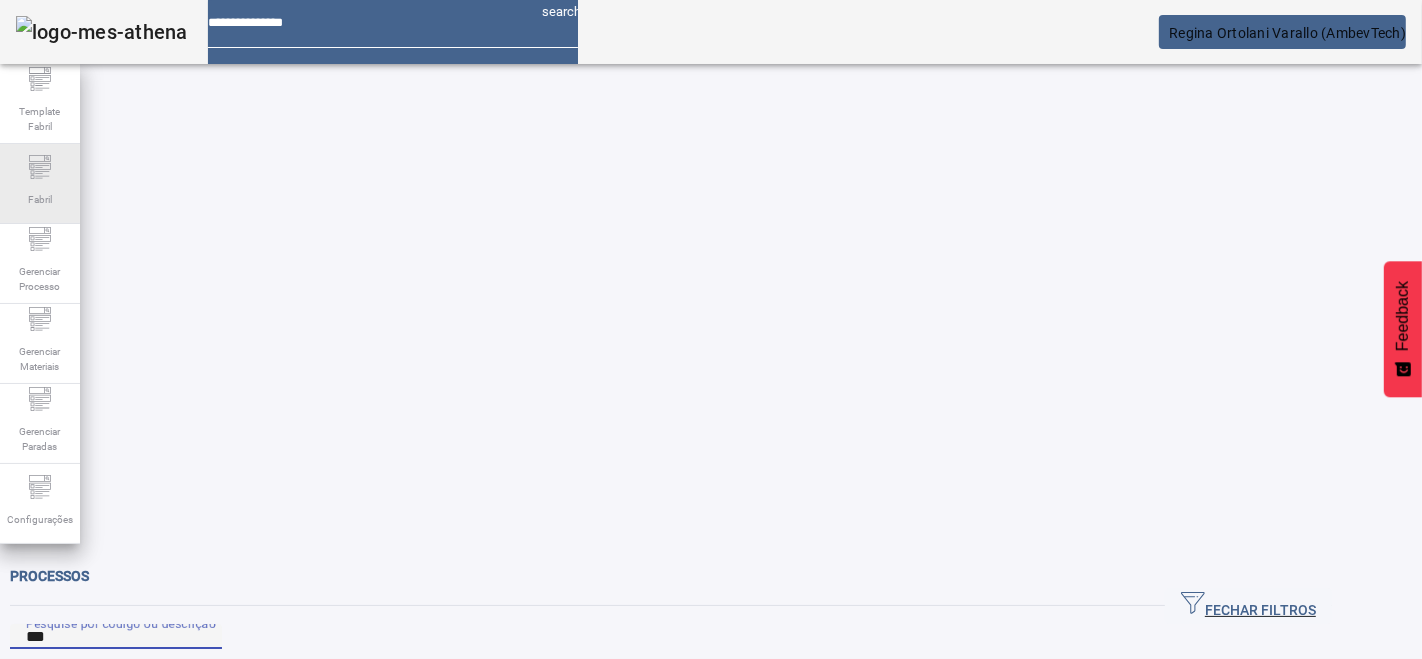 click on "Template Fabril Fabril Gerenciar Processo Gerenciar Materiais Gerenciar Paradas Configurações Processos FECHAR FILTROS  Pesquise por código ou descrição *** LIMPAR FILTRAR  CRIAR PROCESSO  104 - [Excluir] Ambiental-Xaroparia S3M/acgobbo EDITAR REMOVER  more_vert 464 - Assepsia - Caminhão - Xaroparia s3m/cgrov EDITAR REMOVER  more_vert 18 - Assepsia - Xaroparia Composta.. S3M/acgobbo EDITAR REMOVER  more_vert 16 - Assepsia - Xaroparia Simples.. S3M/acgobbo EDITAR REMOVER  more_vert 41 - Preparo de Xarope Composto S3M/acgobbo EDITAR REMOVER  more_vert 26 - Preparo de Xarope Simples S3M/acgobbo EDITAR REMOVER  more_vert 533 - Transporte de Xarope-Envio s3m/99074765 EDITAR REMOVER  more_vert 551 - Transporte de Xarope-Recebimento s3m/99074765 EDITAR REMOVER  more_vert 534 - Transporte de Xarope-Recebimento BAM s3m/99074765 EDITAR REMOVER  more_vert 185 - Xarope Composto Diet s3m/olrjh EDITAR REMOVER  more_vert Versão:  ()" 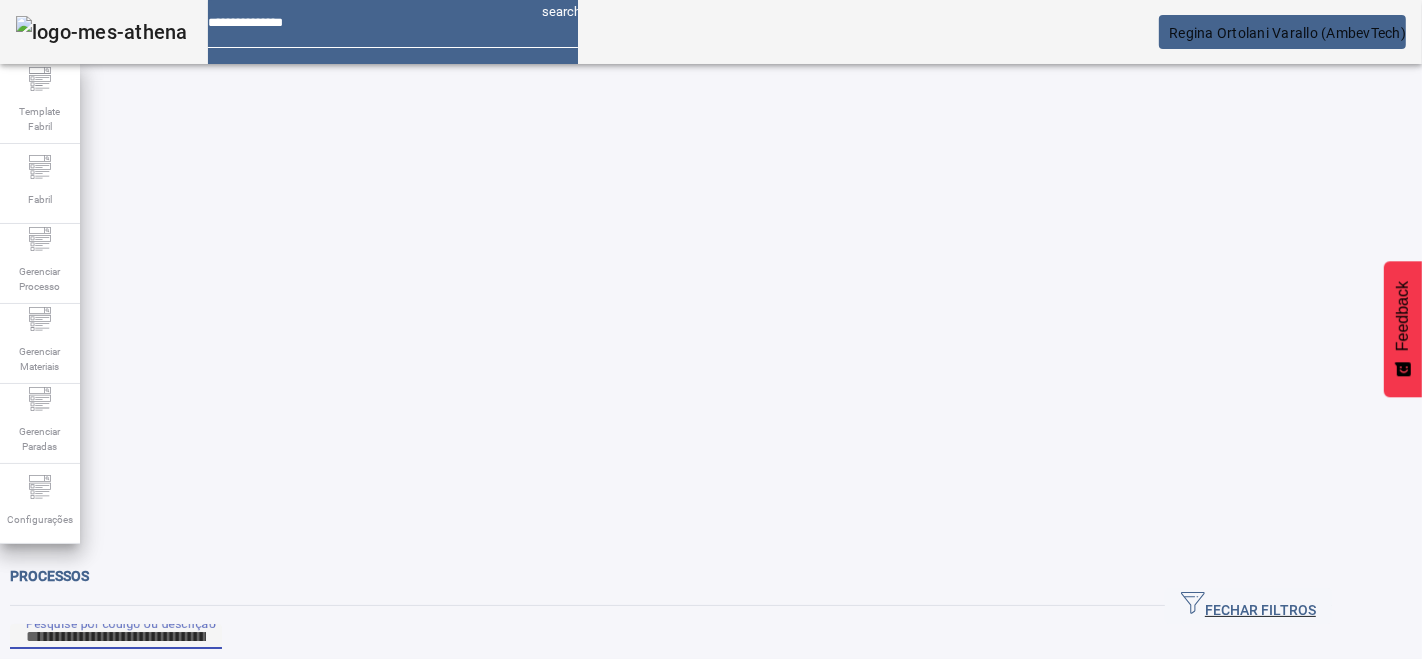 type 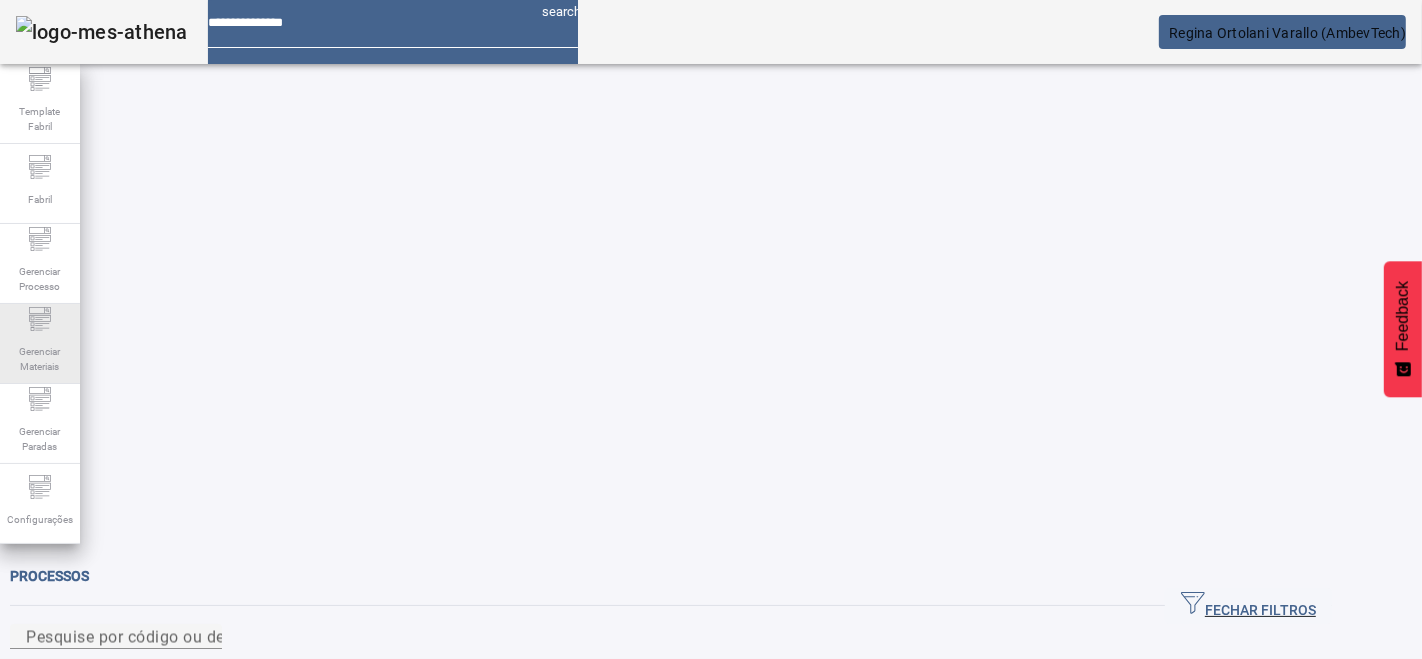 click on "Gerenciar Materiais" 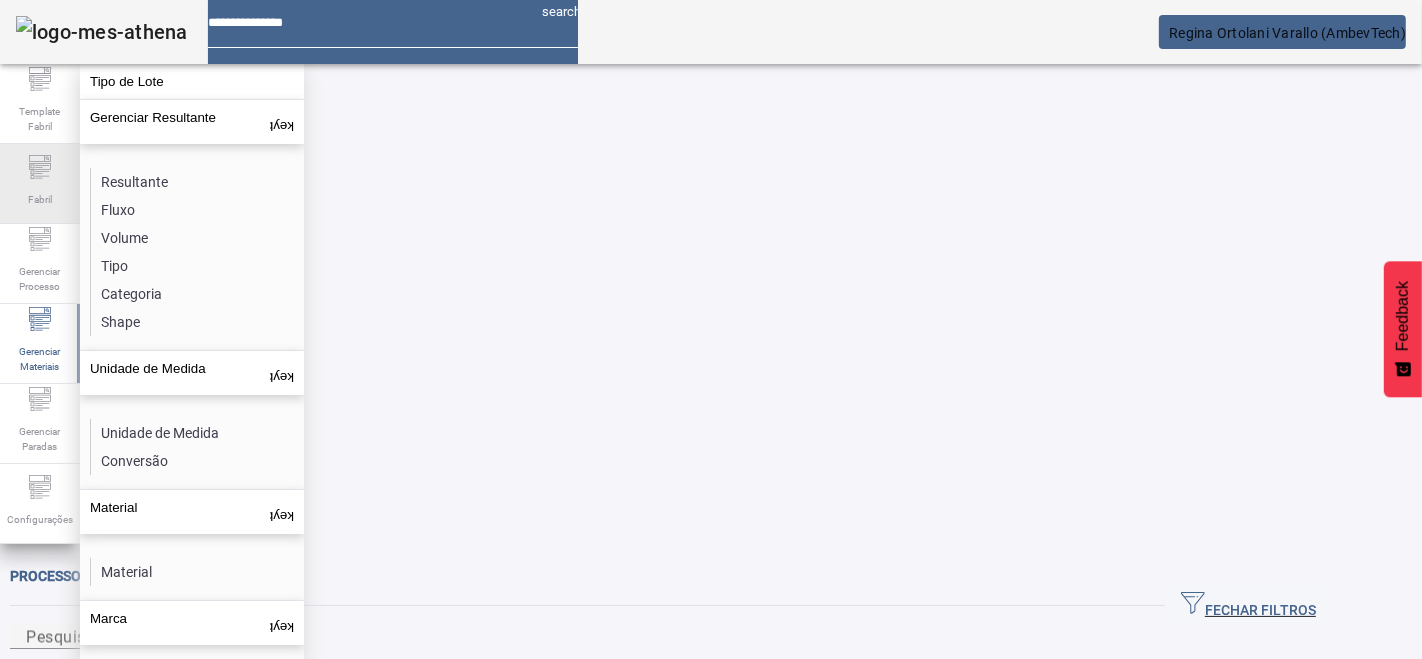 click on "Fabril" 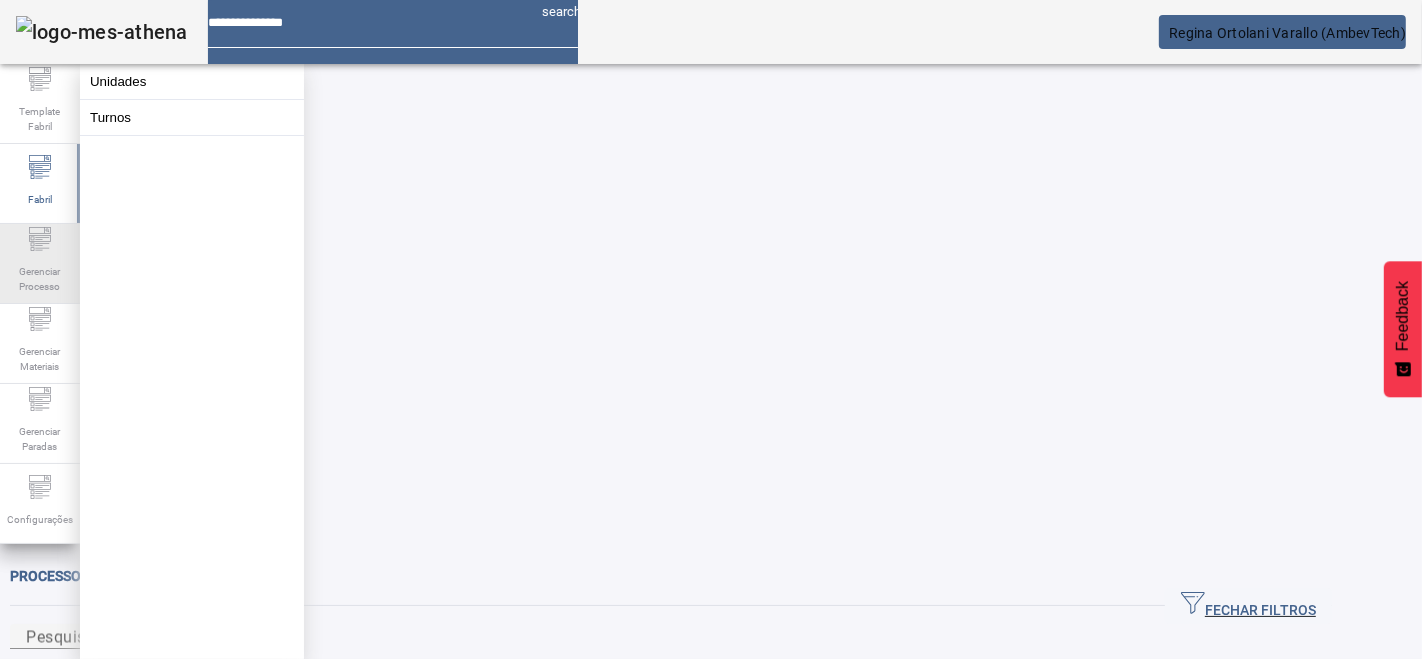 click 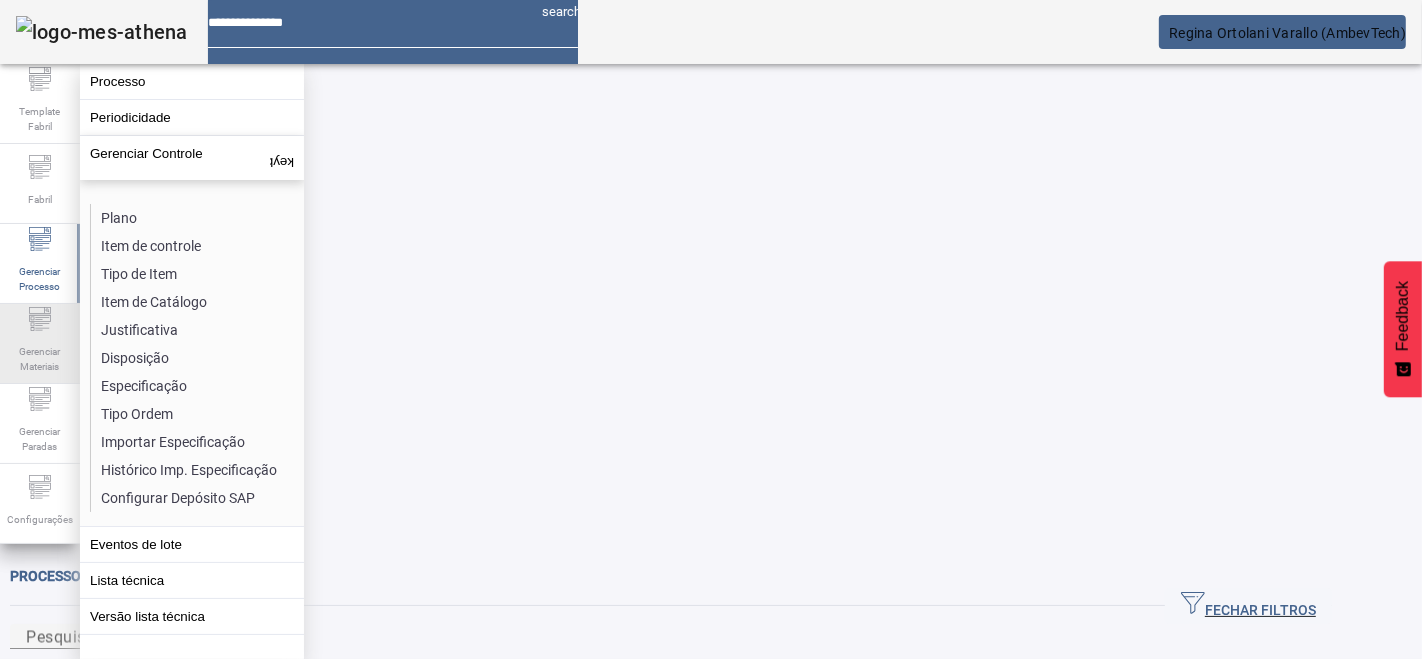 click on "Gerenciar Materiais" 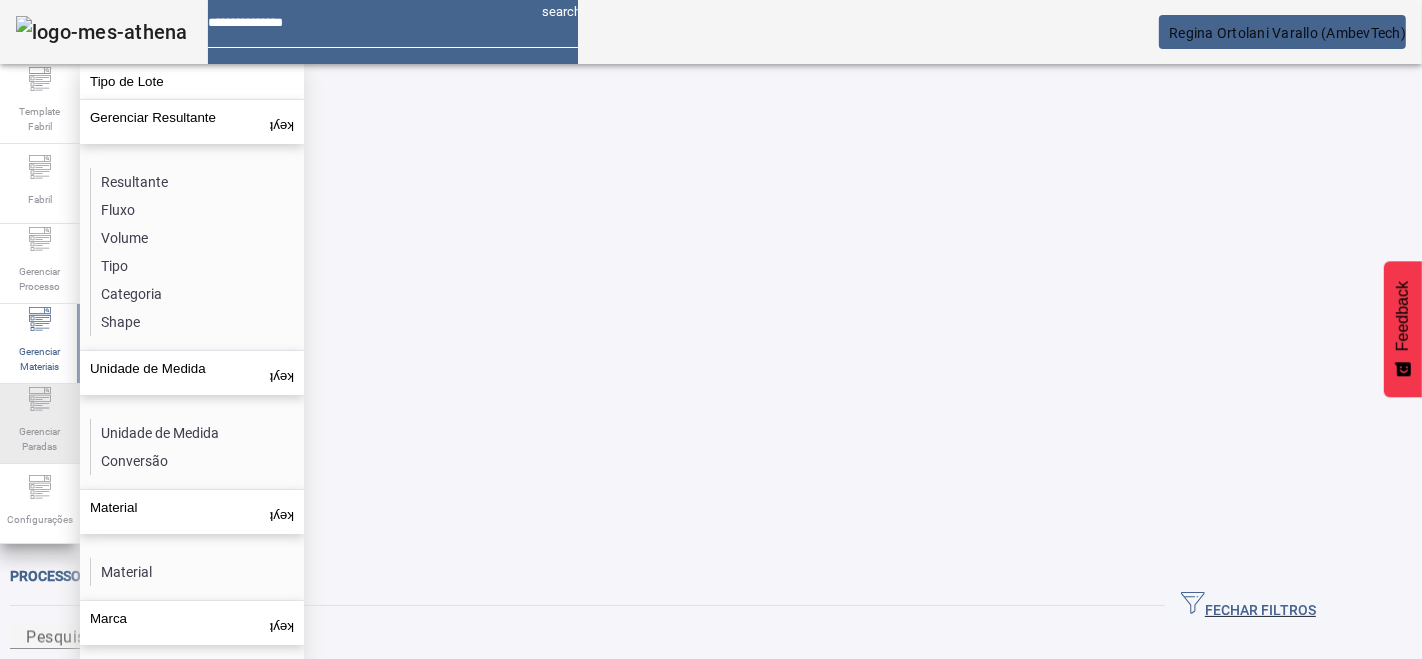 click on "Gerenciar Paradas" 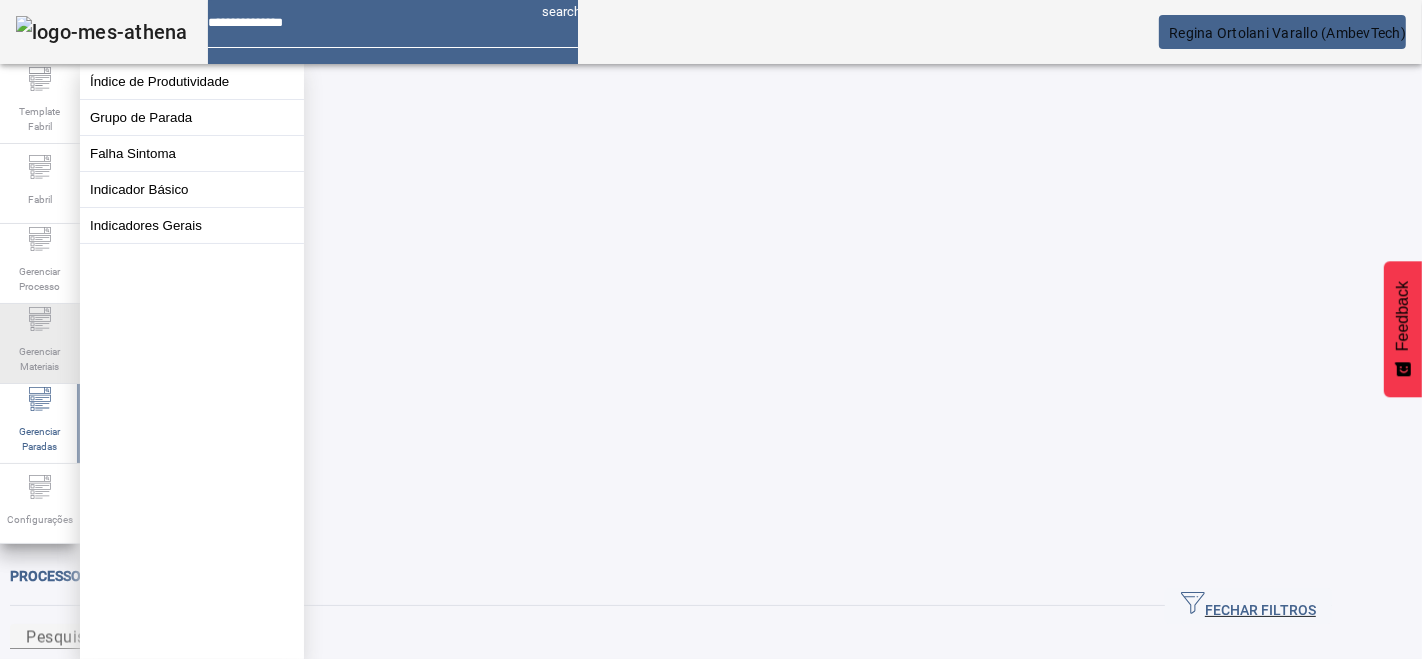 click on "Gerenciar Materiais" 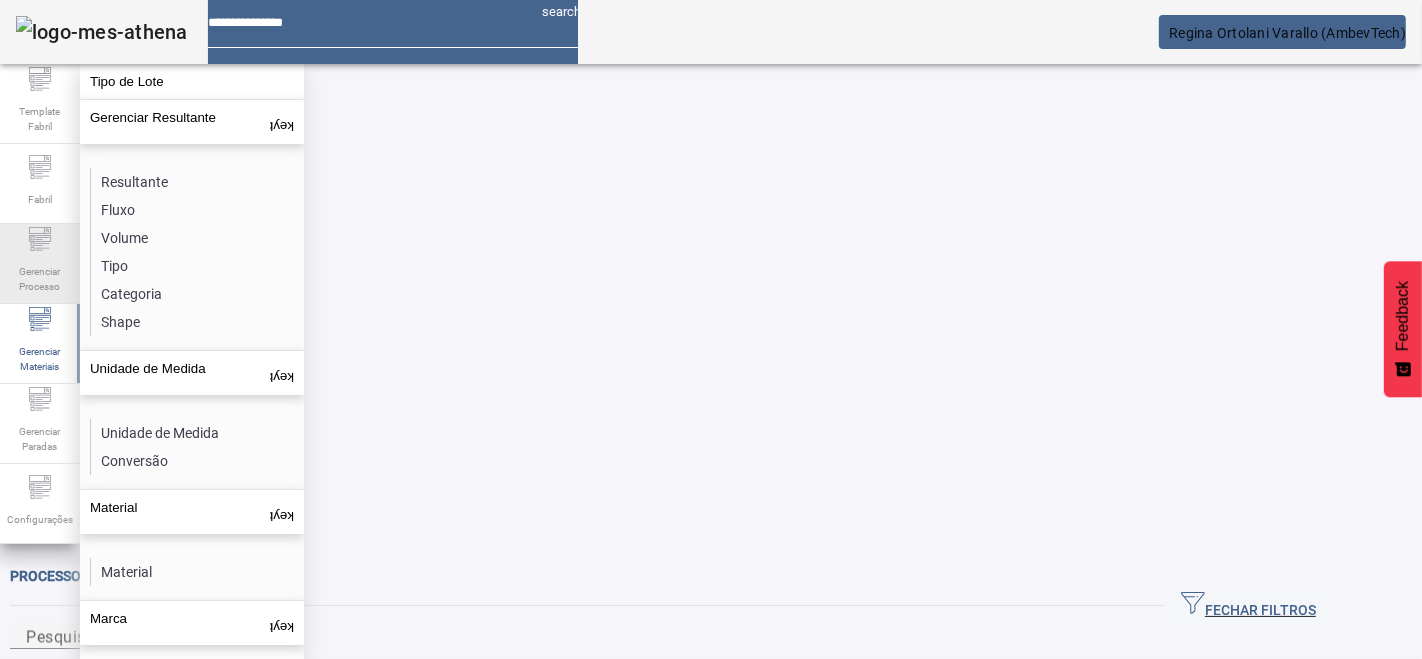 click 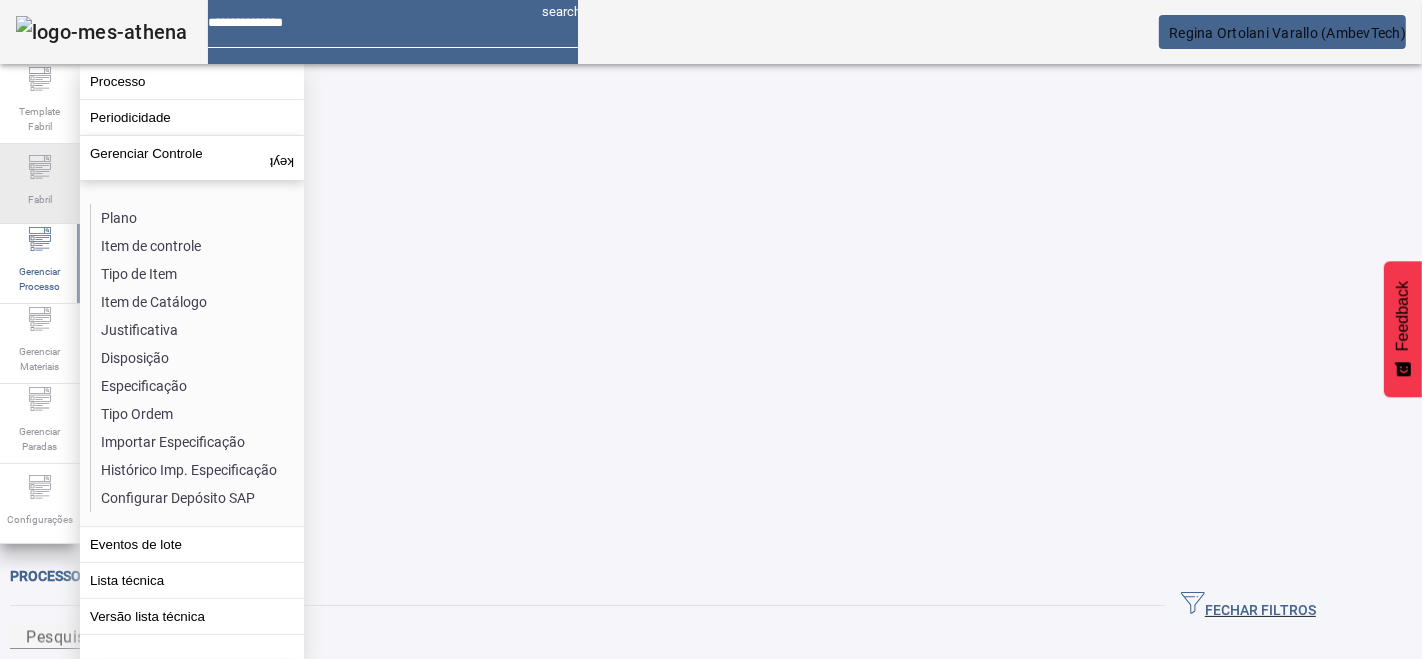 click on "Fabril" 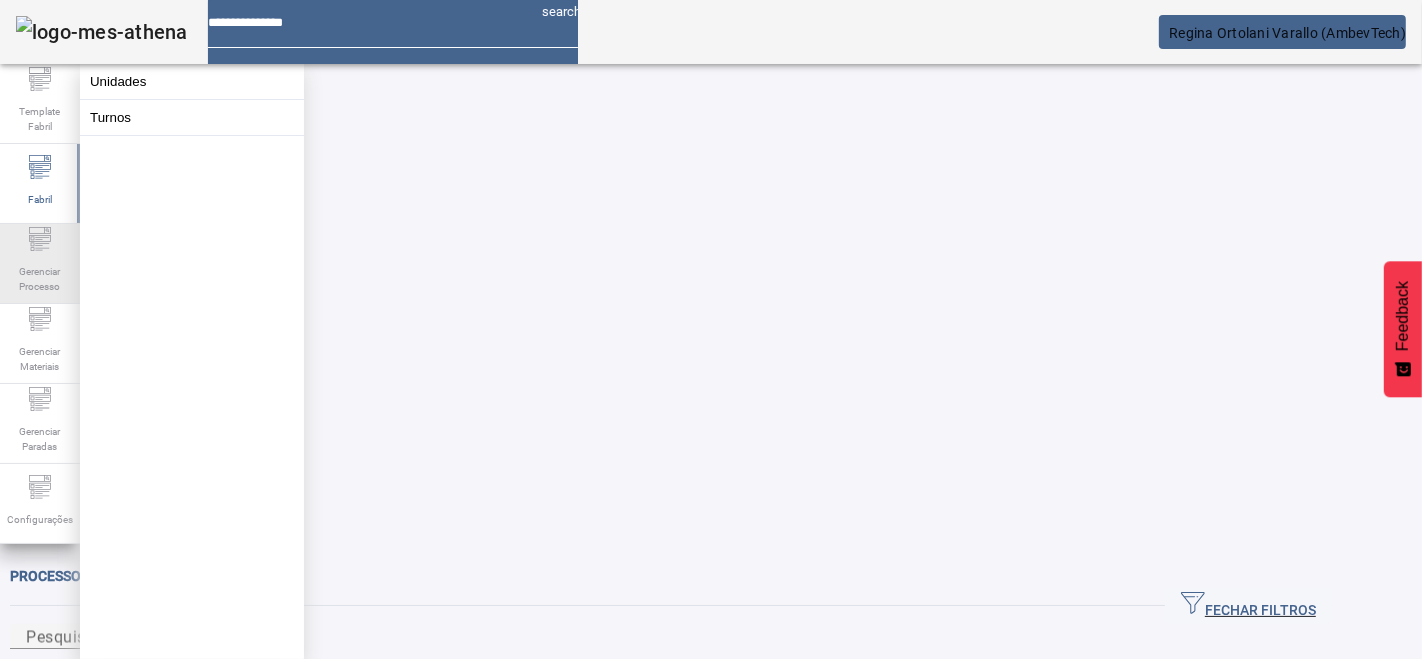 click on "Gerenciar Processo" 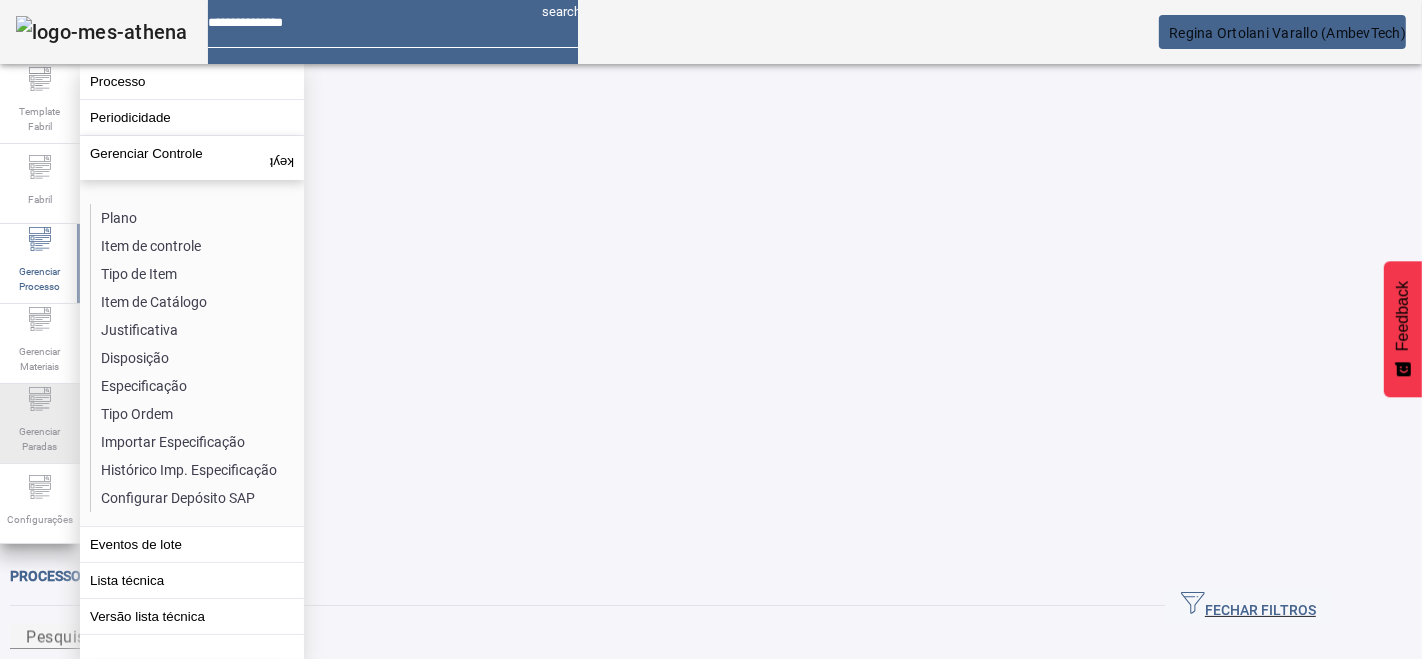 click on "Gerenciar Paradas" 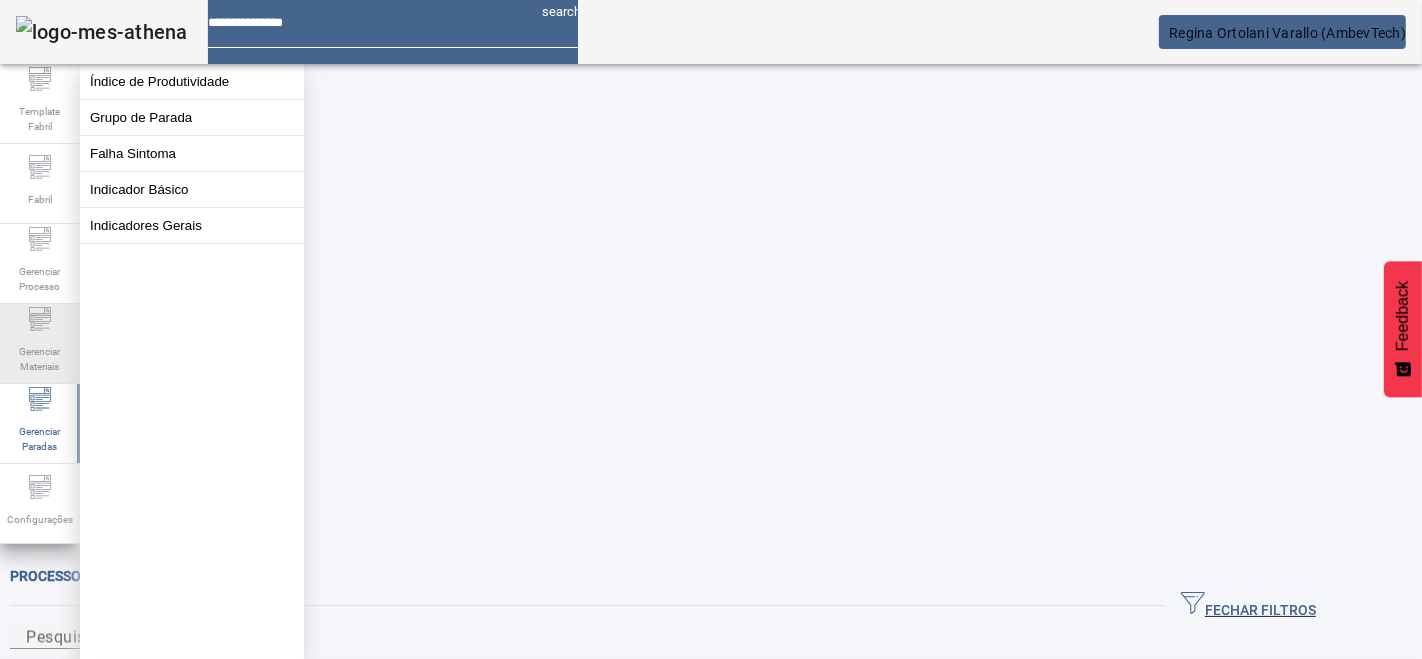 click on "Gerenciar Materiais" 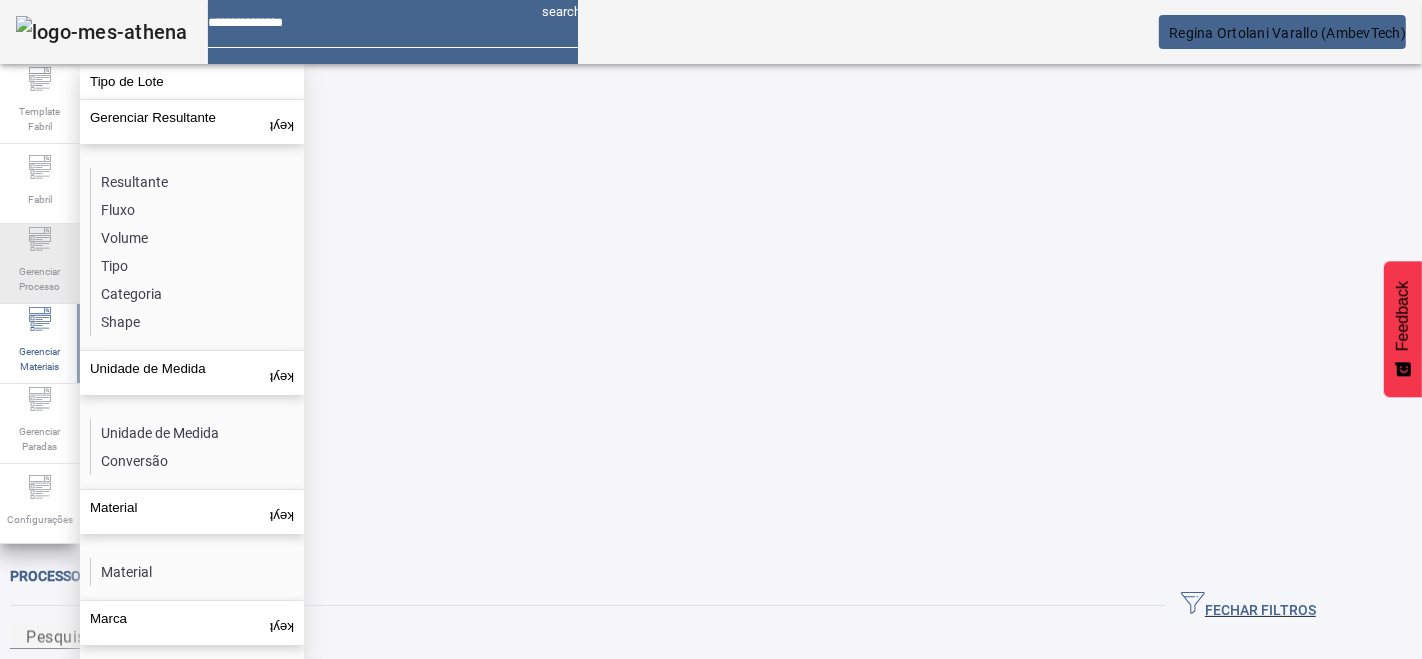 click on "Gerenciar Processo" 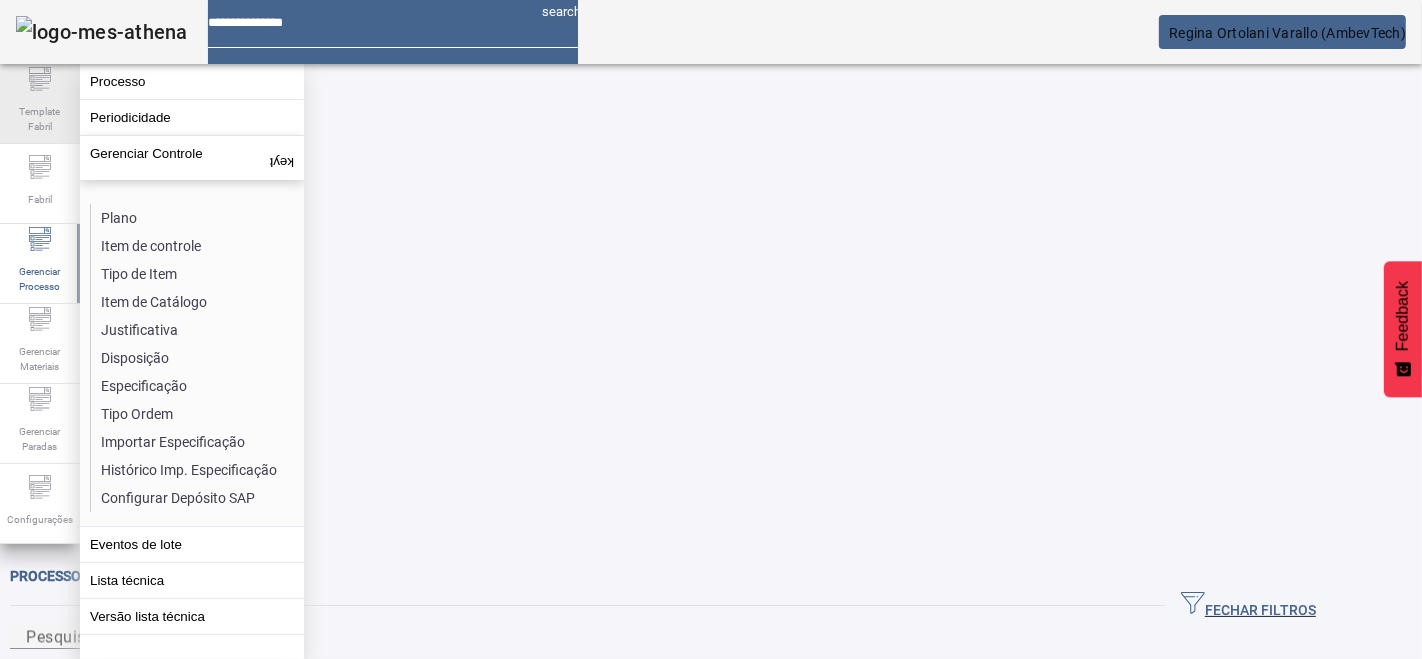 click on "Template Fabril" 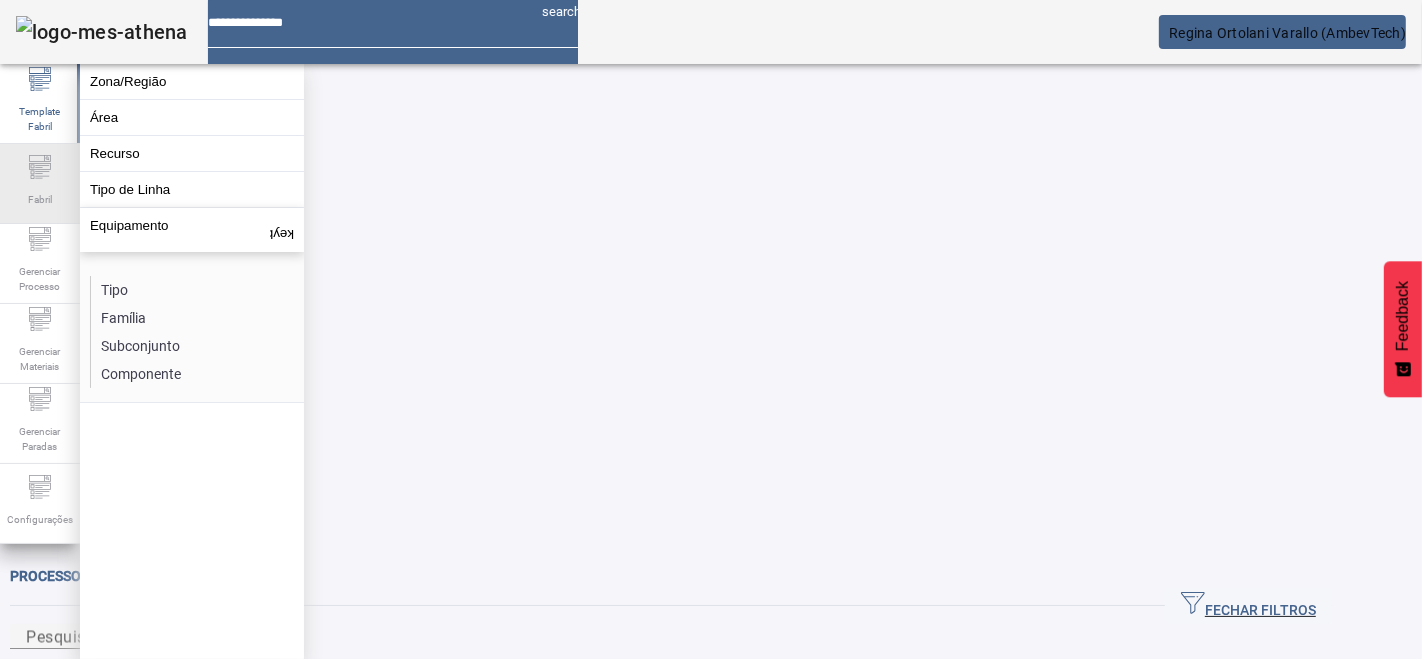 click on "Fabril" 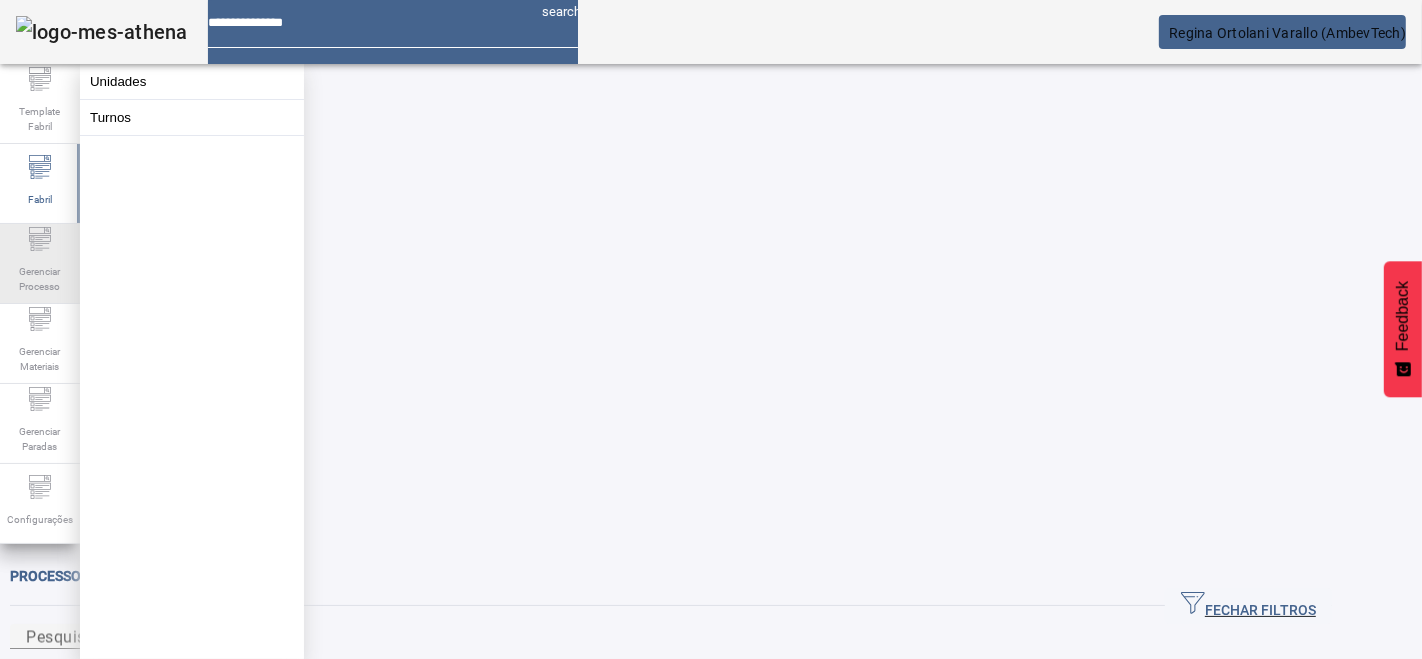 click on "Gerenciar Processo" 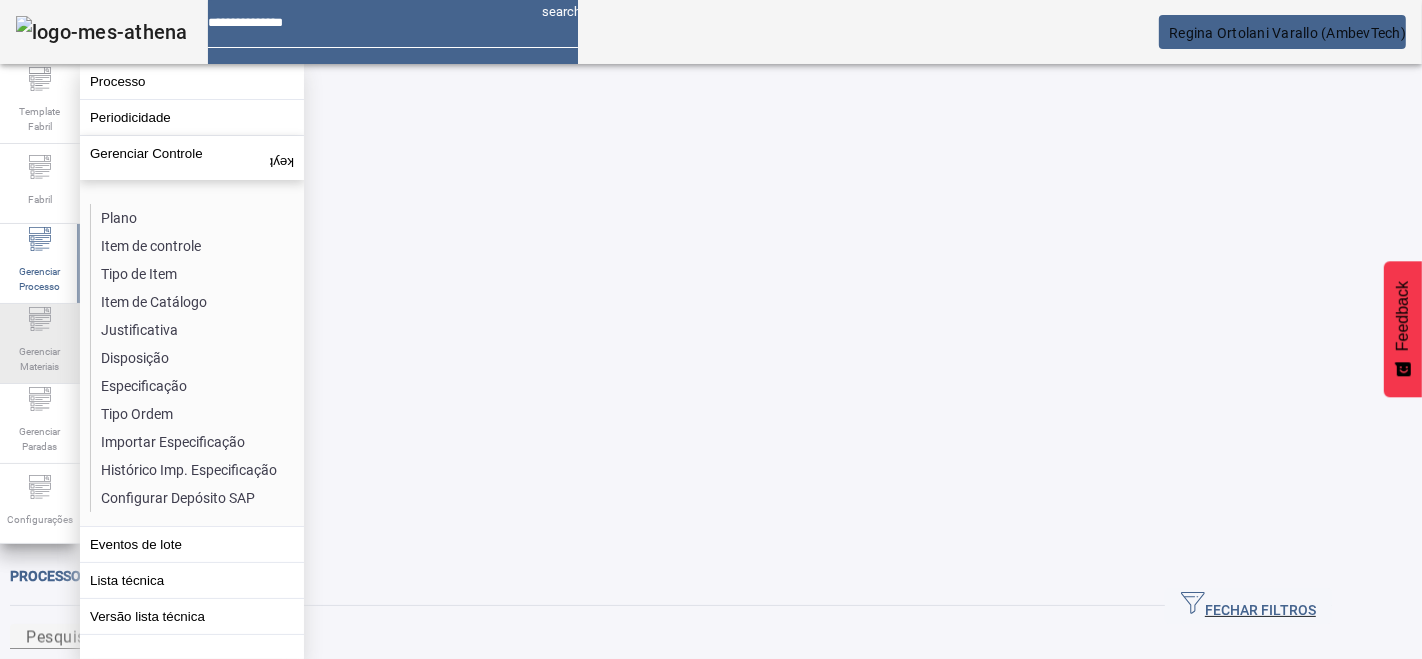 click on "Gerenciar Materiais" 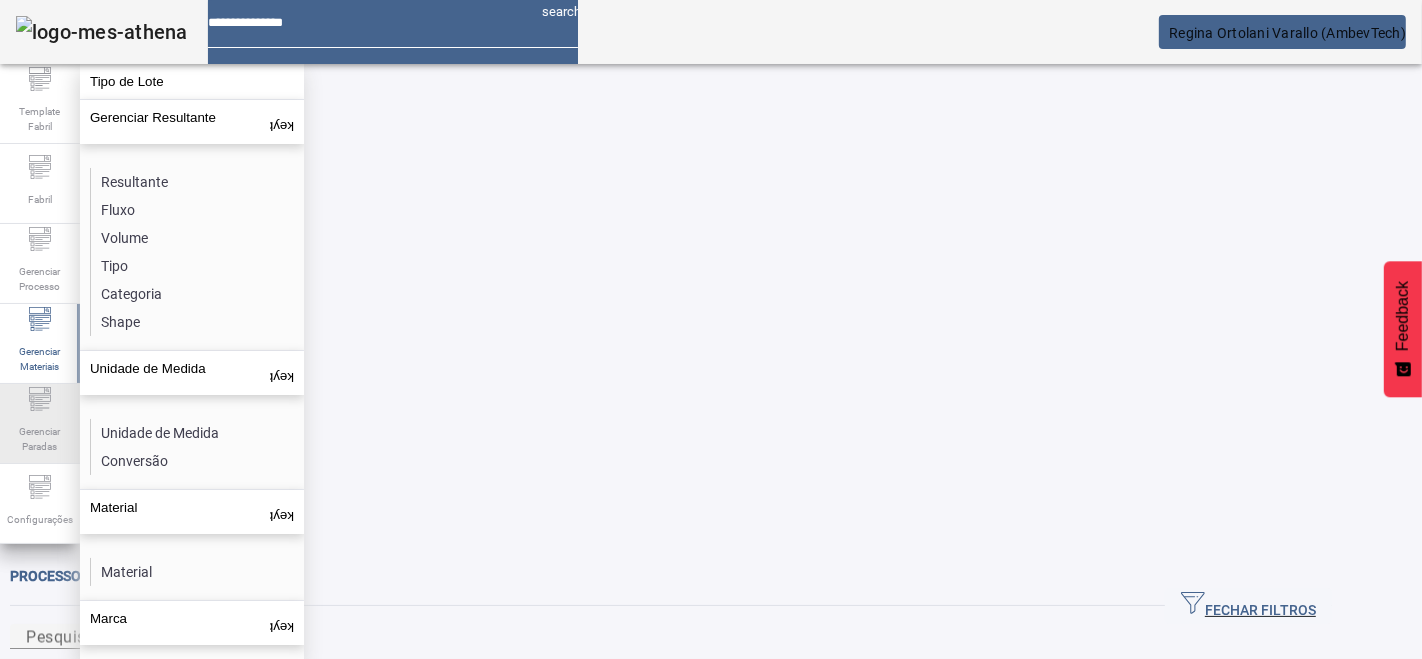 click 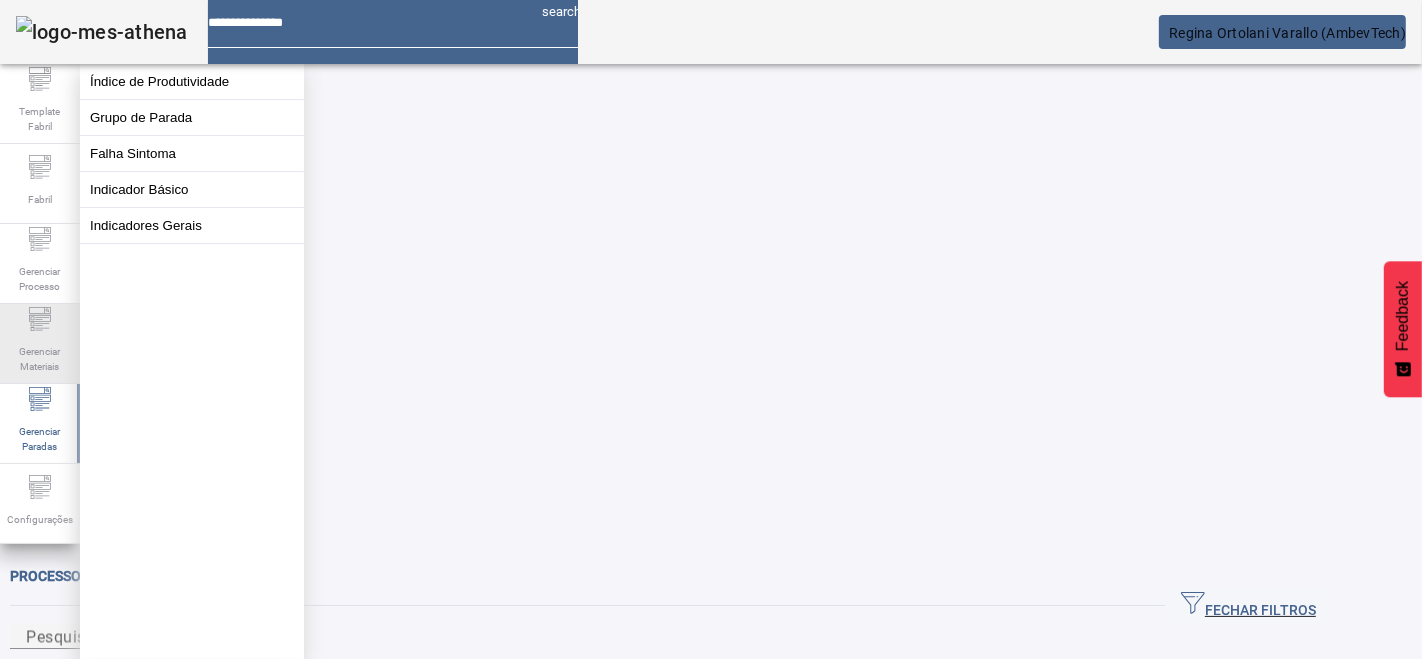 click on "Gerenciar Materiais" 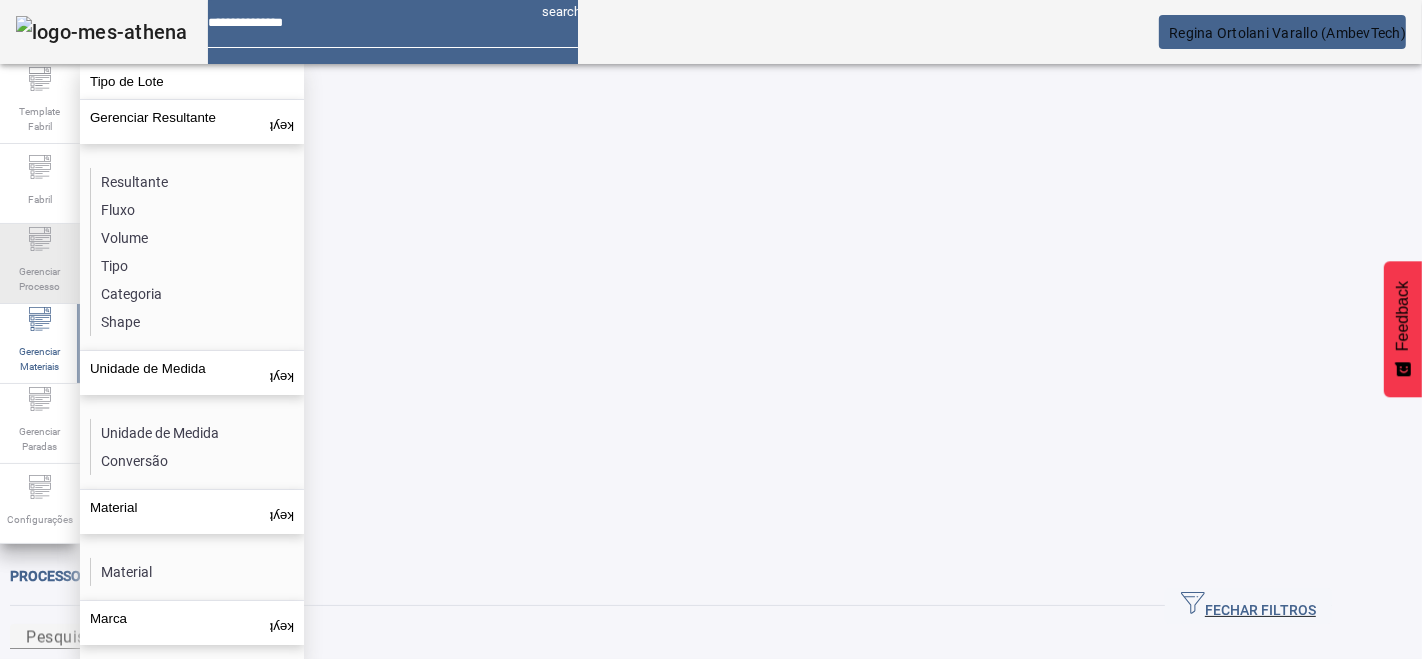 click on "Gerenciar Processo" 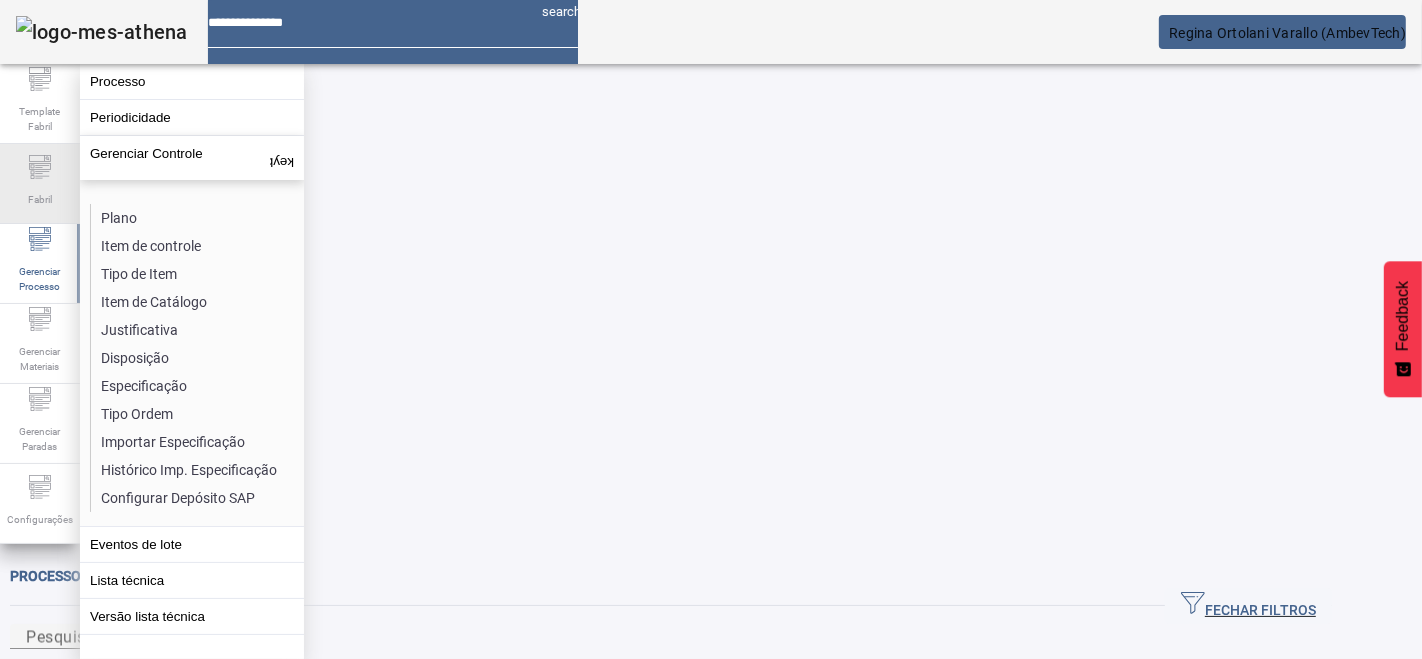 click on "Fabril" 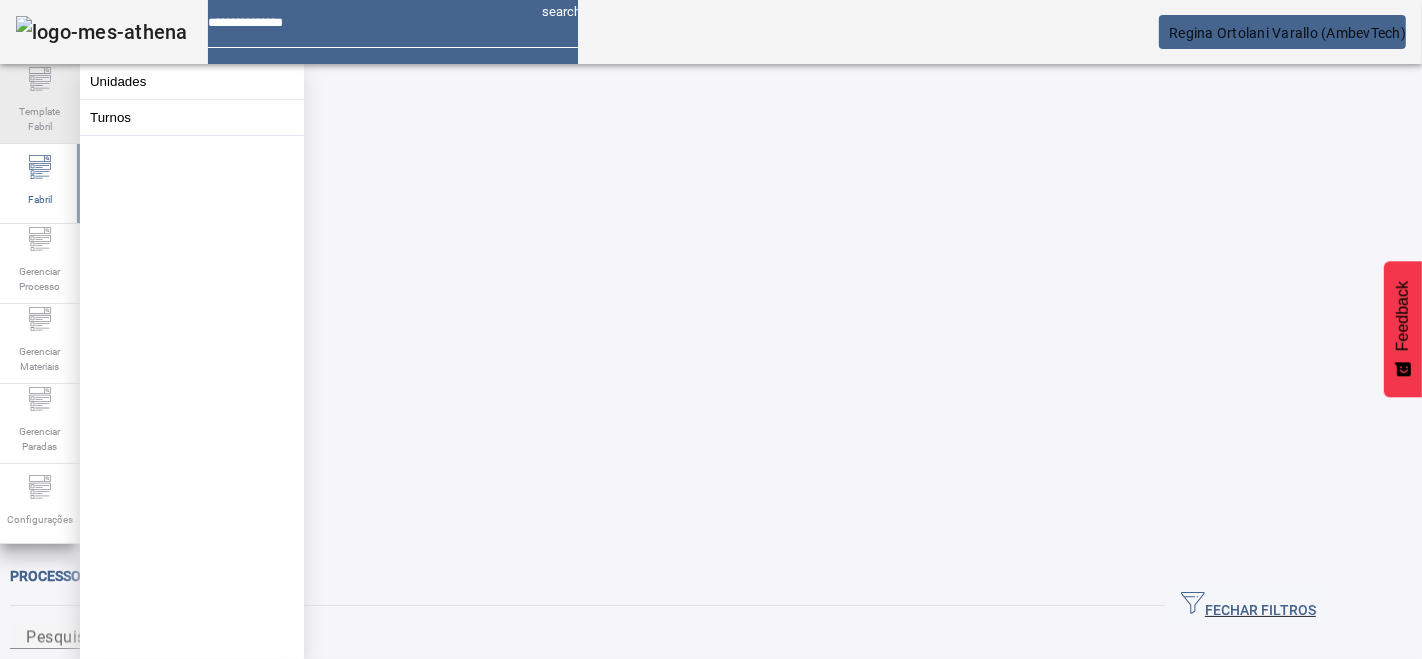 click on "Template Fabril" 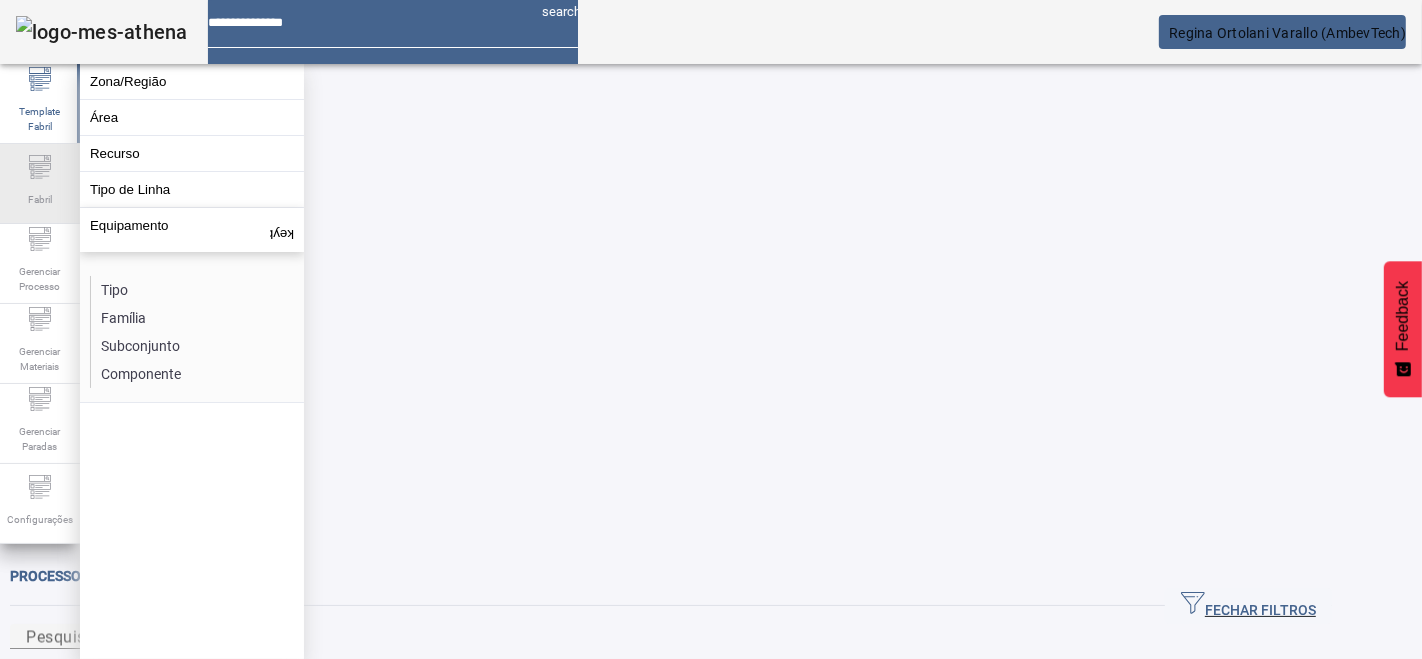 click on "Fabril" 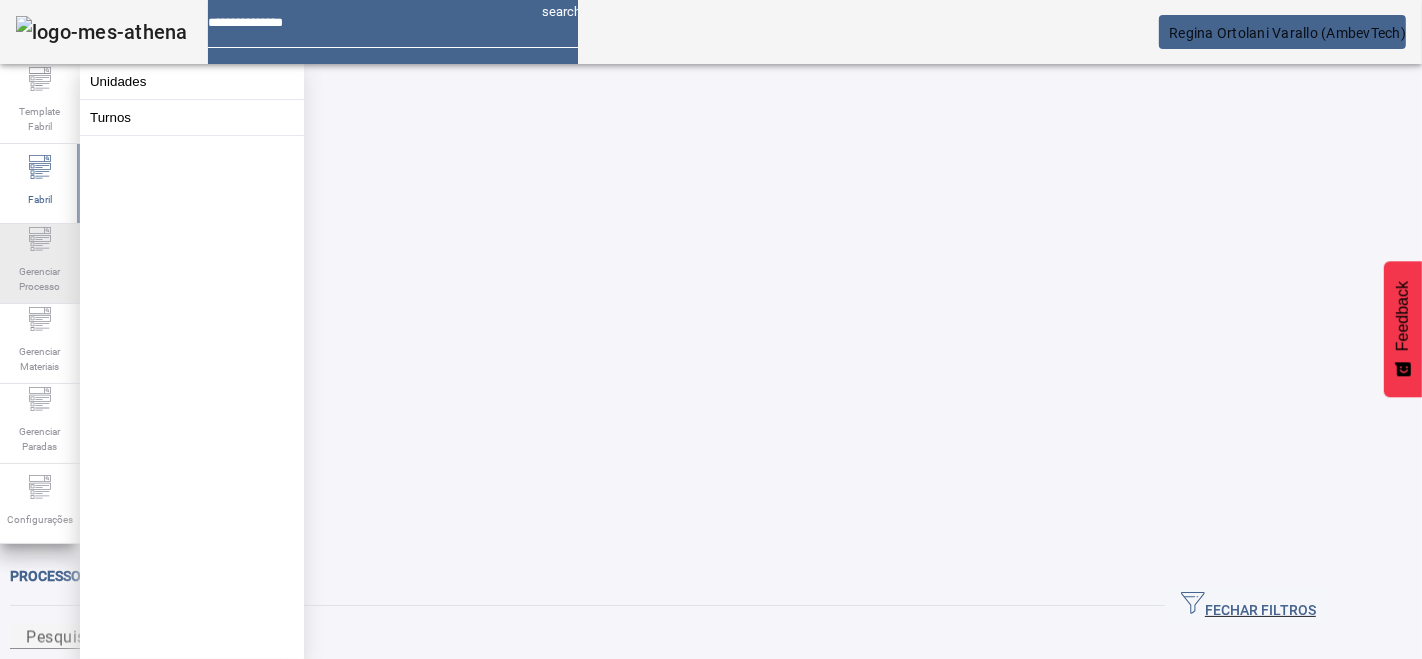 click on "Gerenciar Processo" 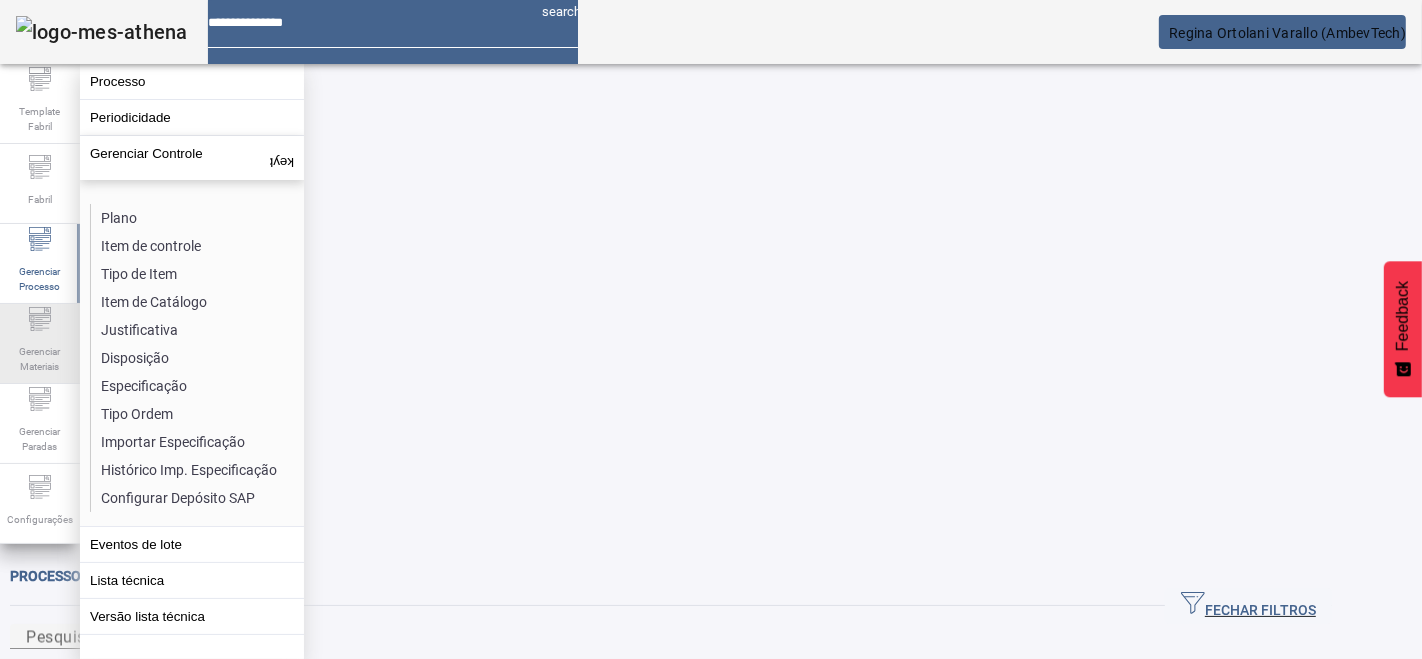 click on "Gerenciar Materiais" 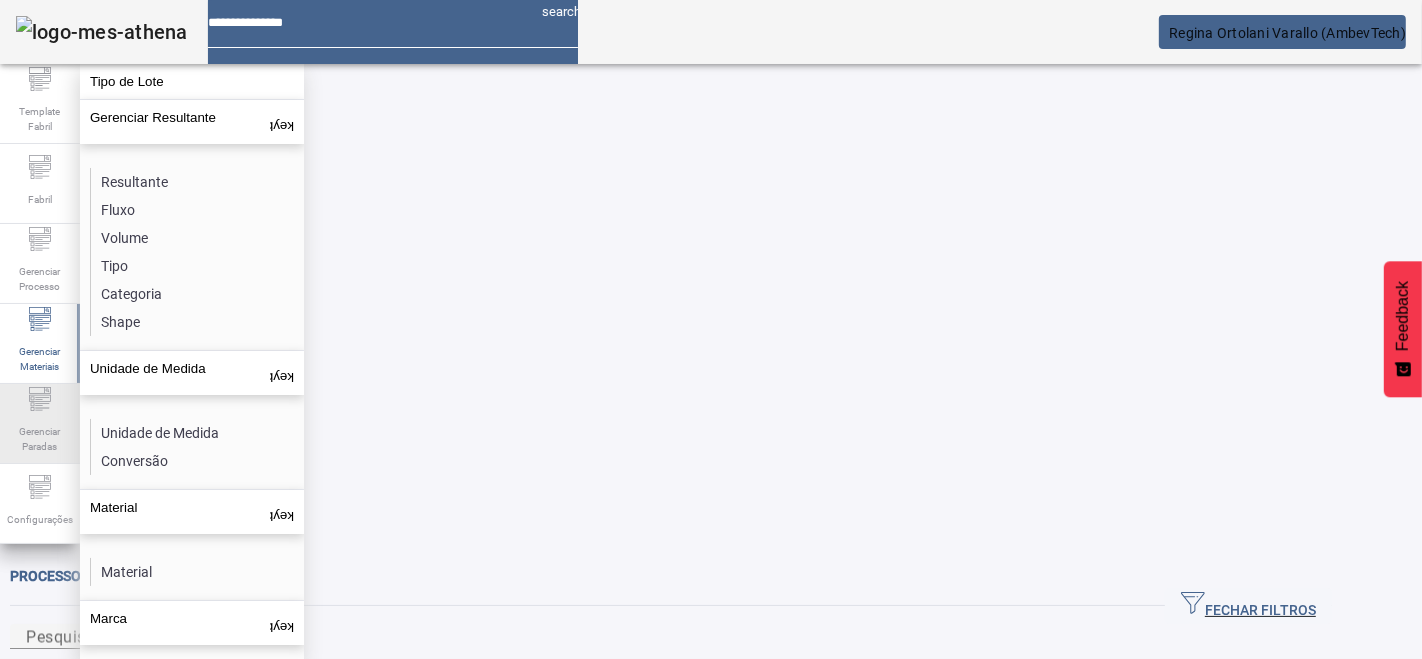 click 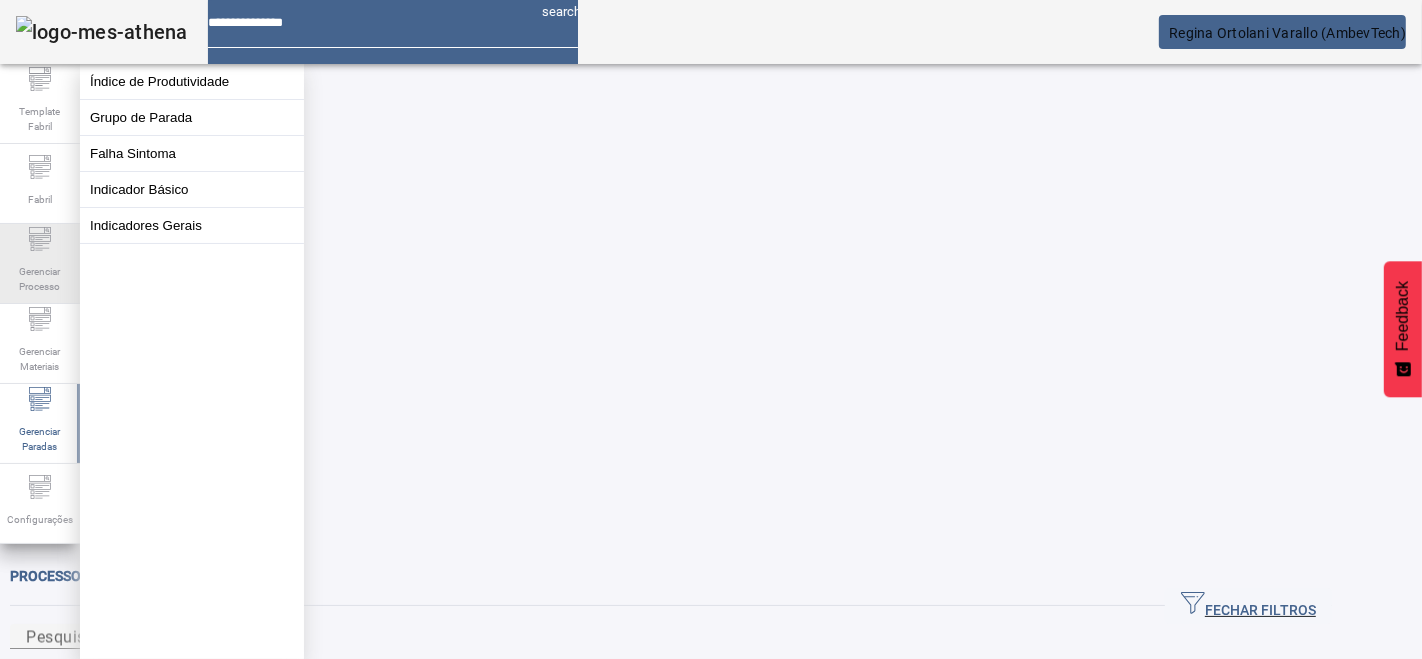 click on "Gerenciar Processo" 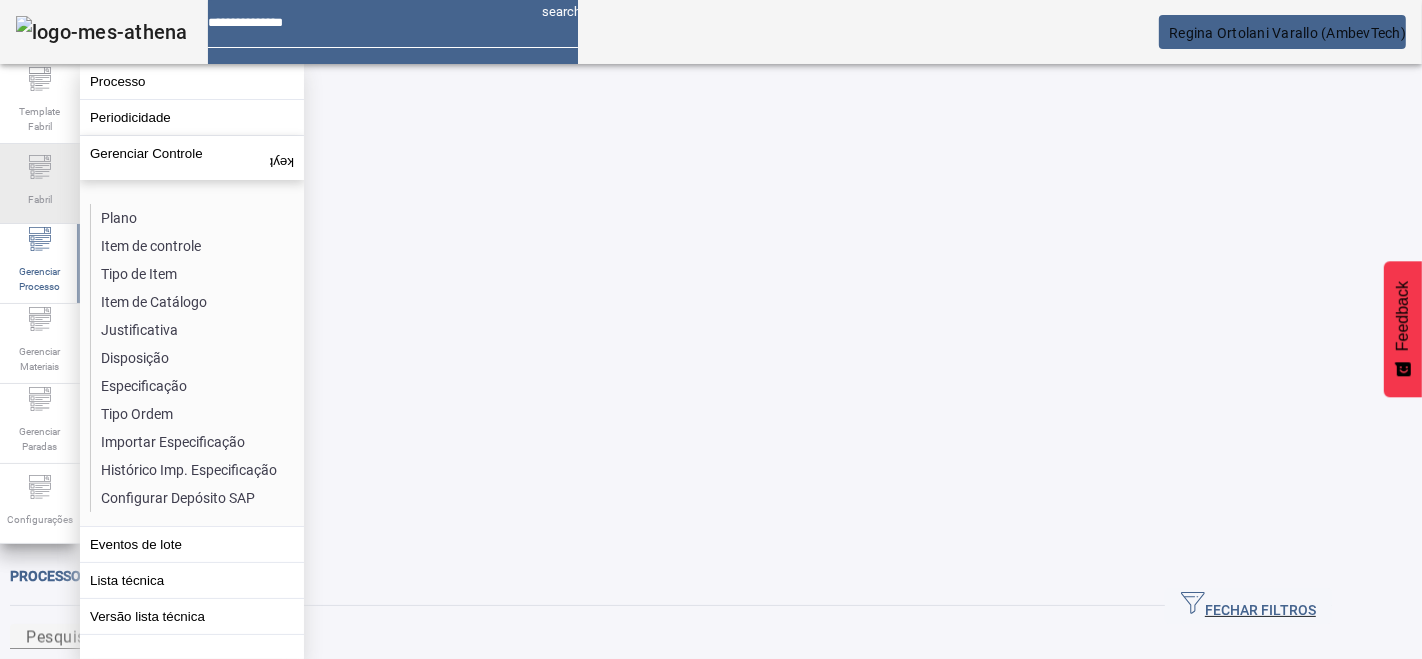 click 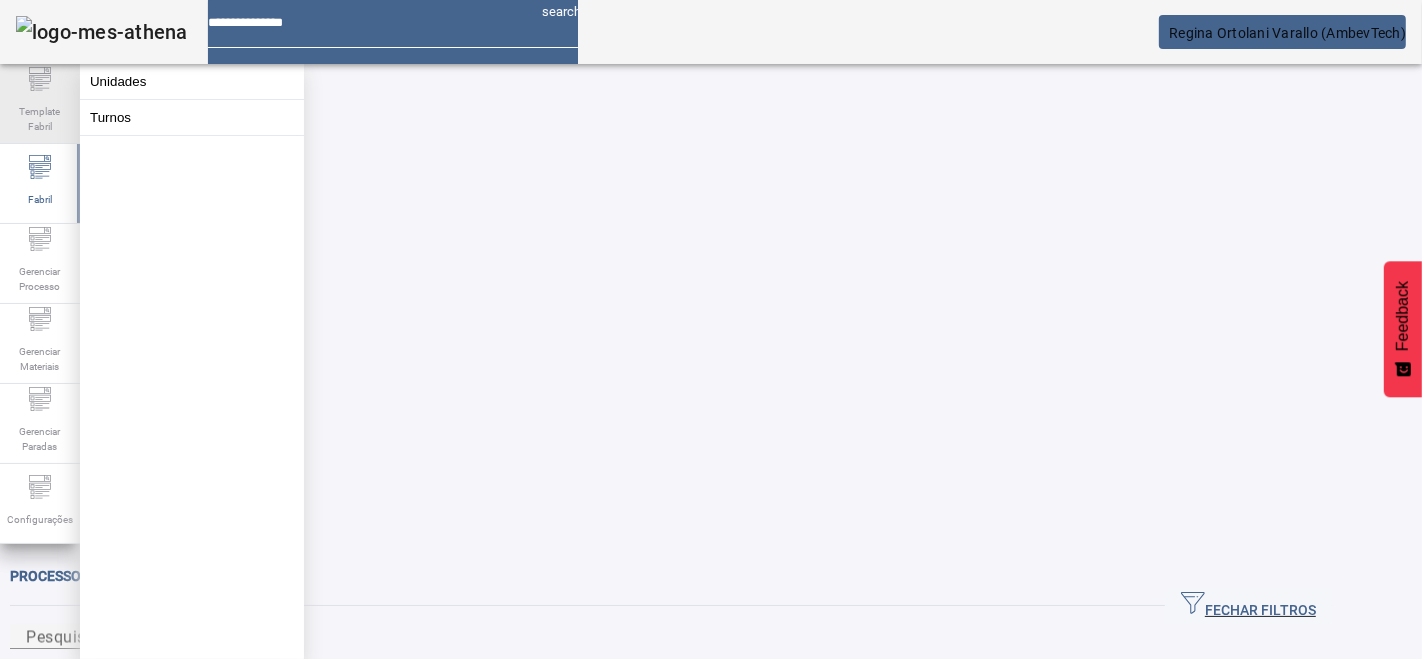 click on "Template Fabril" 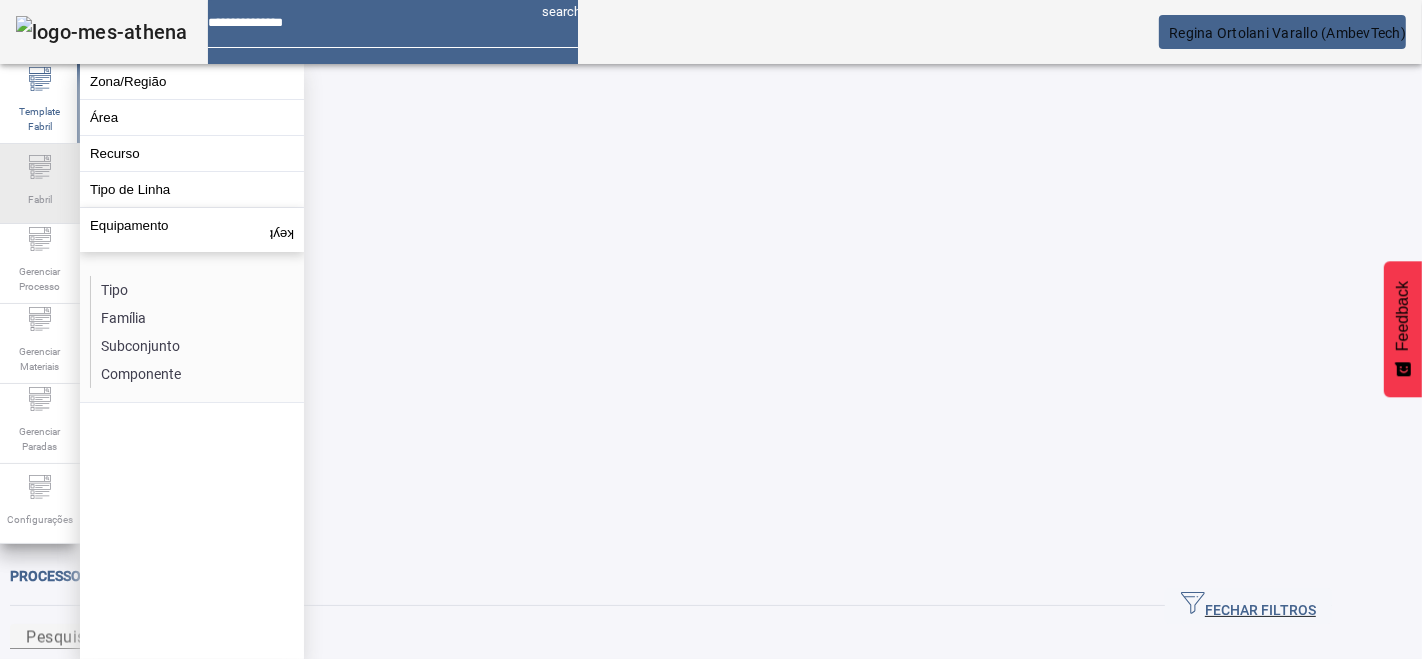 click 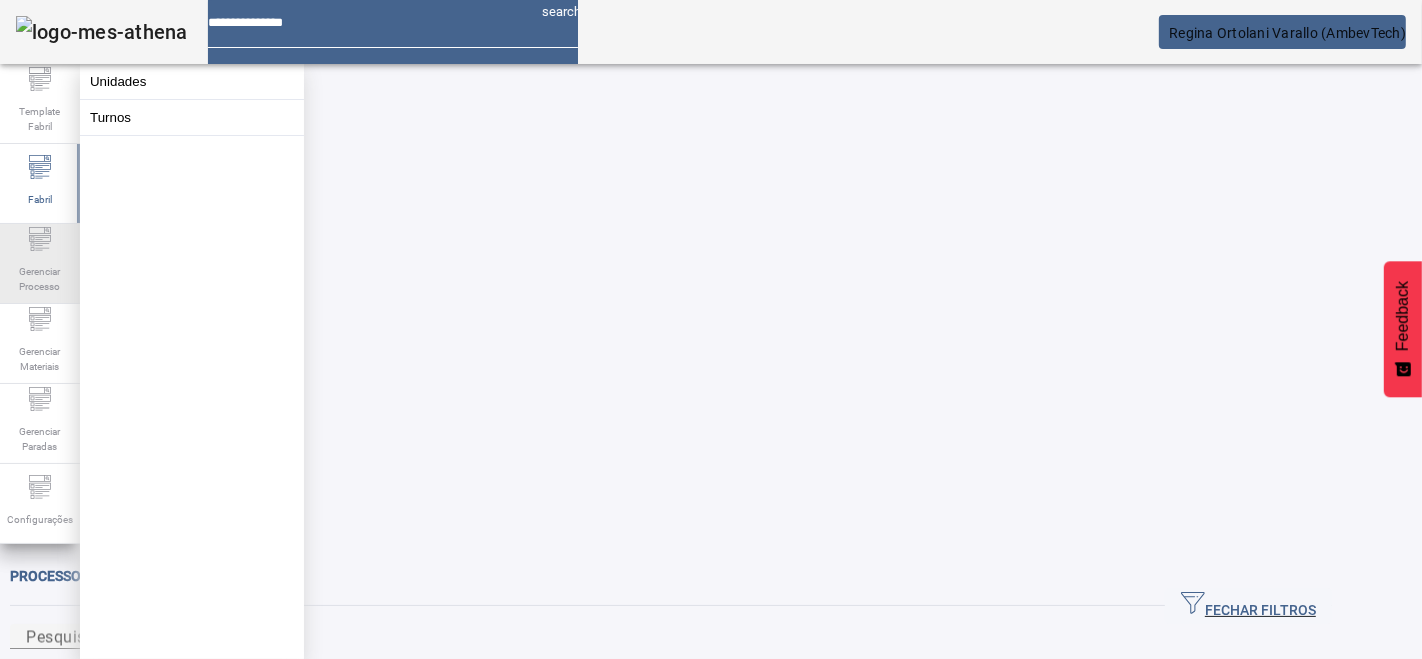click on "Gerenciar Processo" 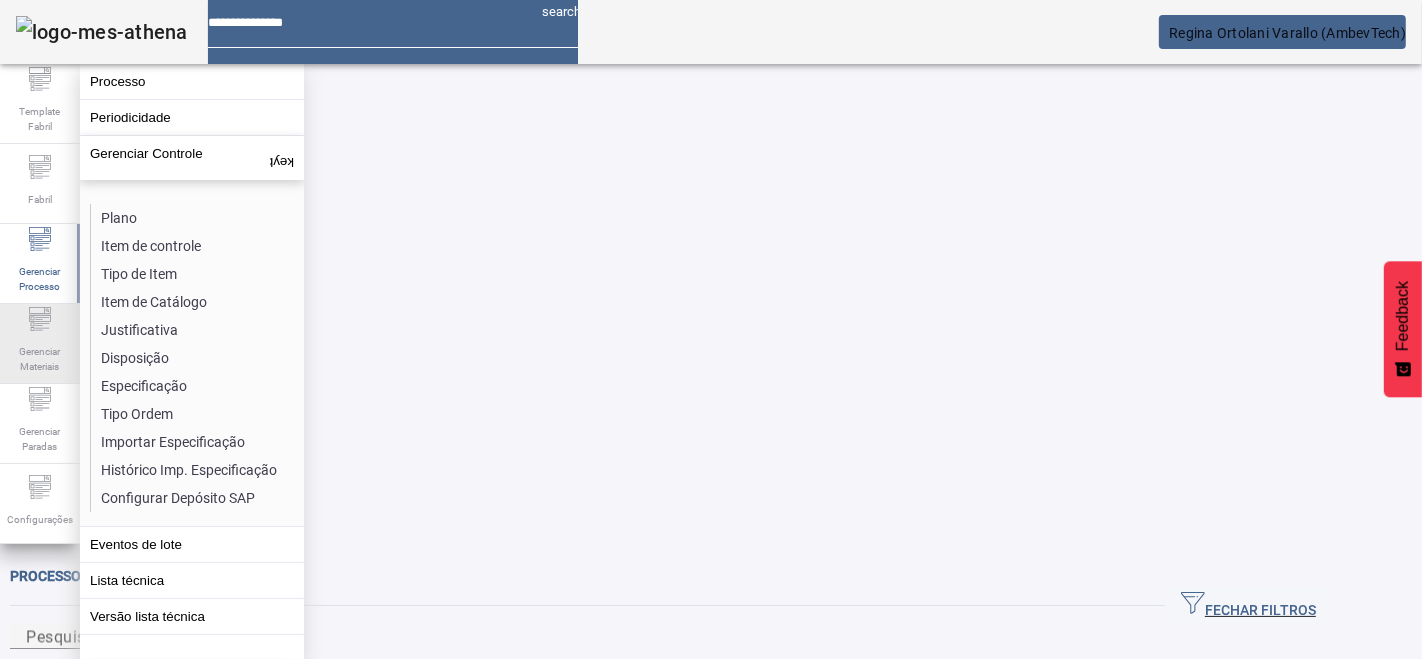 click 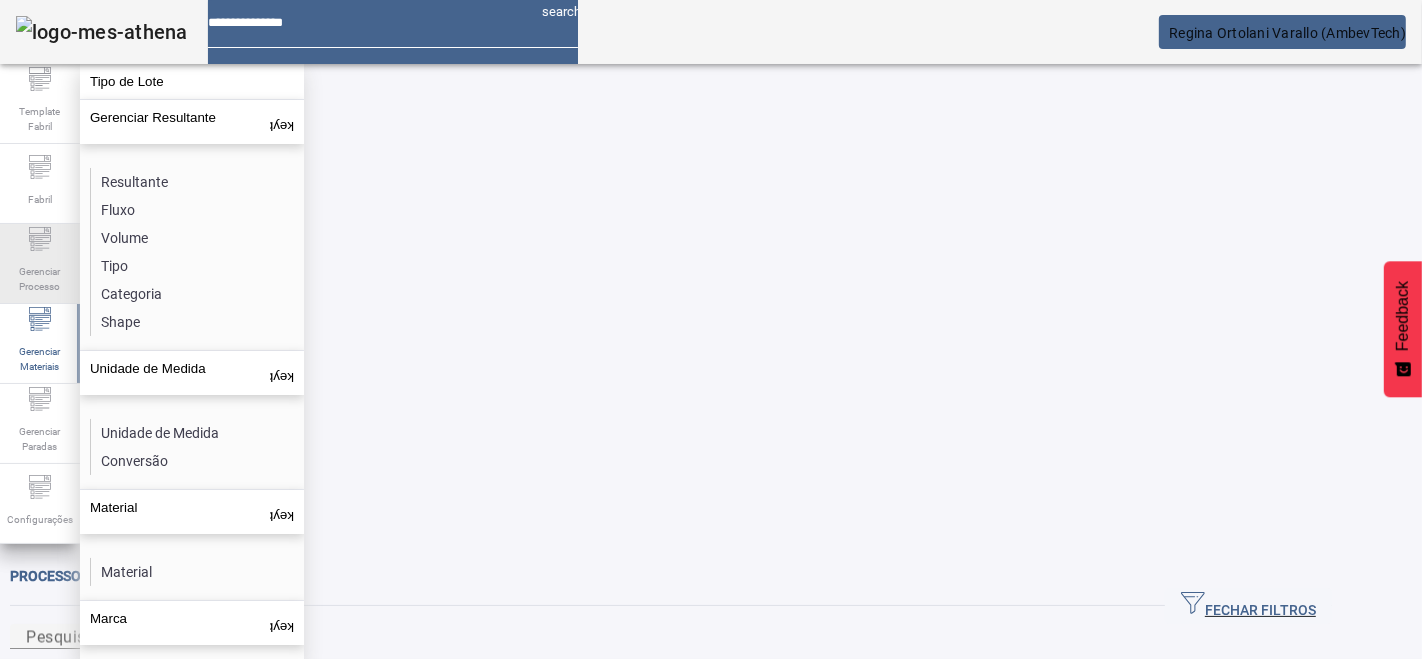 click on "Gerenciar Processo" 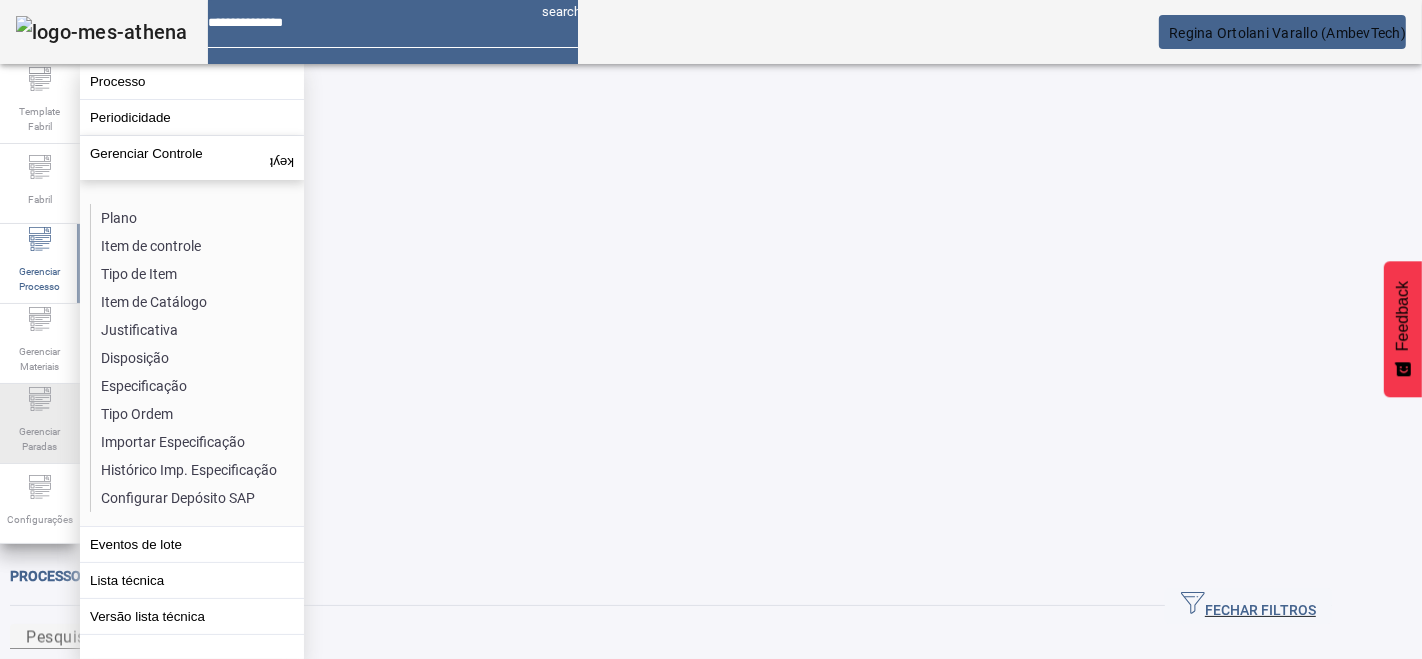 click on "Gerenciar Paradas" 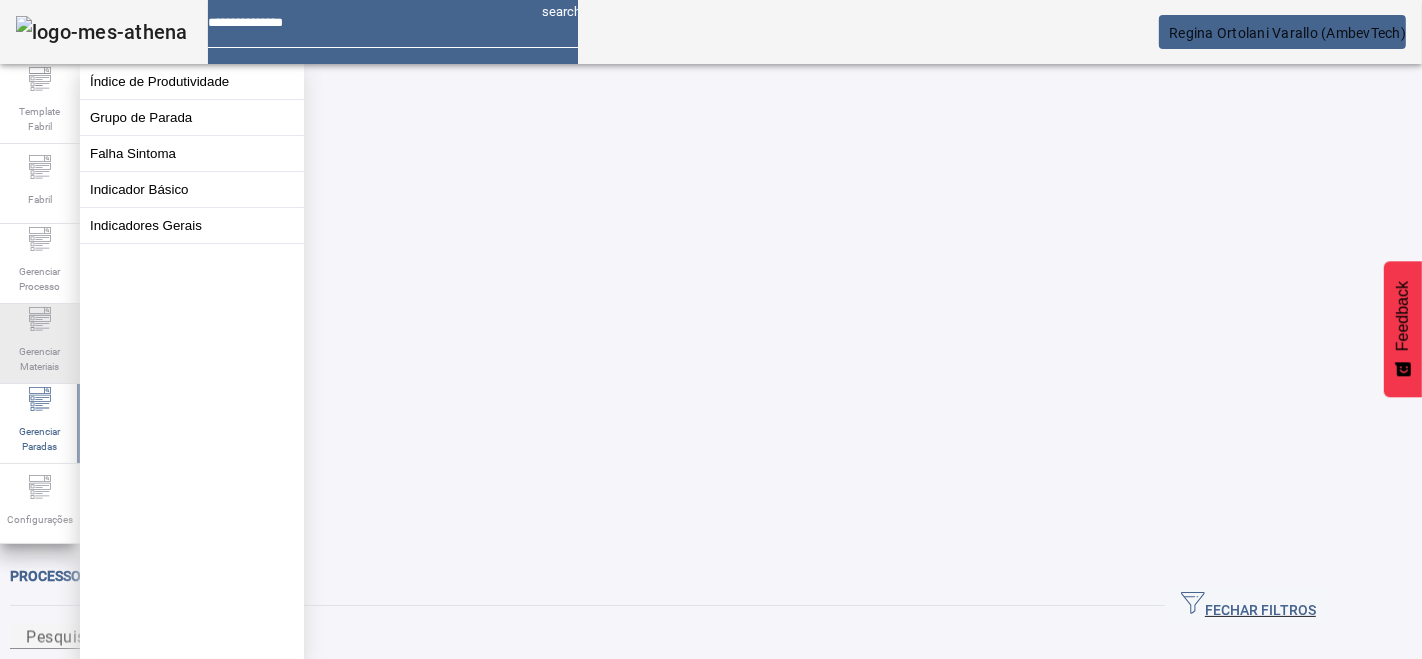 click on "Gerenciar Materiais" 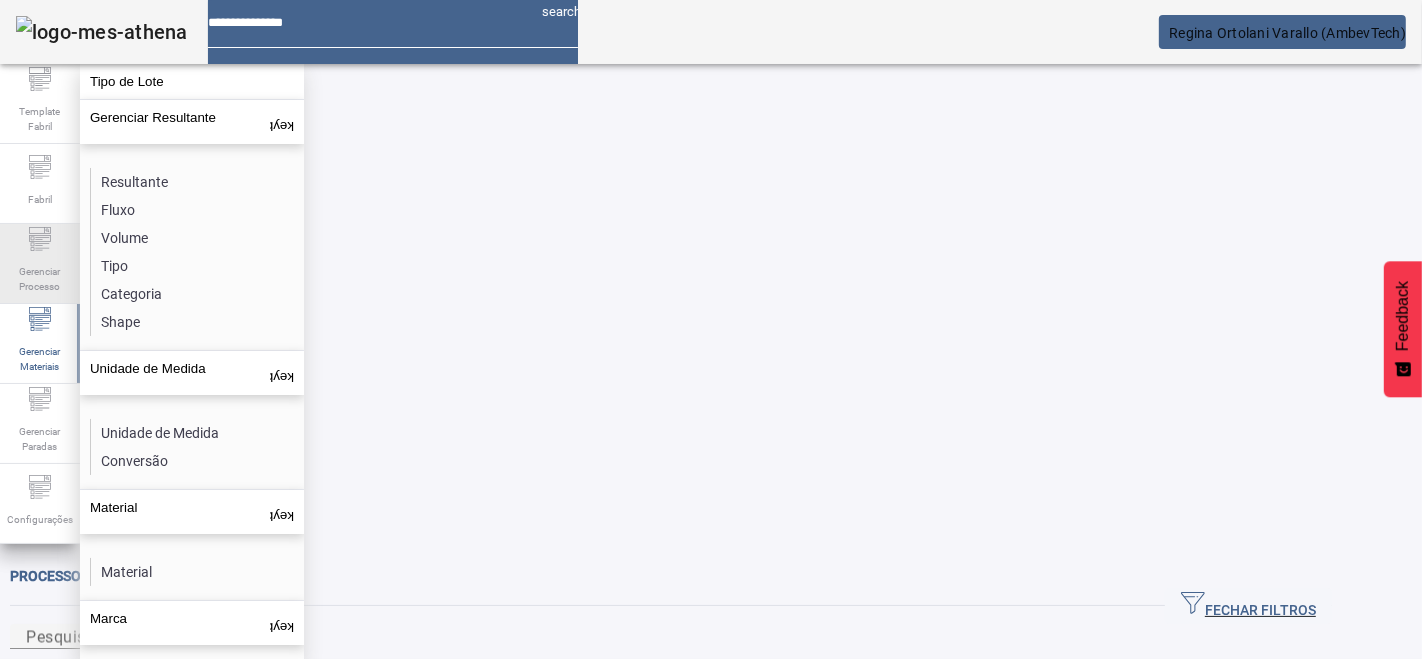 click on "Gerenciar Processo" 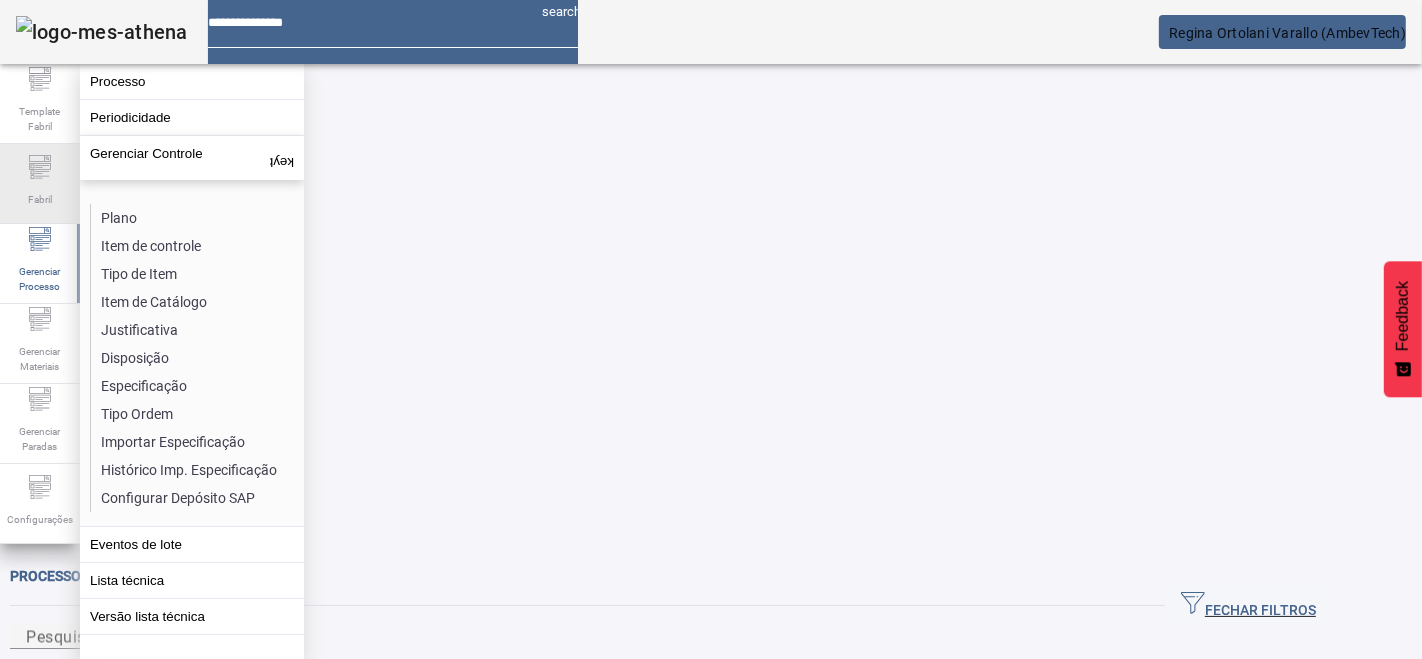 click 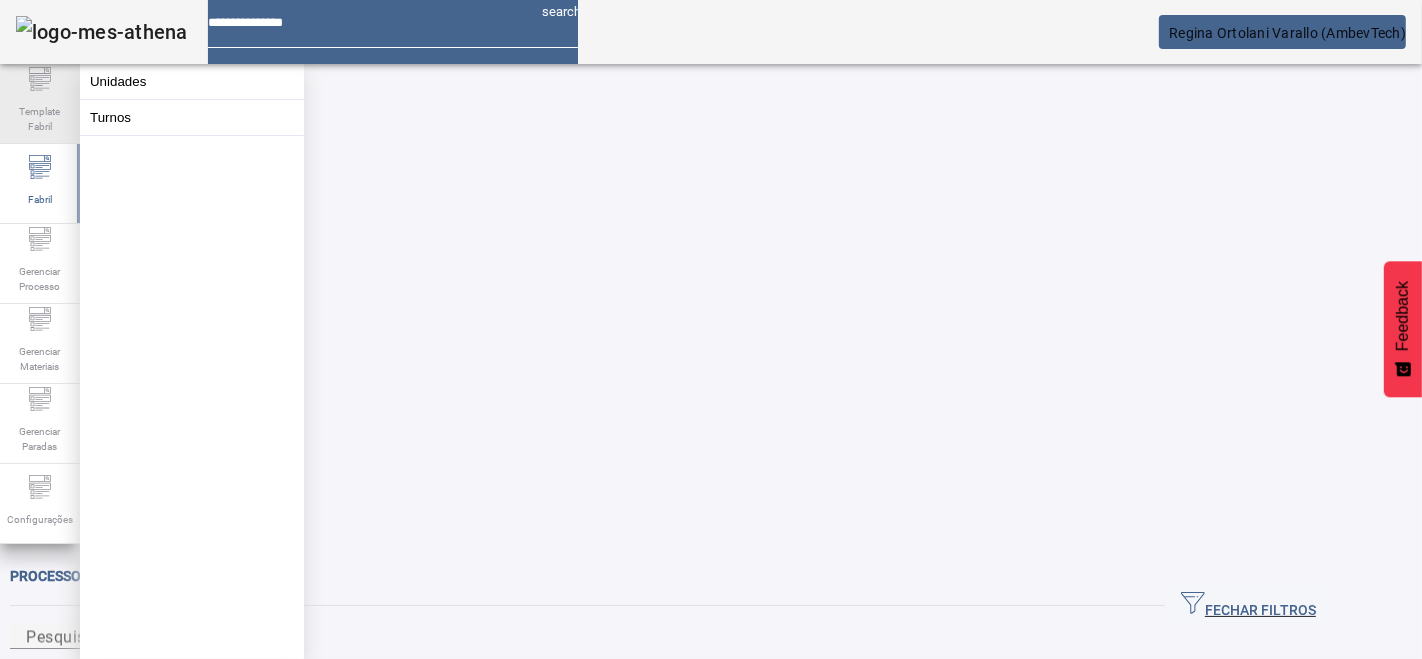 click on "Template Fabril" 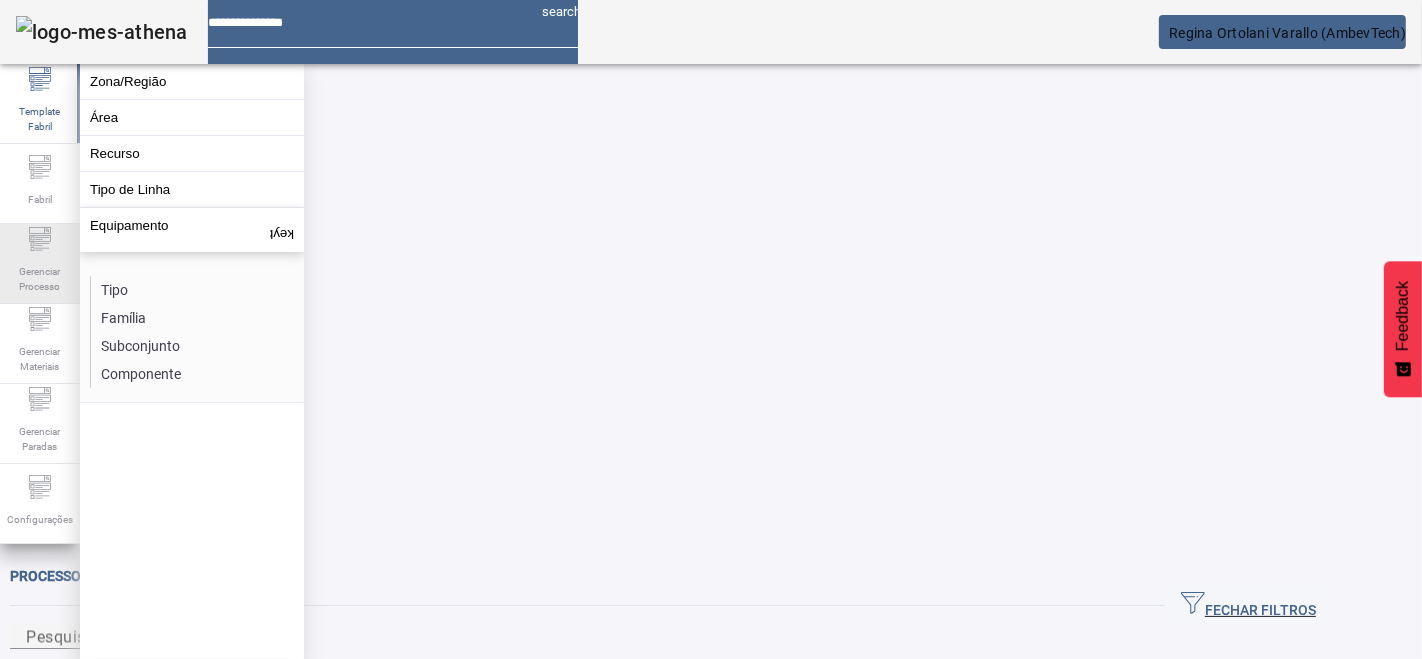 click on "Gerenciar Processo" 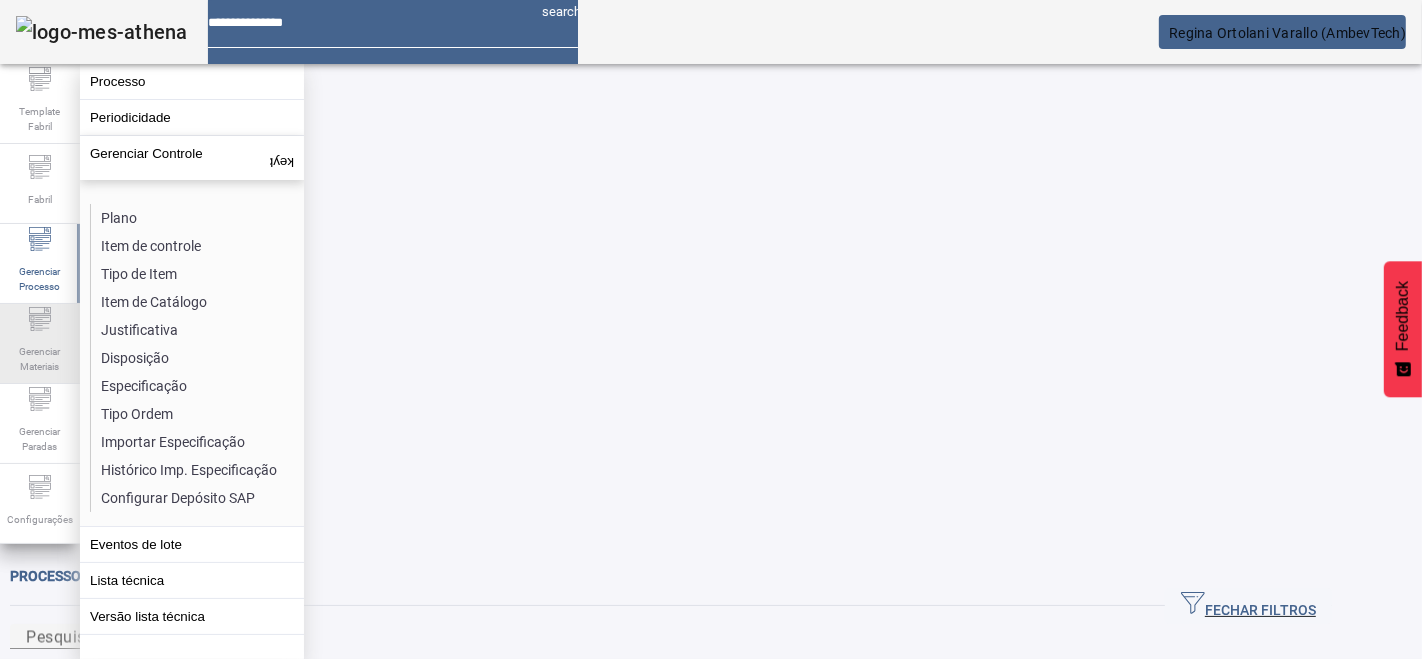 click on "Gerenciar Materiais" 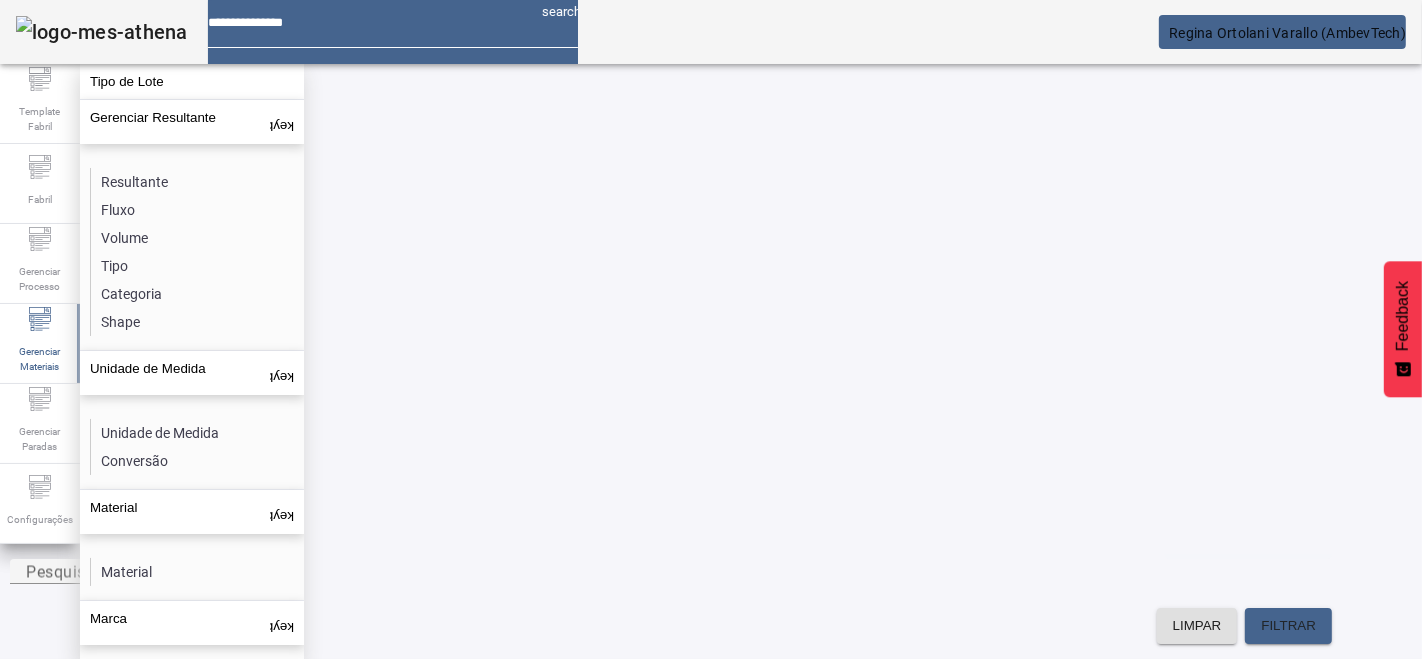 scroll, scrollTop: 118, scrollLeft: 0, axis: vertical 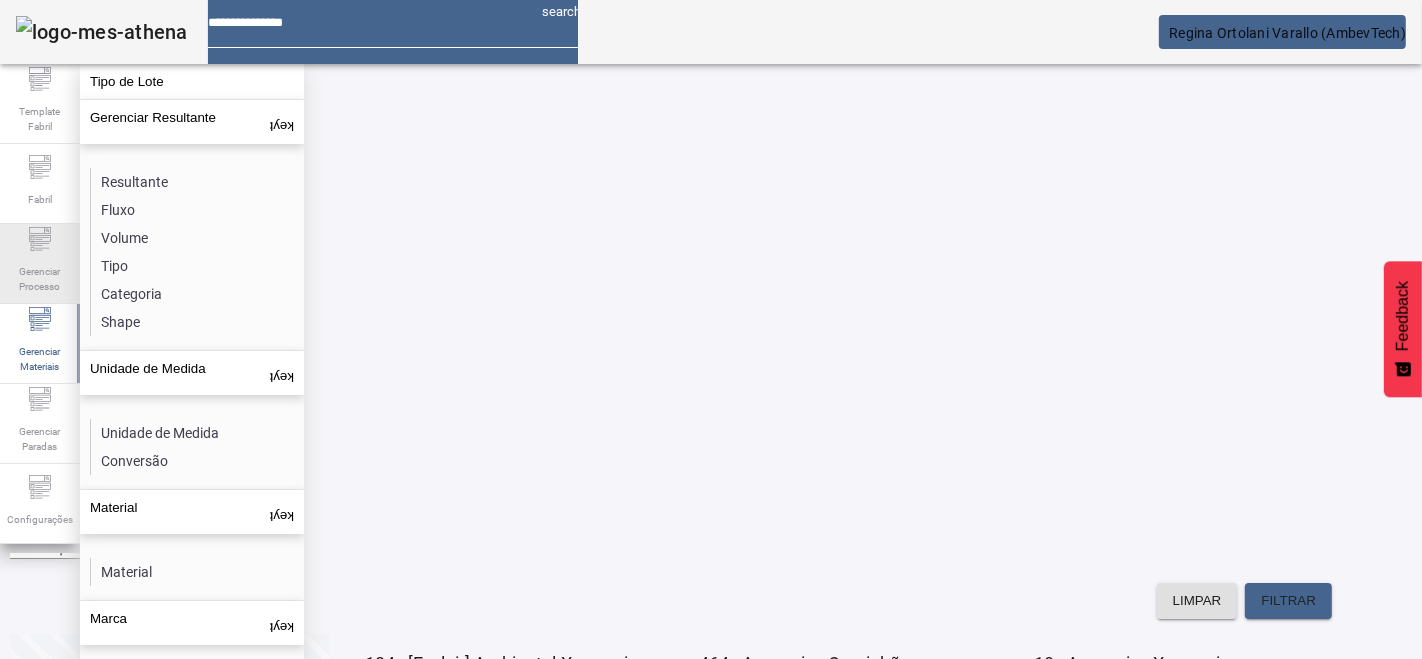 click on "Gerenciar Processo" 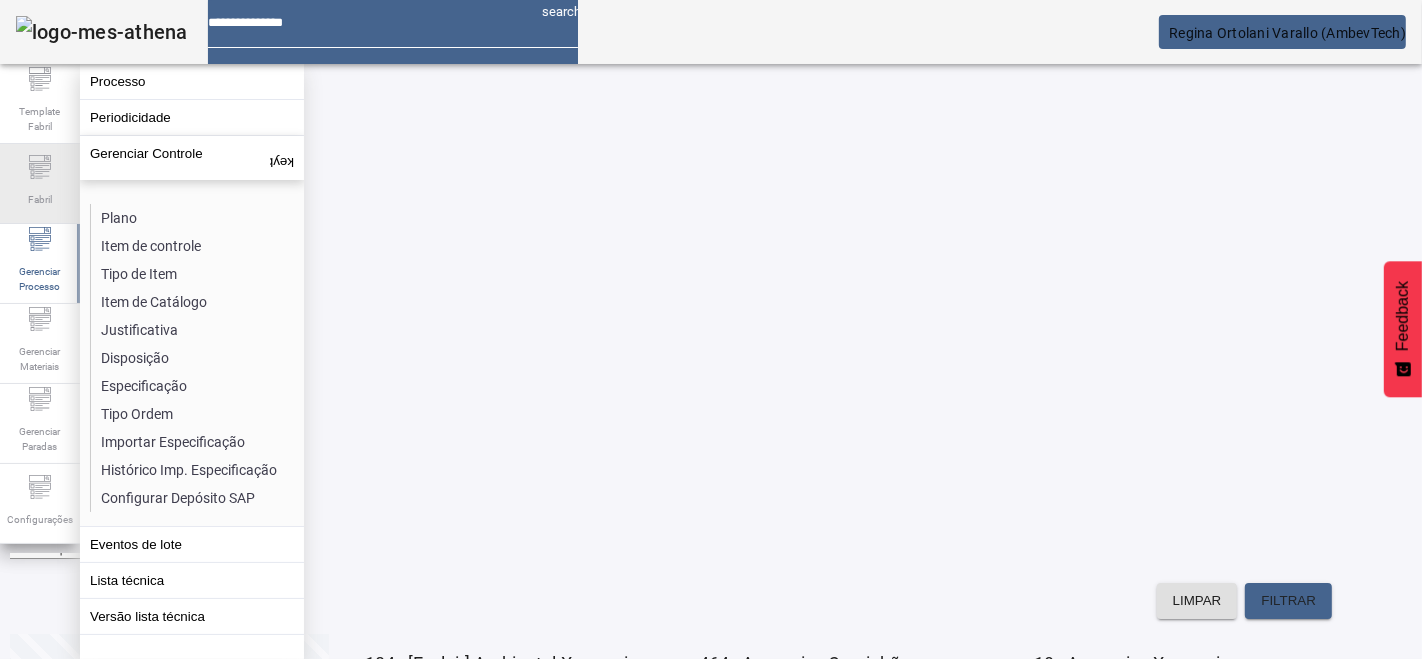 click 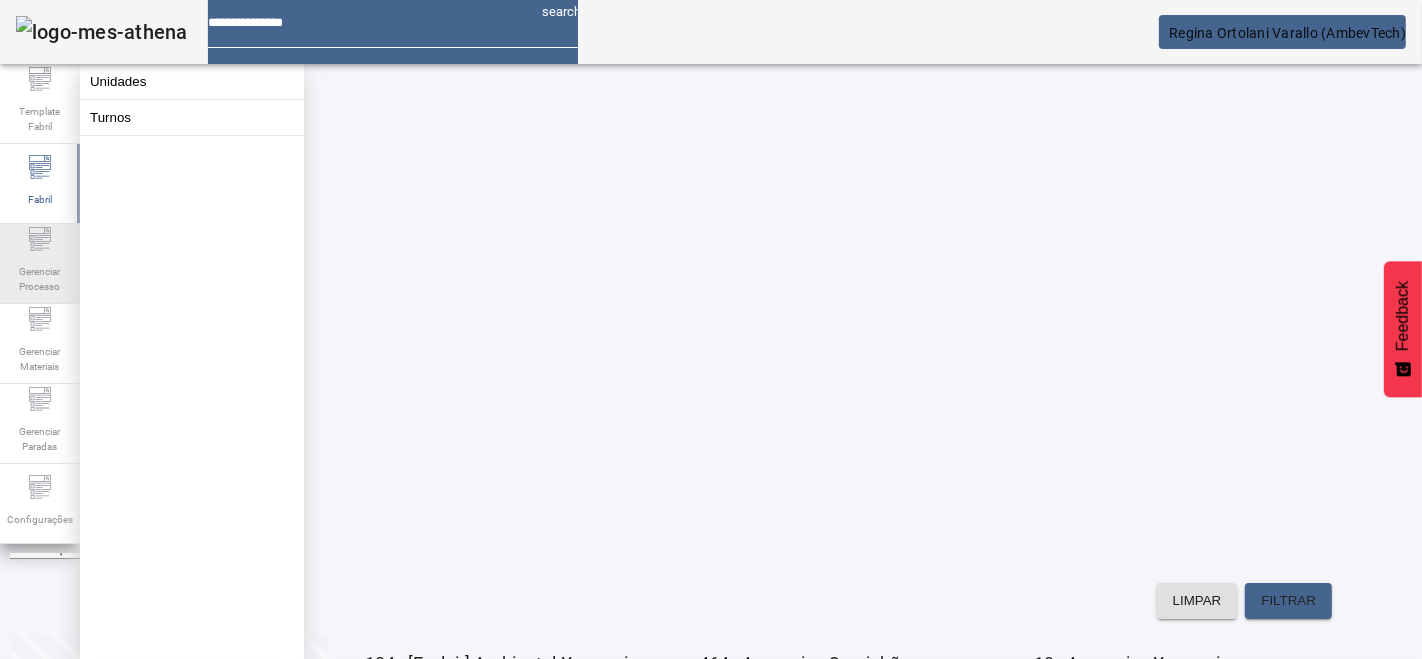 click on "Gerenciar Processo" 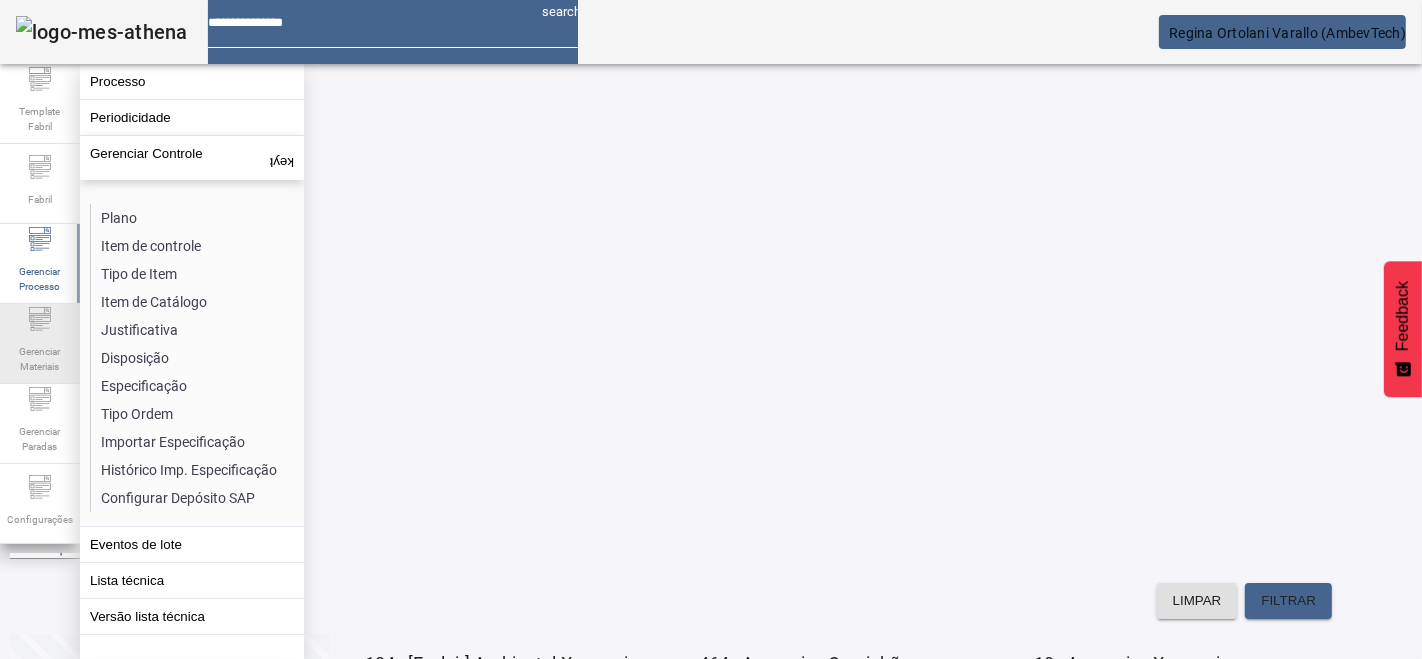 click on "Gerenciar Materiais" 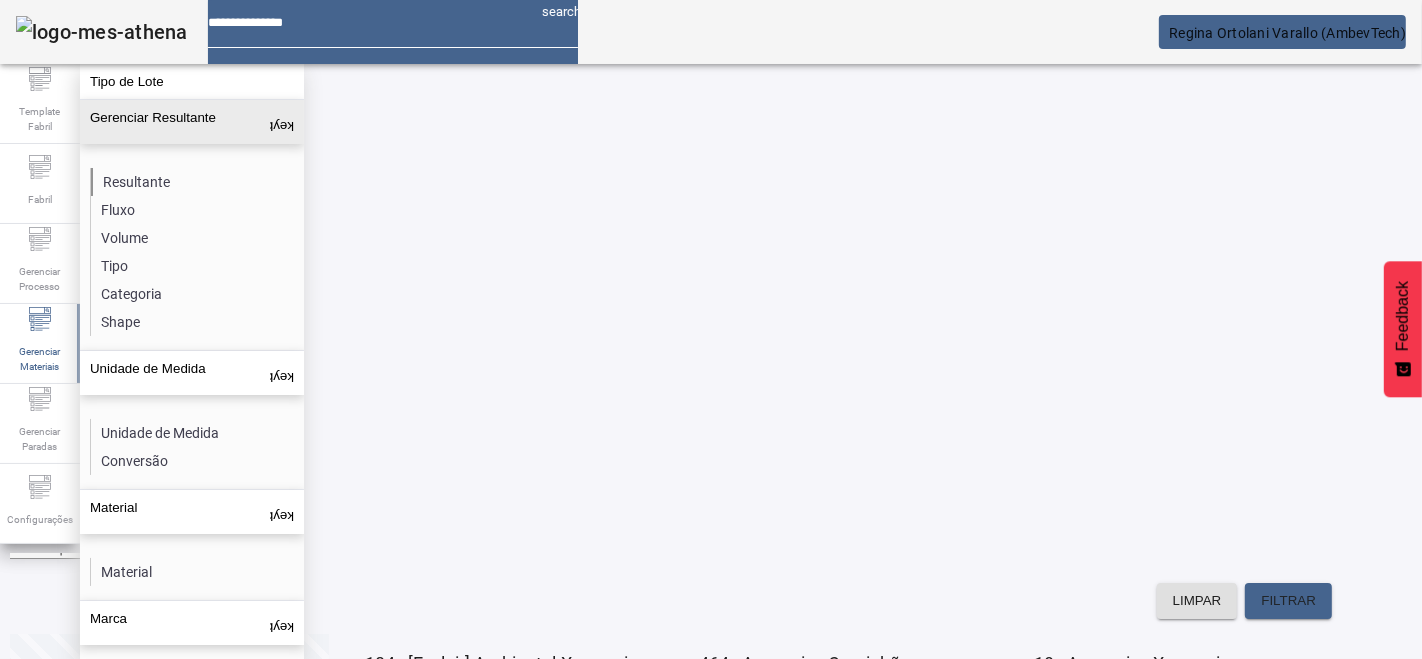 click on "Resultante" 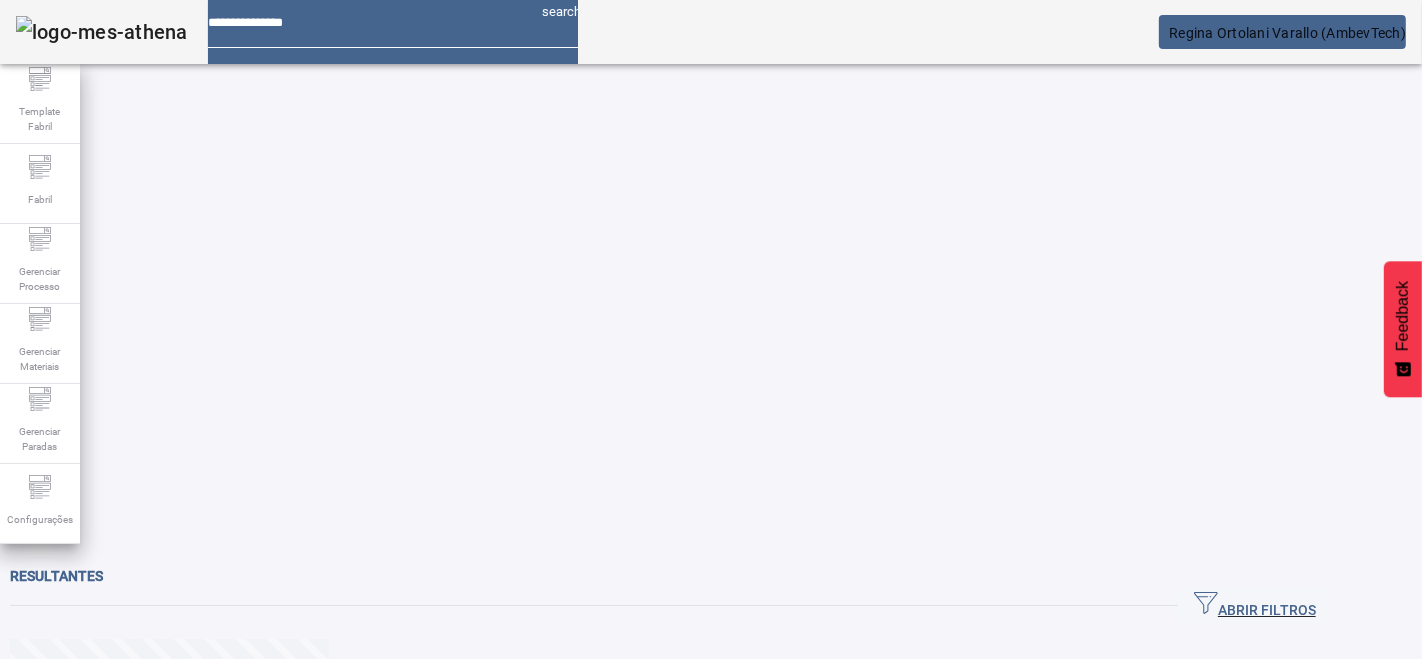 drag, startPoint x: 1311, startPoint y: 123, endPoint x: 1010, endPoint y: 130, distance: 301.0814 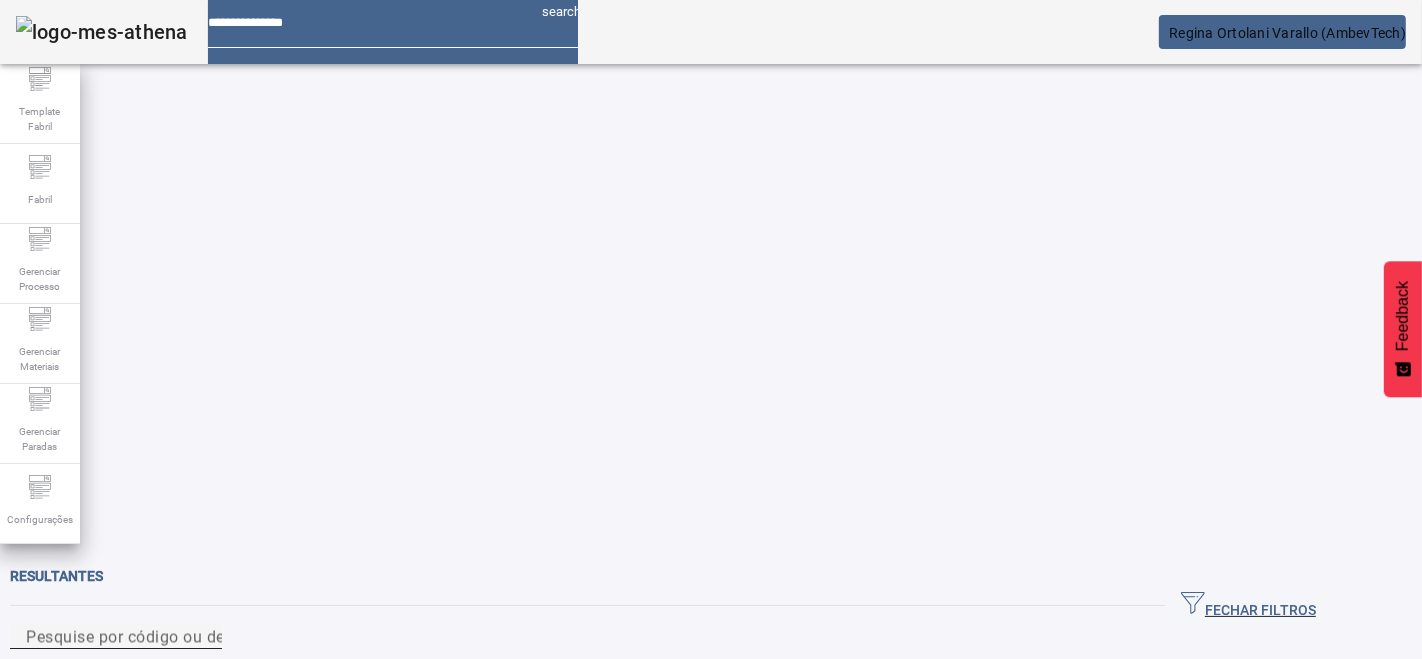 click on "Pesquise por código ou descrição" at bounding box center (116, 637) 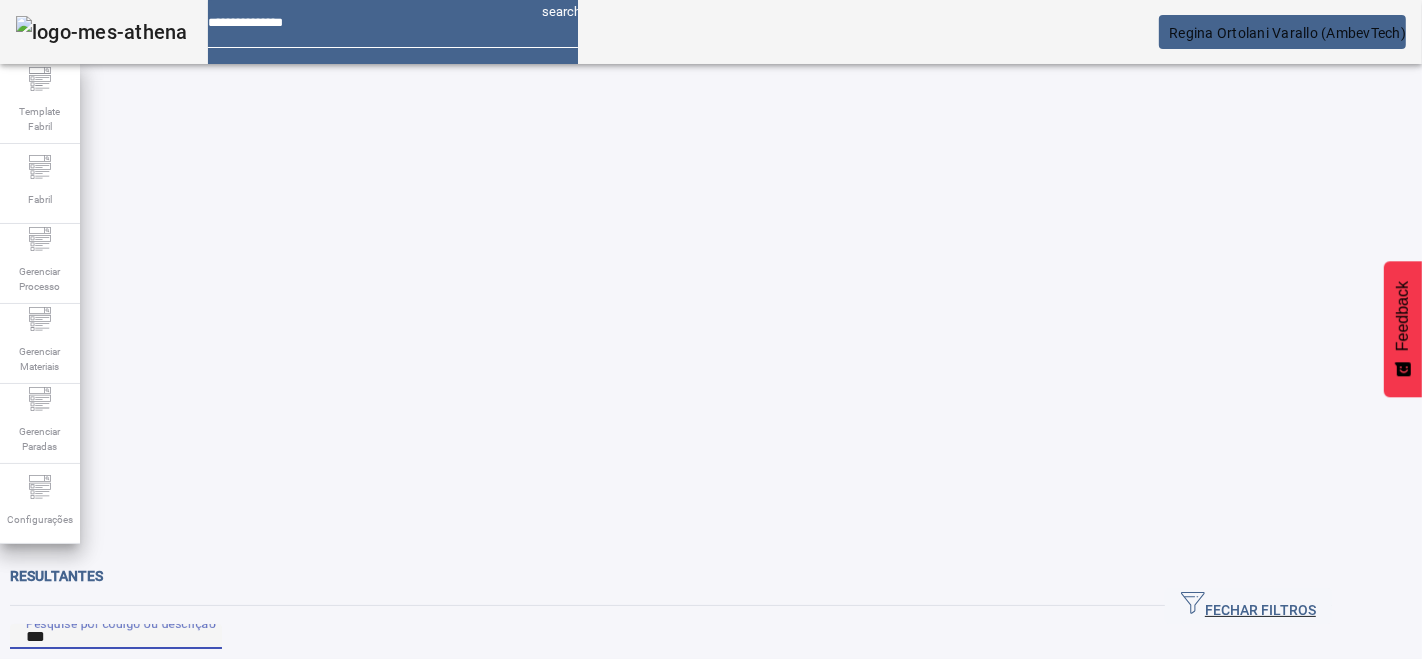click on "FILTRAR" 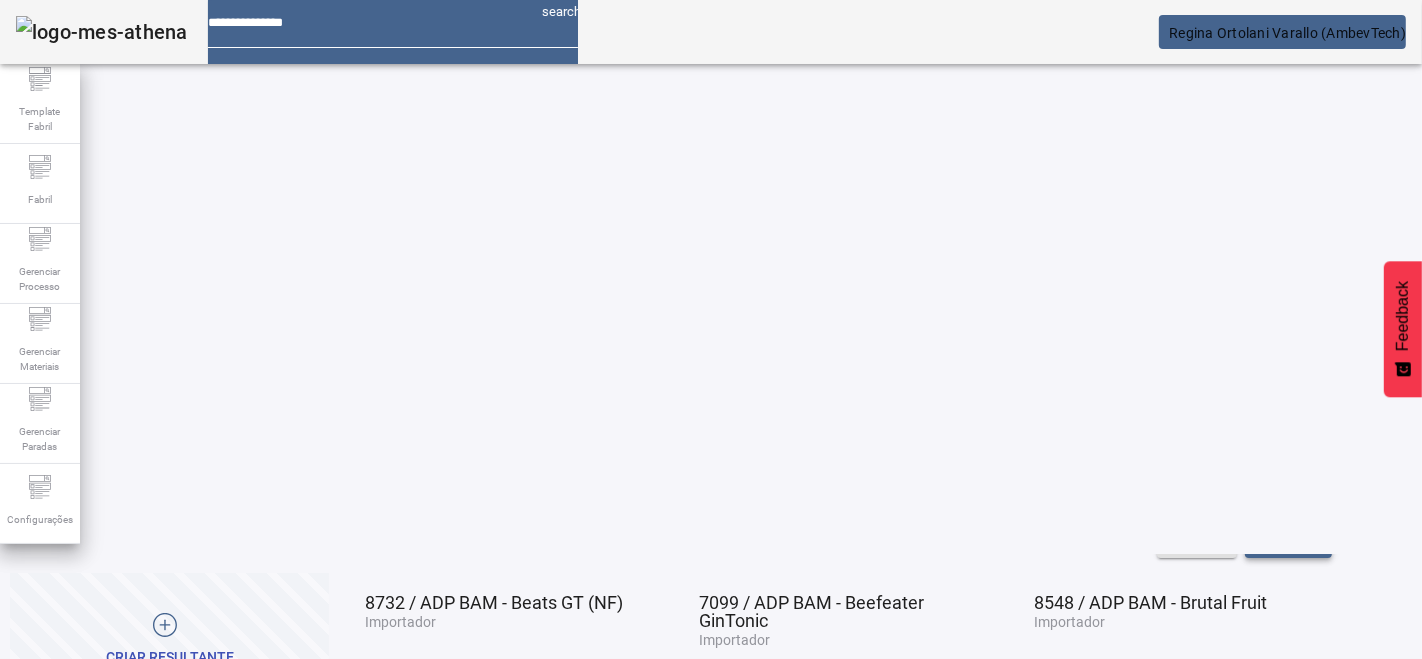 scroll, scrollTop: 173, scrollLeft: 0, axis: vertical 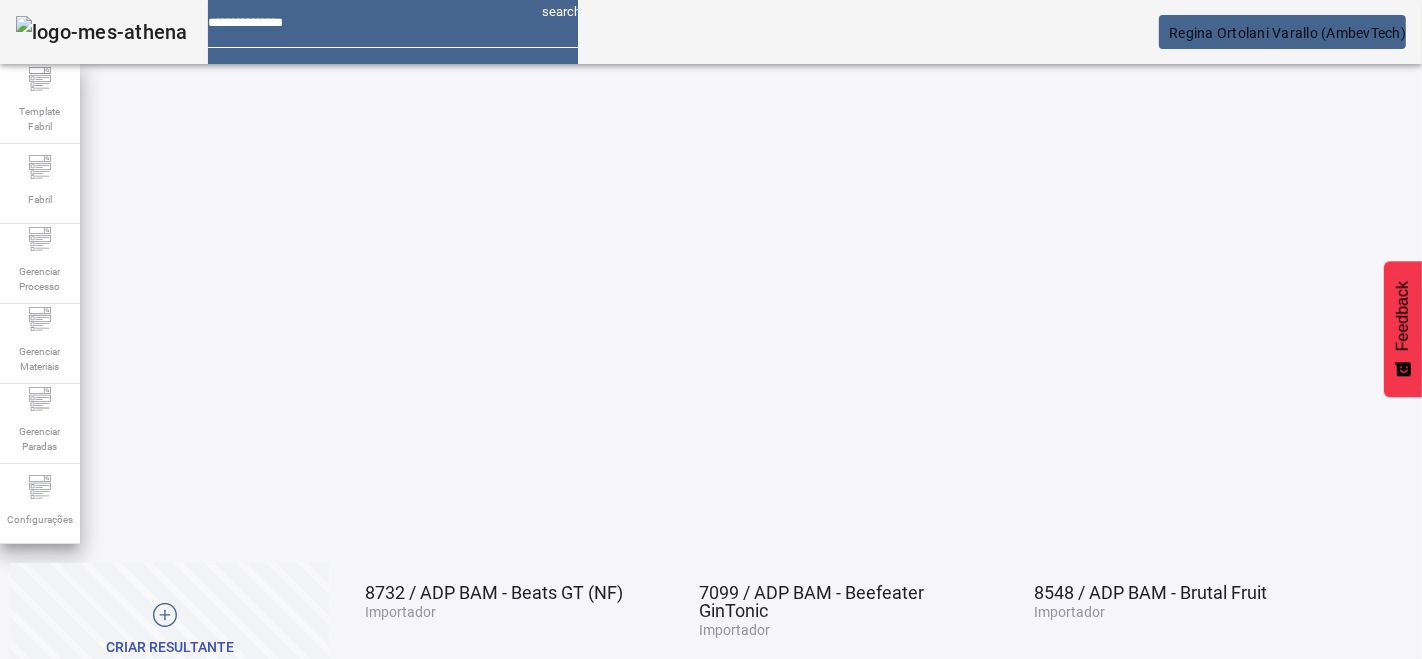 click on "4" 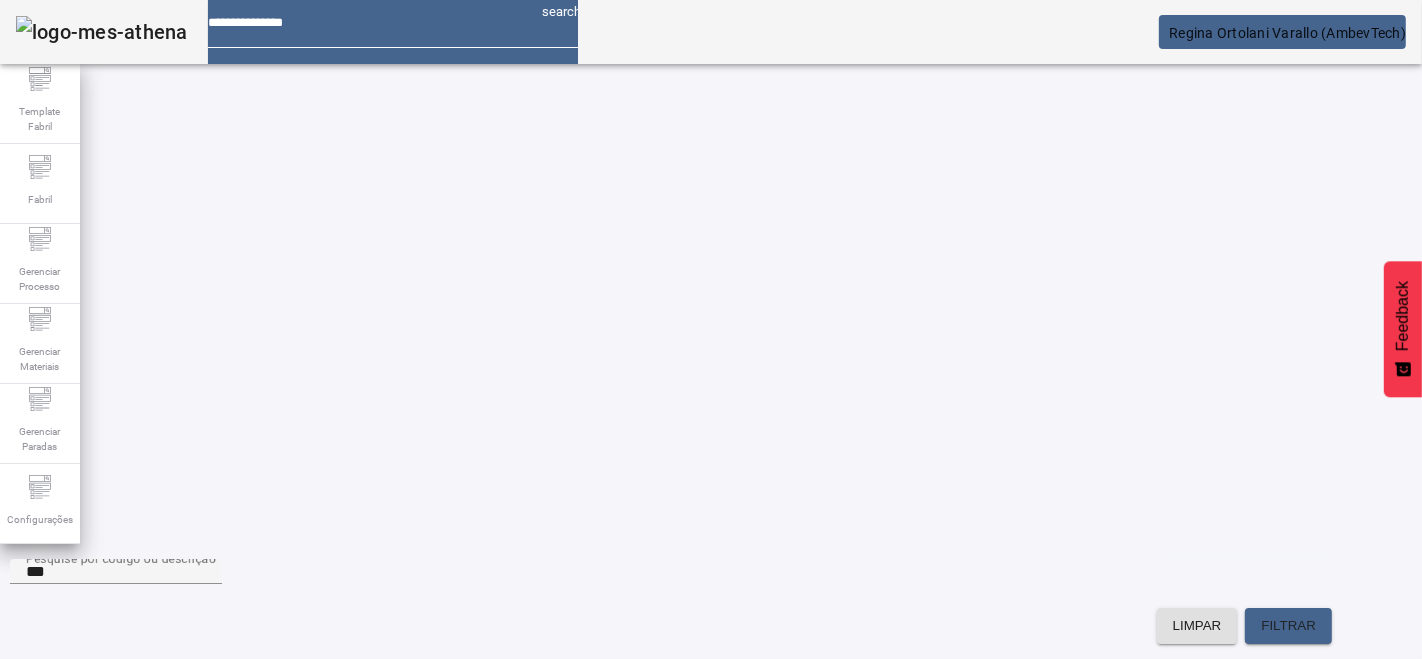 scroll, scrollTop: 0, scrollLeft: 0, axis: both 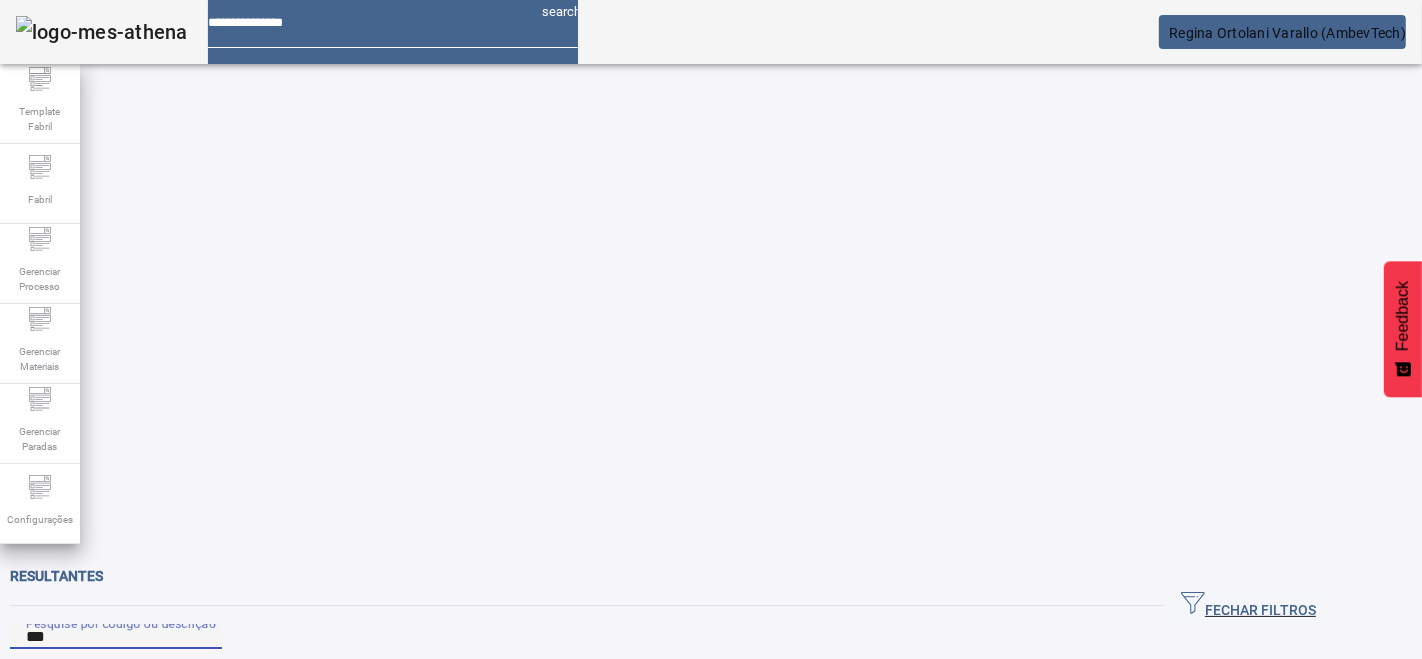 click on "Pesquise por código ou descrição ***" 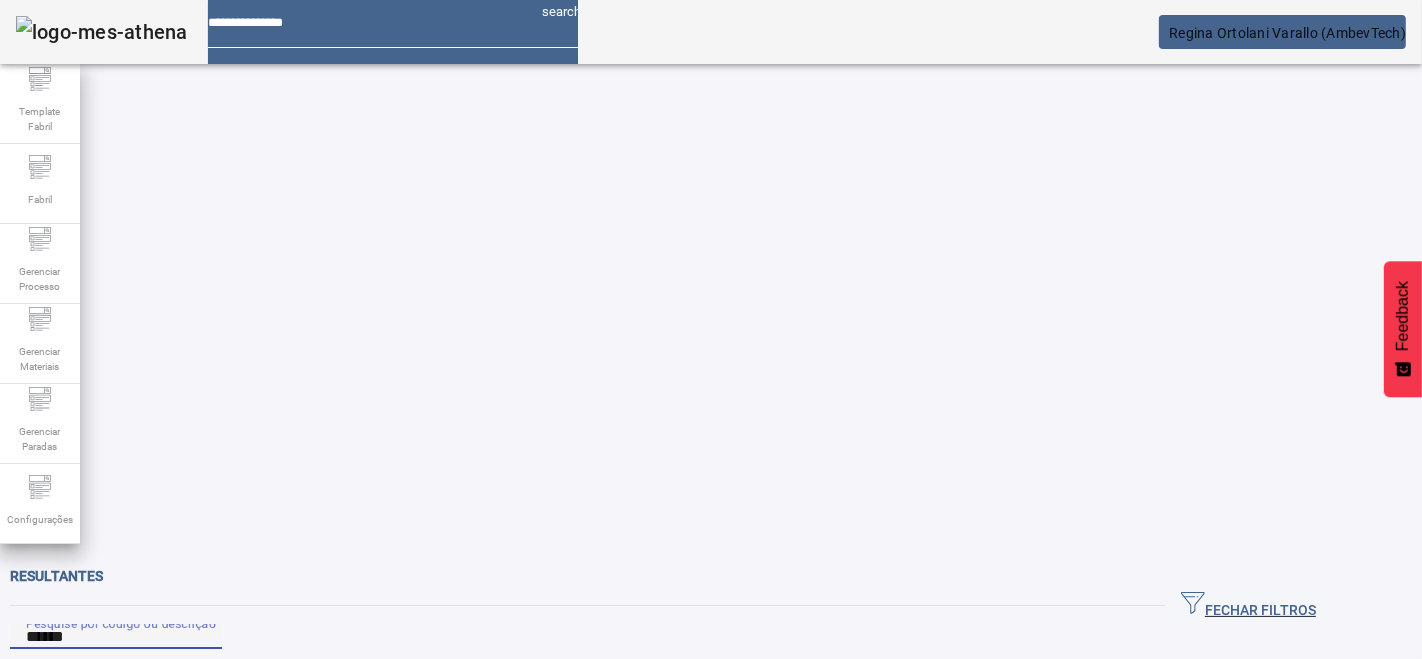 type on "******" 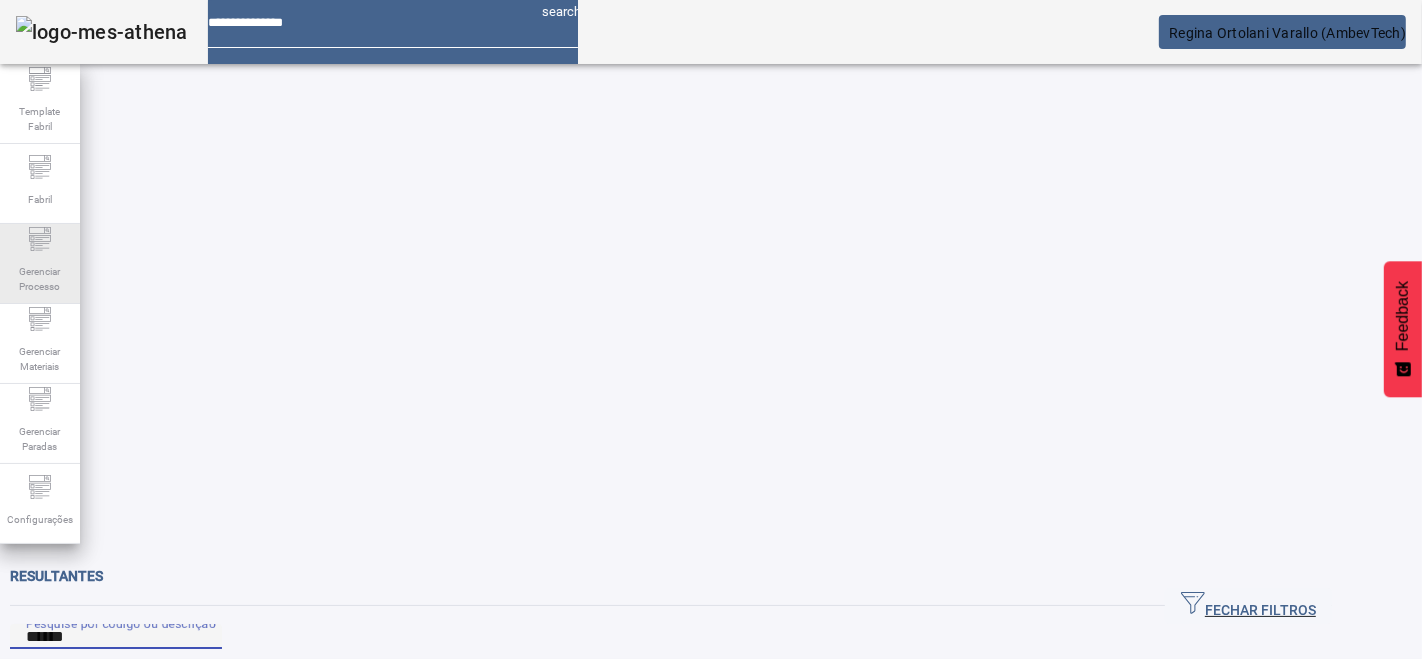 click on "Gerenciar Processo" 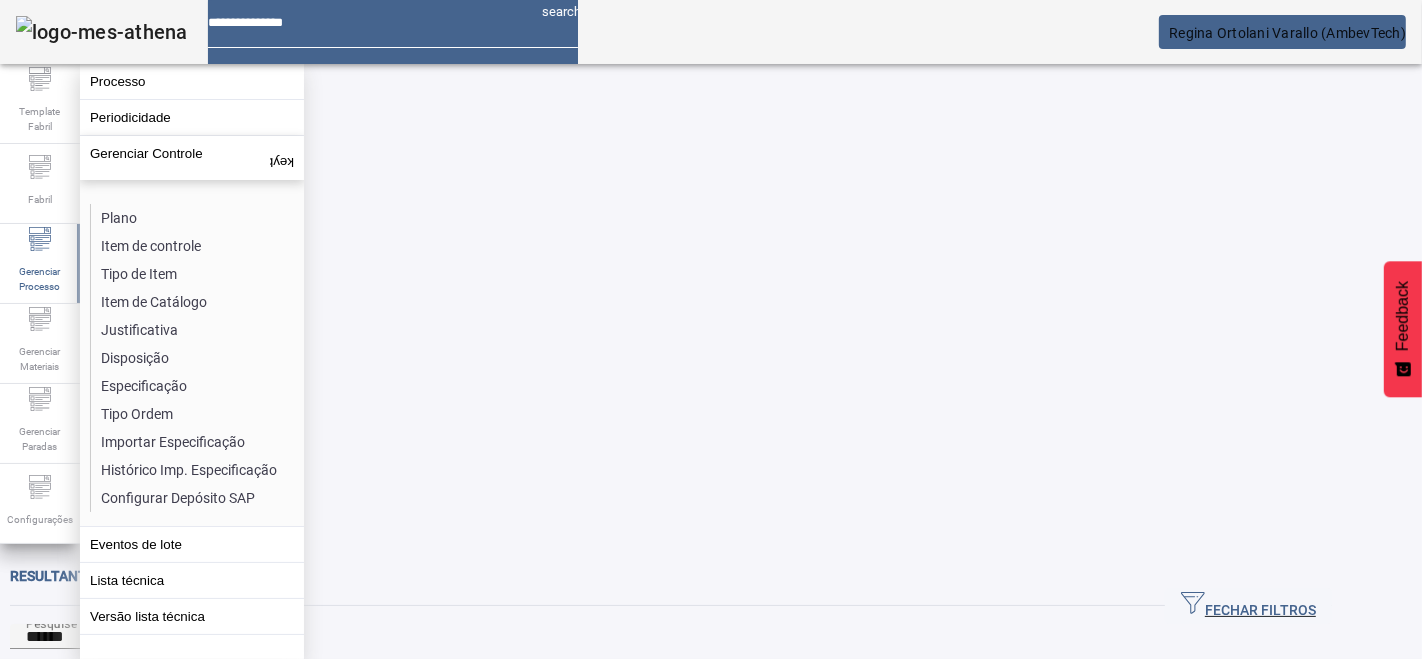 click on "Especificação" 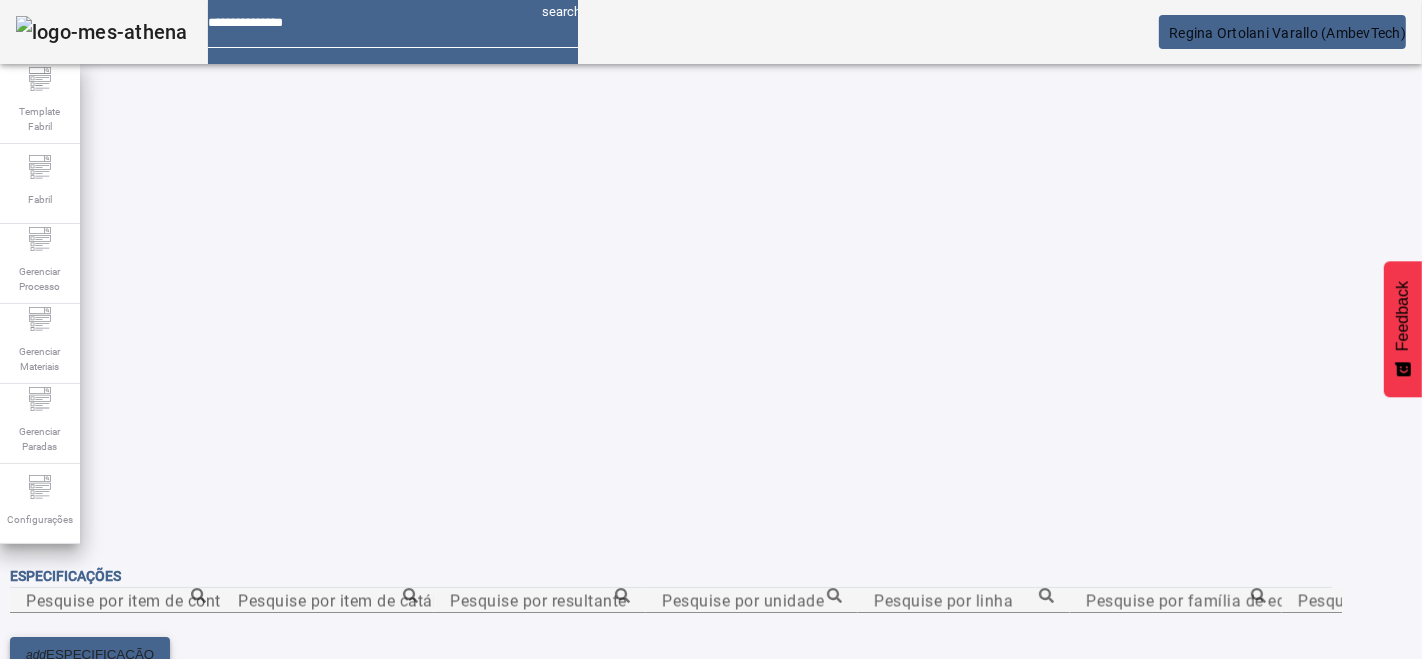 click 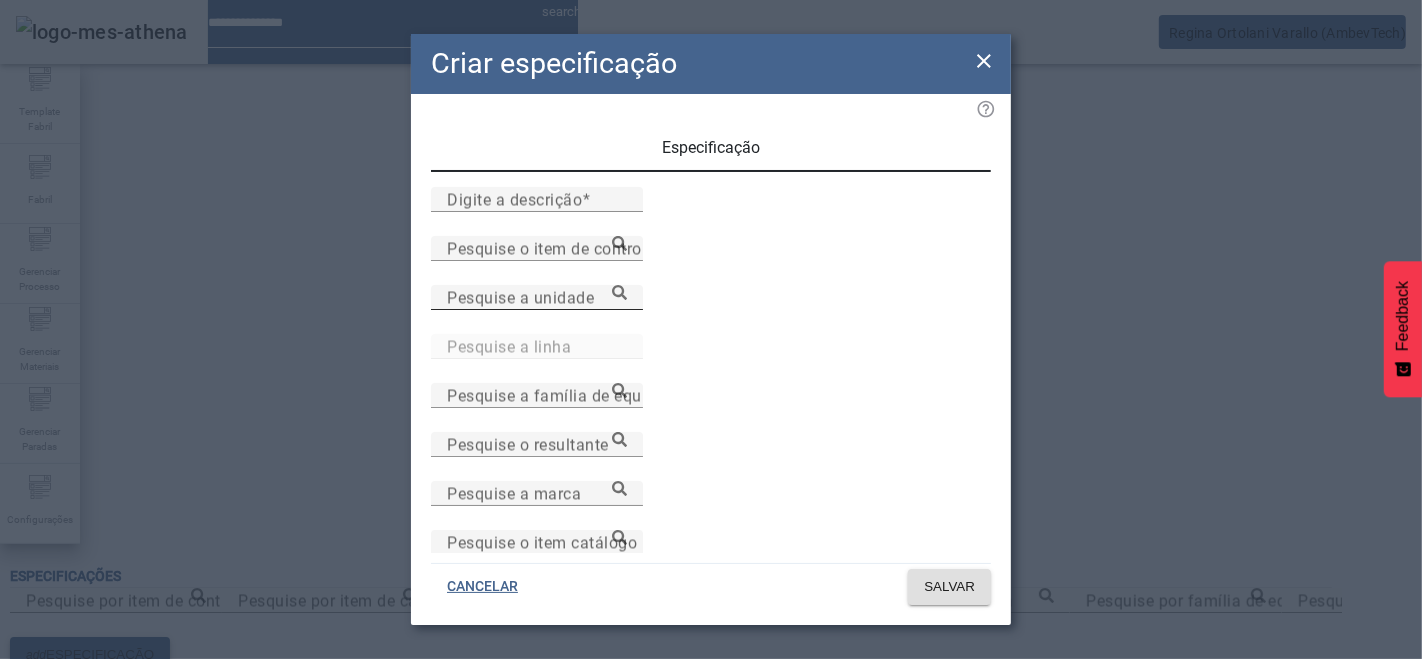 type 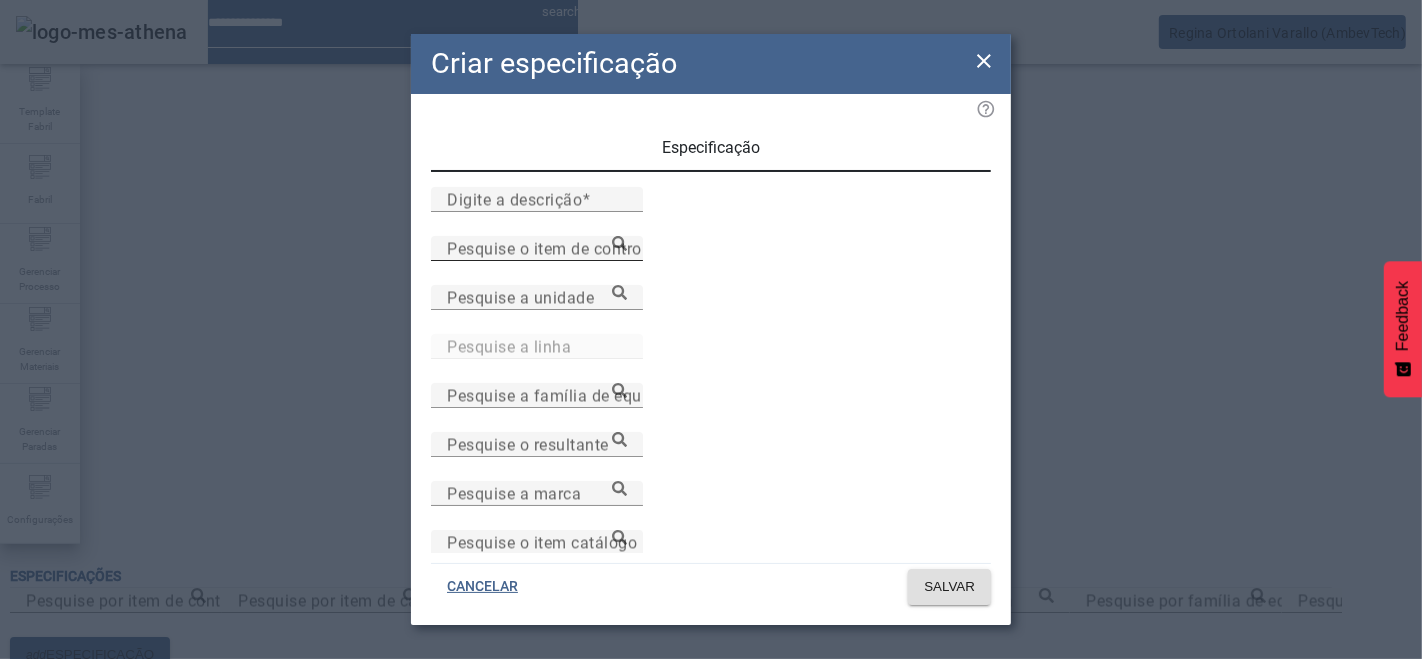 click on "Pesquise o item de controle" at bounding box center (551, 248) 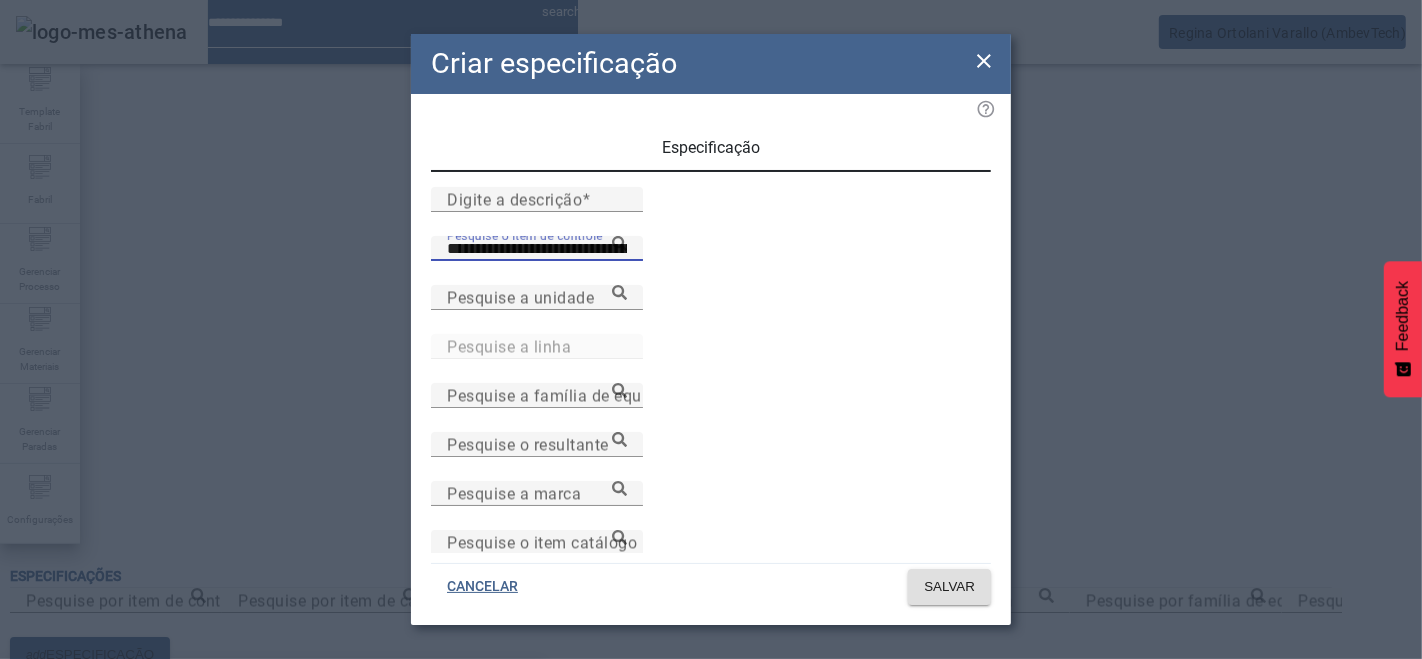 click 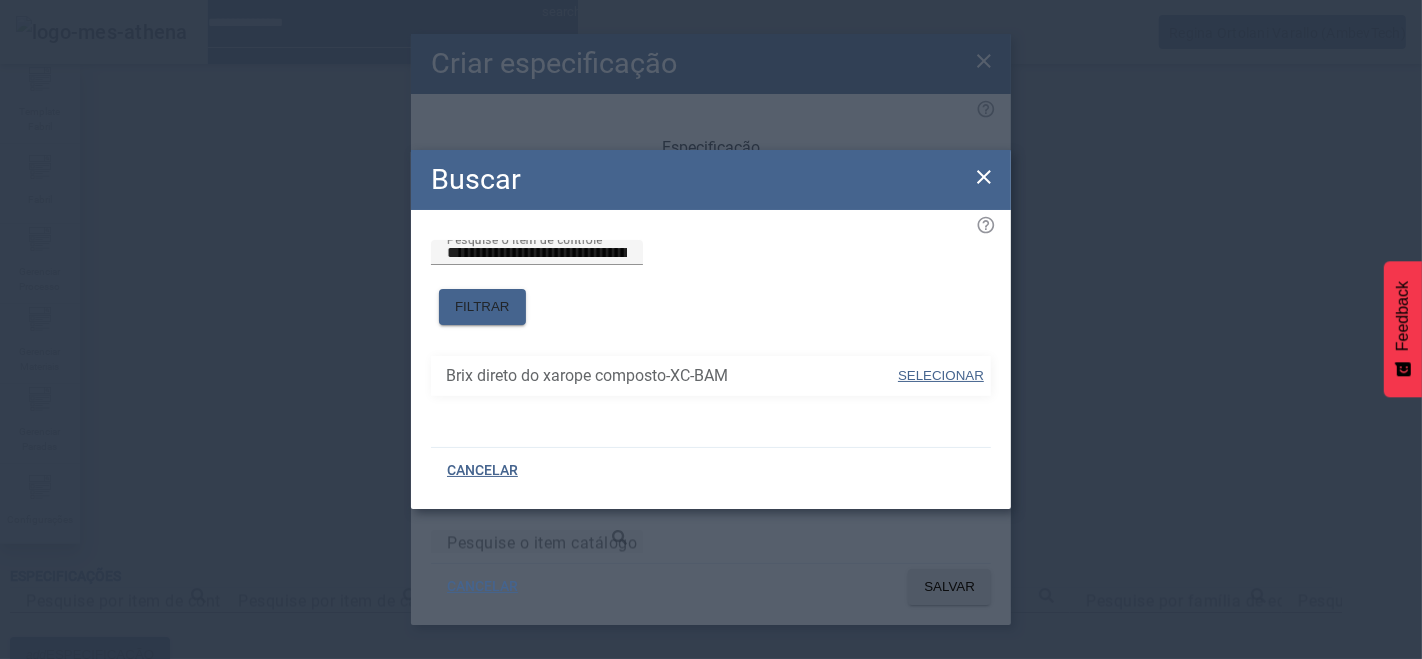 click at bounding box center (941, 376) 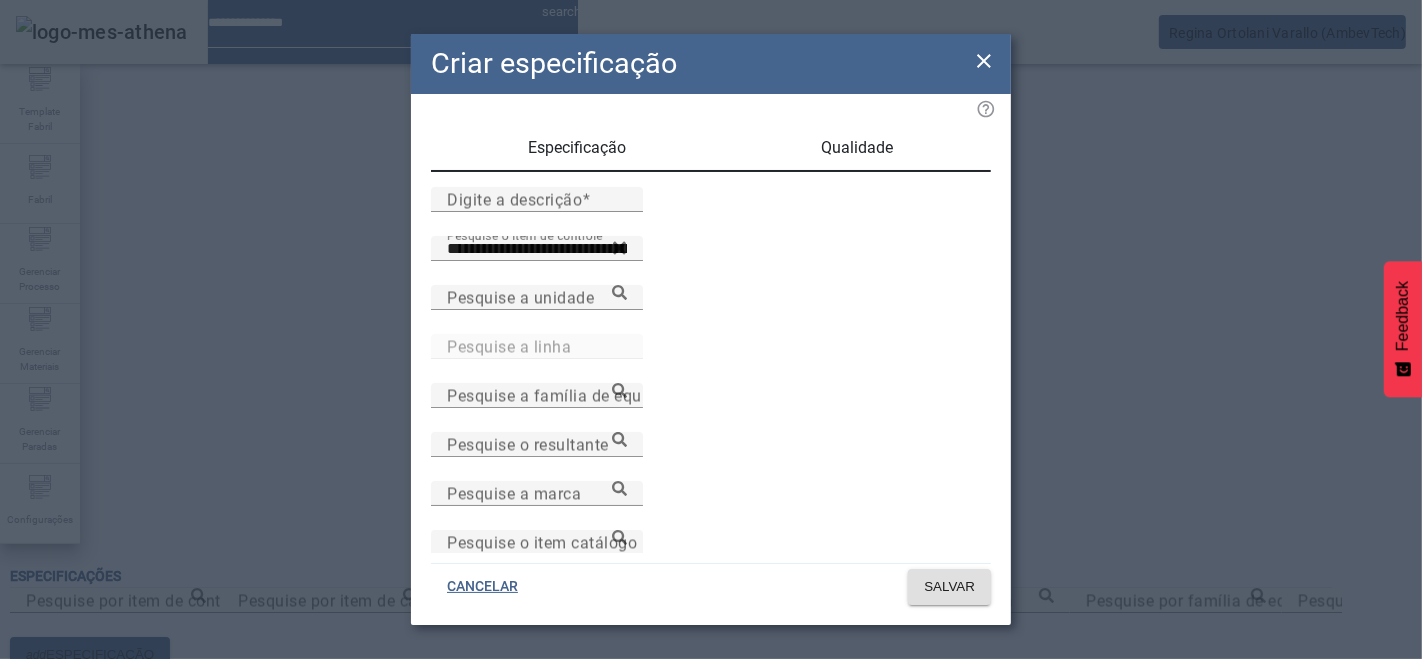 scroll, scrollTop: 105, scrollLeft: 0, axis: vertical 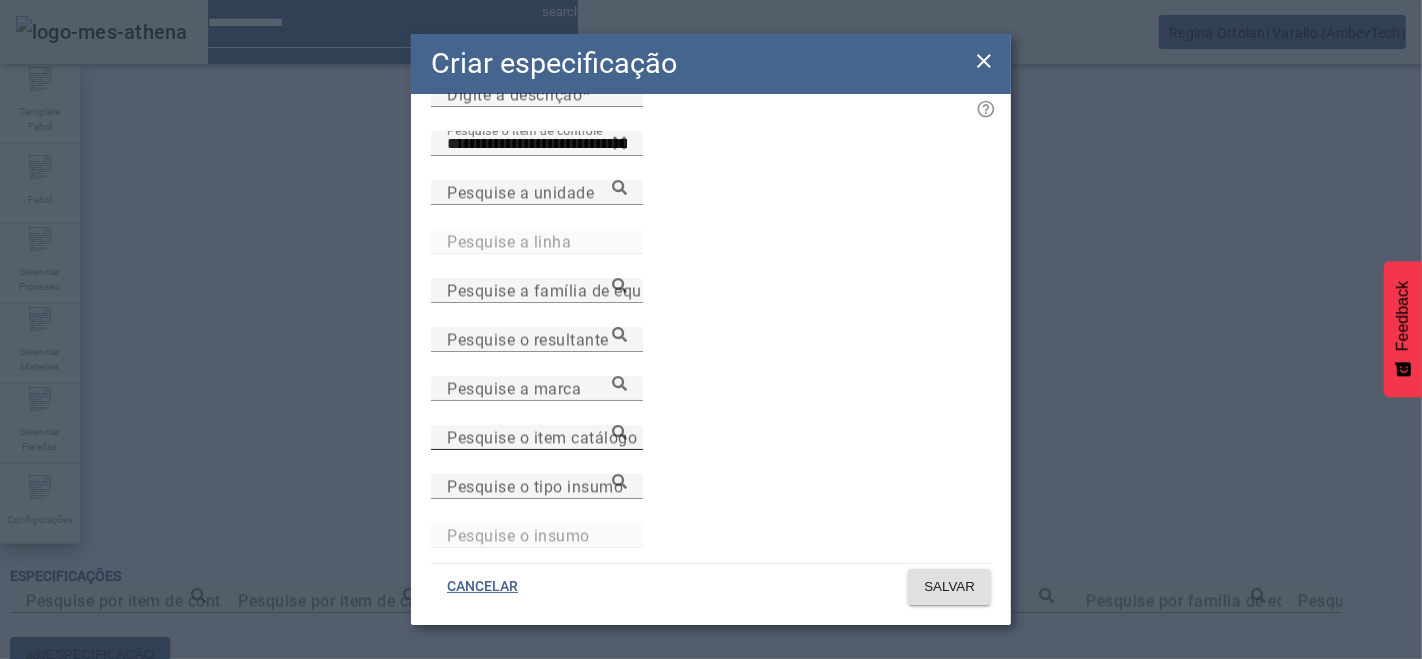 click on "Pesquise o item catálogo" at bounding box center [542, 437] 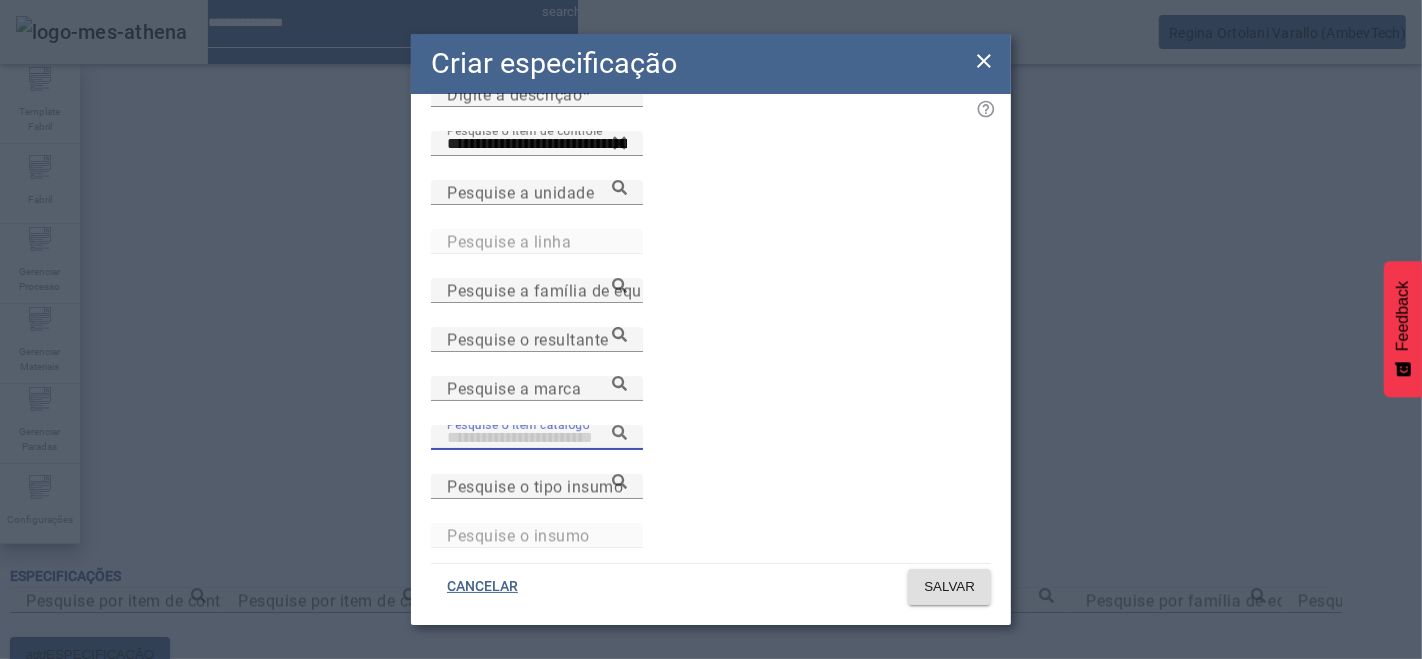 paste on "**********" 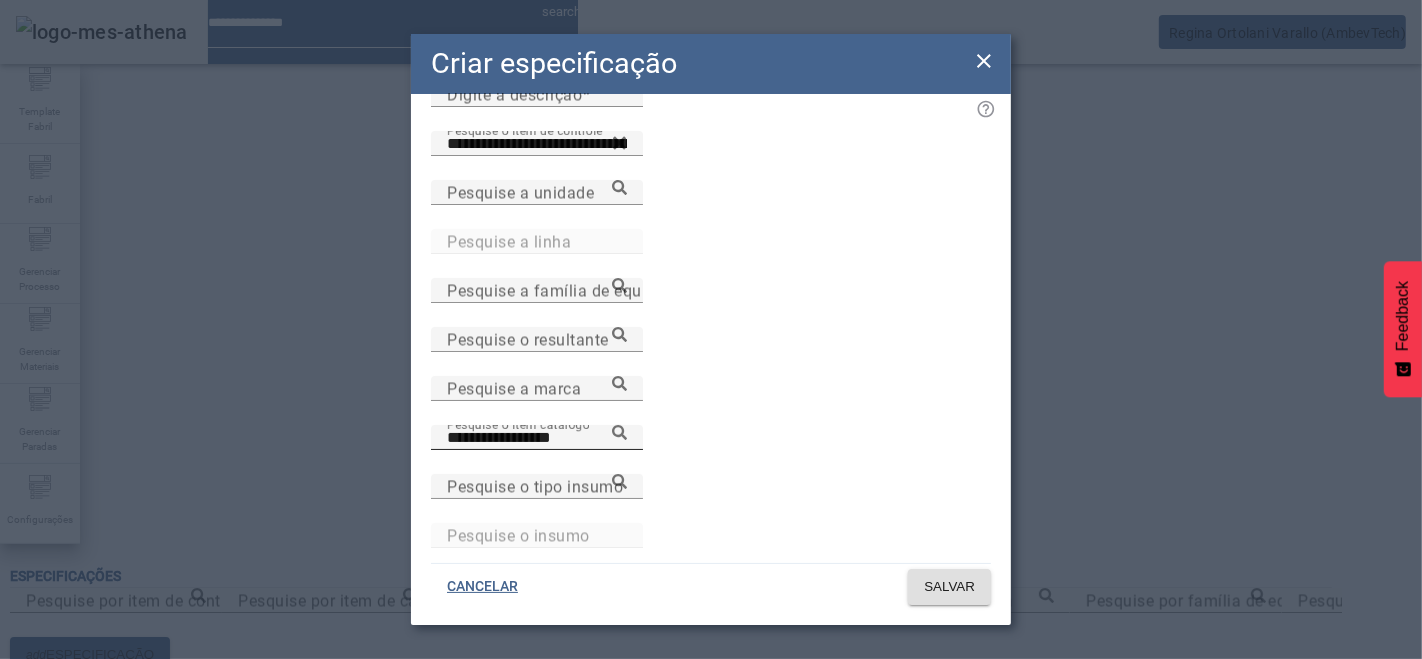 click 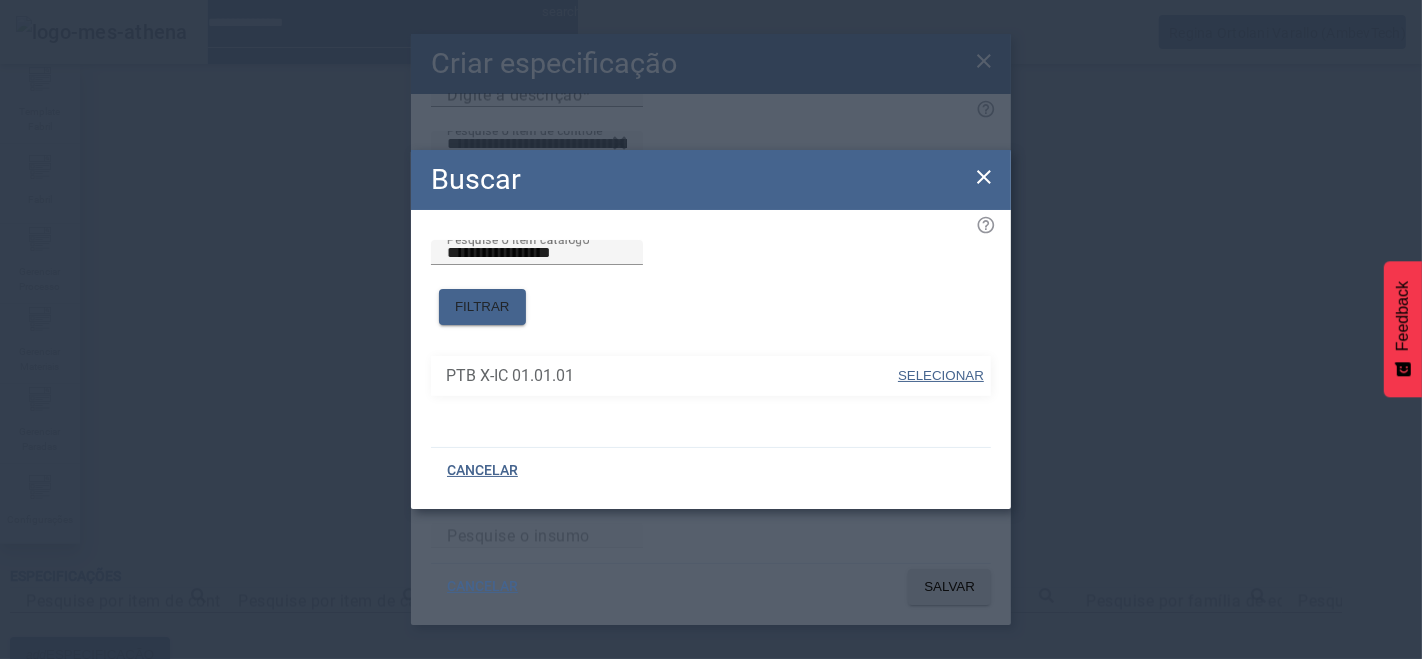 click on "SELECIONAR" at bounding box center [941, 375] 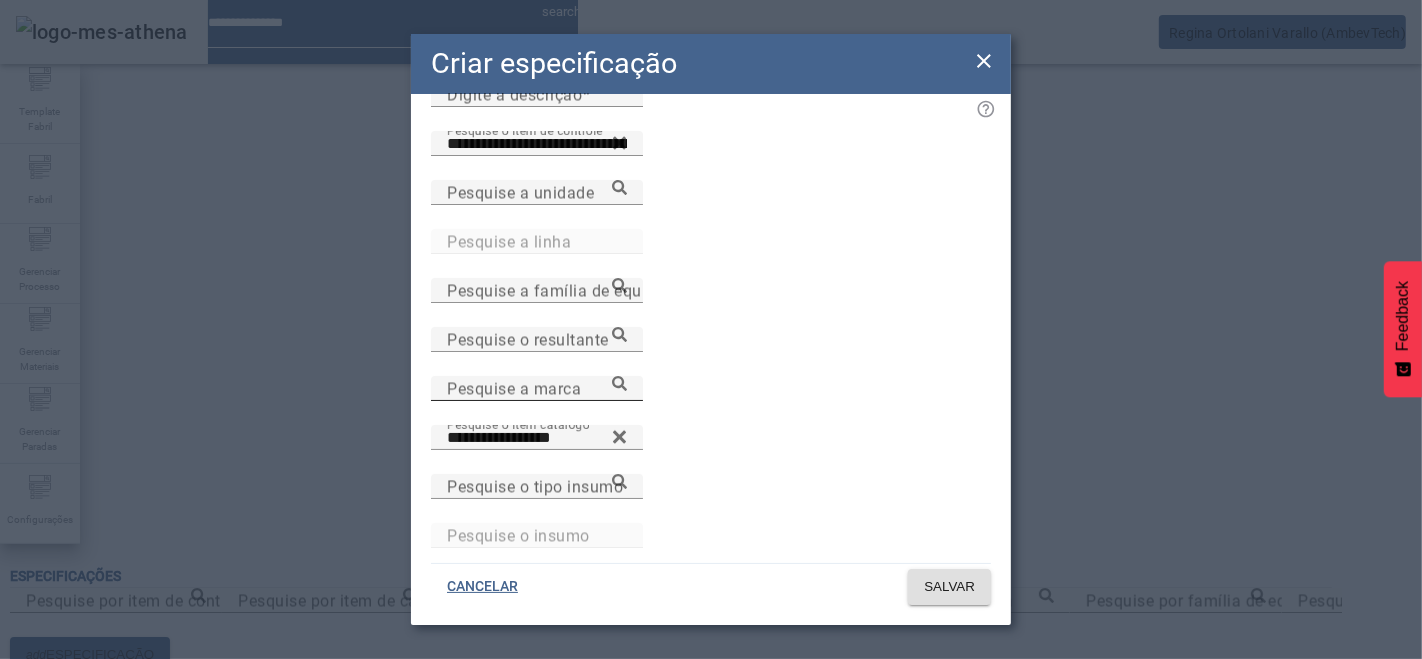 click on "Pesquise a marca" at bounding box center (514, 388) 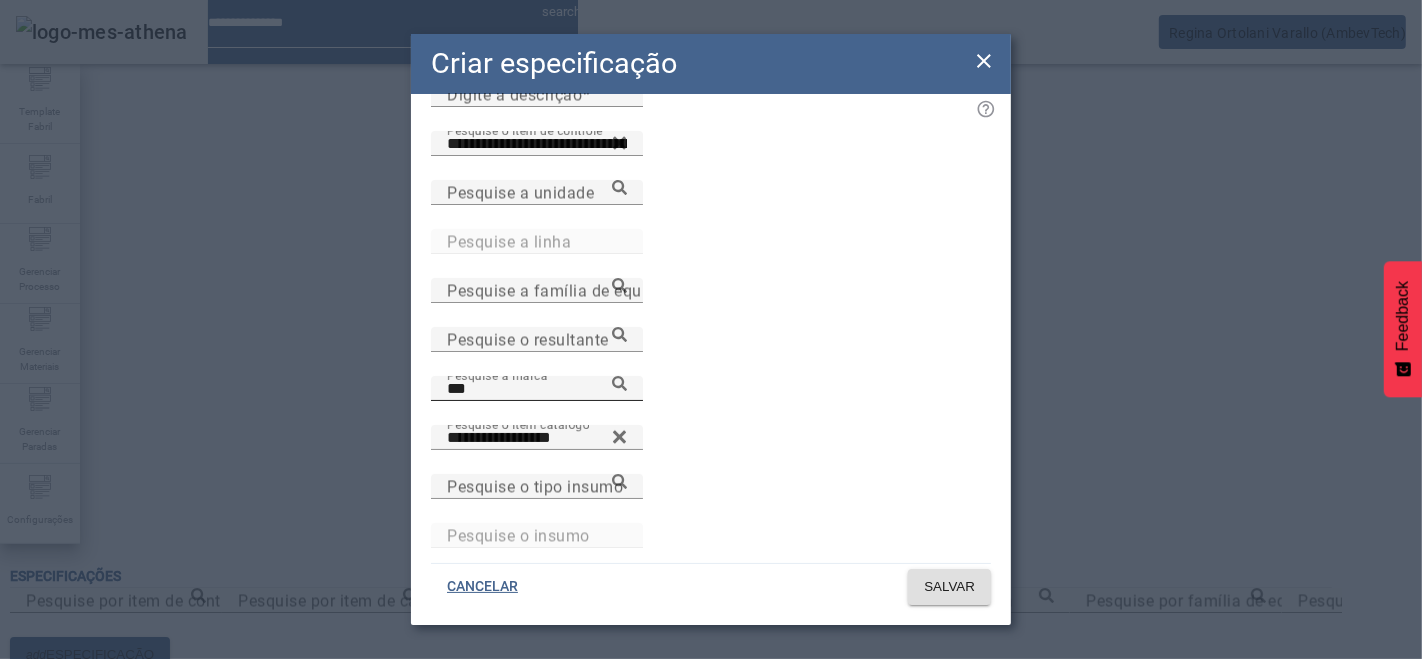 click 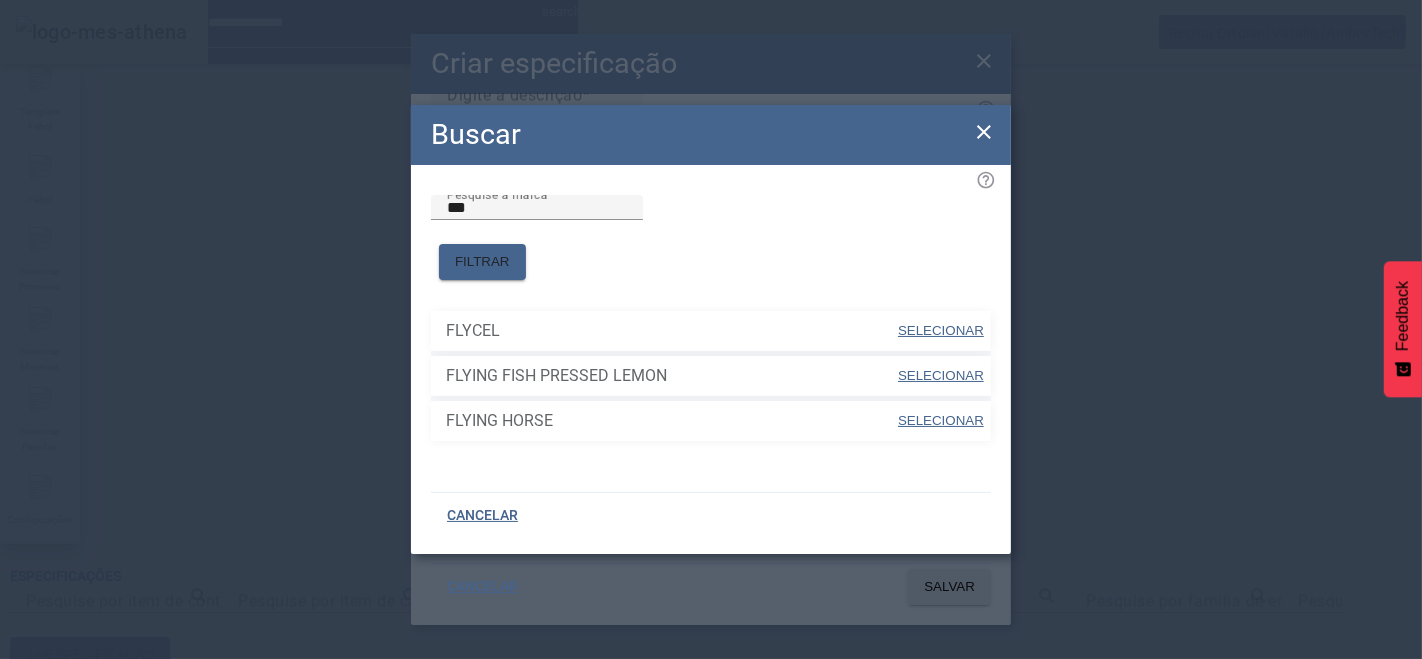 click on "SELECIONAR" at bounding box center [941, 375] 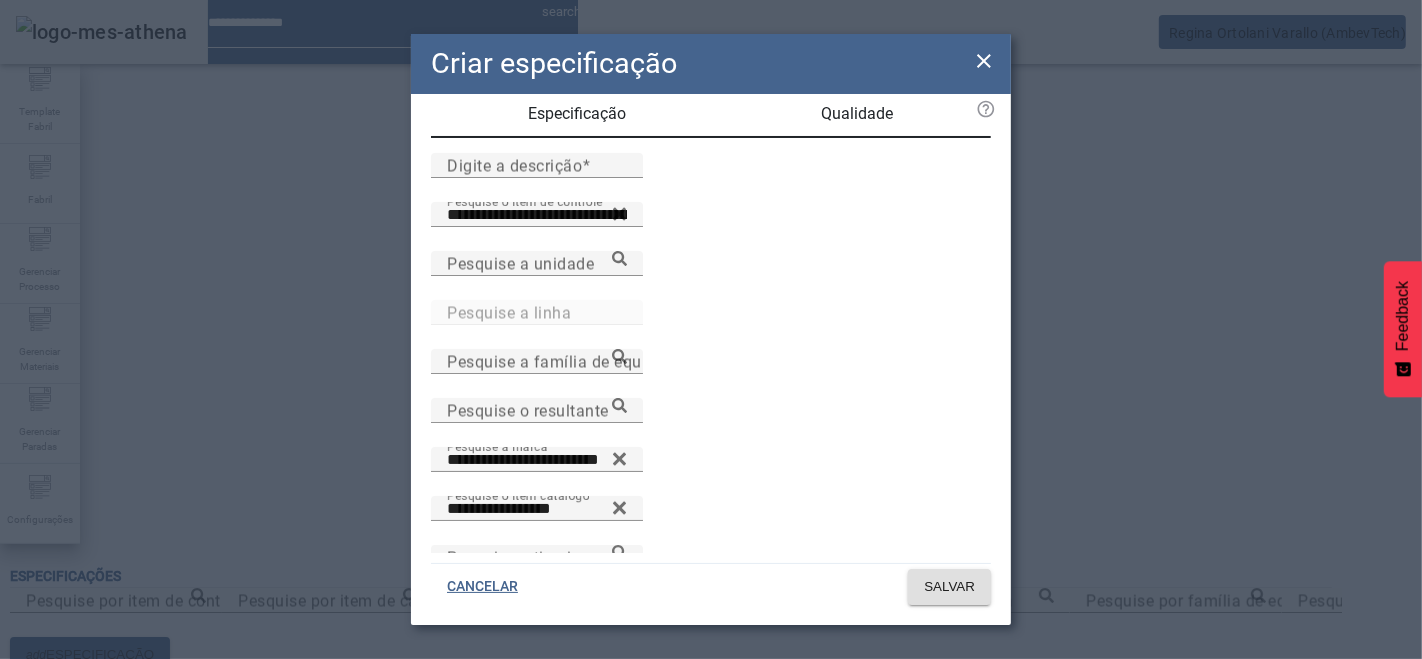 scroll, scrollTop: 0, scrollLeft: 0, axis: both 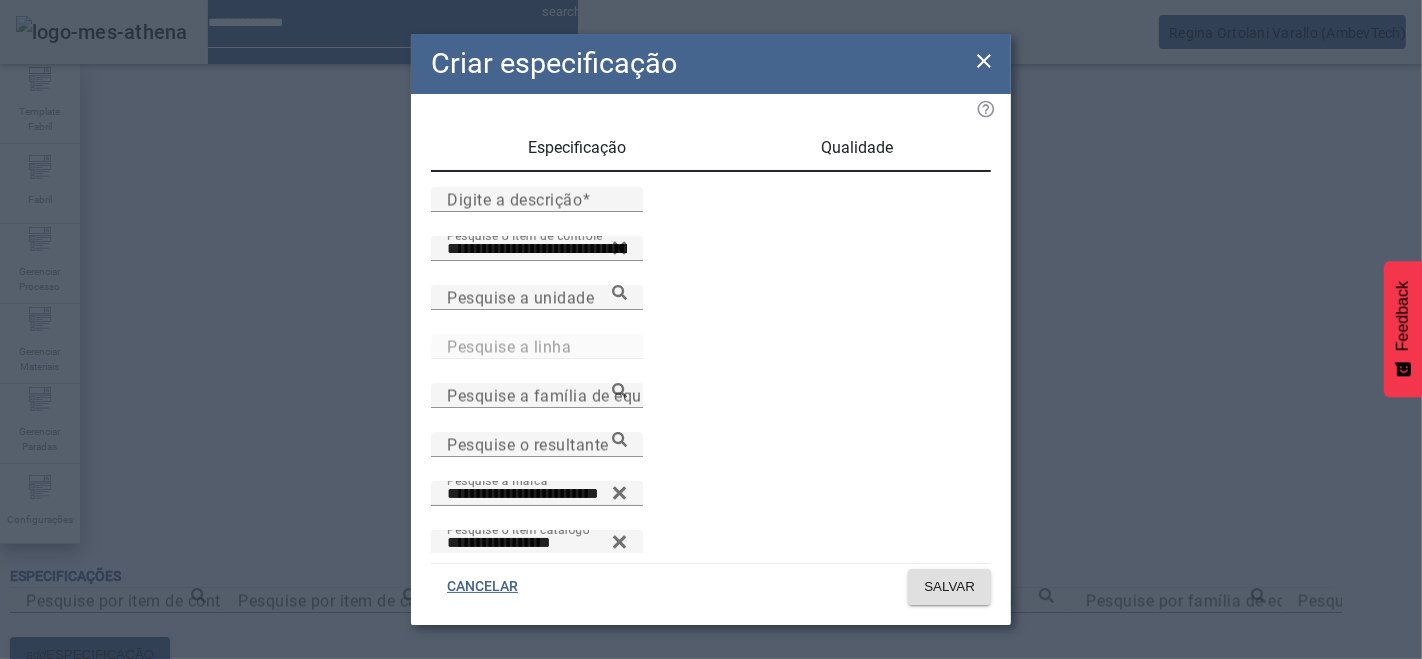 click on "Qualidade" at bounding box center [858, 148] 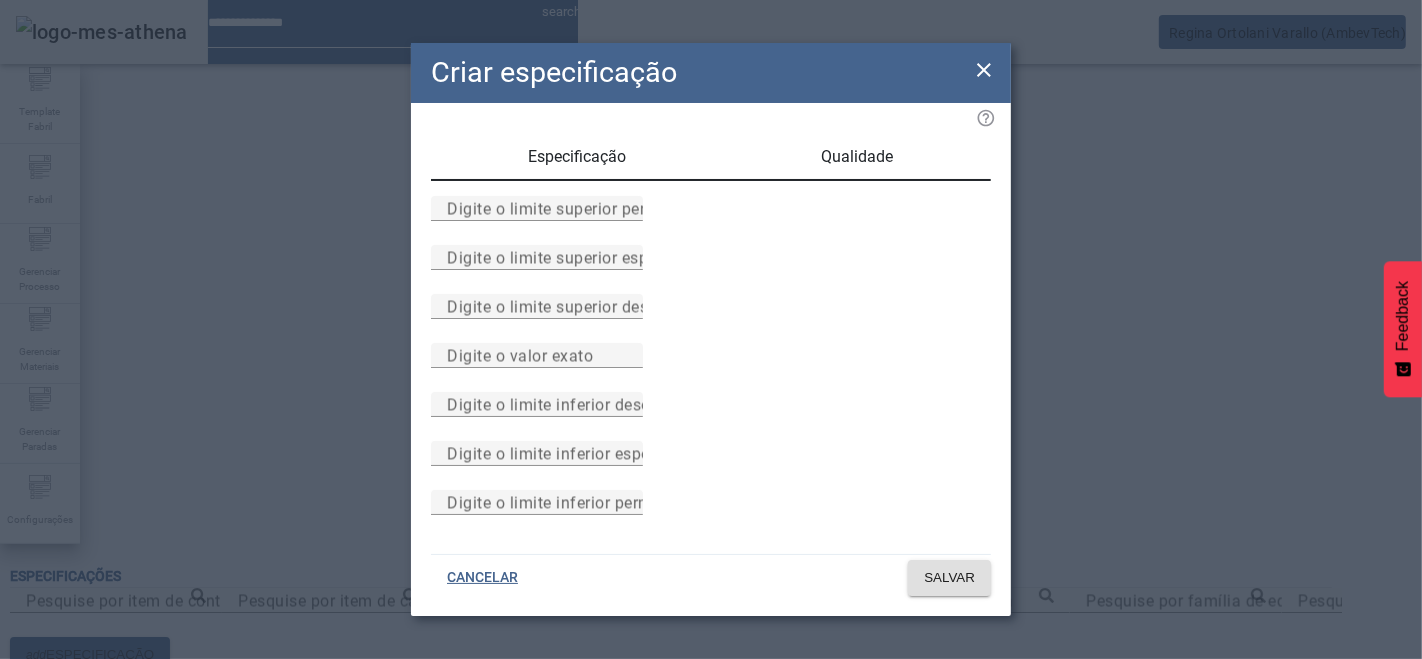 click on "Especificação" at bounding box center [577, 157] 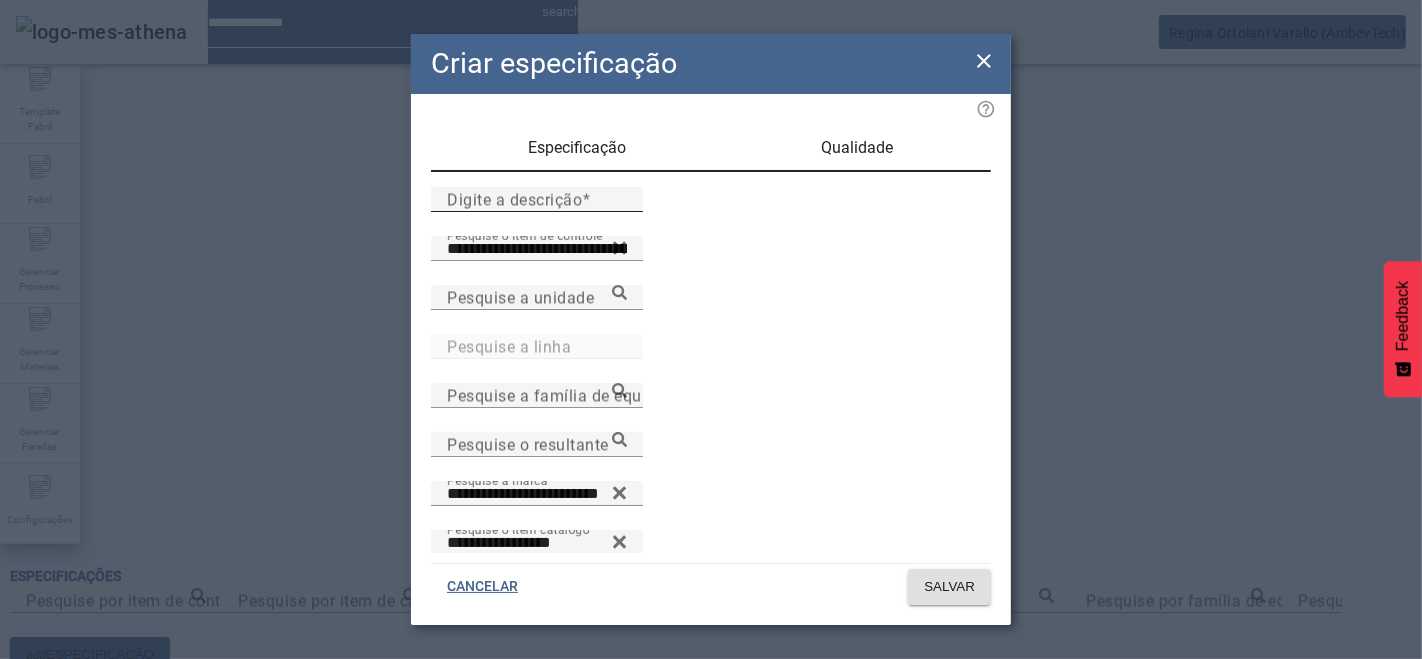 click on "Digite a descrição" at bounding box center (514, 199) 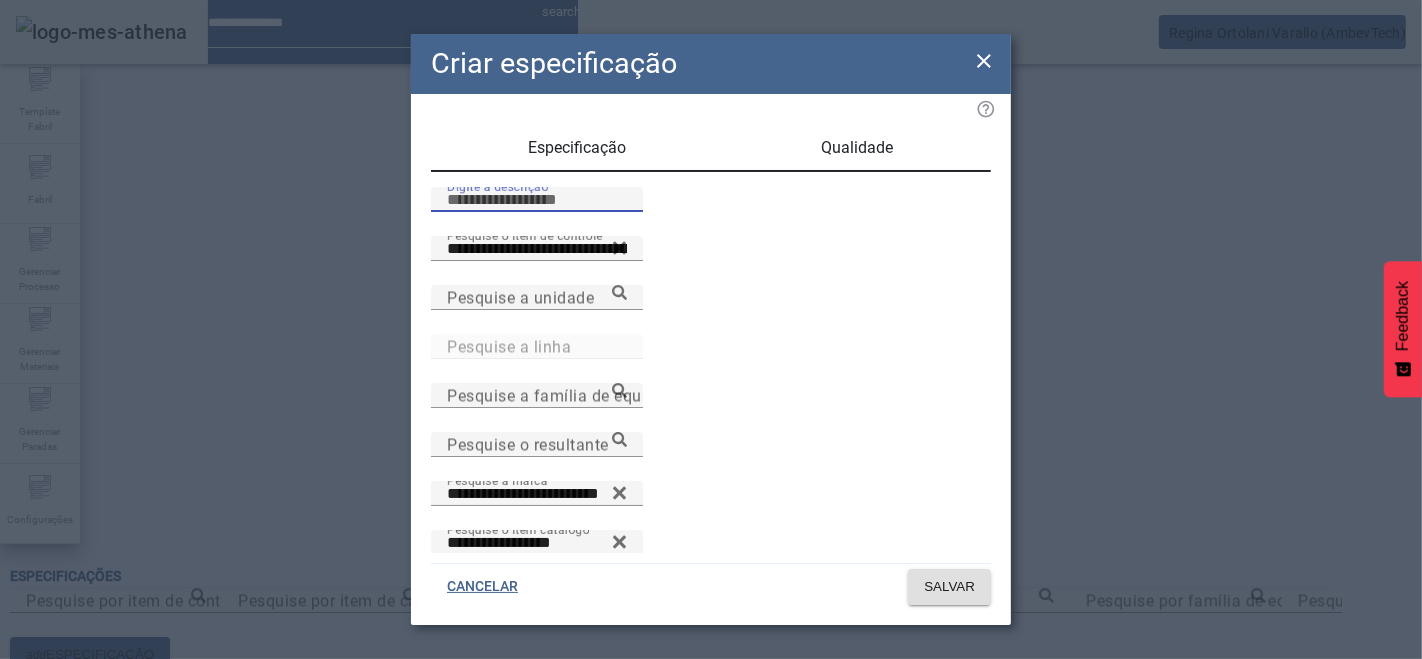 paste on "**********" 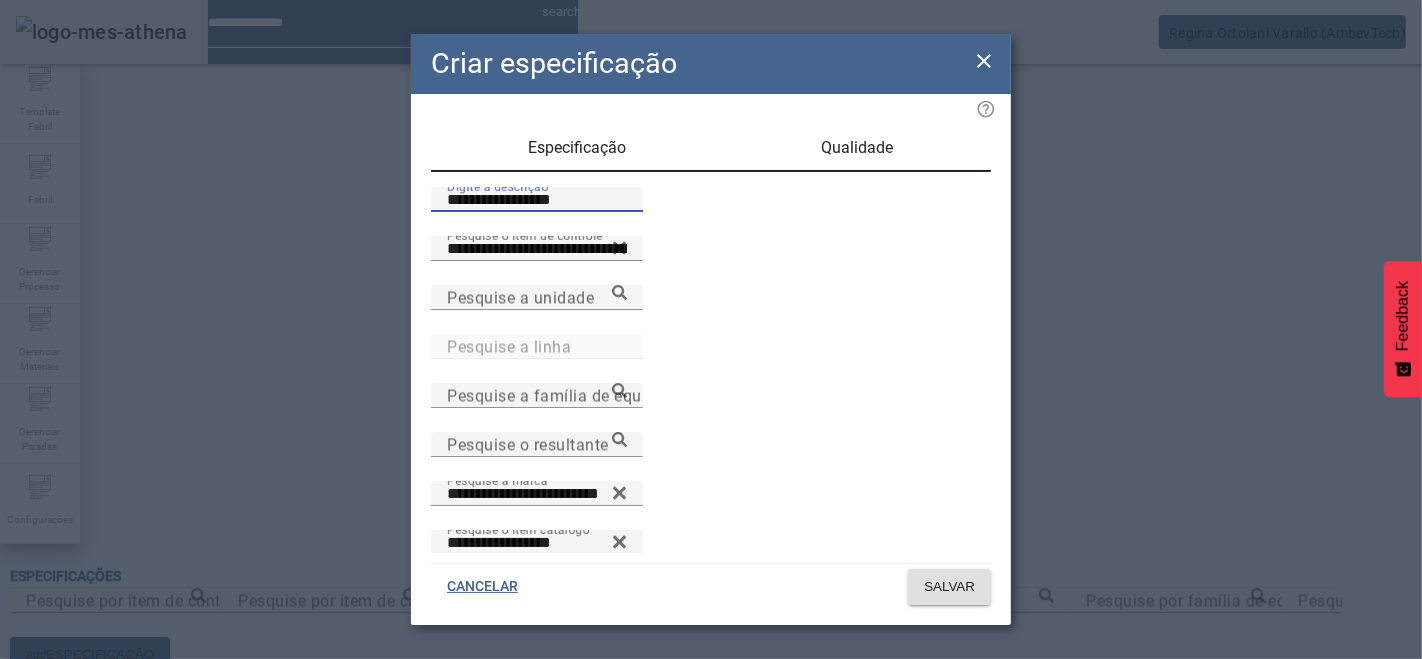 drag, startPoint x: 454, startPoint y: 220, endPoint x: 472, endPoint y: 227, distance: 19.313208 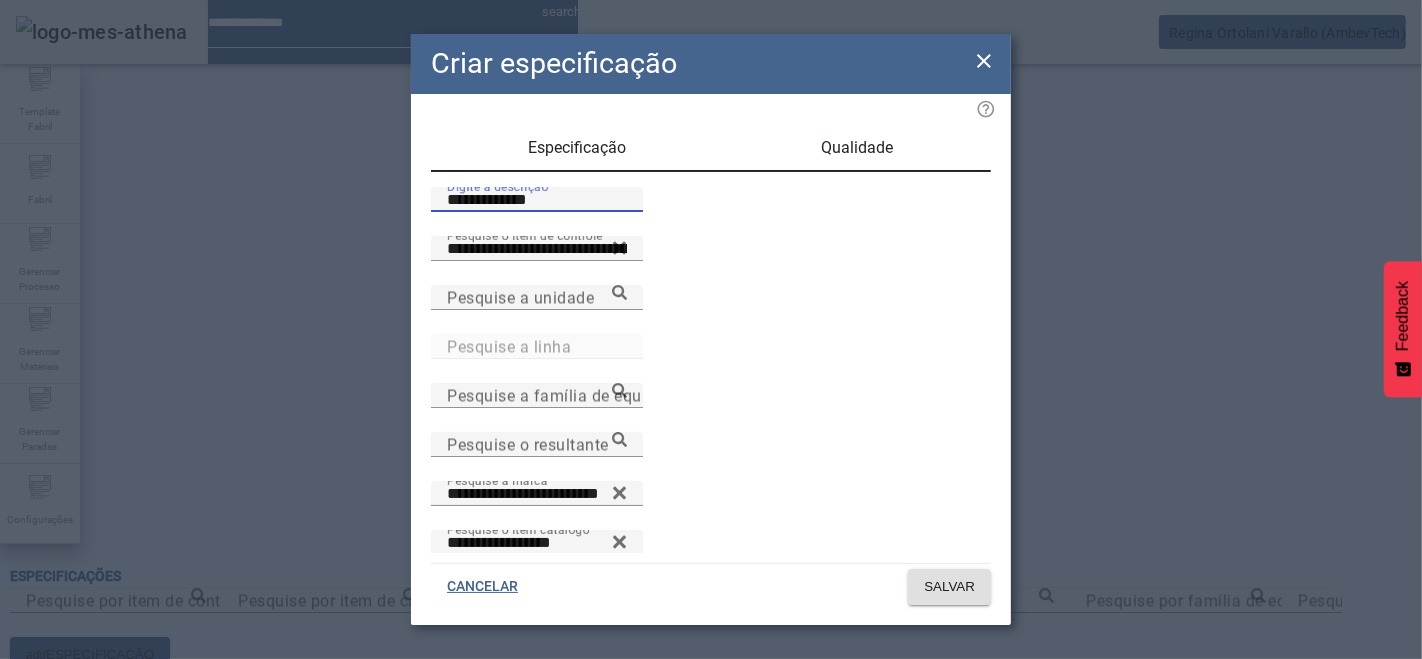 type on "**********" 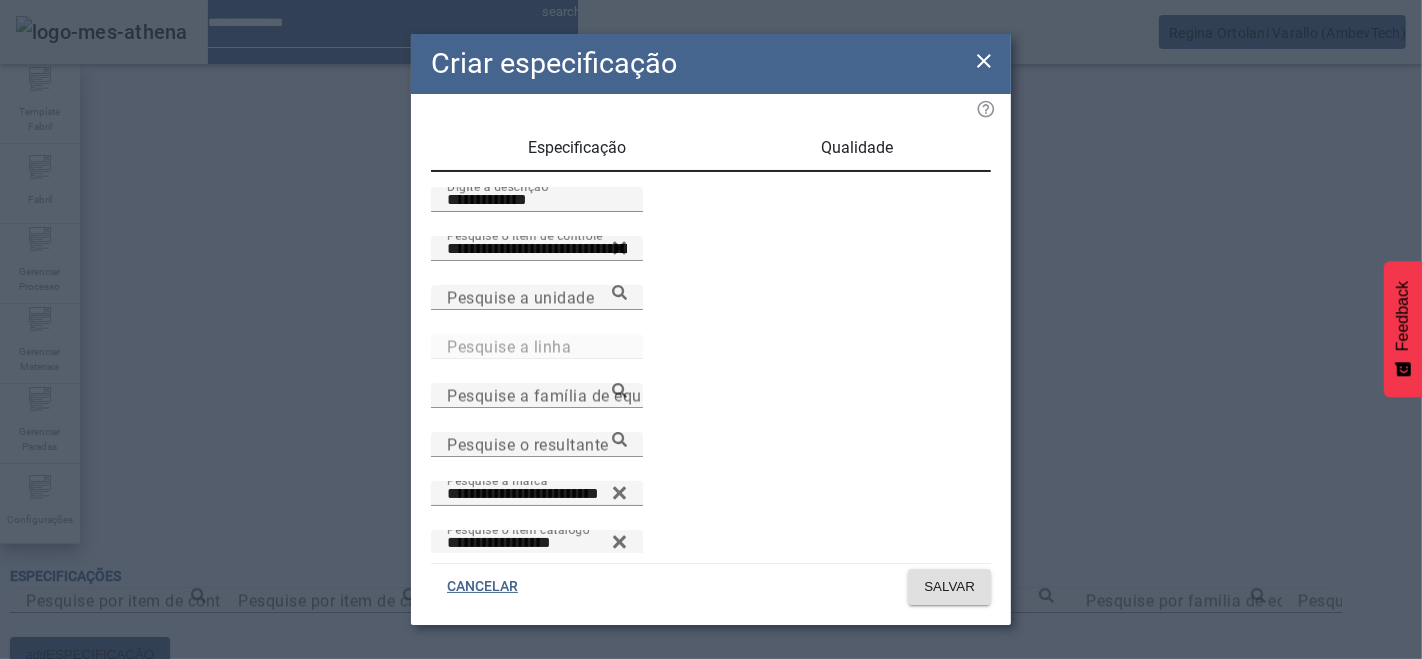 drag, startPoint x: 846, startPoint y: 147, endPoint x: 745, endPoint y: 184, distance: 107.563934 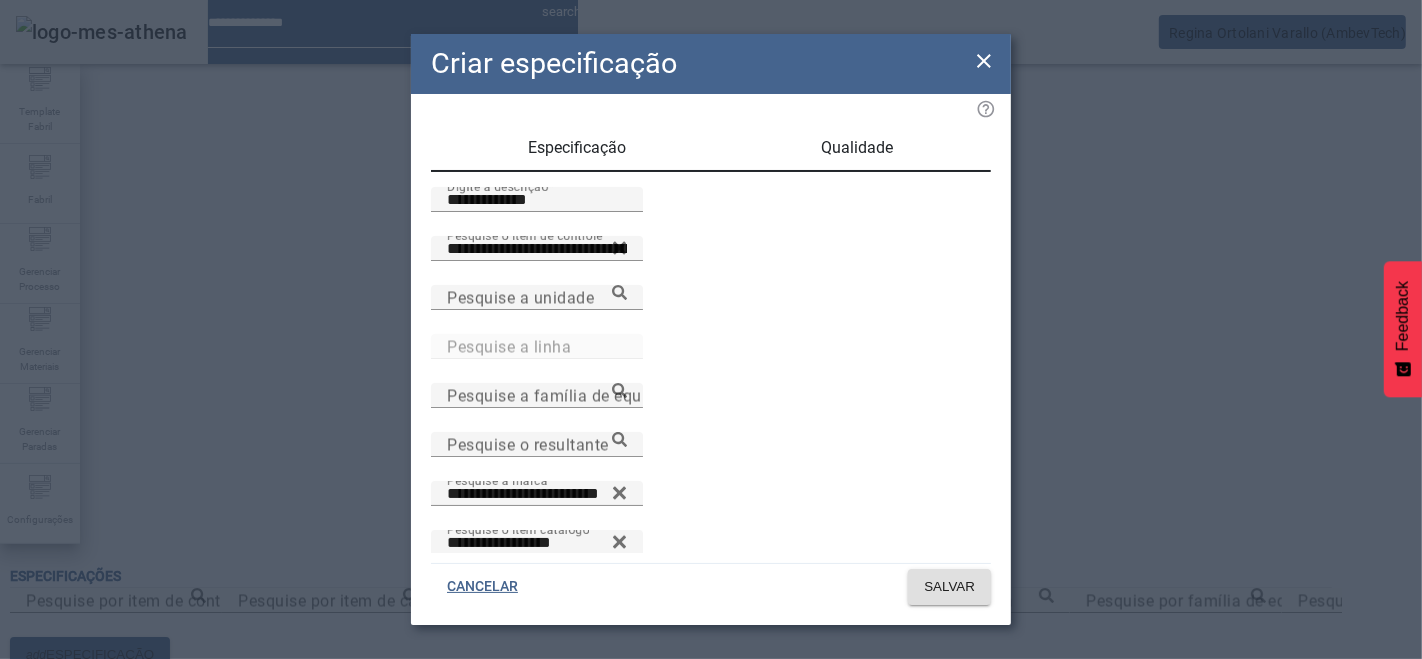 click on "Qualidade" at bounding box center (858, 148) 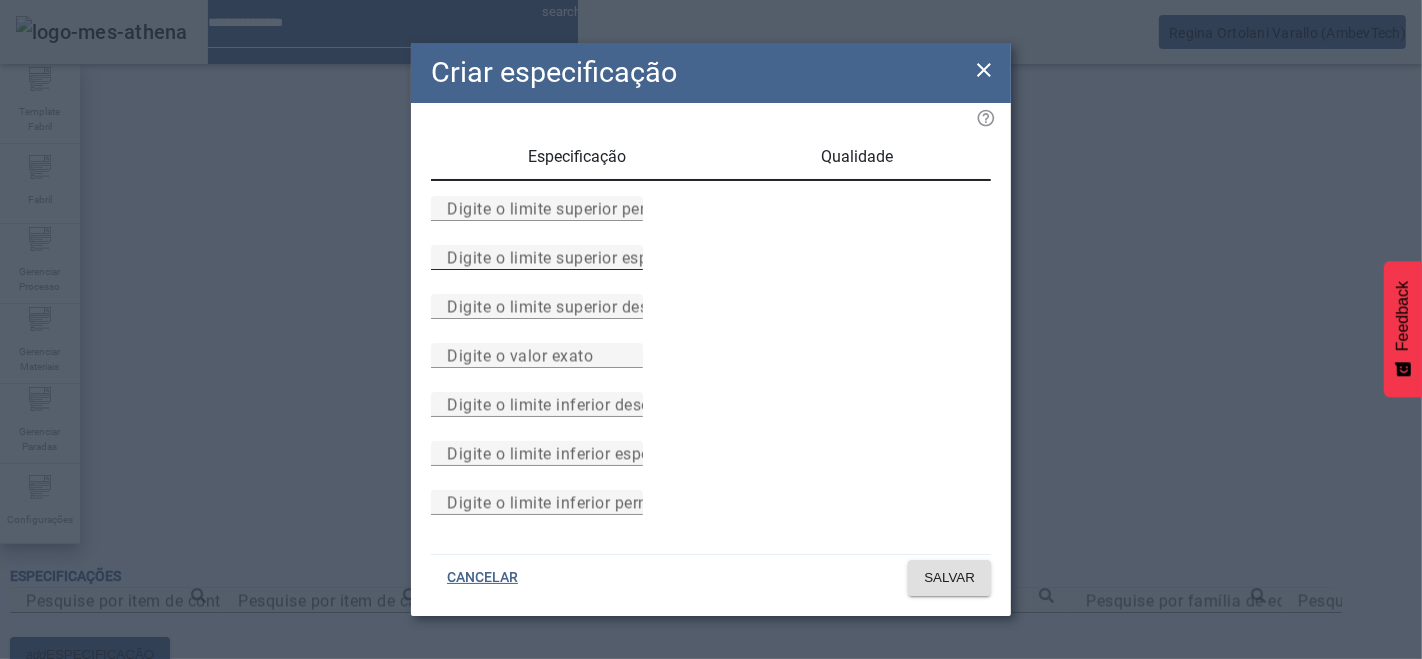 click on "Digite o limite superior especificado" at bounding box center (582, 257) 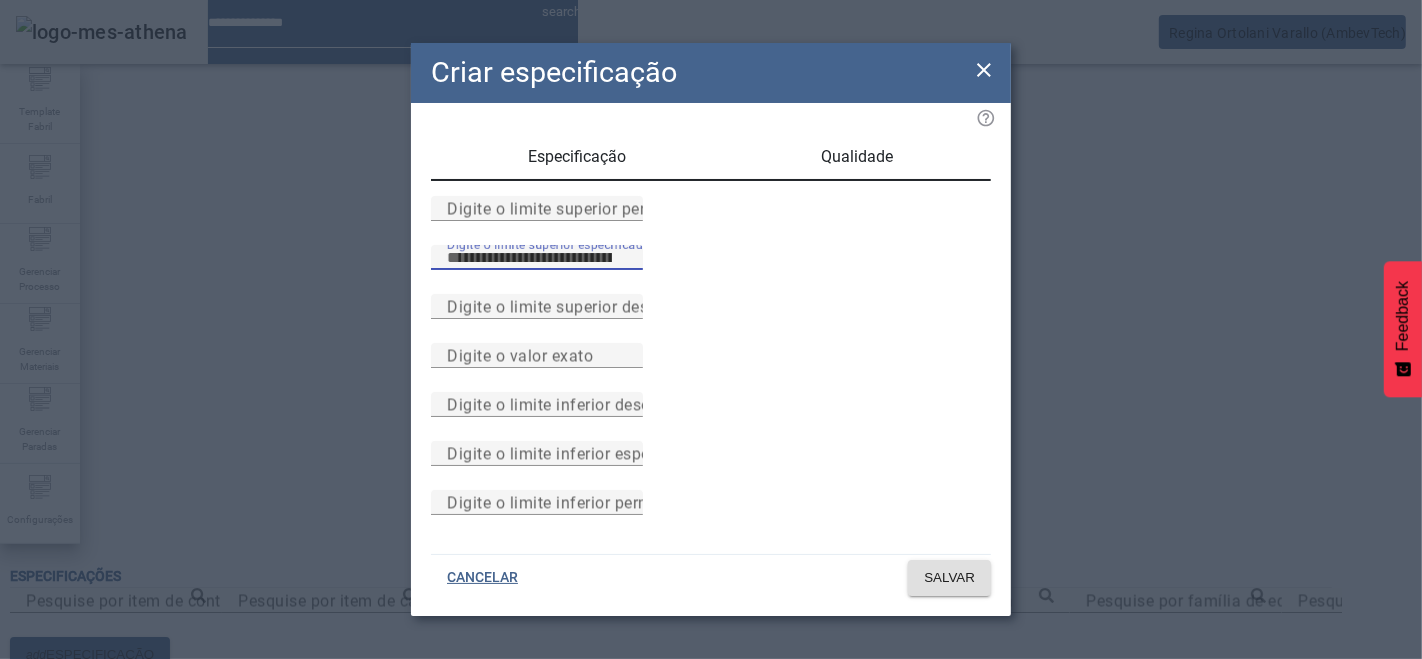 type on "*****" 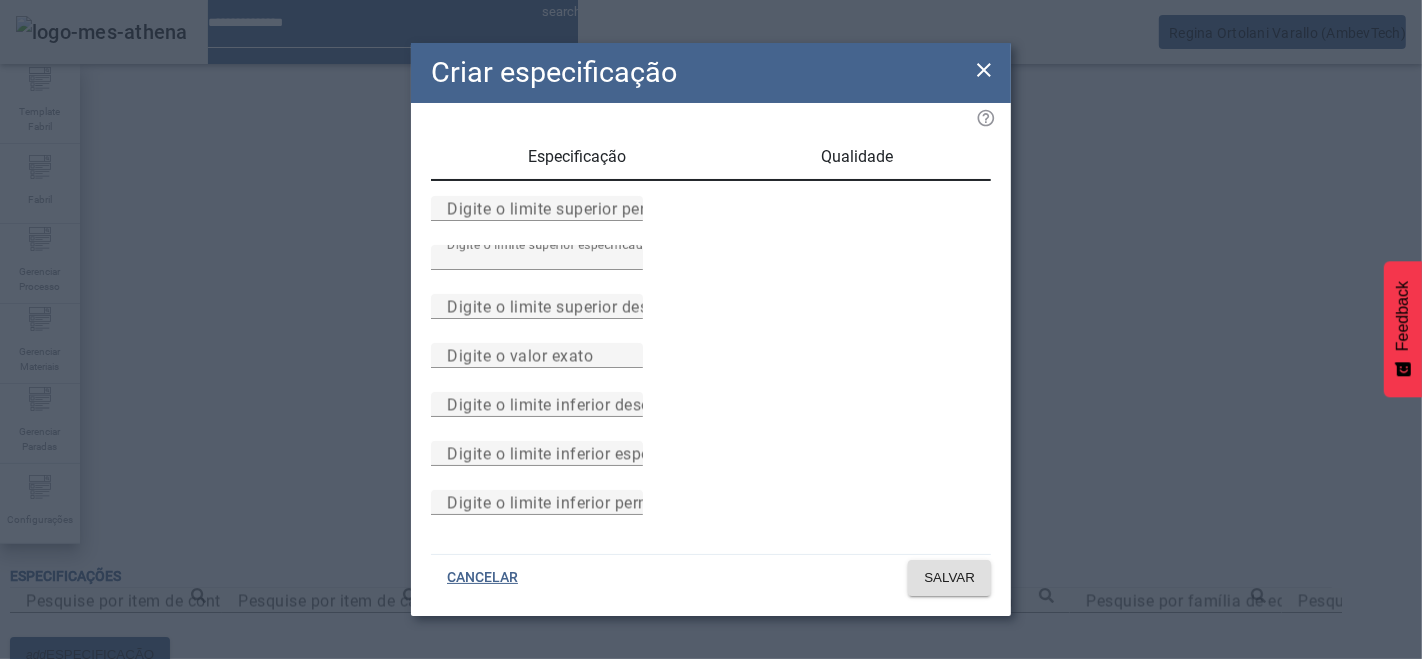 click on "Especificação" at bounding box center [578, 157] 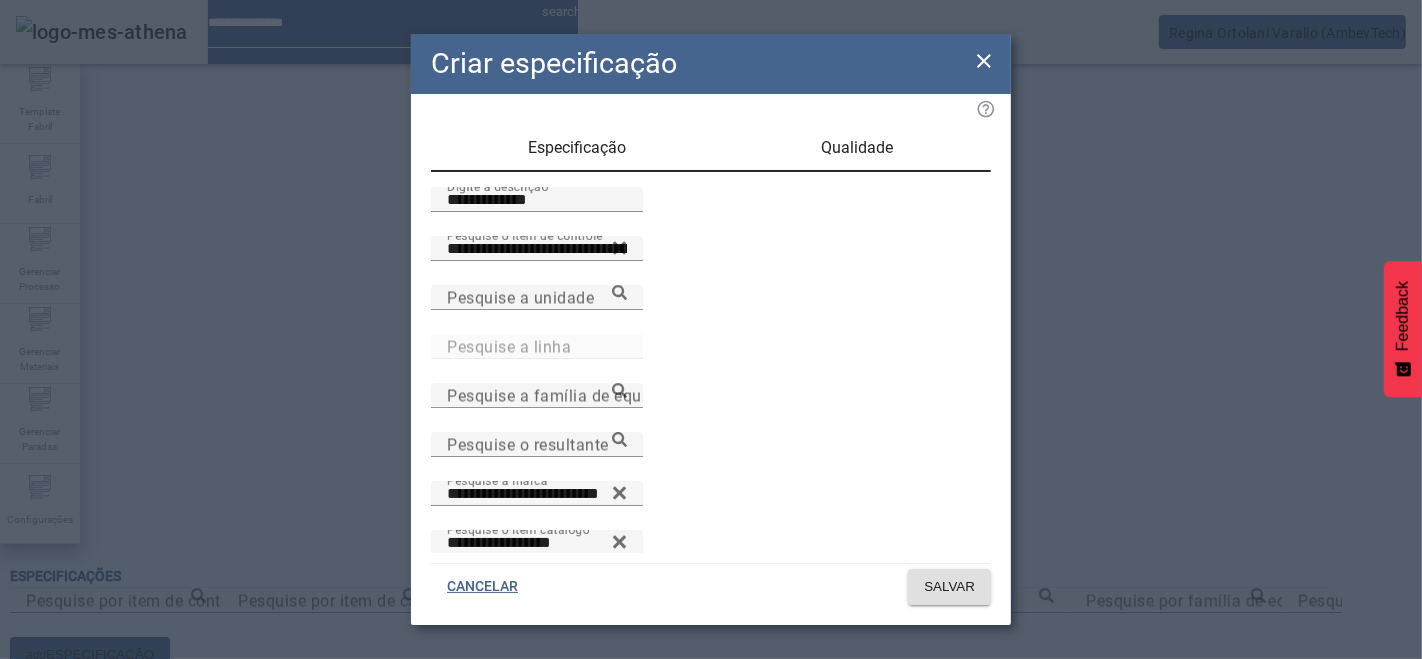 click on "Qualidade" at bounding box center (858, 148) 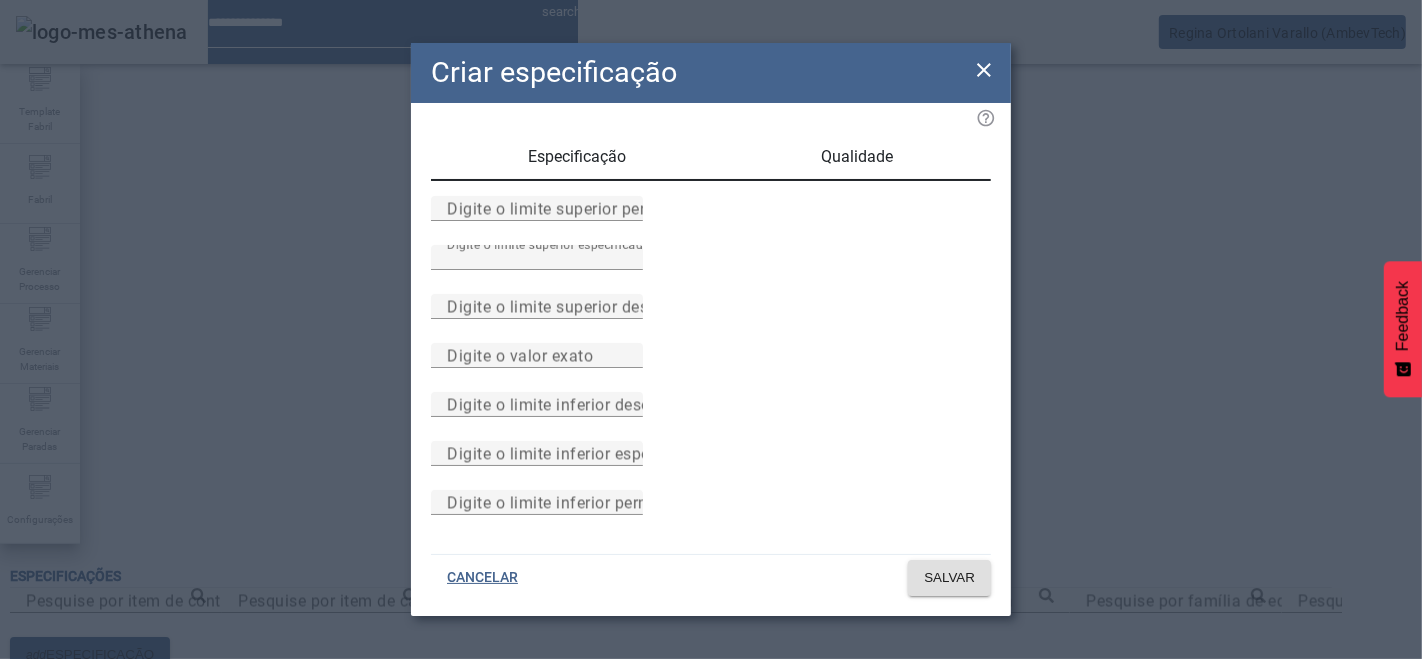 scroll, scrollTop: 184, scrollLeft: 0, axis: vertical 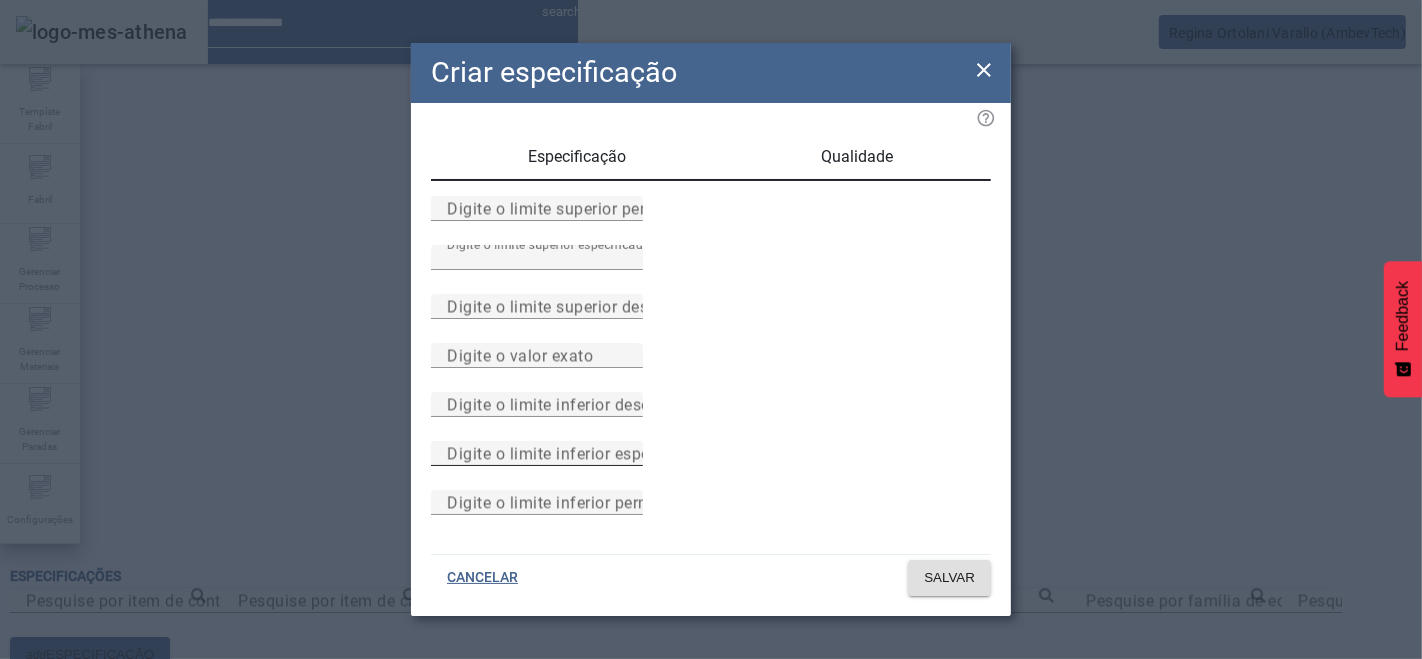 click on "Digite o limite inferior especificado" at bounding box center [537, 453] 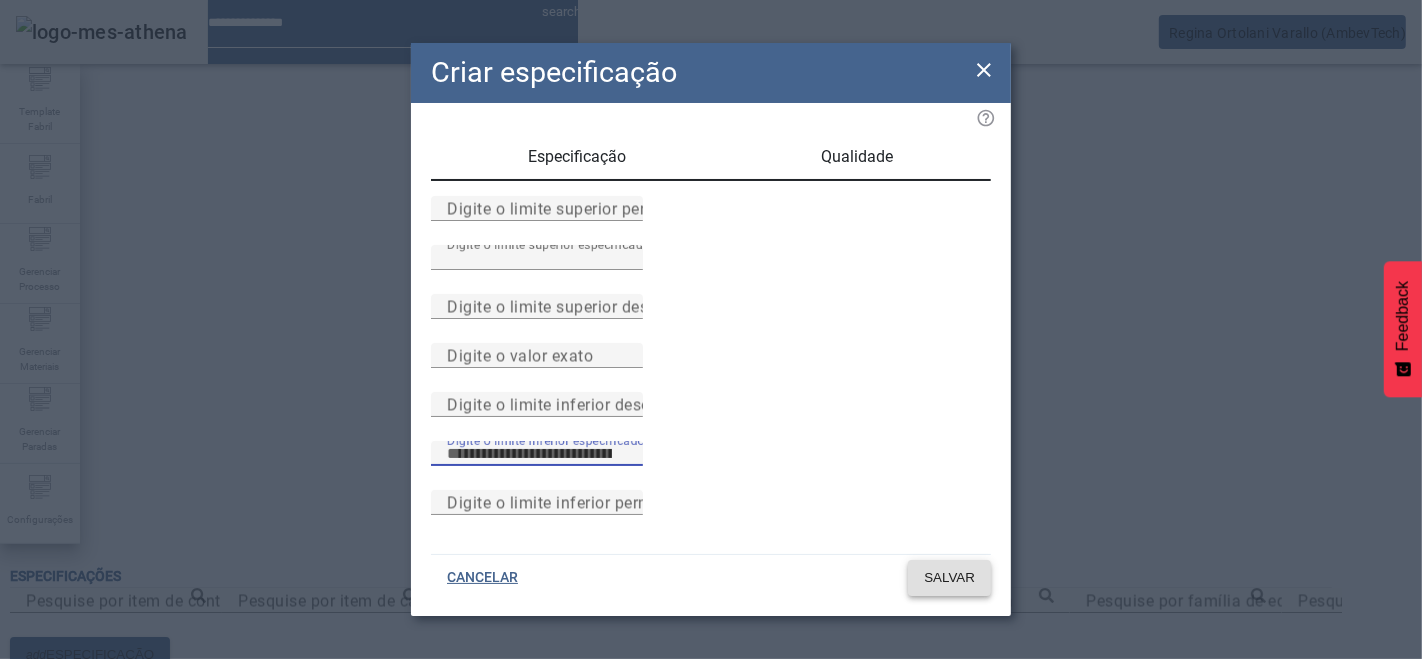 type on "*****" 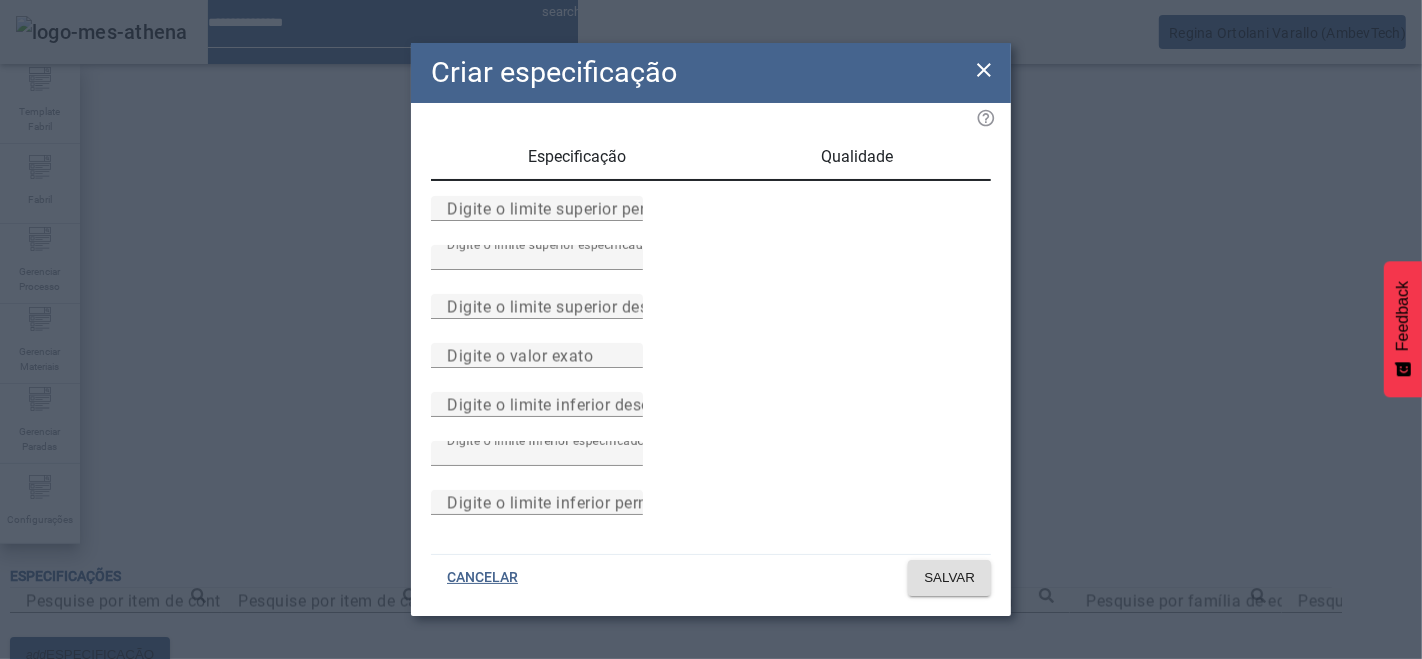 drag, startPoint x: 589, startPoint y: 432, endPoint x: 440, endPoint y: 408, distance: 150.9205 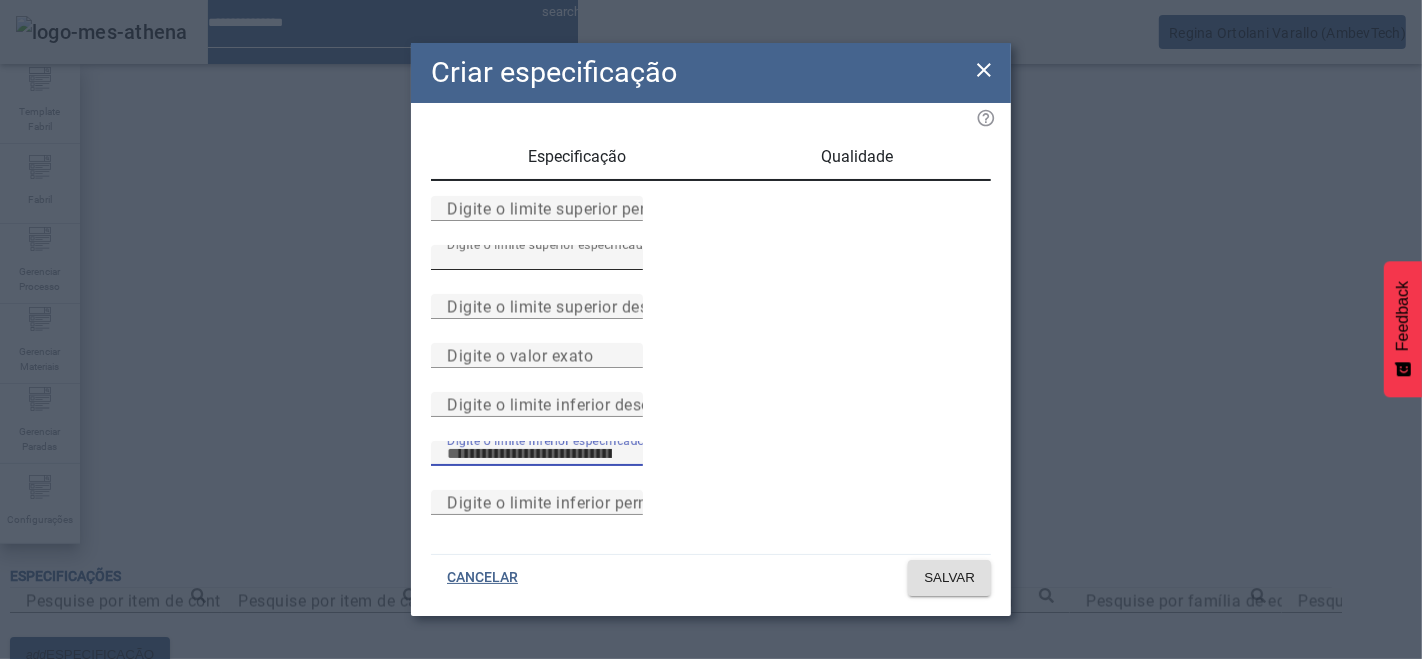 type 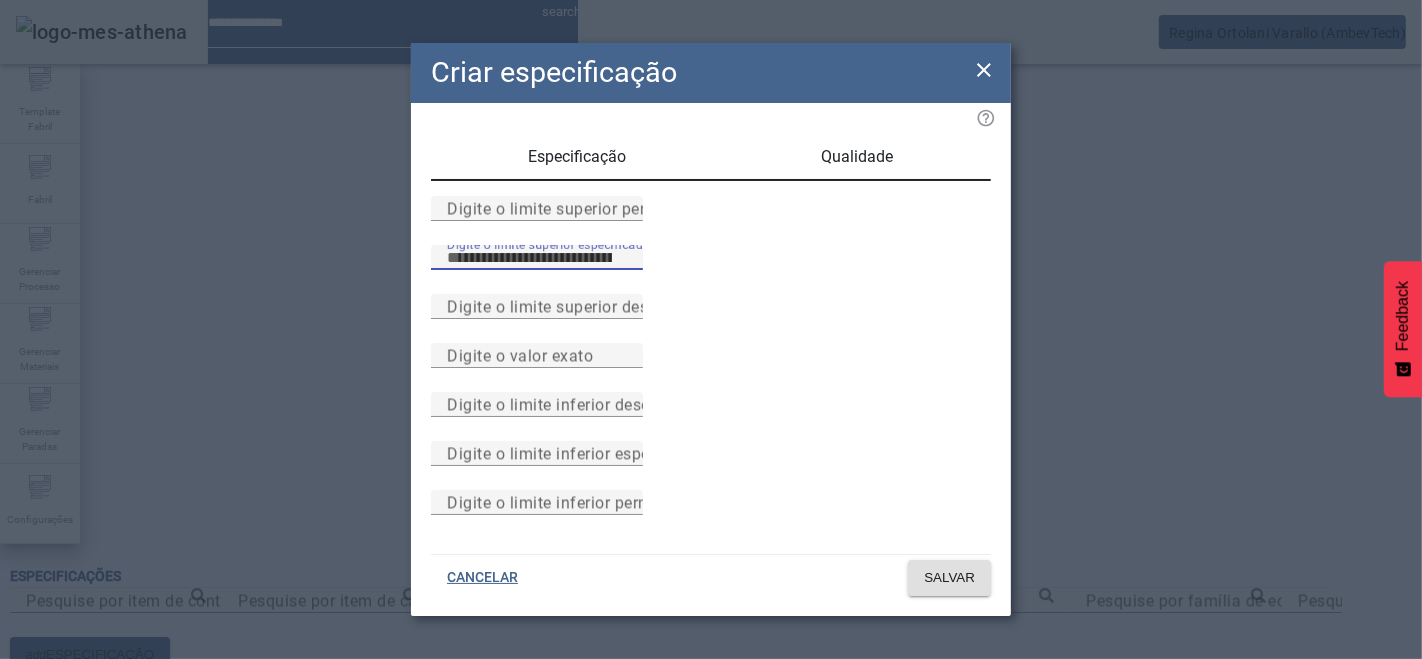 click on "*****" at bounding box center [537, 258] 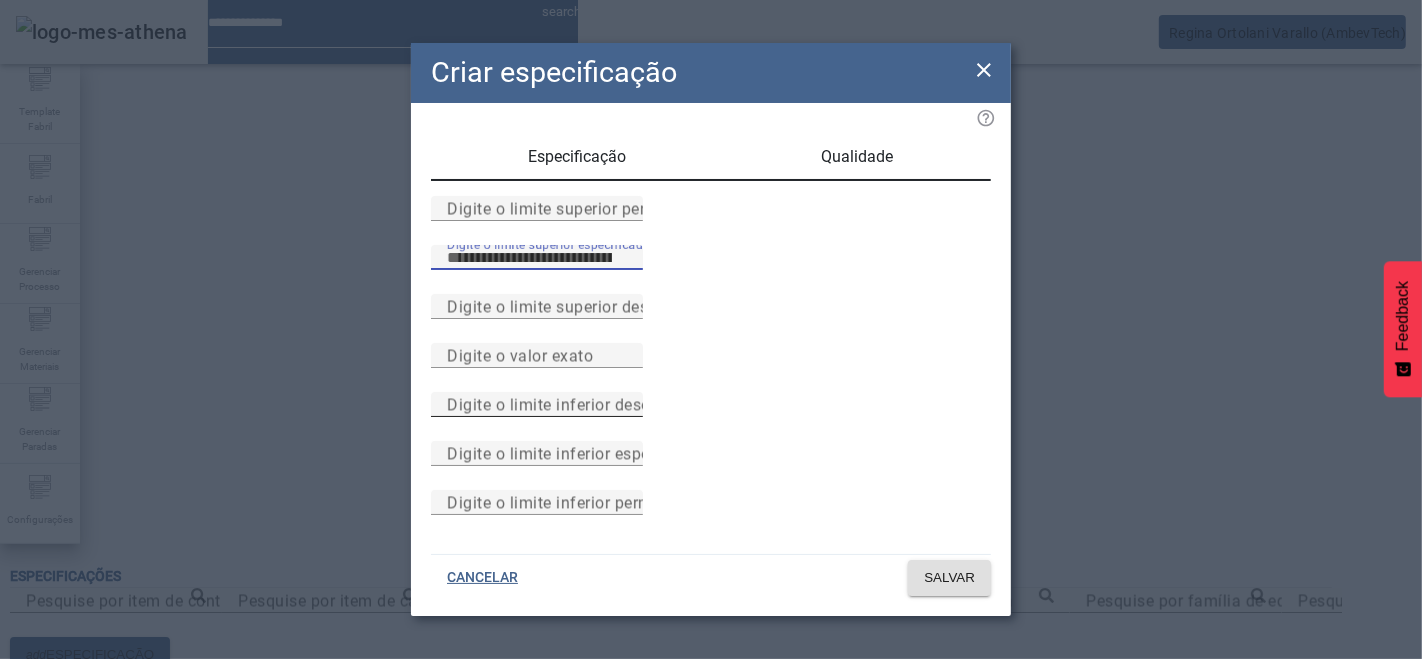 type on "*****" 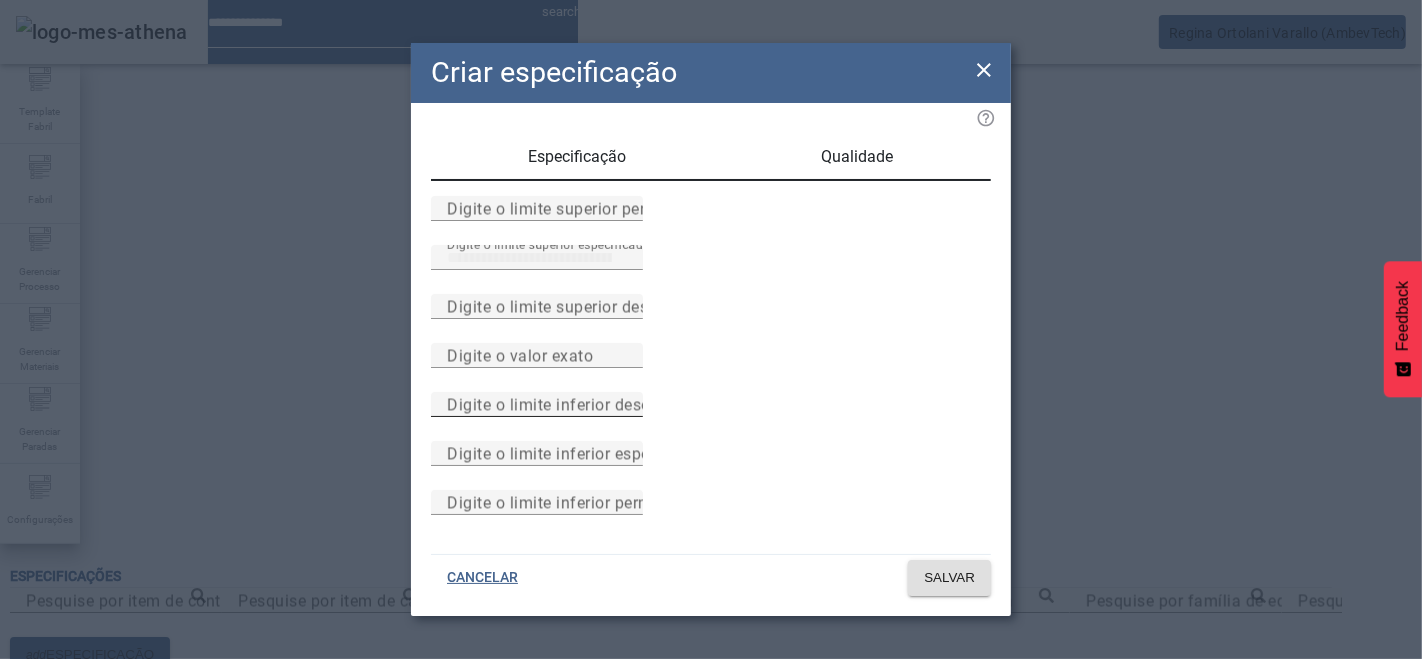 click on "Digite o limite inferior desejado" at bounding box center [565, 404] 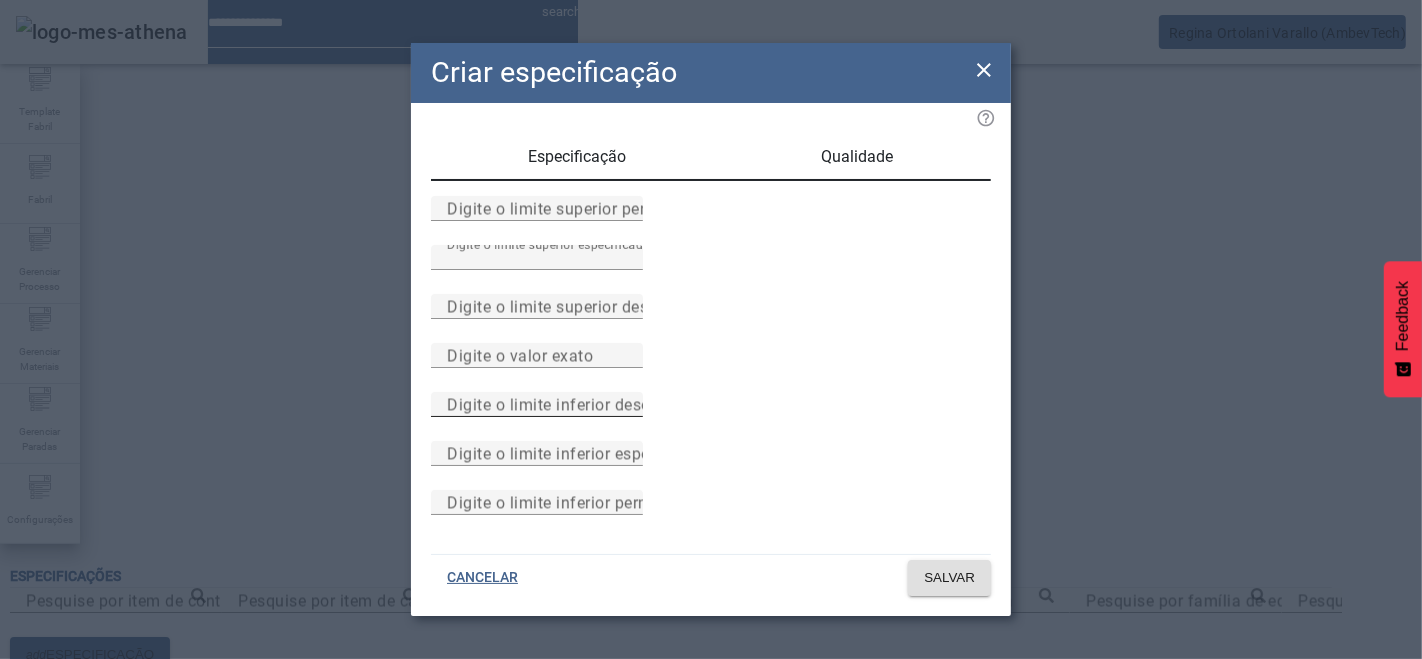 click on "Digite o limite inferior desejado" at bounding box center (537, 405) 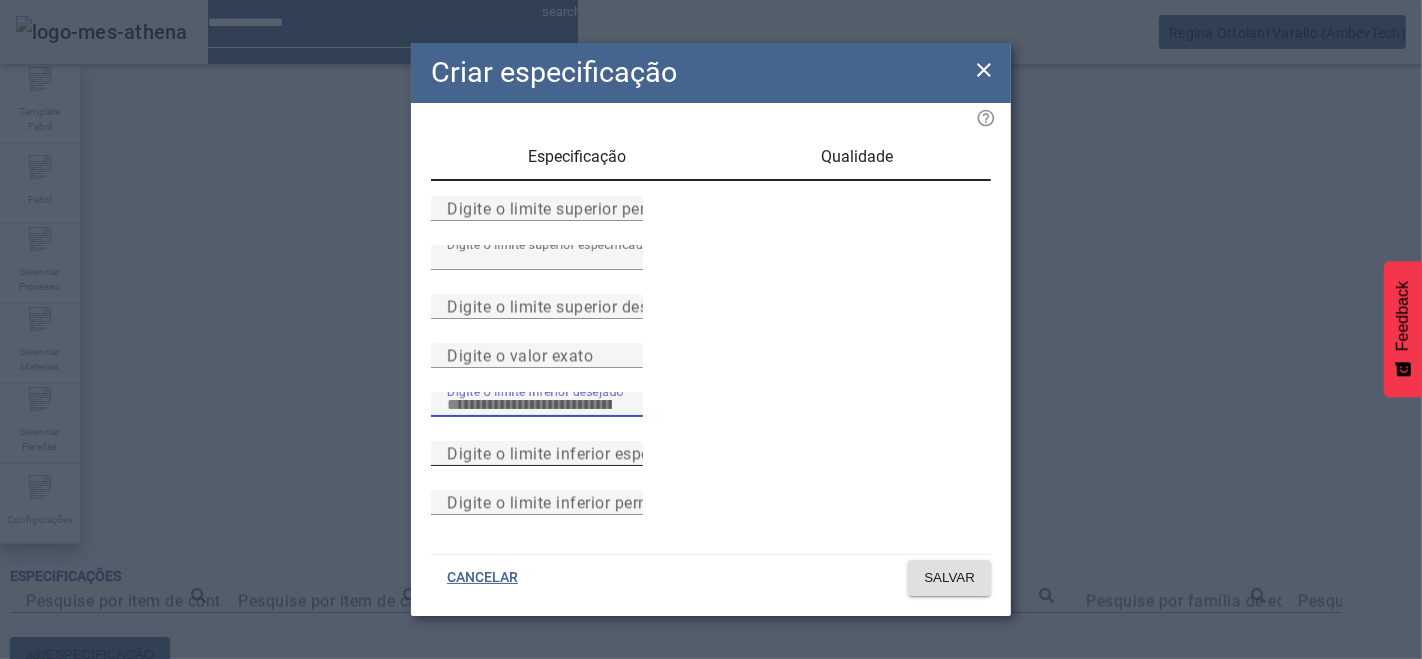 click on "Digite o limite inferior especificado" at bounding box center [579, 453] 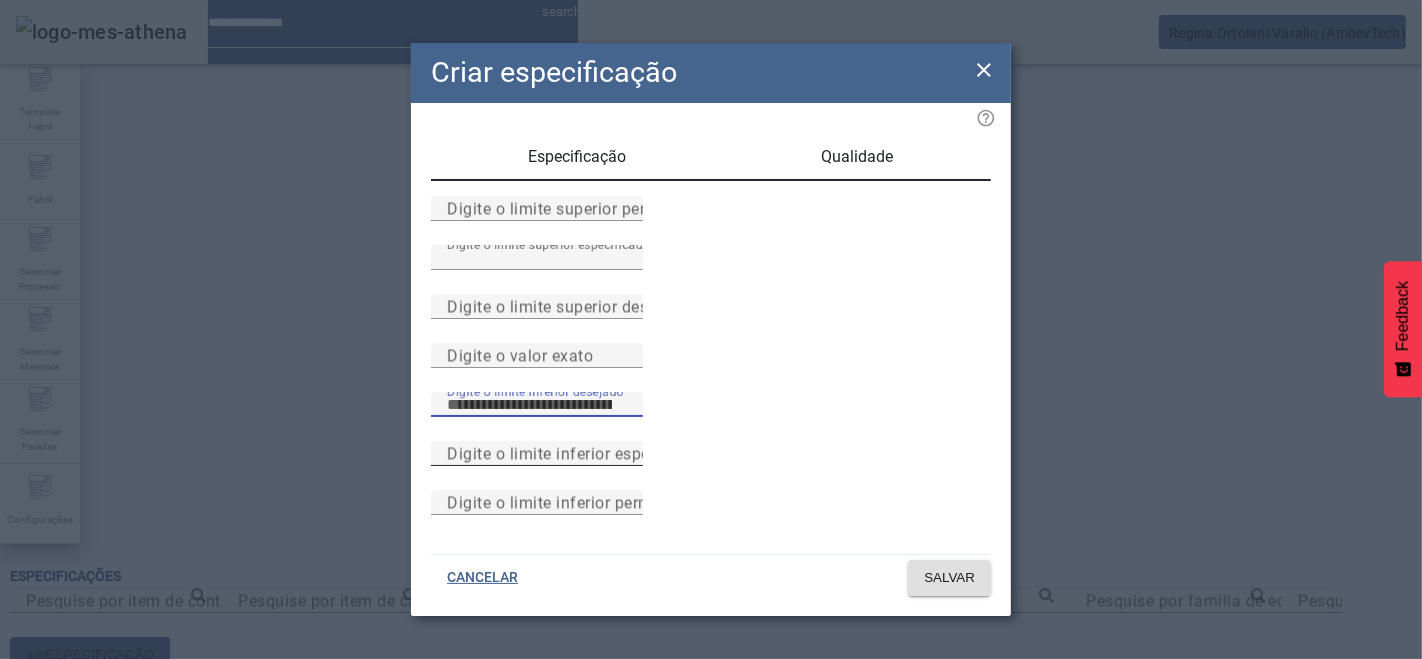 click on "Digite o limite inferior especificado" at bounding box center (537, 454) 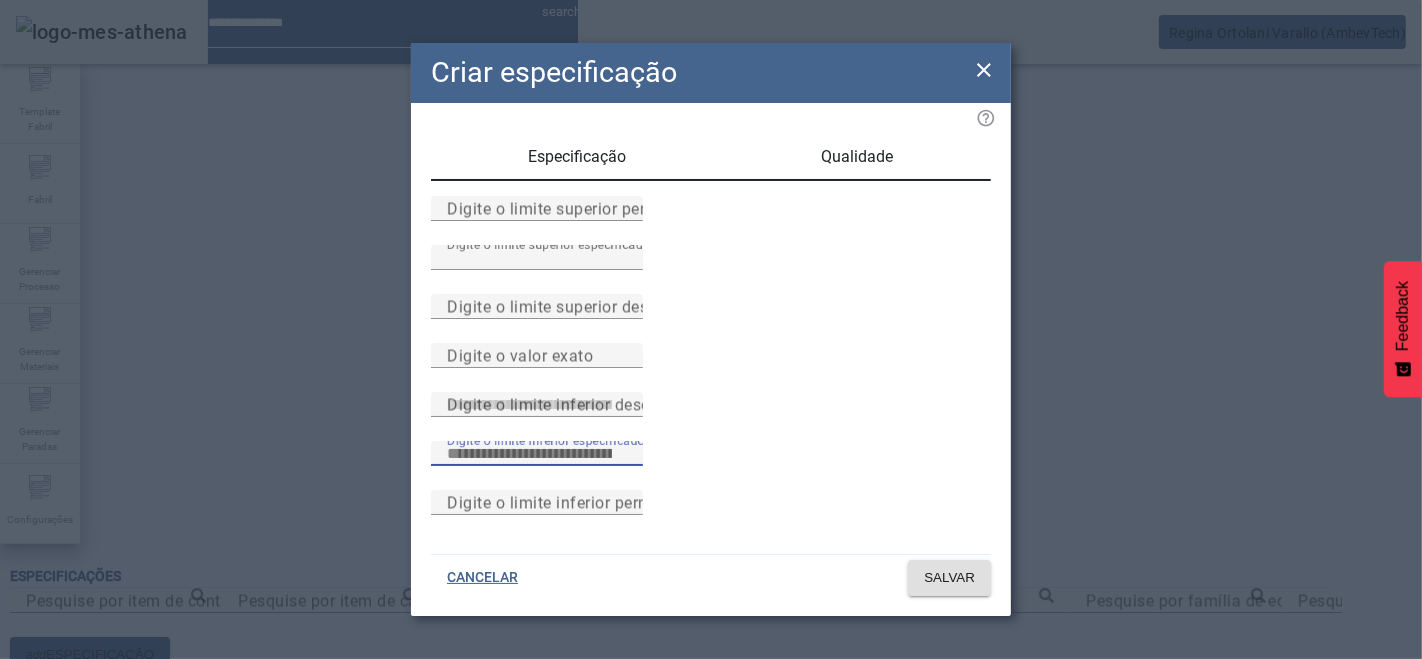 paste on "*****" 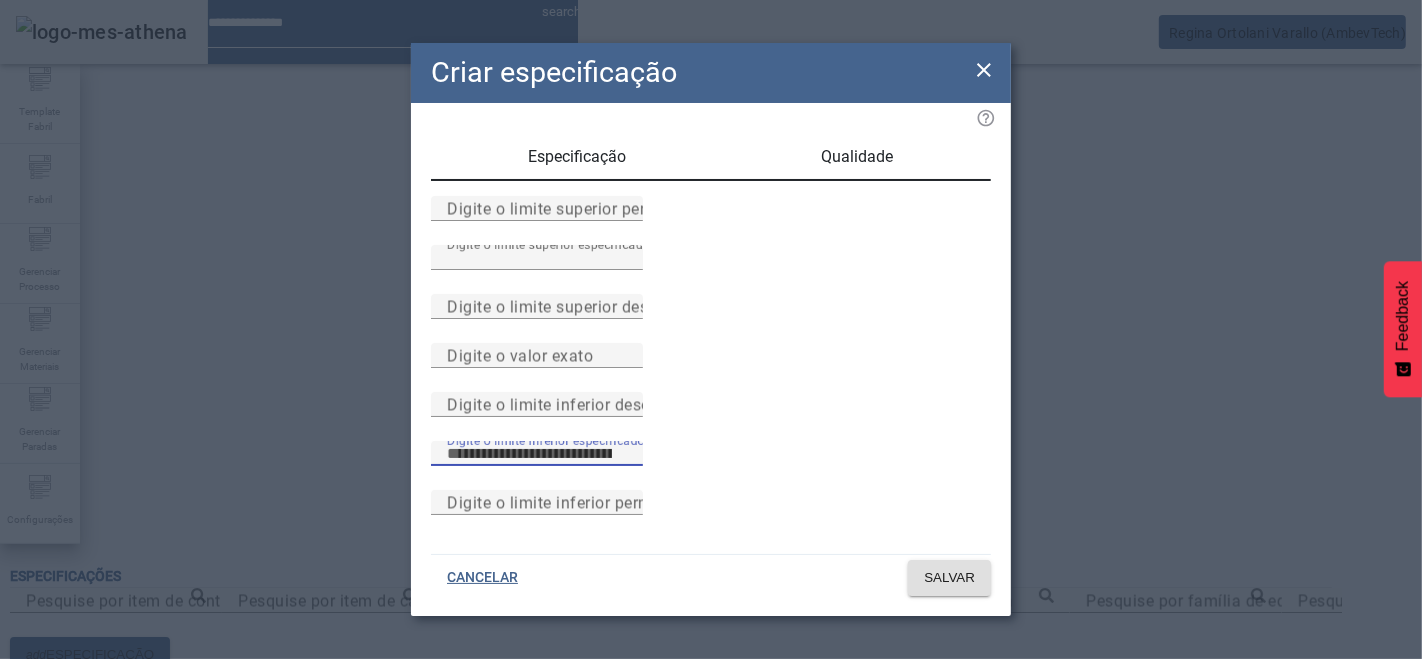 type on "*****" 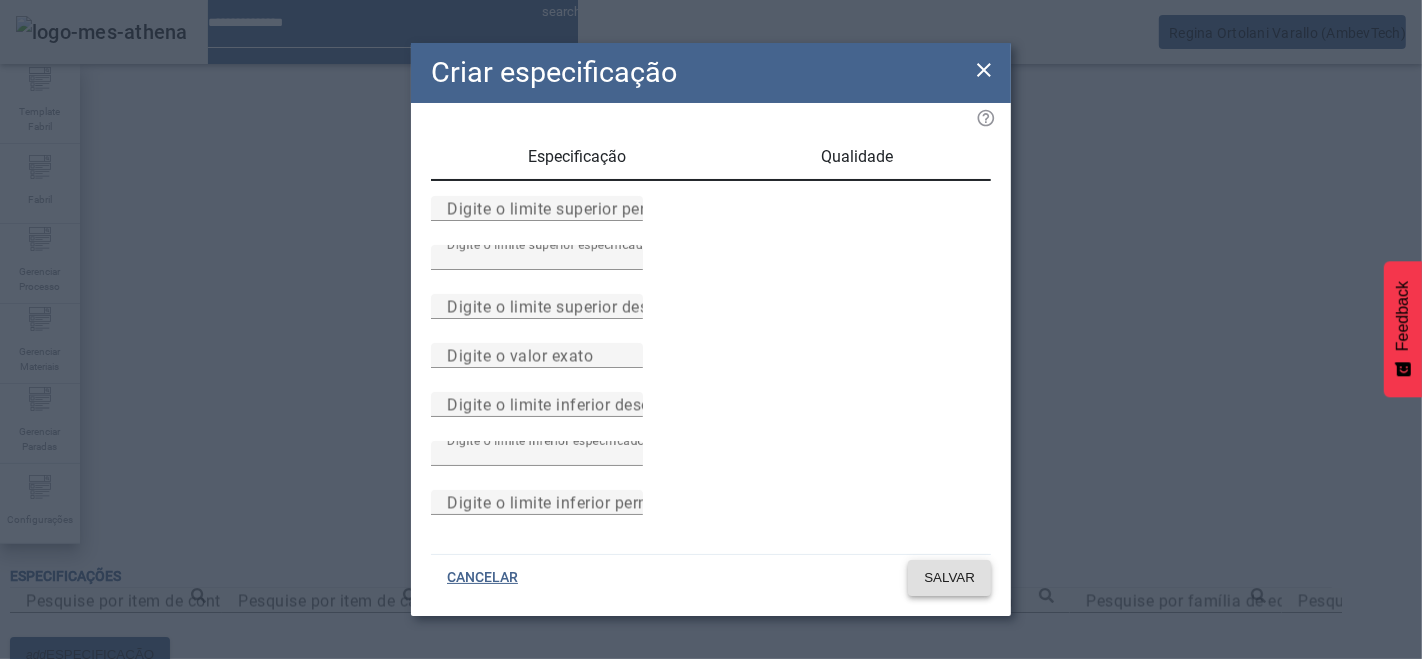 click on "SALVAR" 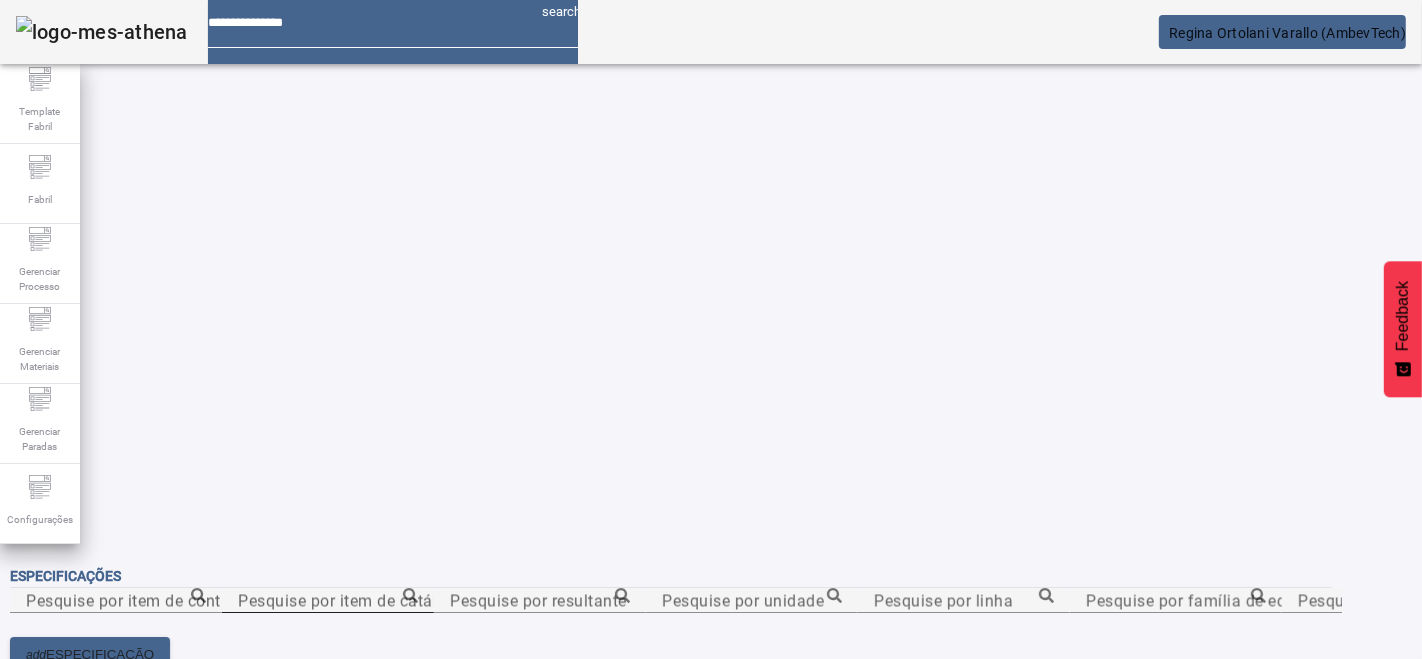 click on "Pesquise por item de catálogo" at bounding box center [328, 601] 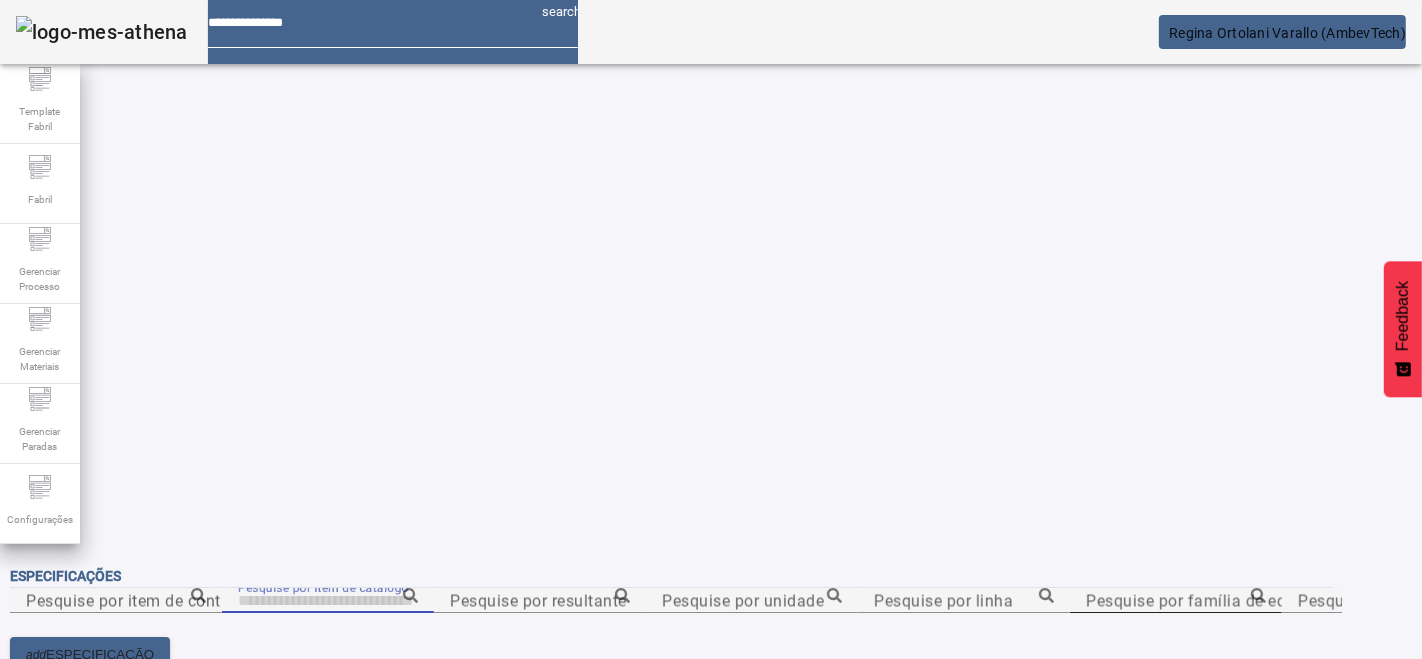 paste on "**********" 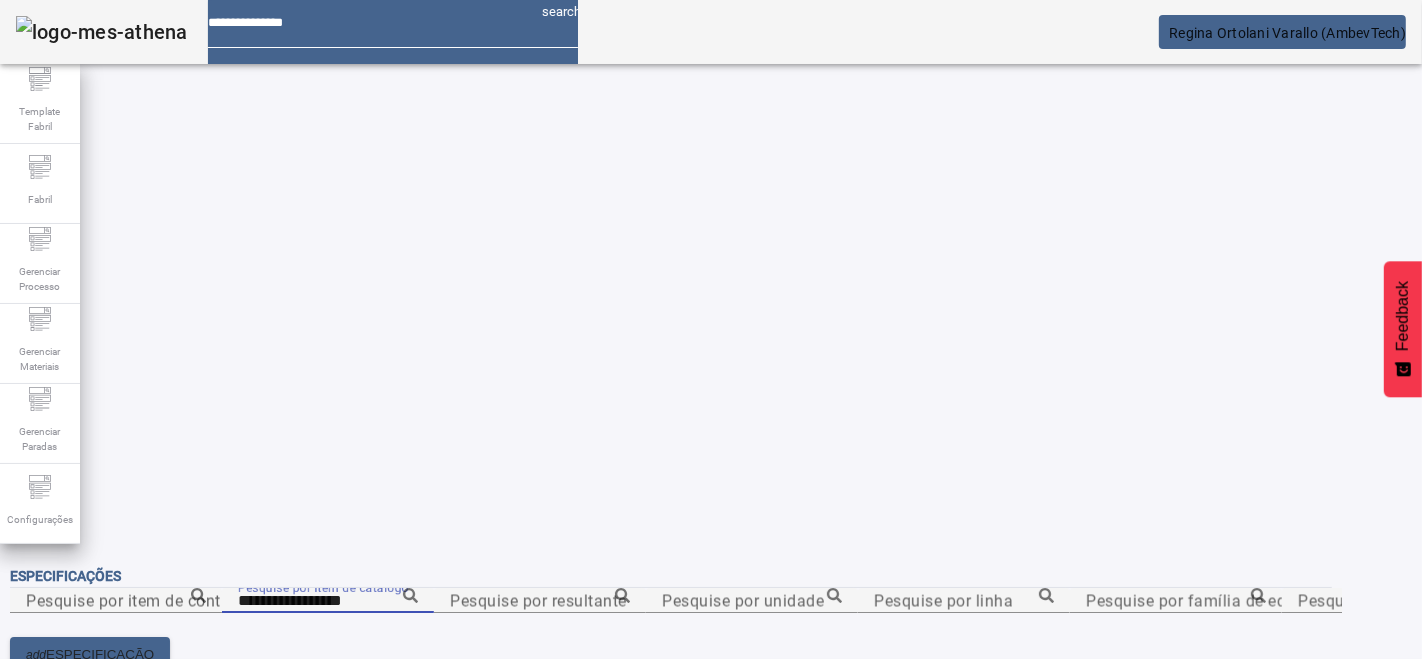 click on "FILTRAR" 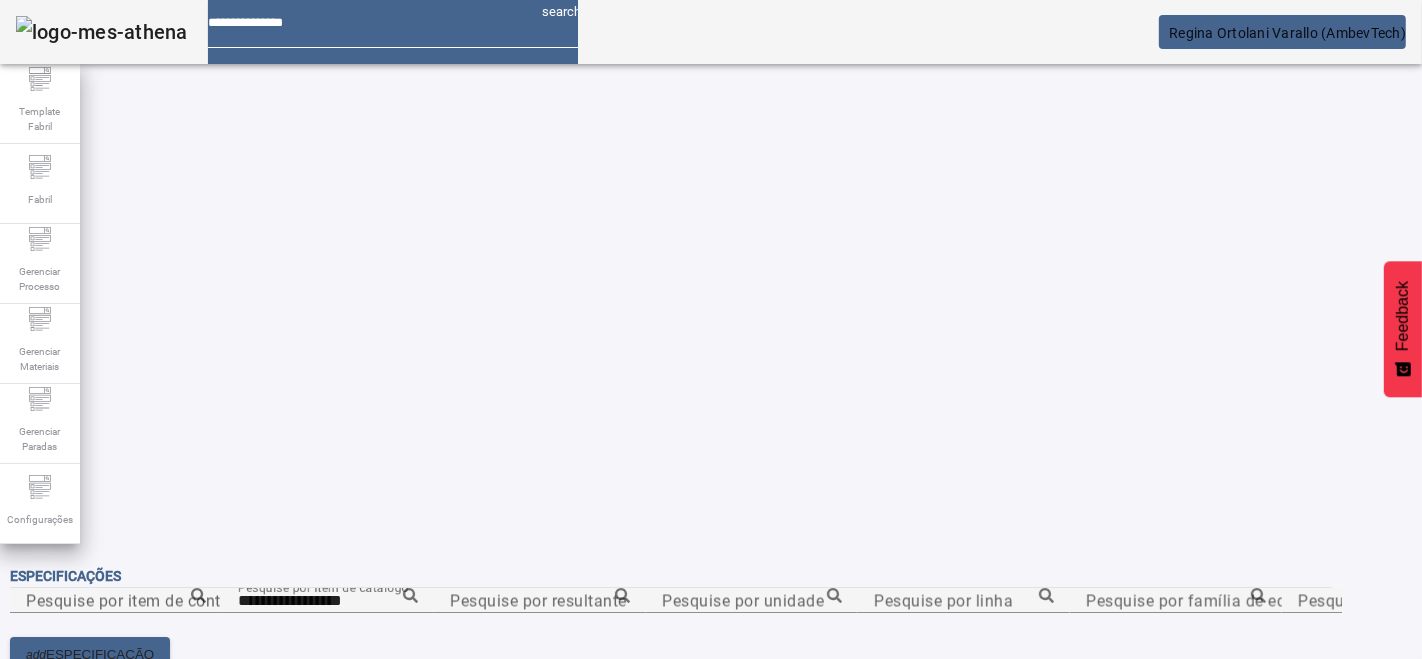 click on "FILTRAR" 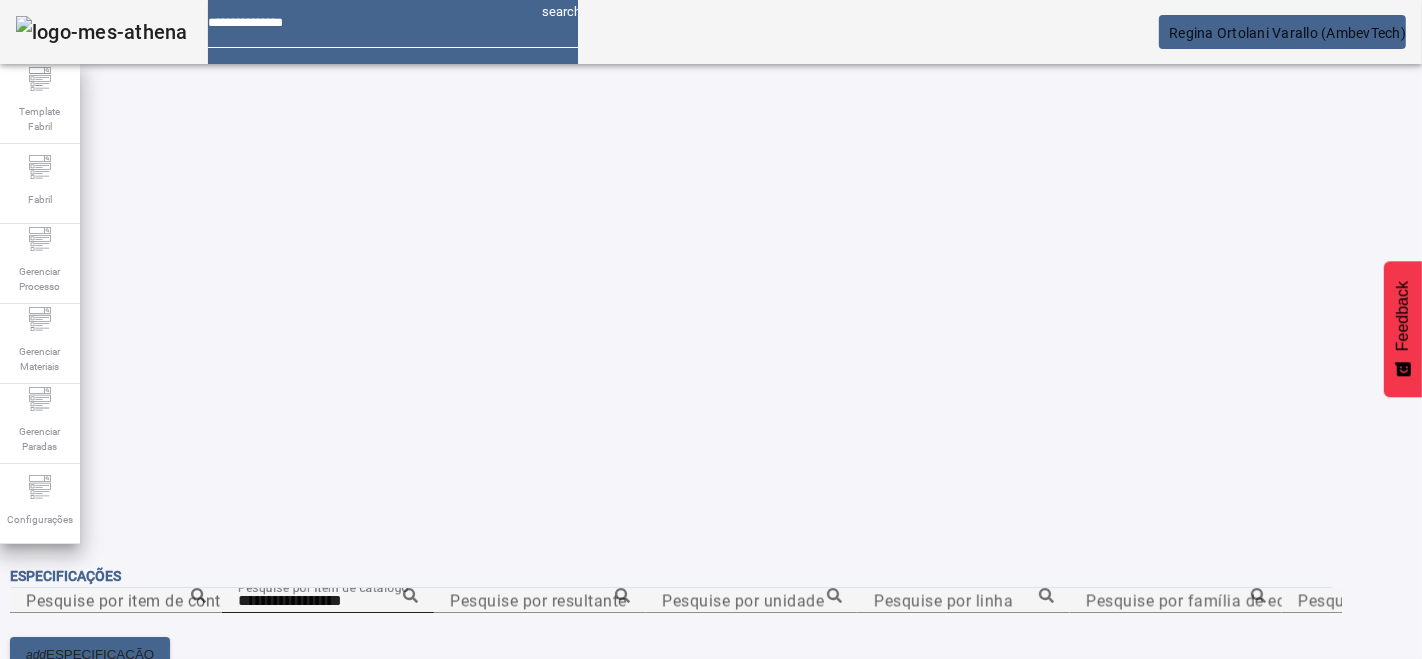 click on "**********" 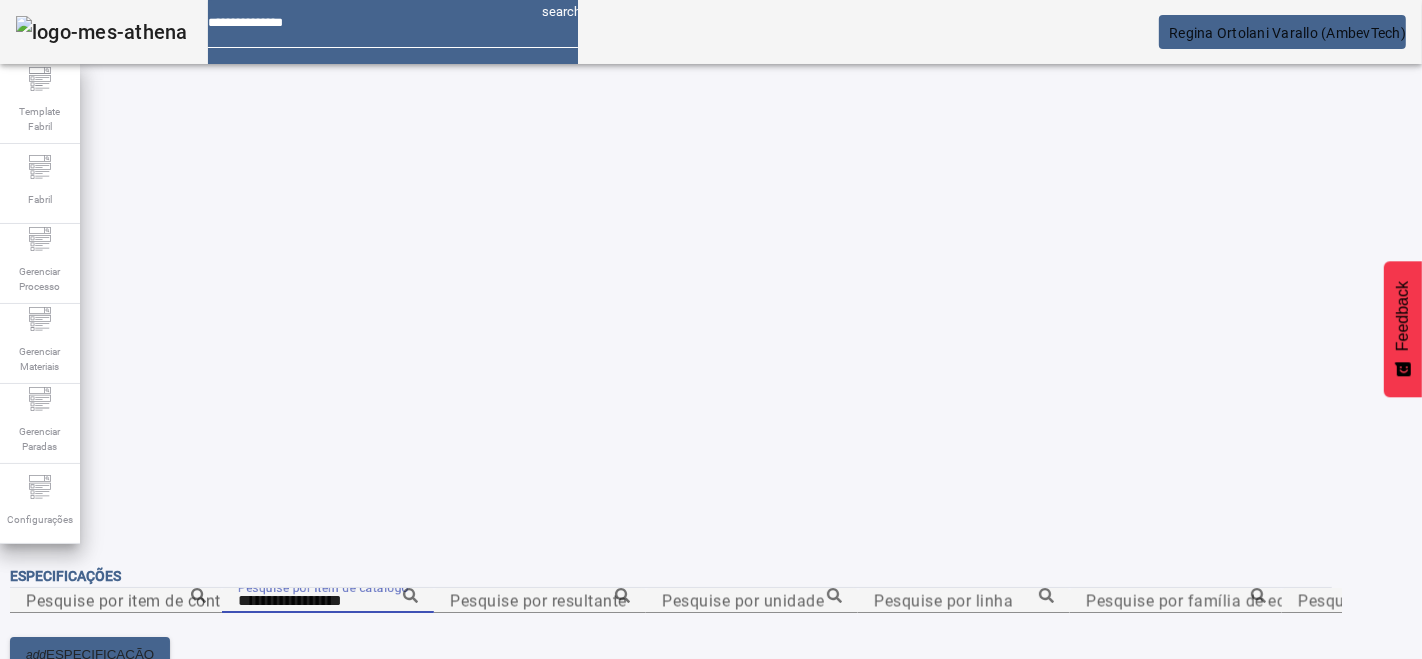 drag, startPoint x: 1381, startPoint y: 112, endPoint x: 1376, endPoint y: 129, distance: 17.720045 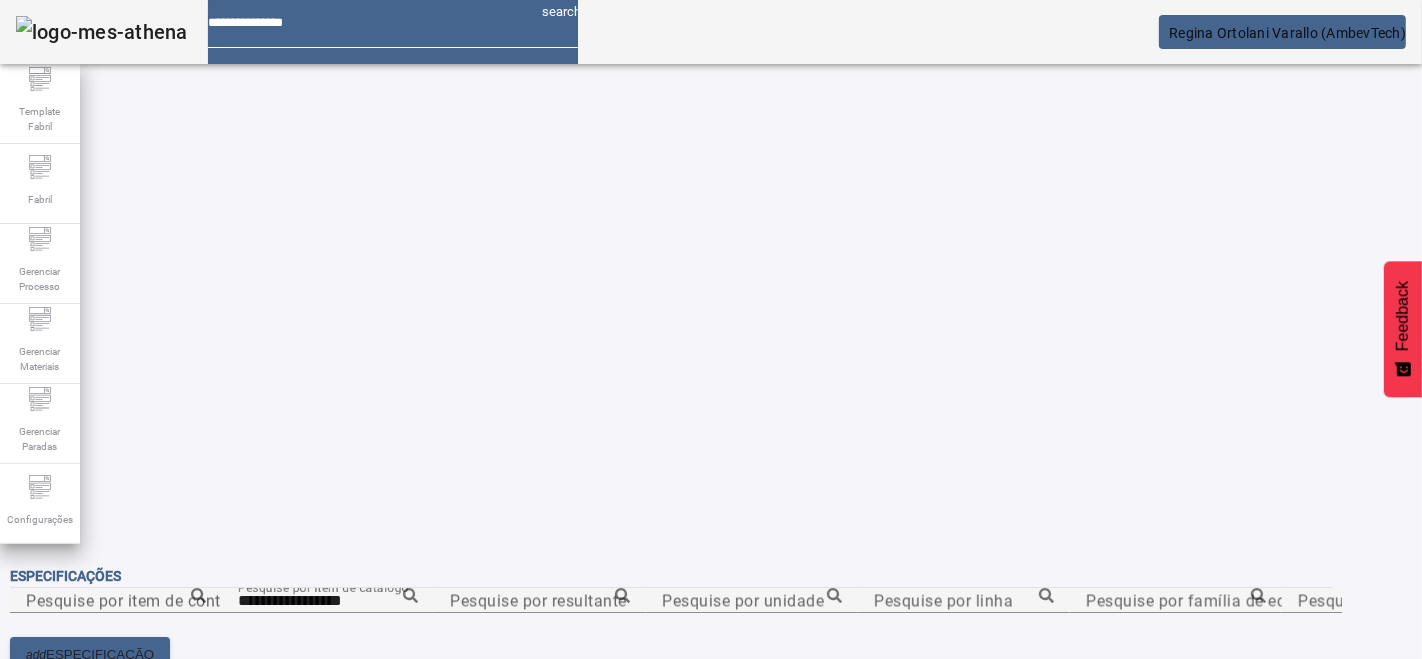 click 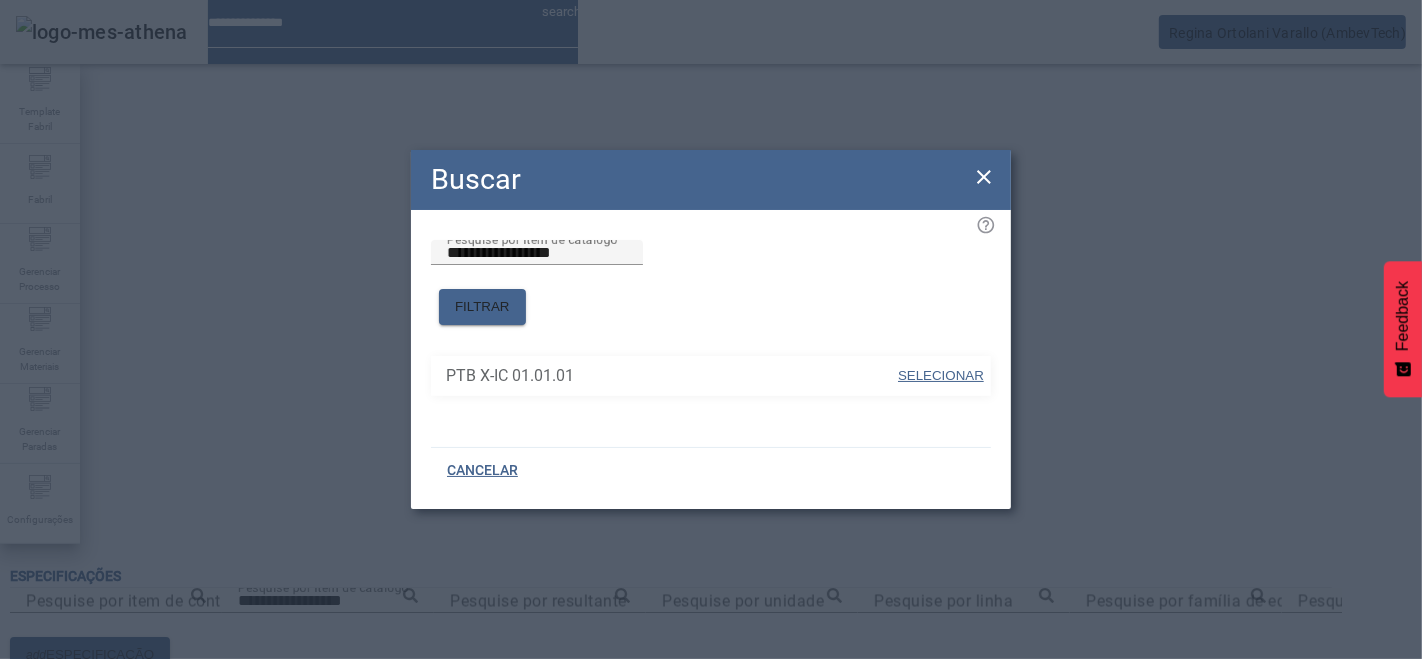 click on "SELECIONAR" at bounding box center [941, 375] 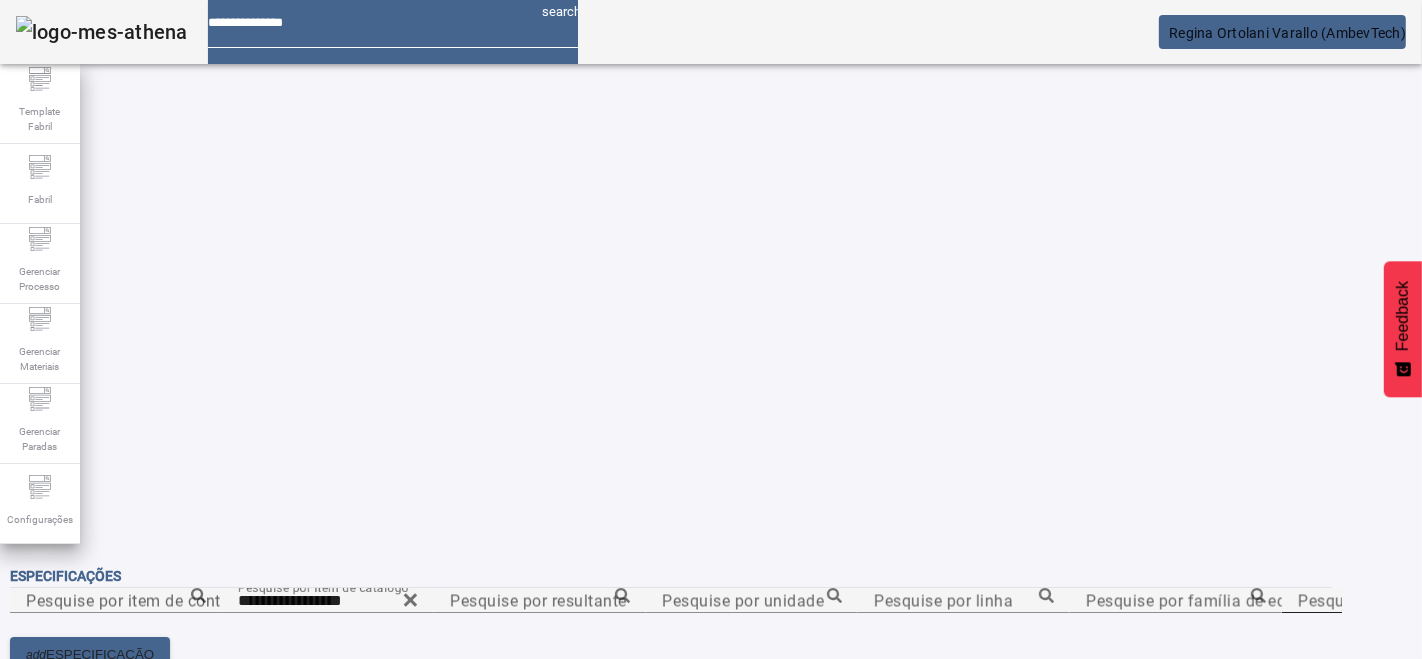 drag, startPoint x: 425, startPoint y: 345, endPoint x: 428, endPoint y: 356, distance: 11.401754 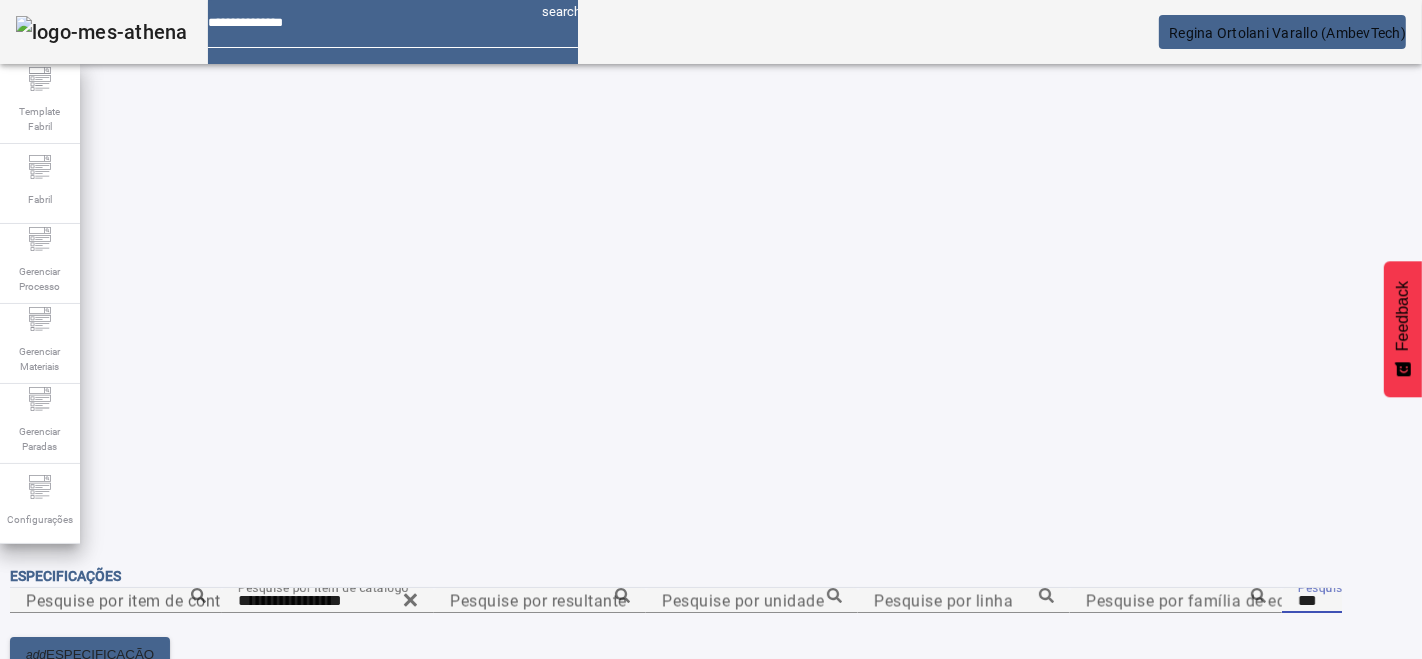 click on "***" at bounding box center (1388, 601) 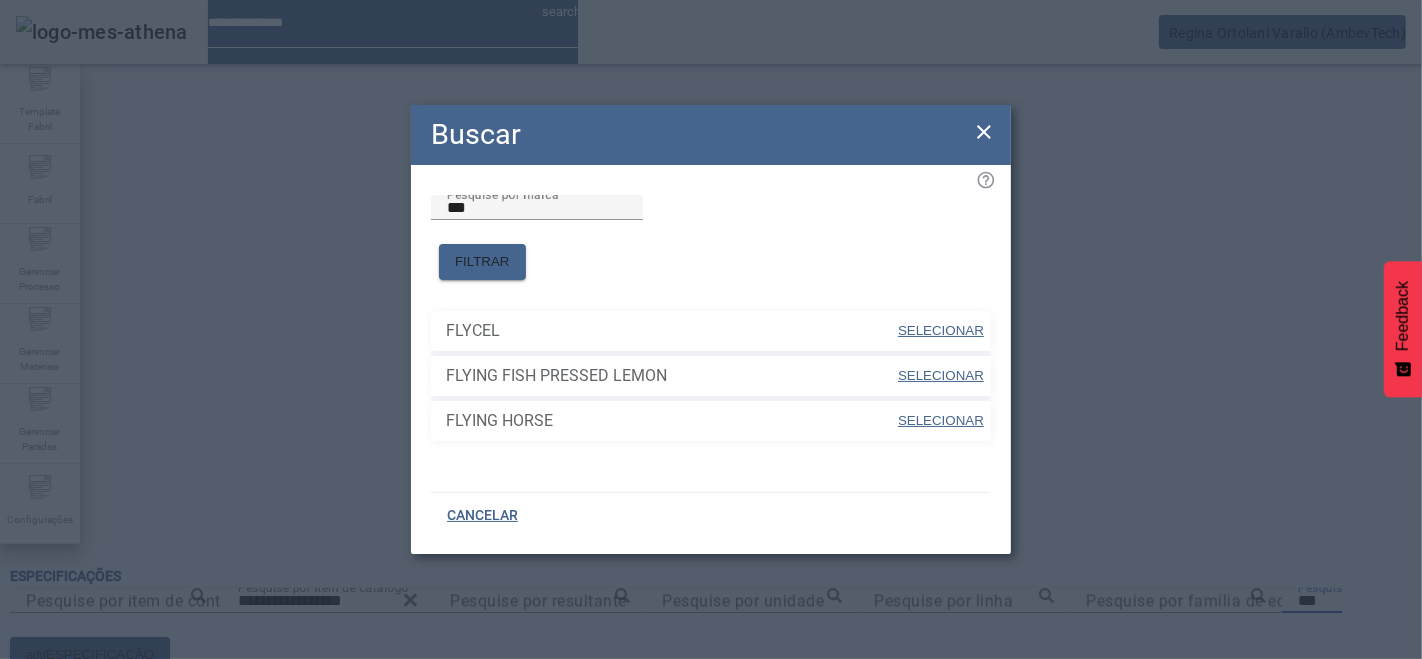 click on "SELECIONAR" at bounding box center [941, 375] 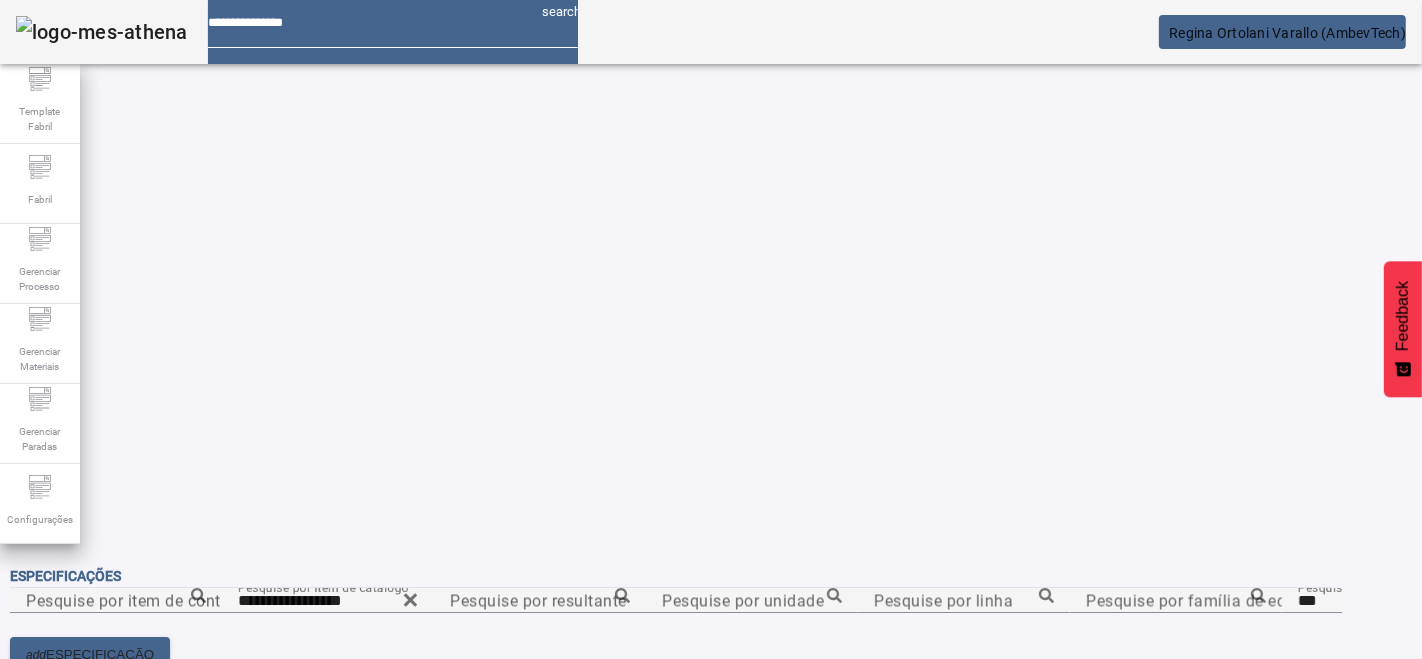 type on "**********" 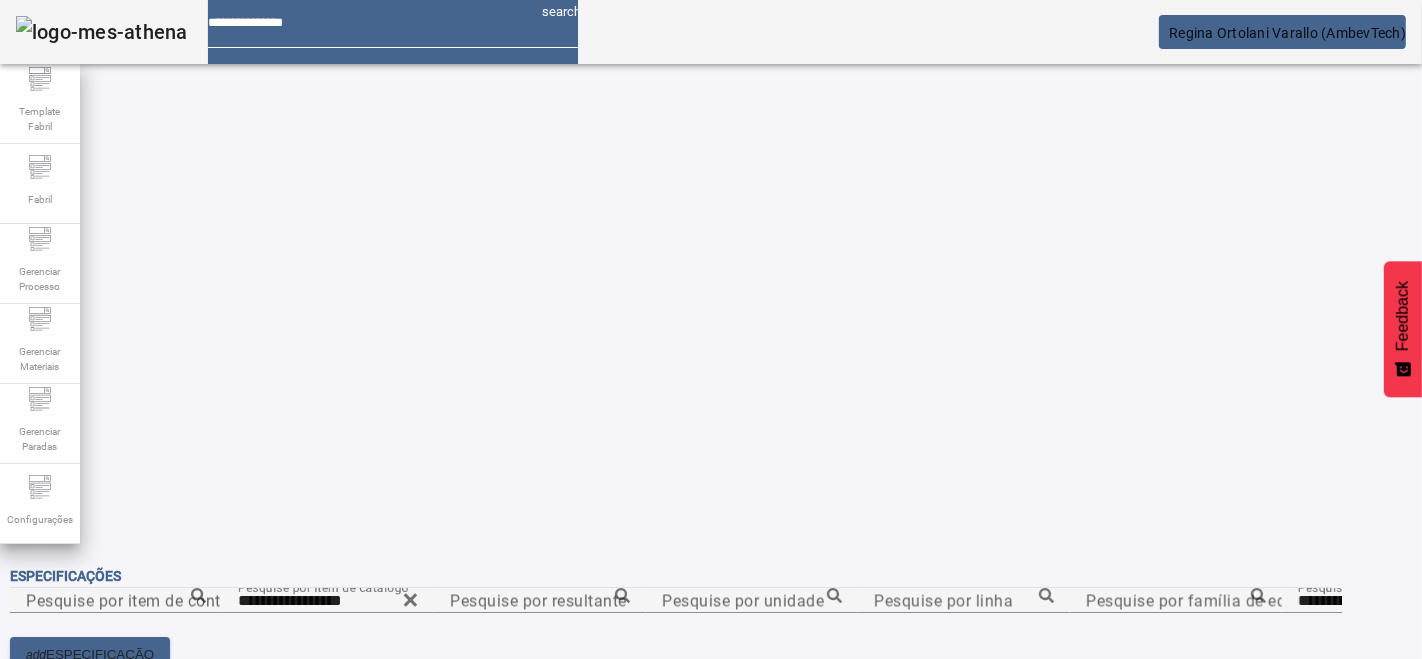 click on "FILTRAR" 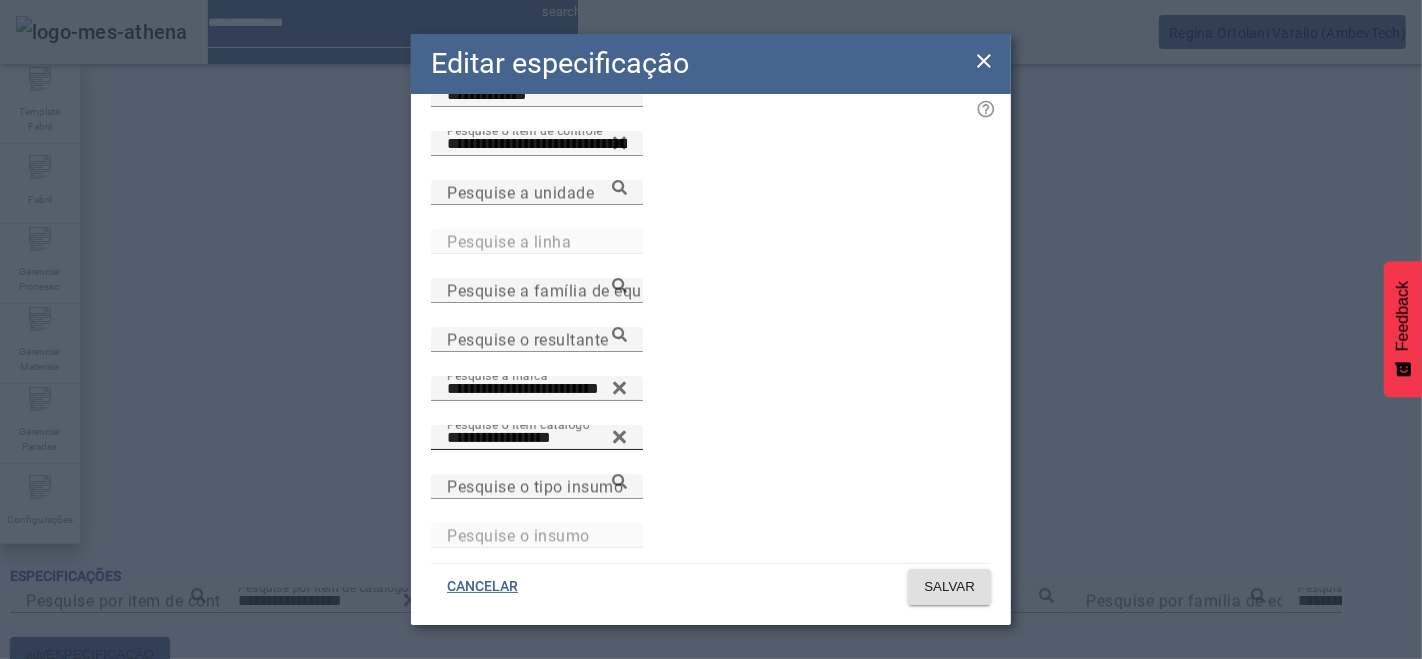 scroll, scrollTop: 0, scrollLeft: 0, axis: both 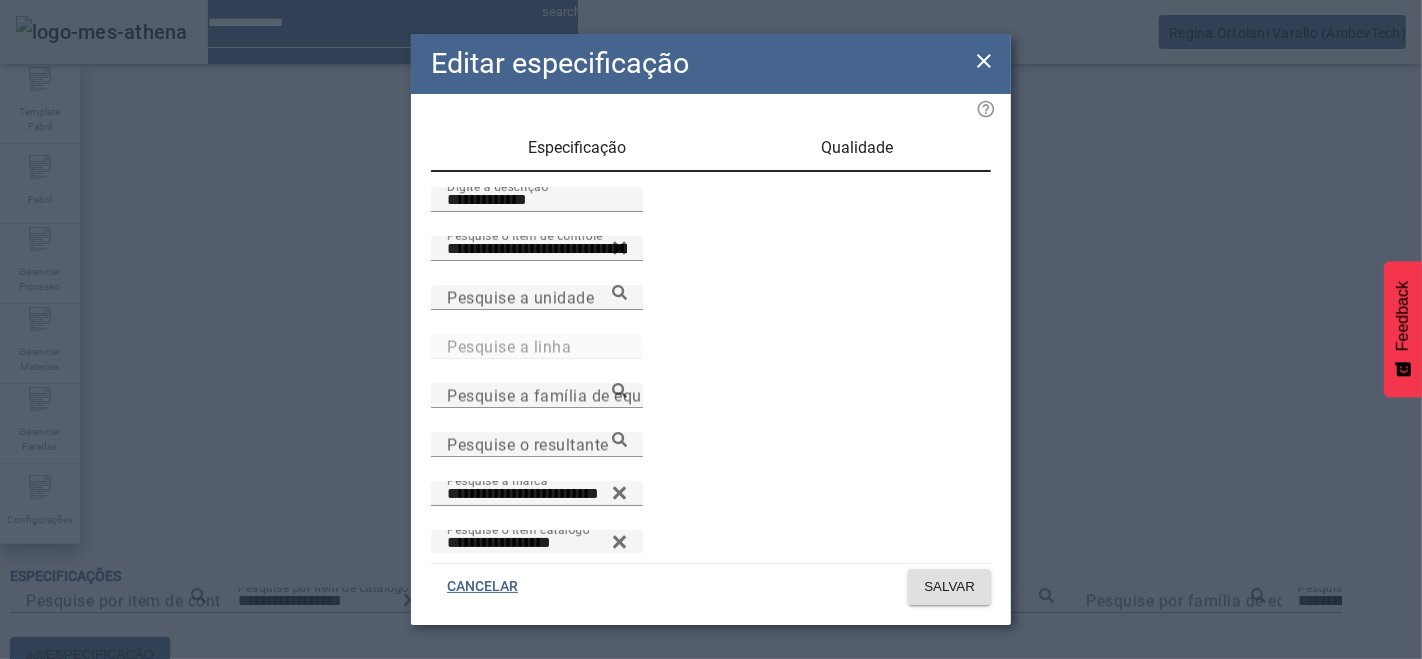 click on "Qualidade" at bounding box center (858, 148) 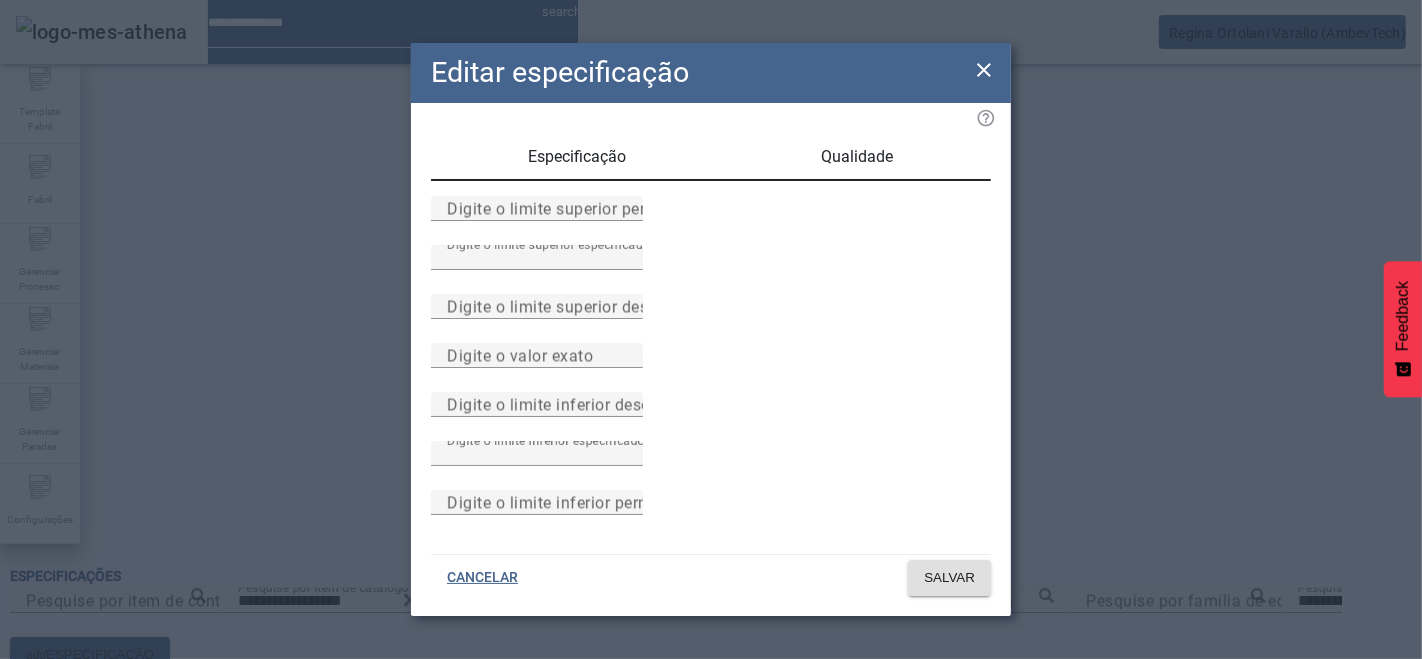click on "Especificação" at bounding box center (578, 157) 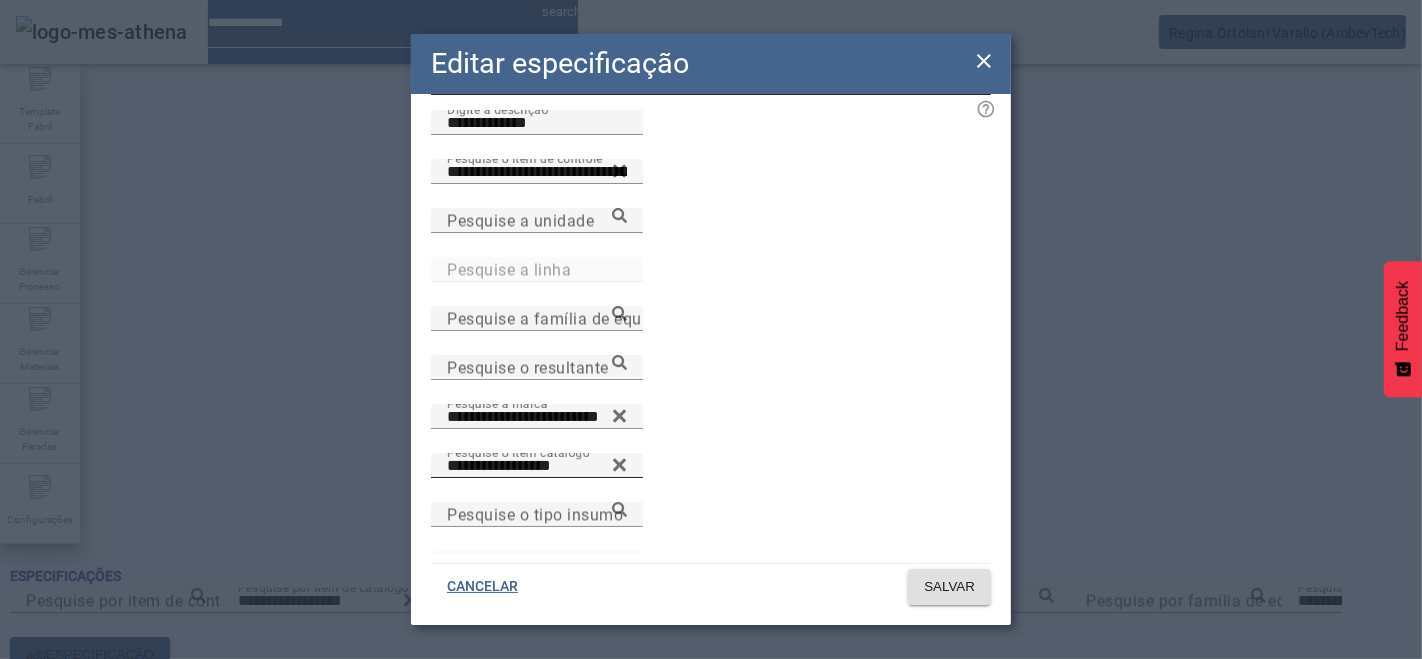 scroll, scrollTop: 105, scrollLeft: 0, axis: vertical 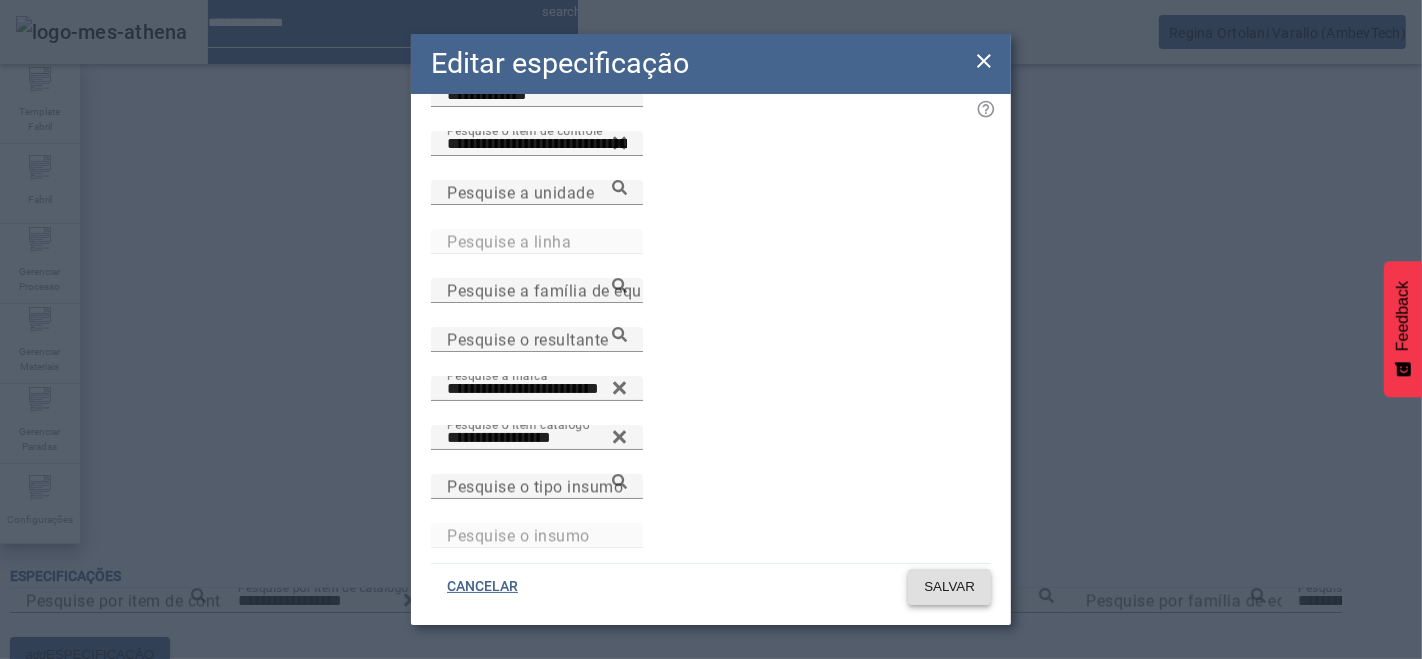 click on "SALVAR" 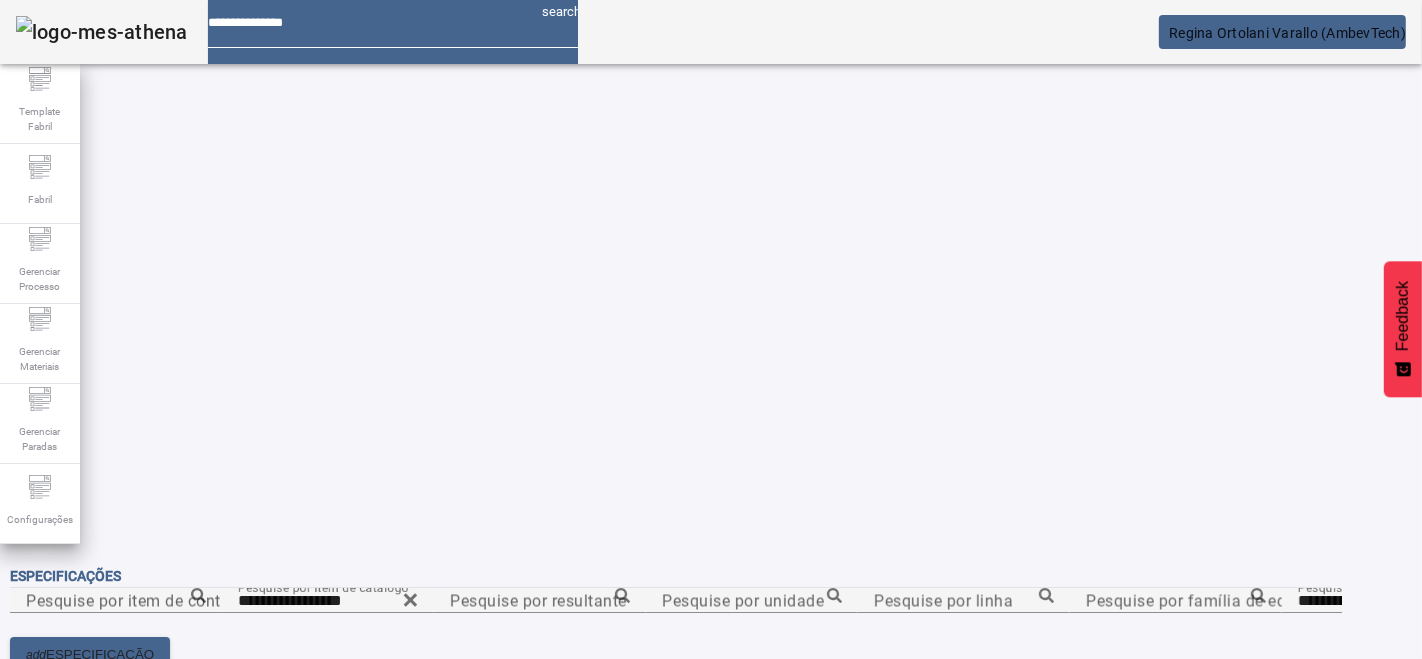 scroll, scrollTop: 40, scrollLeft: 0, axis: vertical 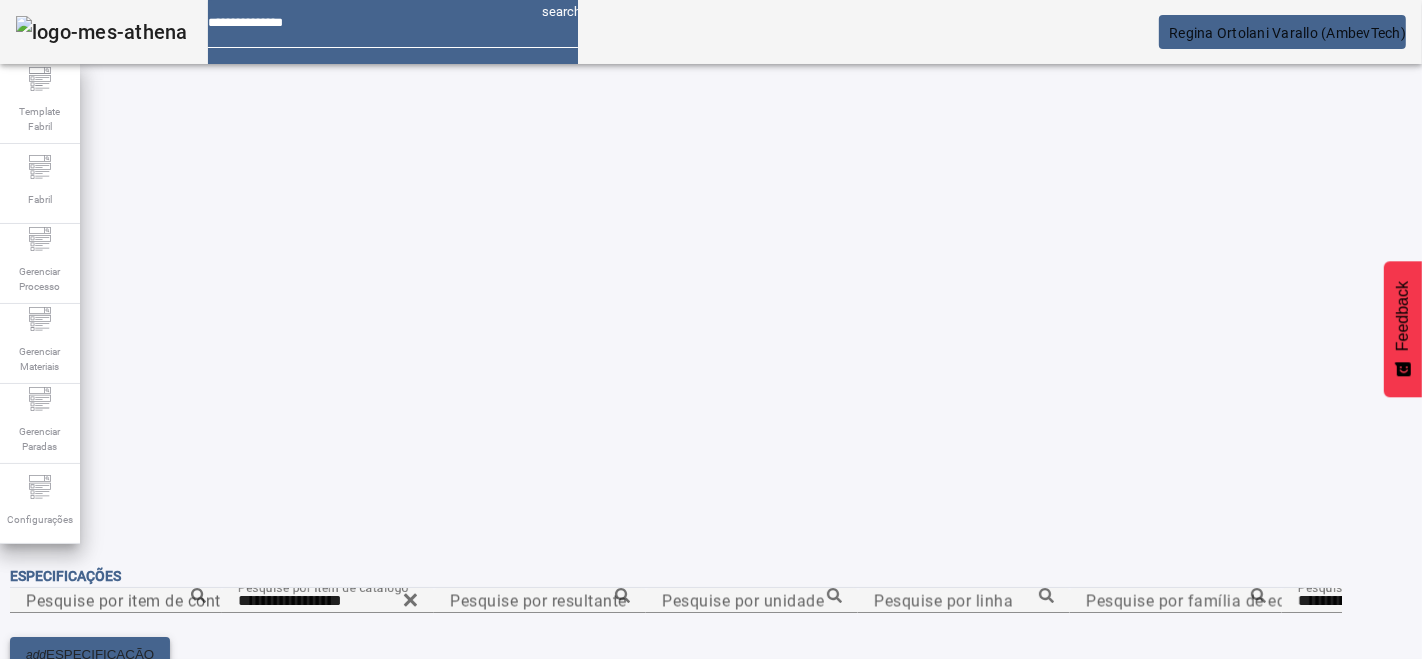 click on "ESPECIFICAÇÃO" 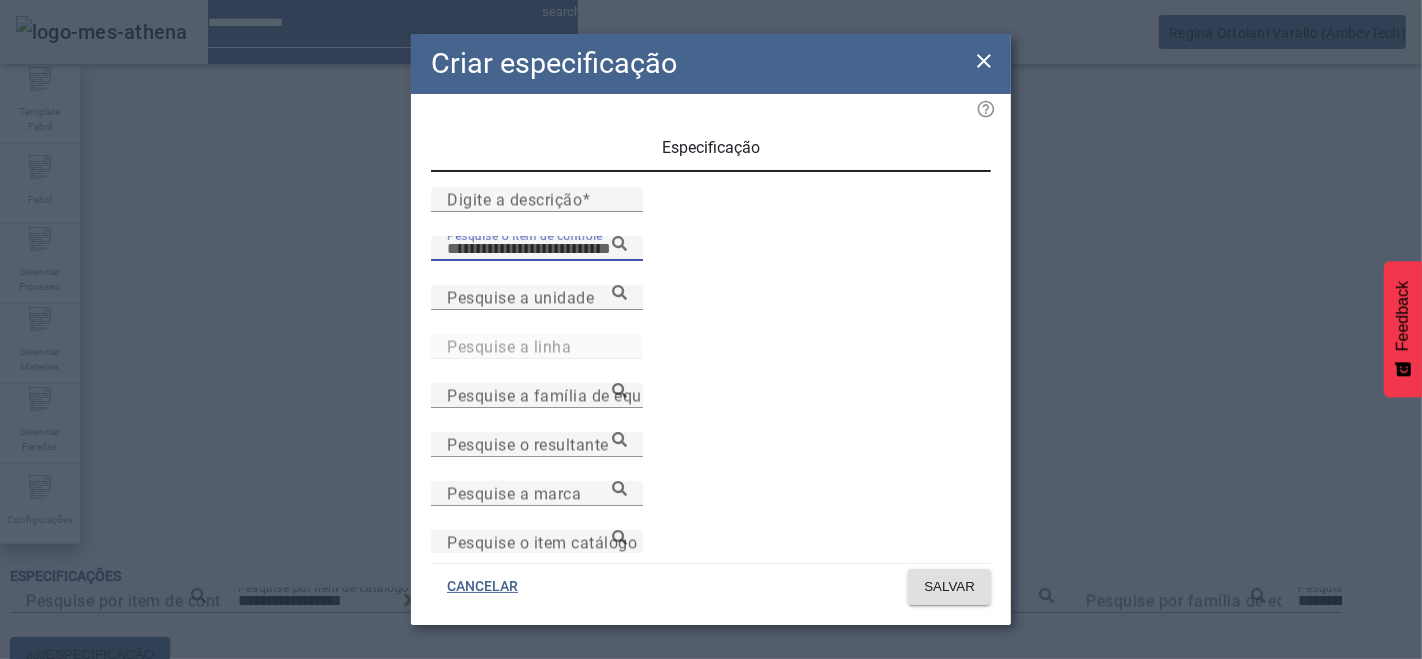 click on "Pesquise o item de controle" at bounding box center (537, 249) 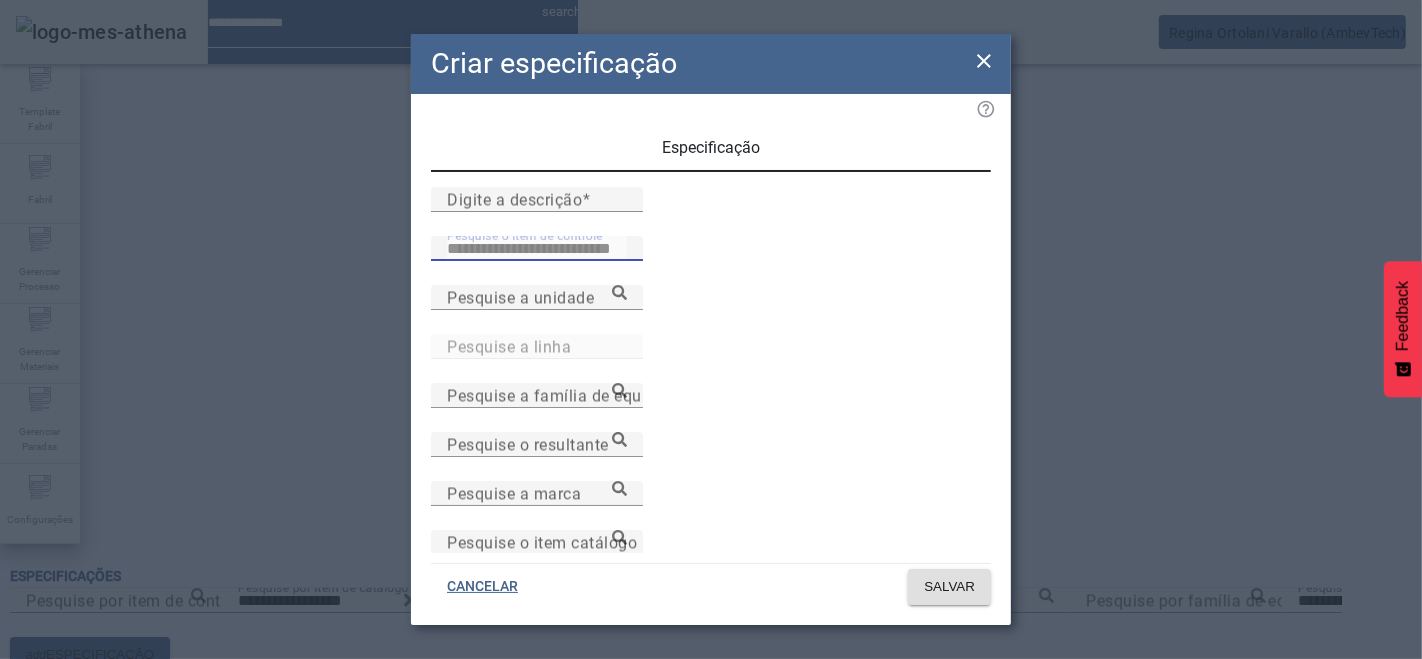 type on "**********" 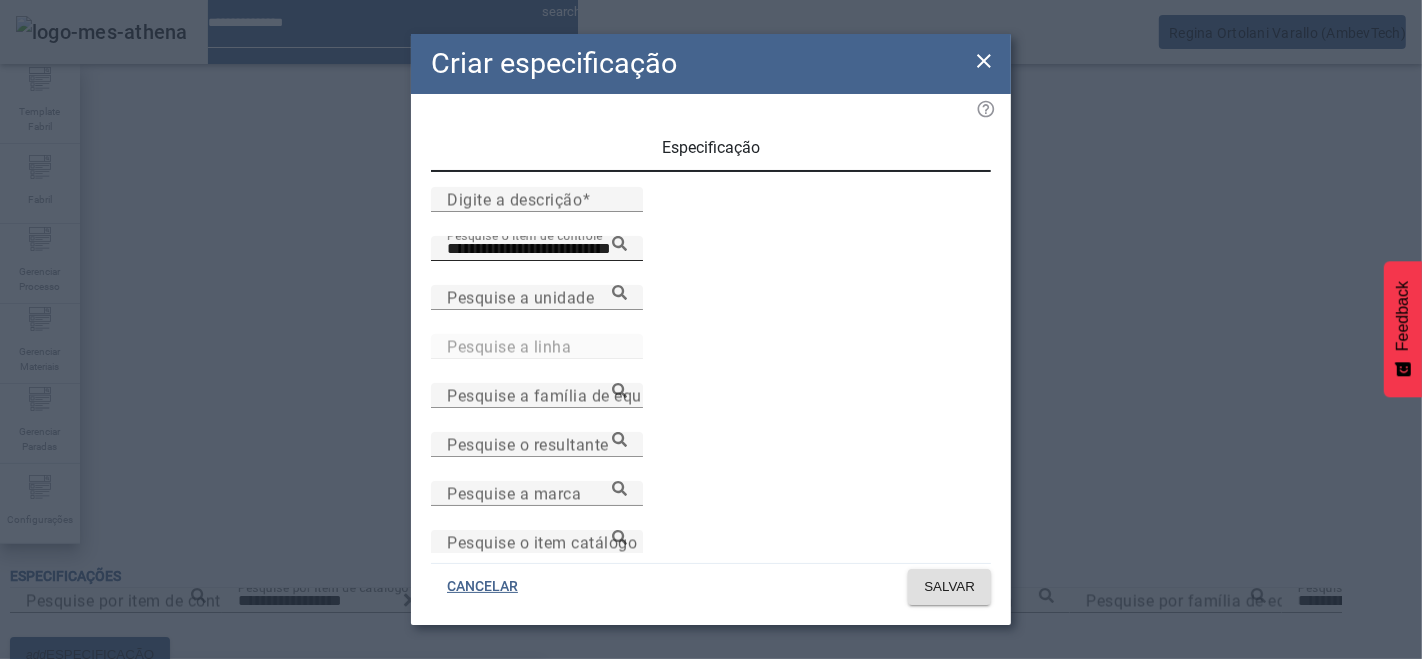 click on "Brix no Xarope 1+5 - XC-BAM" at bounding box center (271, 691) 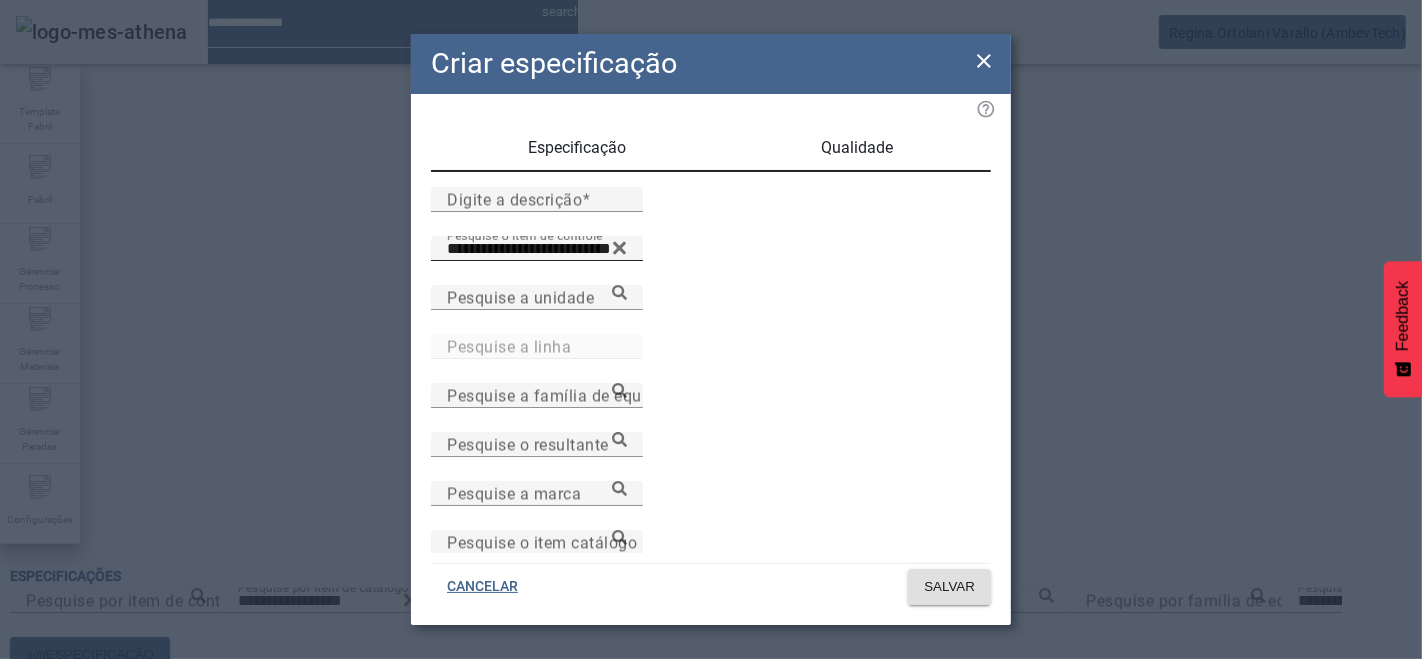 click on "Pesquise o item catálogo" at bounding box center (537, 543) 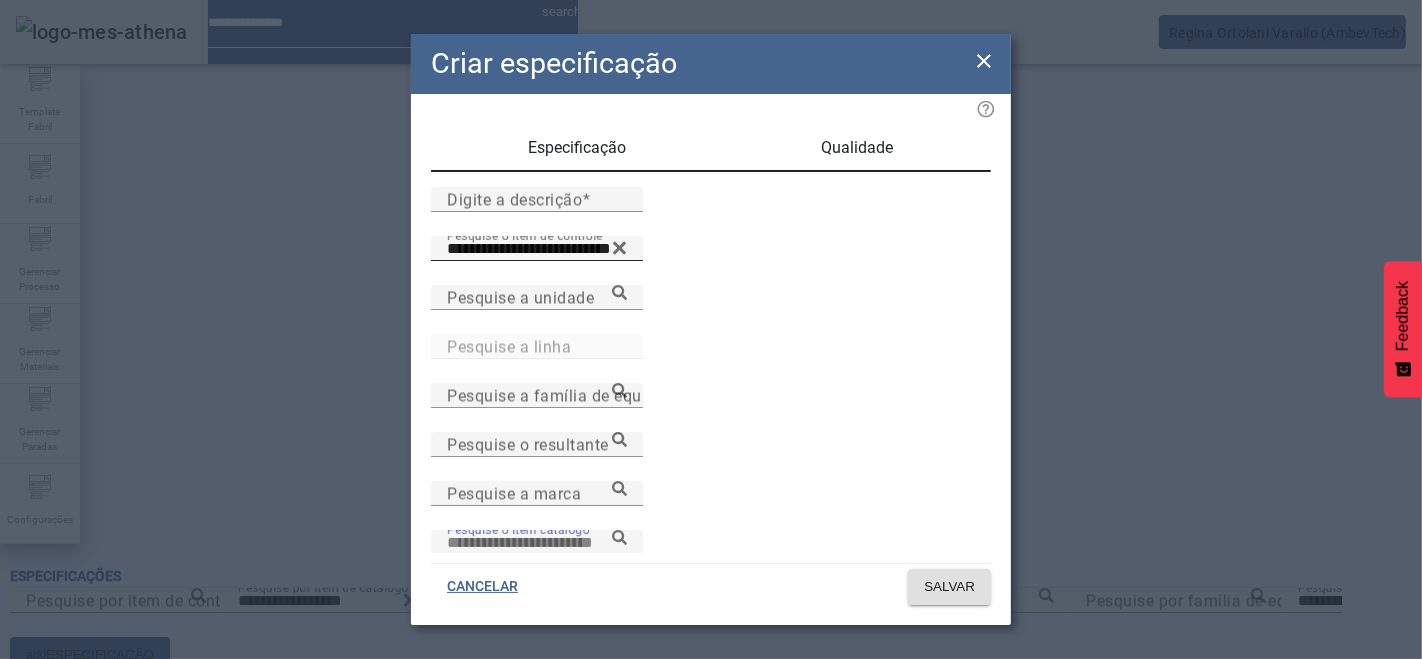 paste on "**********" 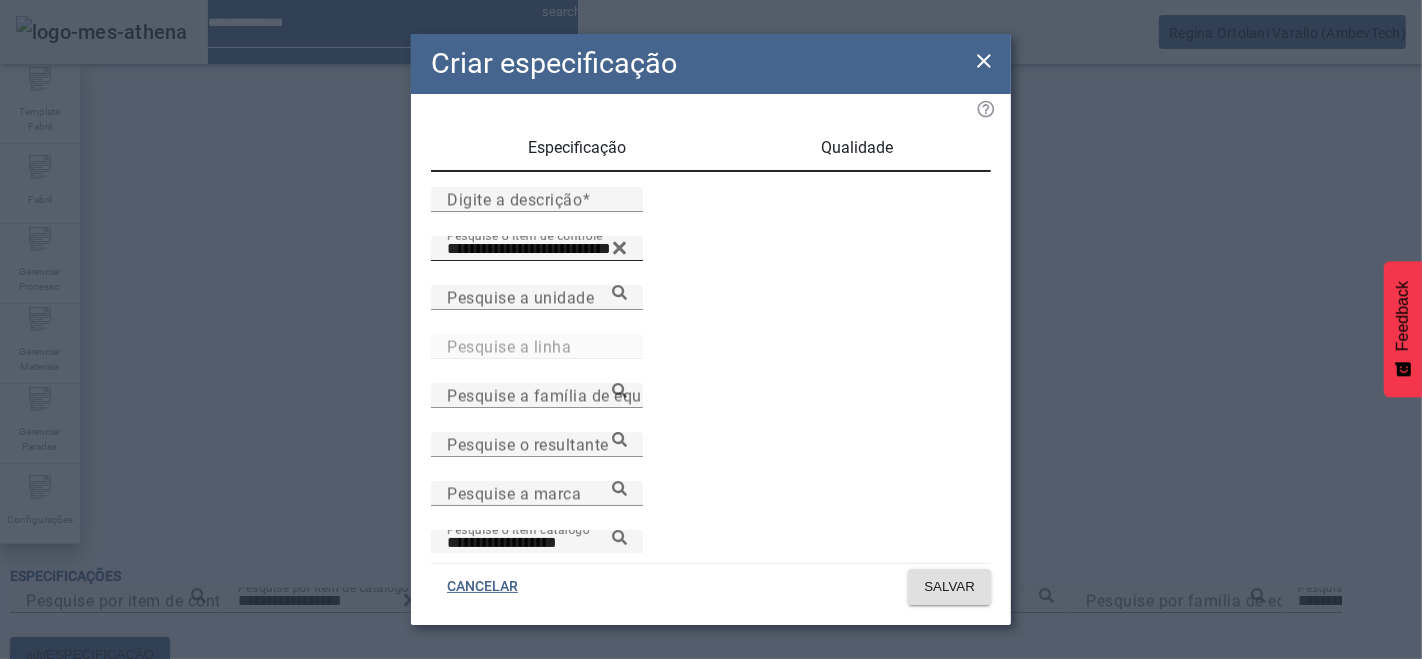 click 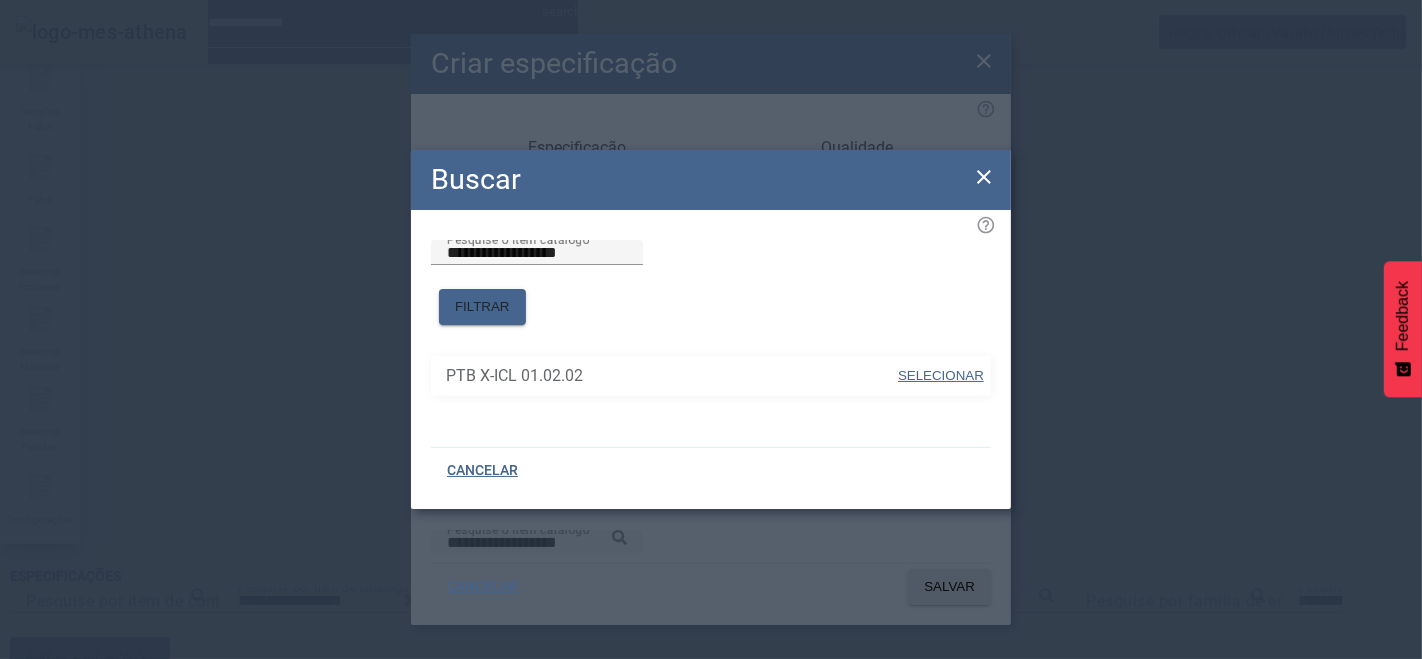 click on "SELECIONAR" at bounding box center [941, 375] 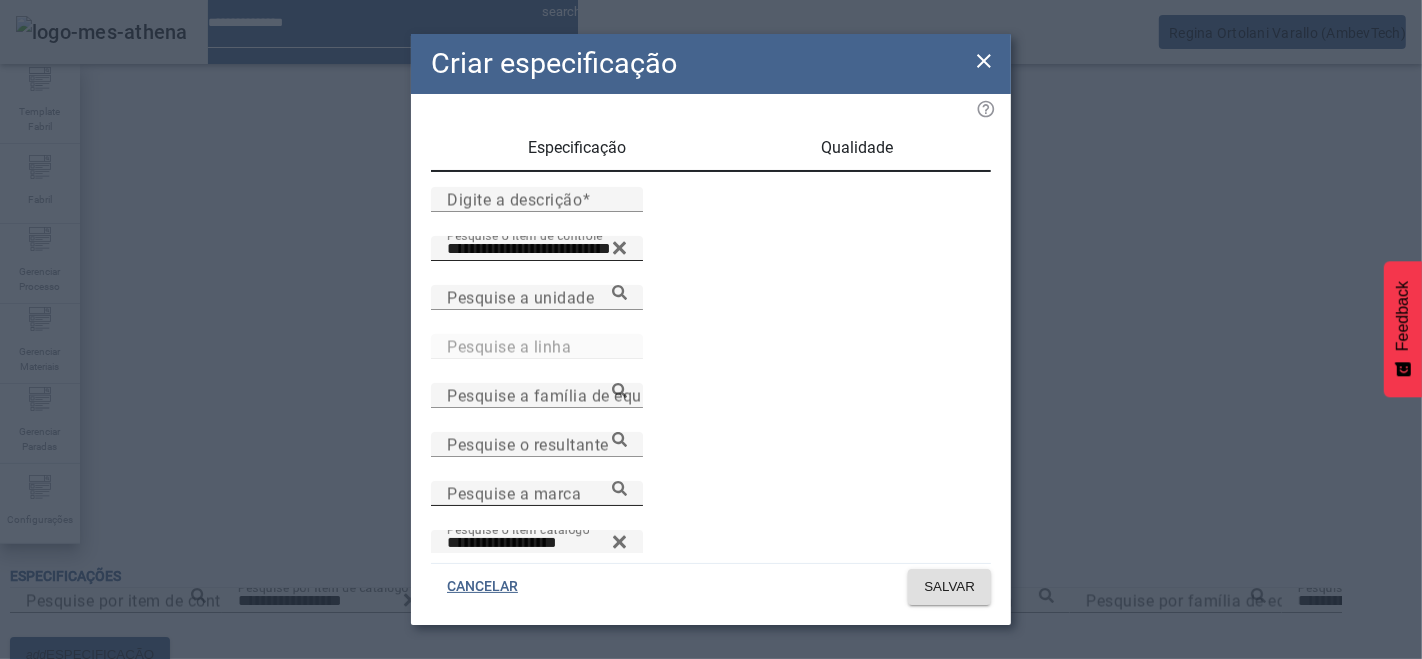 click on "Pesquise a marca" at bounding box center (514, 493) 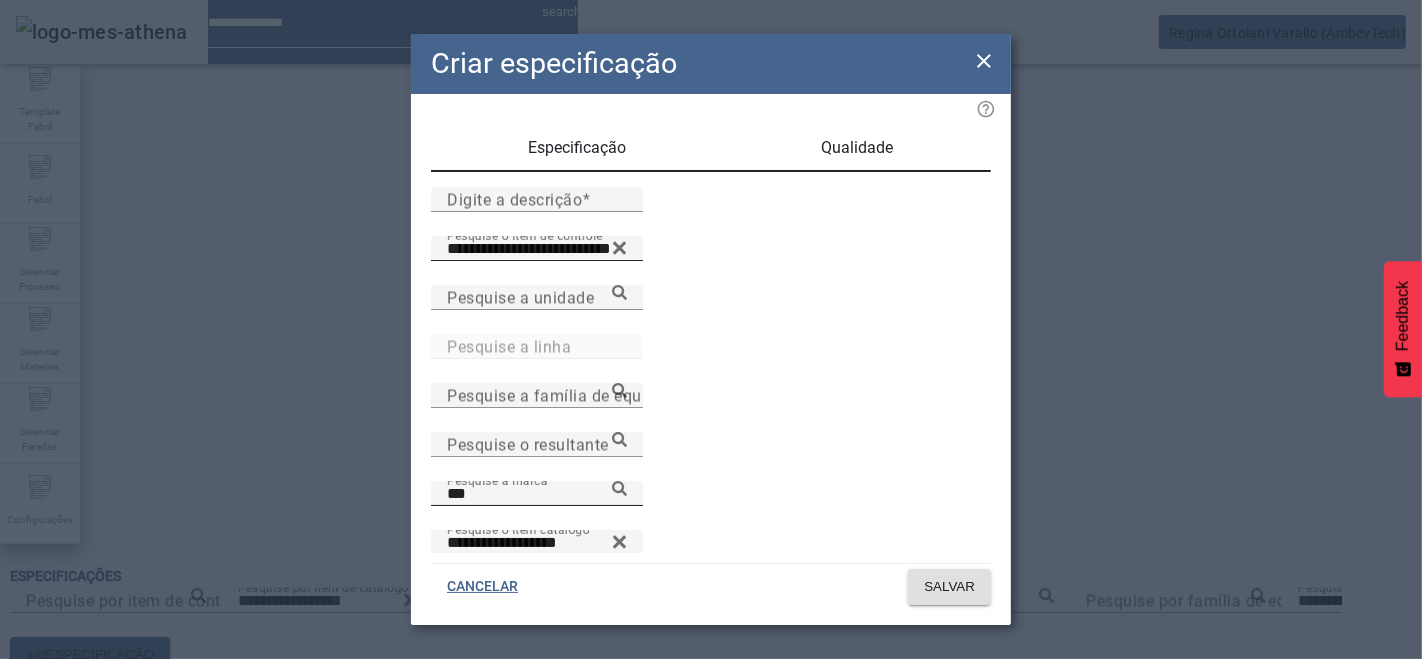 click 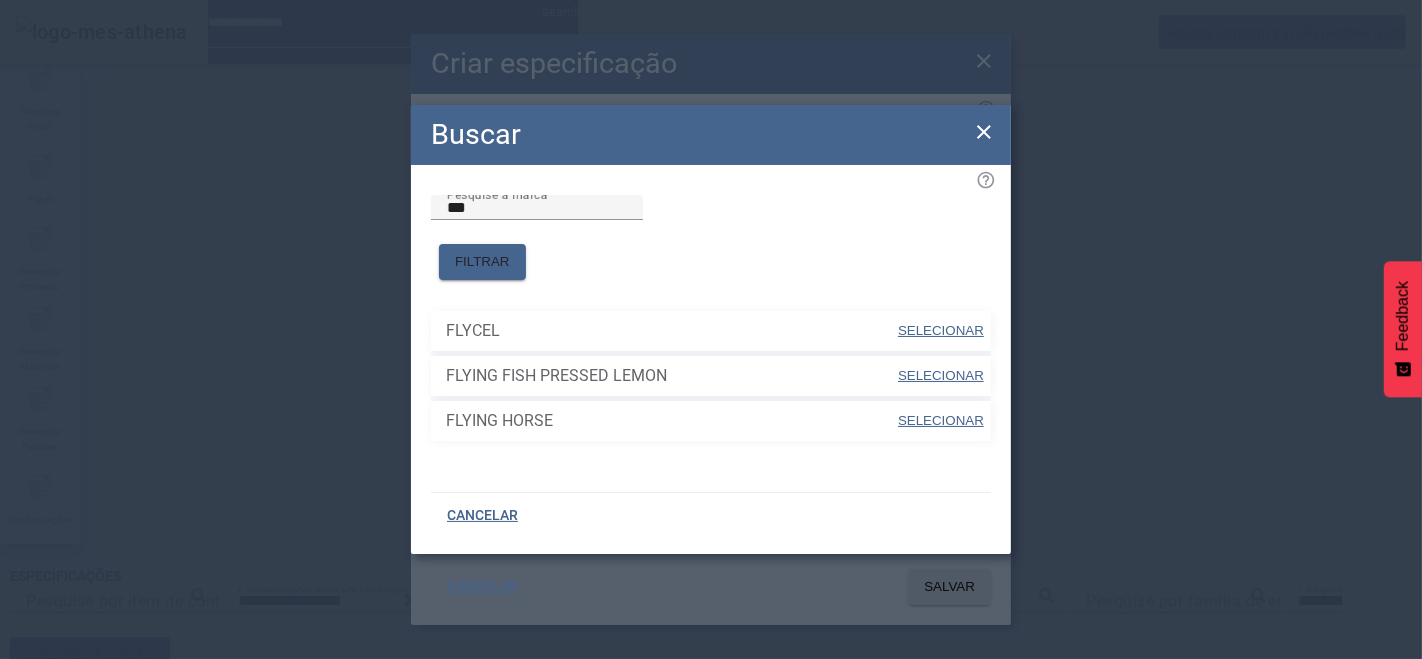 click on "SELECIONAR" at bounding box center [941, 375] 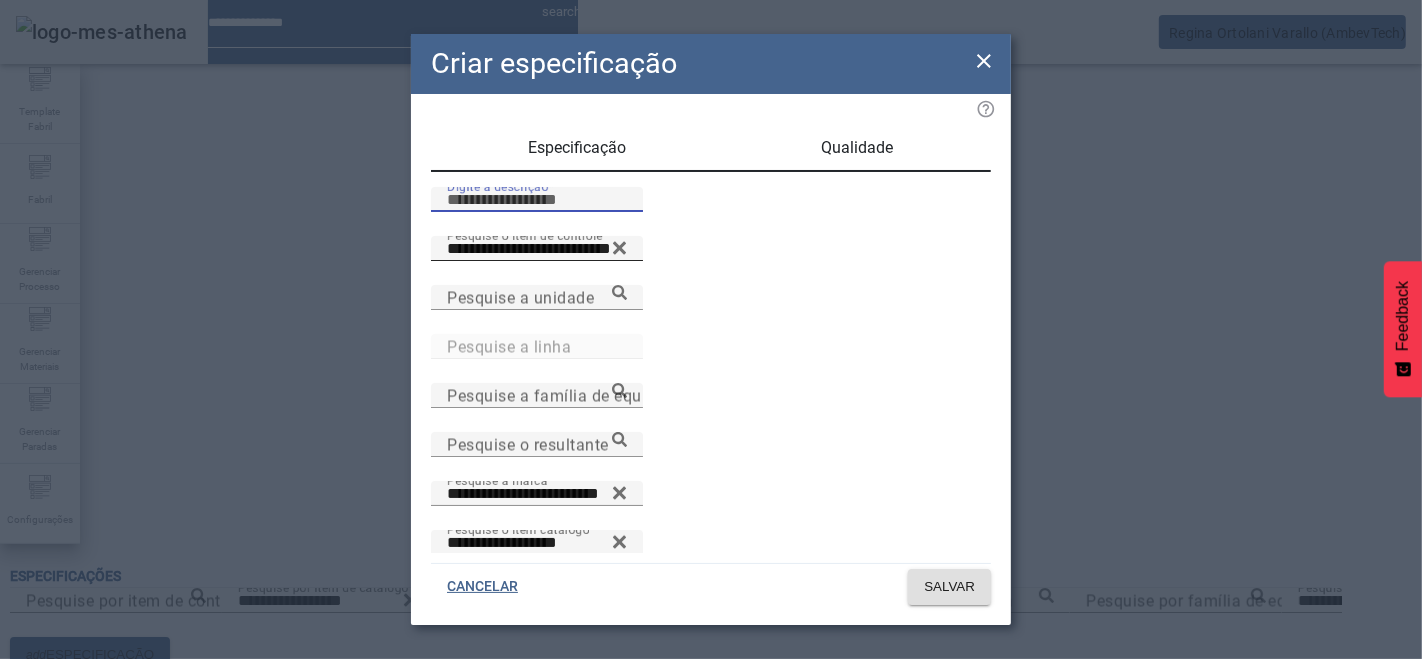click on "Digite a descrição" at bounding box center [537, 200] 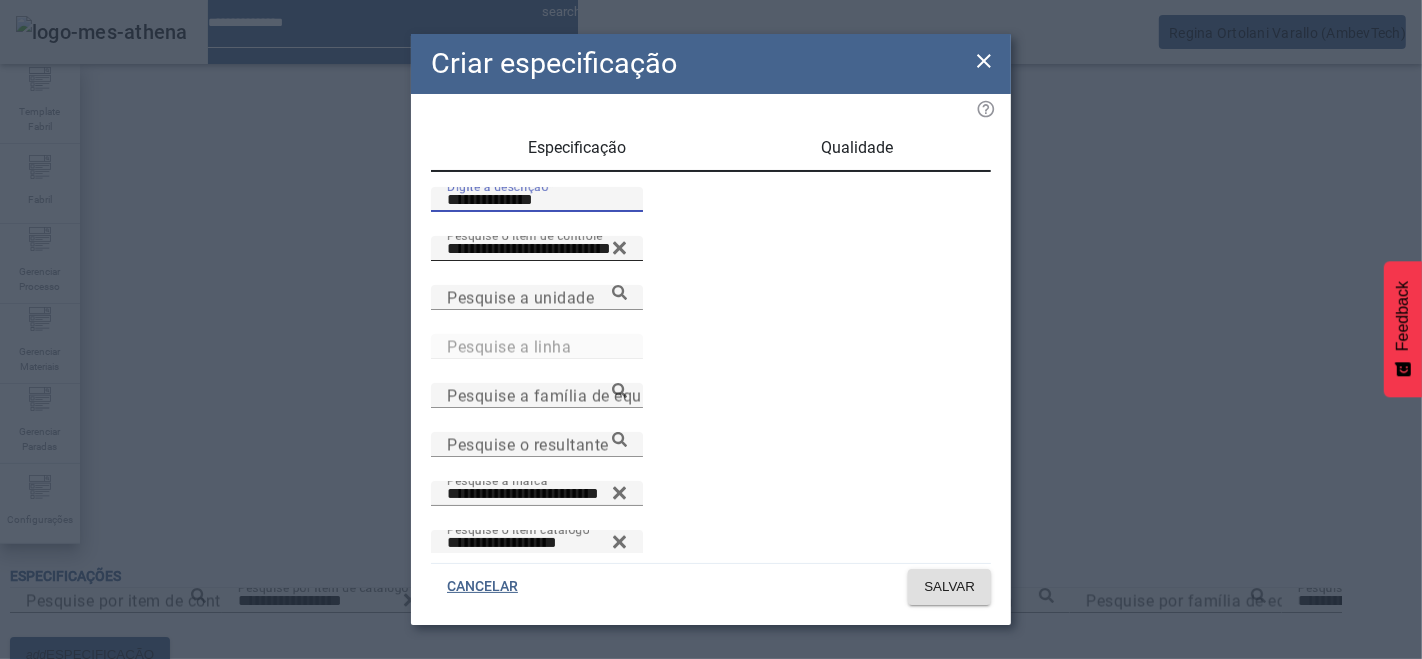 click on "**********" at bounding box center [537, 200] 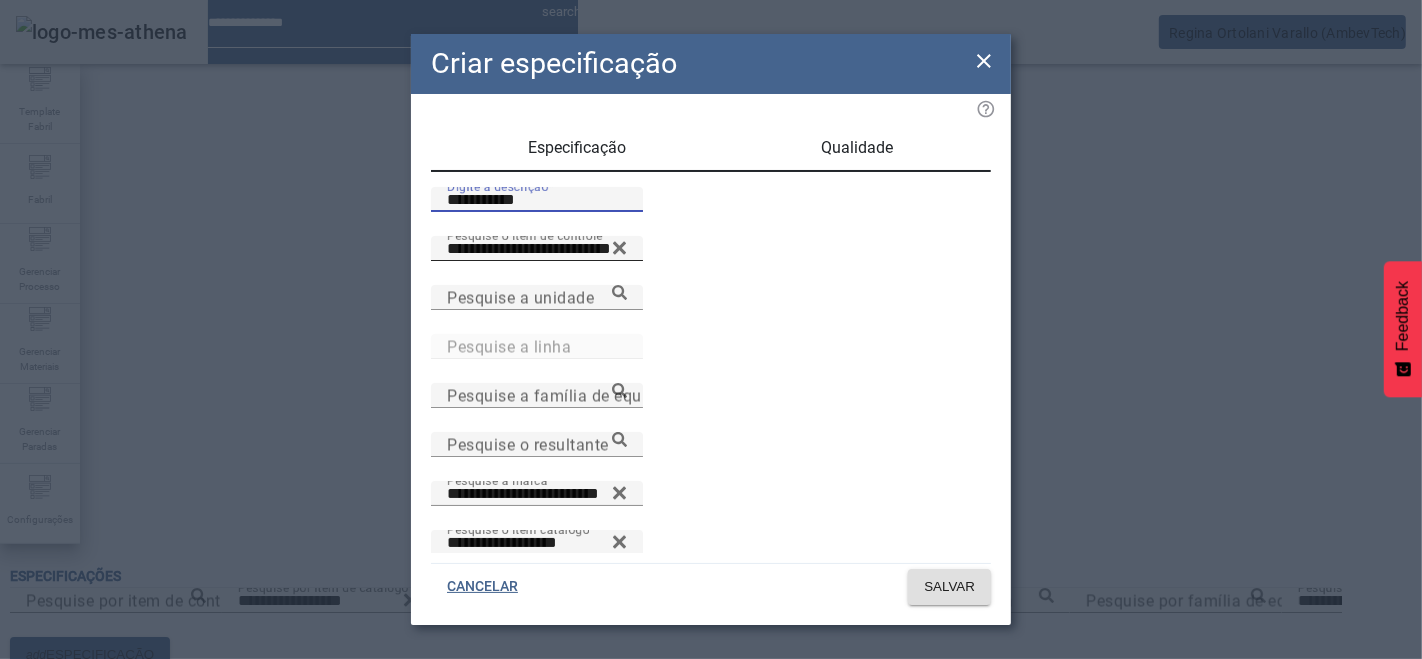 drag, startPoint x: 474, startPoint y: 217, endPoint x: 534, endPoint y: 217, distance: 60 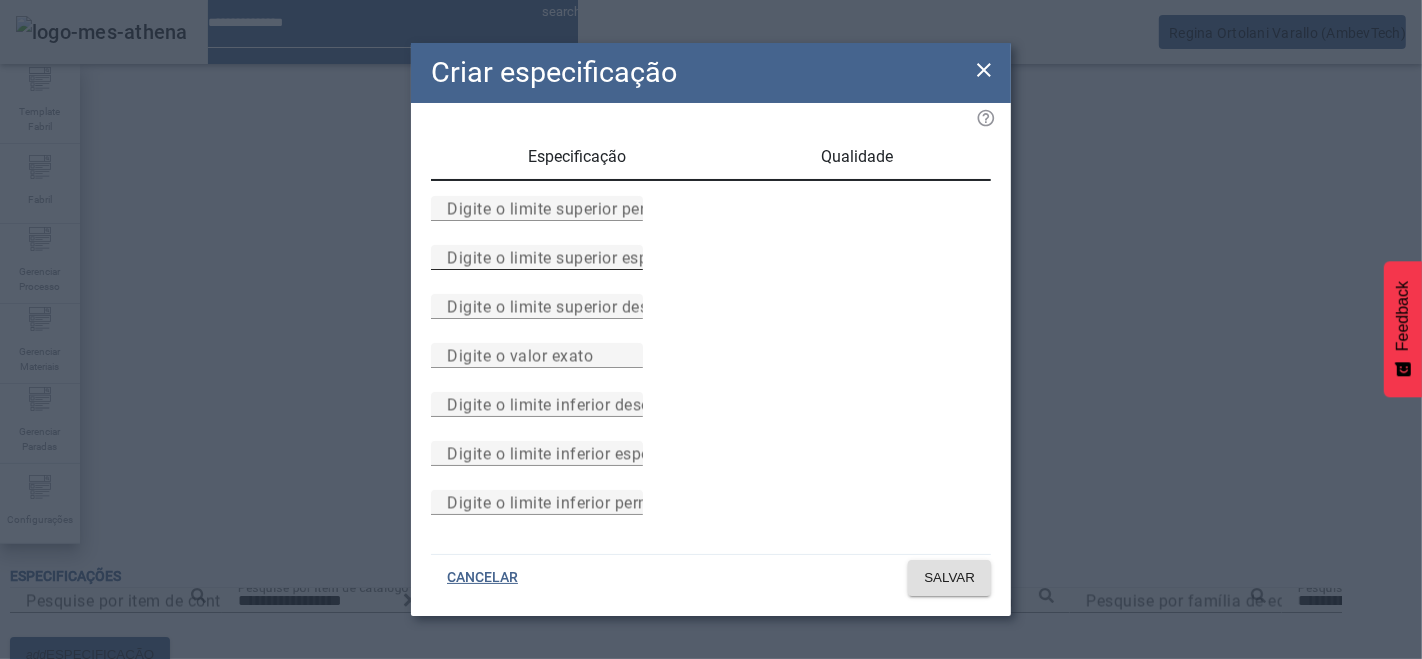 click on "Digite o limite superior especificado" at bounding box center (582, 257) 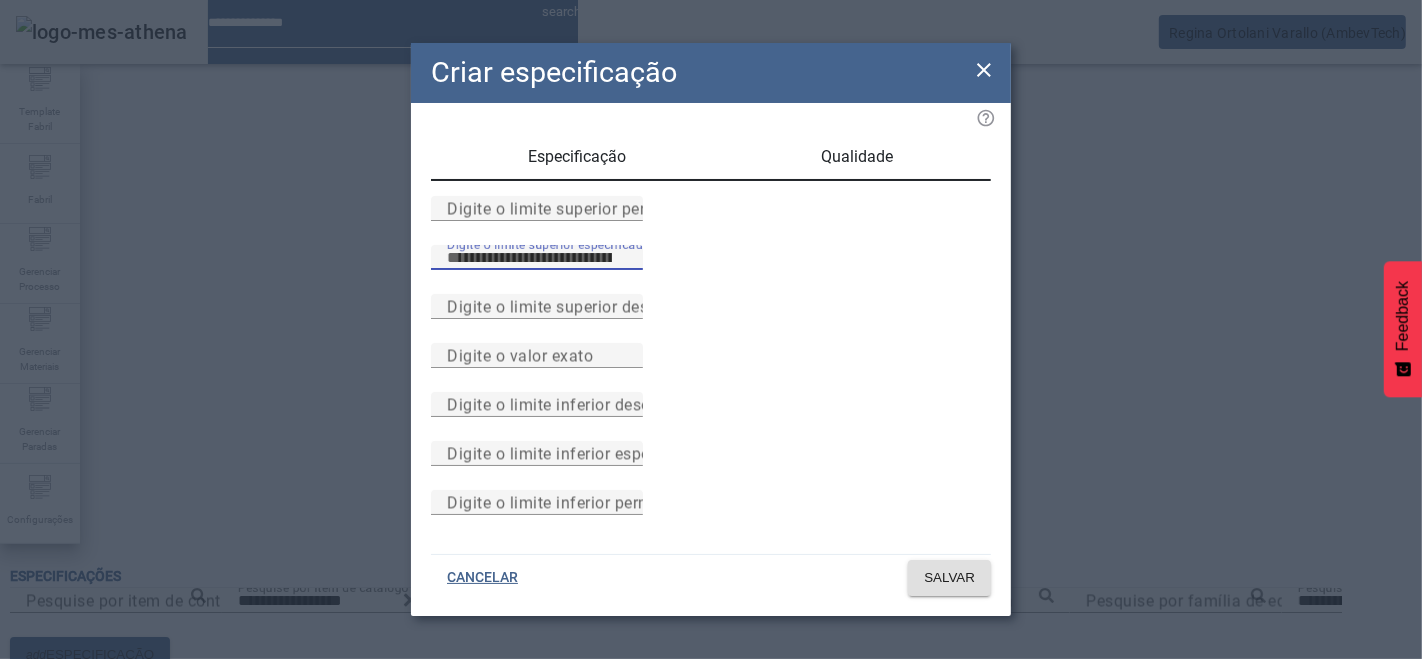 type on "****" 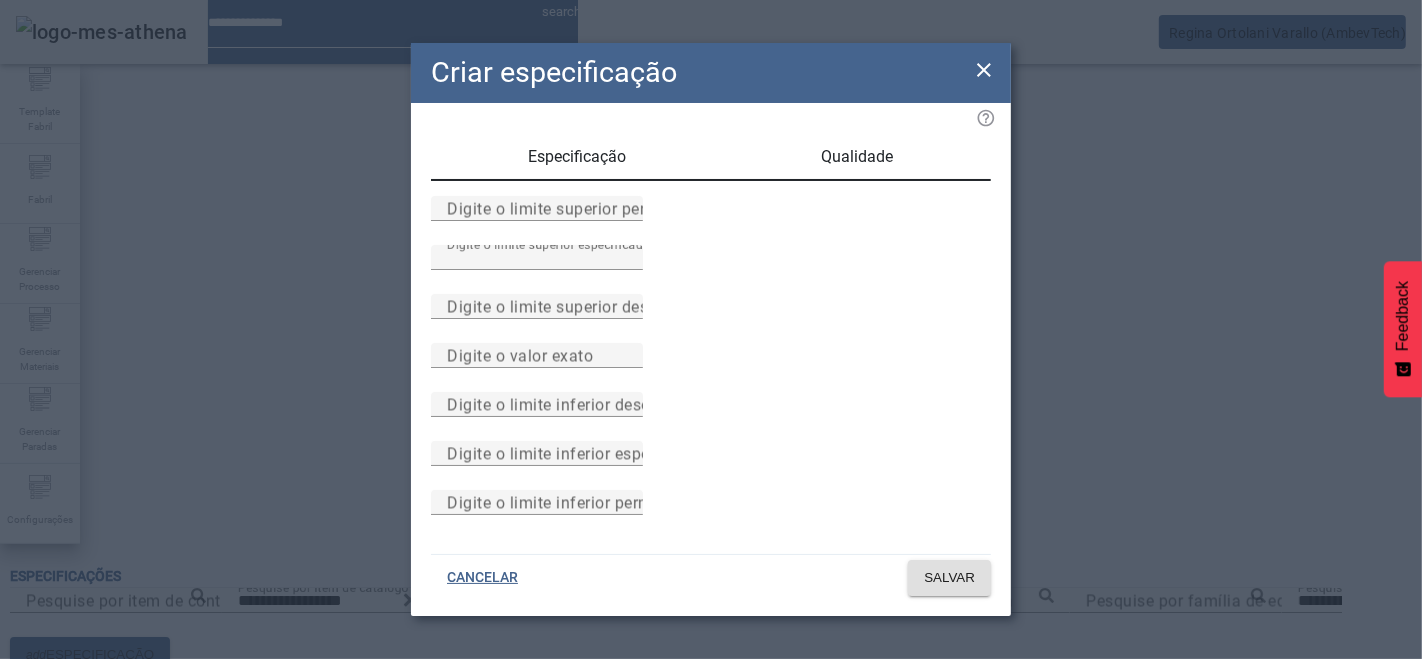 click on "Especificação" at bounding box center [578, 157] 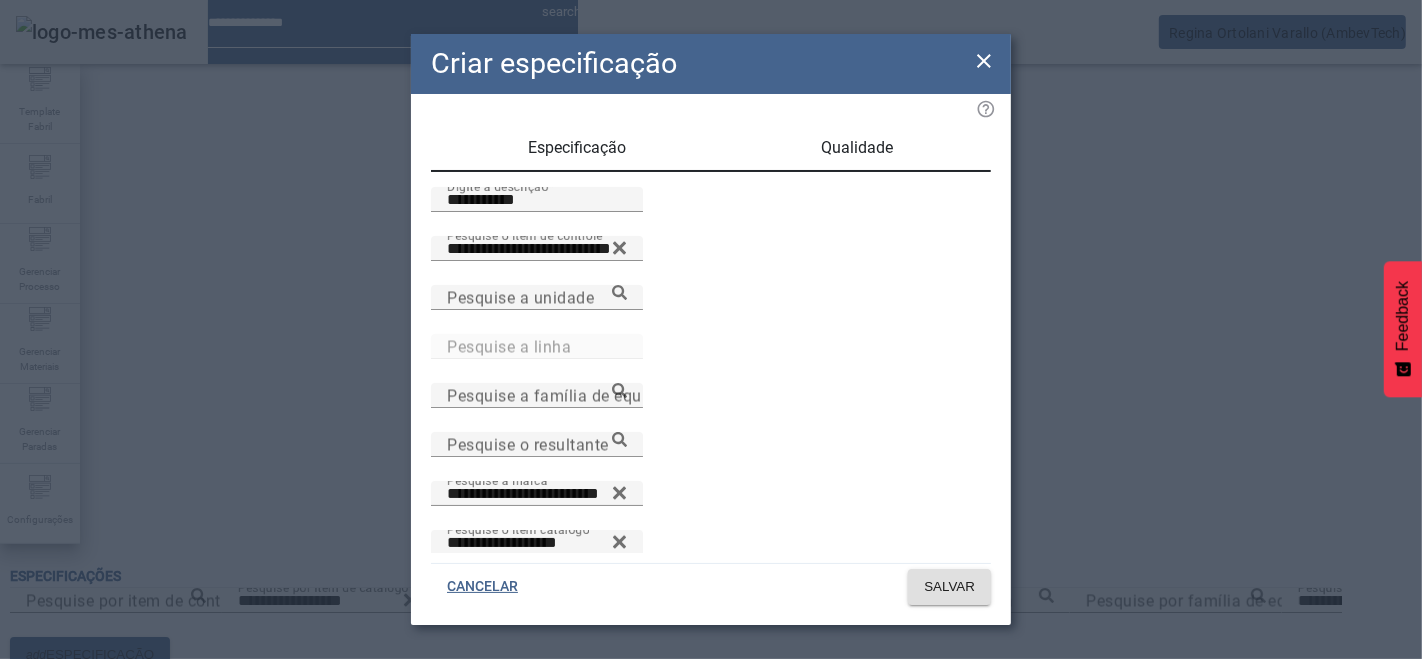 click on "Qualidade" at bounding box center [858, 148] 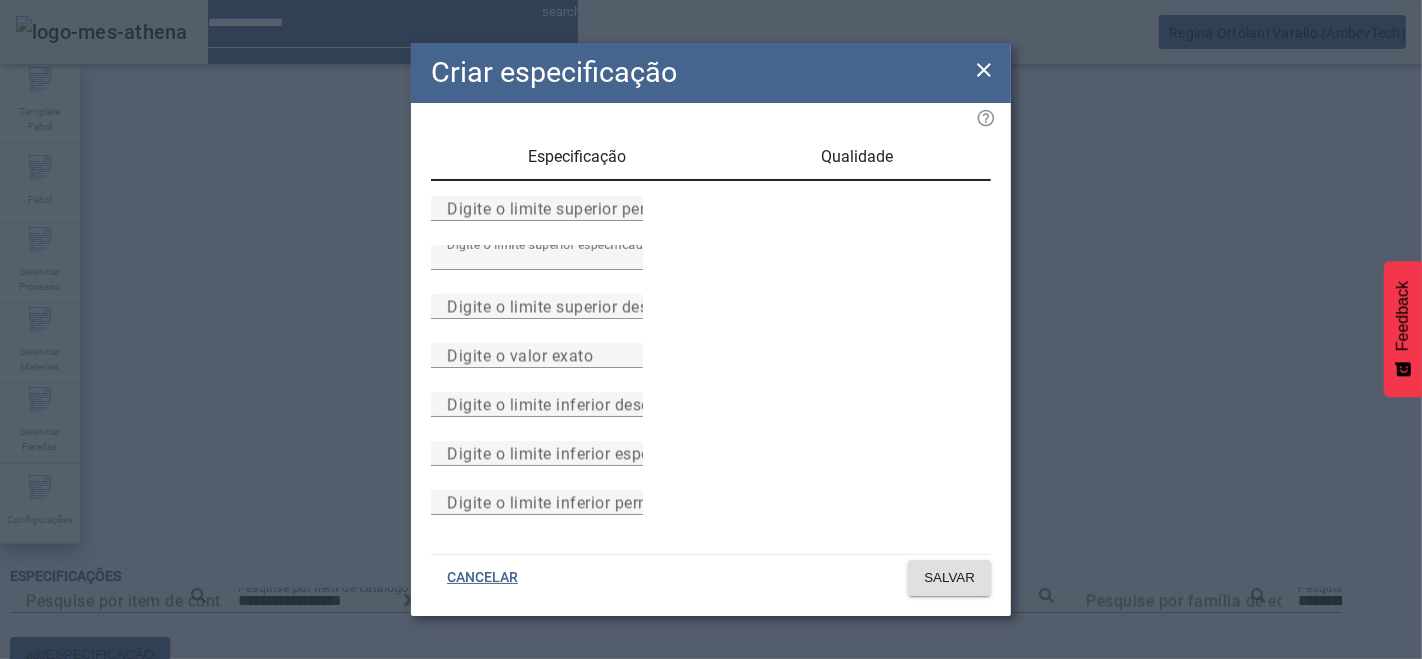 scroll, scrollTop: 184, scrollLeft: 0, axis: vertical 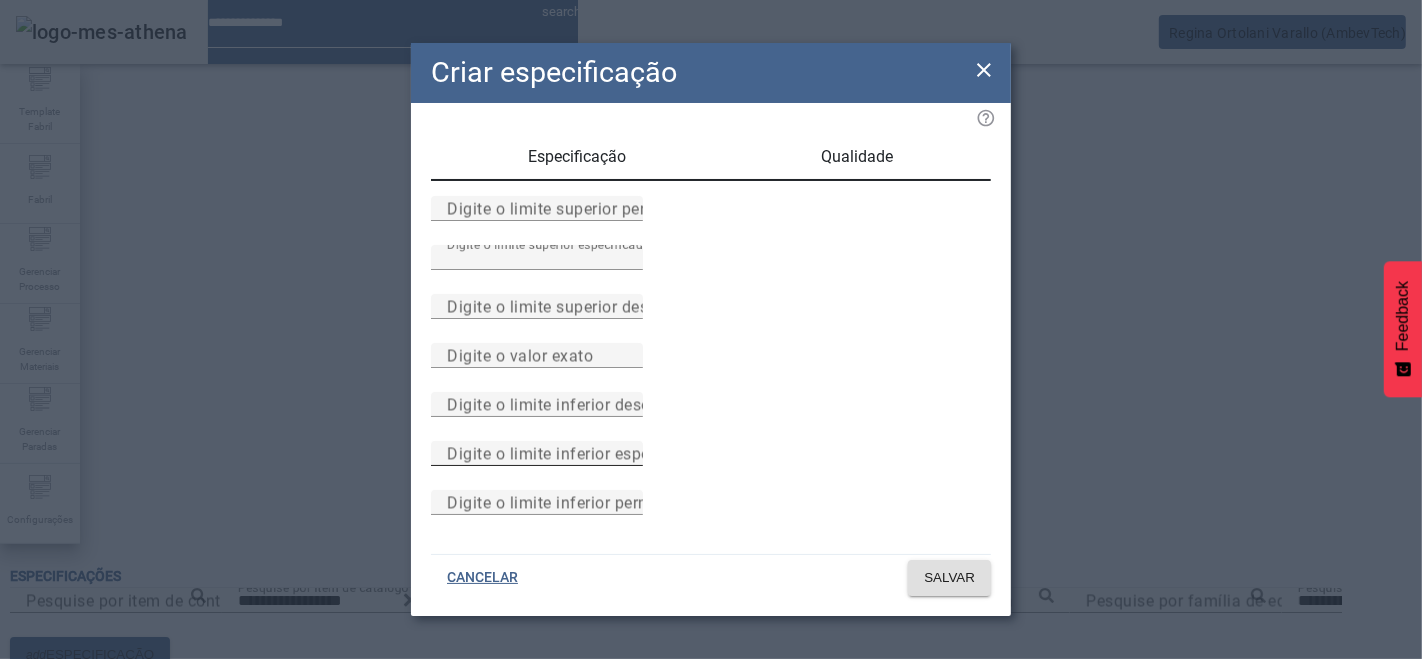 click on "Digite o limite inferior especificado" at bounding box center [537, 454] 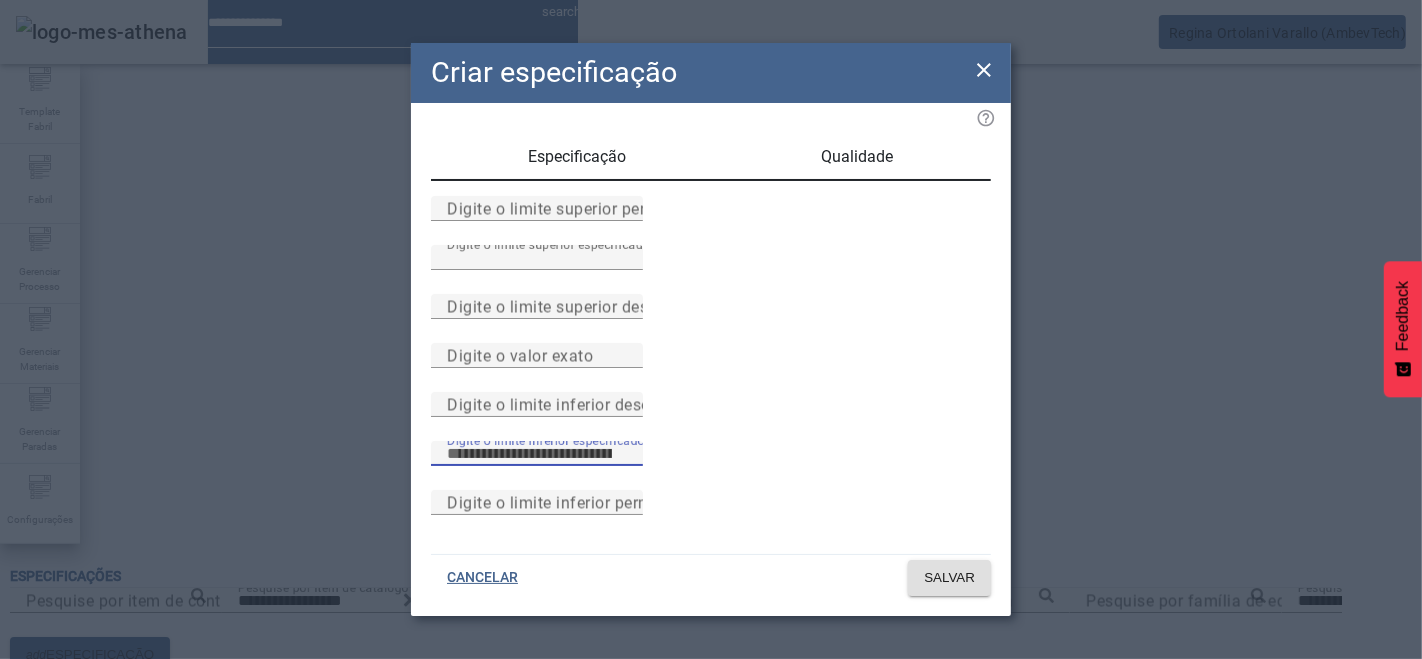 scroll, scrollTop: 0, scrollLeft: 0, axis: both 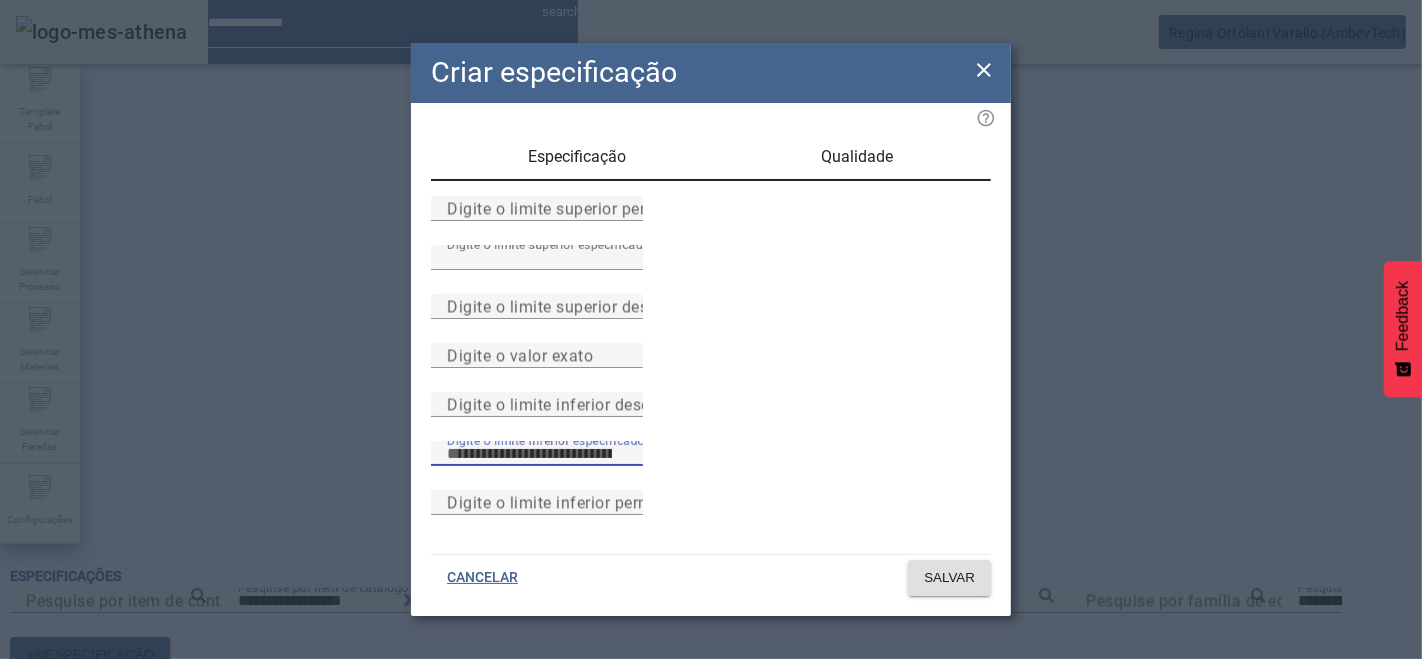 type on "****" 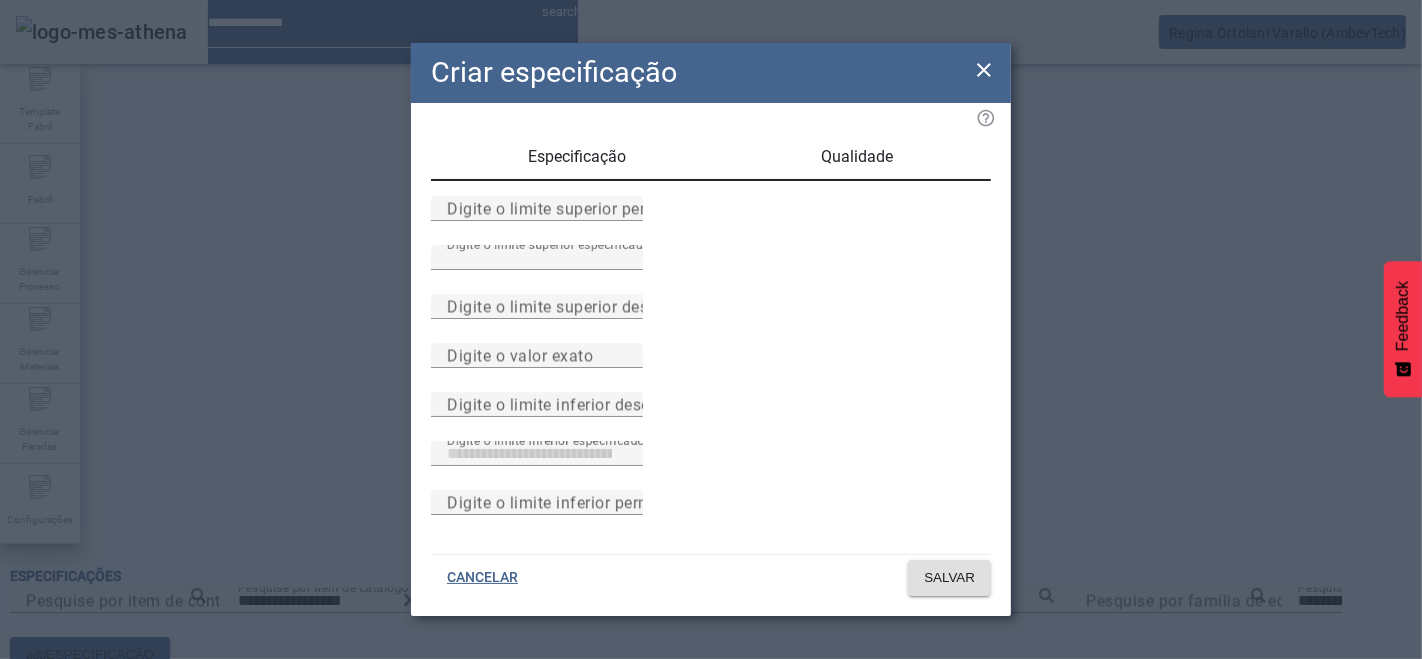 click on "Especificação" at bounding box center (578, 157) 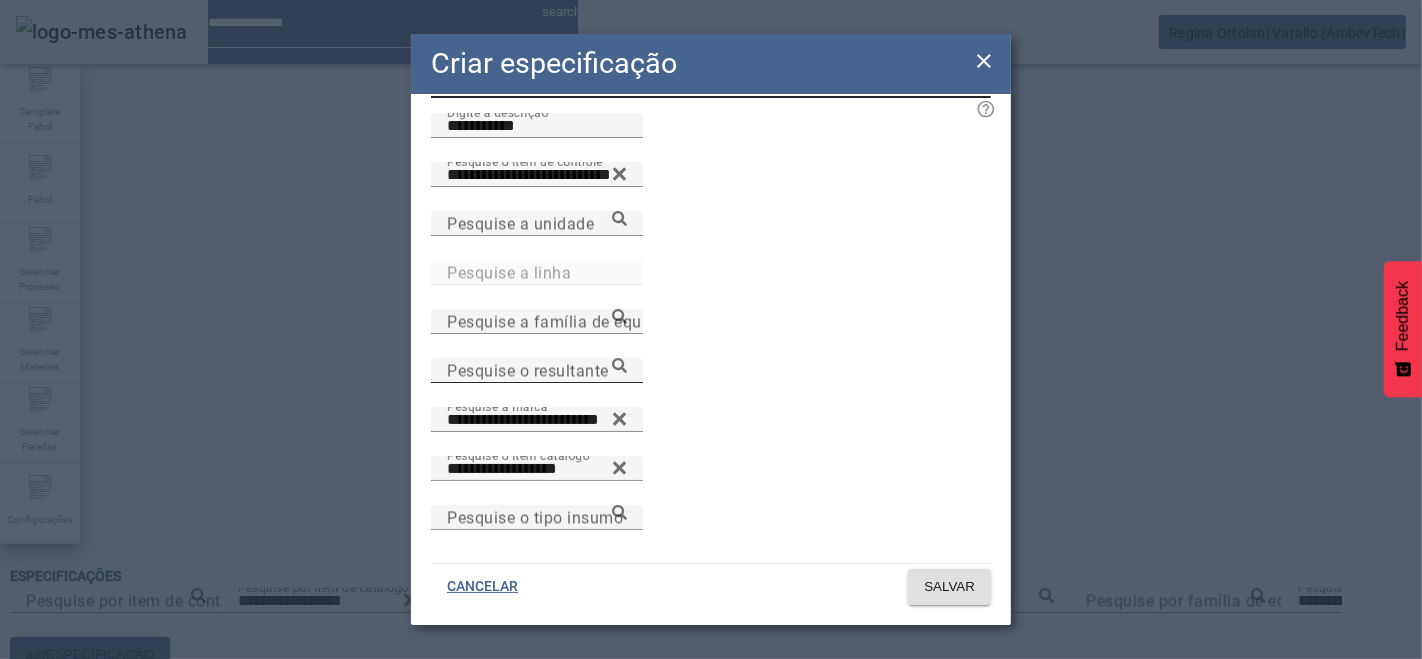 scroll, scrollTop: 105, scrollLeft: 0, axis: vertical 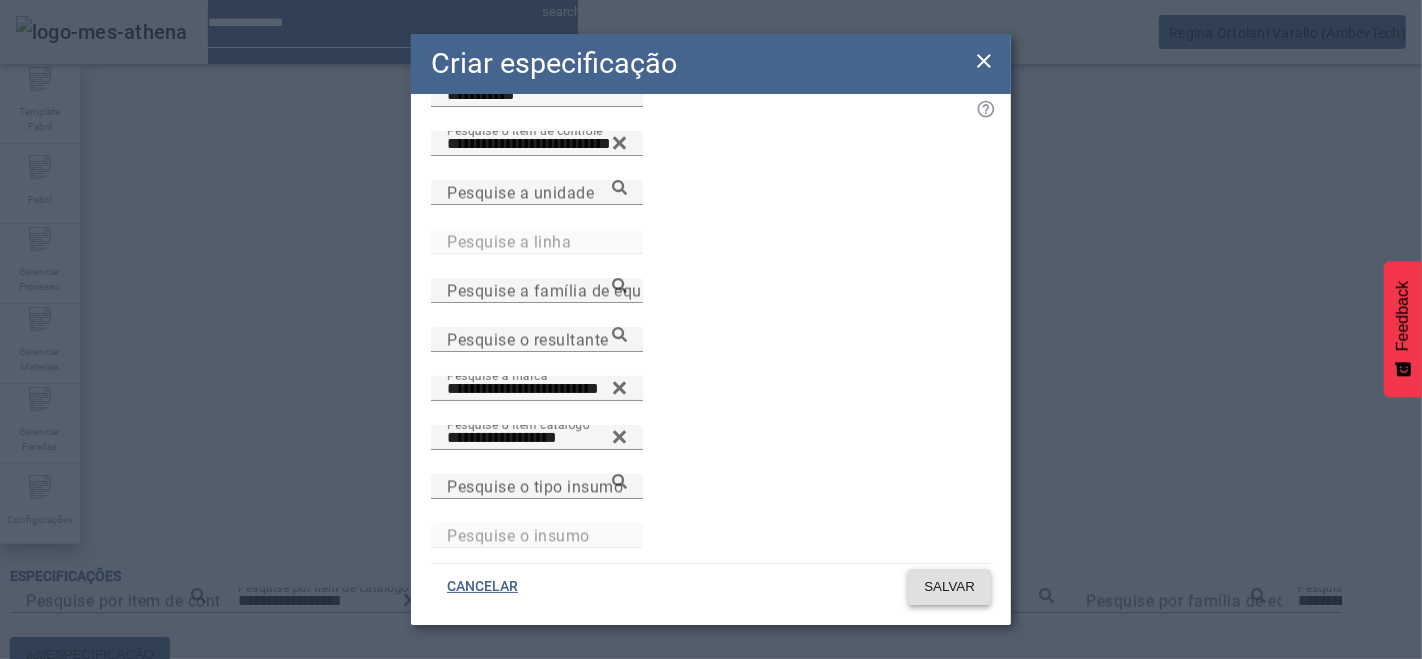 click 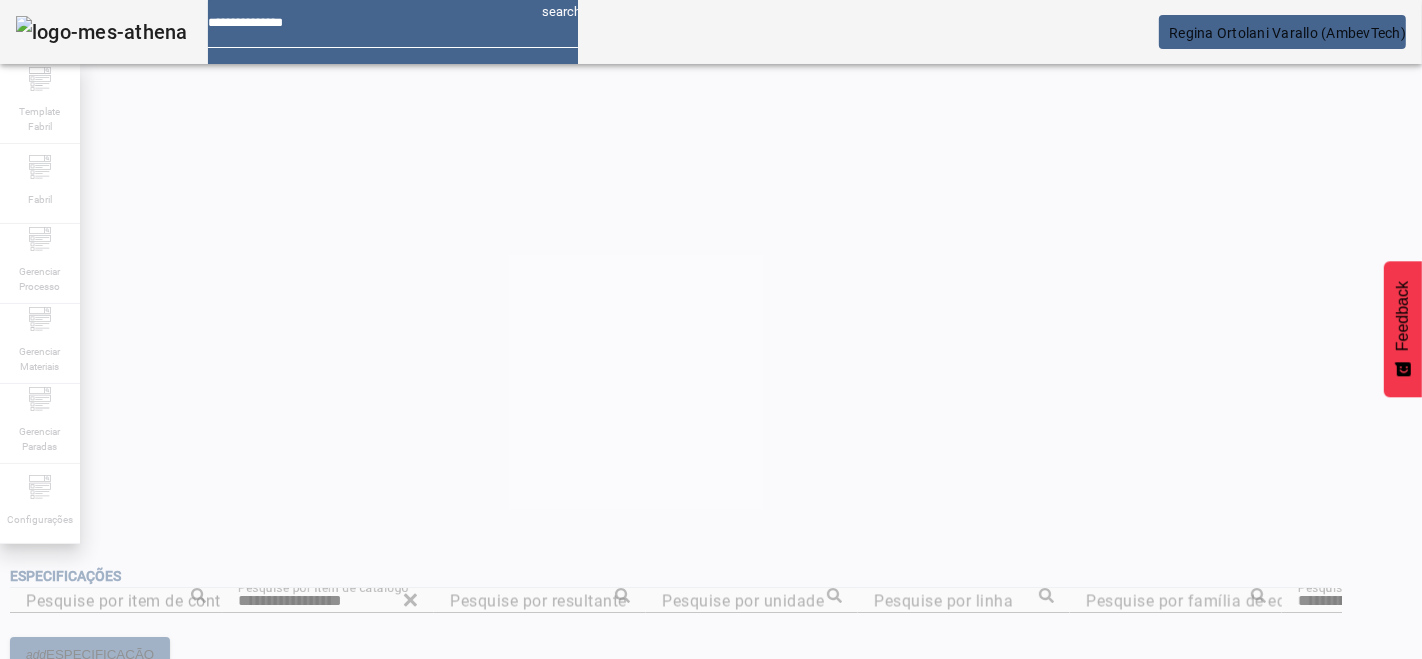 scroll, scrollTop: 40, scrollLeft: 0, axis: vertical 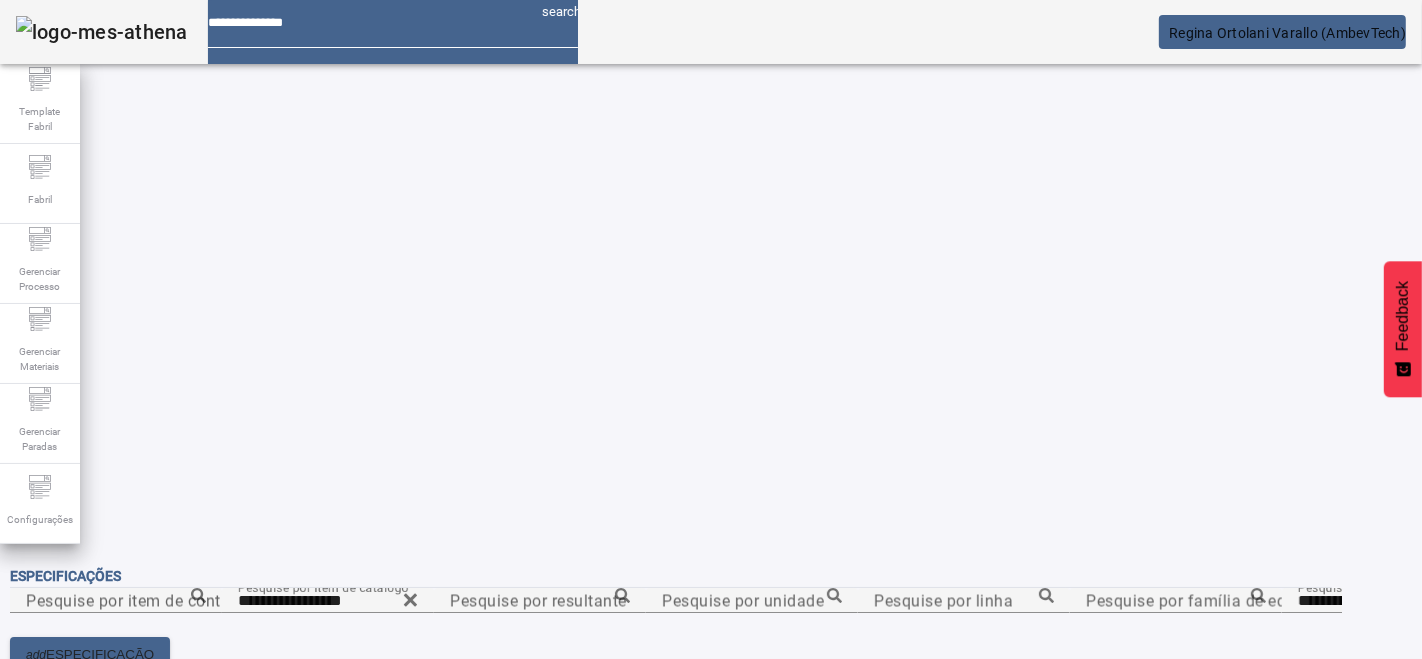 click on "Operação realizada com sucesso!" at bounding box center (711, 671) 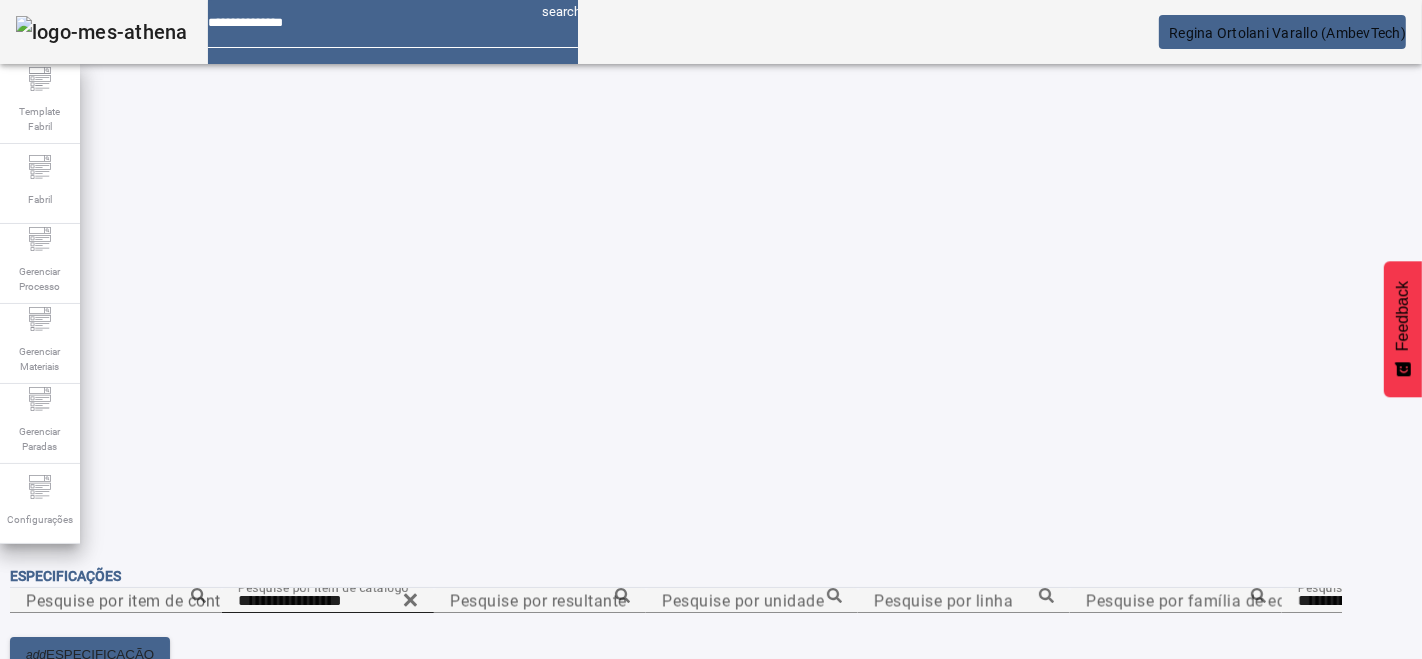 click 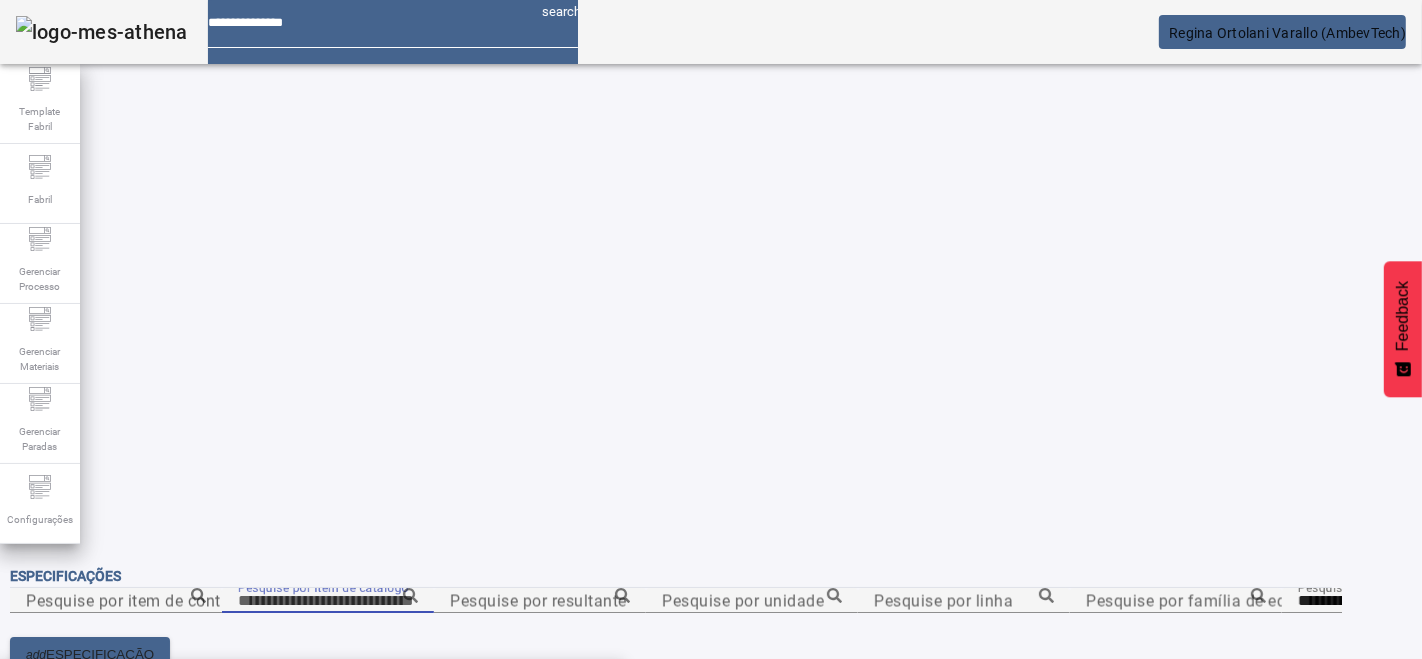 click 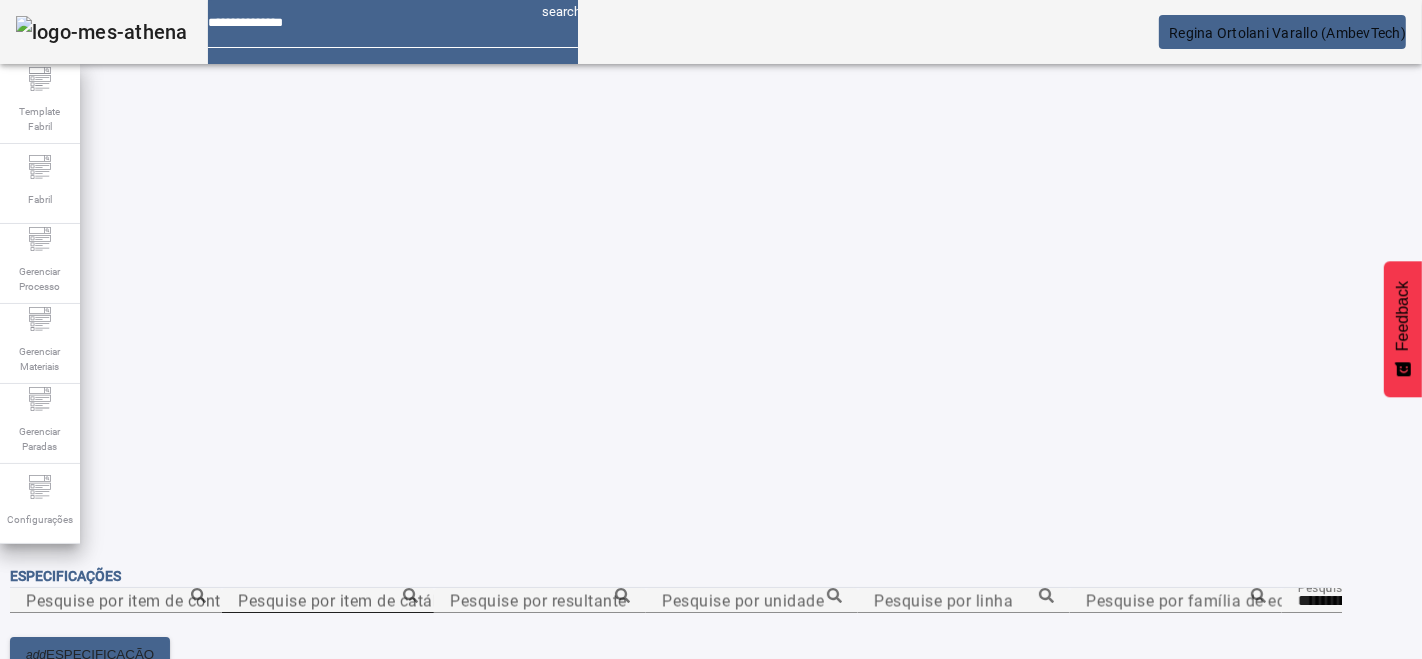 scroll, scrollTop: 90, scrollLeft: 0, axis: vertical 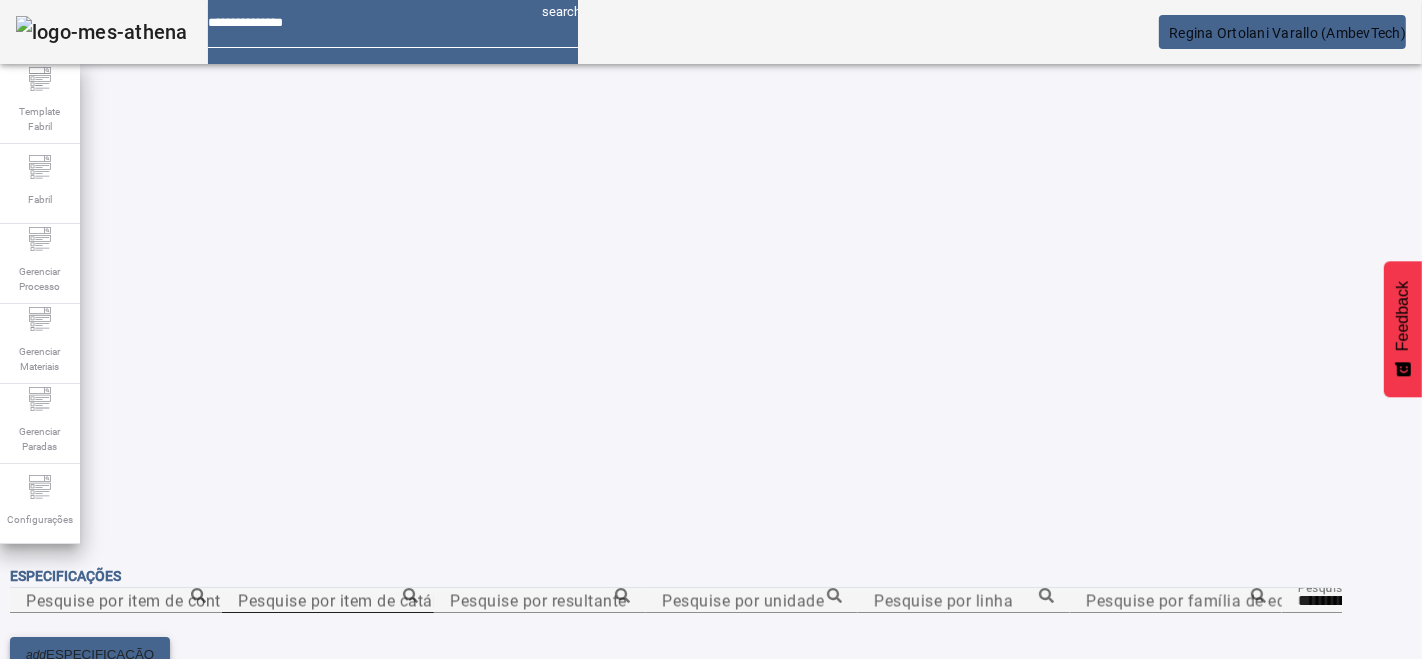 click on "ESPECIFICAÇÃO" 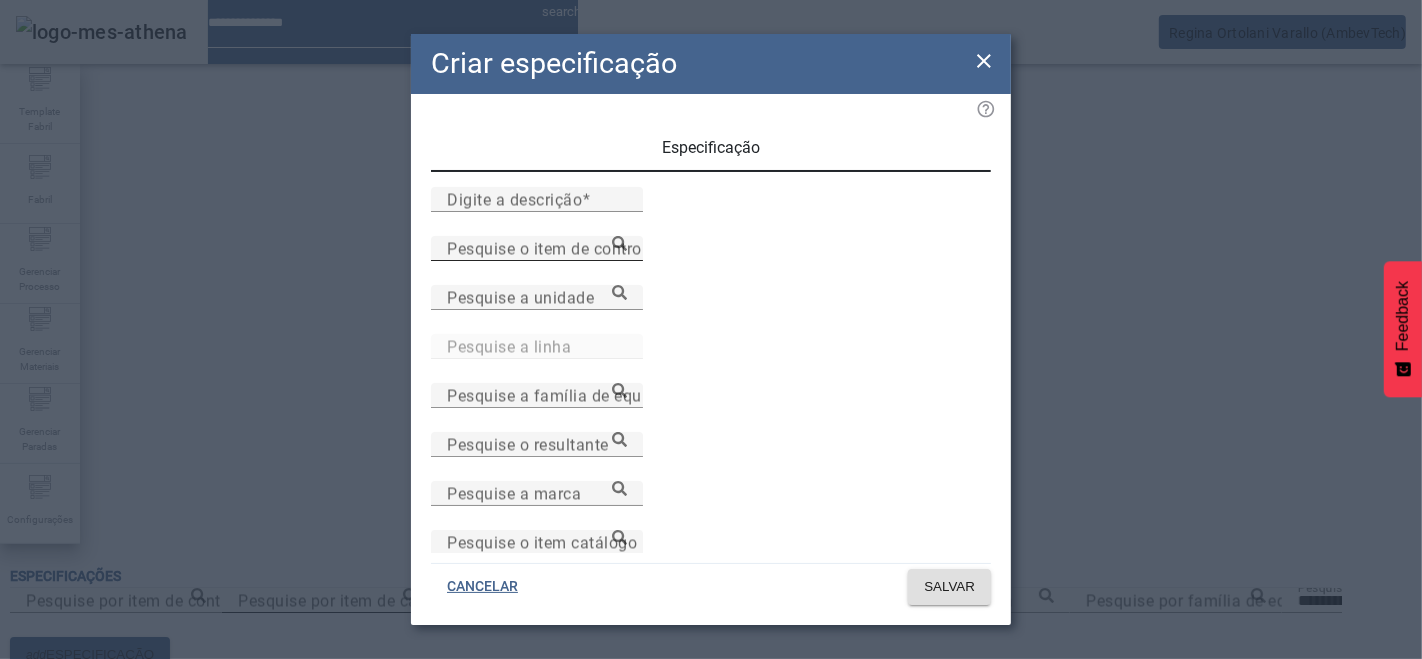click on "Pesquise o item de controle" at bounding box center [537, 248] 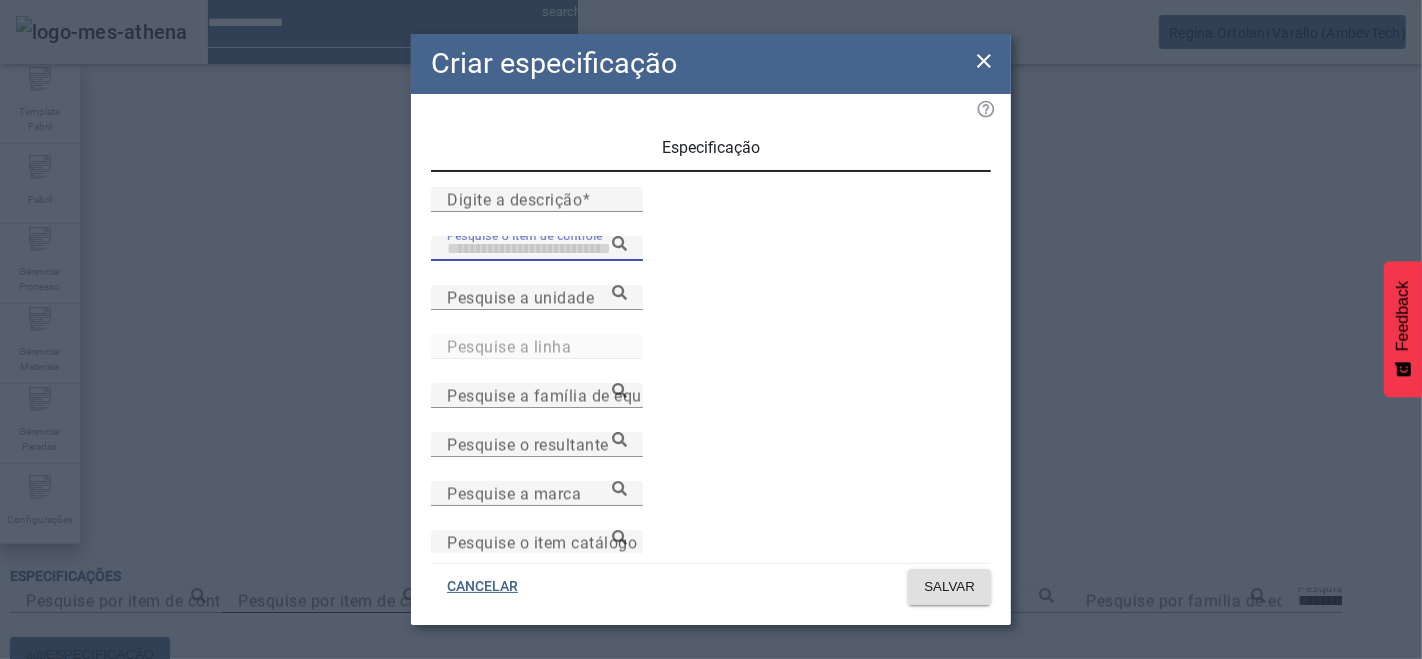 paste on "**********" 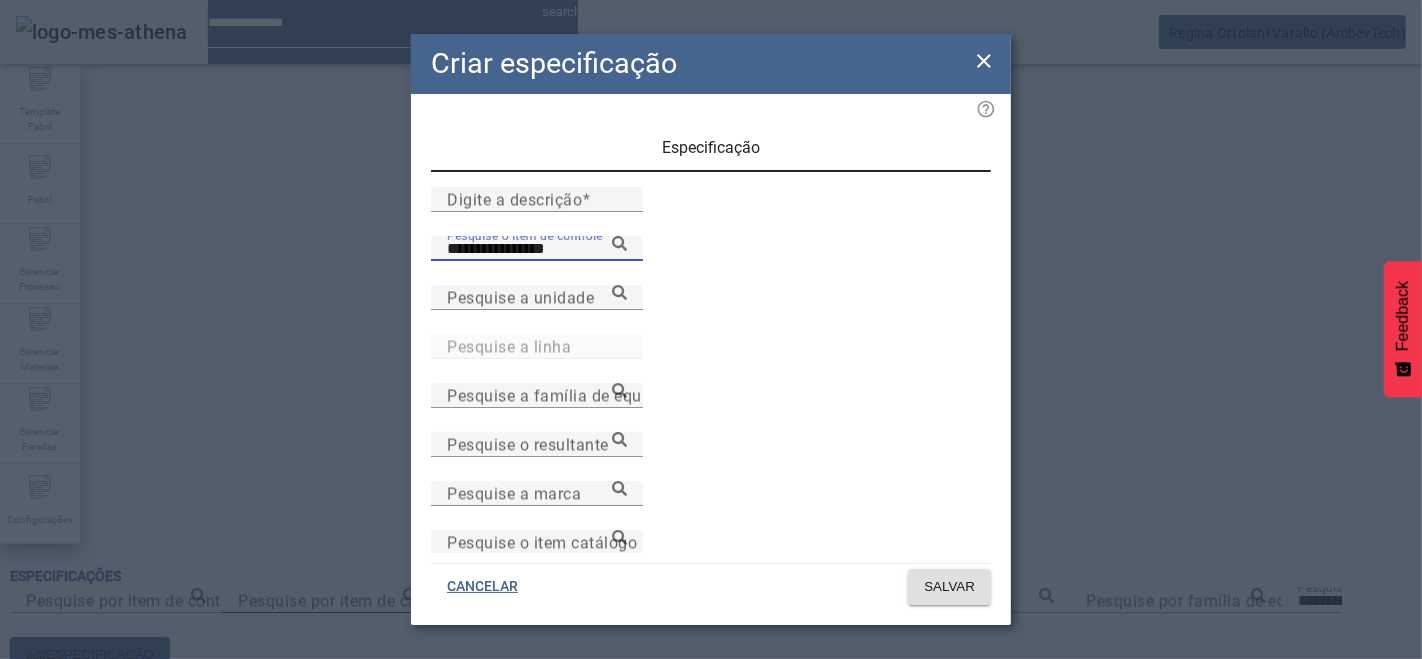 type on "**********" 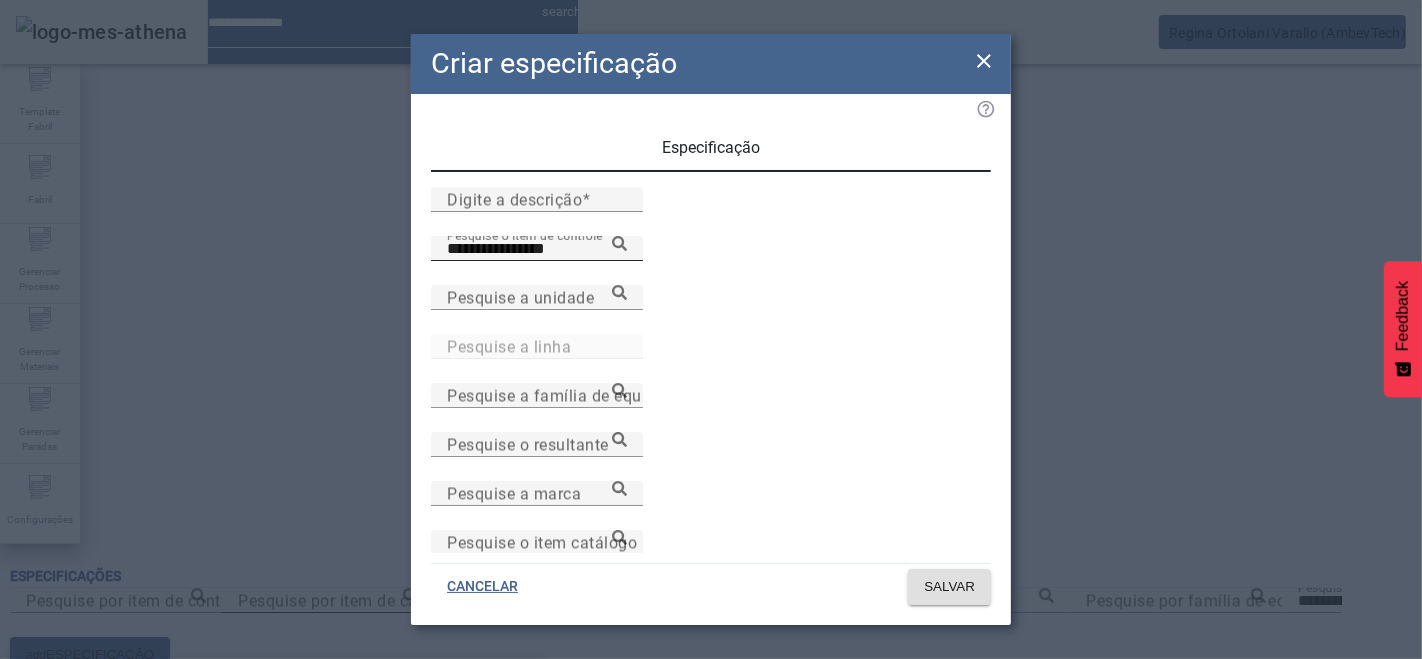 click on "Cor 1 + 5-XC-BAM" at bounding box center (271, 691) 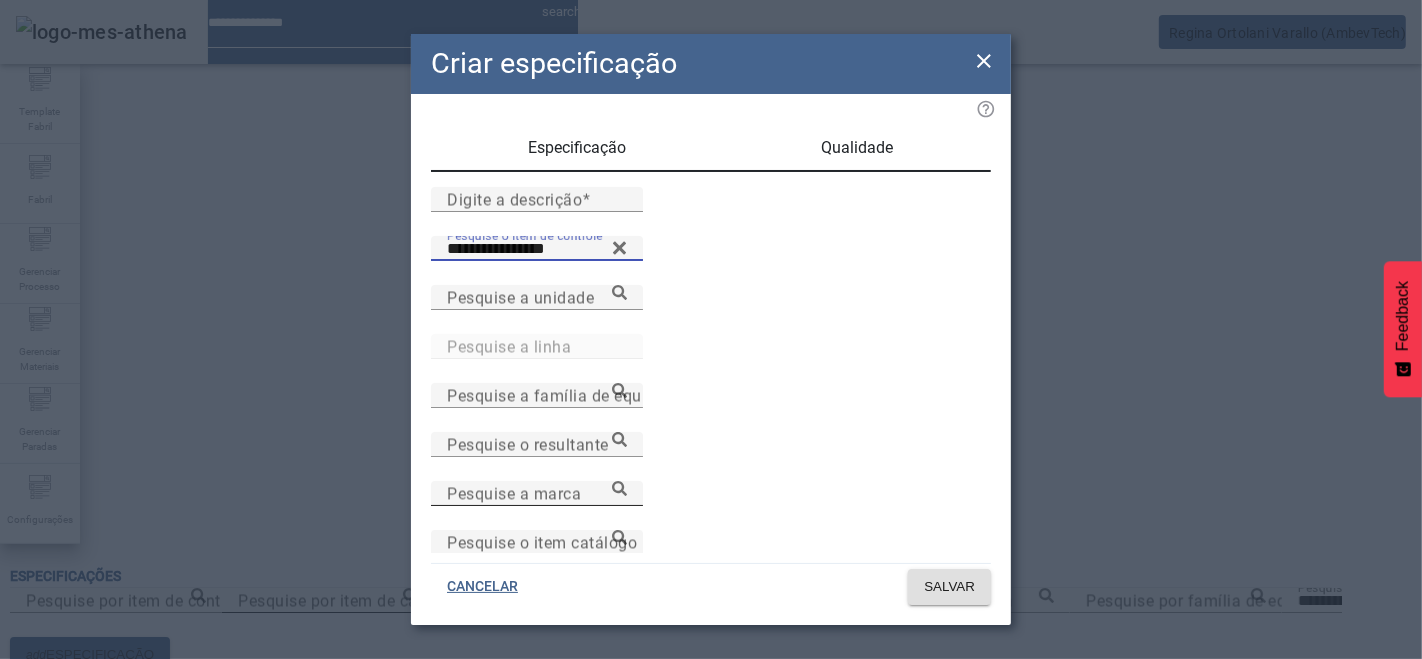 click on "Pesquise a marca" at bounding box center [514, 493] 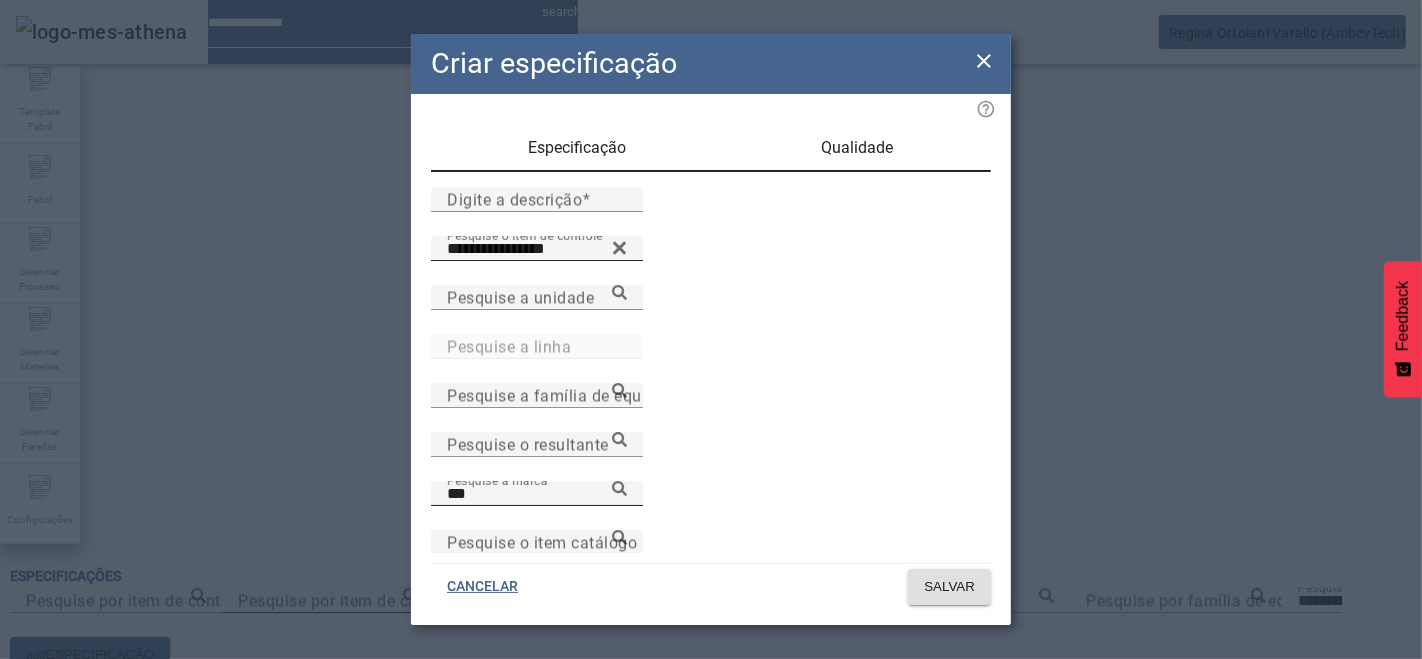 click 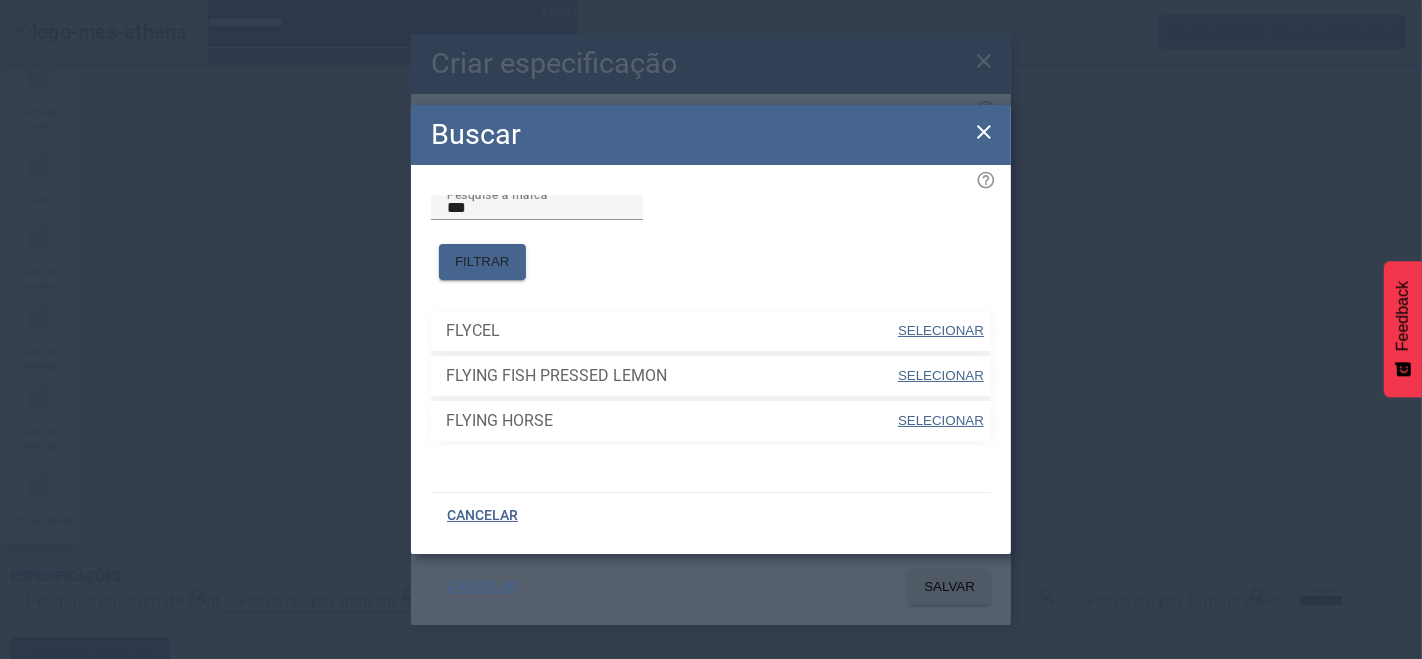 click on "SELECIONAR" at bounding box center (941, 375) 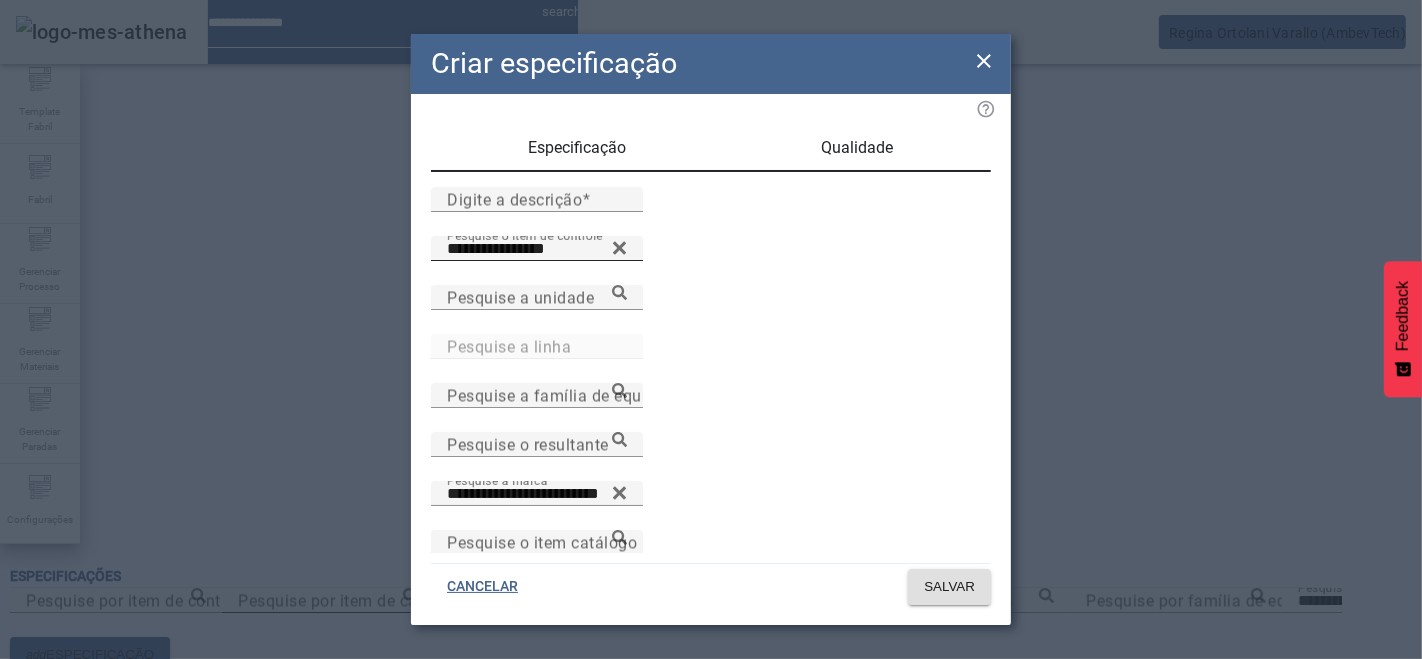 click on "Pesquise o item catálogo" at bounding box center [542, 542] 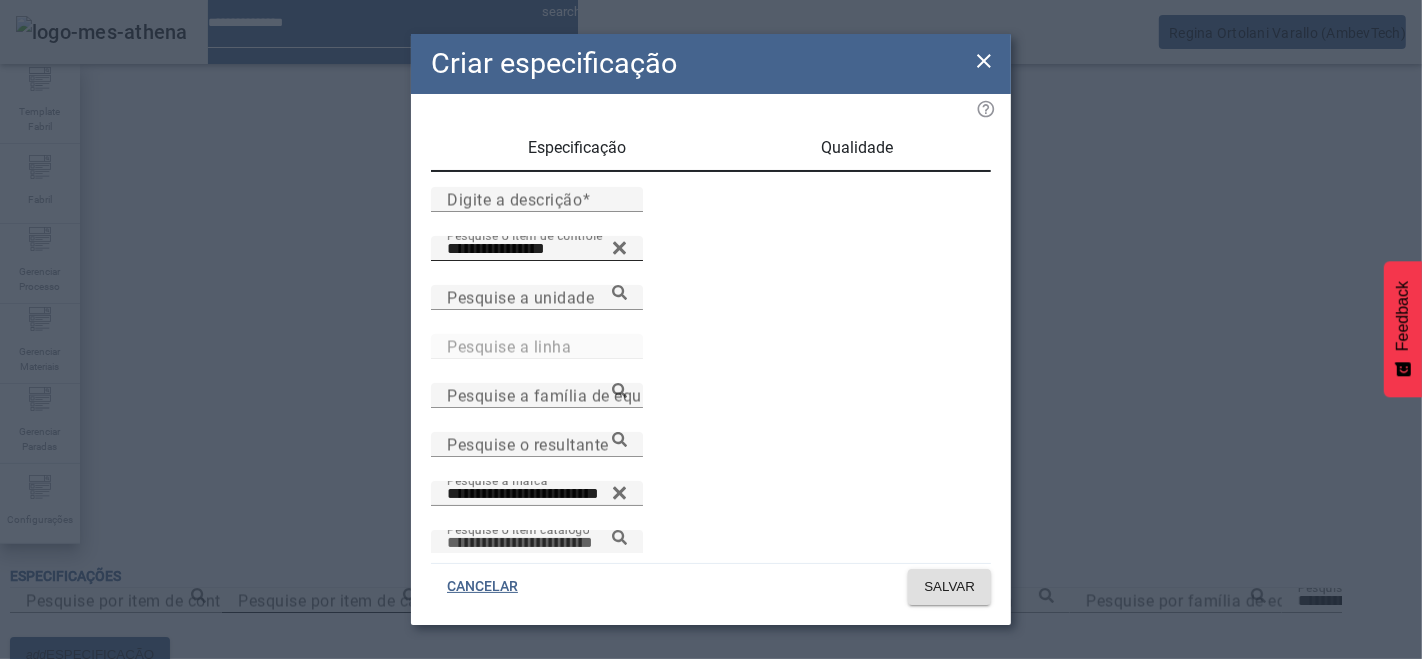 click on "Pesquise o item catálogo" at bounding box center (537, 543) 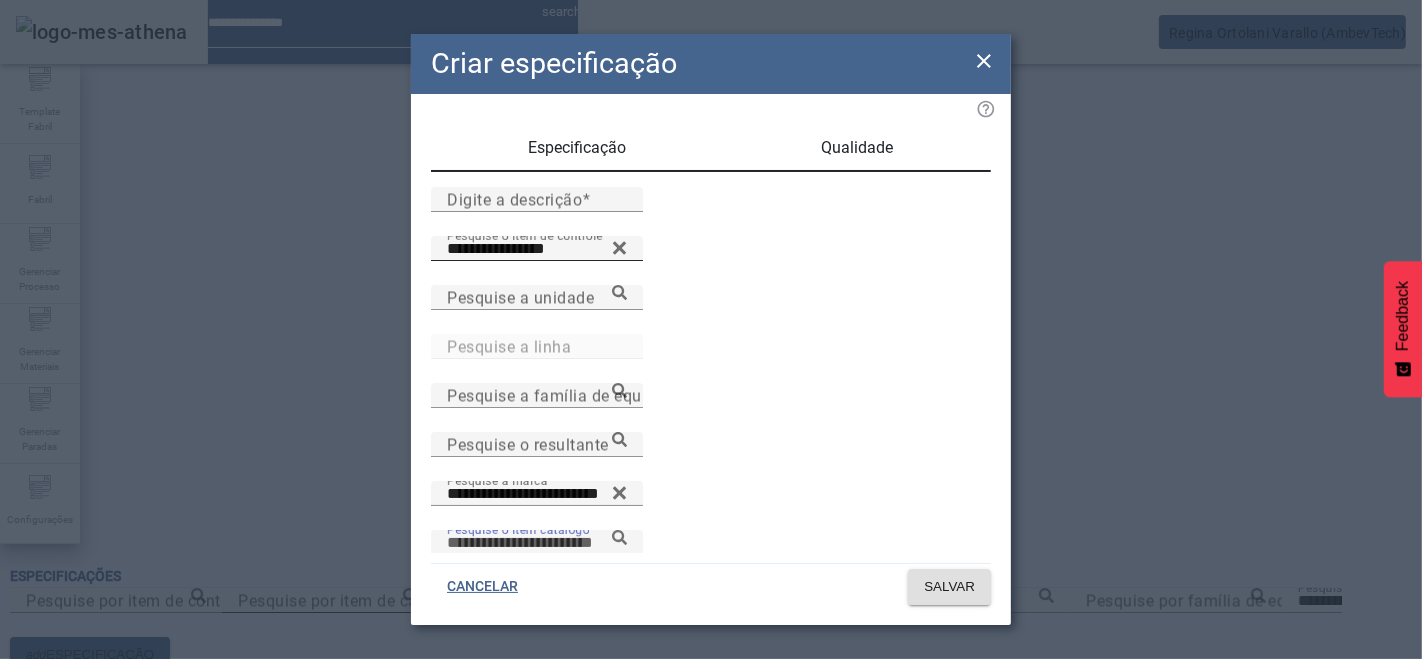 paste on "**********" 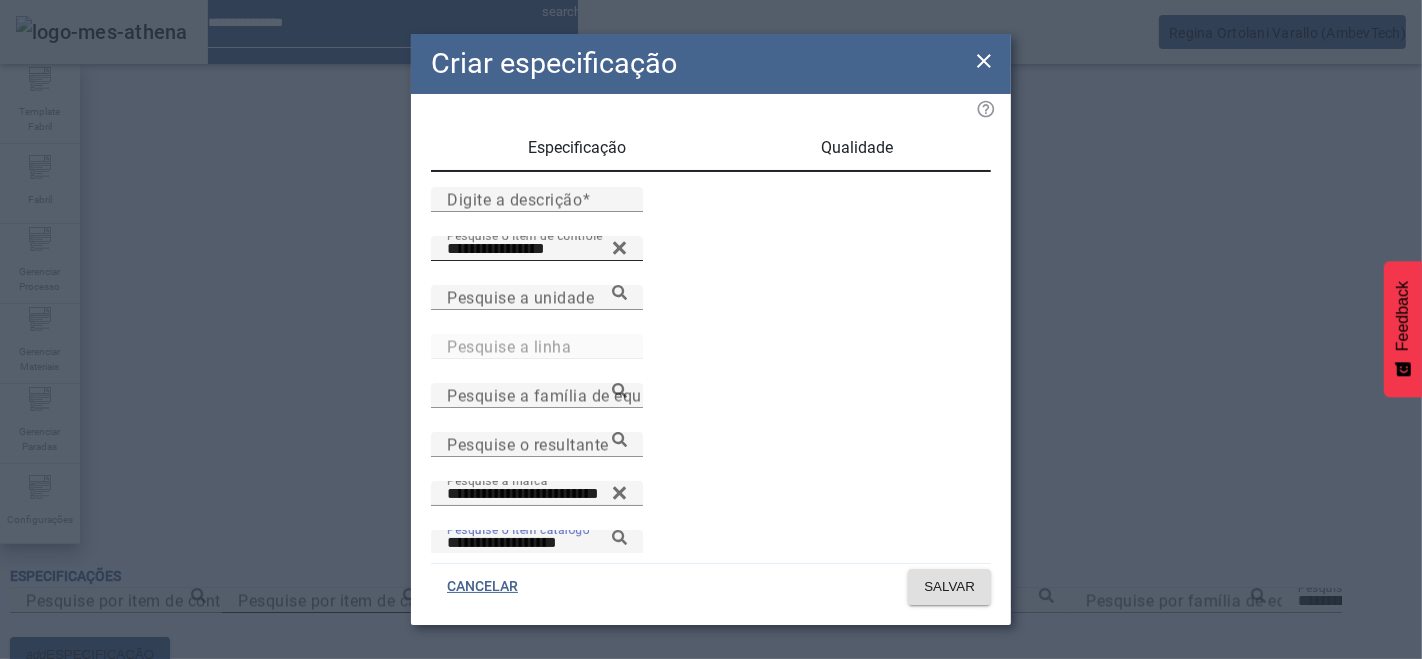 click 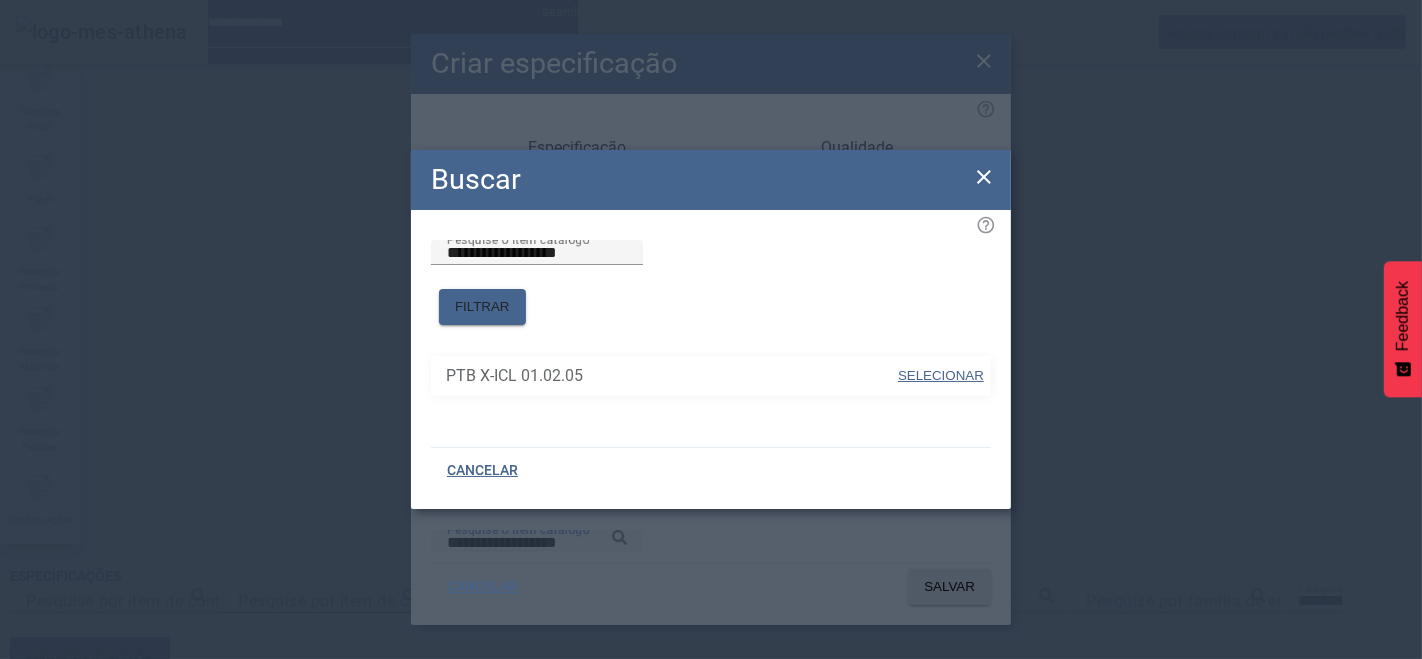 click on "SELECIONAR" at bounding box center (941, 375) 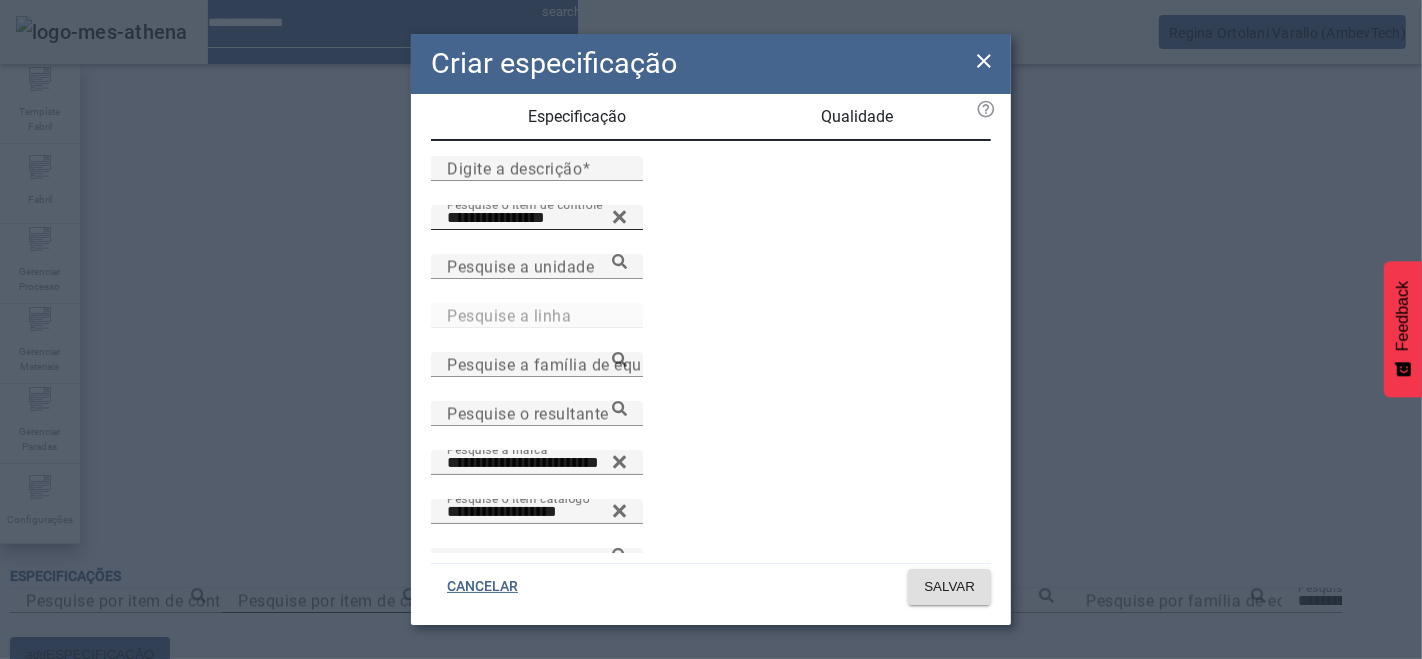 scroll, scrollTop: 0, scrollLeft: 0, axis: both 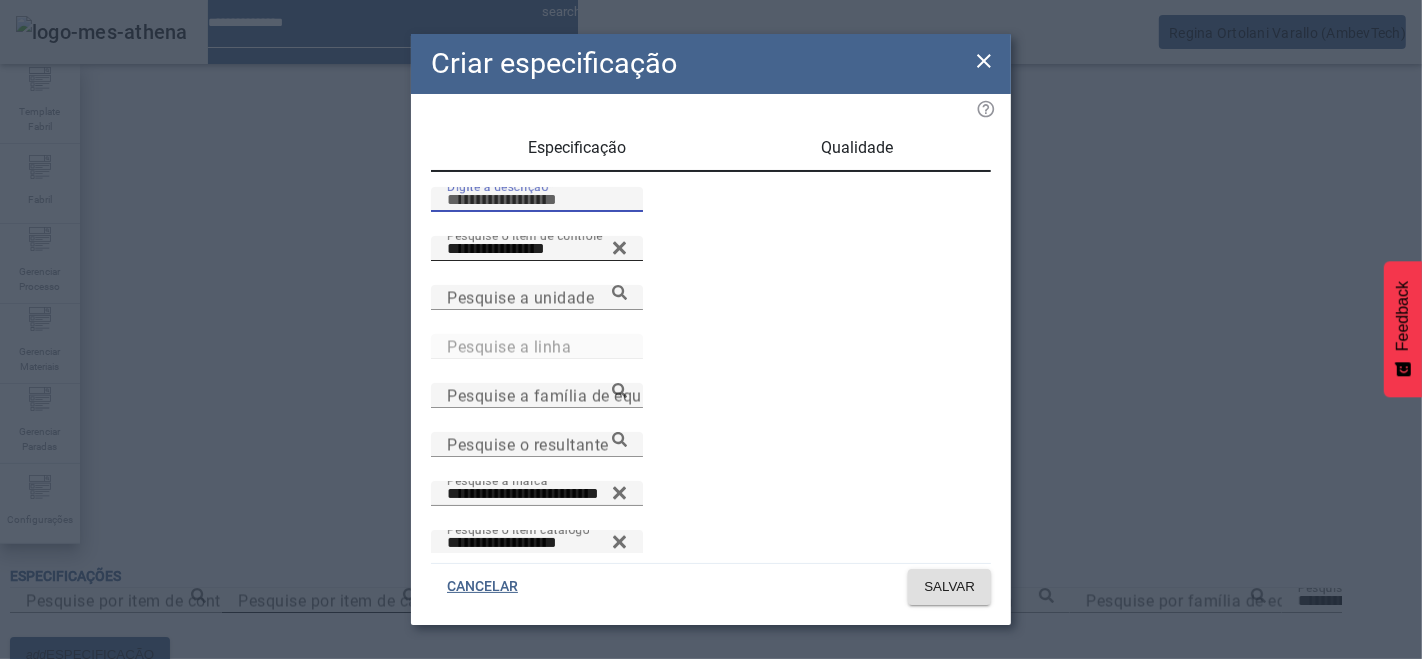 click on "Digite a descrição" at bounding box center (537, 200) 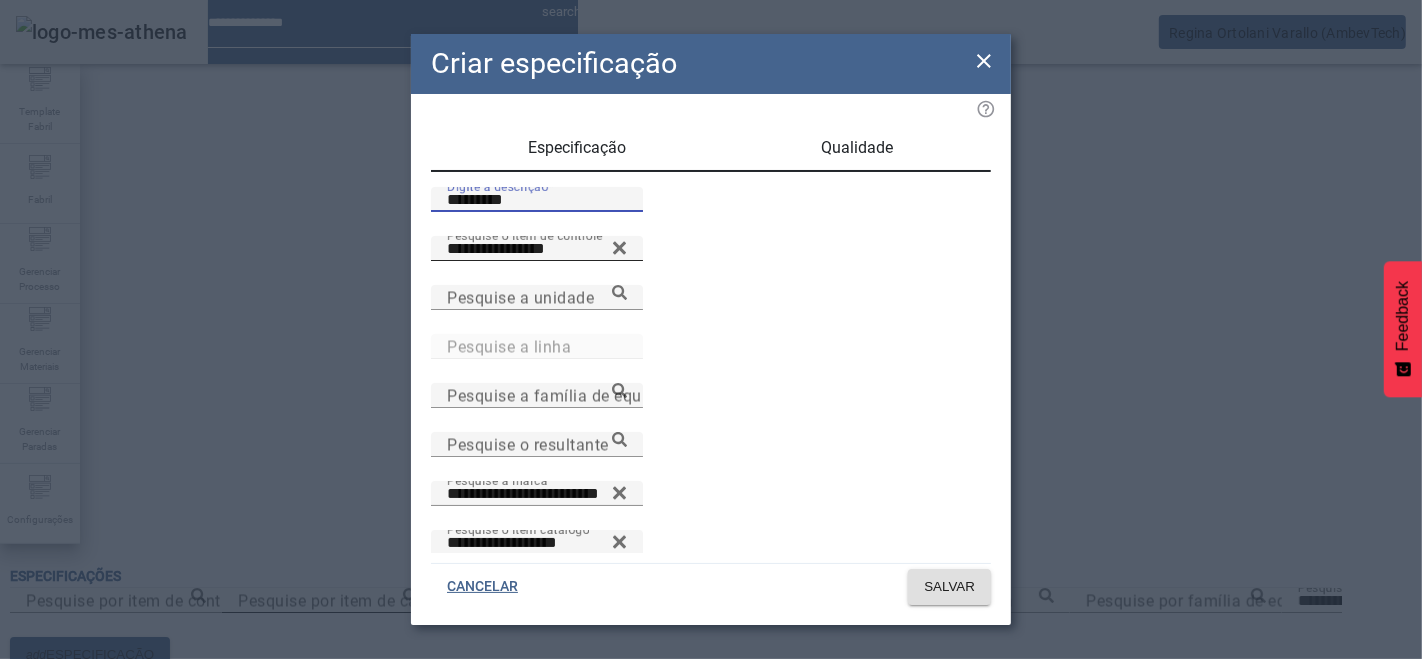 type on "*********" 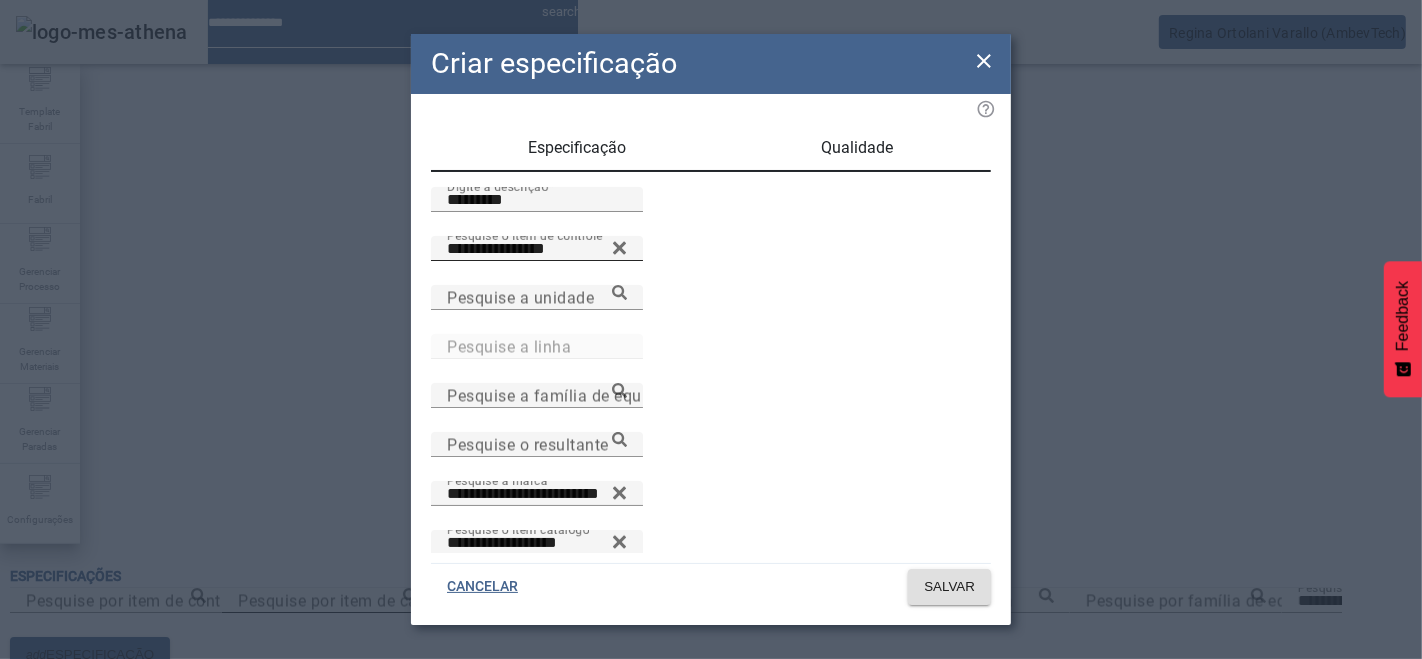 click on "Qualidade" at bounding box center (858, 148) 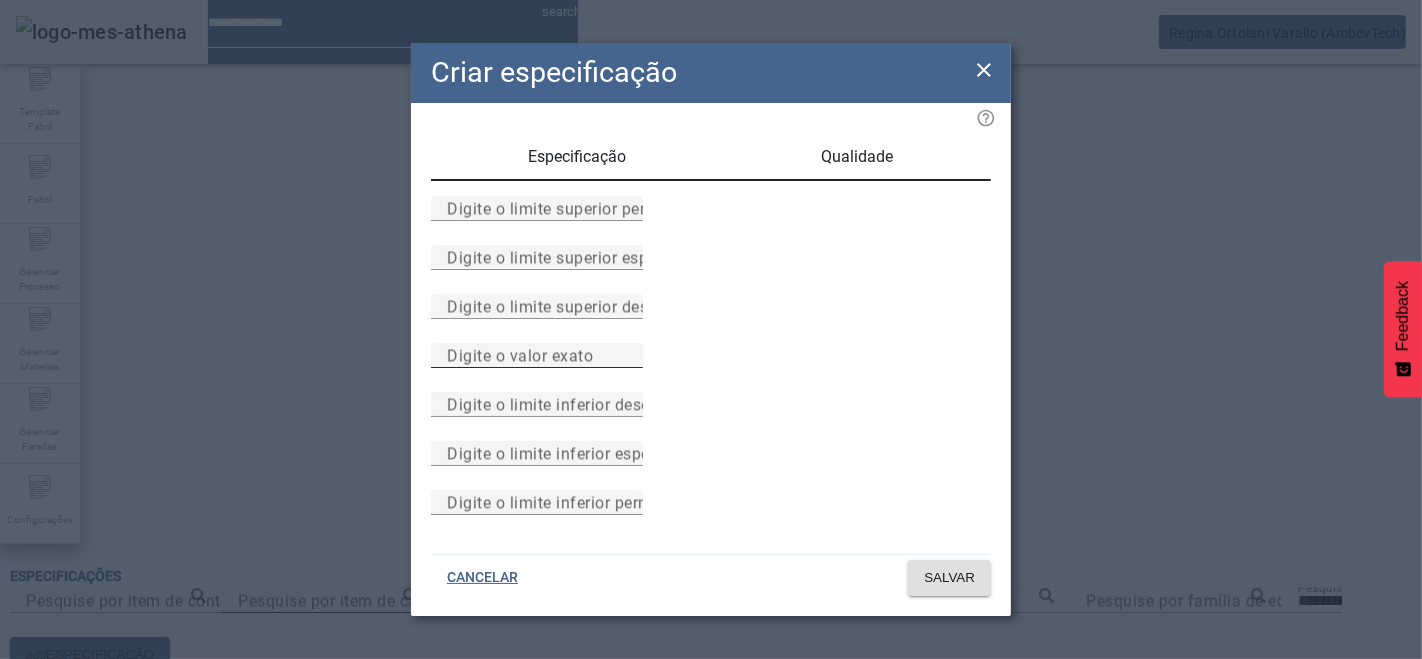 scroll, scrollTop: 184, scrollLeft: 0, axis: vertical 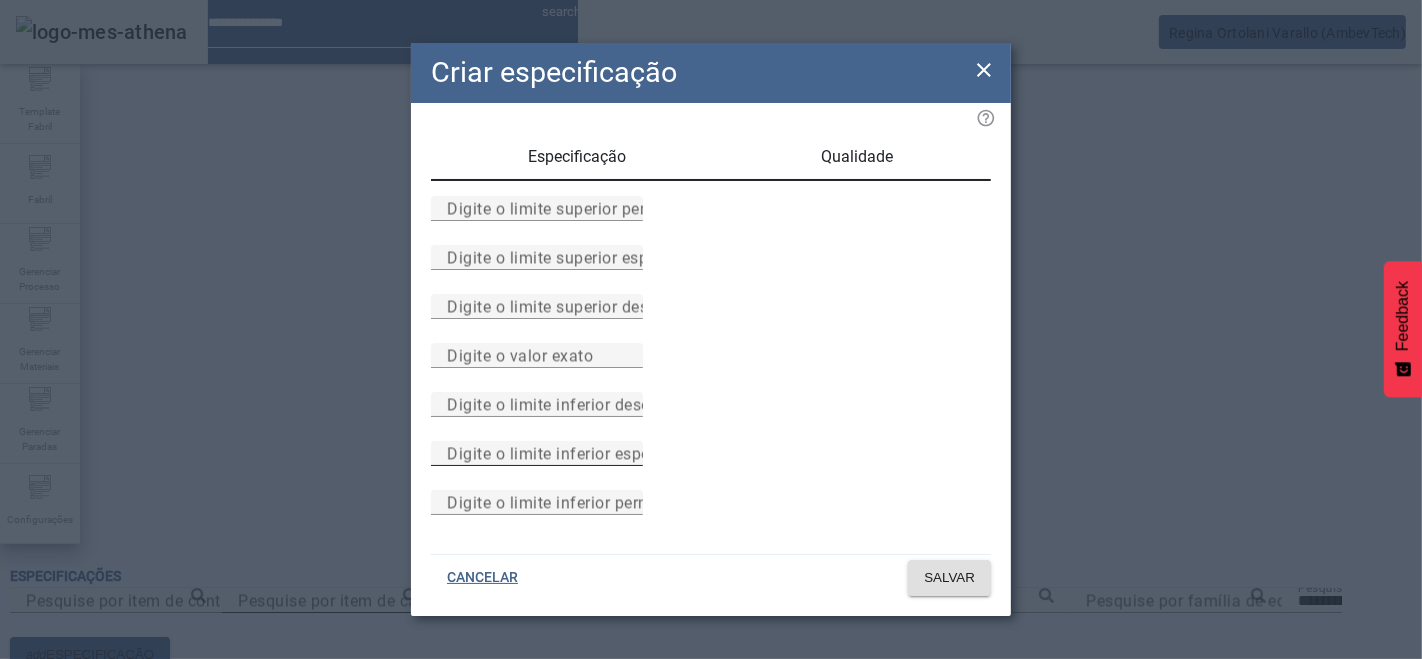 click on "Digite o limite inferior especificado" at bounding box center [579, 453] 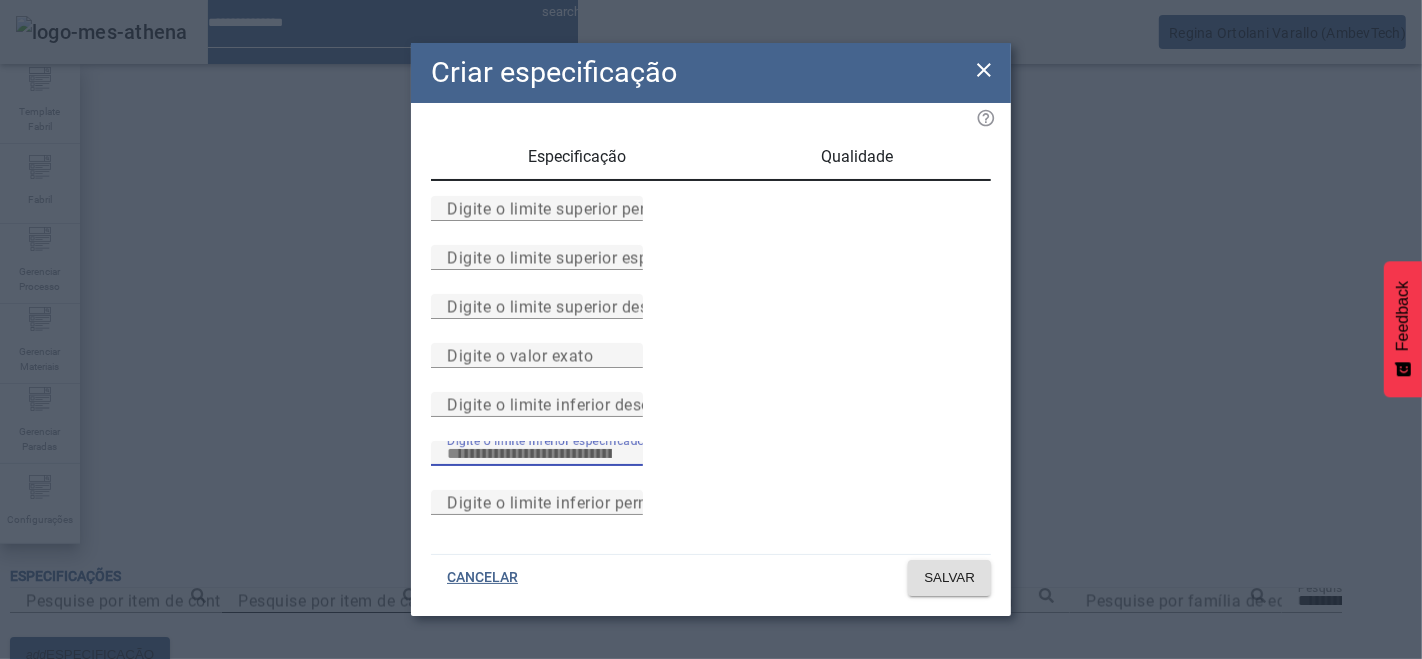scroll, scrollTop: 0, scrollLeft: 0, axis: both 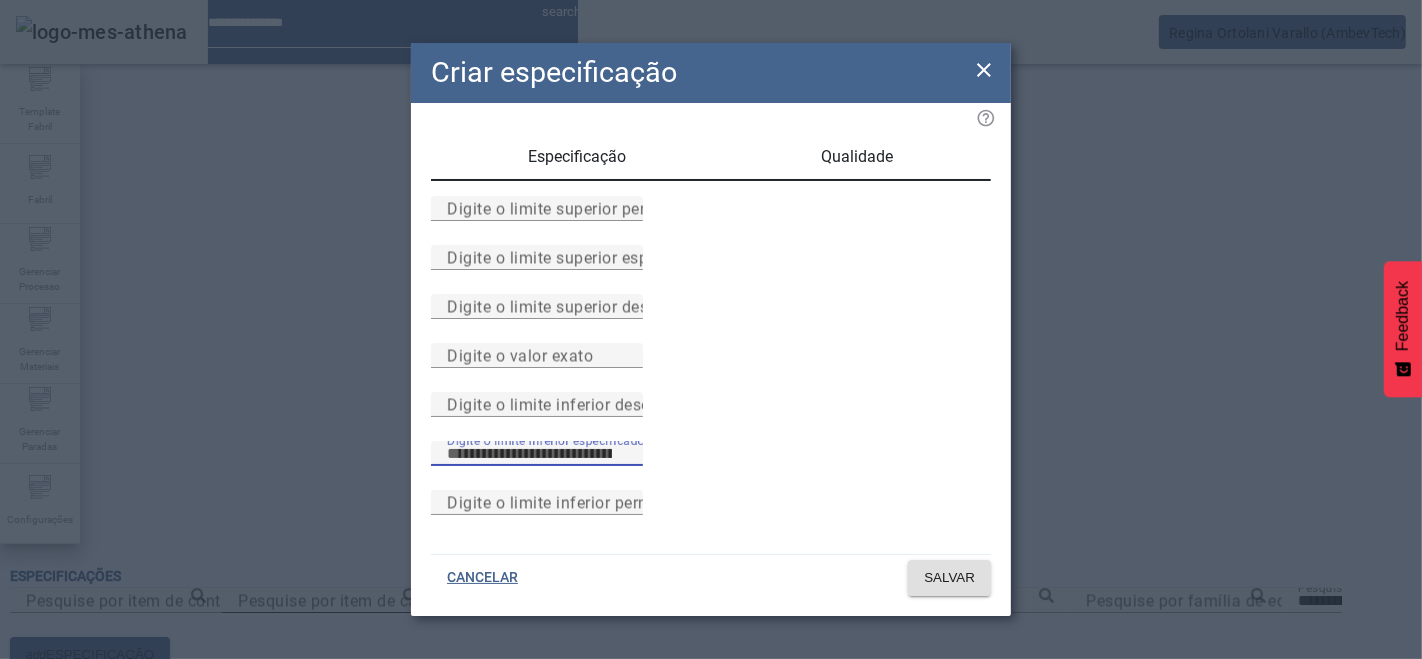 type on "*" 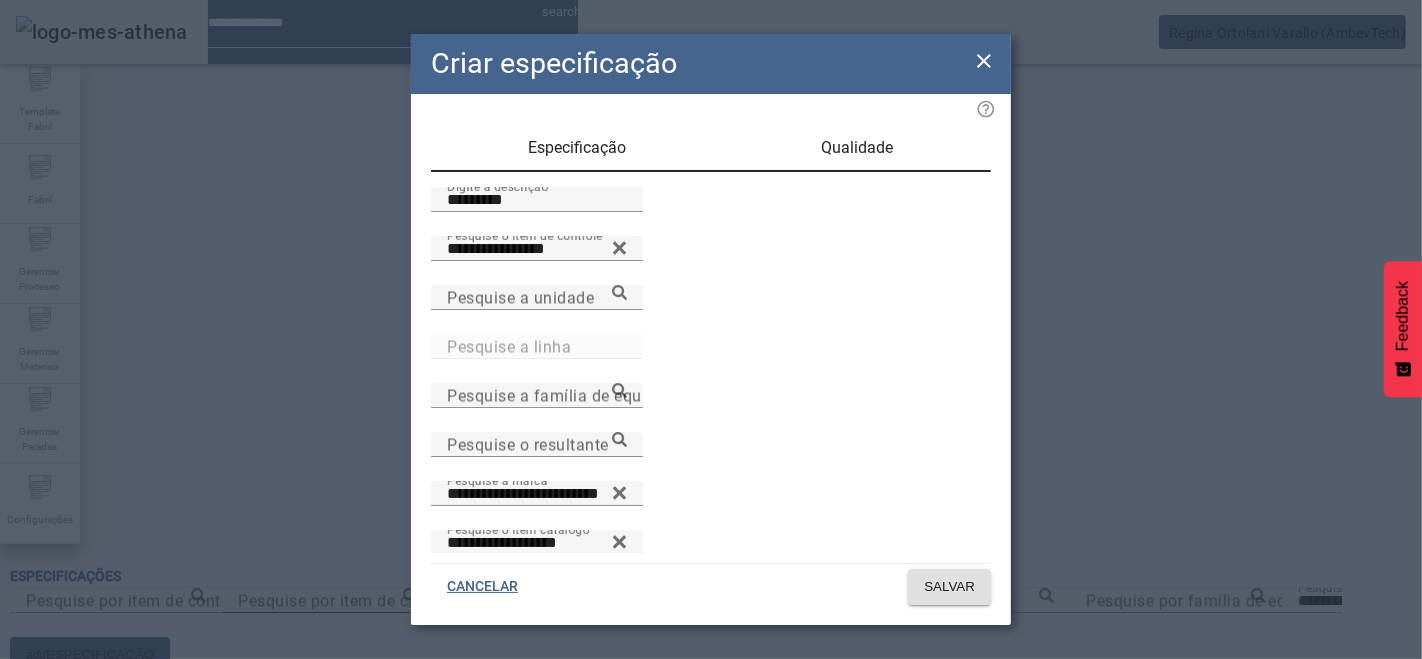 scroll, scrollTop: 105, scrollLeft: 0, axis: vertical 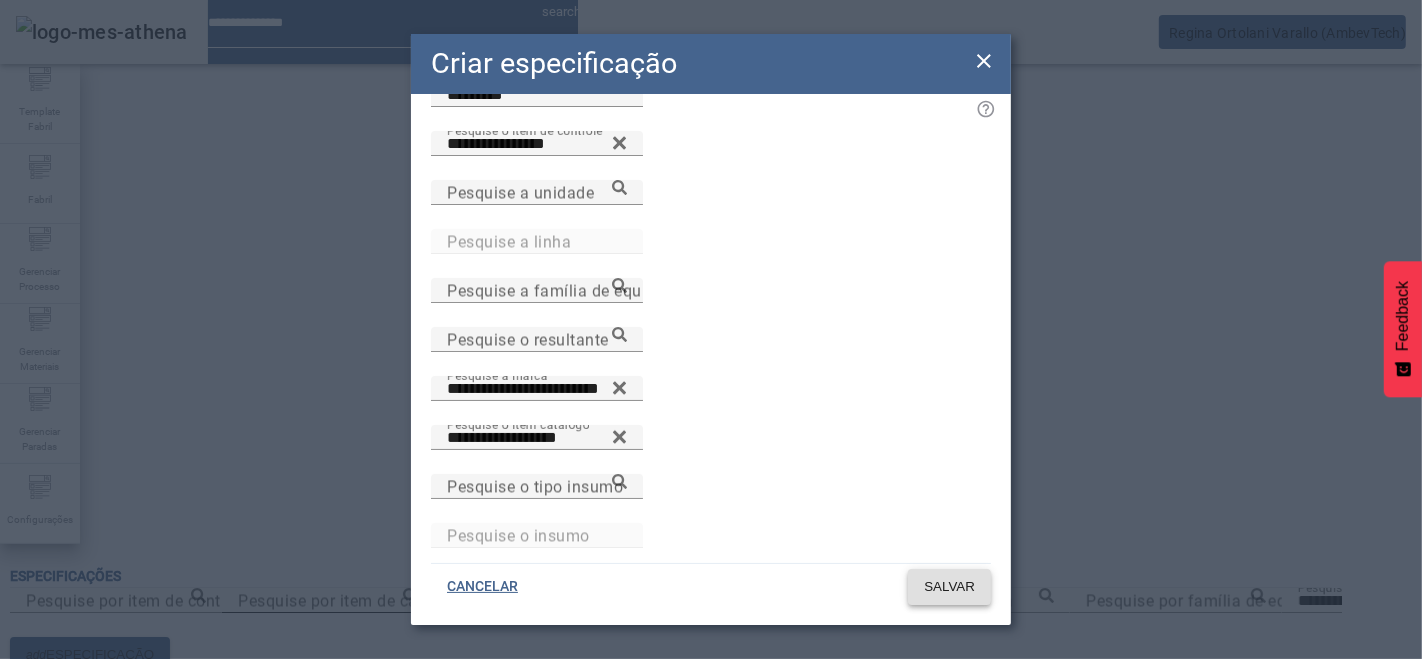 click on "SALVAR" 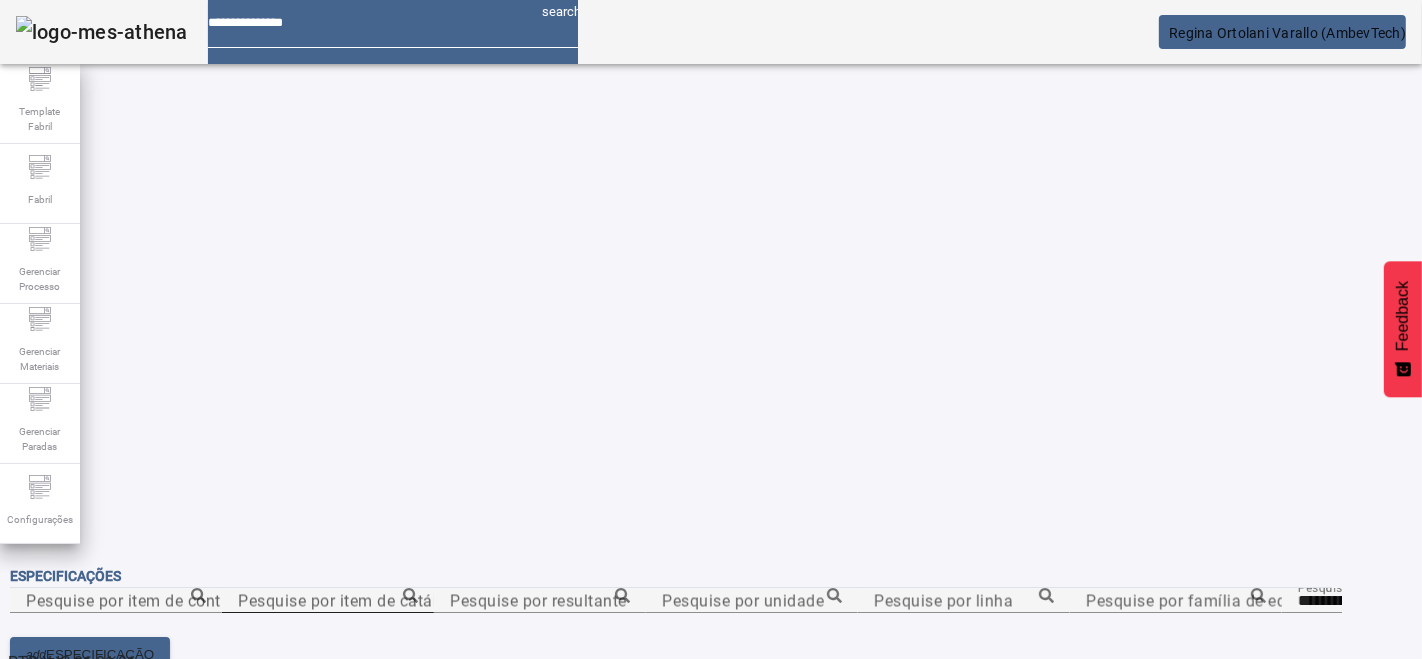 scroll, scrollTop: 140, scrollLeft: 0, axis: vertical 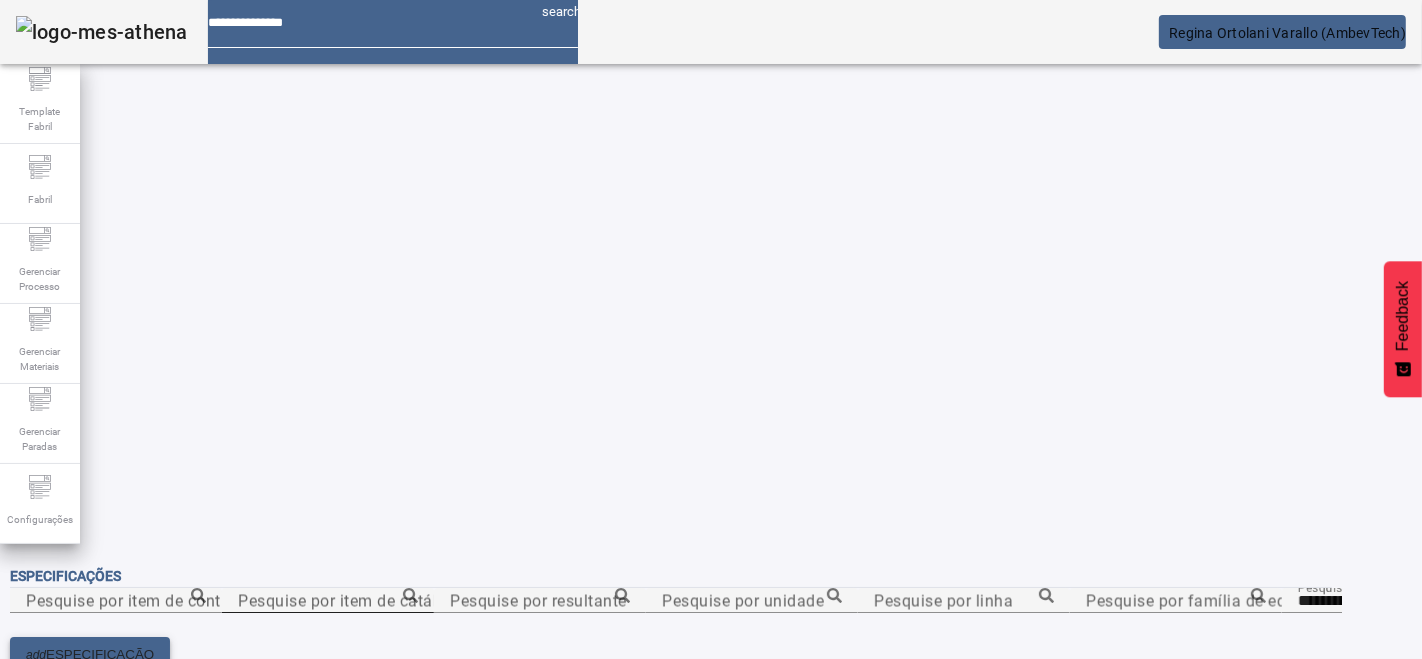 click on "ESPECIFICAÇÃO" 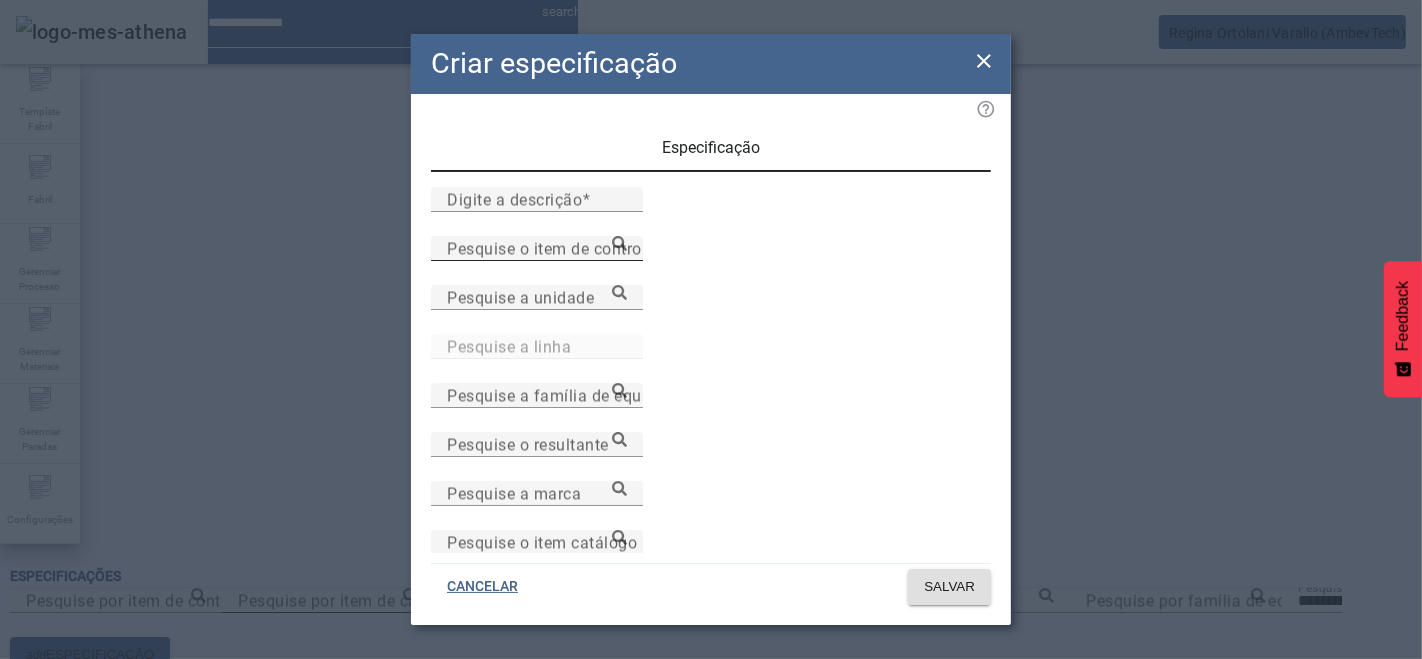 click on "Pesquise o item de controle" at bounding box center (551, 248) 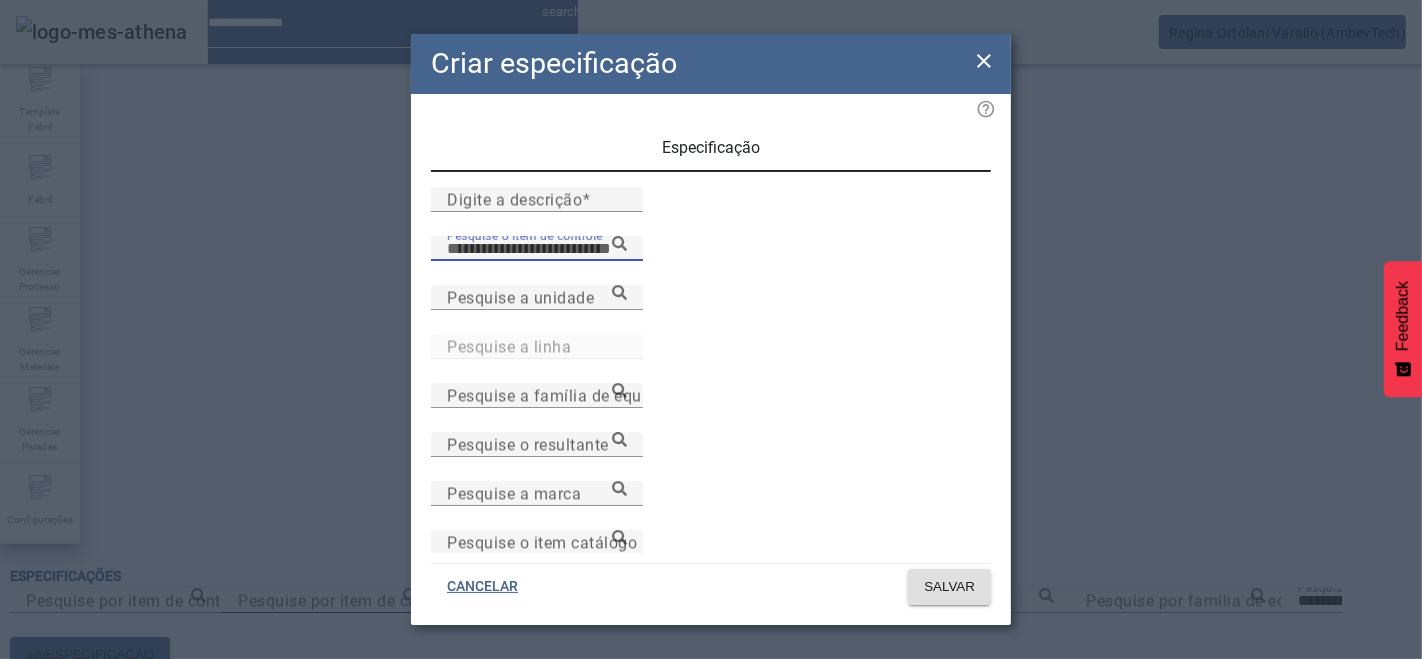 paste on "**********" 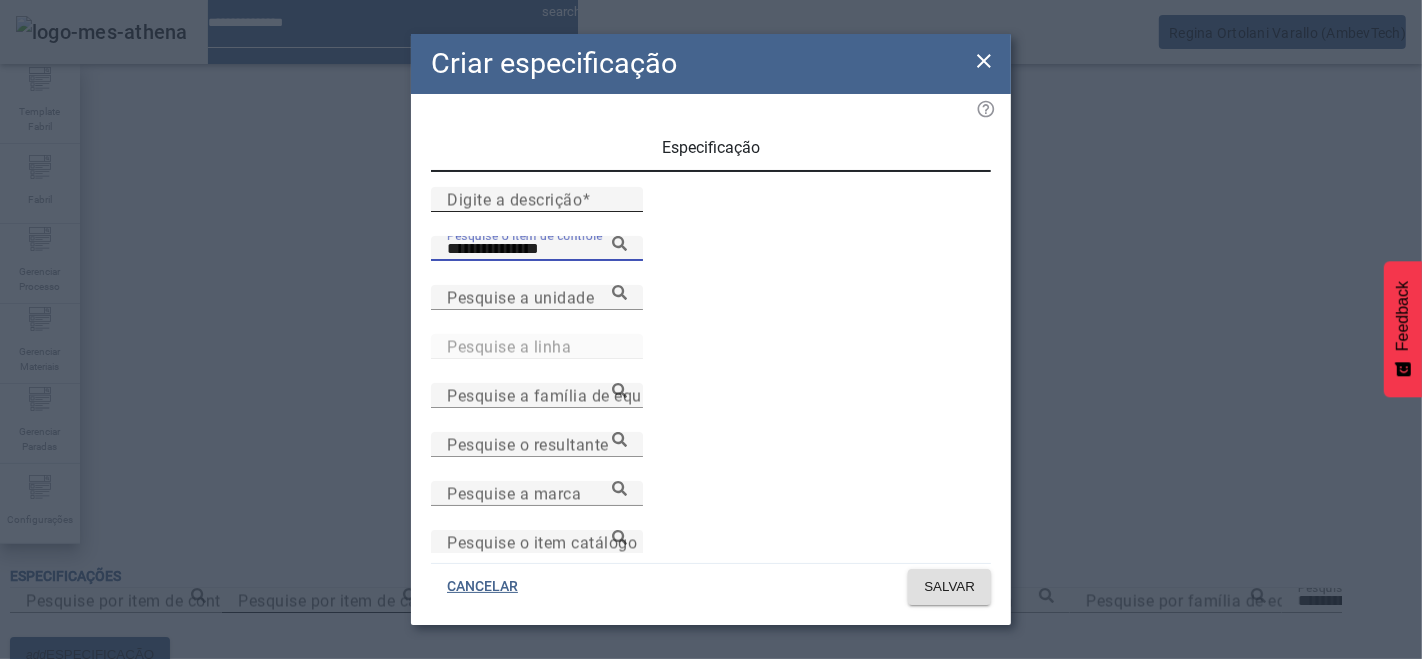 type on "**********" 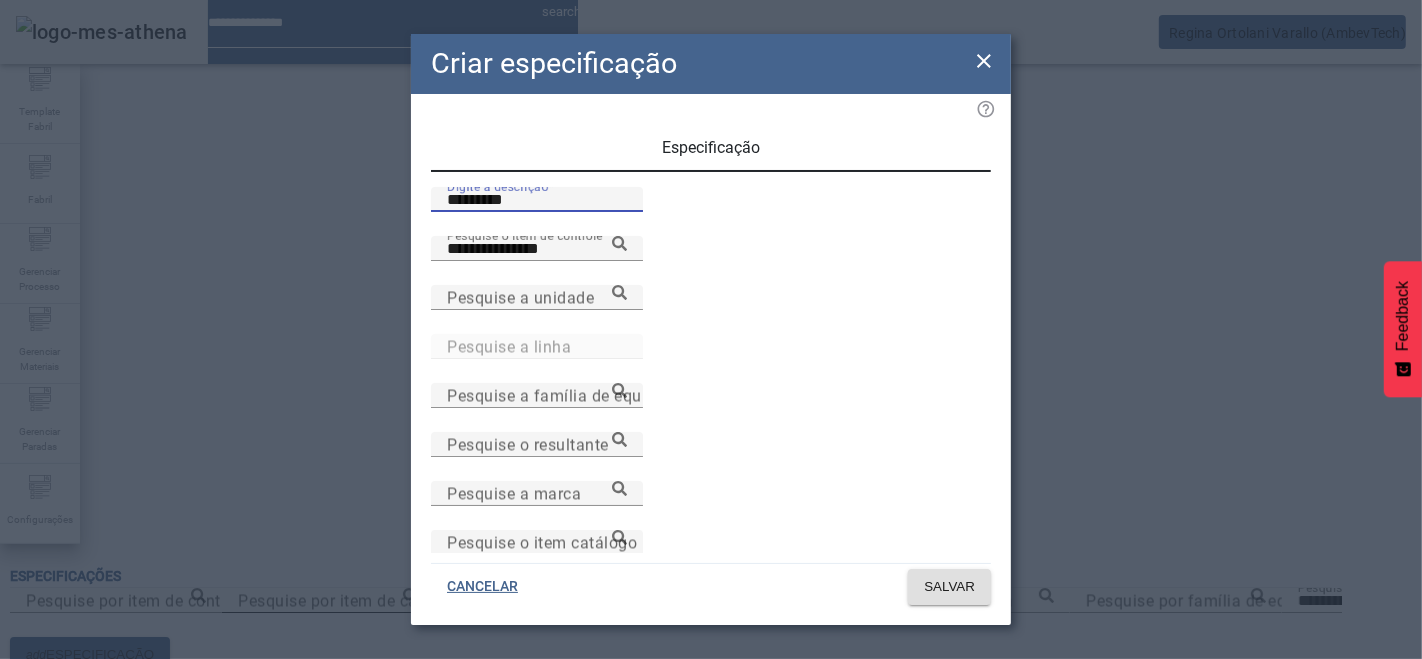 type on "*********" 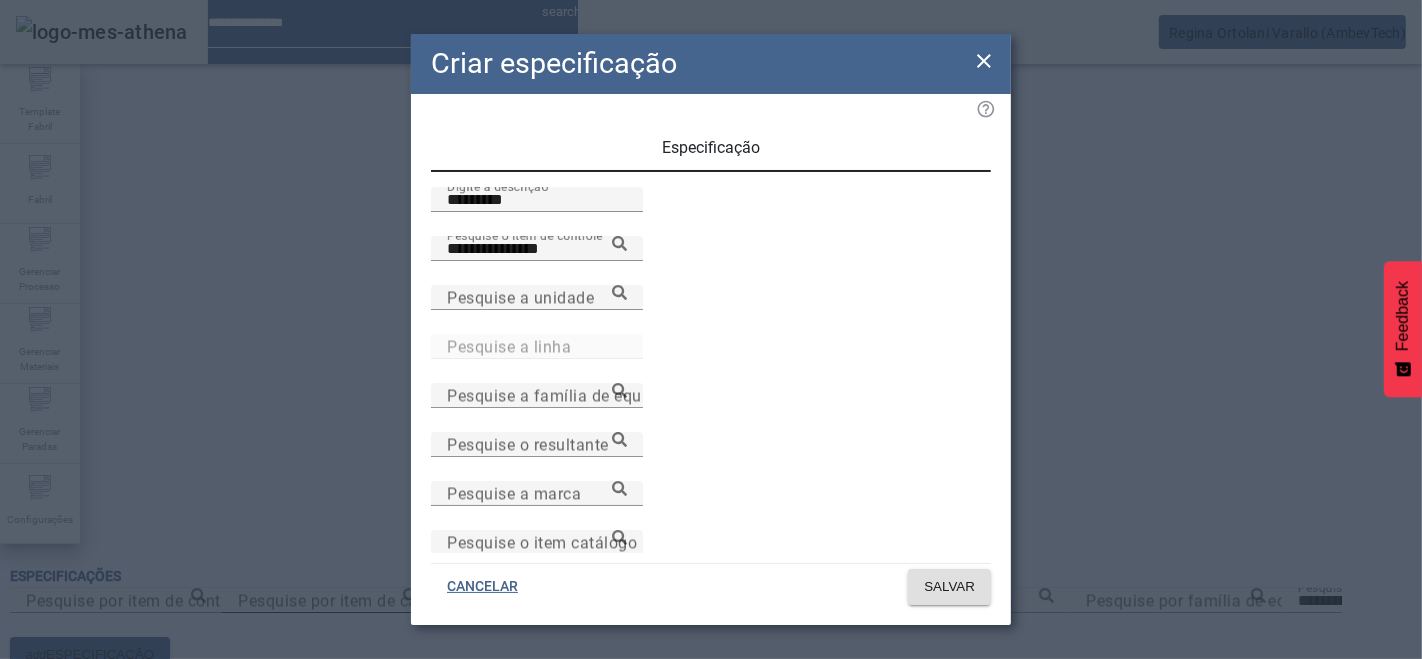 click on "Pesquise o item catálogo" at bounding box center [542, 542] 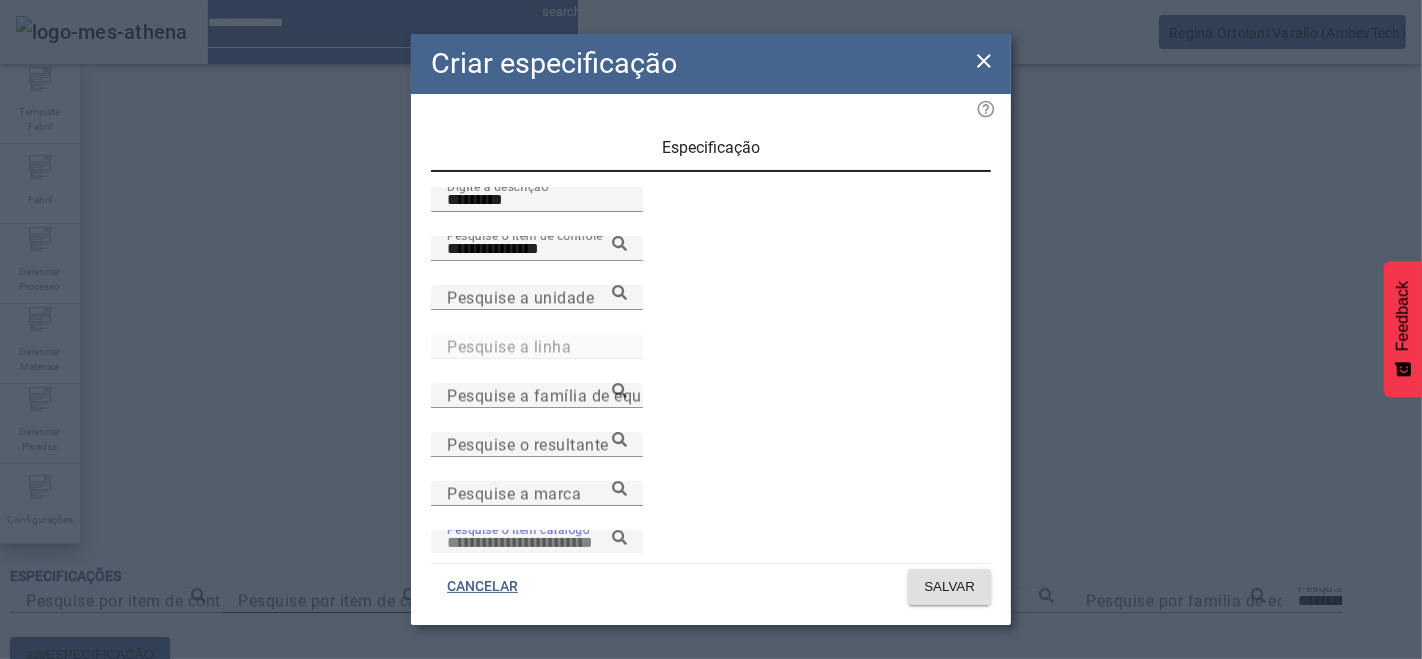 paste on "**********" 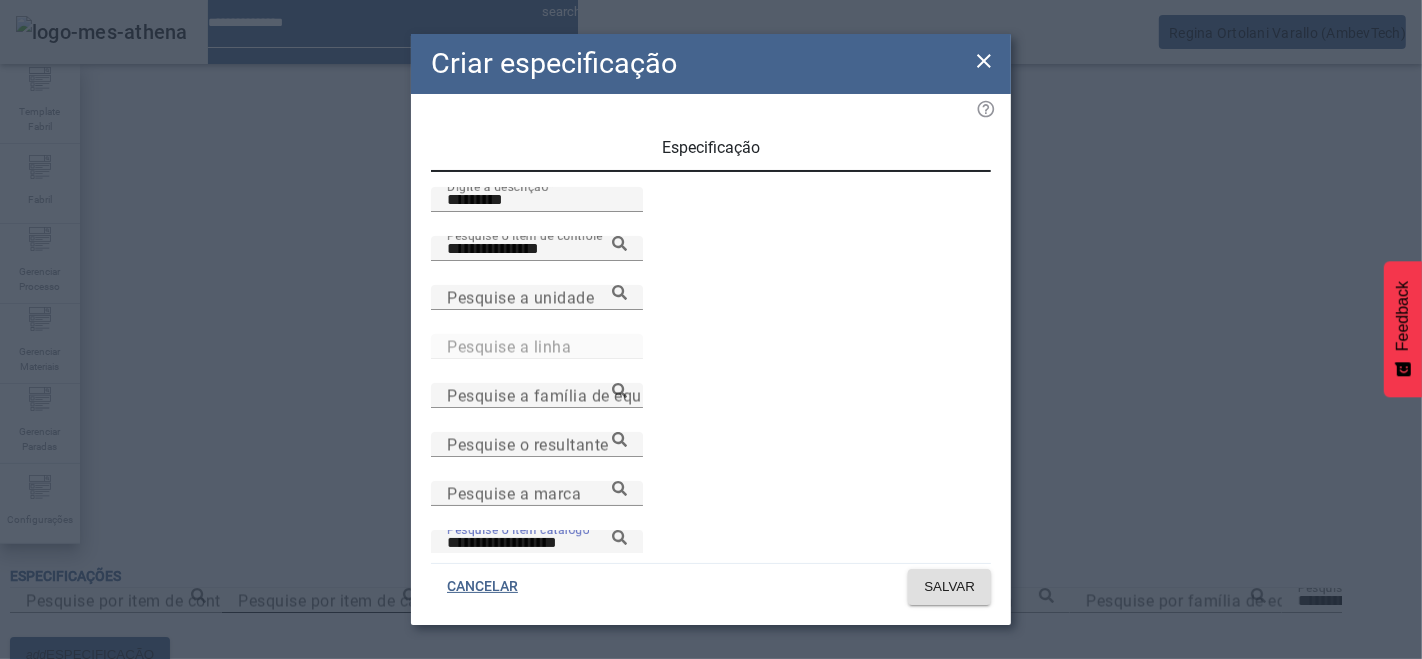 click 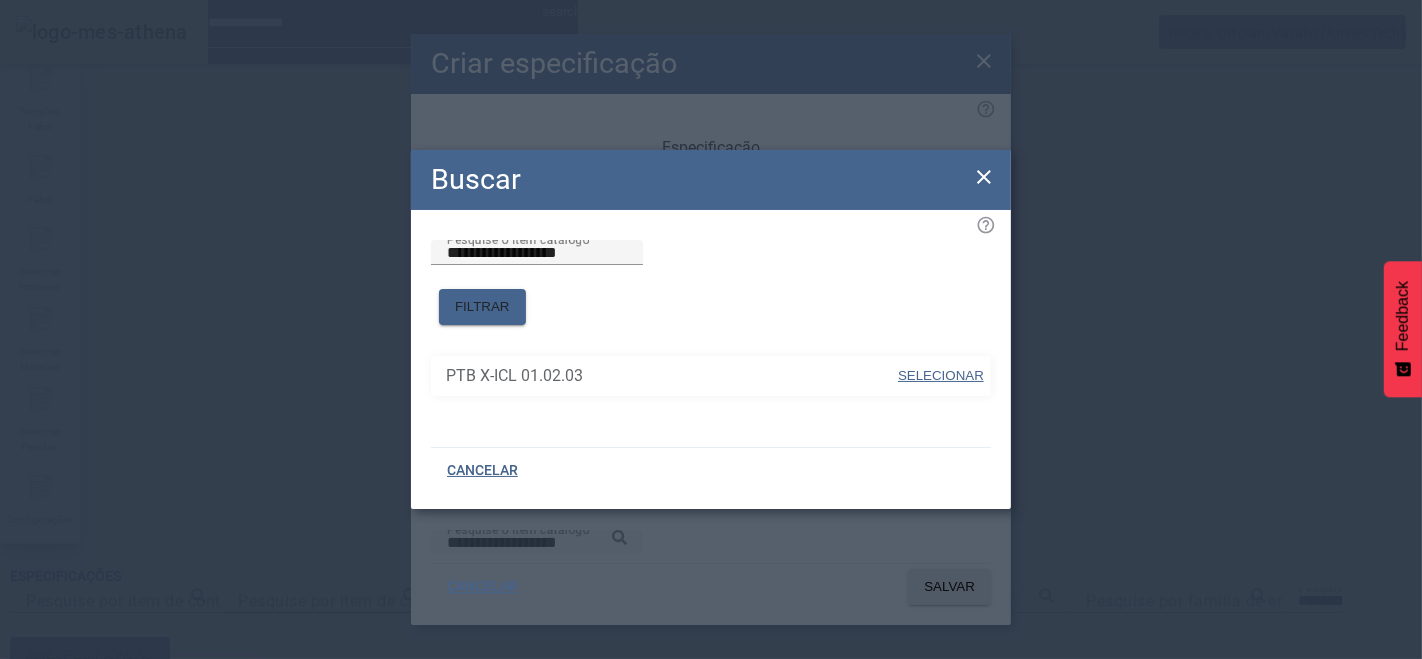 drag, startPoint x: 946, startPoint y: 355, endPoint x: 817, endPoint y: 404, distance: 137.99275 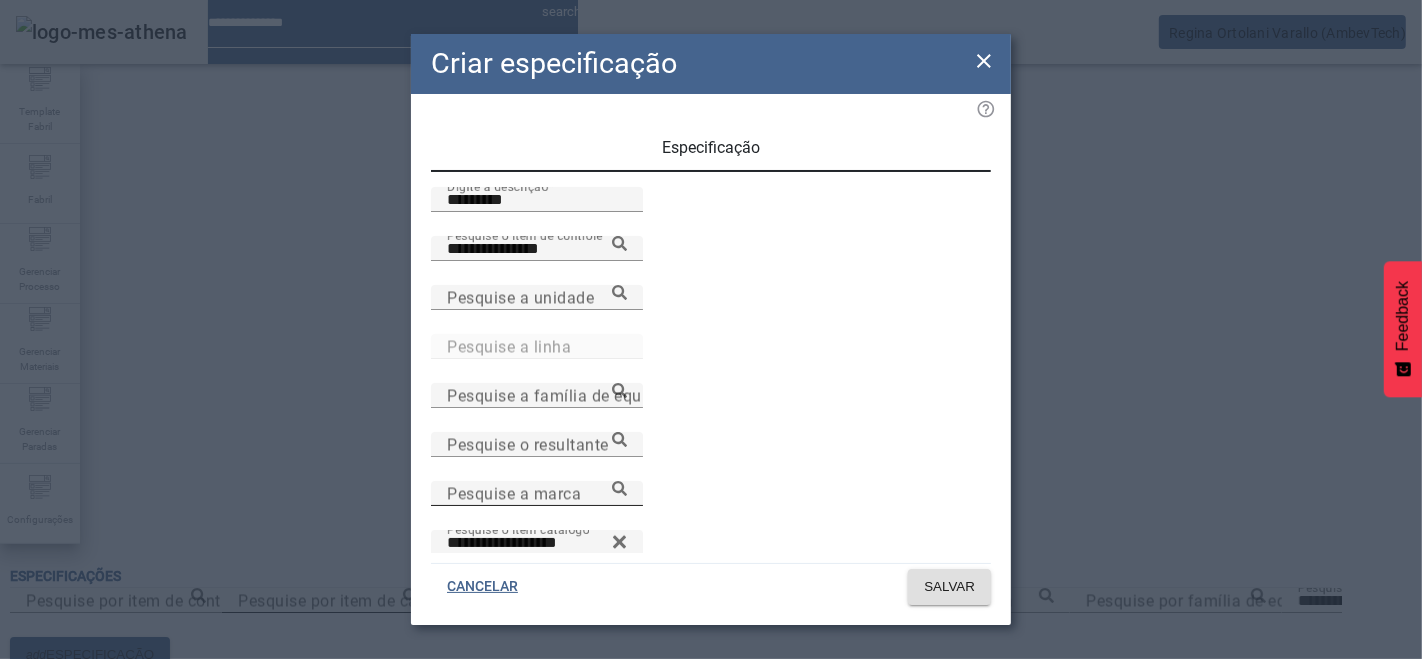 click on "Pesquise a marca" at bounding box center (537, 494) 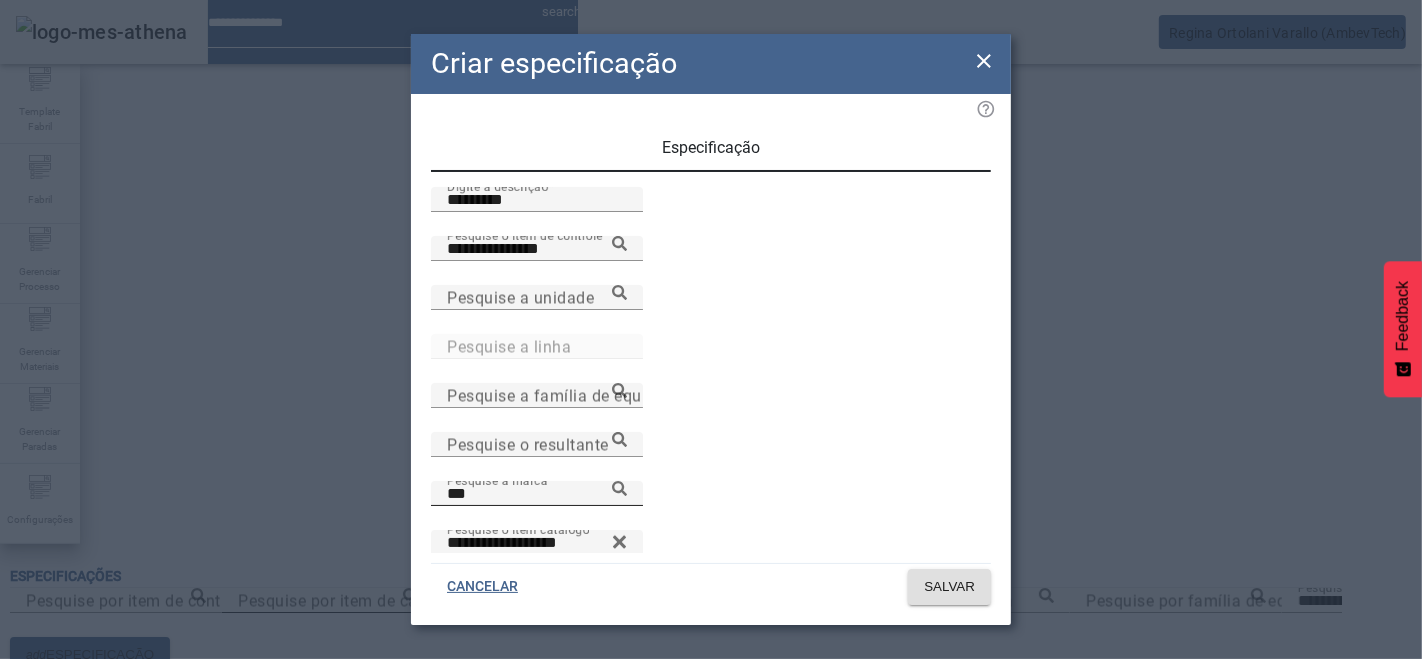 click 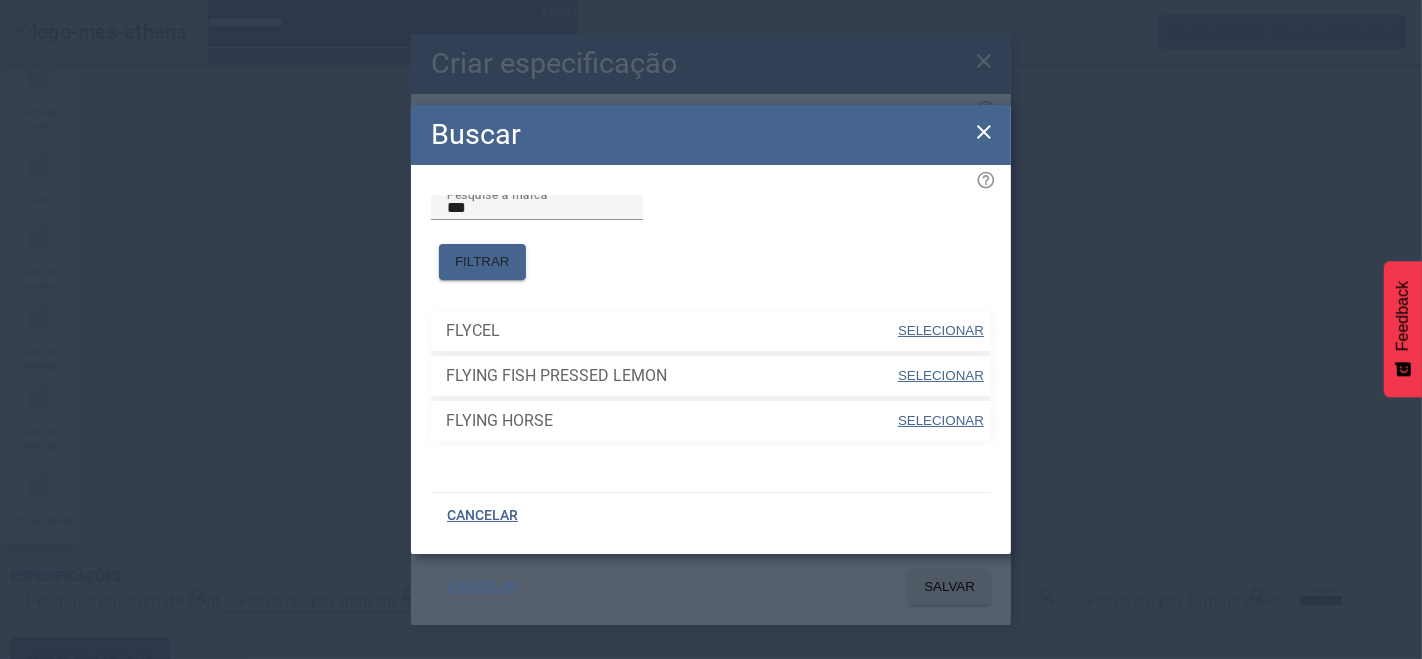 click on "FLYING FISH PRESSED LEMON" at bounding box center (128, 739) 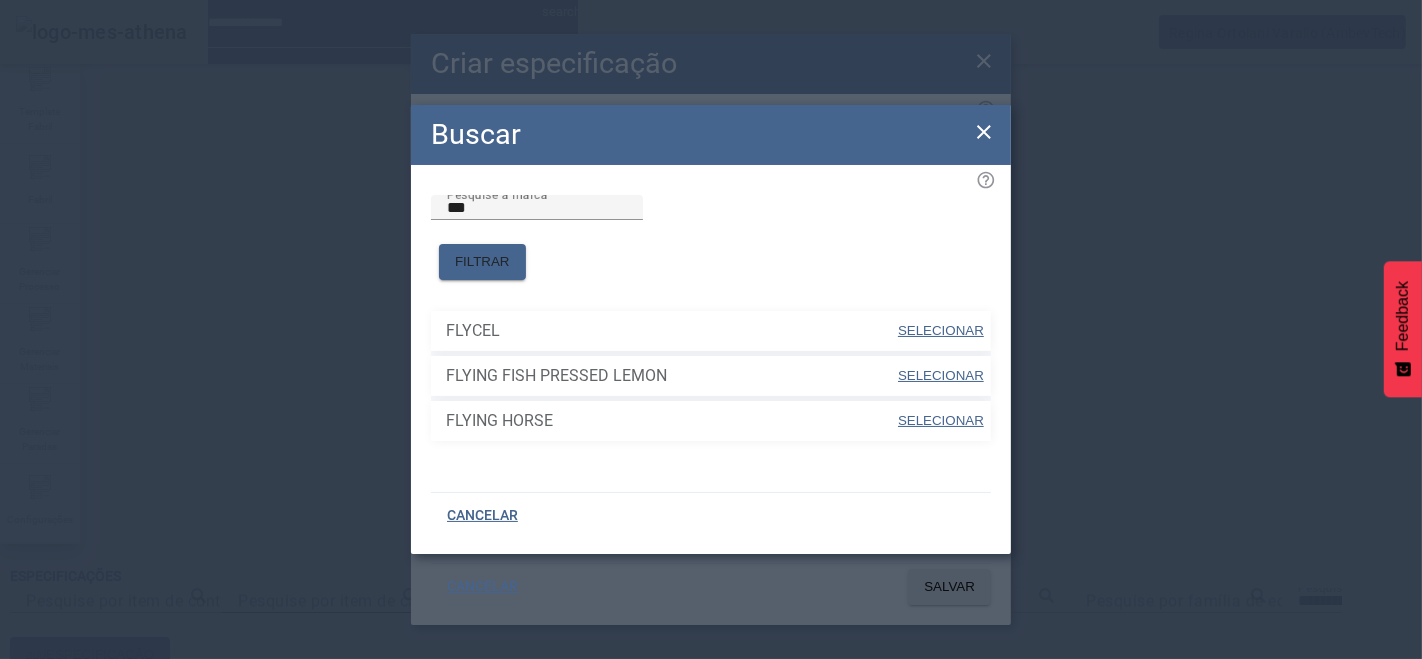 click on "SELECIONAR" at bounding box center [941, 375] 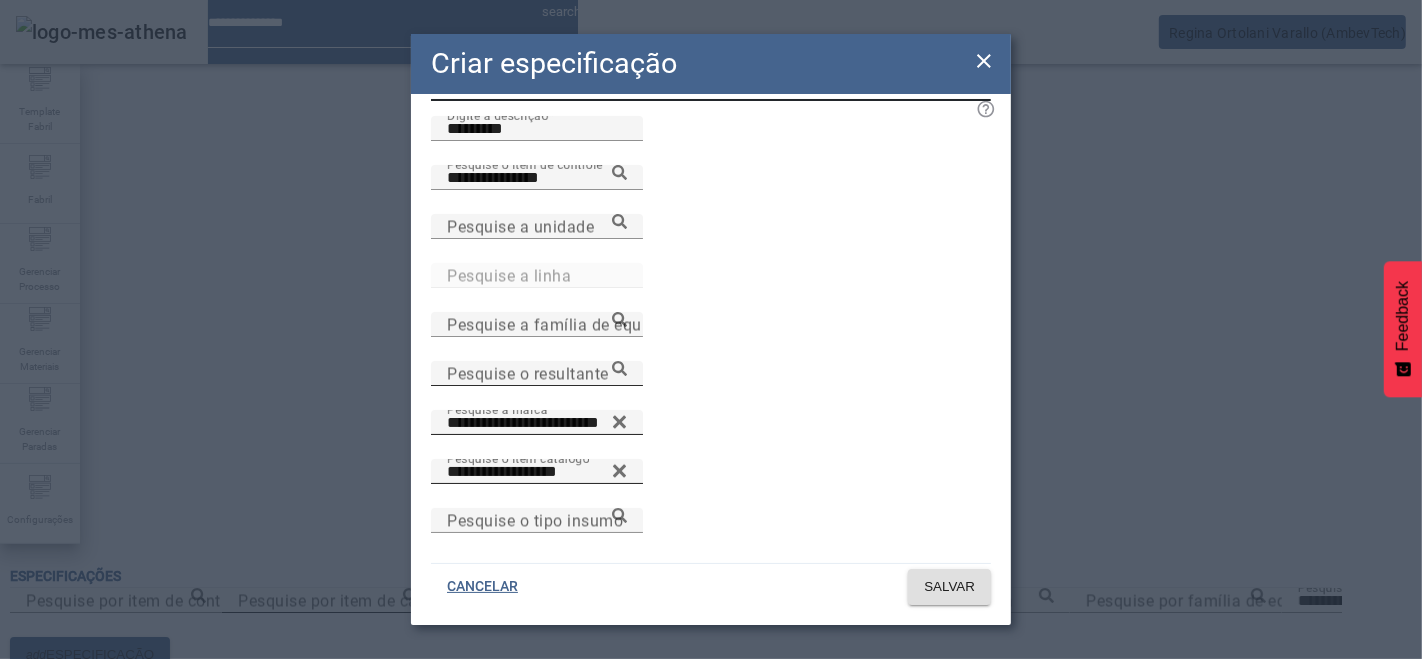 scroll, scrollTop: 105, scrollLeft: 0, axis: vertical 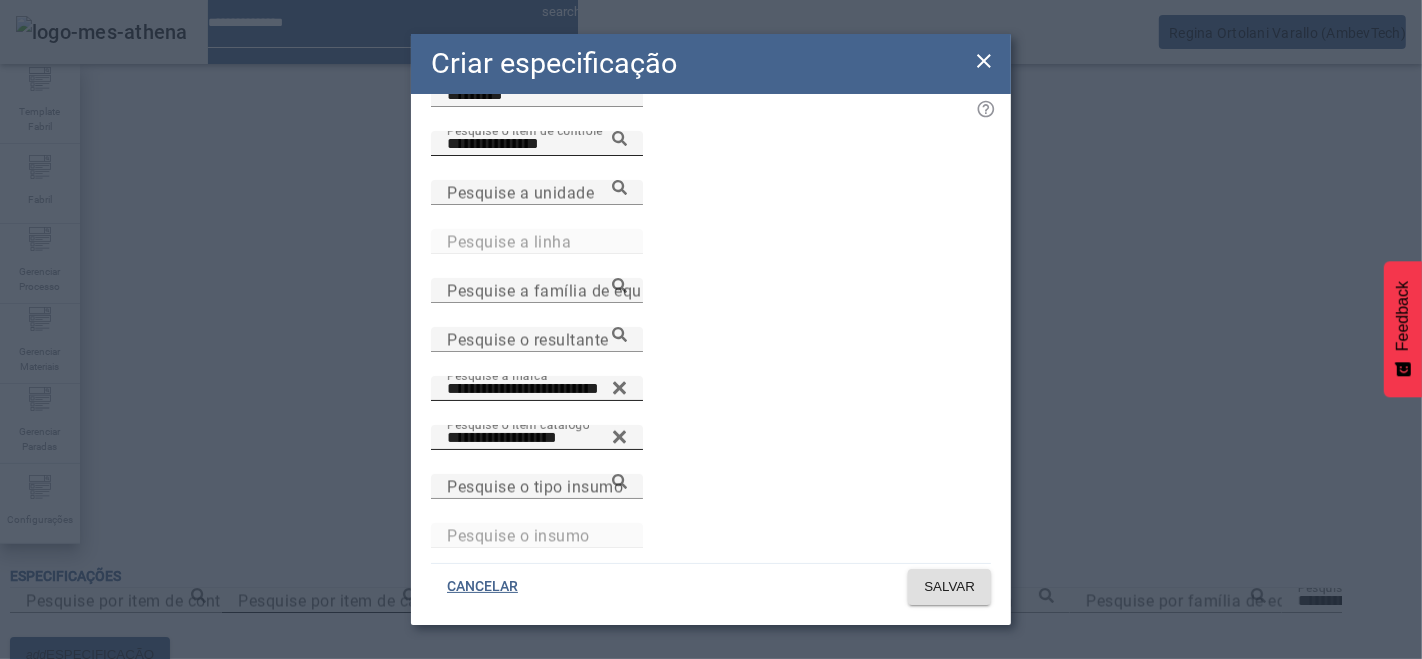 click 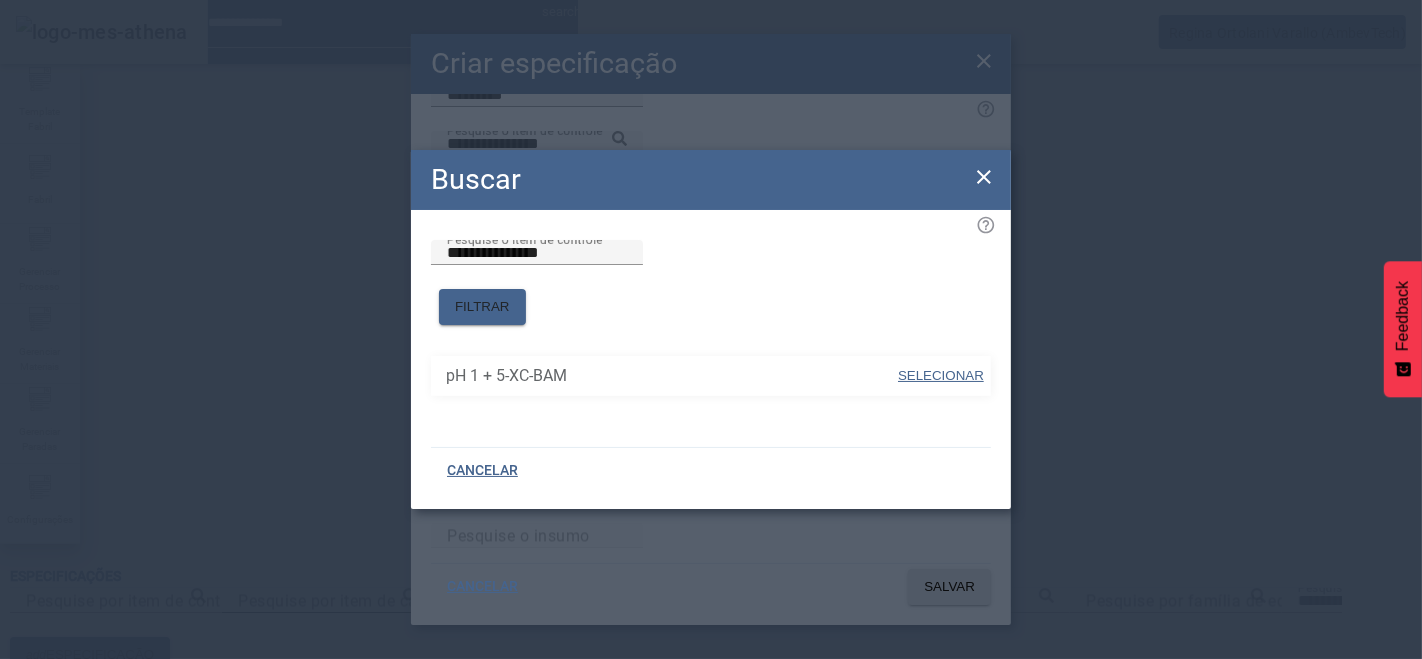 click on "SELECIONAR" at bounding box center (941, 375) 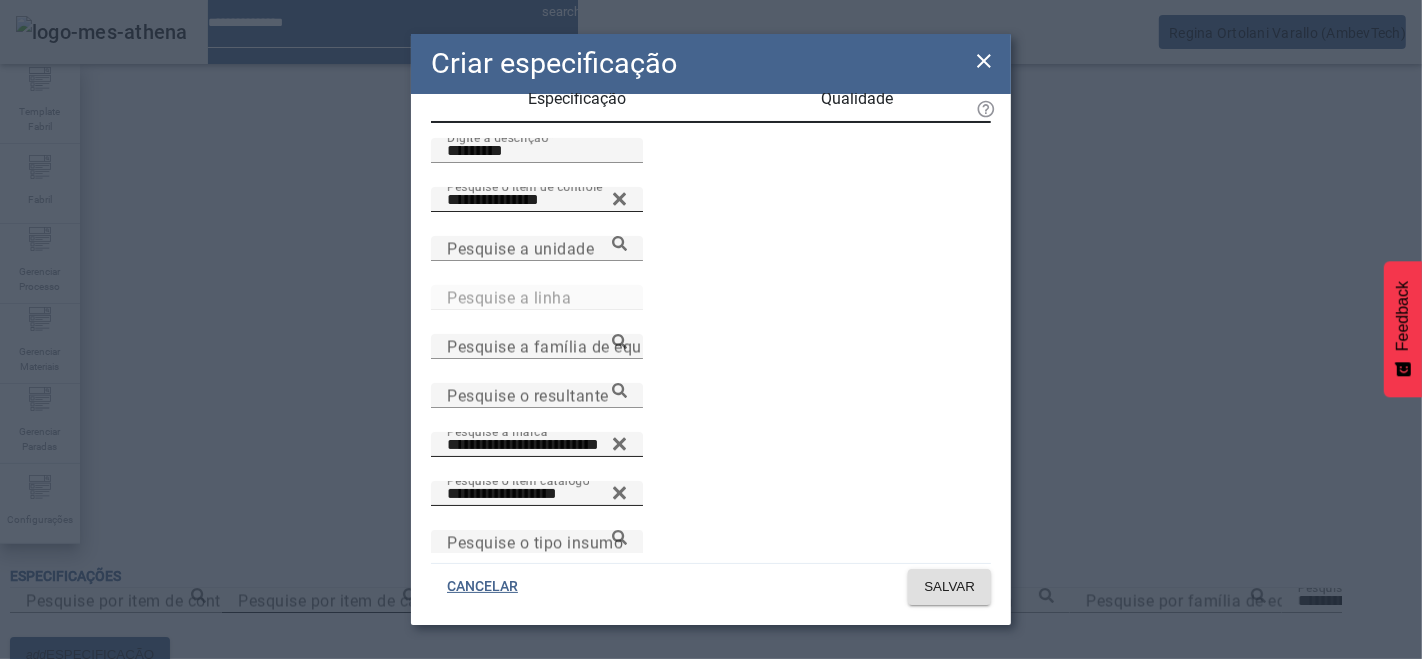 scroll, scrollTop: 0, scrollLeft: 0, axis: both 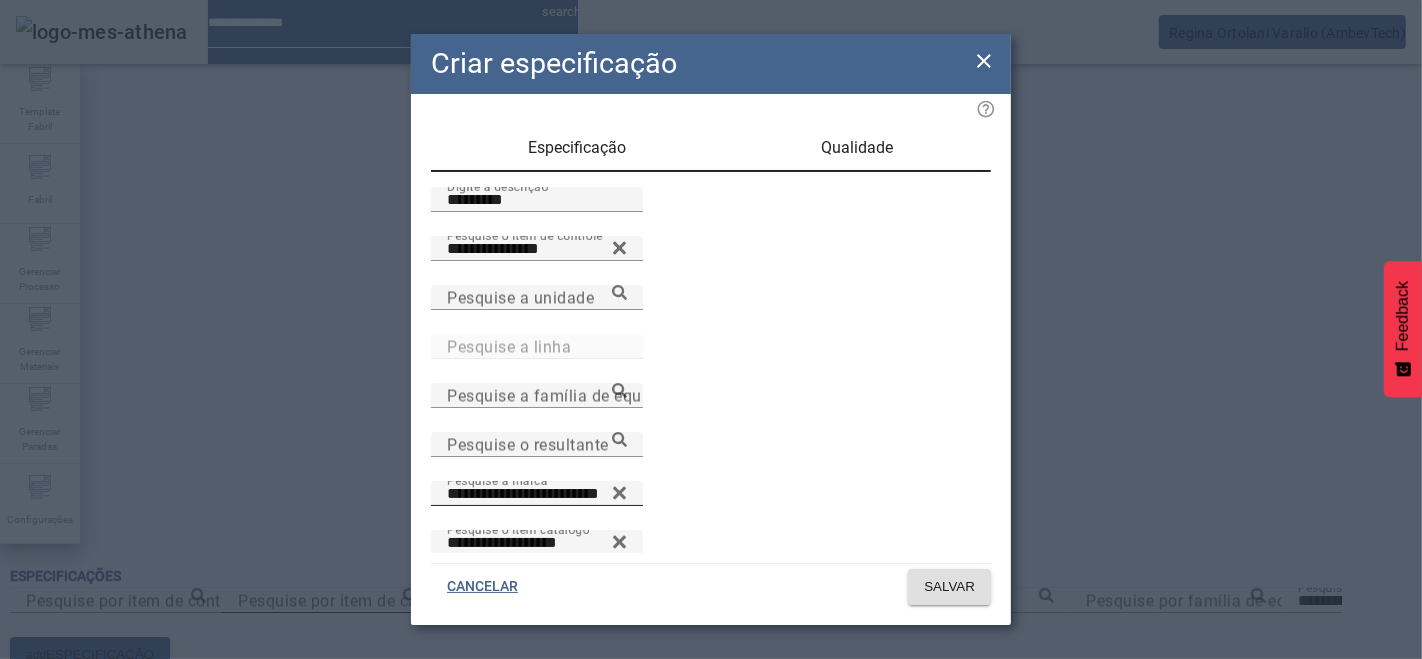 click on "Qualidade" at bounding box center [858, 148] 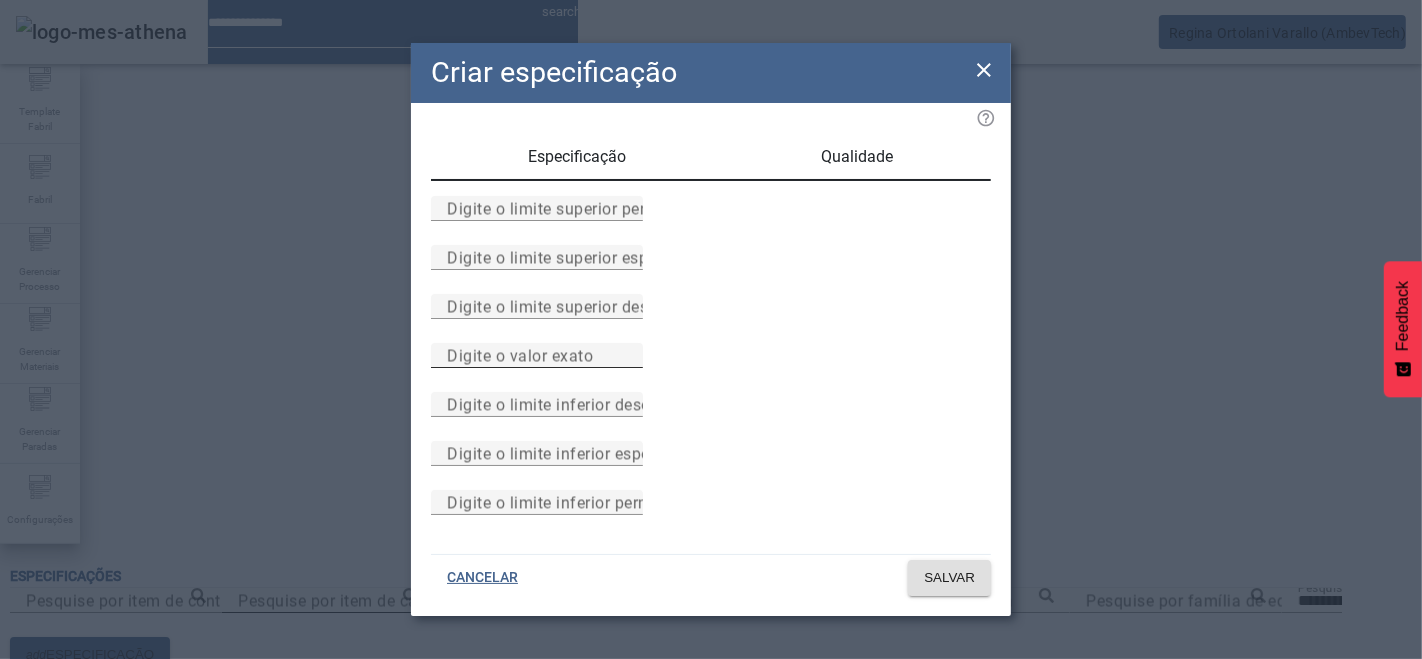 scroll, scrollTop: 184, scrollLeft: 0, axis: vertical 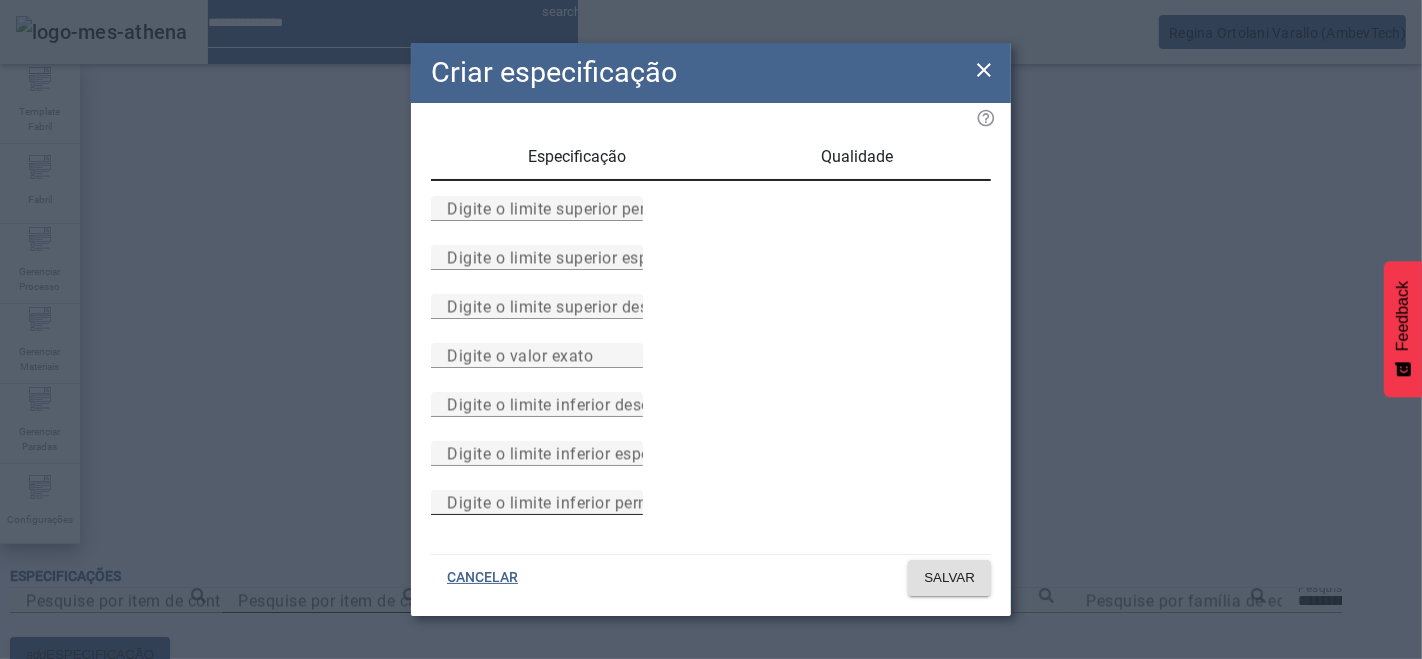 click on "Digite o limite inferior permitido" at bounding box center [566, 502] 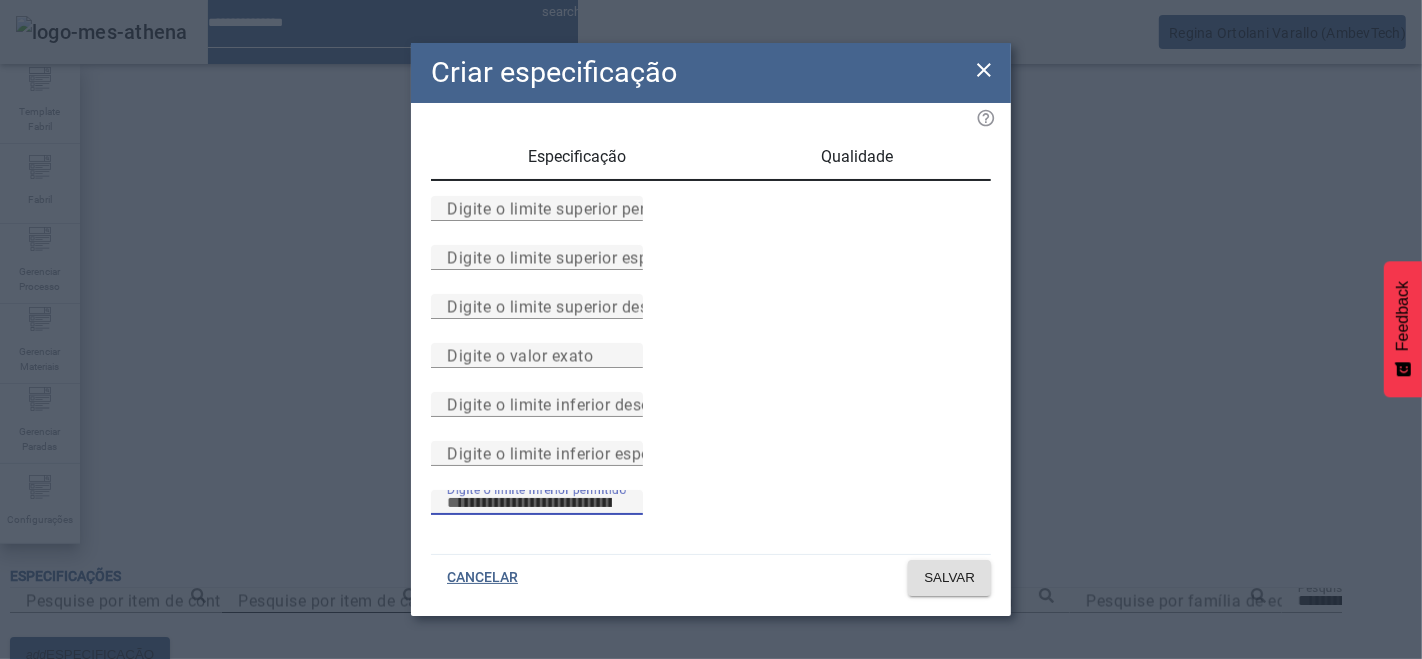 type on "*" 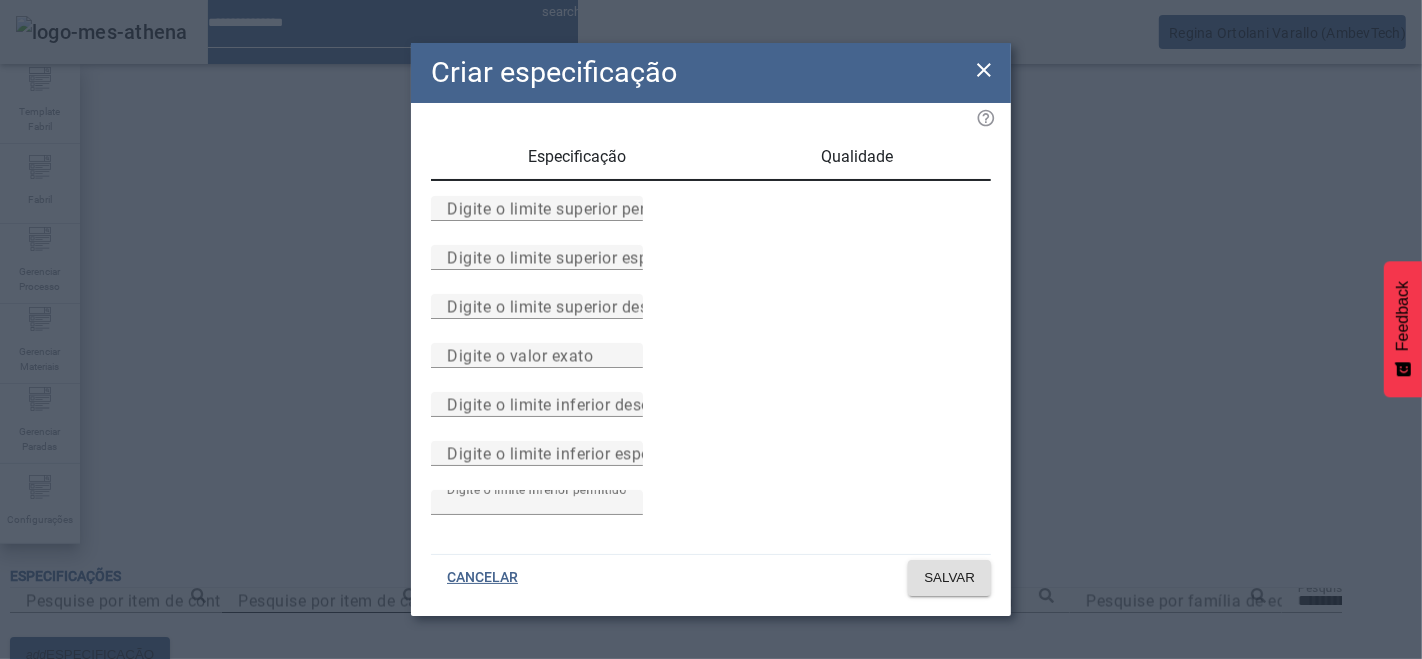 click at bounding box center (537, 478) 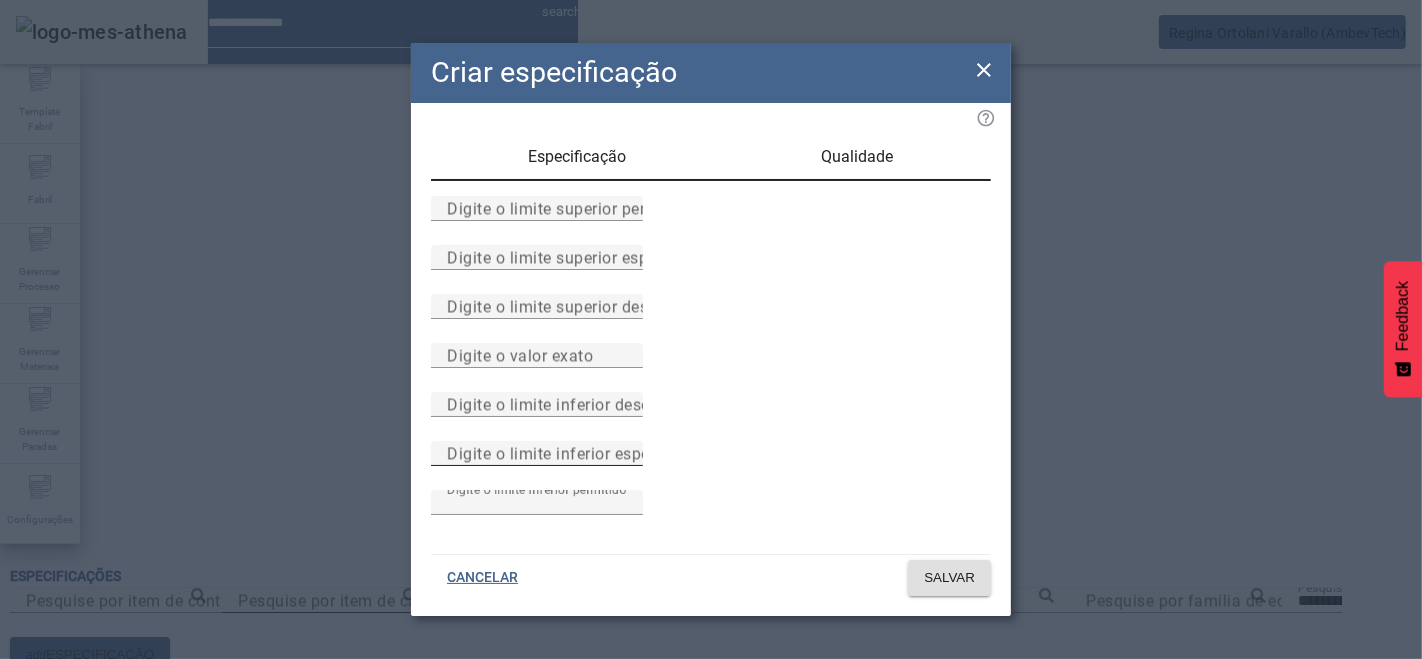 click on "Digite o limite inferior especificado" at bounding box center (537, 454) 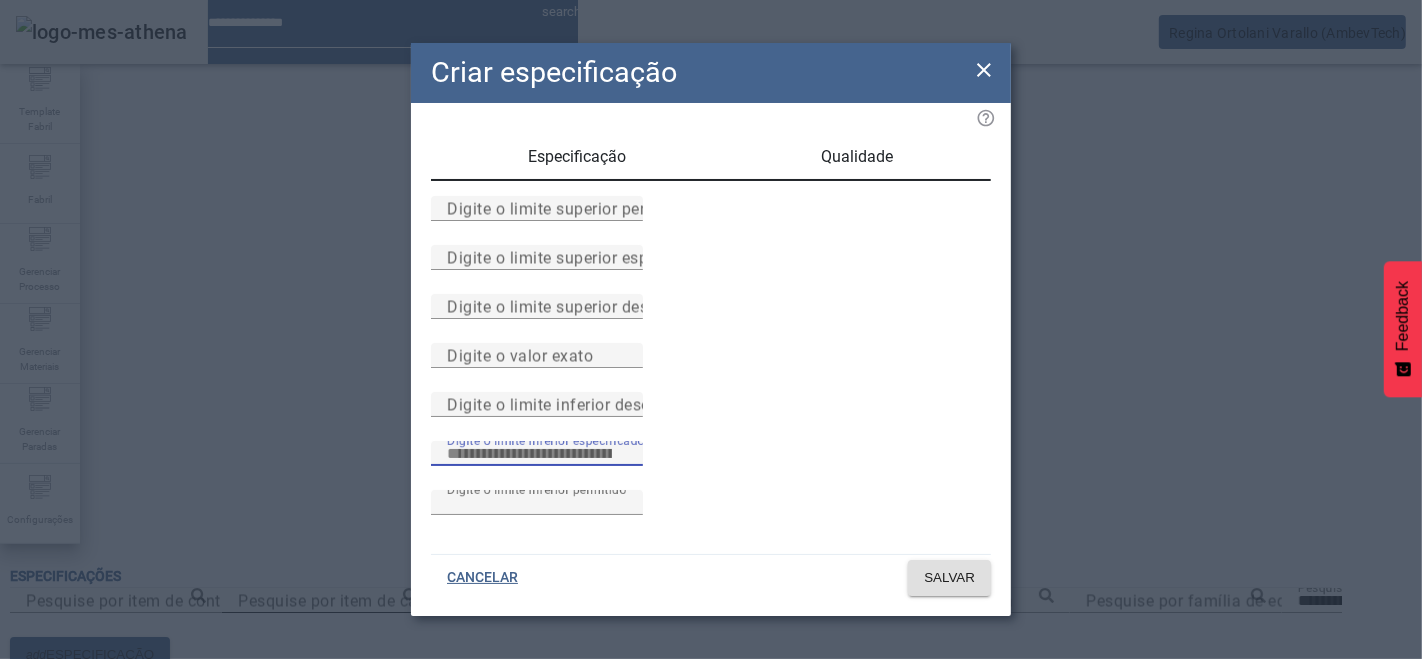 type on "*" 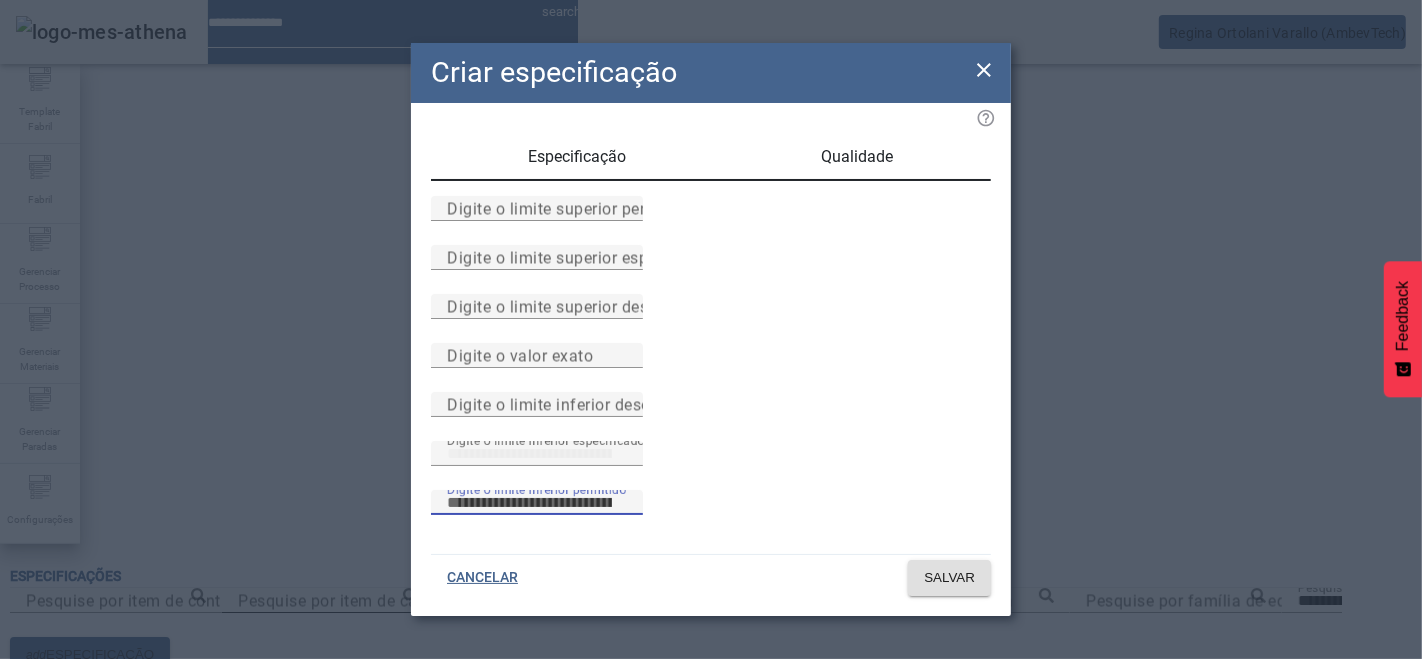 drag, startPoint x: 508, startPoint y: 491, endPoint x: 507, endPoint y: 503, distance: 12.0415945 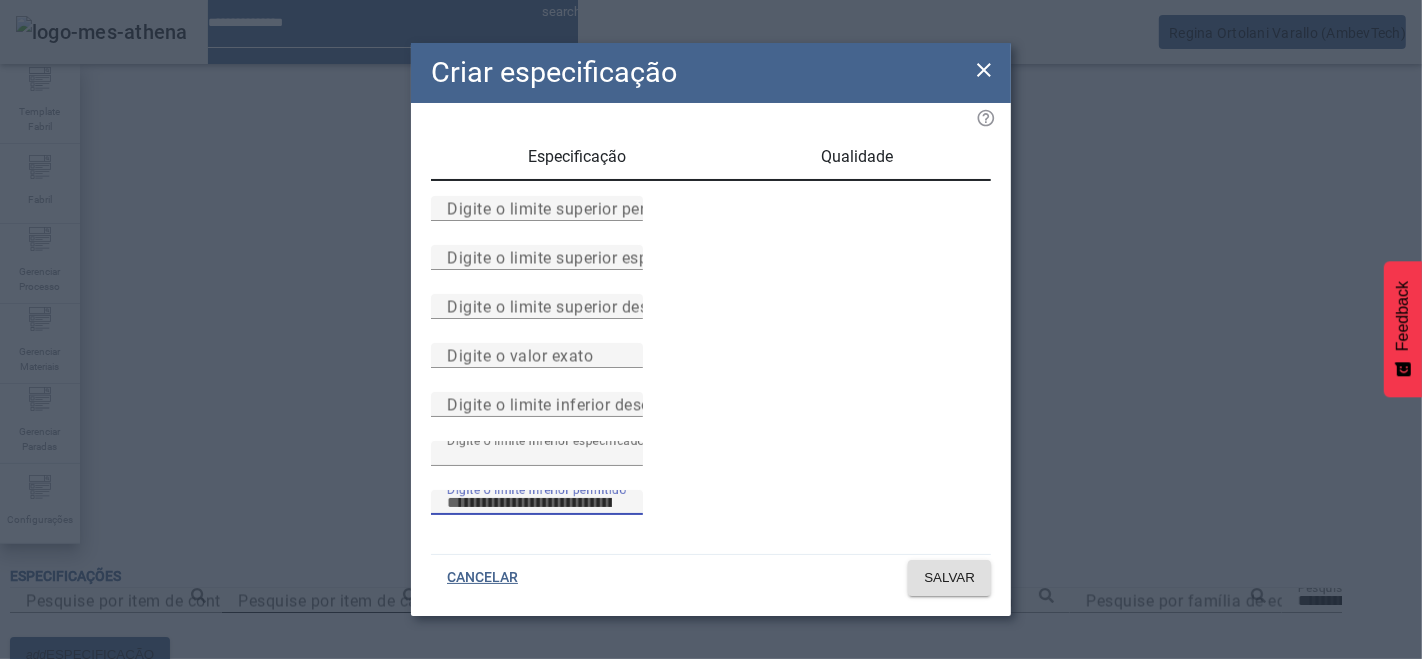 click on "Digite o limite inferior permitido *" at bounding box center [711, 514] 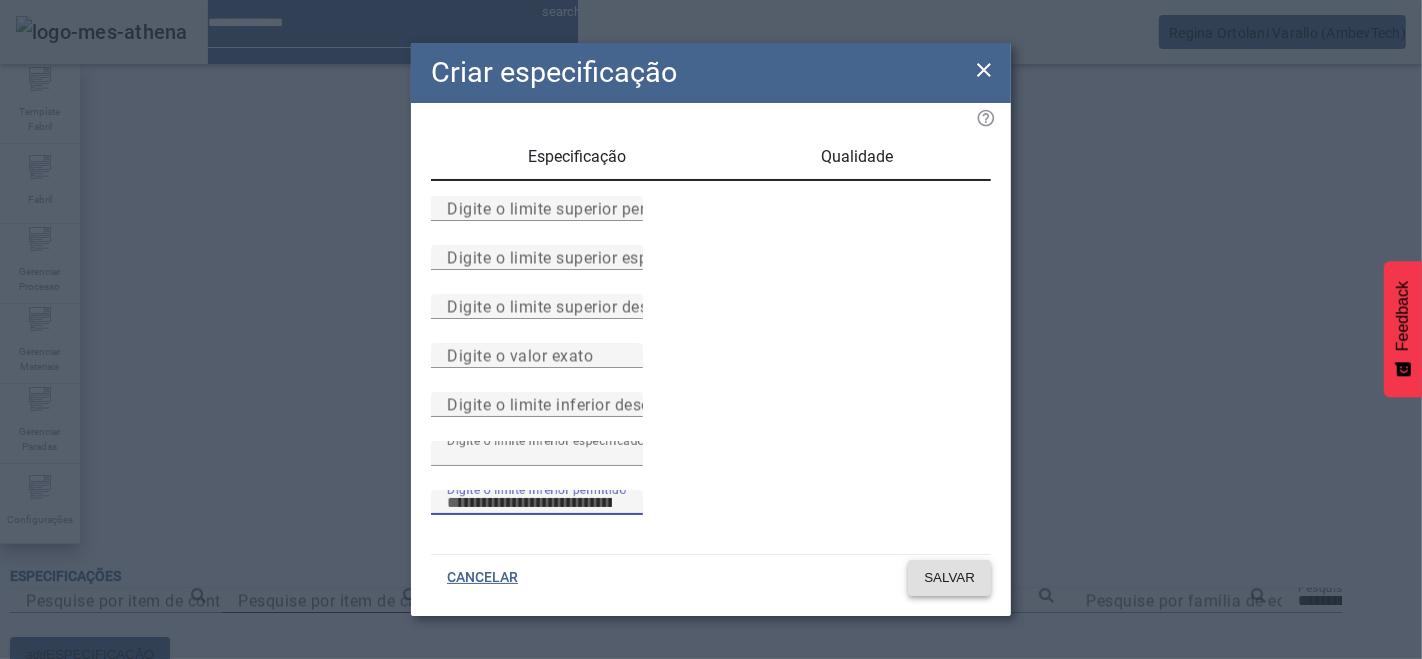 type 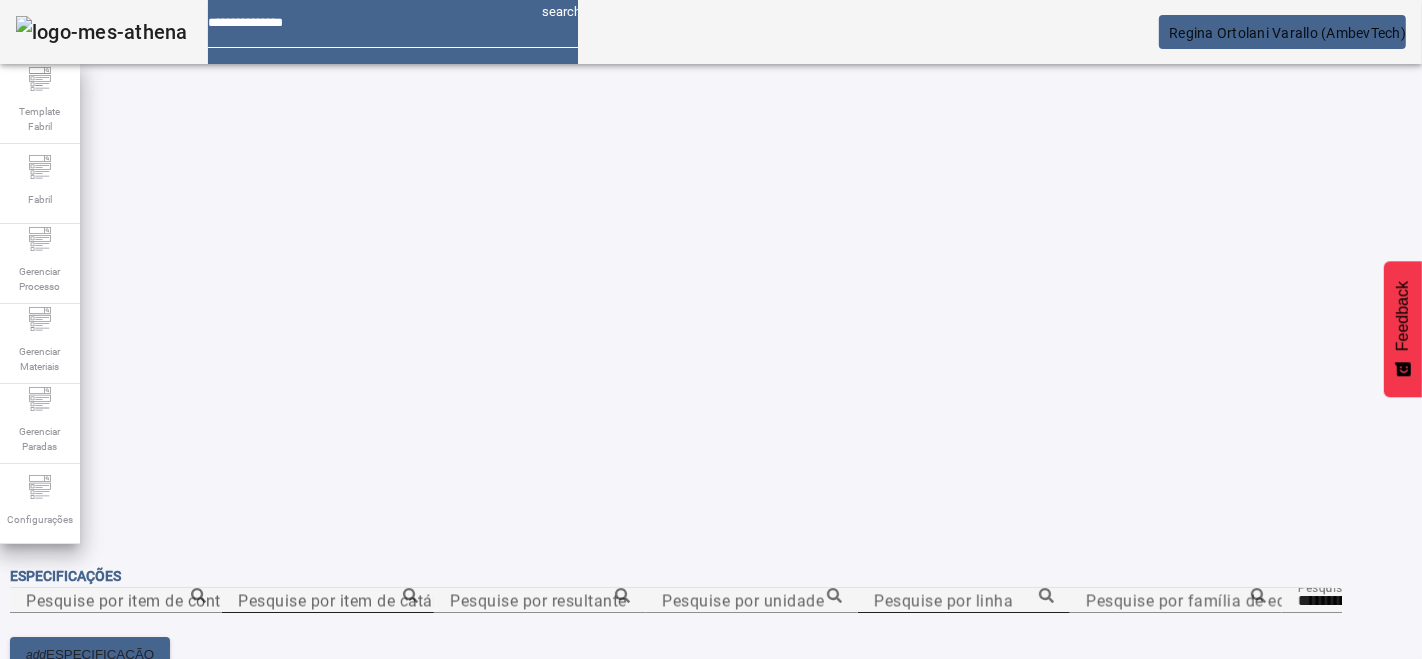 scroll, scrollTop: 0, scrollLeft: 0, axis: both 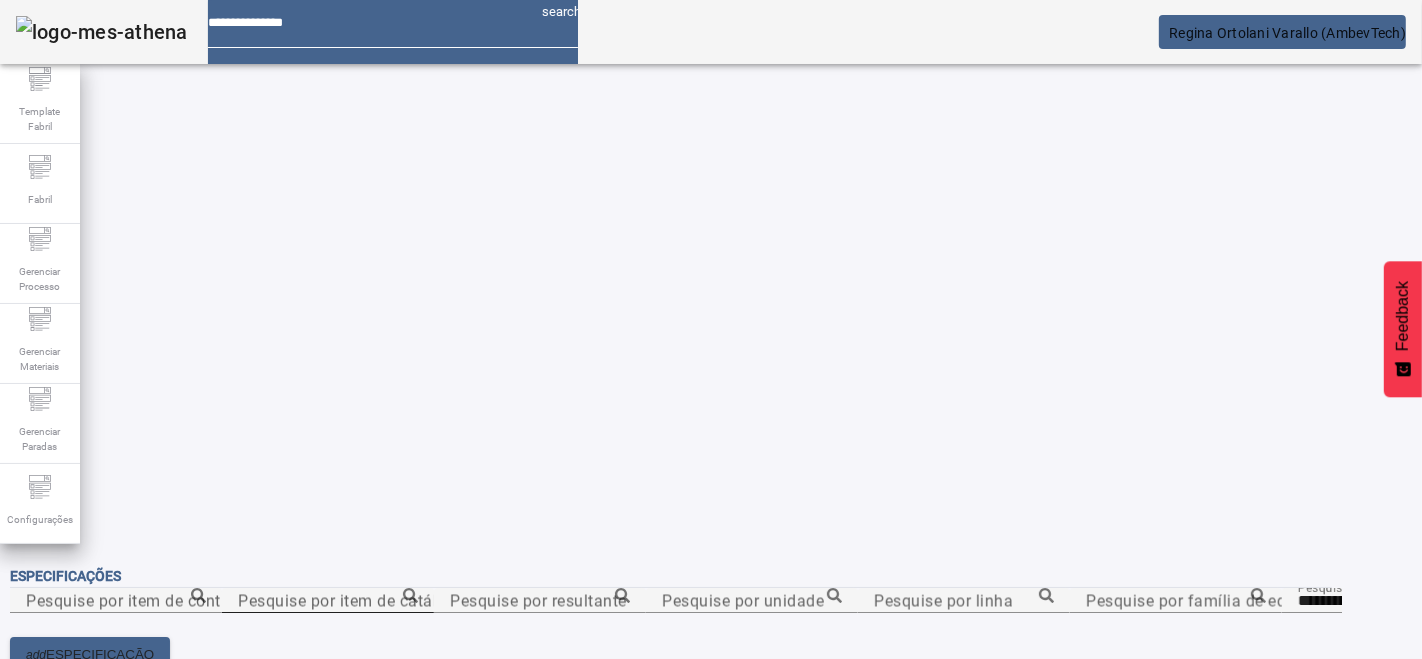 click on "LIMPAR FILTRAR" 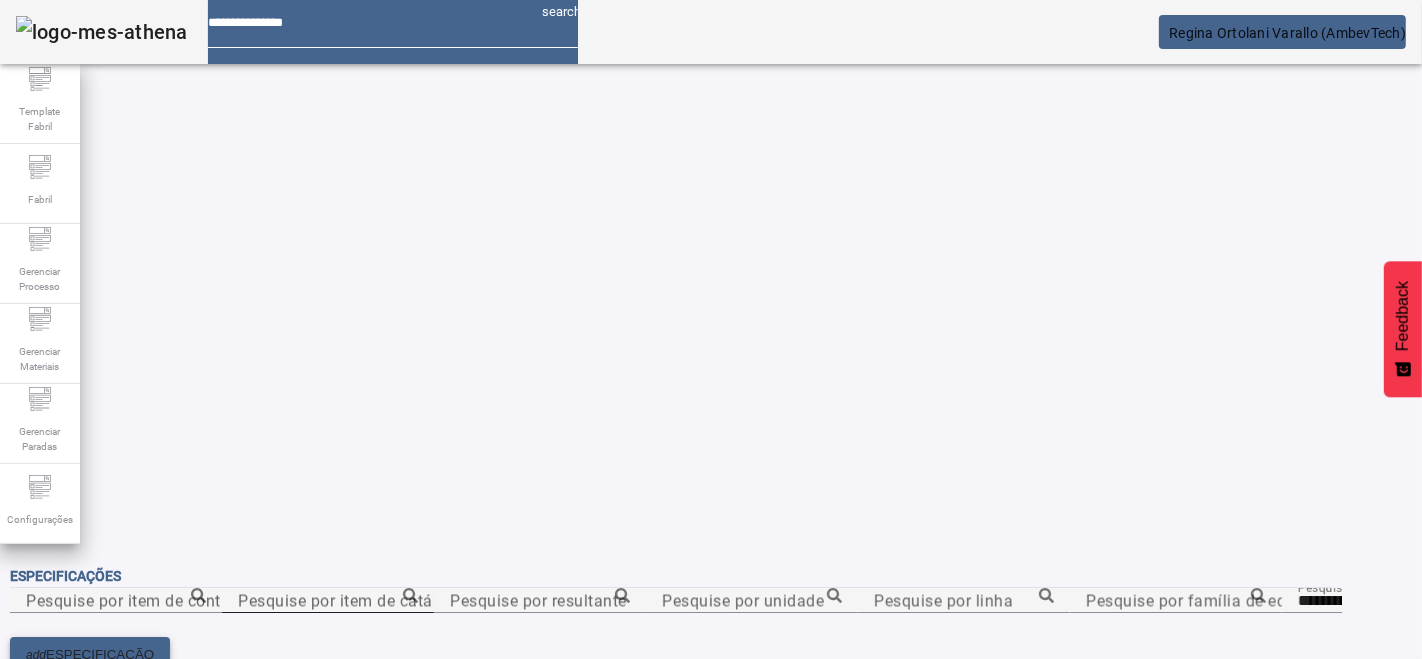 click on "ESPECIFICAÇÃO" 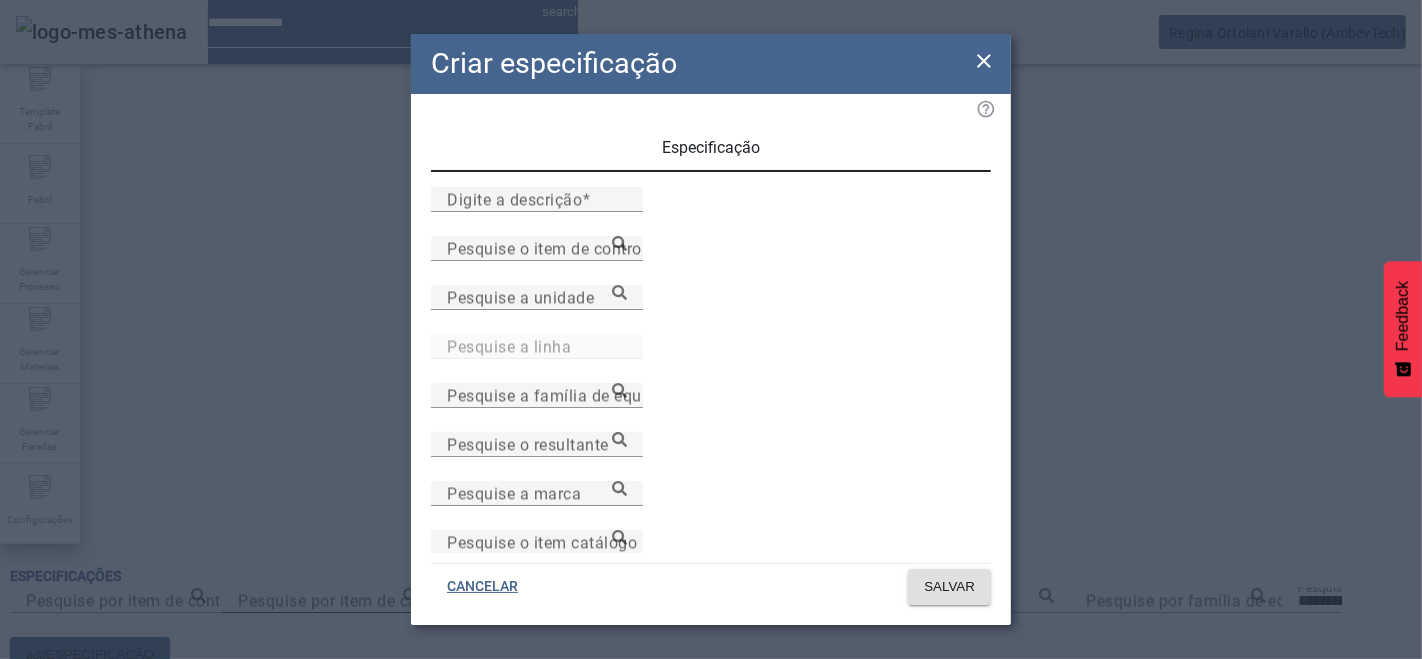click at bounding box center (537, 273) 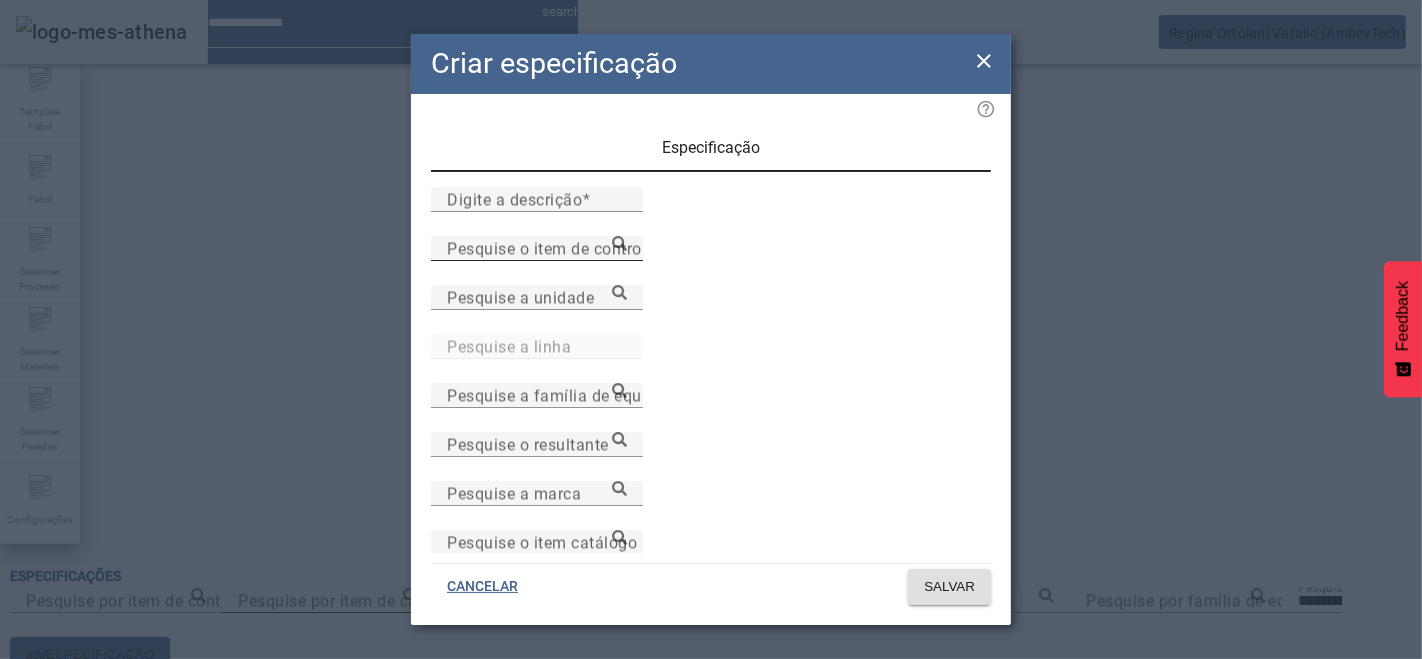 click on "Pesquise o item de controle" at bounding box center (537, 249) 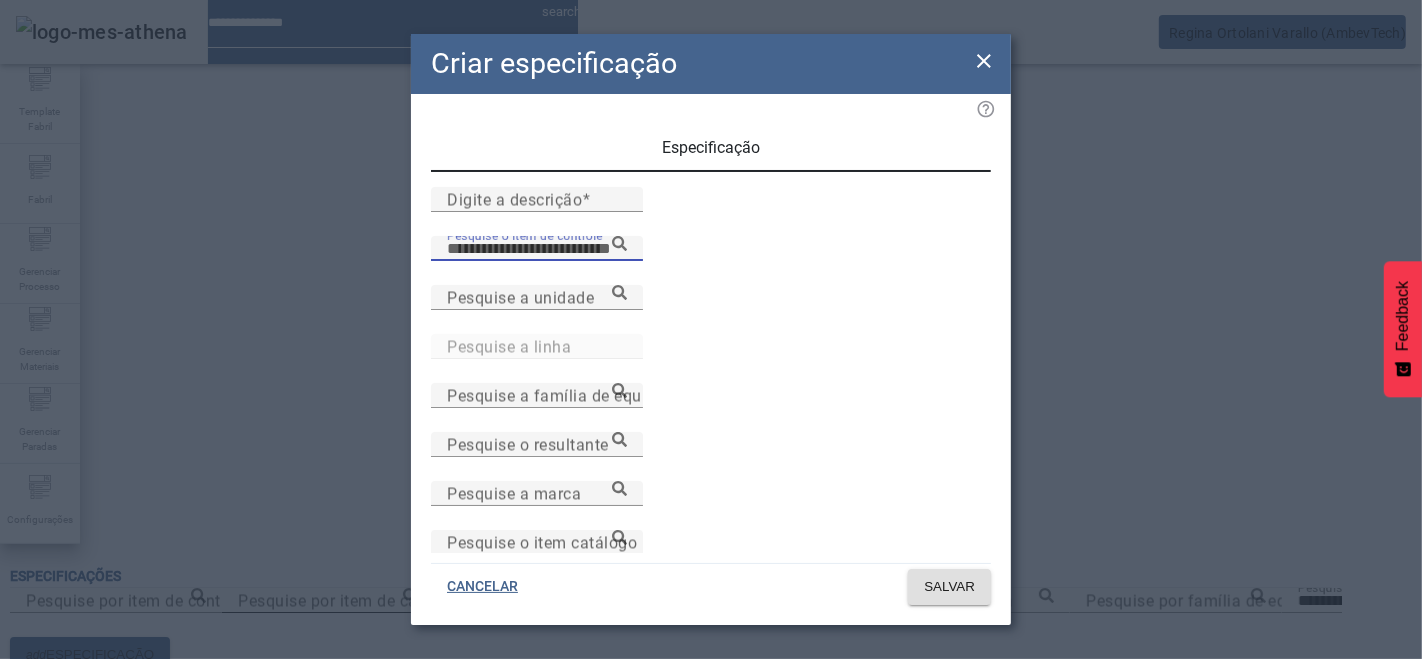 paste on "**********" 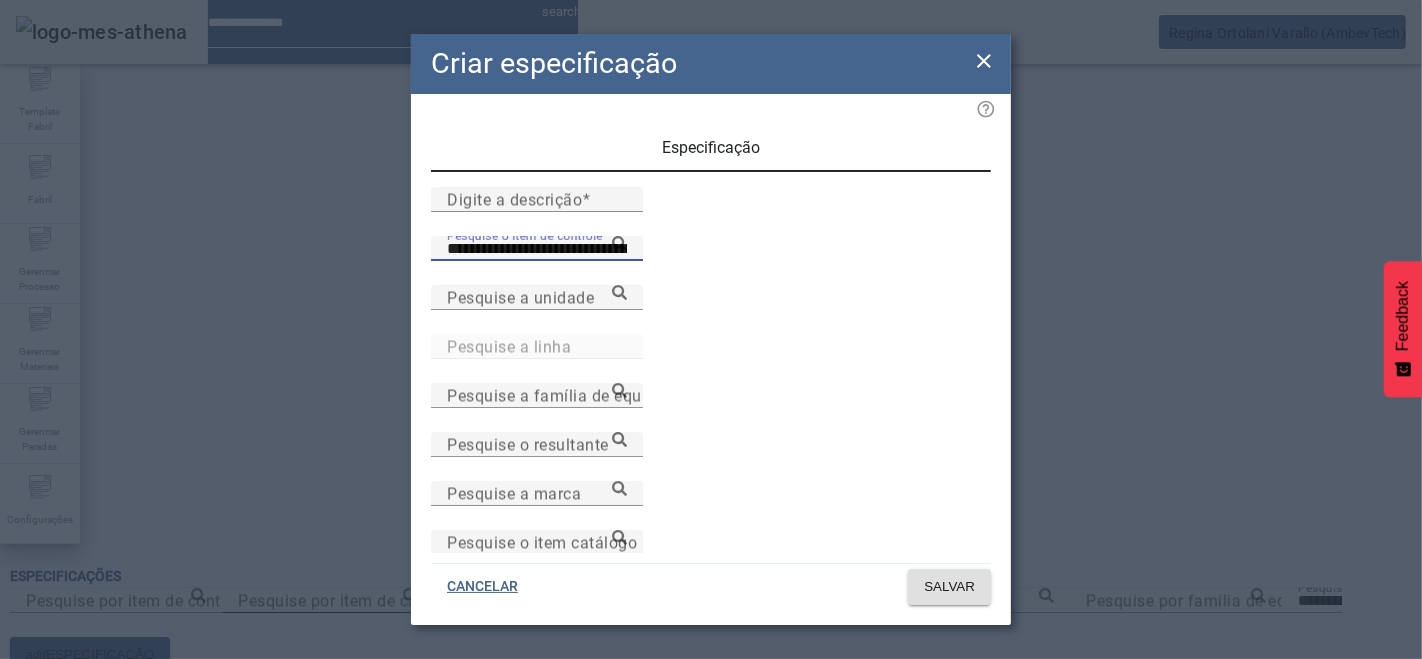 type on "**********" 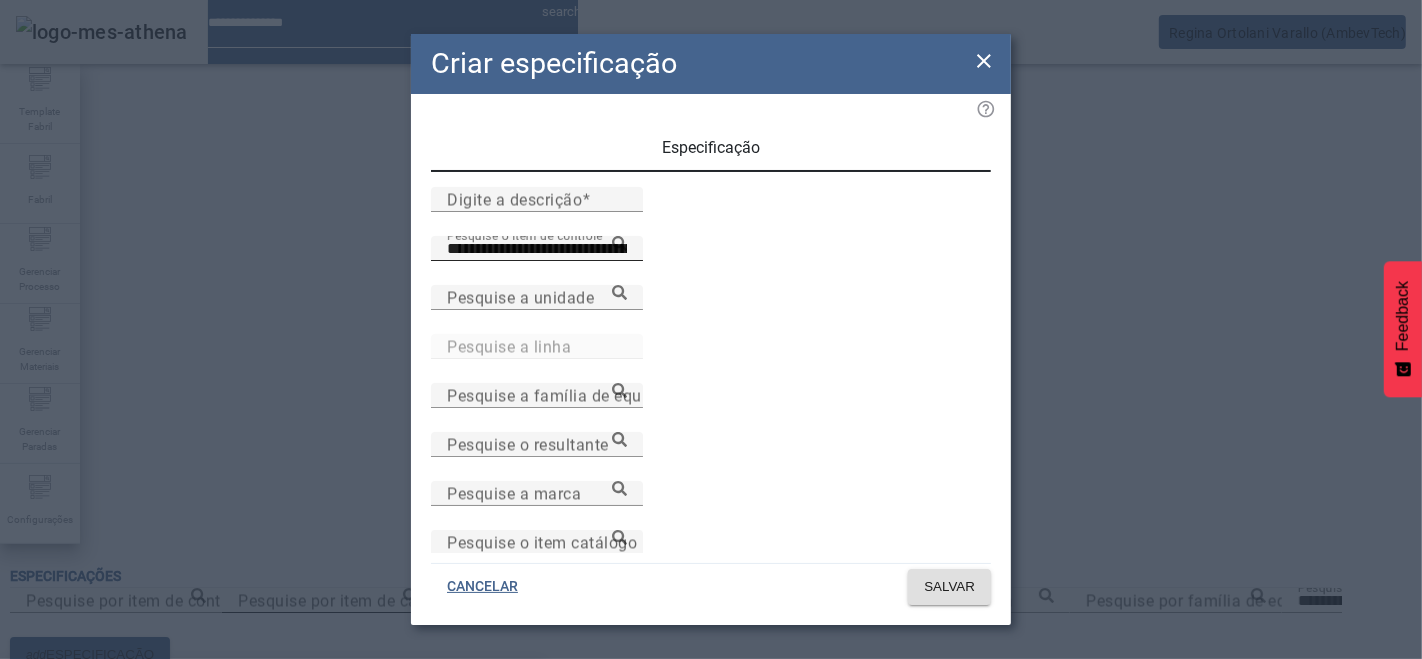 drag, startPoint x: 788, startPoint y: 350, endPoint x: 634, endPoint y: 271, distance: 173.0809 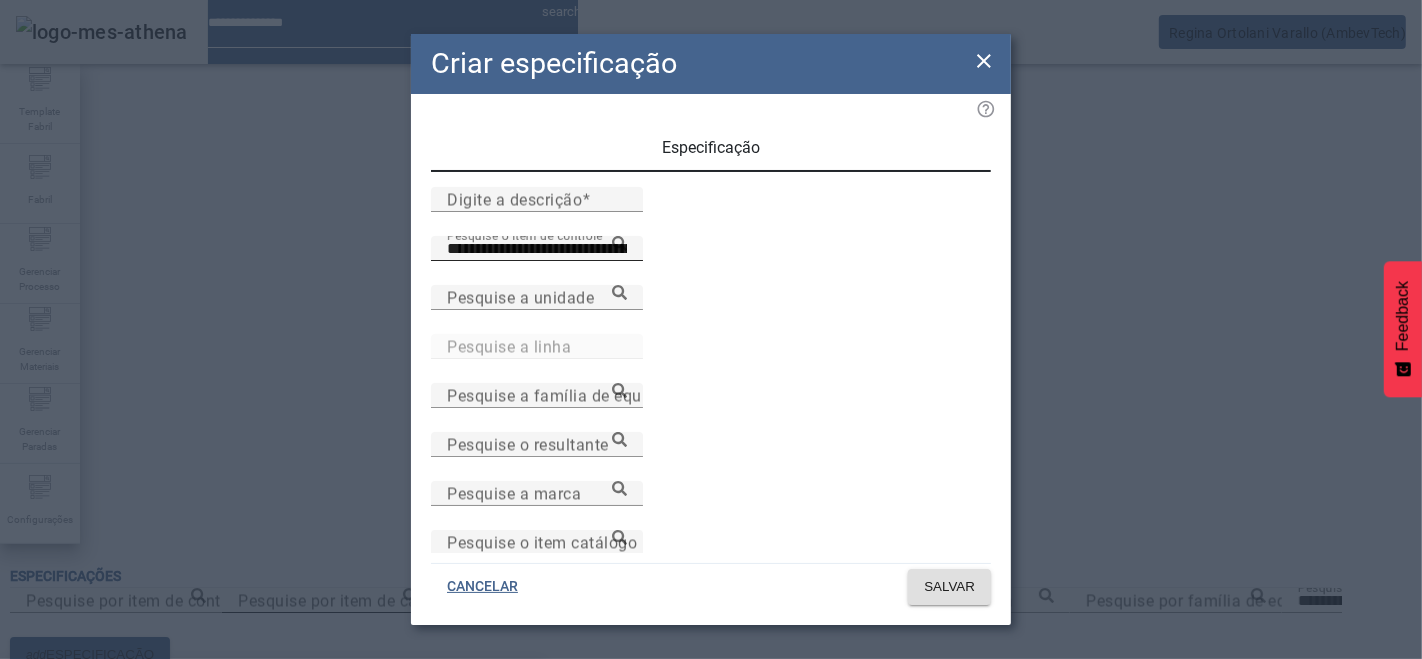 click on "Acidez titulável 1+5 (mL NaOH 0,1 N)-XC-BAM" at bounding box center (189, 691) 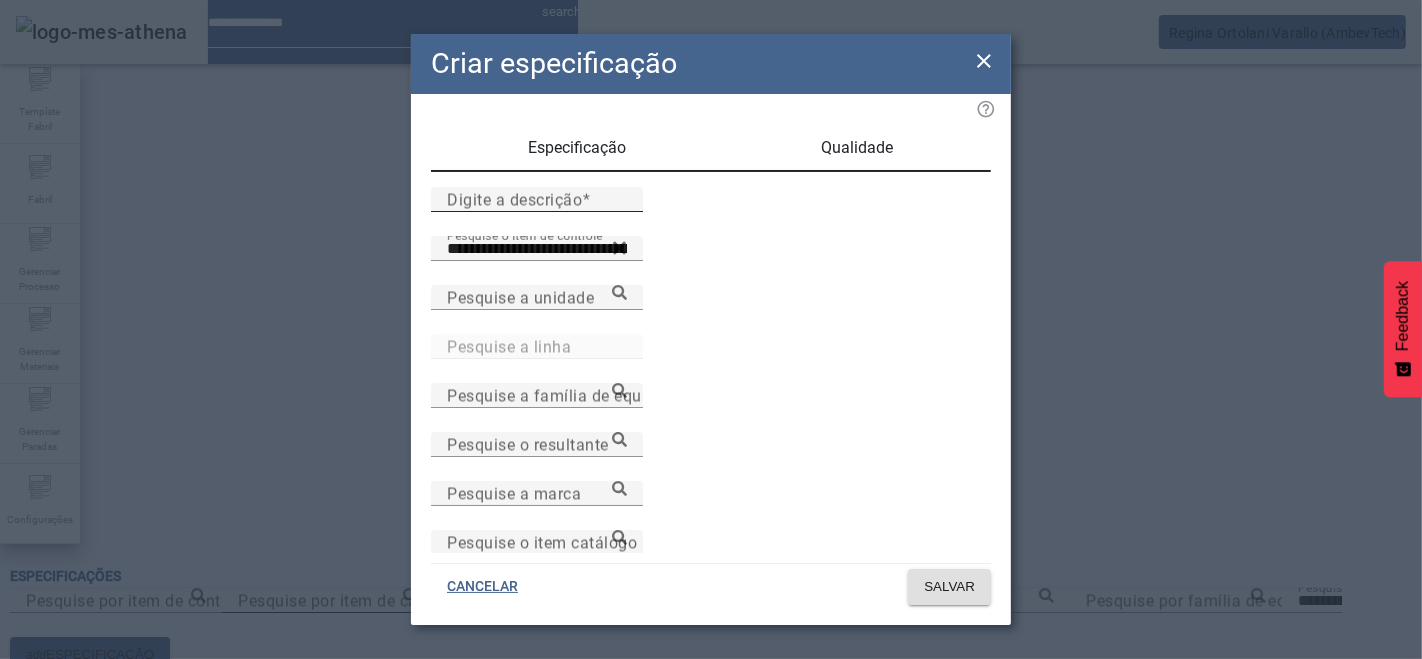 click on "Digite a descrição" at bounding box center (537, 199) 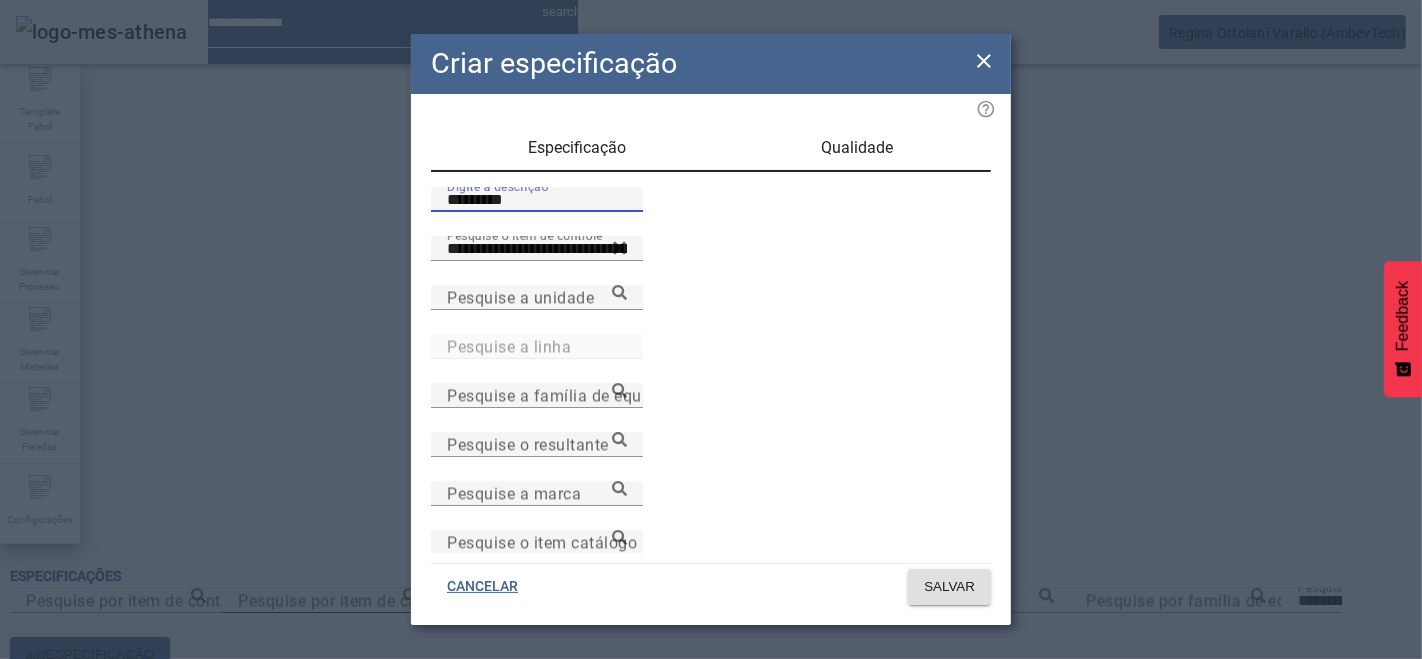 type on "*********" 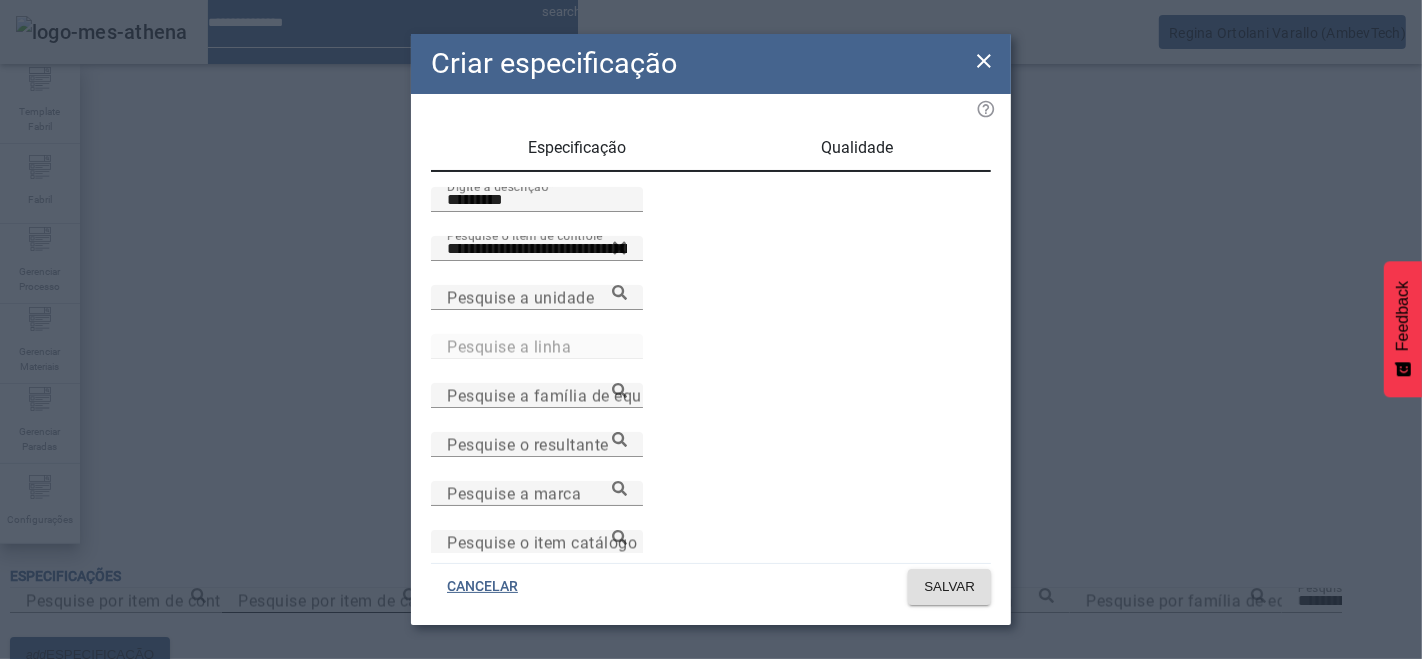 click on "Pesquise o item catálogo" at bounding box center [542, 542] 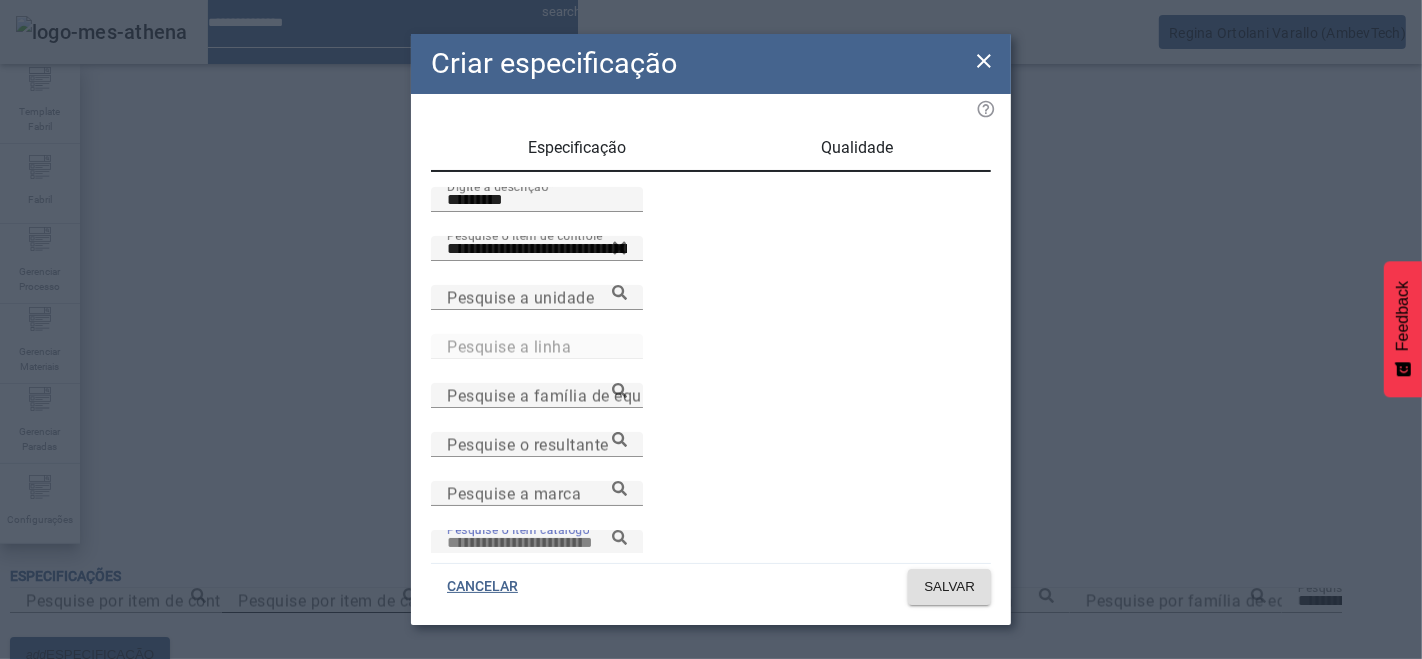 paste on "**********" 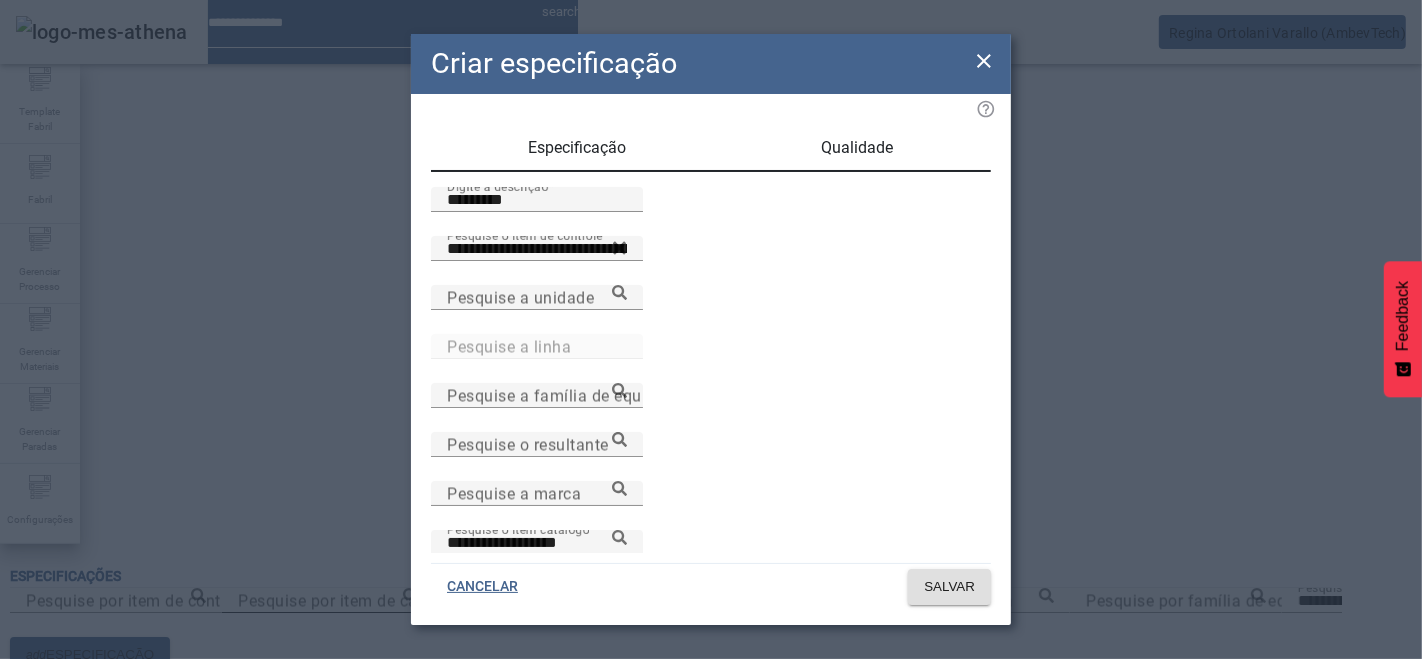 click on "**********" 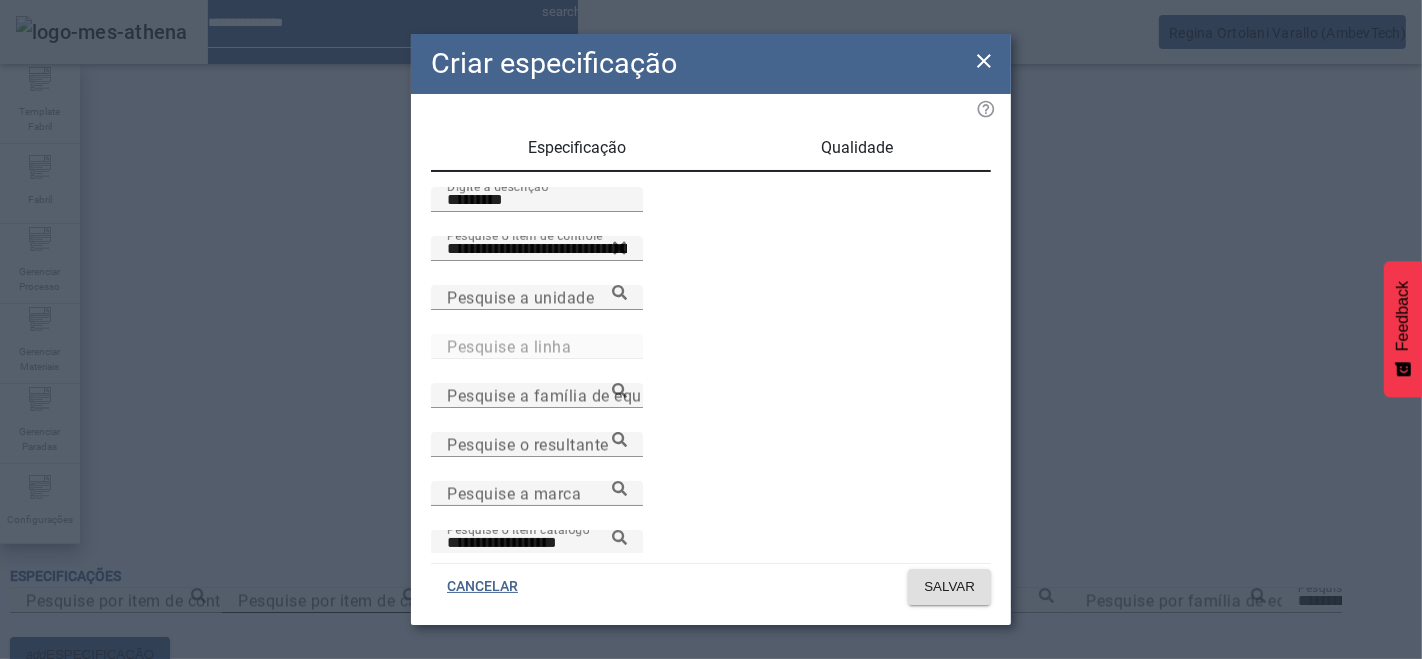 click 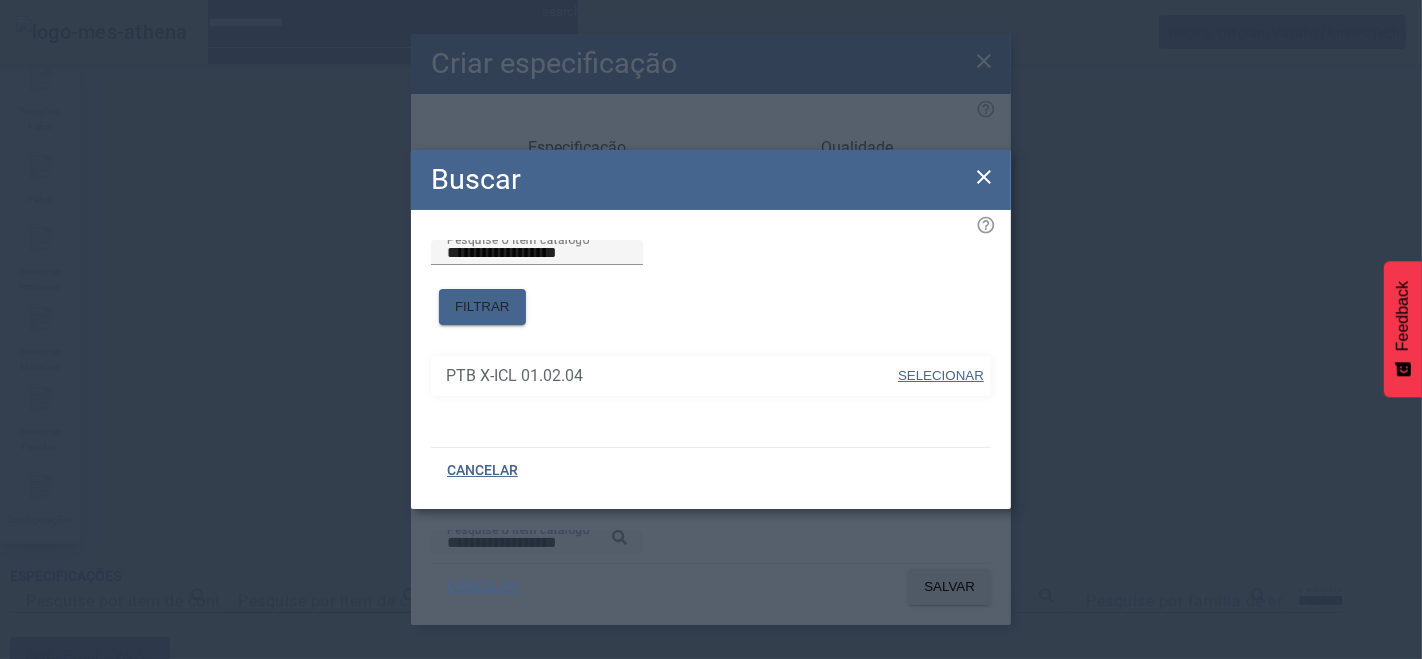click on "SELECIONAR" at bounding box center (941, 376) 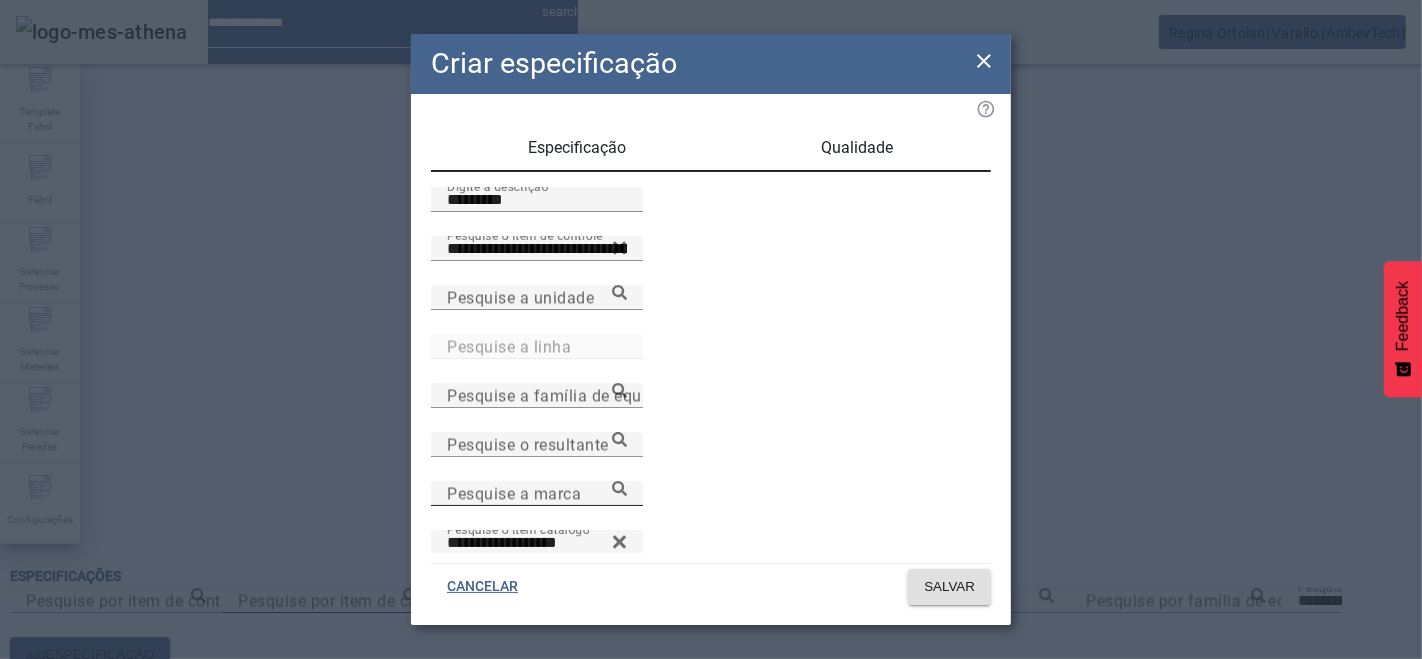 click on "Pesquise a marca" at bounding box center (537, 493) 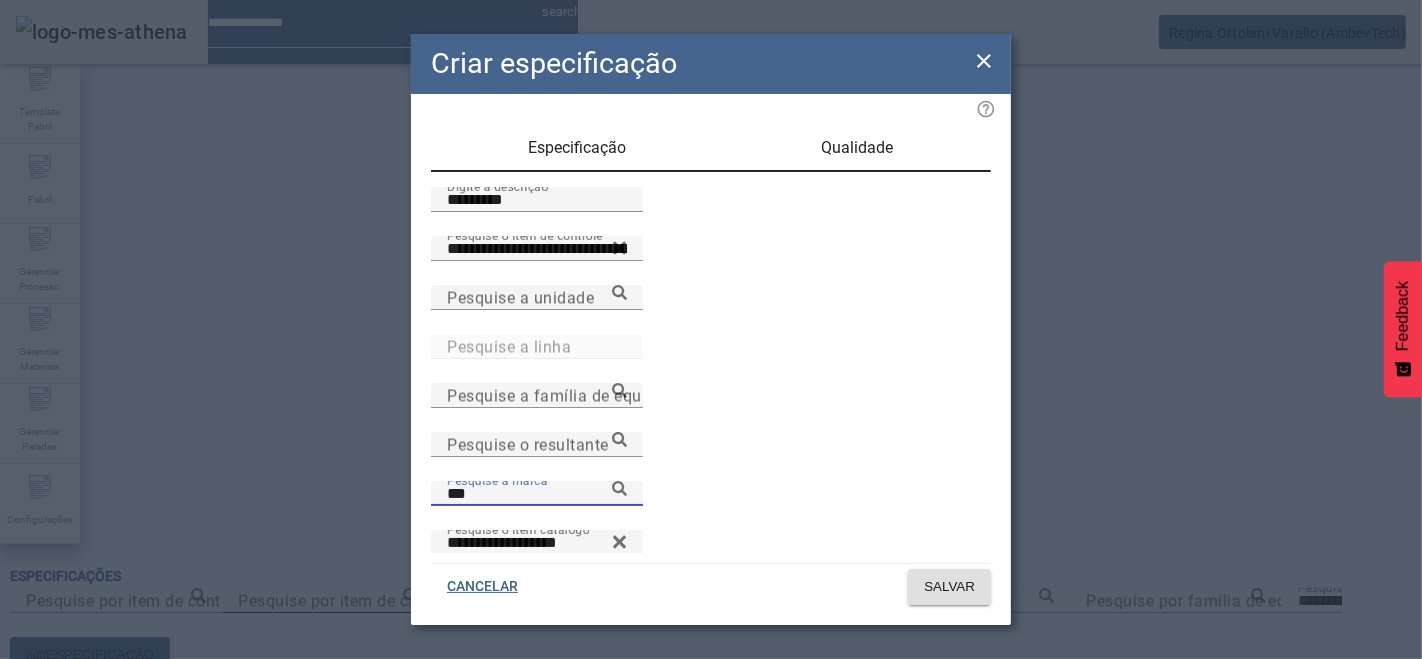 click 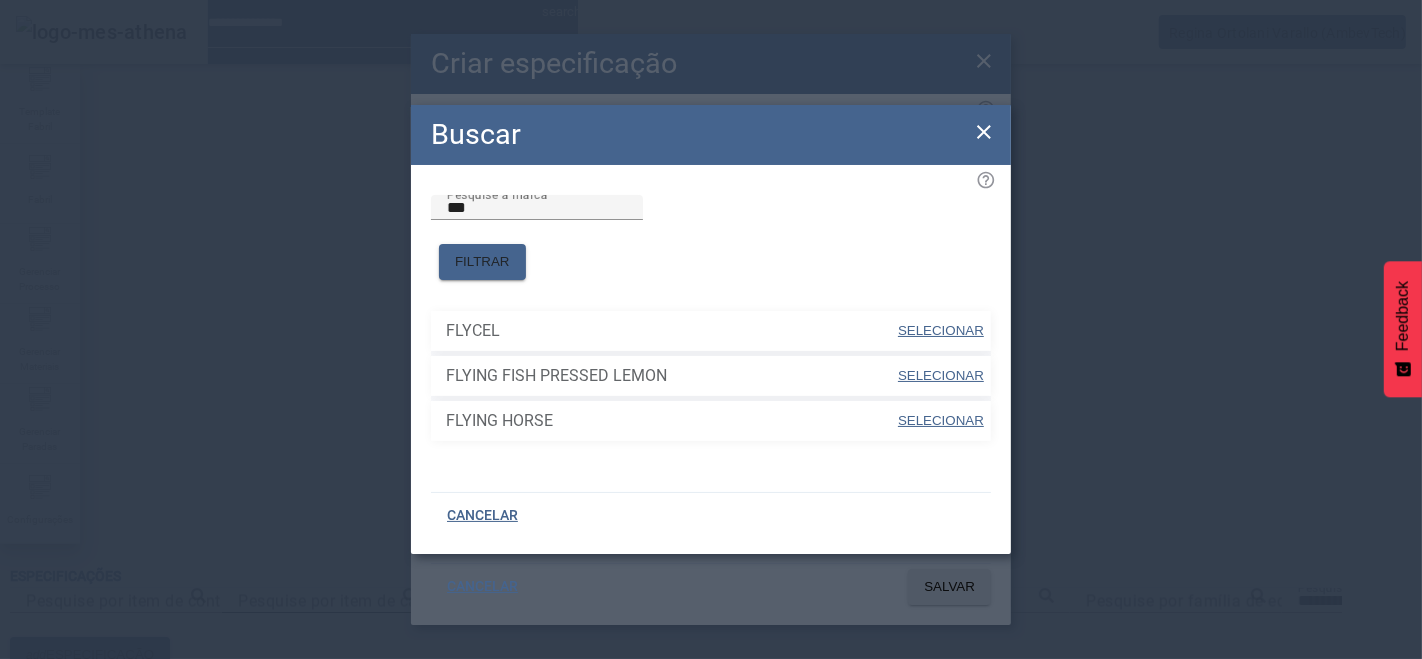 click on "SELECIONAR" at bounding box center [941, 375] 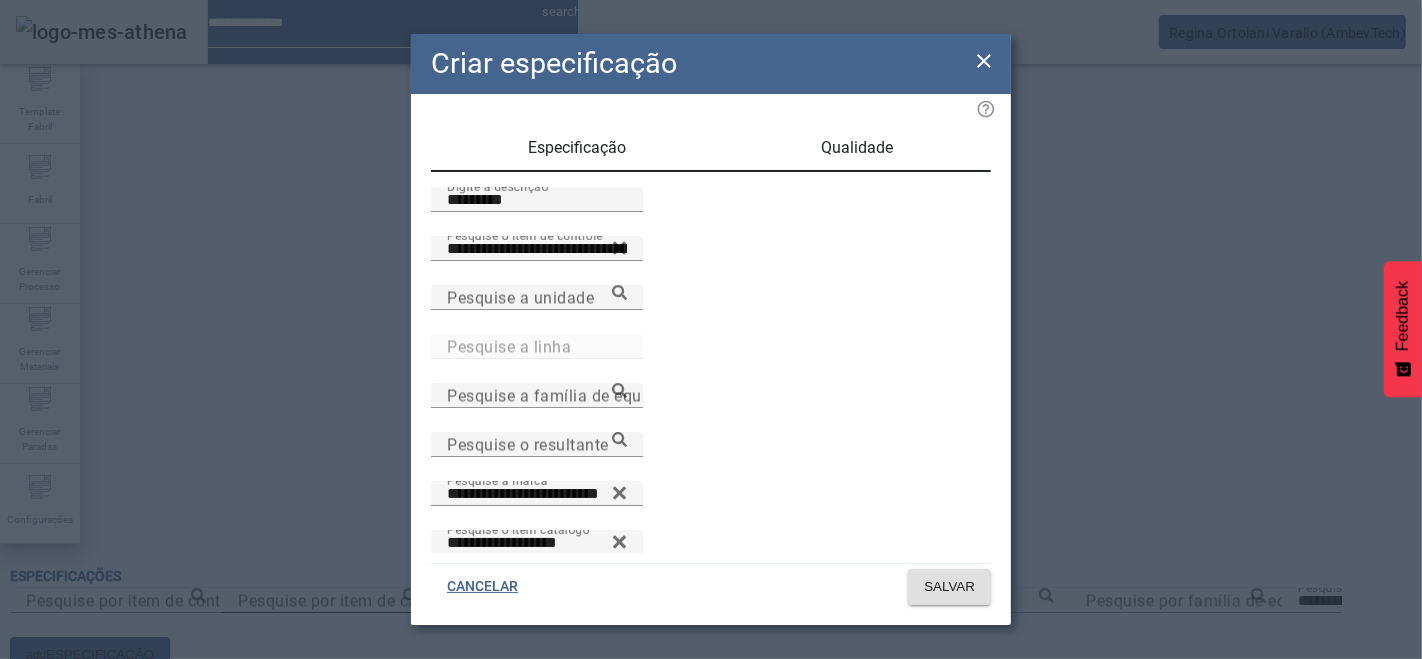click on "Qualidade" at bounding box center [858, 148] 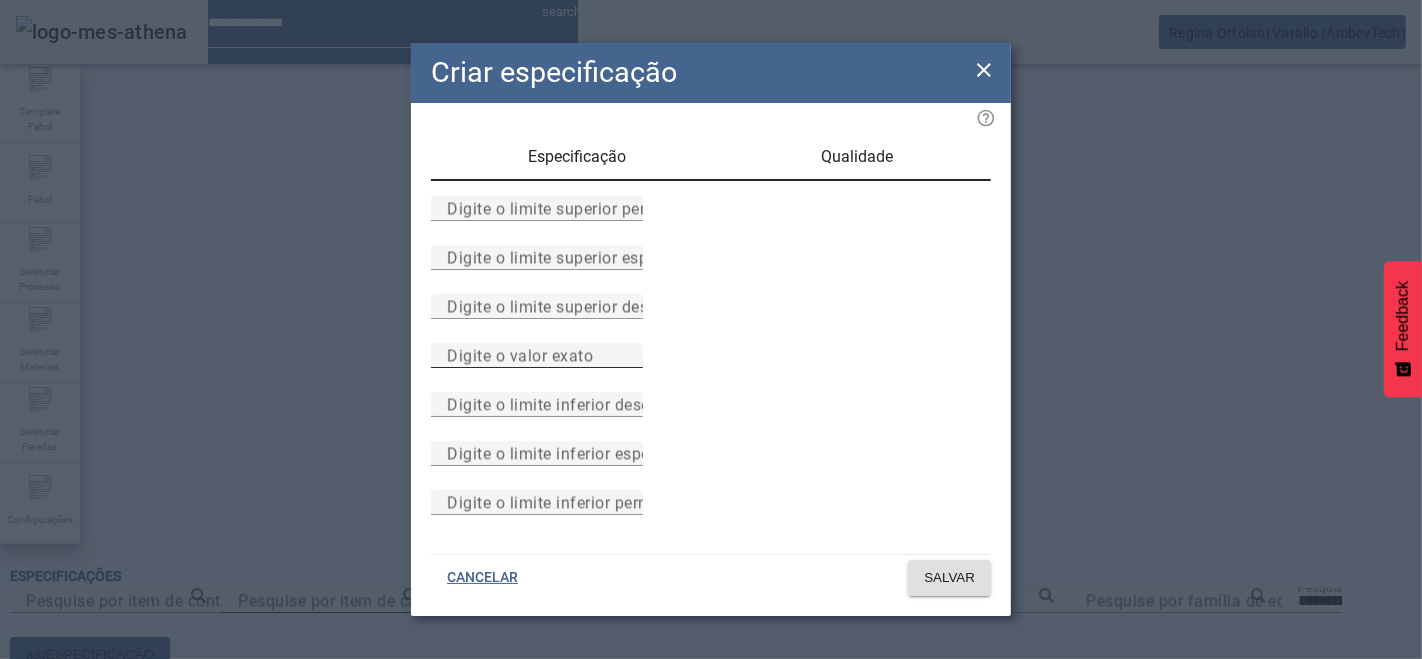 scroll, scrollTop: 184, scrollLeft: 0, axis: vertical 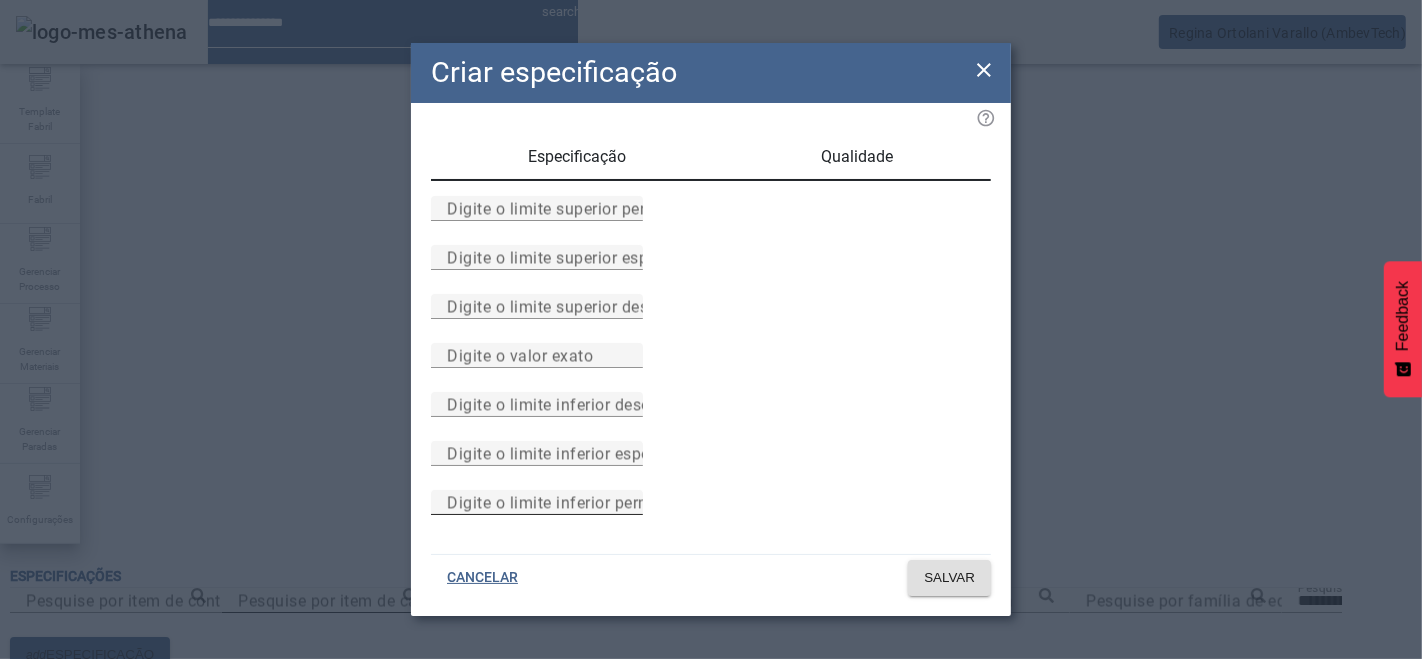 click on "Digite o limite inferior permitido" at bounding box center (566, 502) 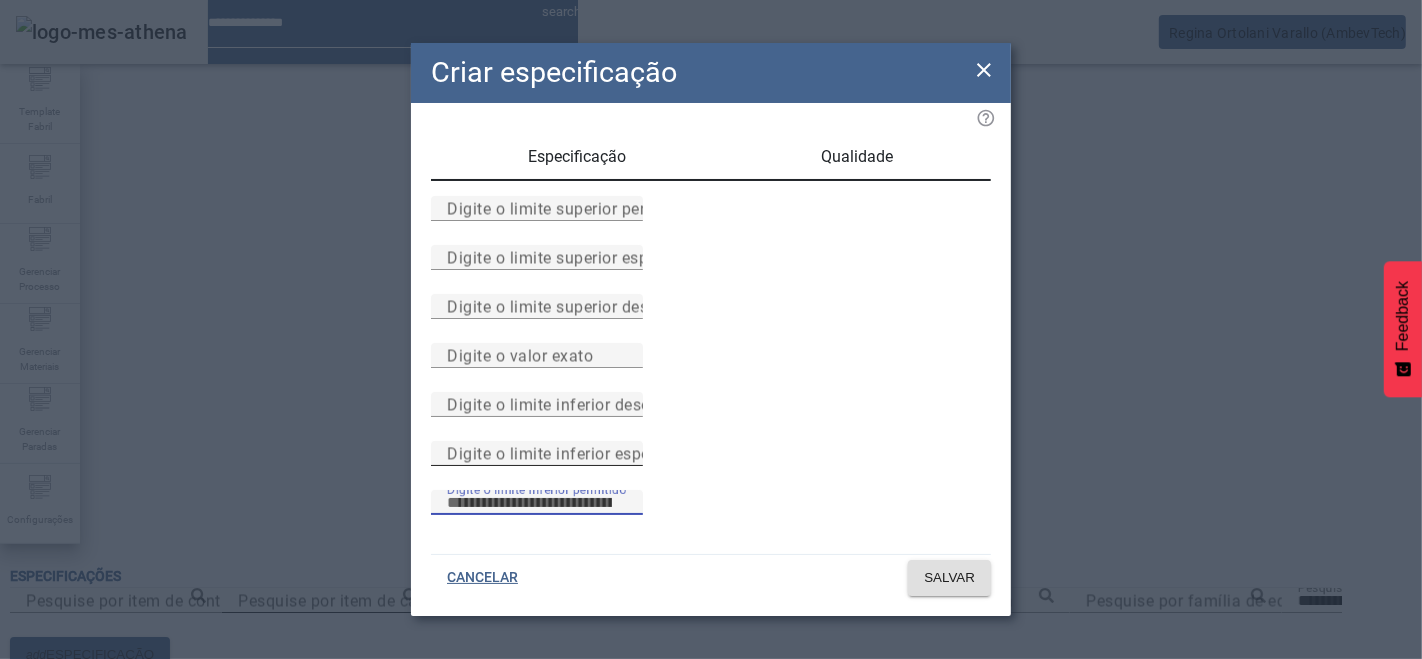 type on "*" 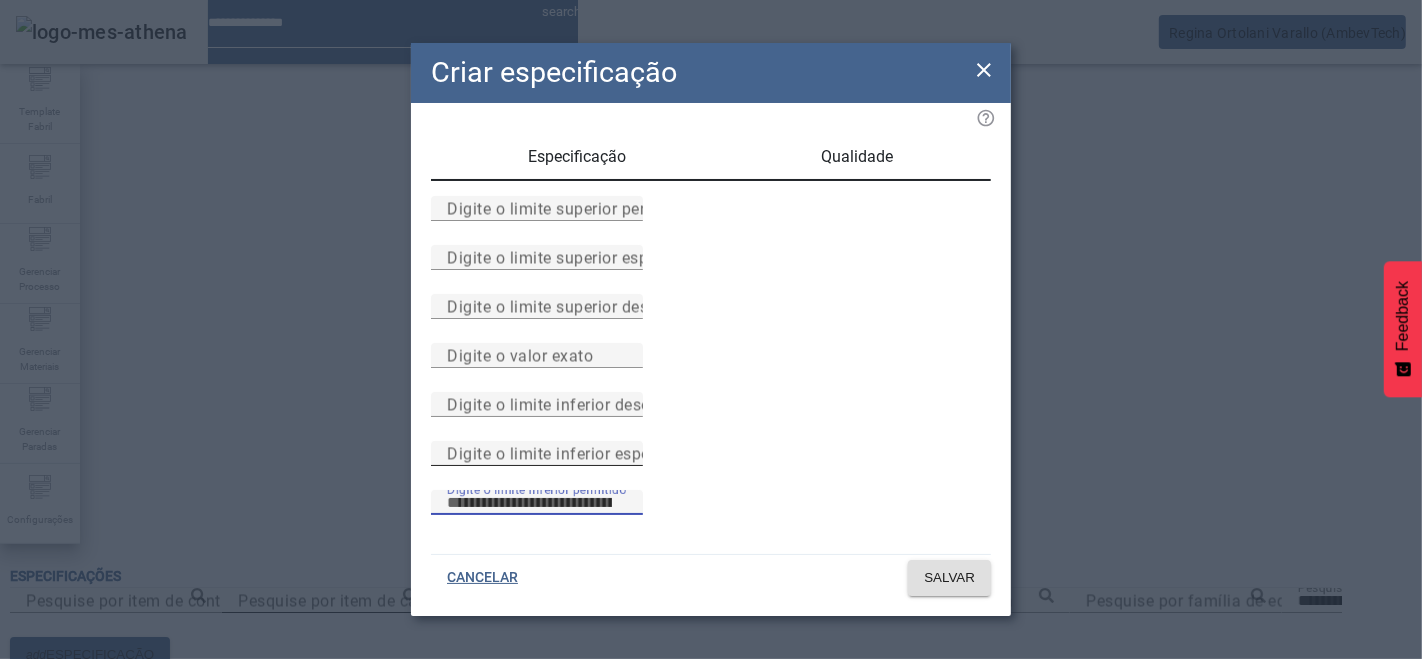 click on "Digite o limite inferior especificado" at bounding box center (579, 453) 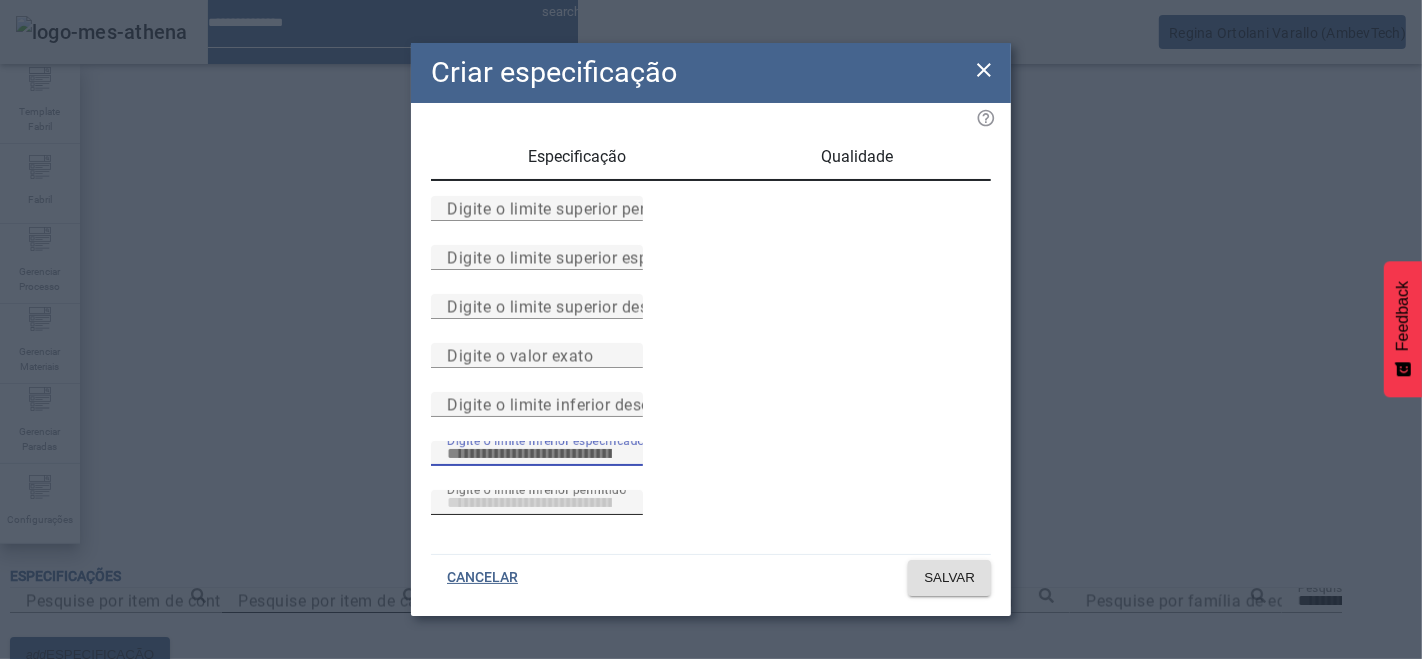 type on "*" 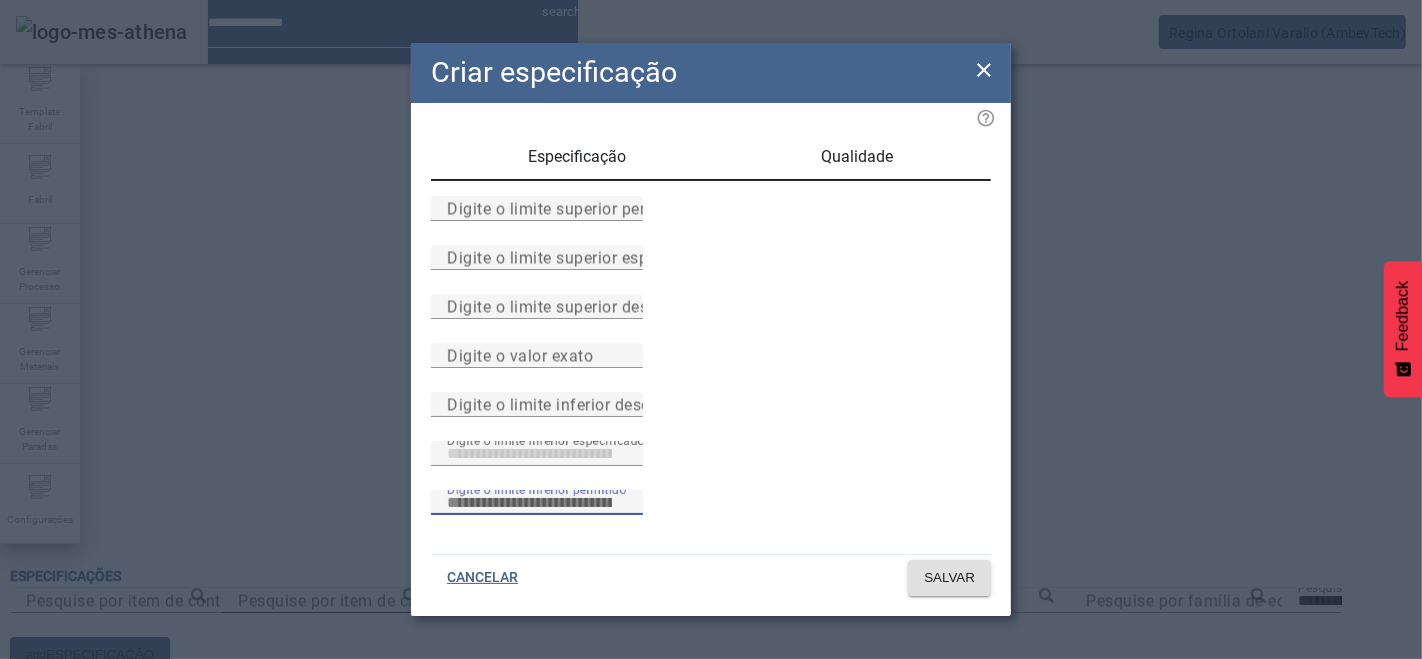 drag, startPoint x: 628, startPoint y: 504, endPoint x: 495, endPoint y: 519, distance: 133.84319 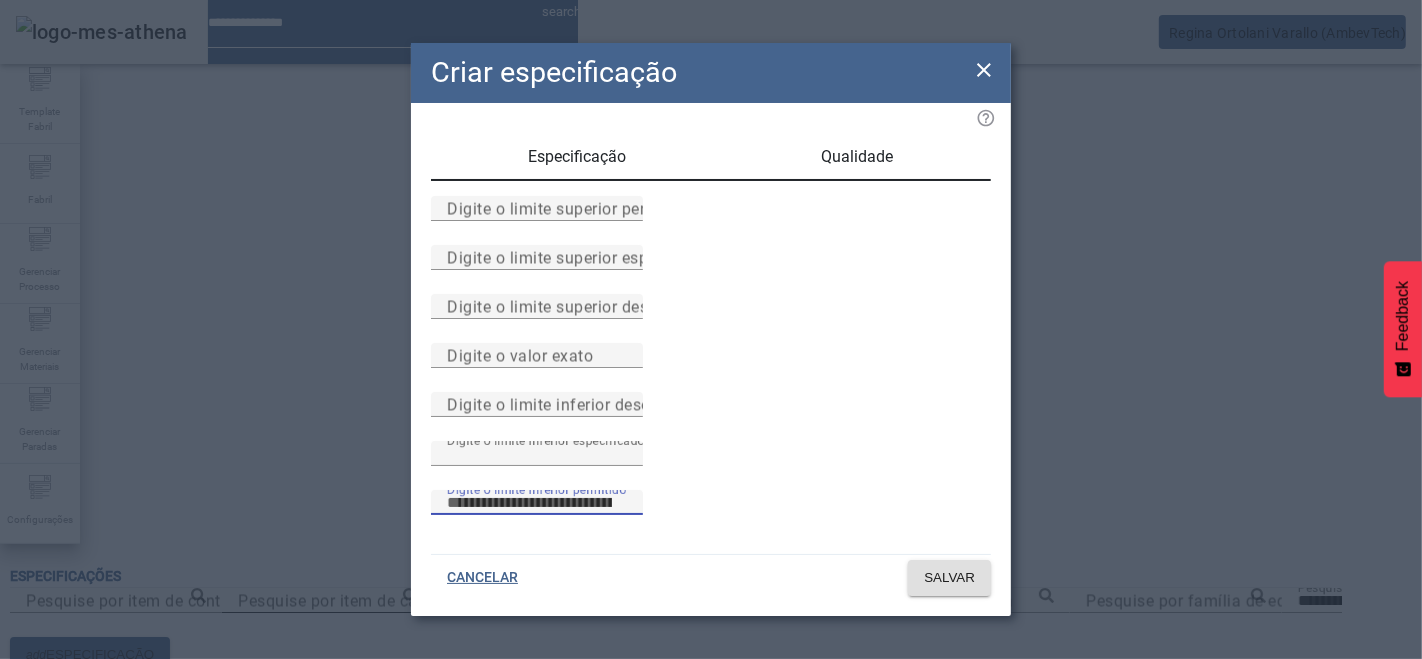 click on "Digite o limite inferior permitido *" at bounding box center [711, 514] 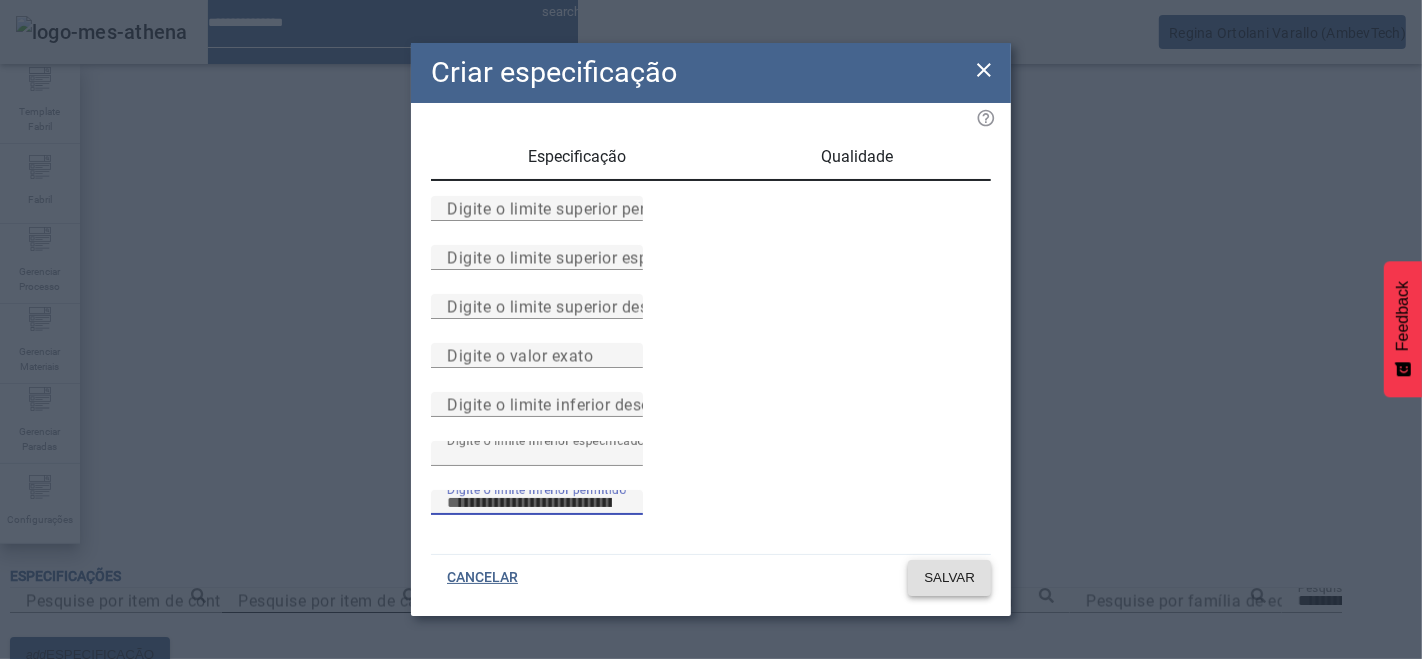 type 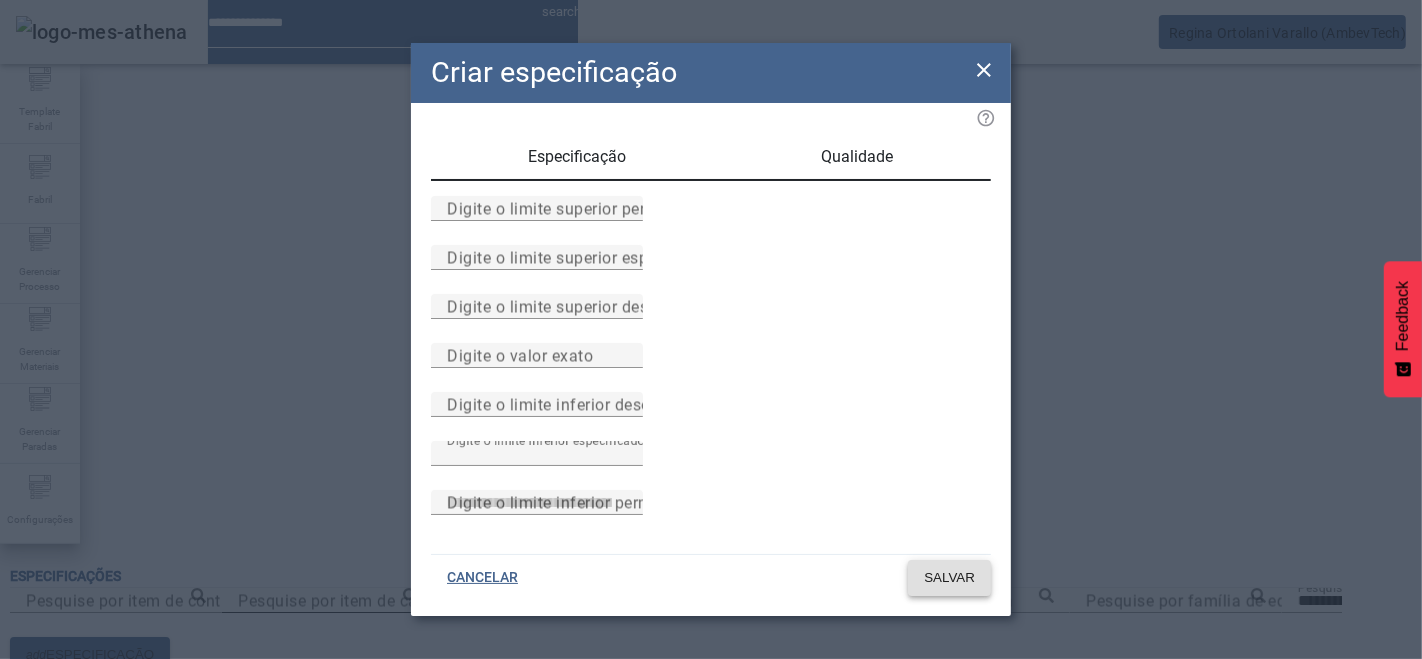 click on "SALVAR" 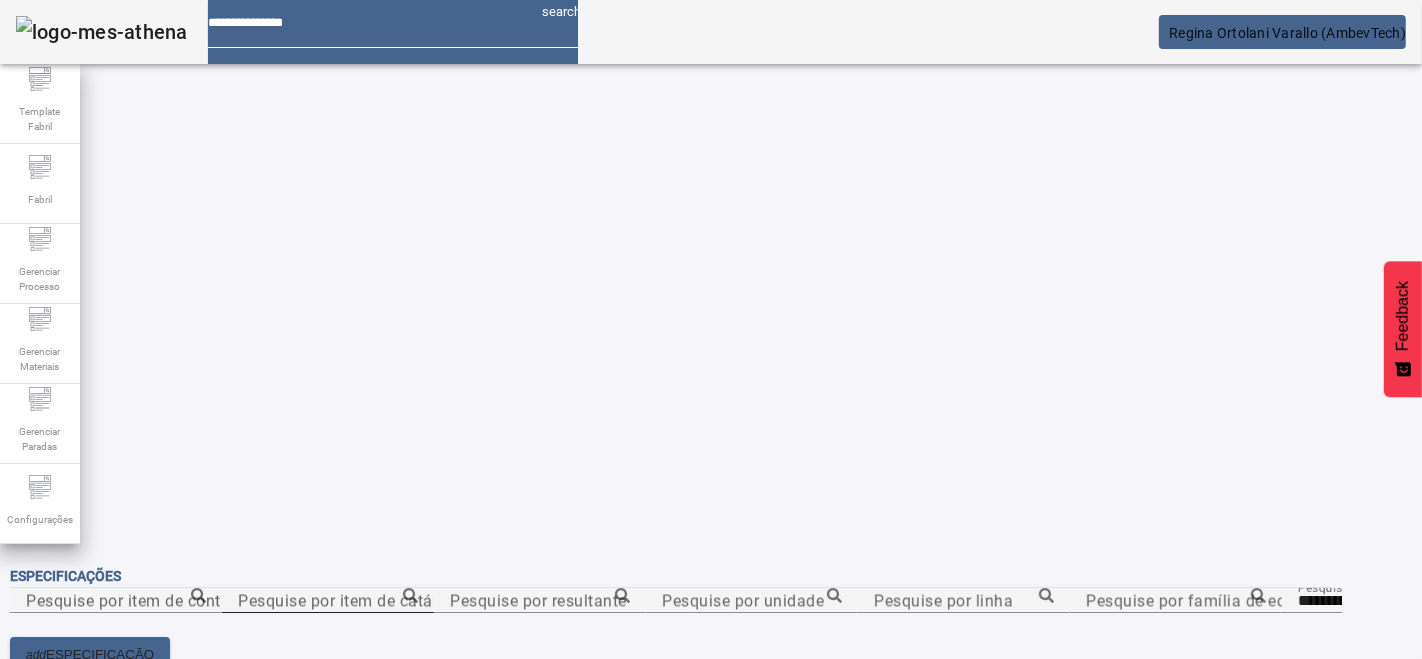 scroll, scrollTop: 0, scrollLeft: 0, axis: both 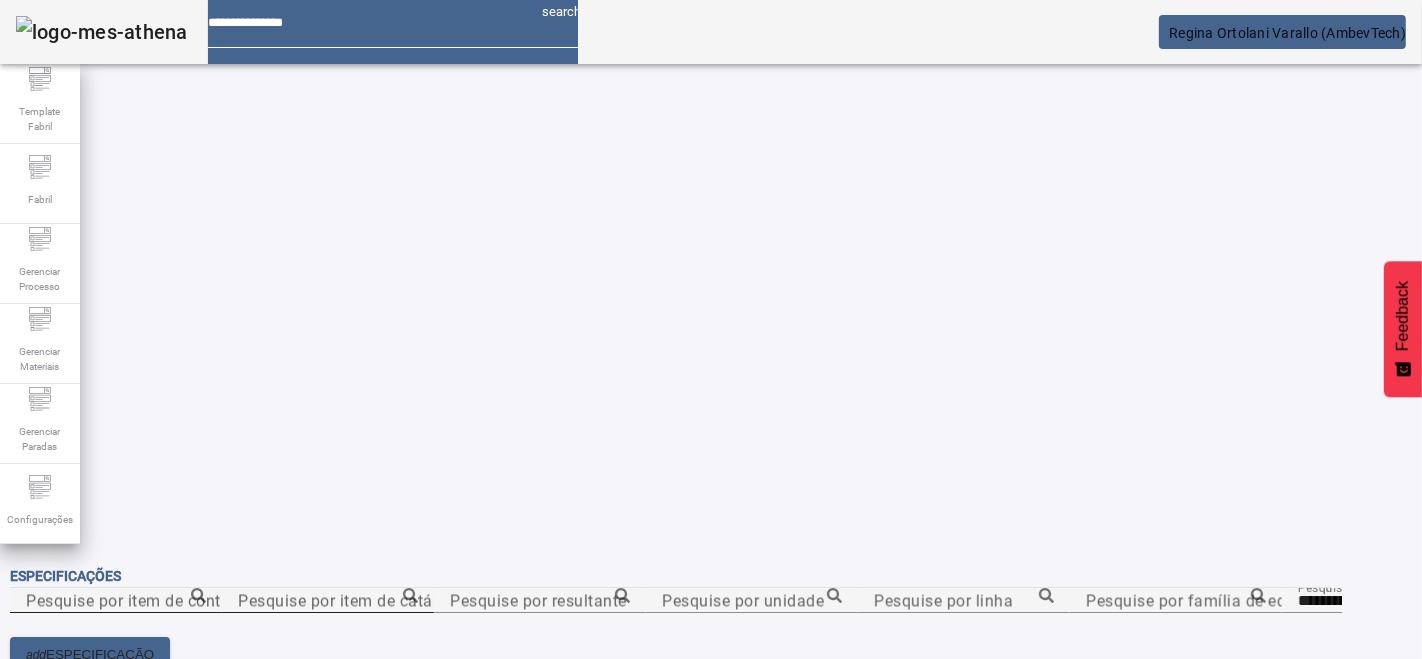 click on "Pesquise por item de controle" at bounding box center [116, 601] 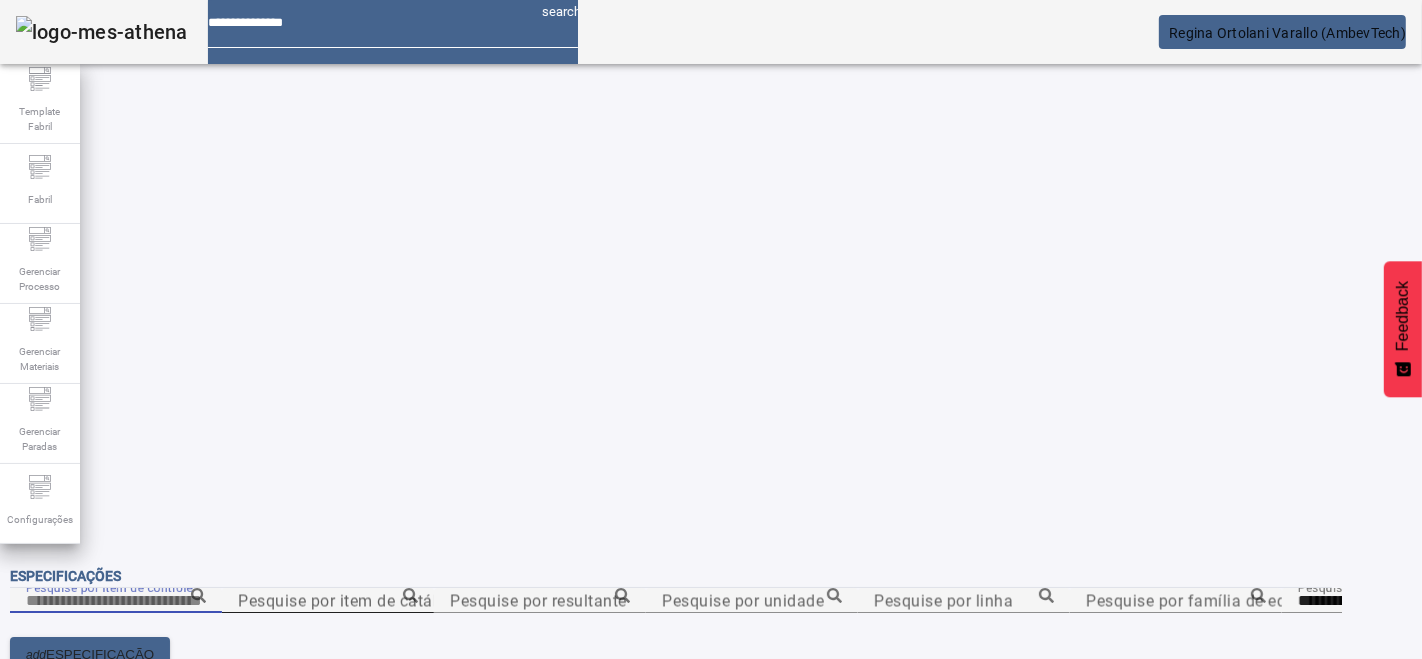 paste on "**********" 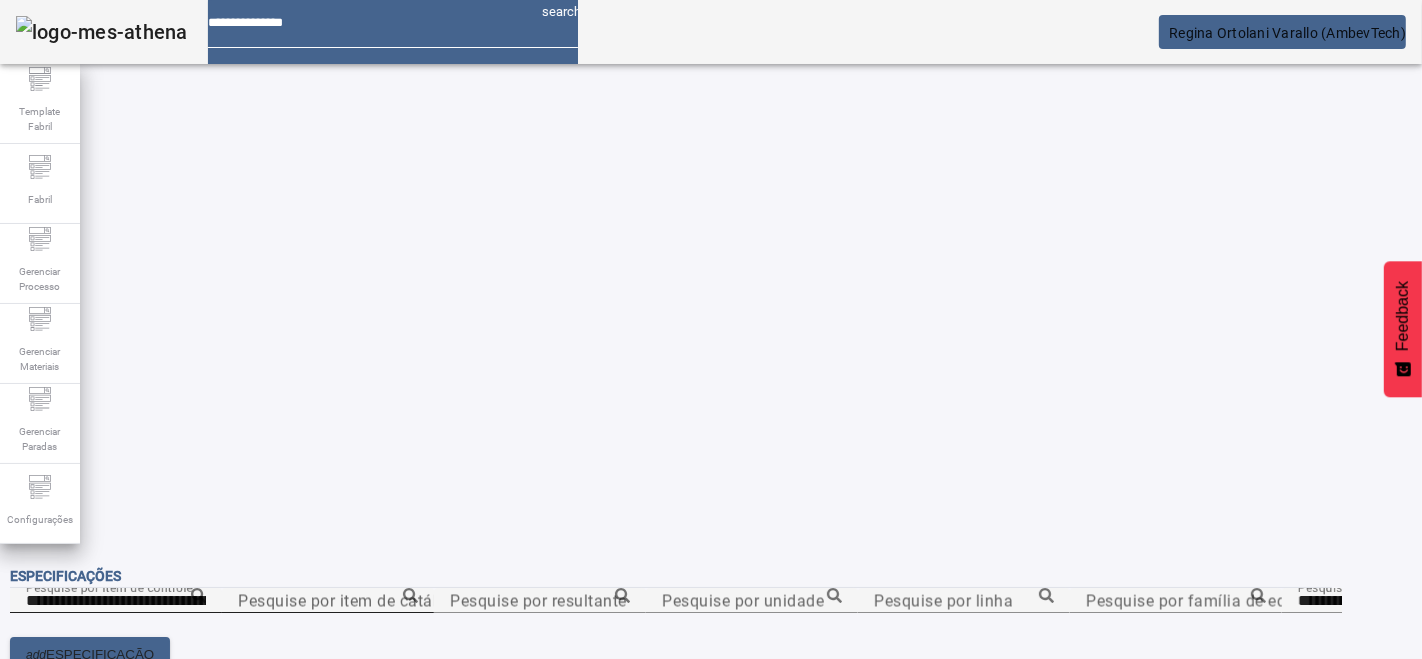 click 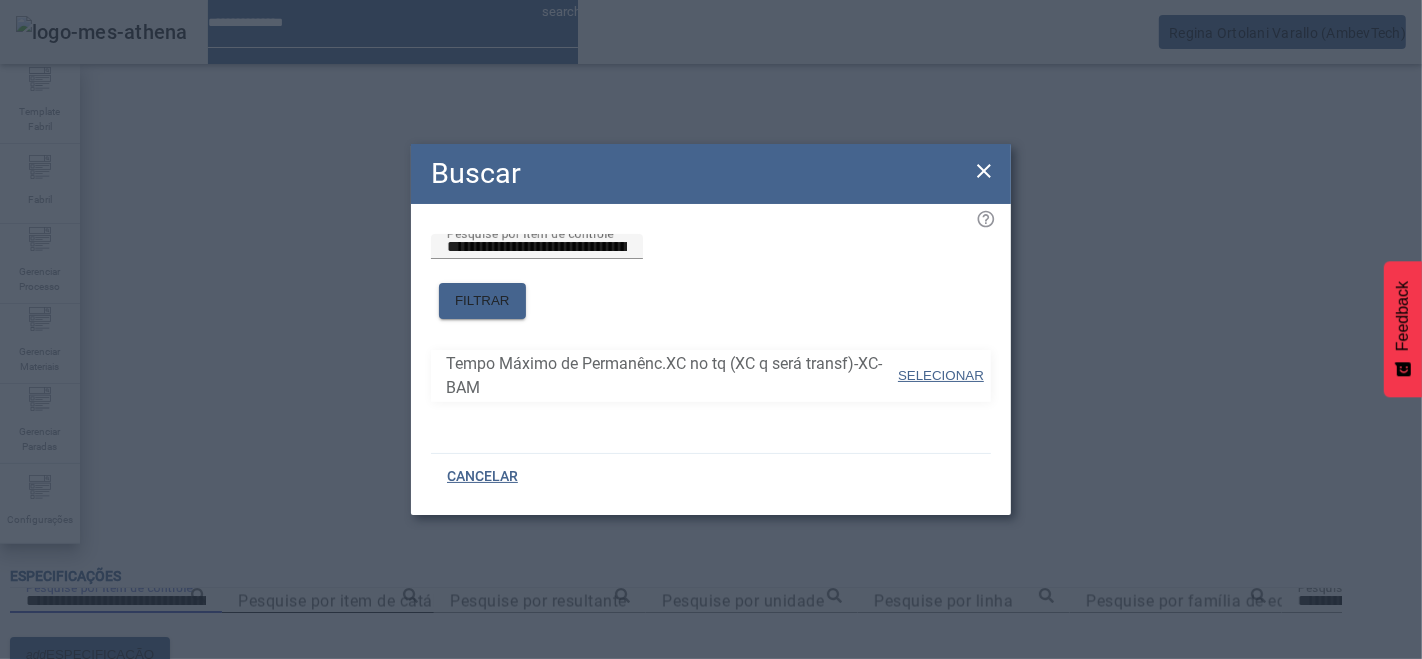 click on "SELECIONAR" at bounding box center (941, 375) 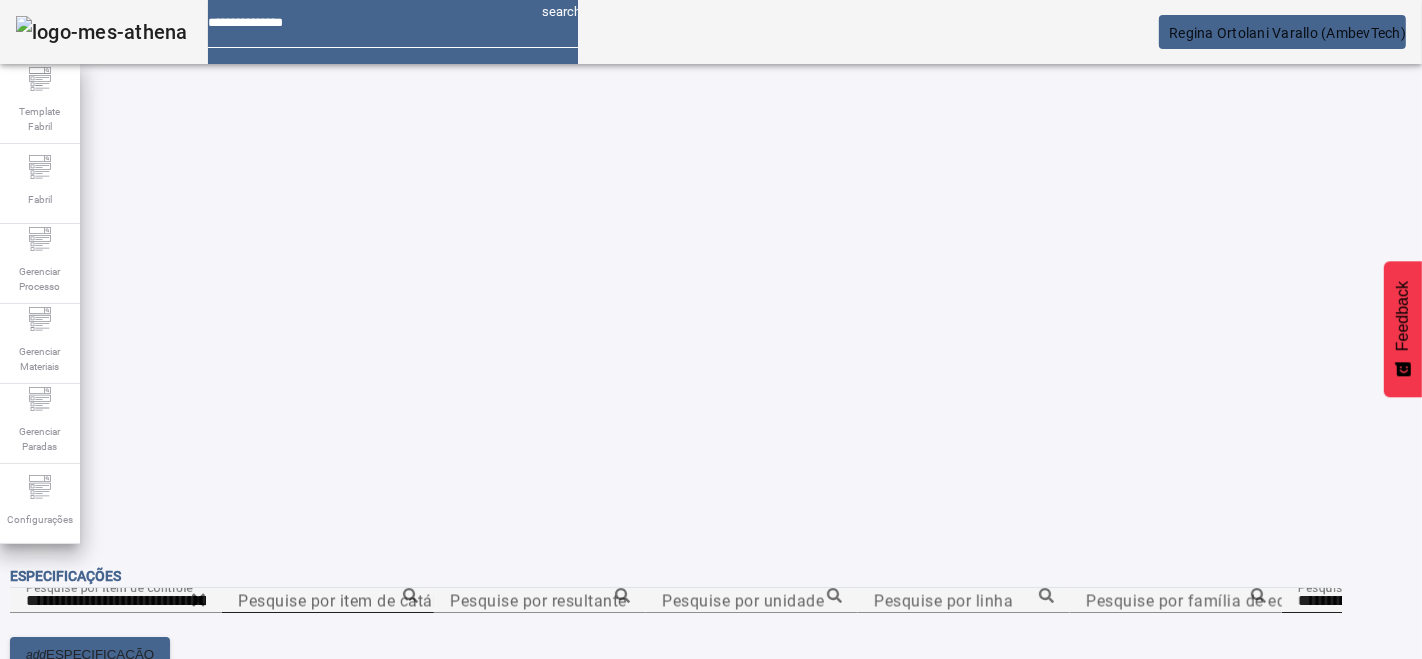 click 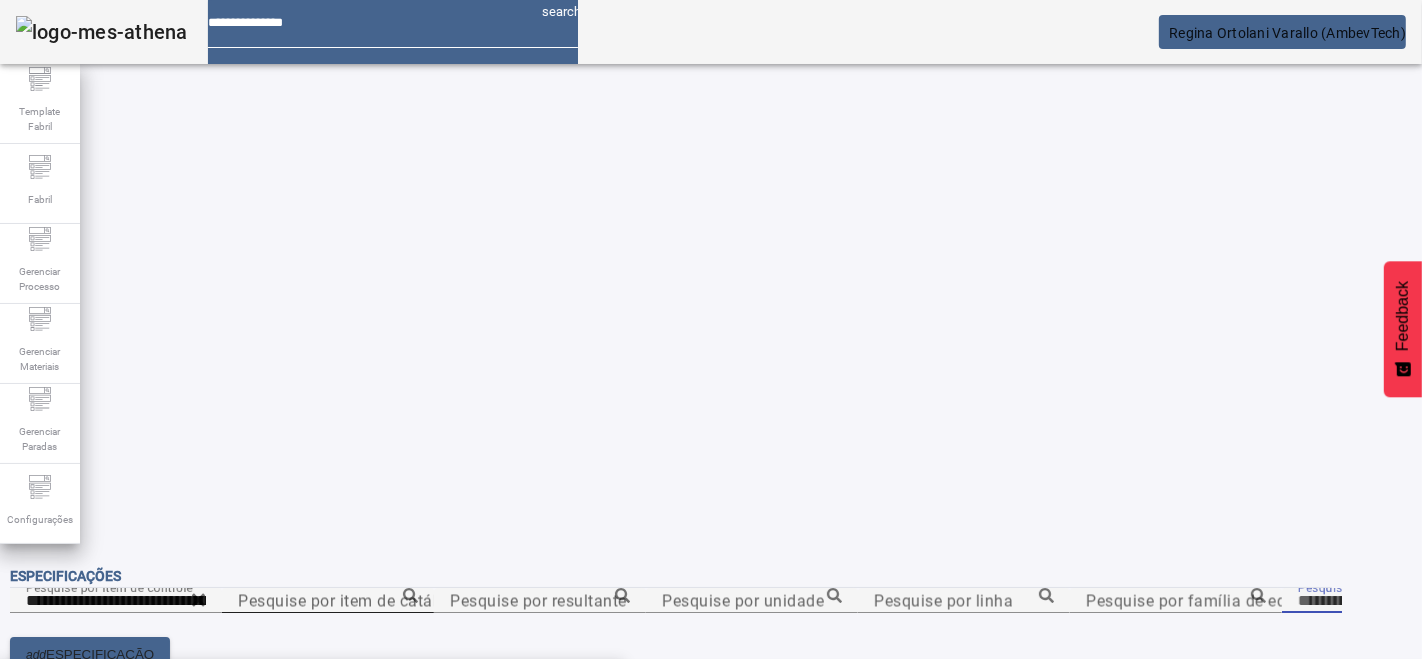 click on "FILTRAR" 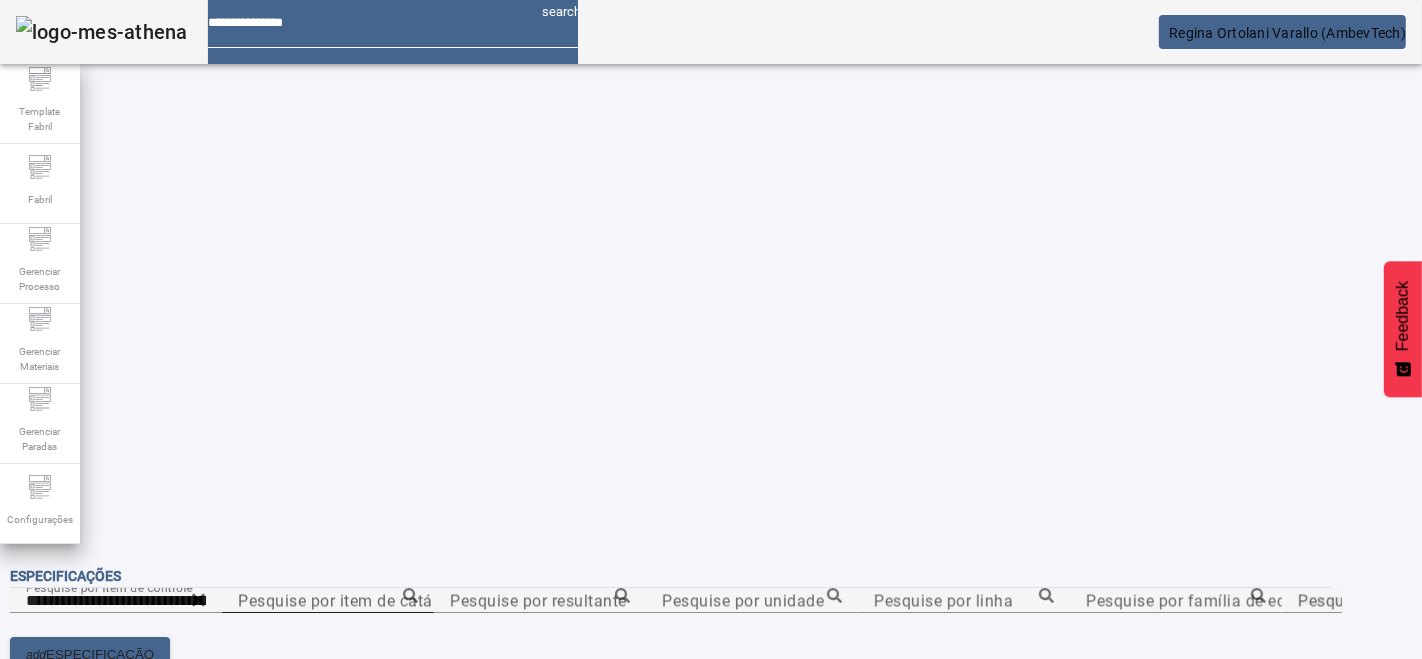scroll, scrollTop: 40, scrollLeft: 0, axis: vertical 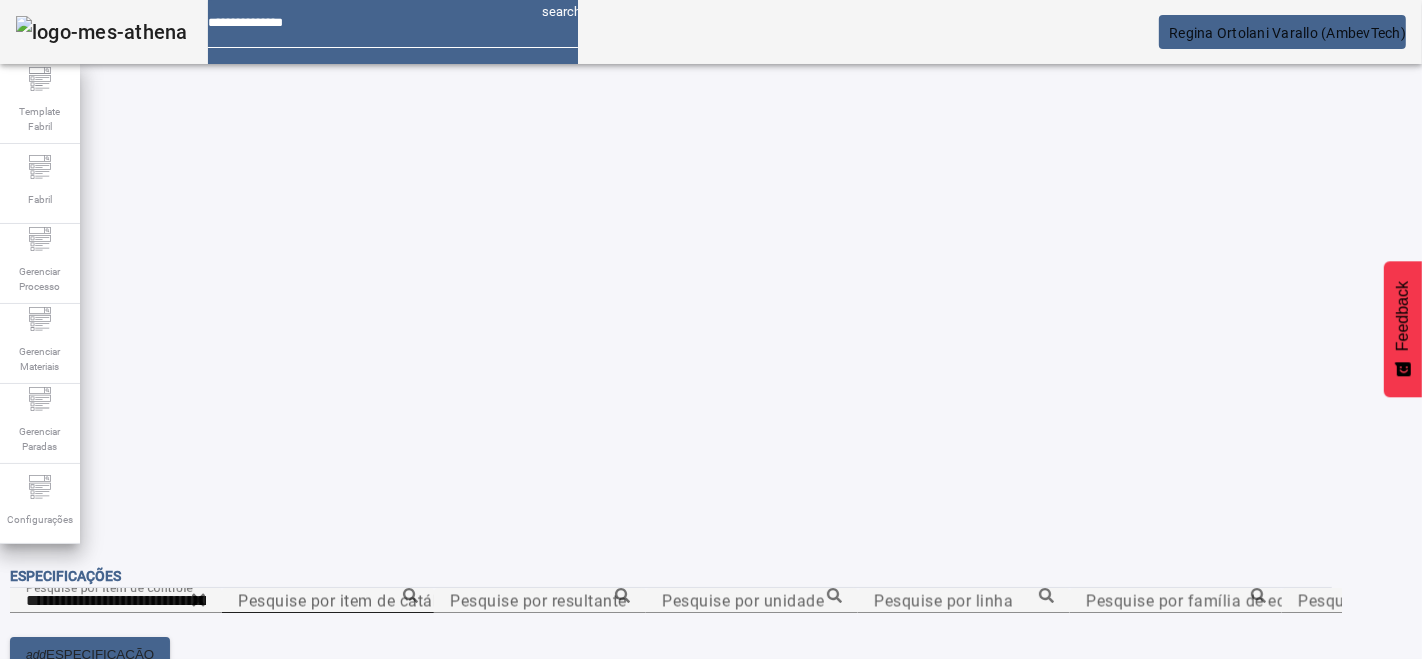 click 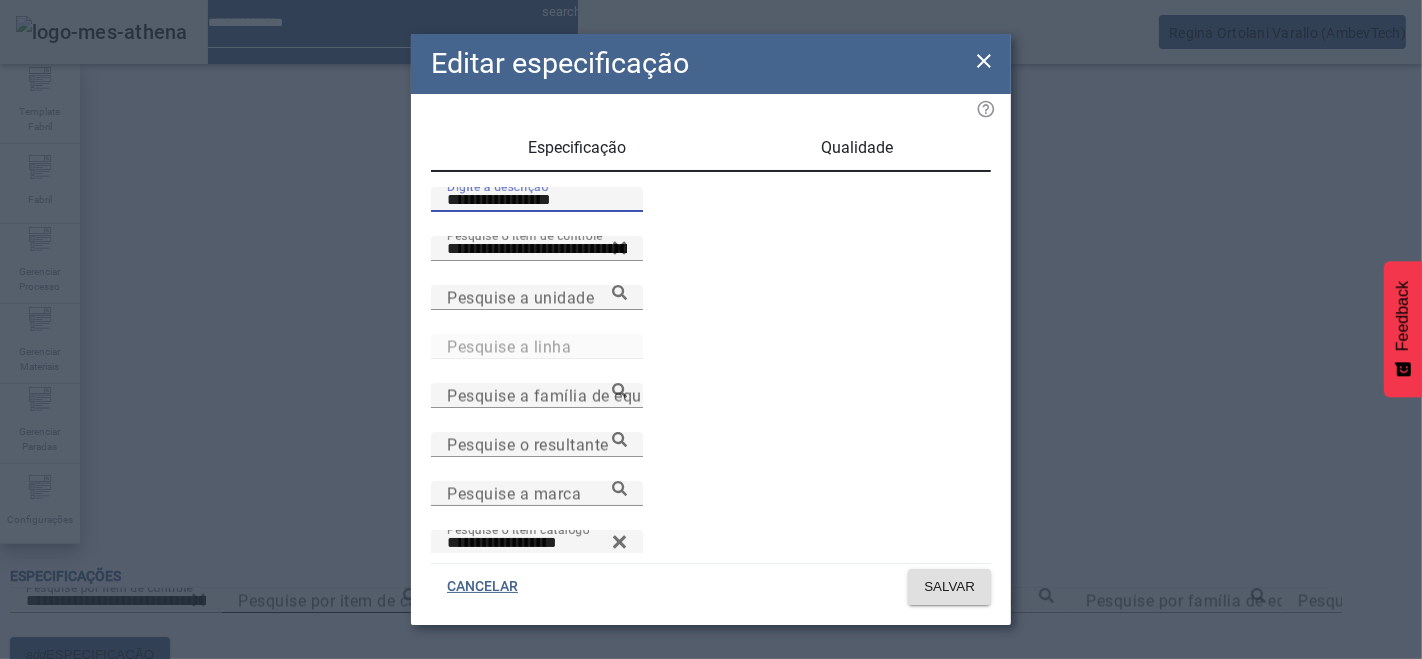 drag, startPoint x: 484, startPoint y: 228, endPoint x: 310, endPoint y: 238, distance: 174.28712 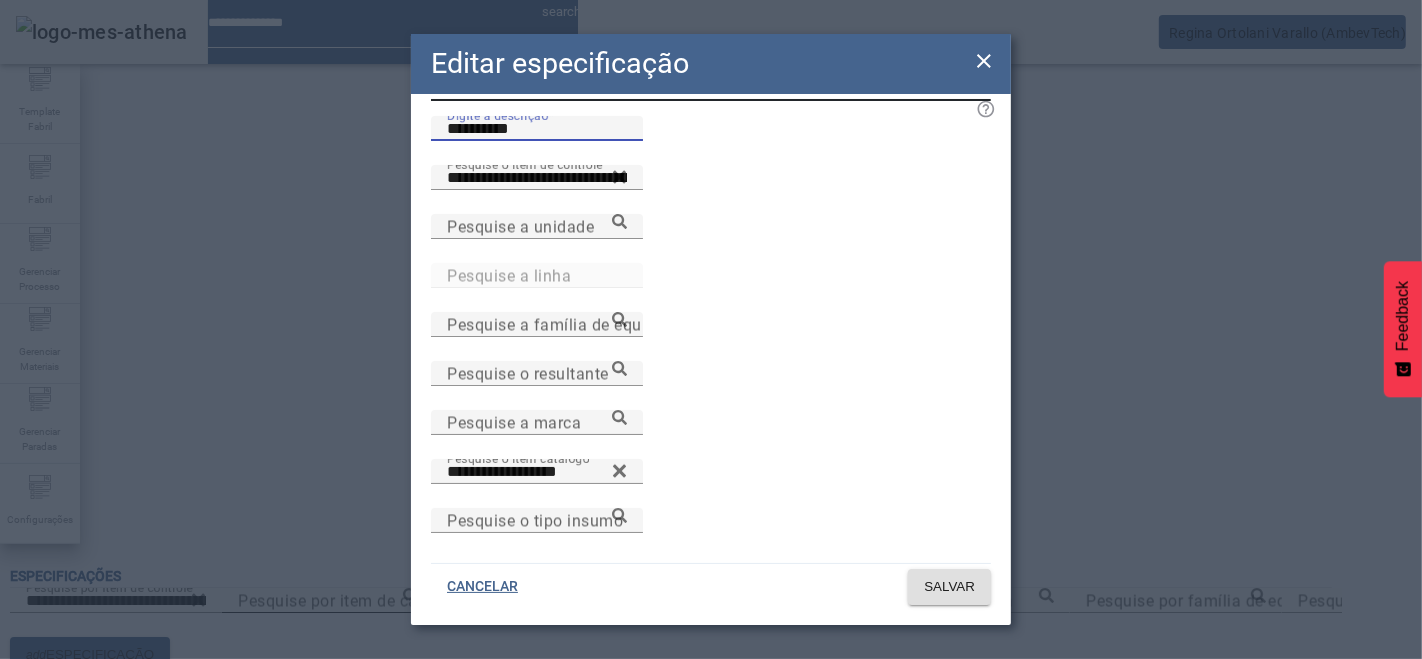 scroll, scrollTop: 105, scrollLeft: 0, axis: vertical 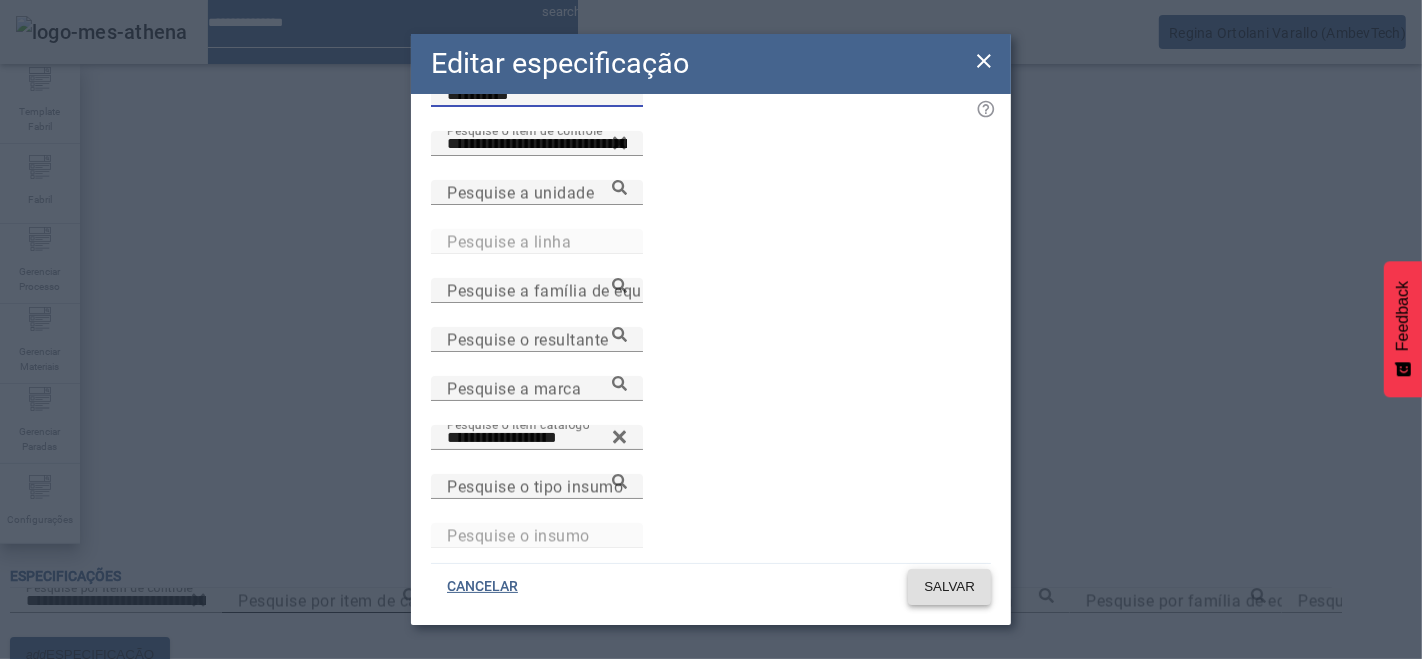 type on "**********" 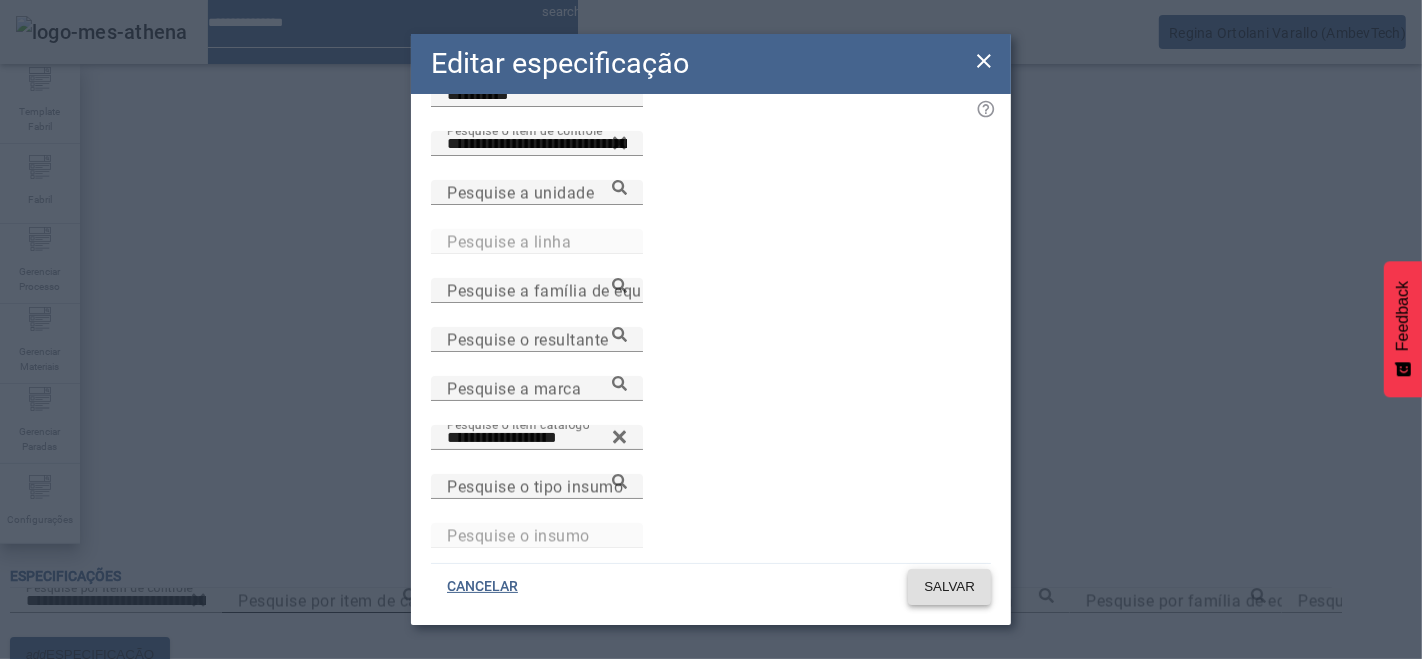 click on "SALVAR" 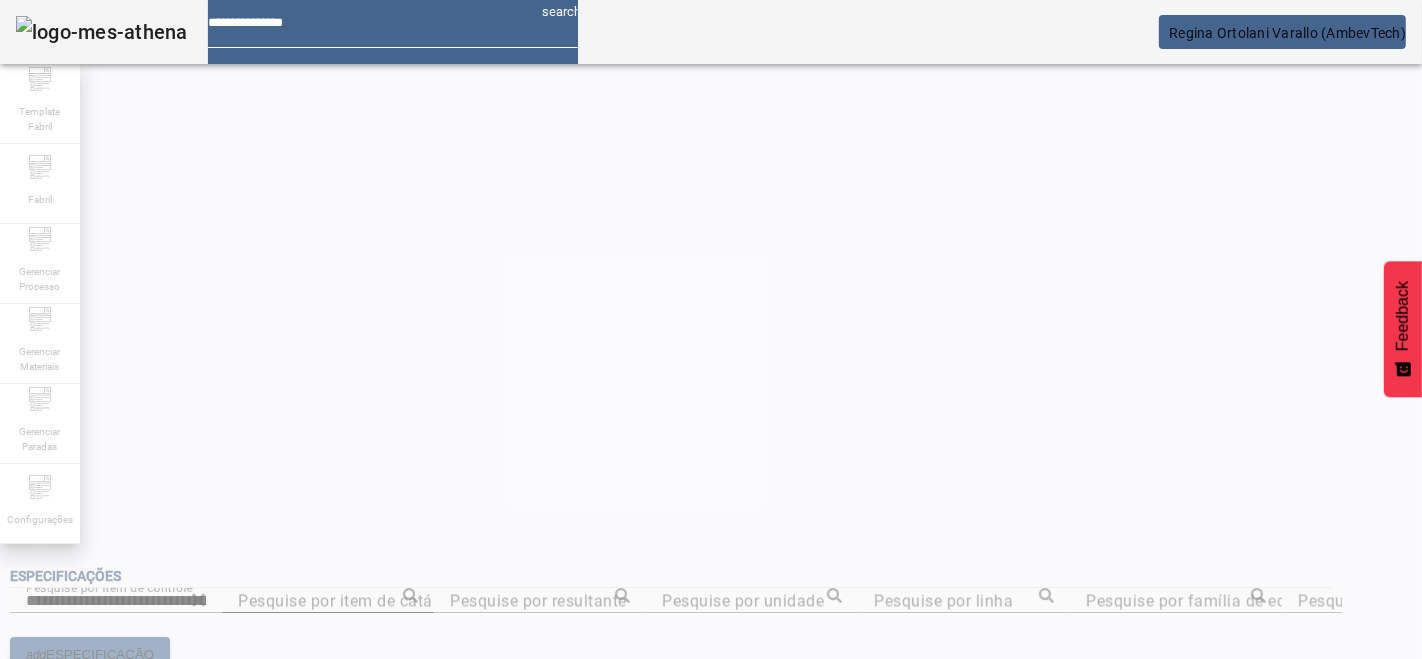 scroll, scrollTop: 40, scrollLeft: 0, axis: vertical 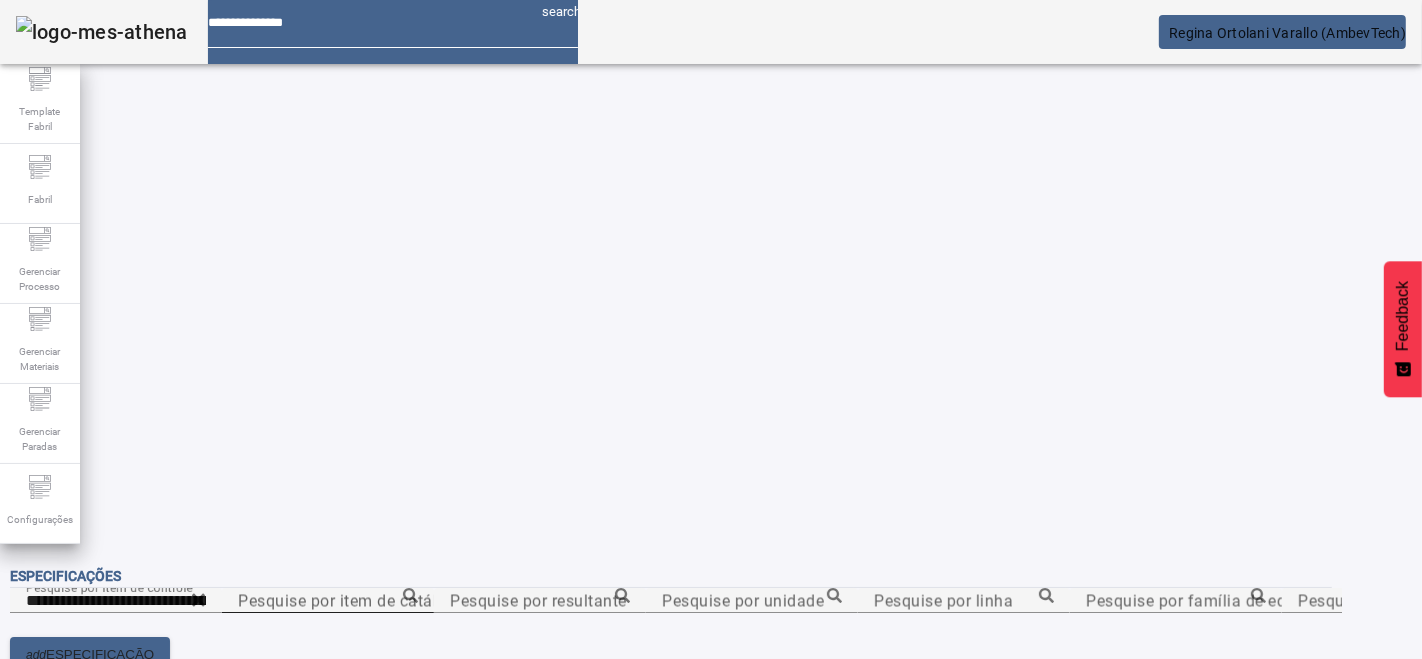 click 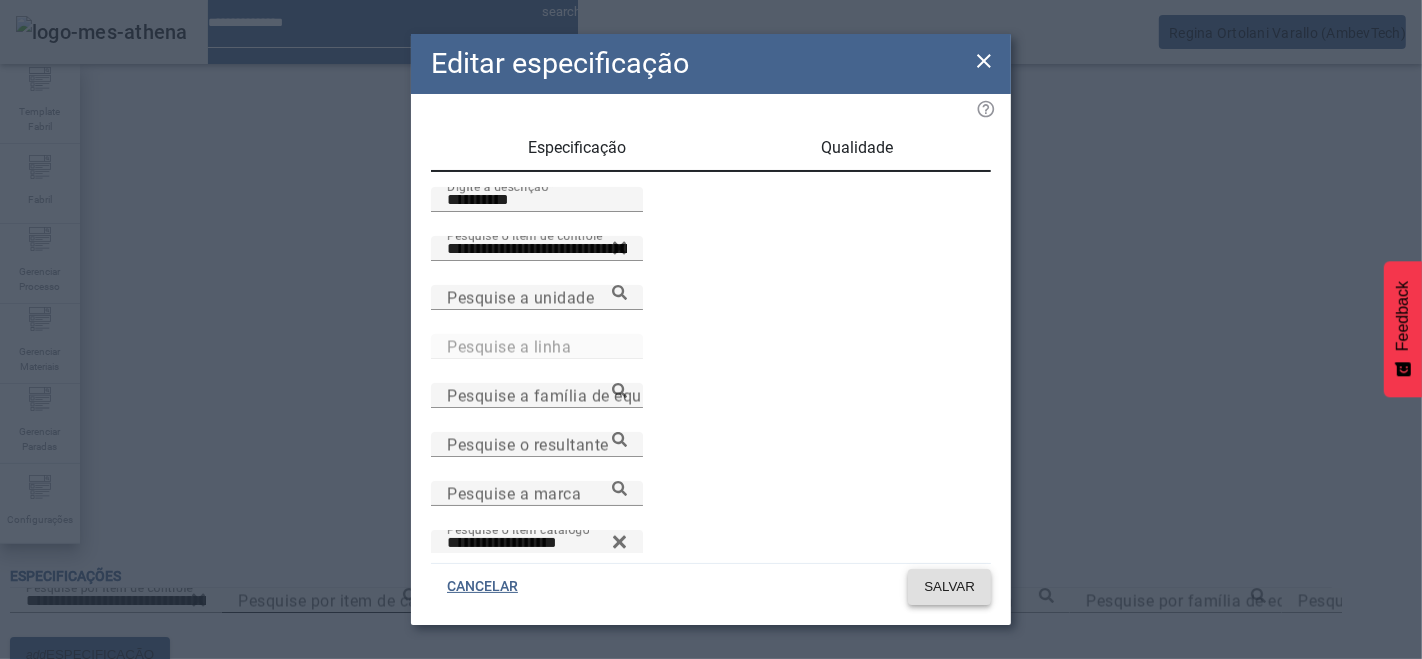 click on "SALVAR" 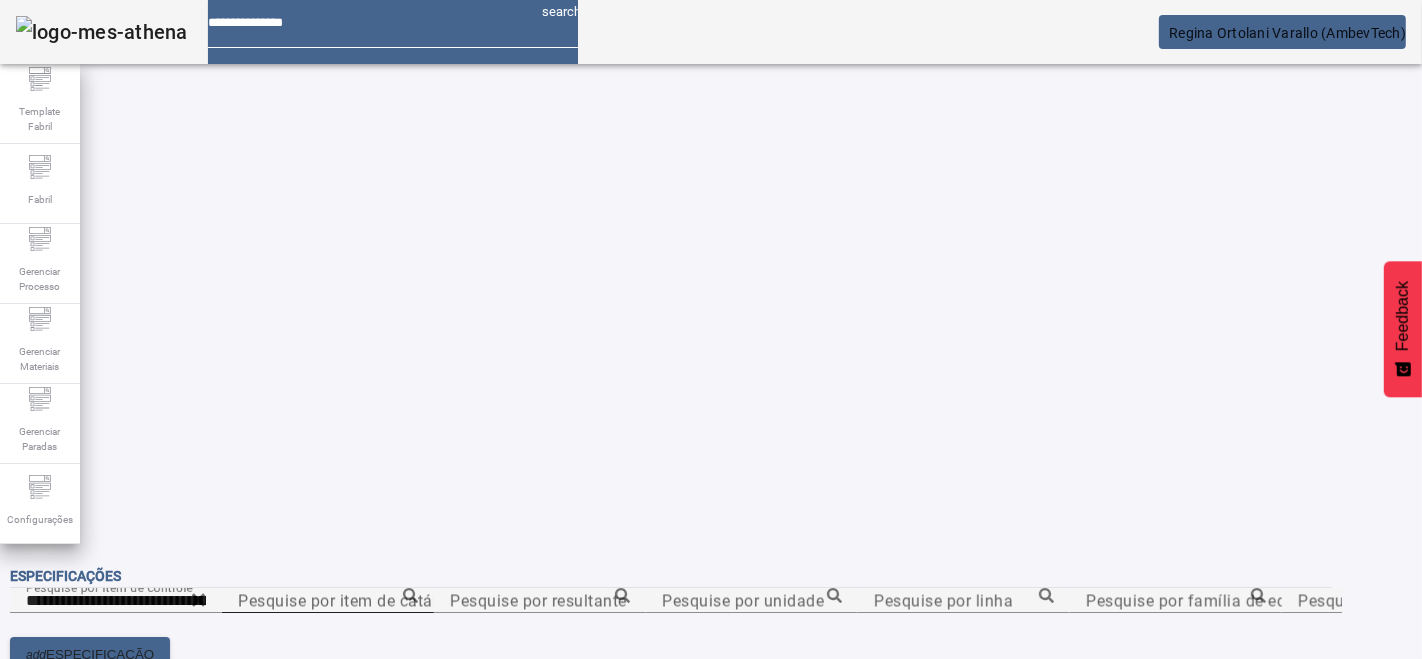 scroll, scrollTop: 40, scrollLeft: 0, axis: vertical 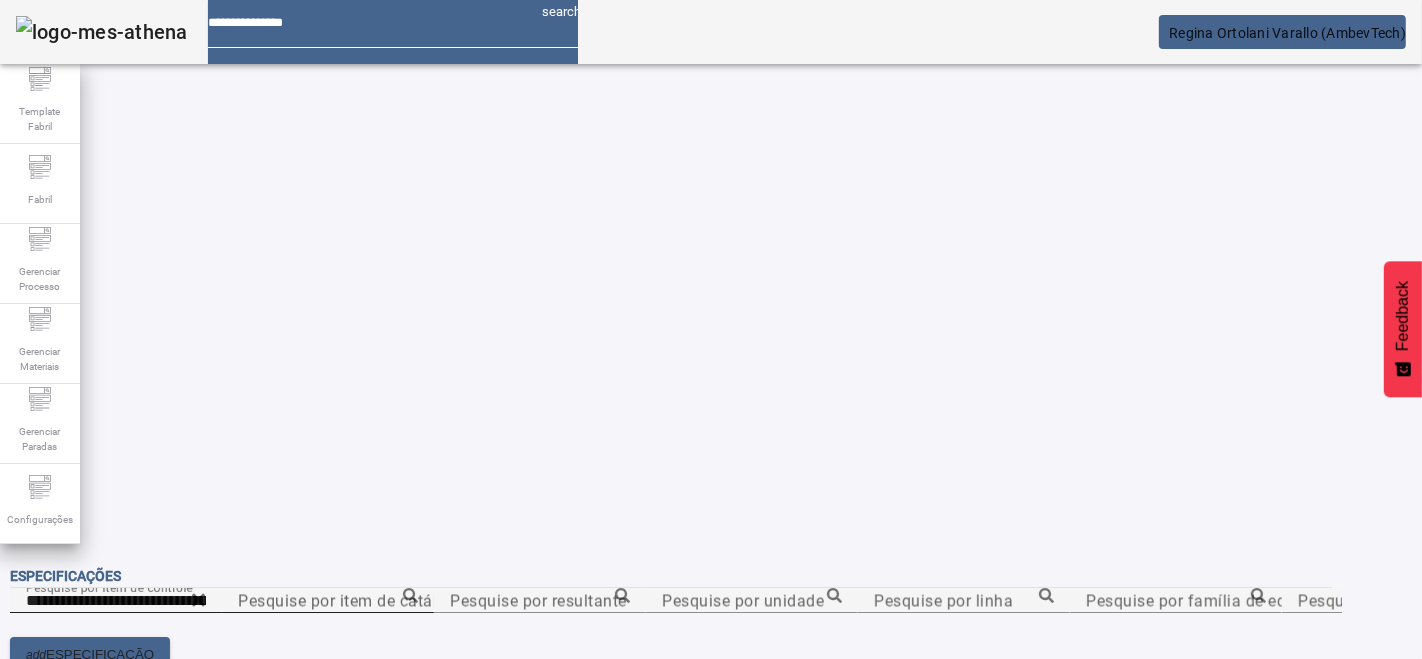 click 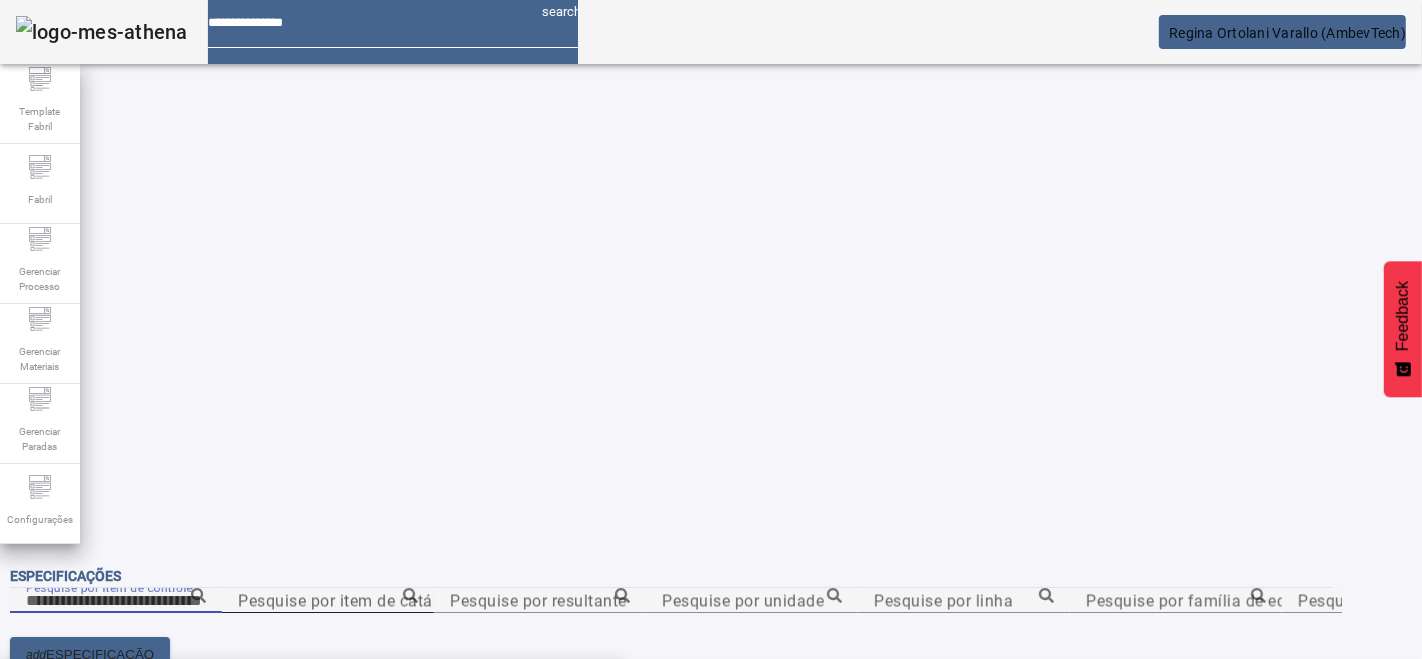 paste on "**********" 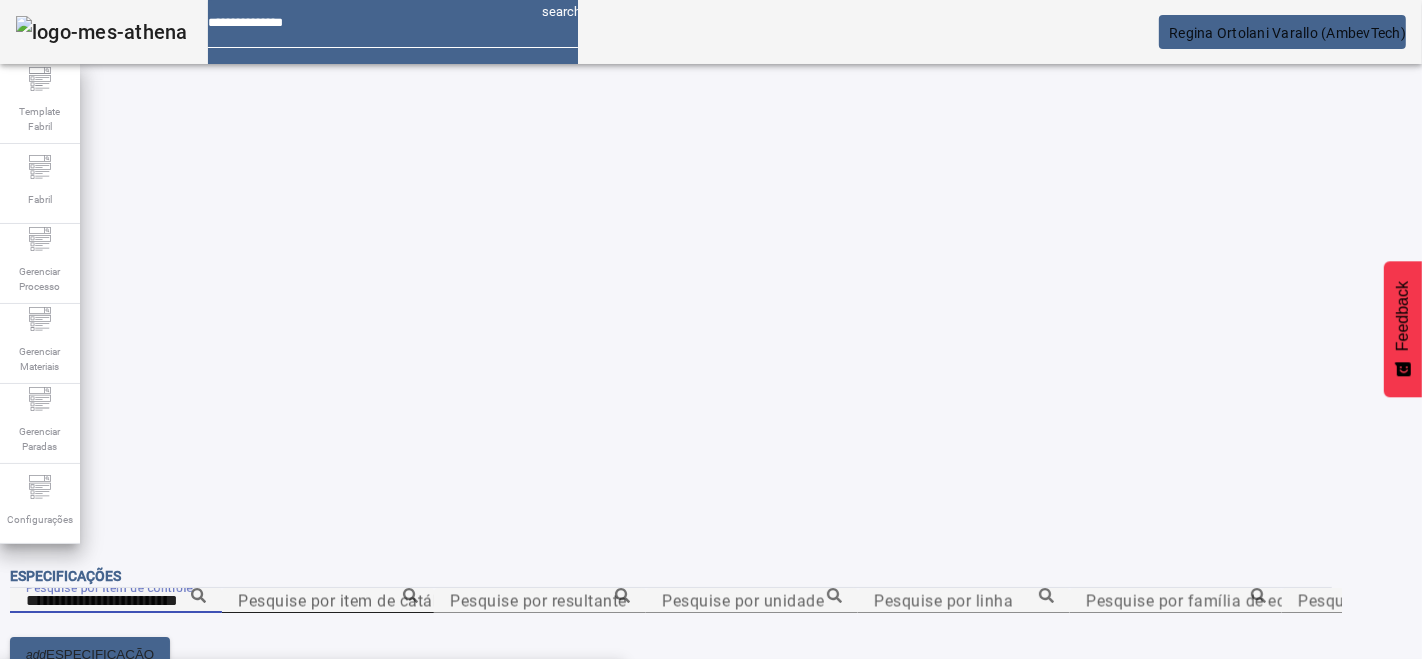 click on "Tempo Total (horas)-XC-BAM" at bounding box center (311, 691) 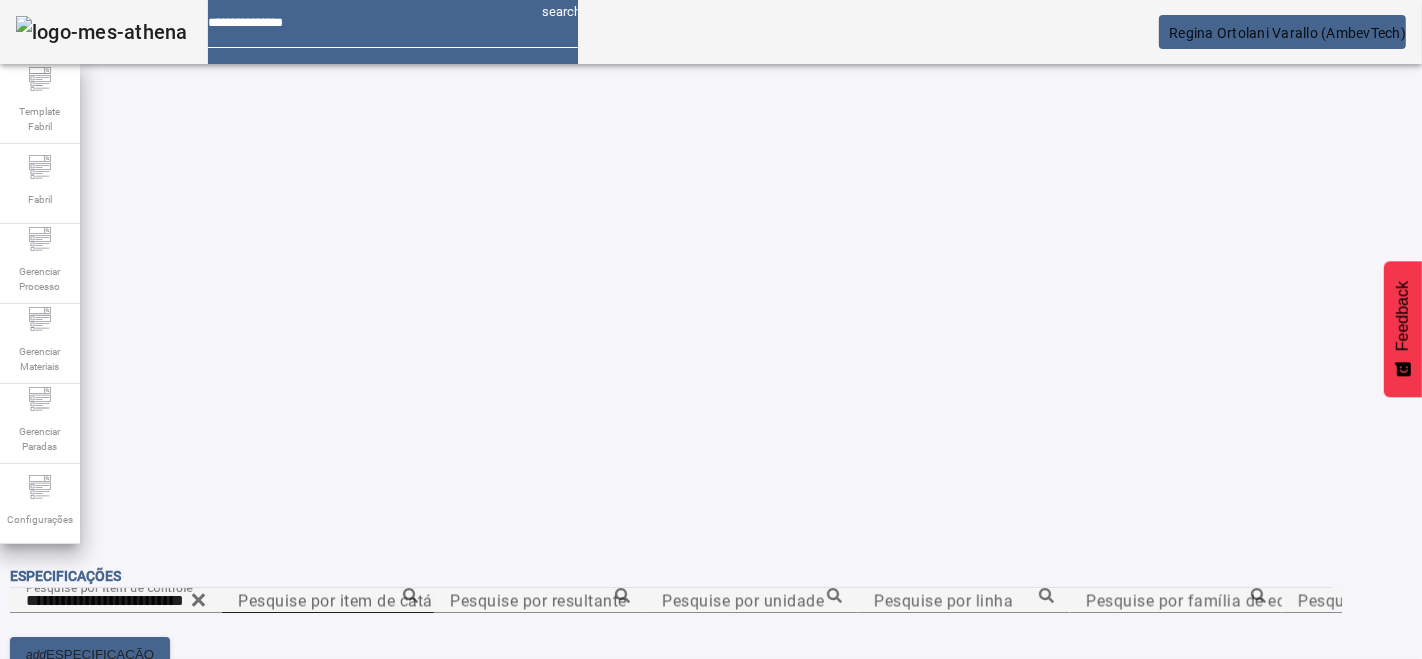 click on "FILTRAR" 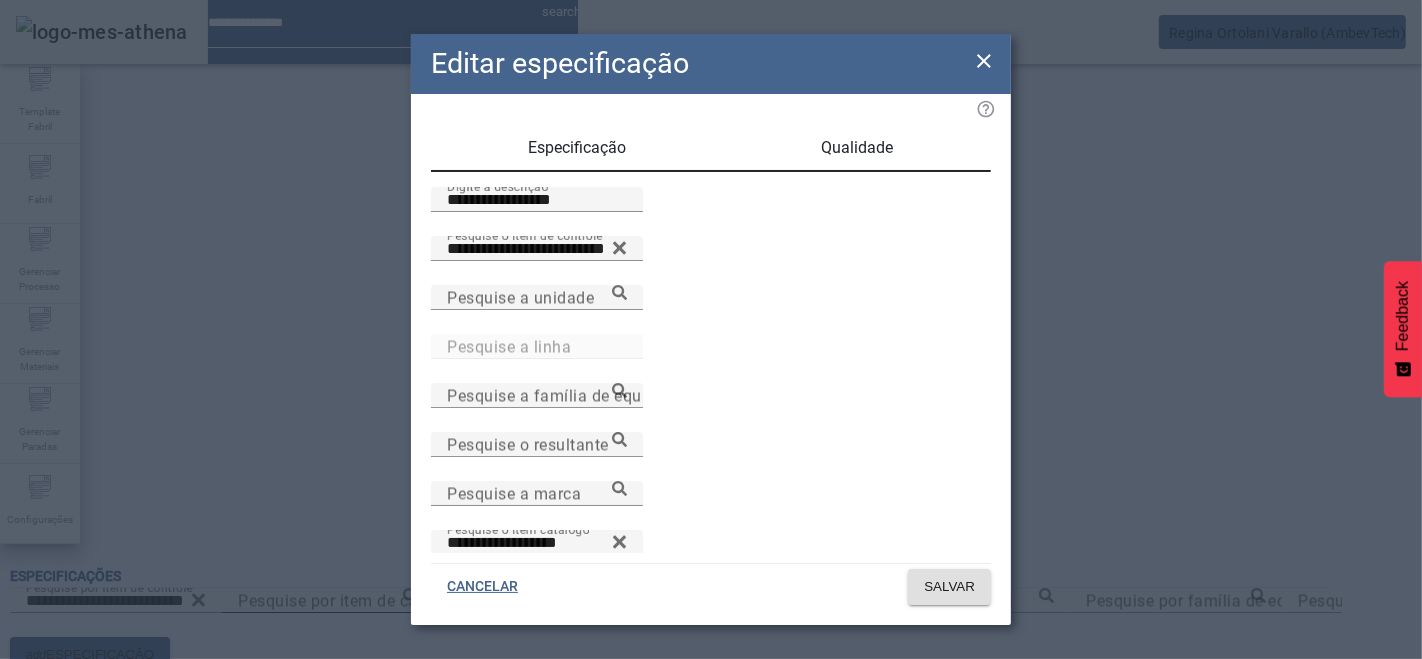 drag, startPoint x: 459, startPoint y: 210, endPoint x: 360, endPoint y: 199, distance: 99.60924 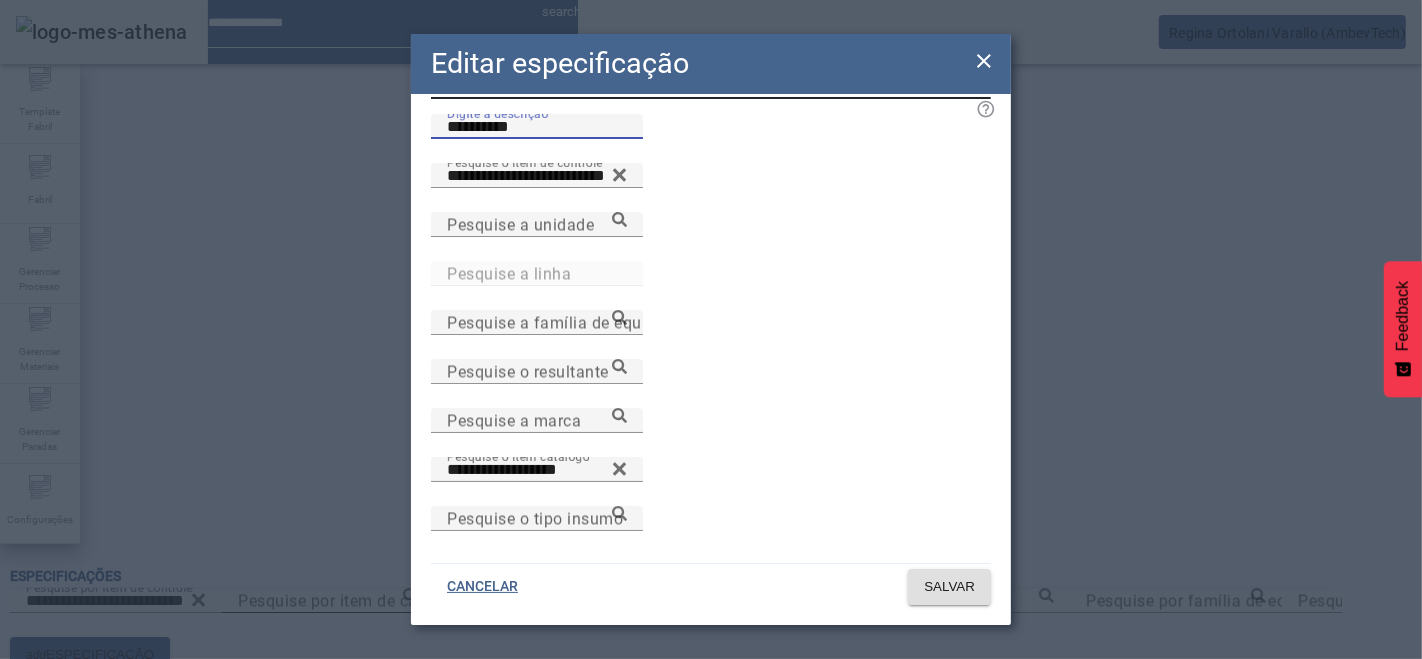 scroll, scrollTop: 105, scrollLeft: 0, axis: vertical 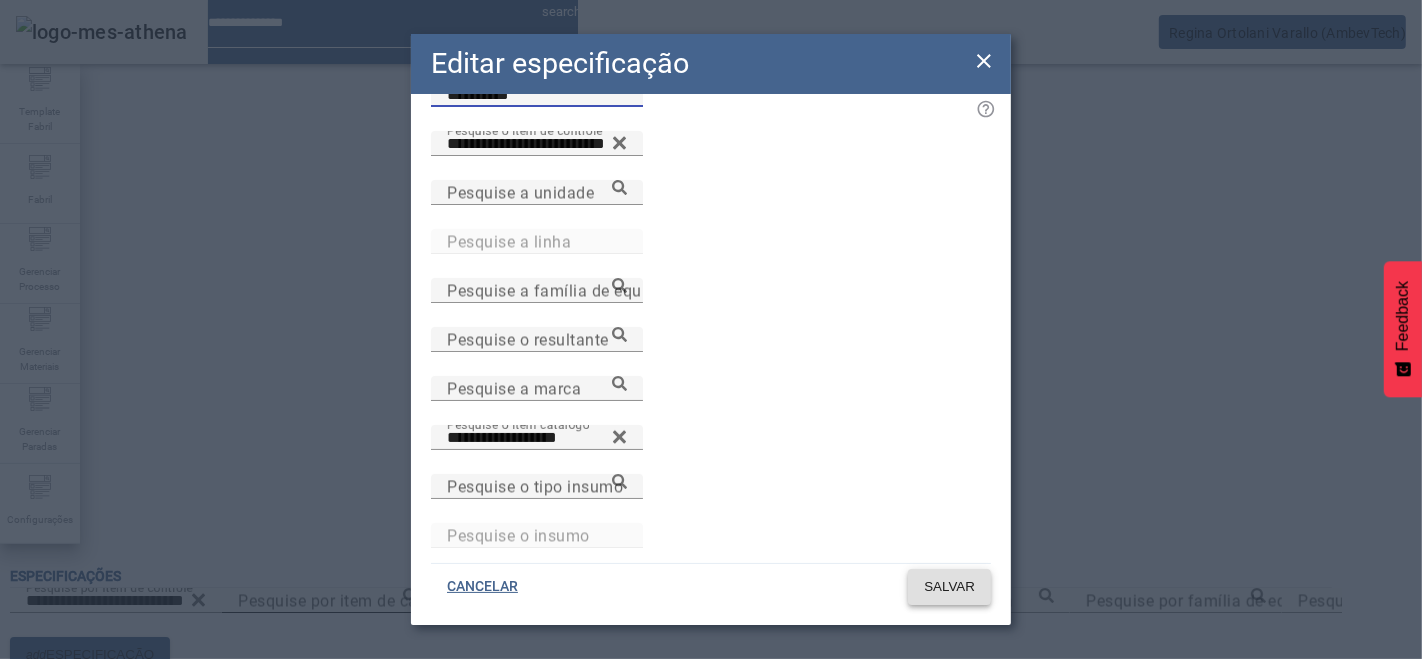 type on "**********" 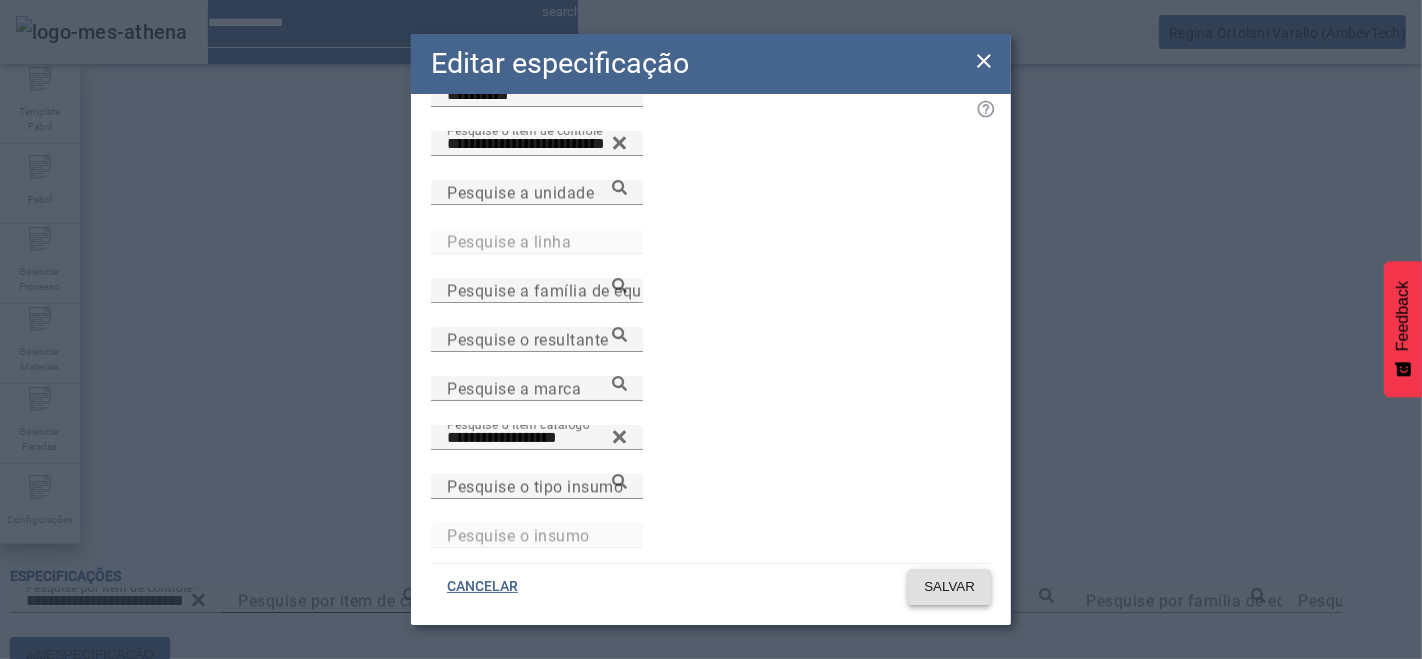 click 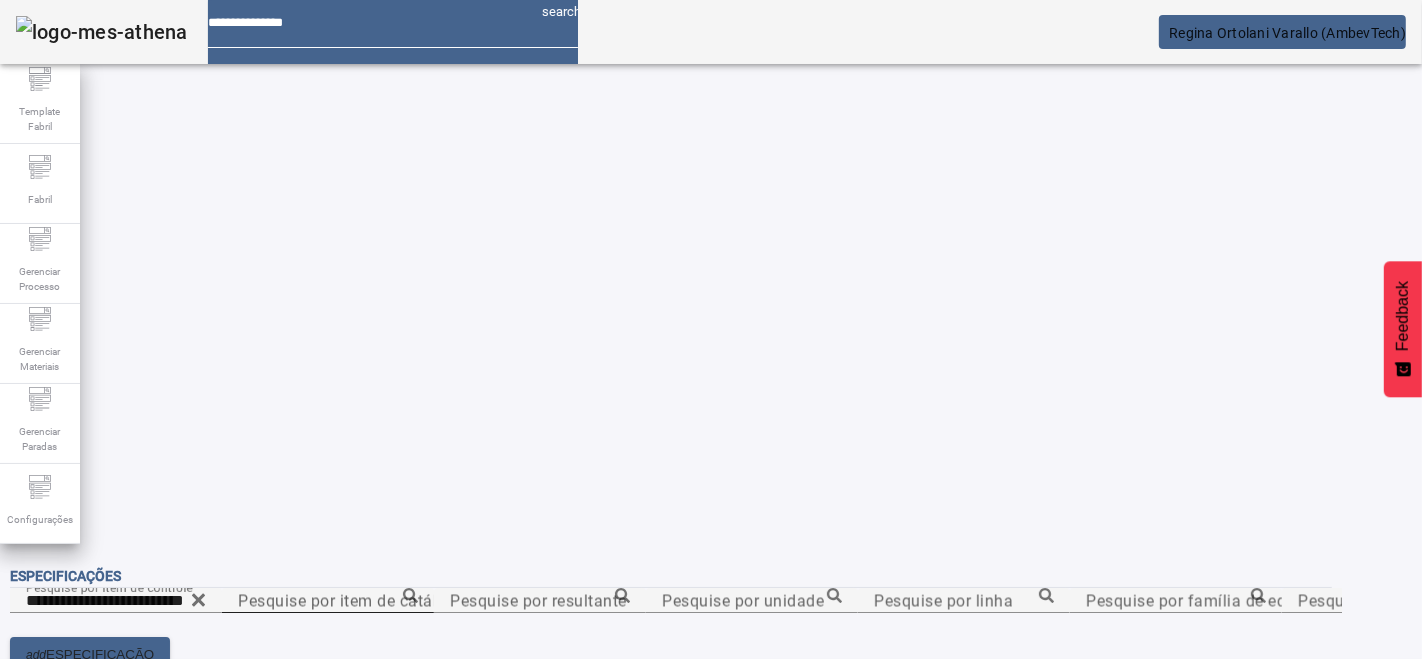 scroll, scrollTop: 40, scrollLeft: 0, axis: vertical 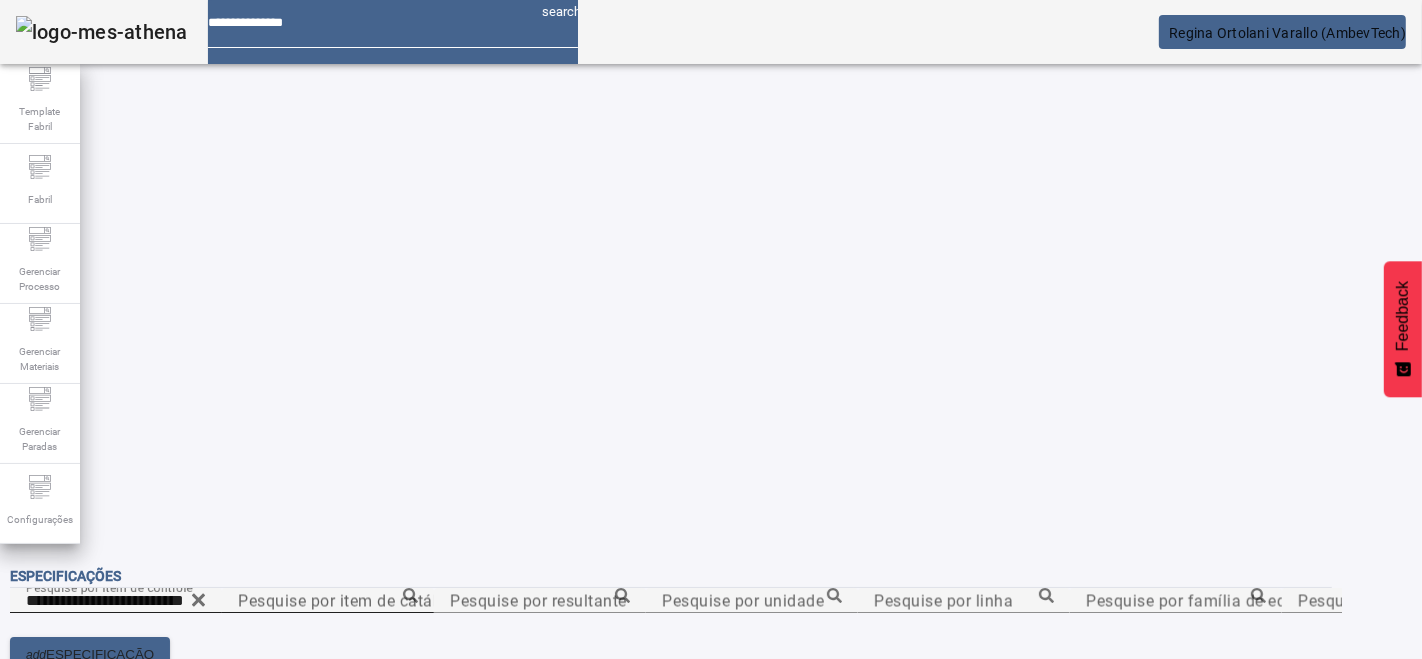 click 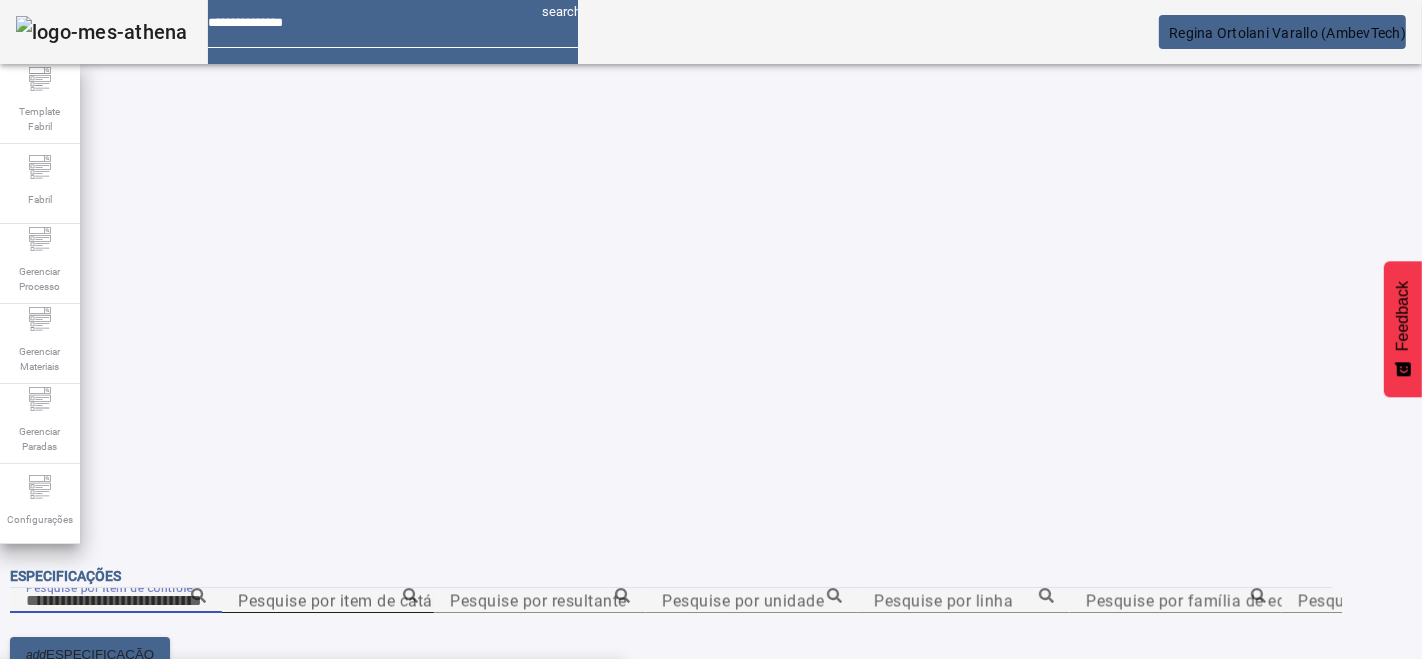 paste on "**********" 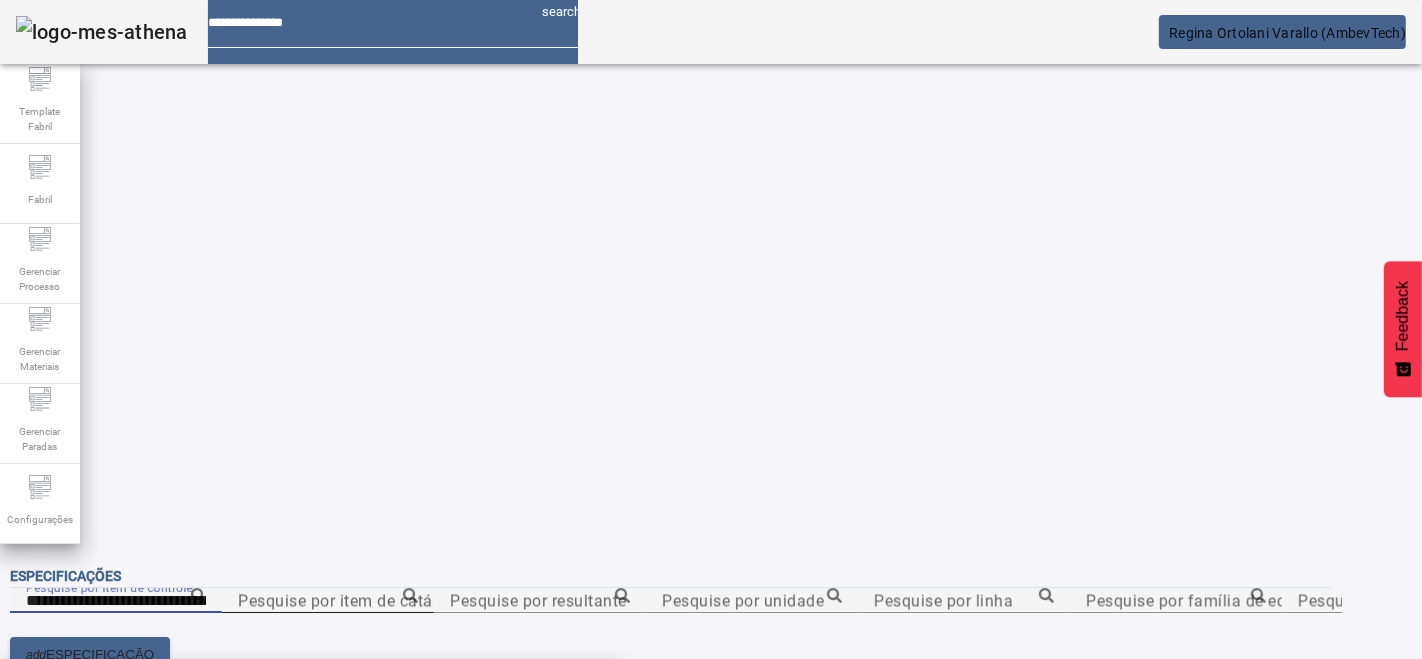 type on "**********" 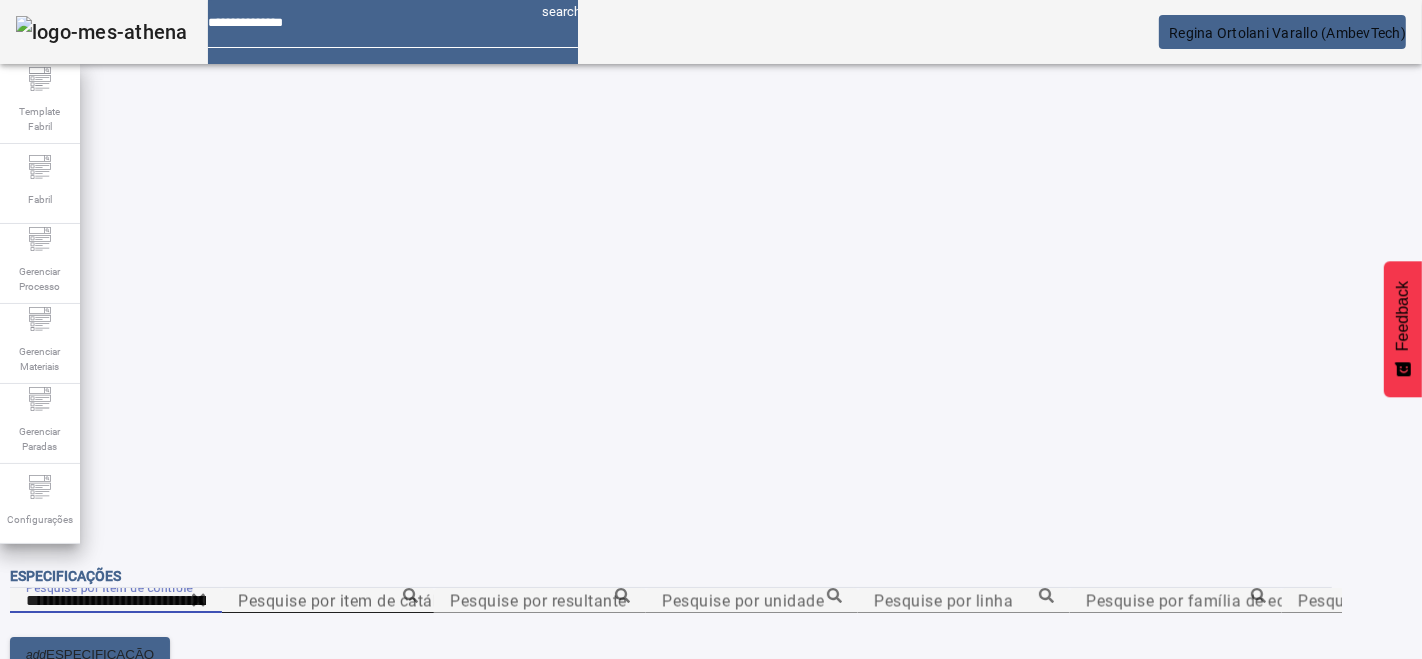 click on "FILTRAR" 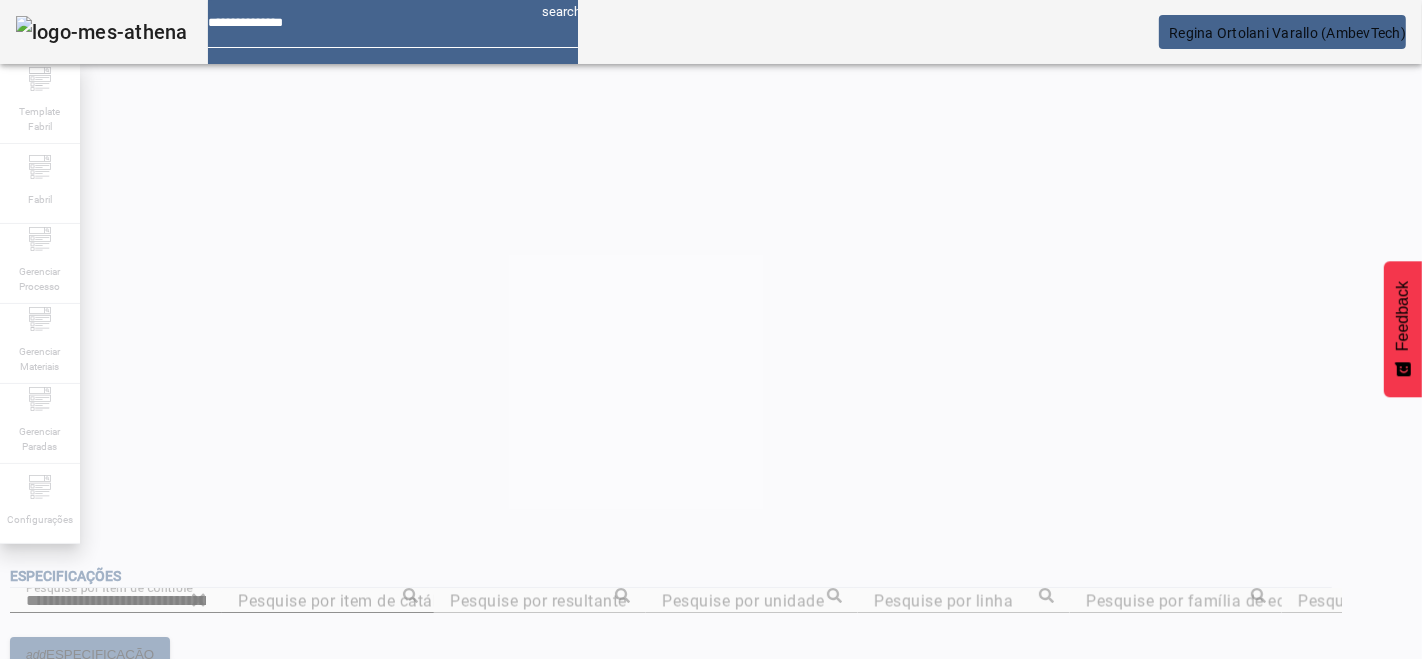 scroll, scrollTop: 40, scrollLeft: 0, axis: vertical 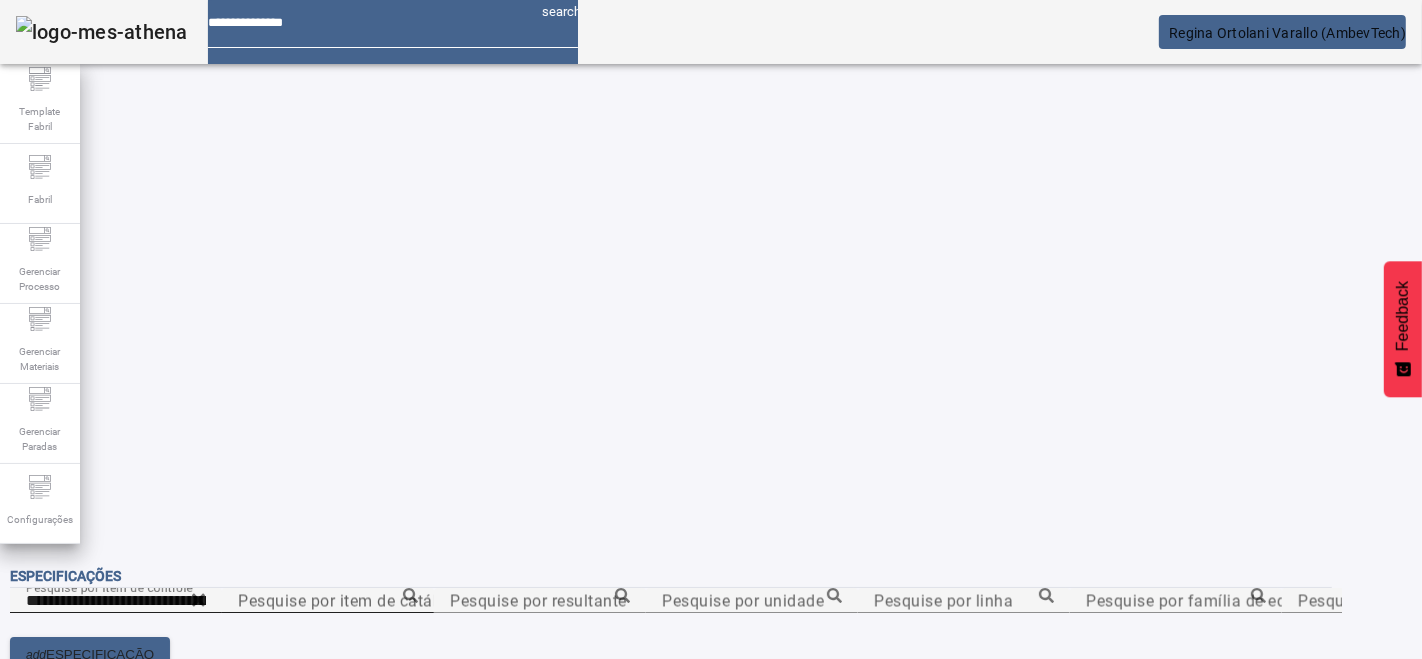 click 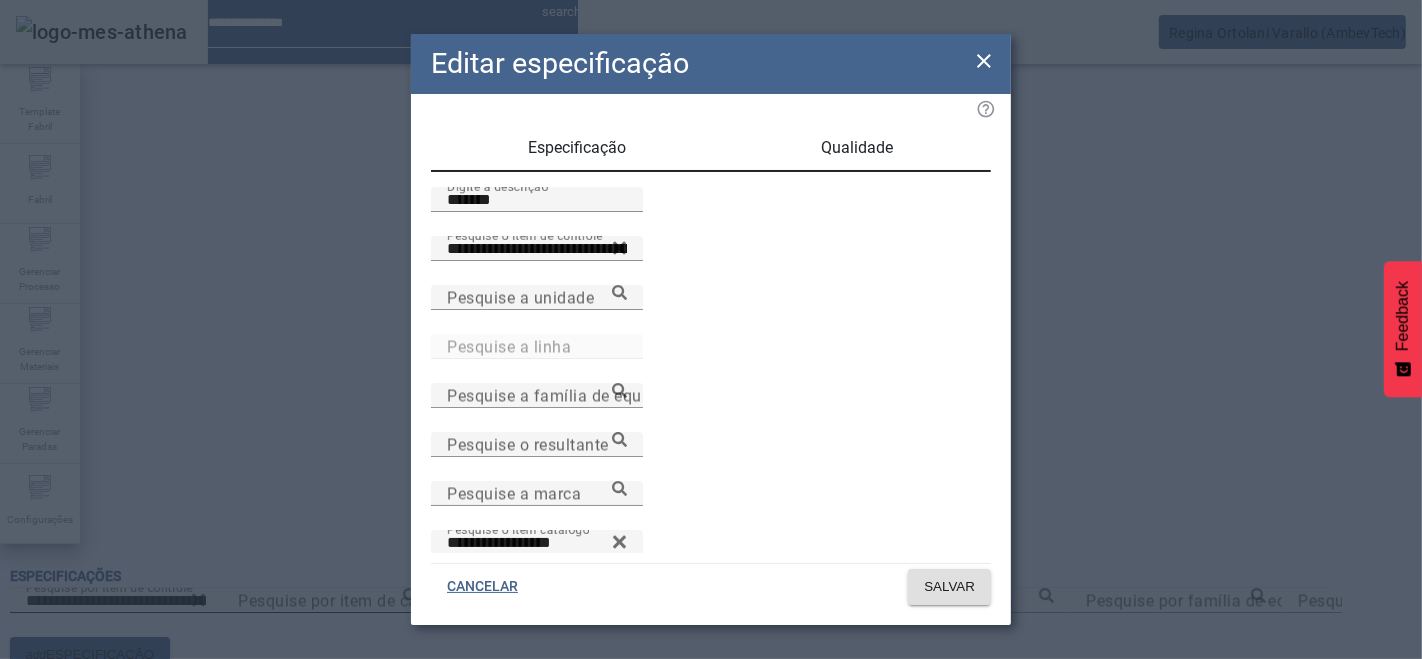 click on "**********" 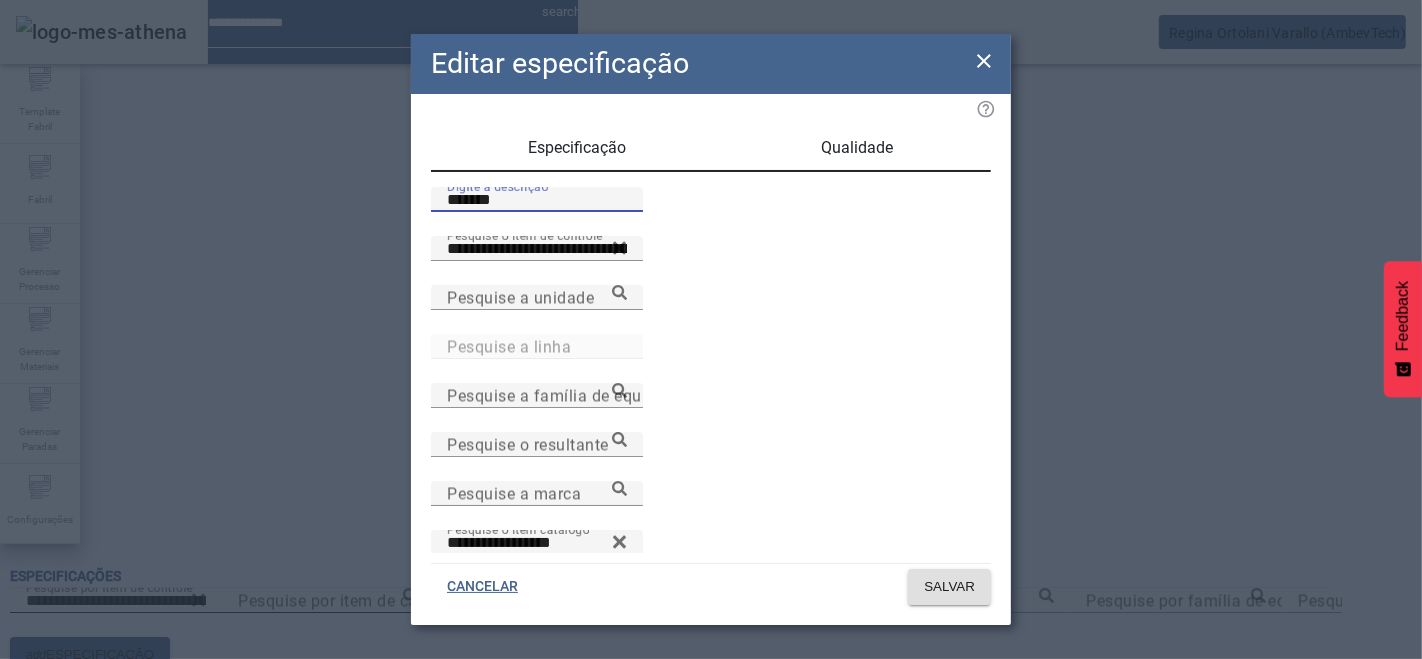 type on "*******" 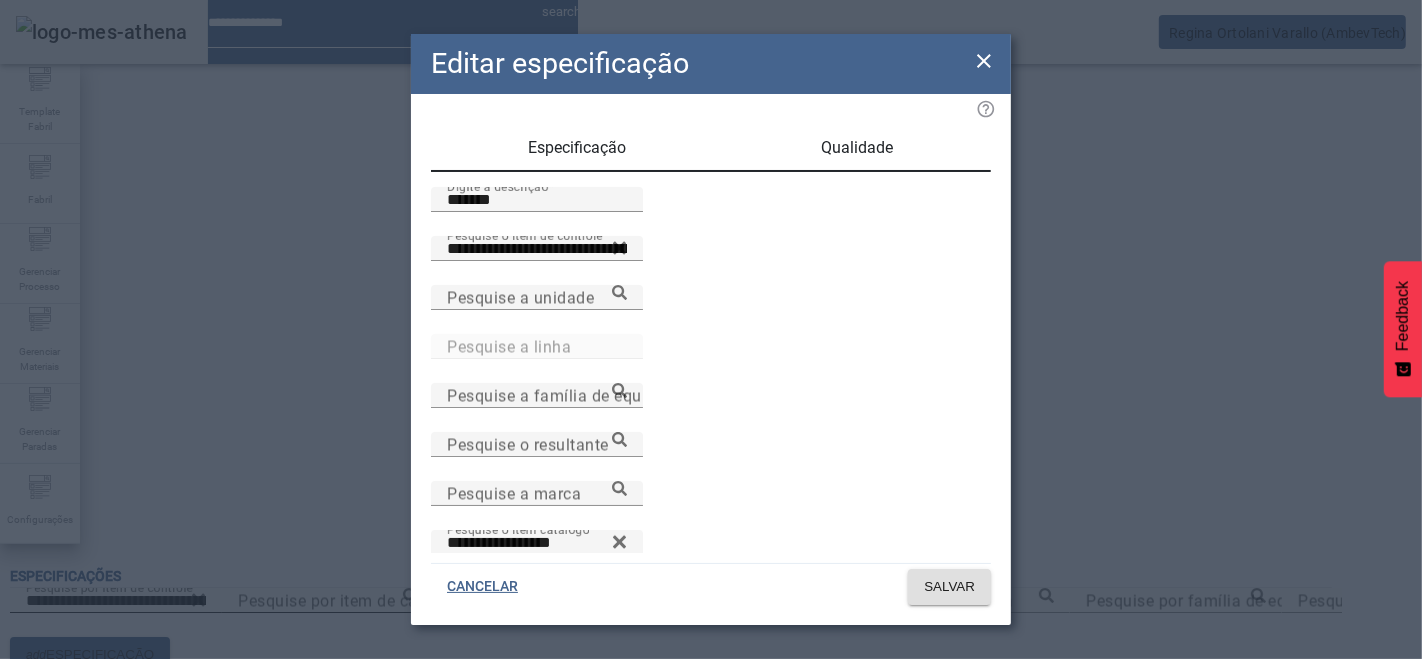 click on "Qualidade" at bounding box center (858, 148) 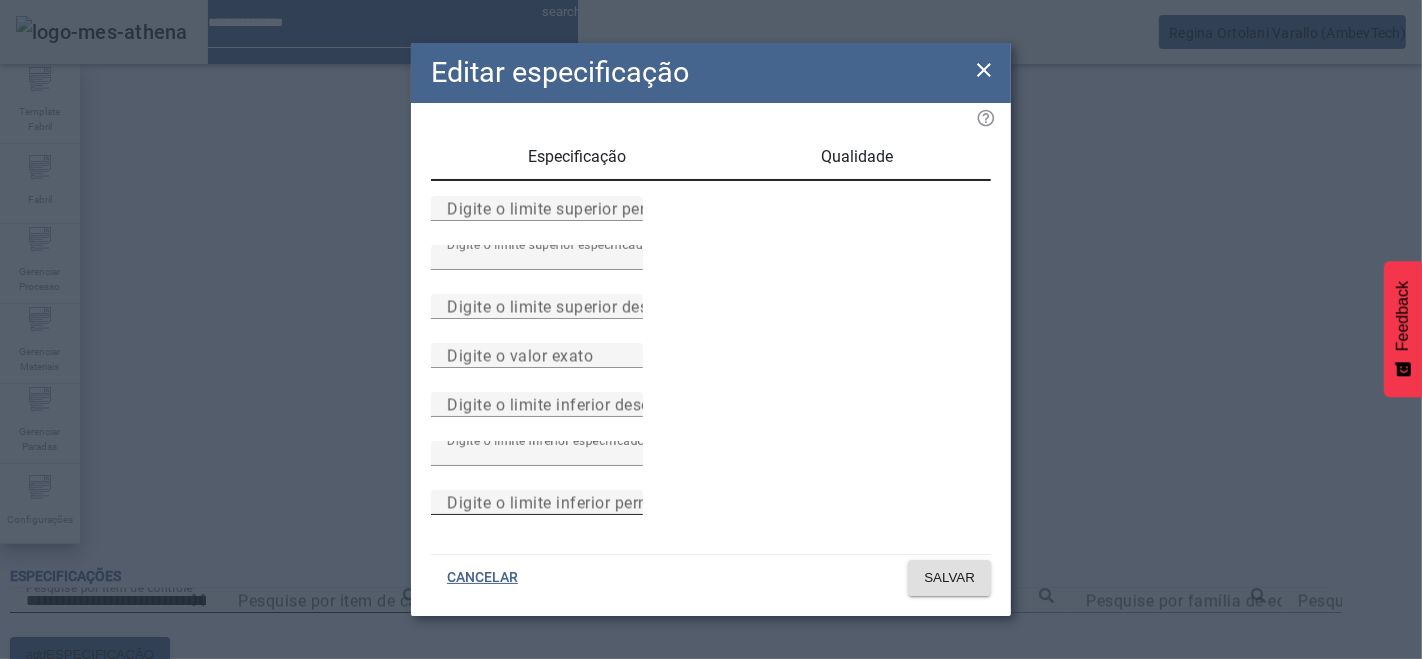 scroll, scrollTop: 184, scrollLeft: 0, axis: vertical 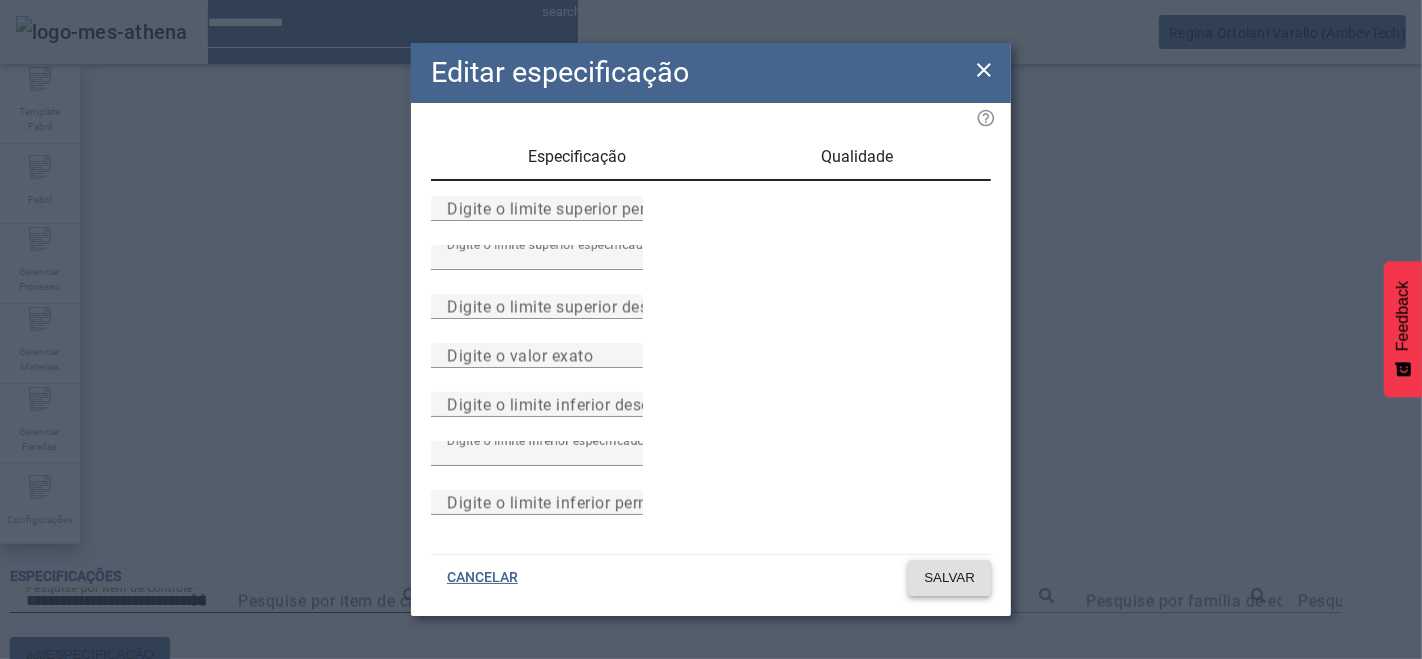 click on "SALVAR" 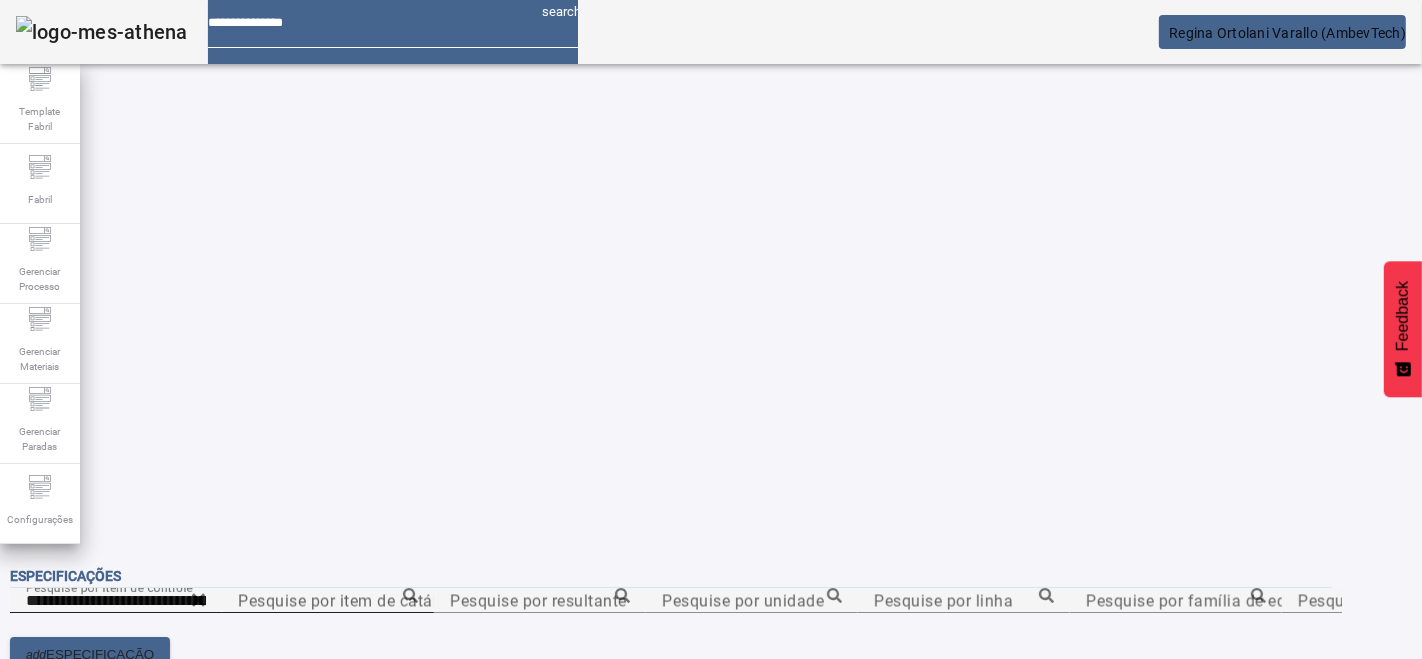 scroll, scrollTop: 0, scrollLeft: 0, axis: both 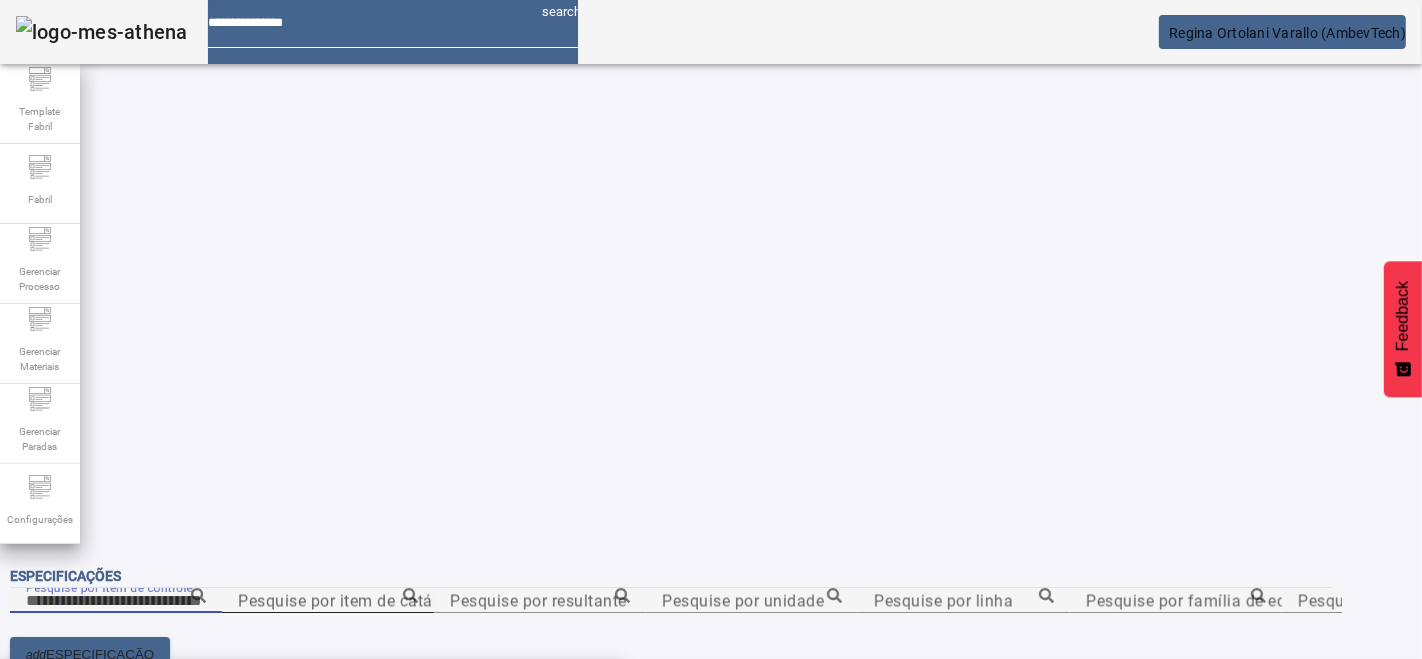paste on "**********" 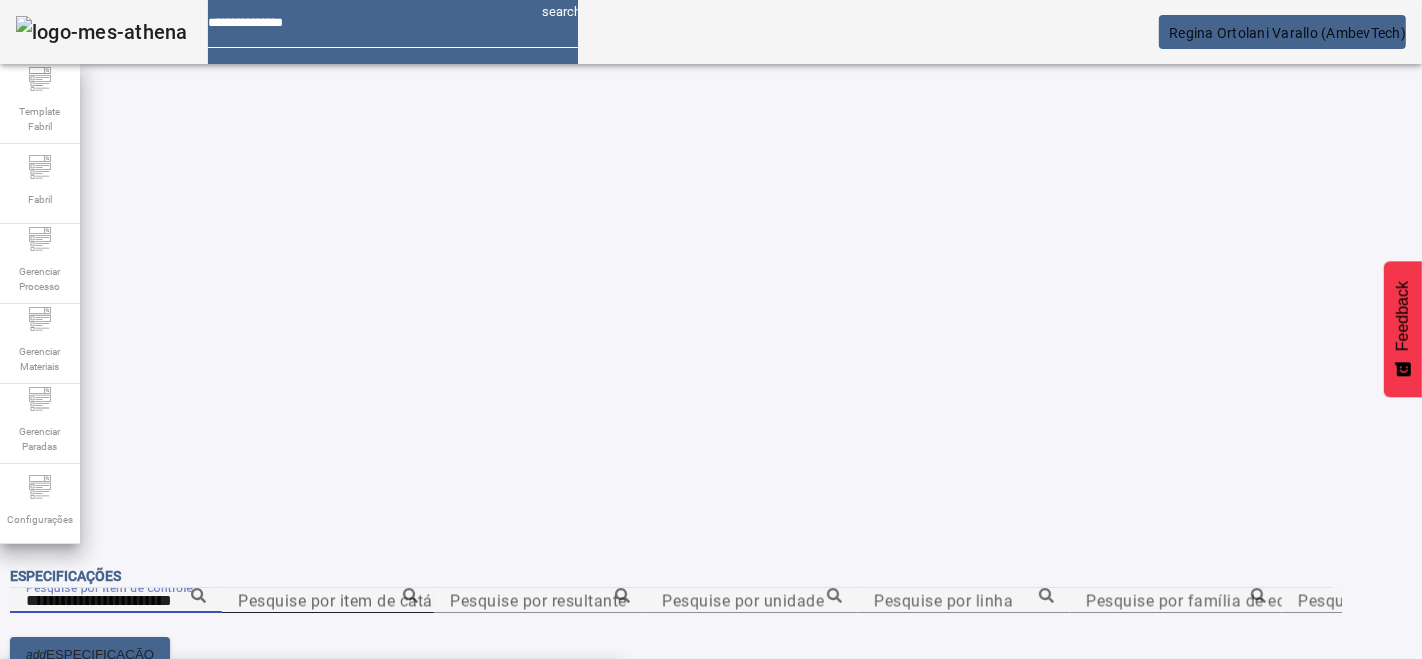 type on "**********" 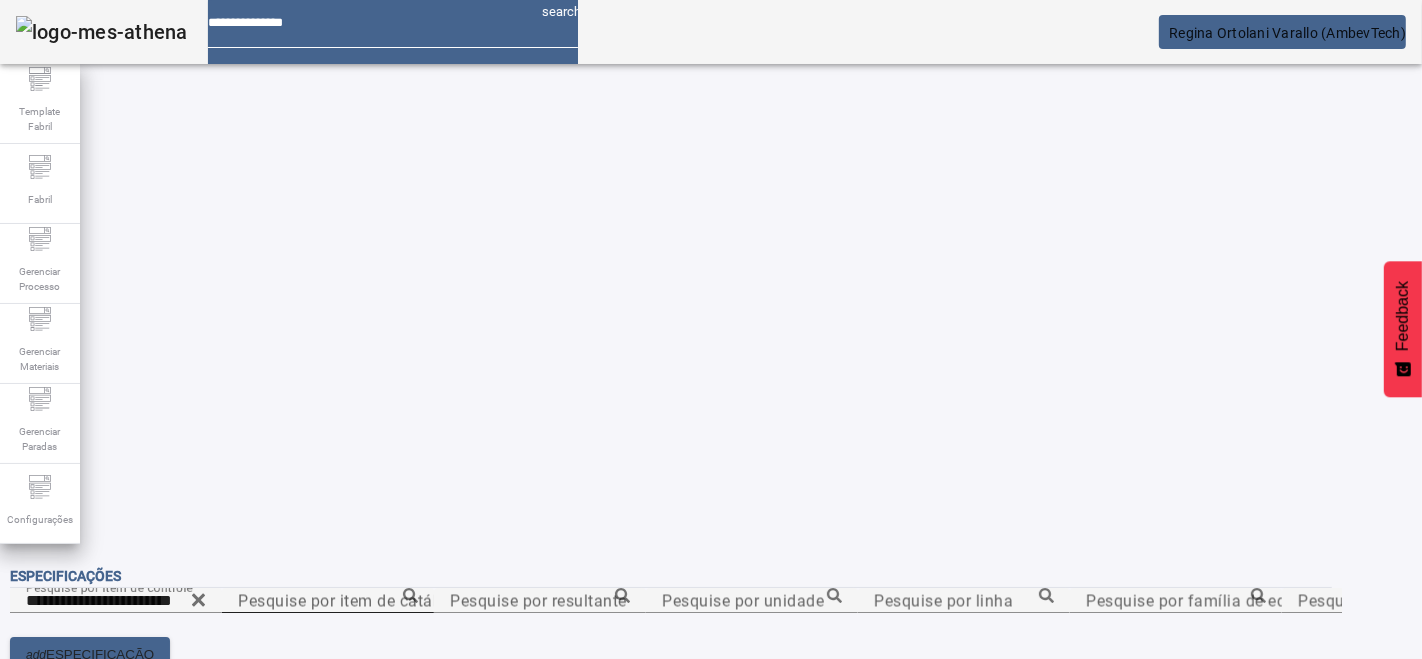 drag, startPoint x: 1330, startPoint y: 460, endPoint x: 1309, endPoint y: 475, distance: 25.806976 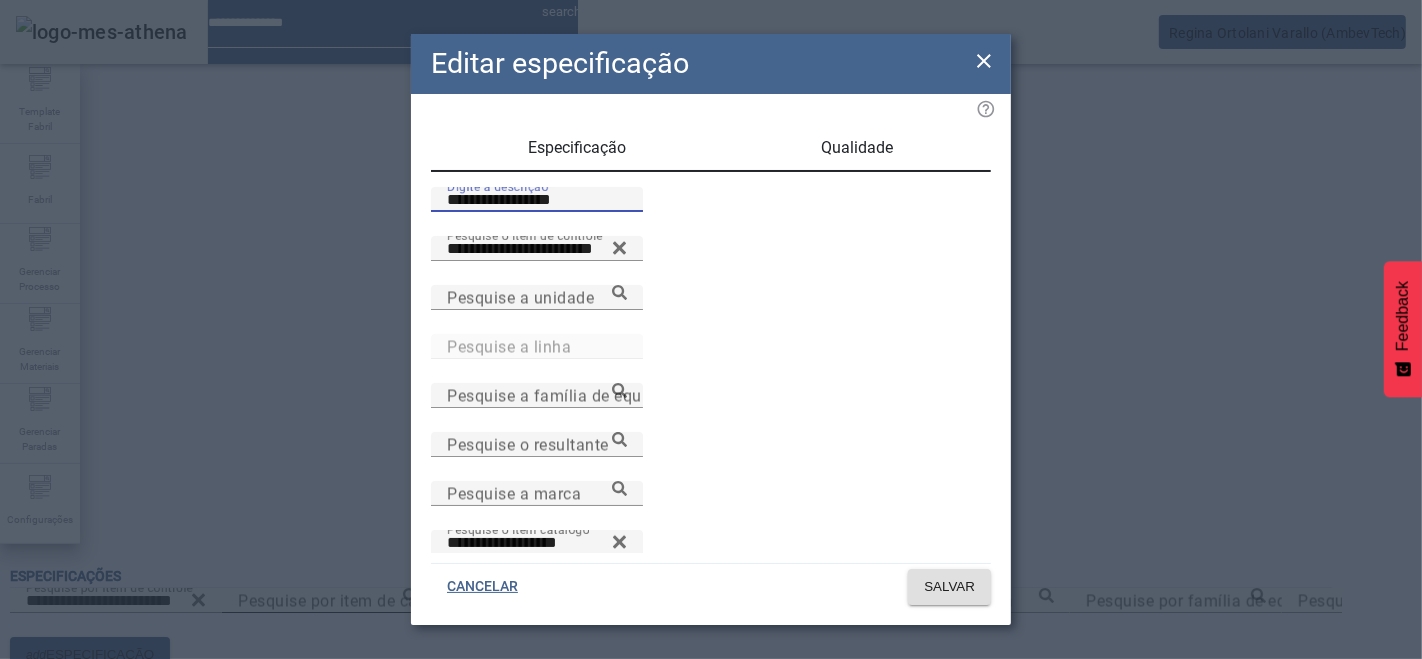 drag, startPoint x: 545, startPoint y: 224, endPoint x: 0, endPoint y: 187, distance: 546.2545 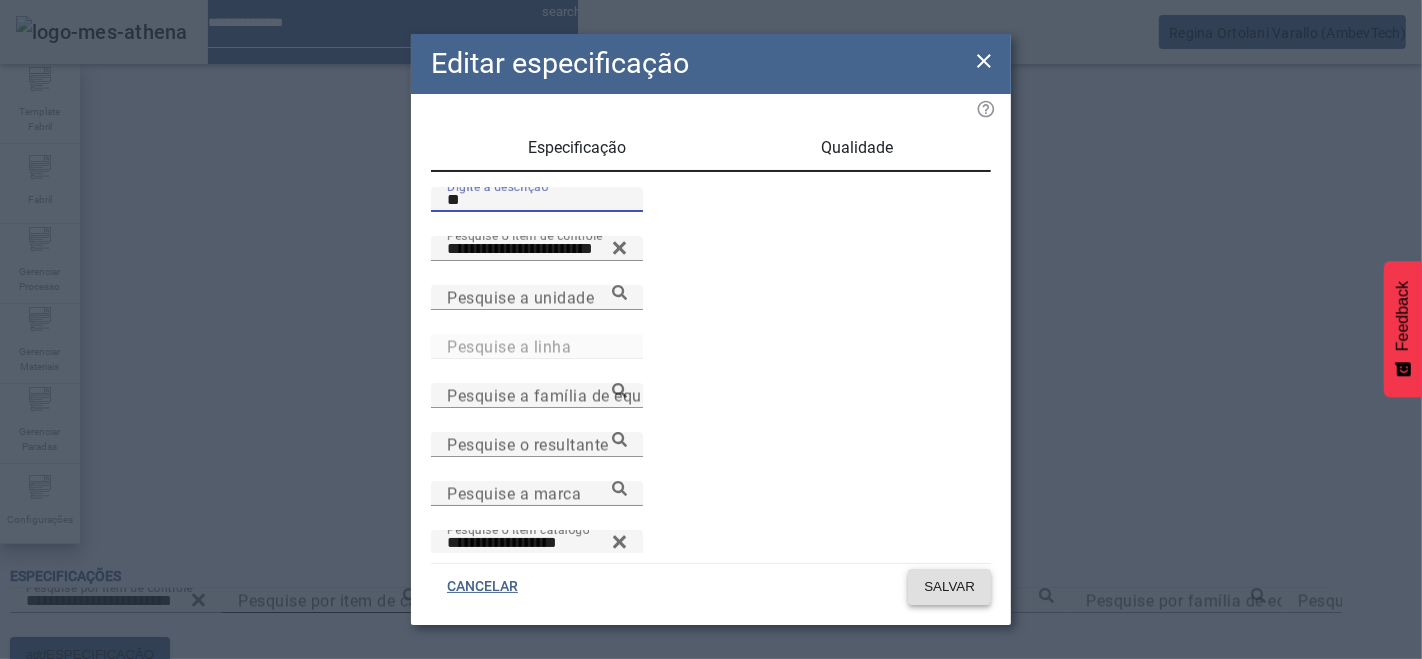 type on "**" 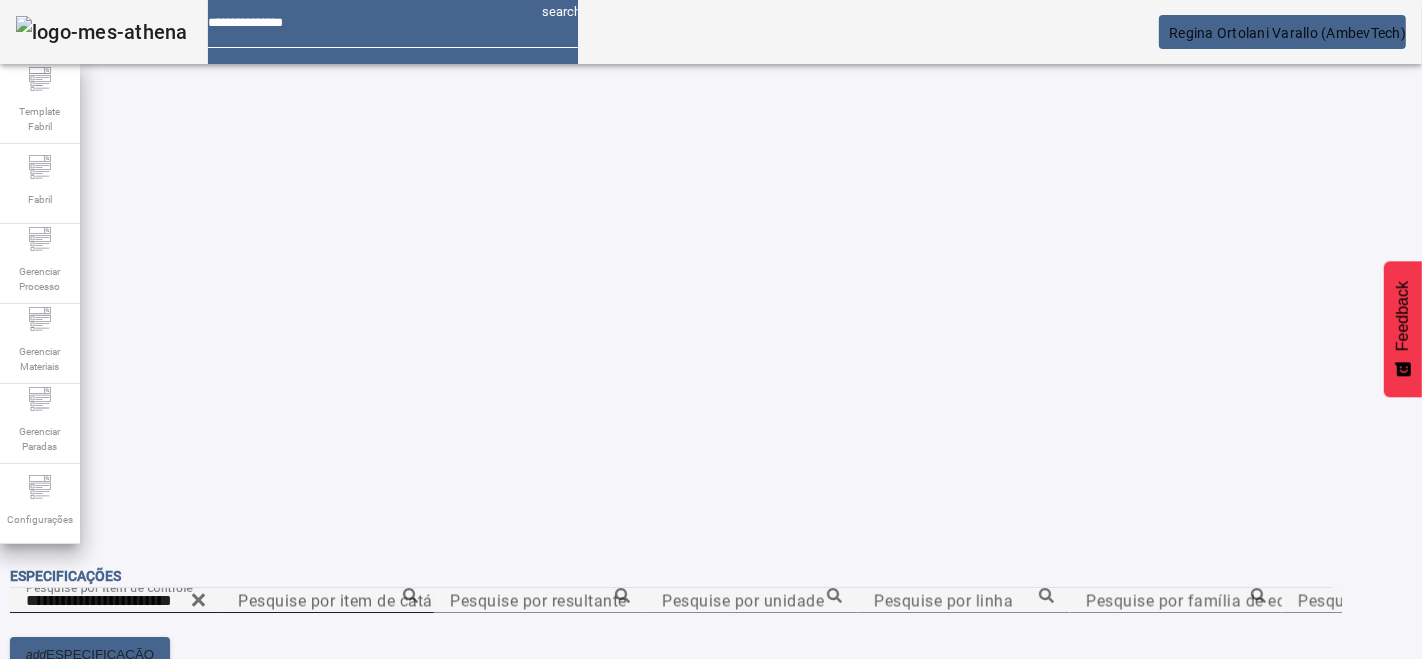 scroll, scrollTop: 0, scrollLeft: 0, axis: both 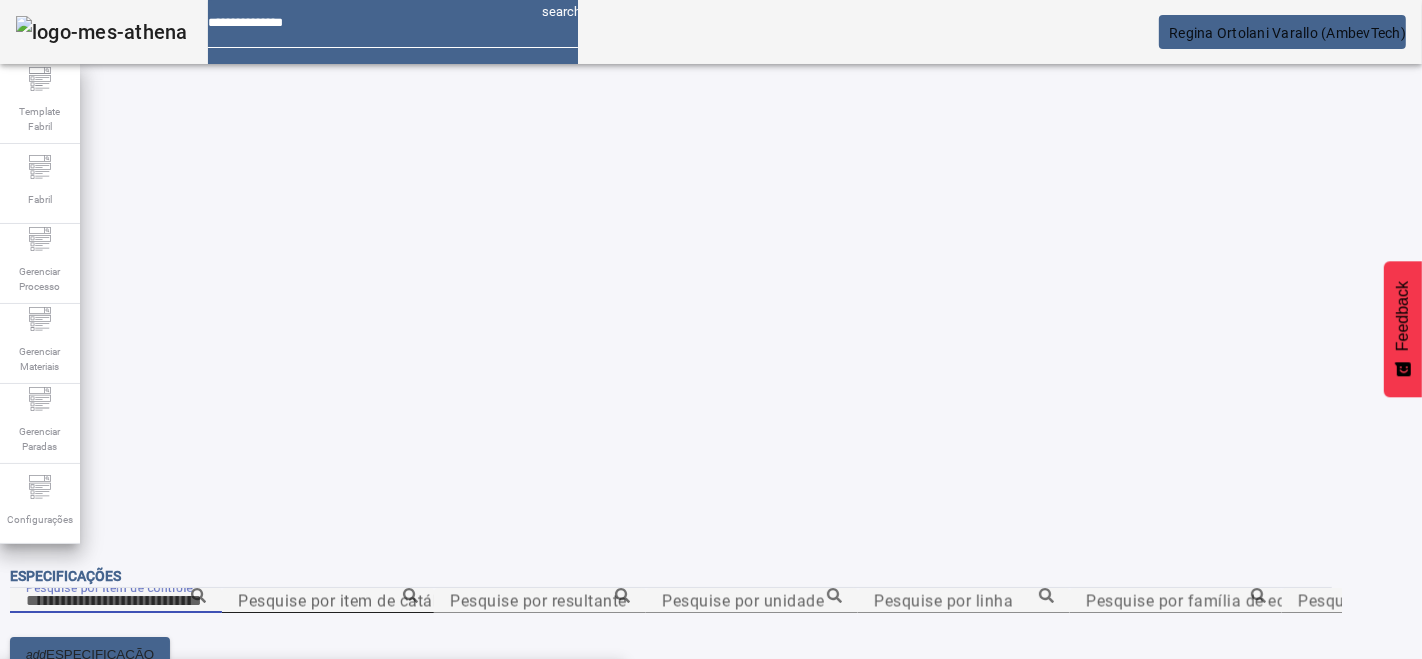 paste on "**********" 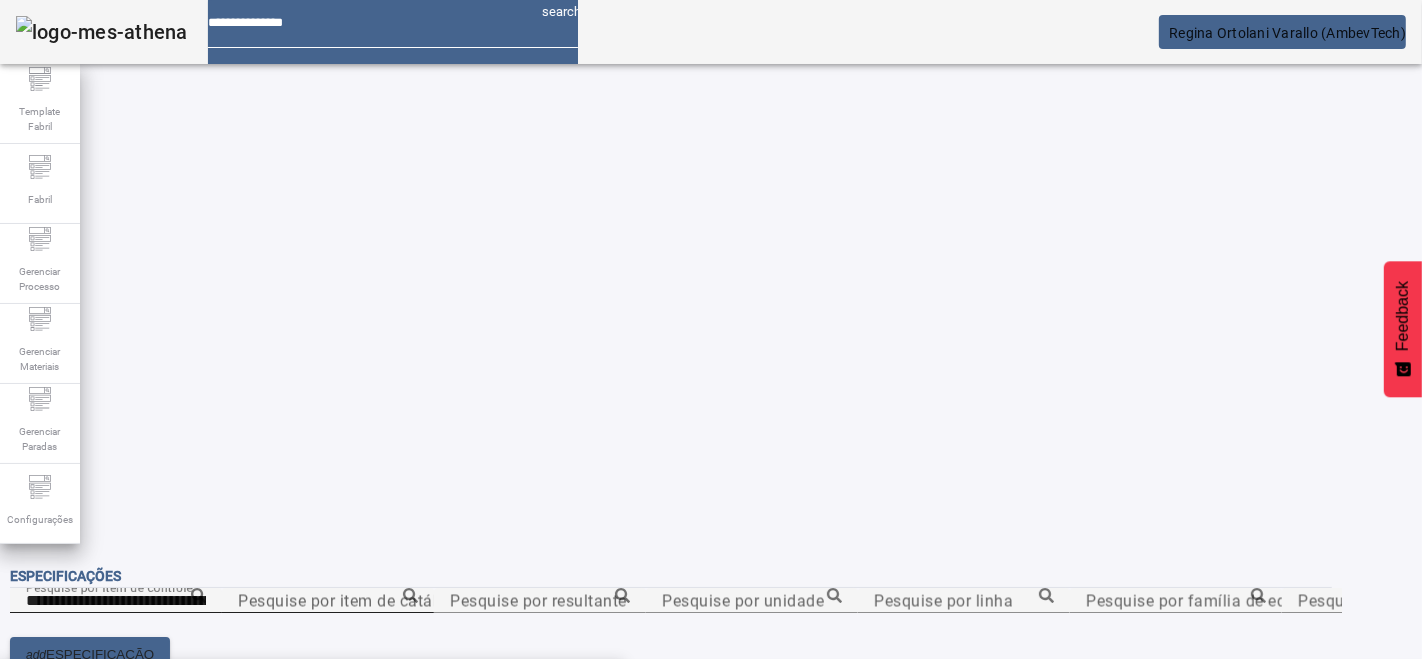 click on "Tempo de estocagem de Xarope Simples-XC-BAM" at bounding box center [202, 691] 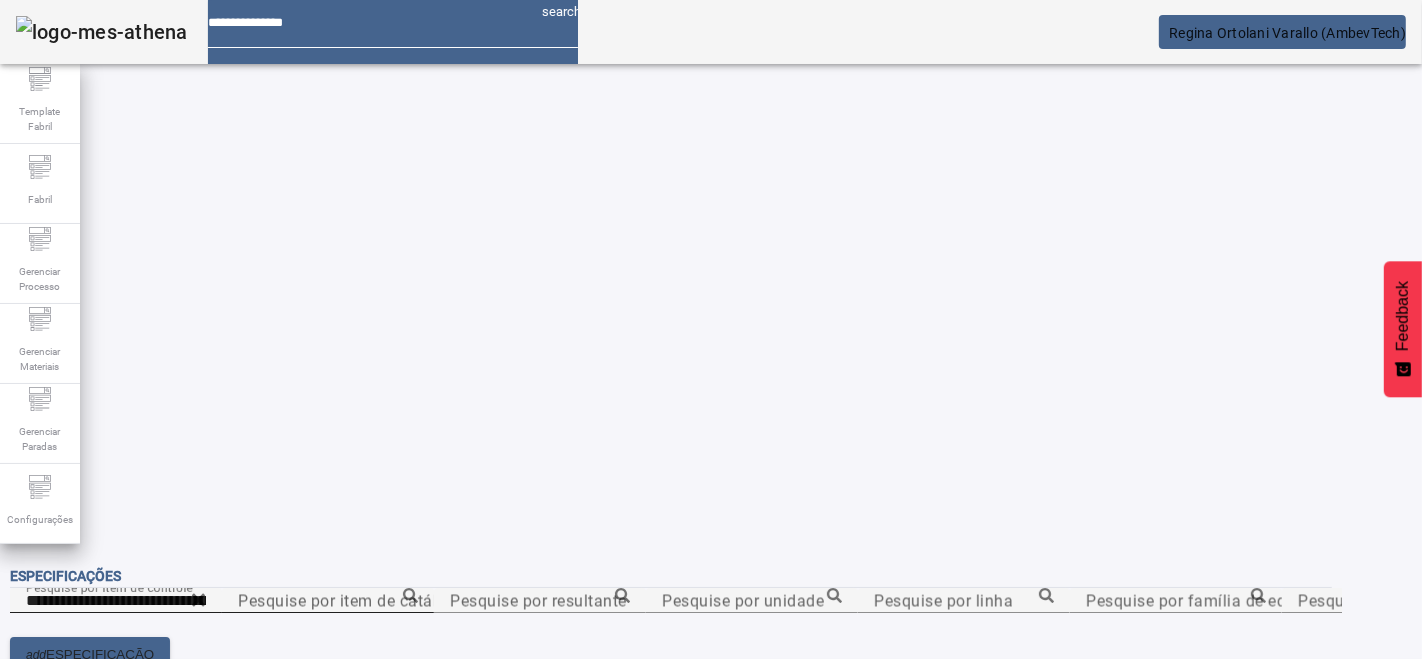 drag, startPoint x: 1342, startPoint y: 475, endPoint x: 1288, endPoint y: 494, distance: 57.245087 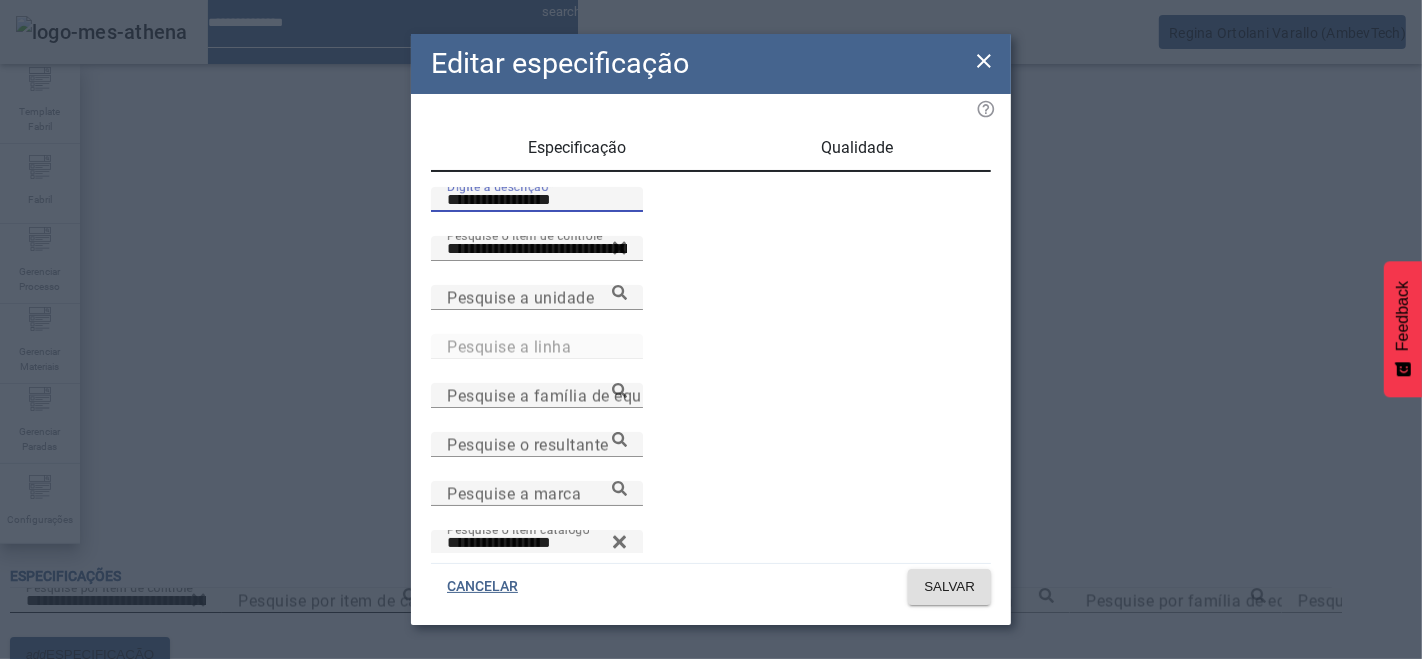 drag, startPoint x: 473, startPoint y: 225, endPoint x: 327, endPoint y: 206, distance: 147.23111 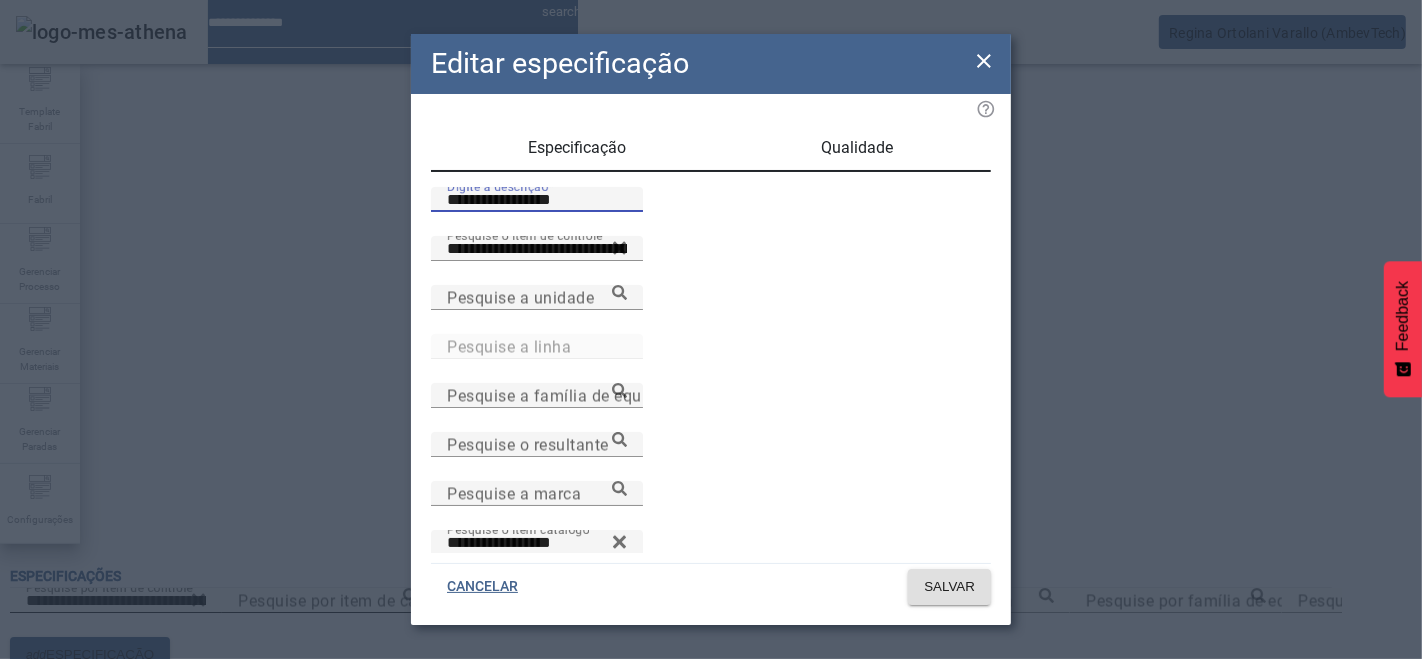 click on "**********" 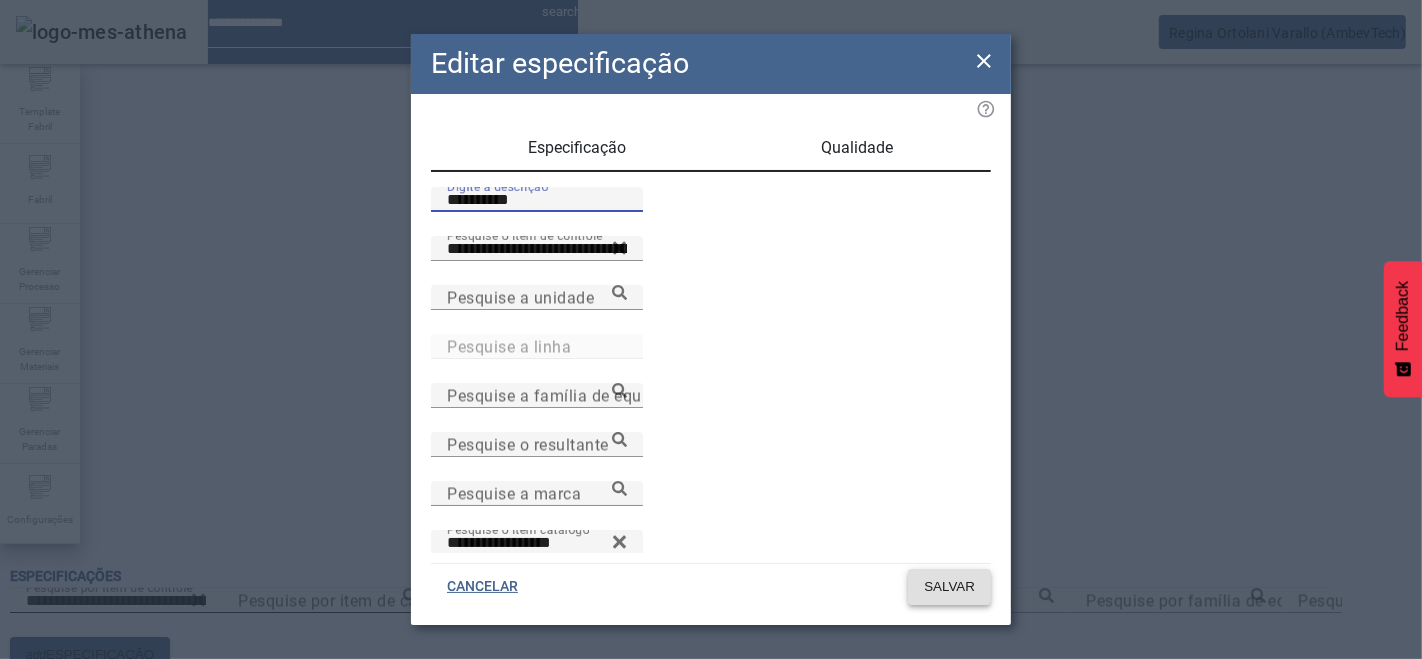type on "**********" 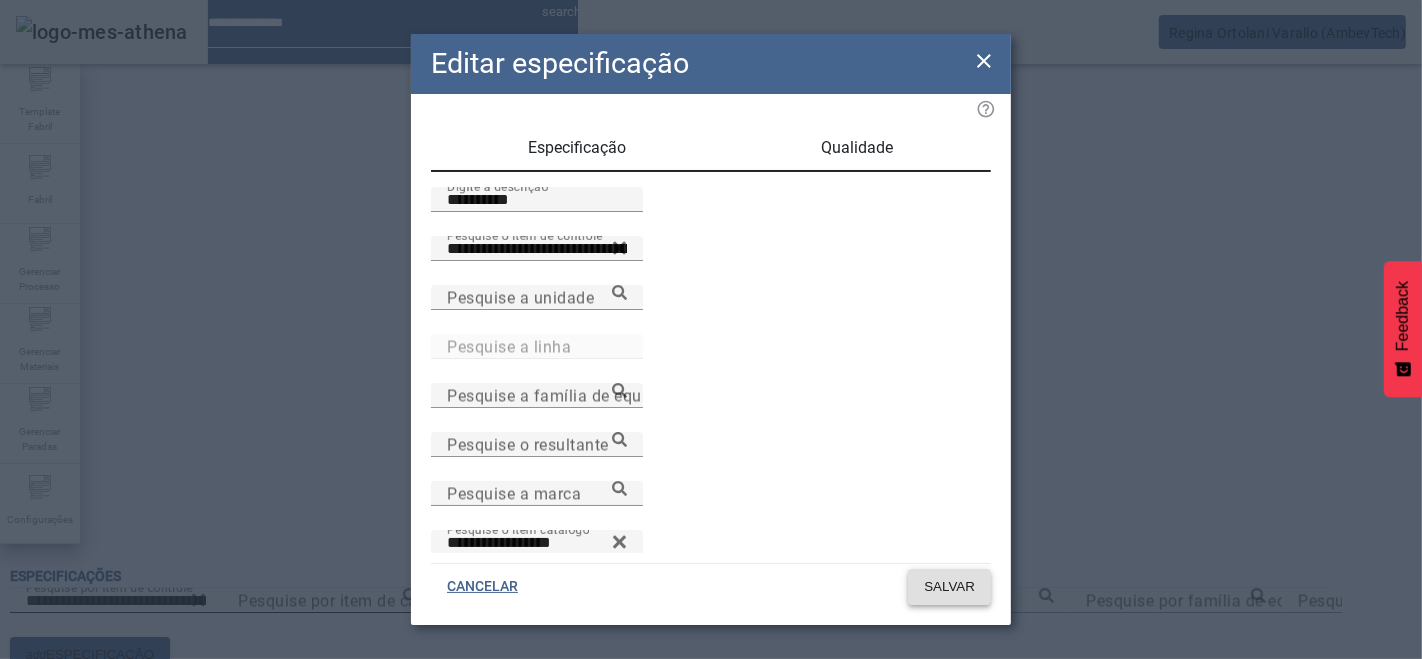 click 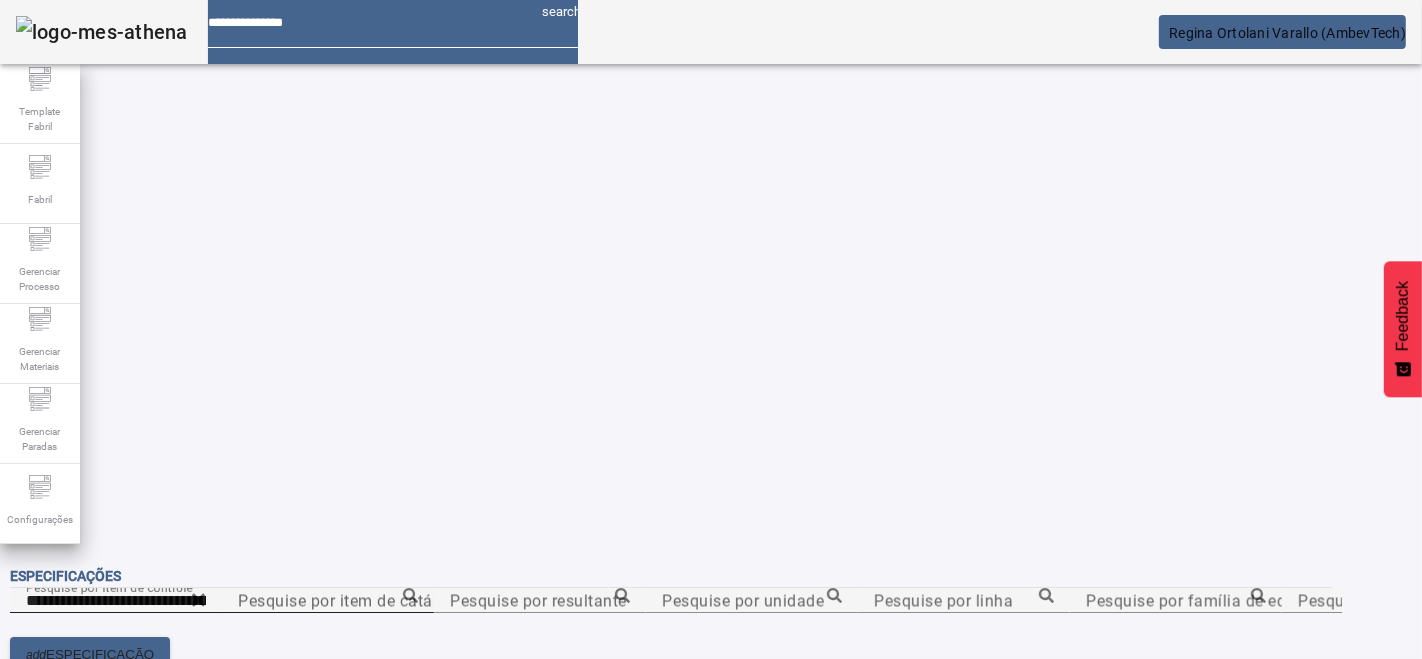 scroll, scrollTop: 40, scrollLeft: 0, axis: vertical 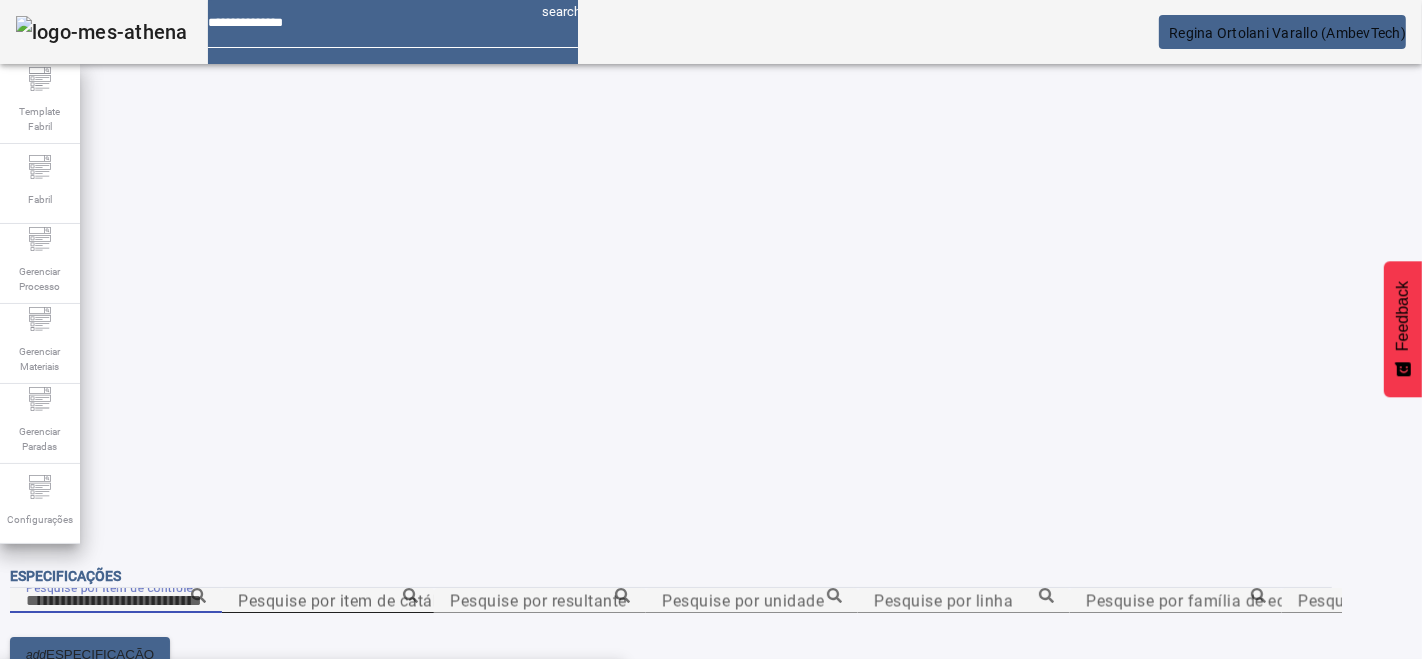 paste on "**********" 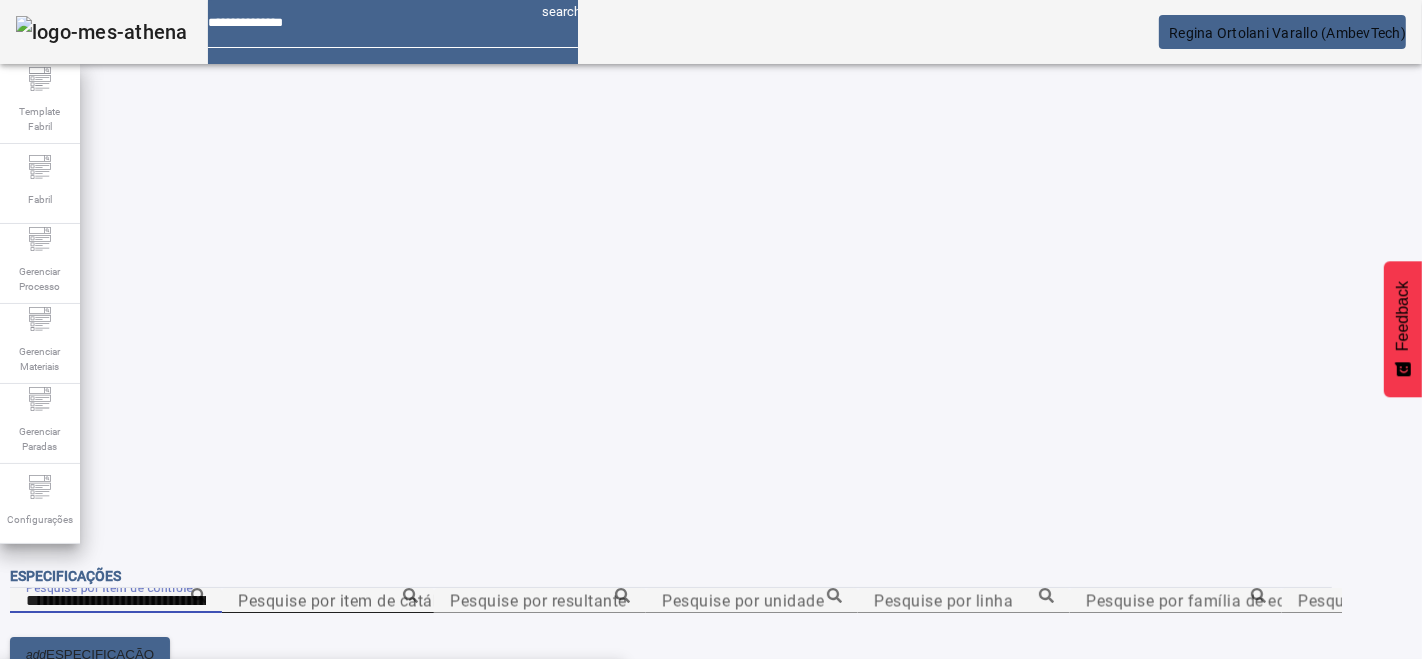 type on "**********" 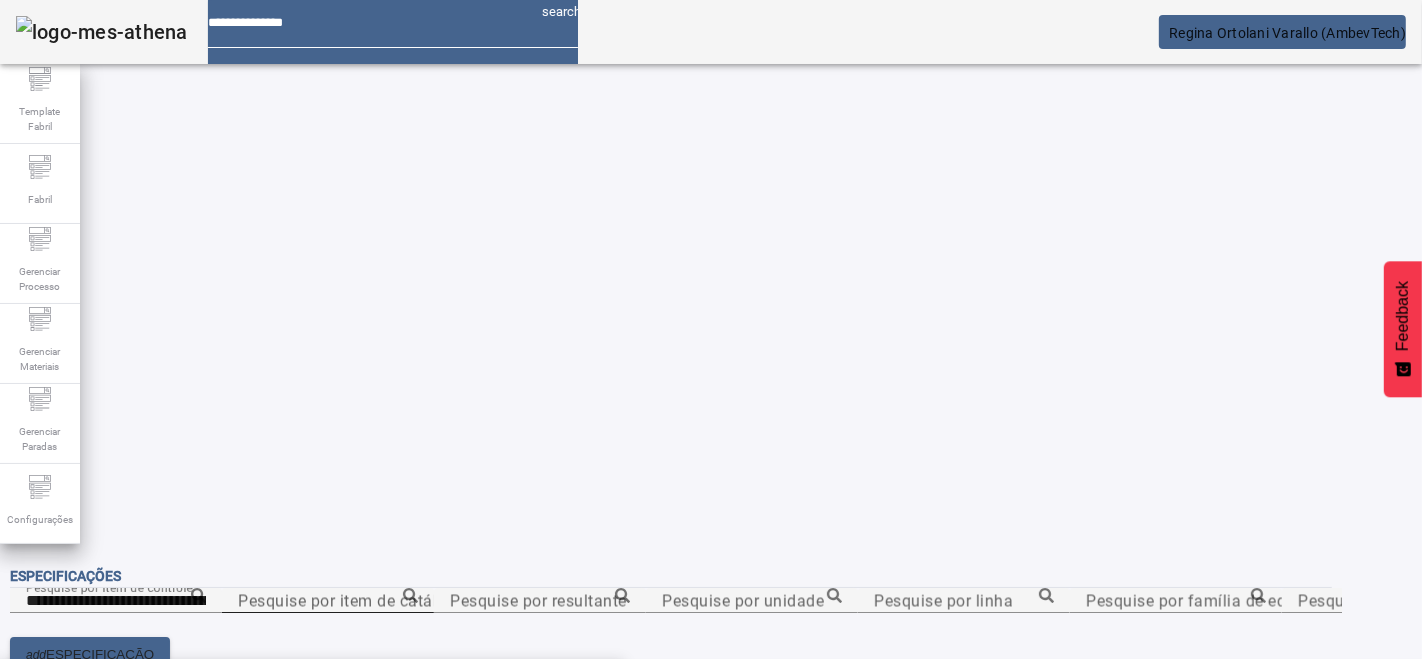 click on "Climatização da Xaroparia Composta-XC-BAM" at bounding box center (190, 691) 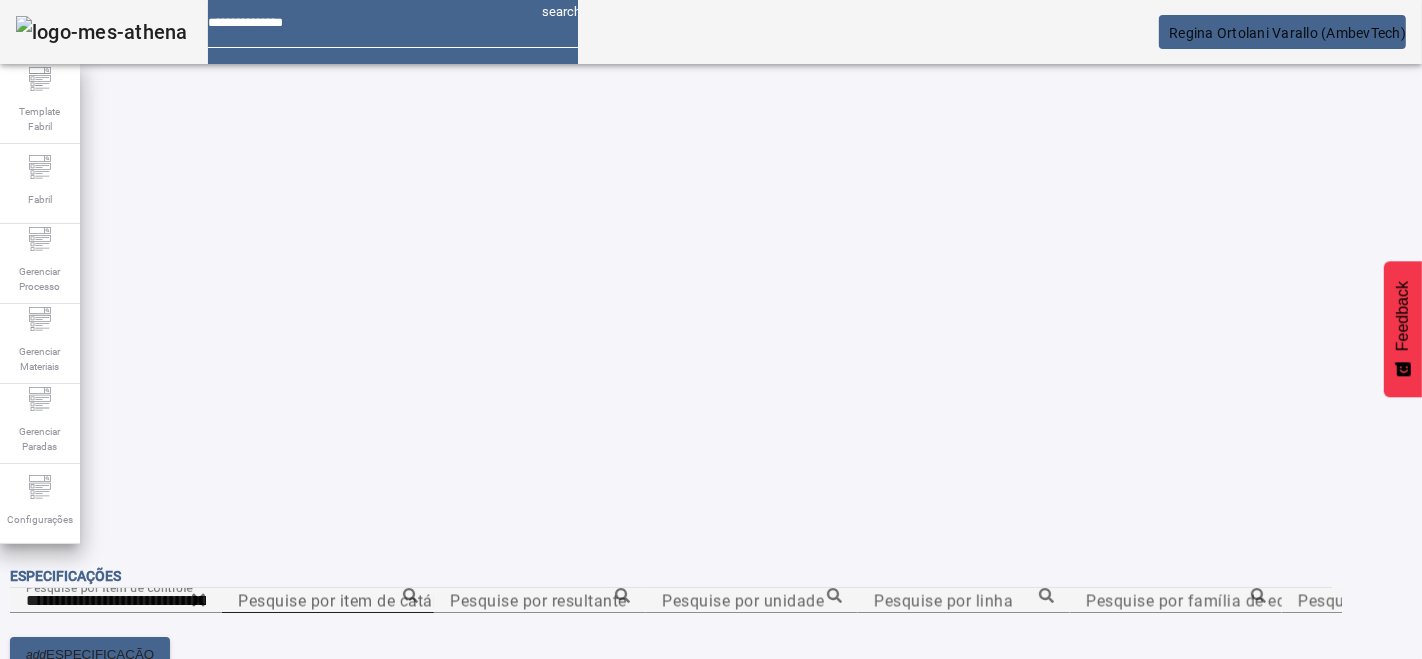 click on "FILTRAR" 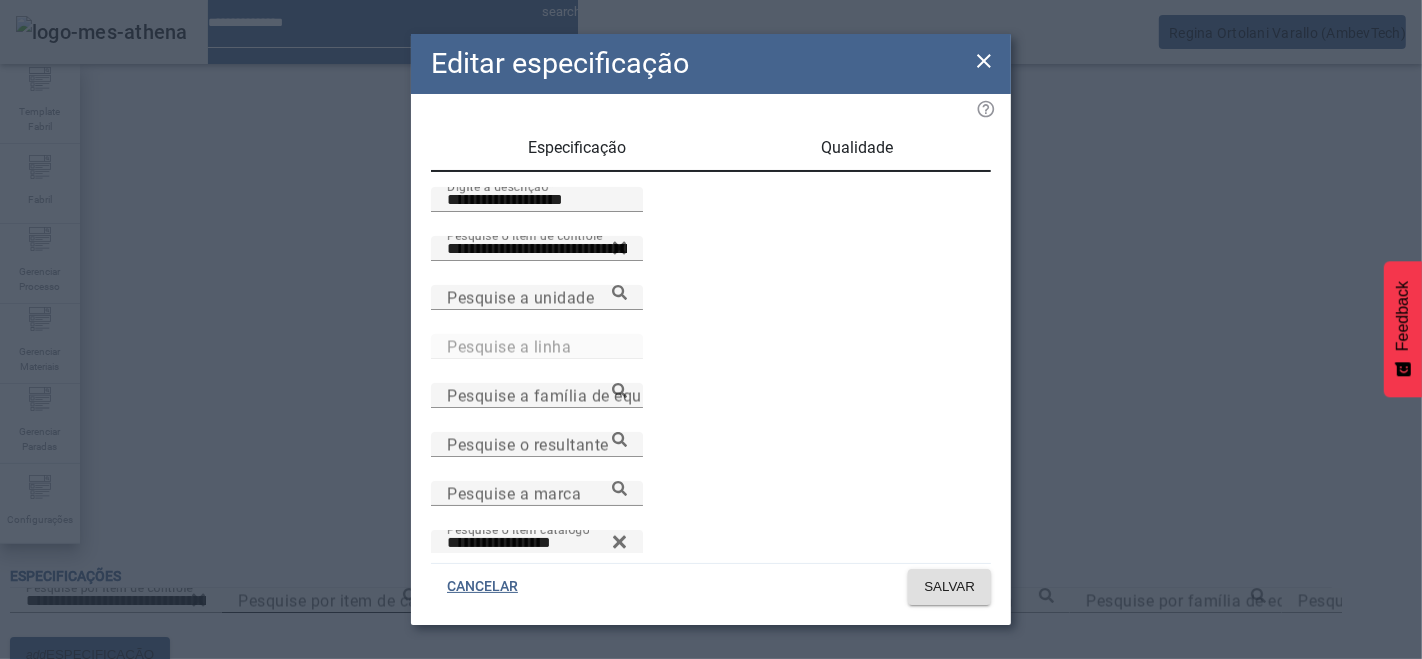 drag, startPoint x: 460, startPoint y: 230, endPoint x: 334, endPoint y: 242, distance: 126.57014 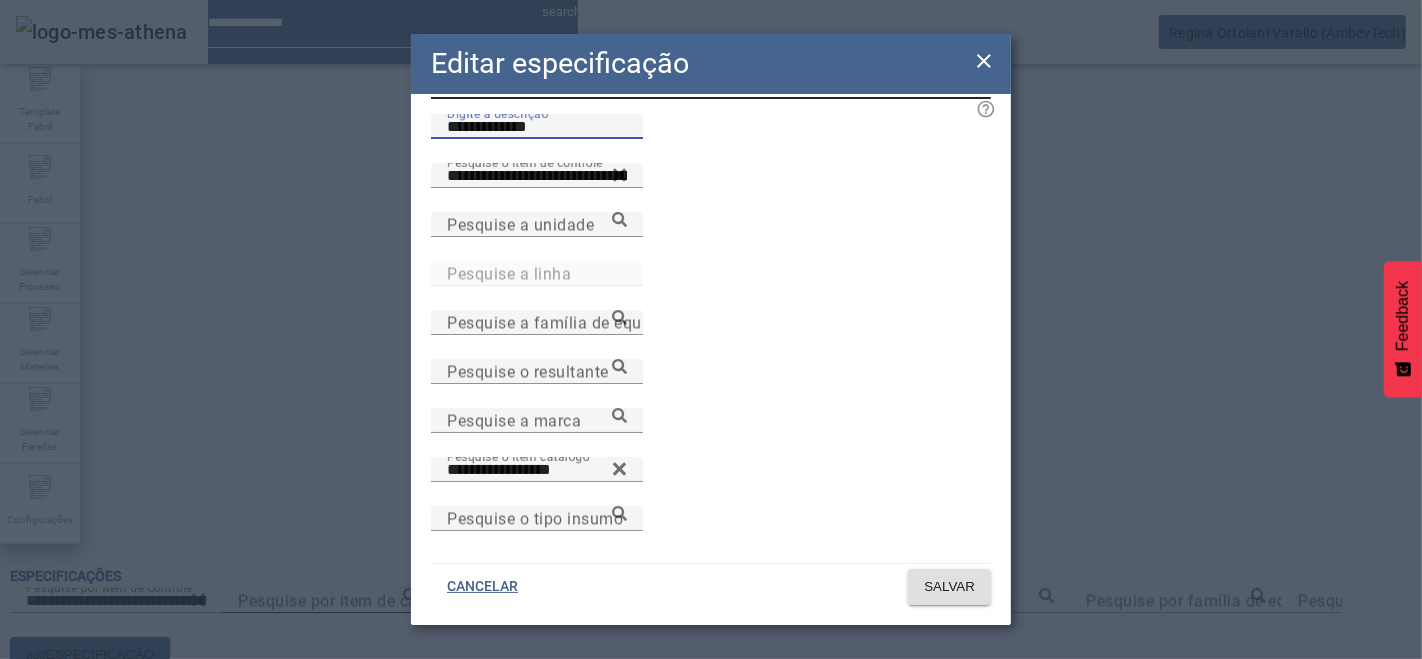 scroll, scrollTop: 105, scrollLeft: 0, axis: vertical 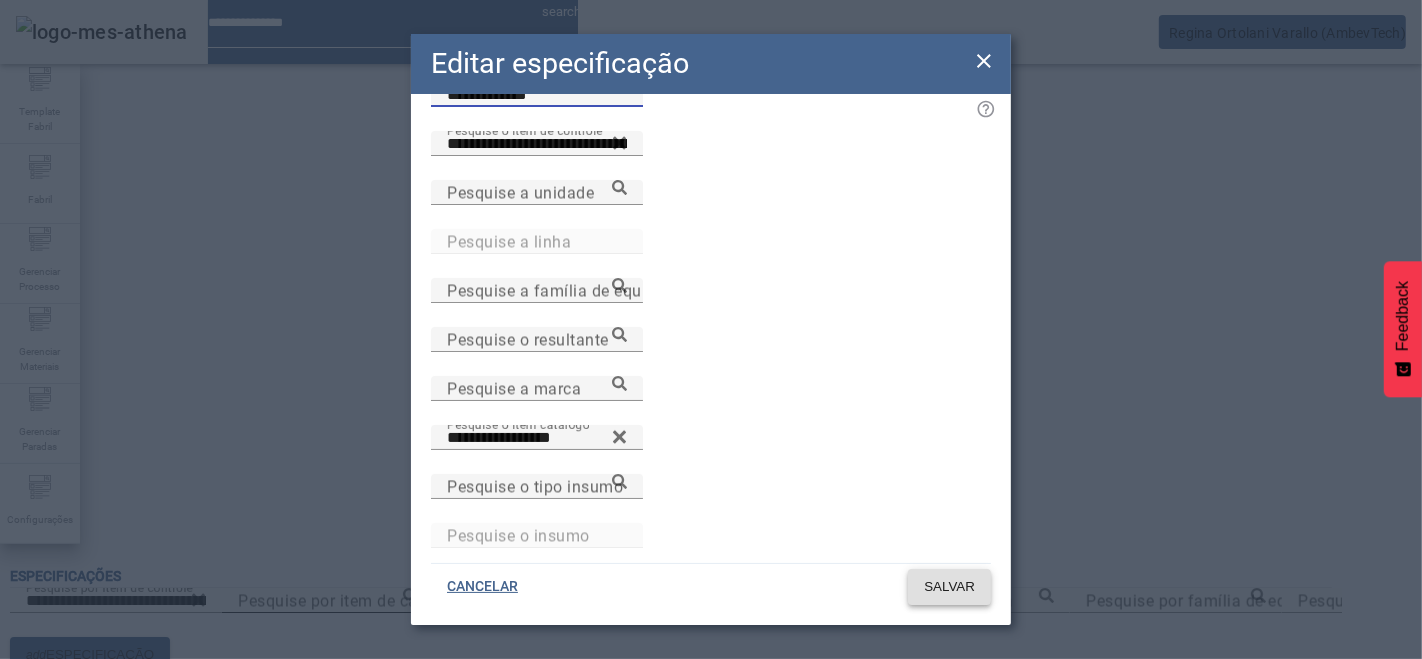 type on "**********" 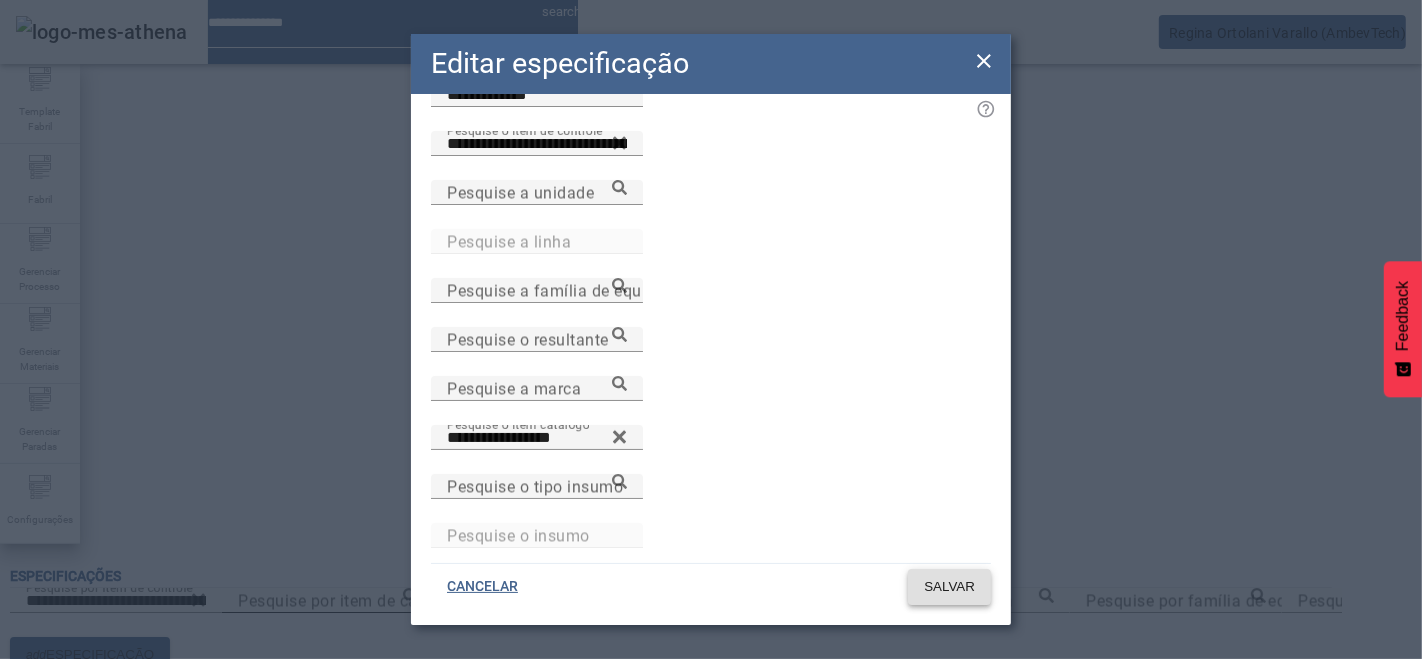 click on "SALVAR" 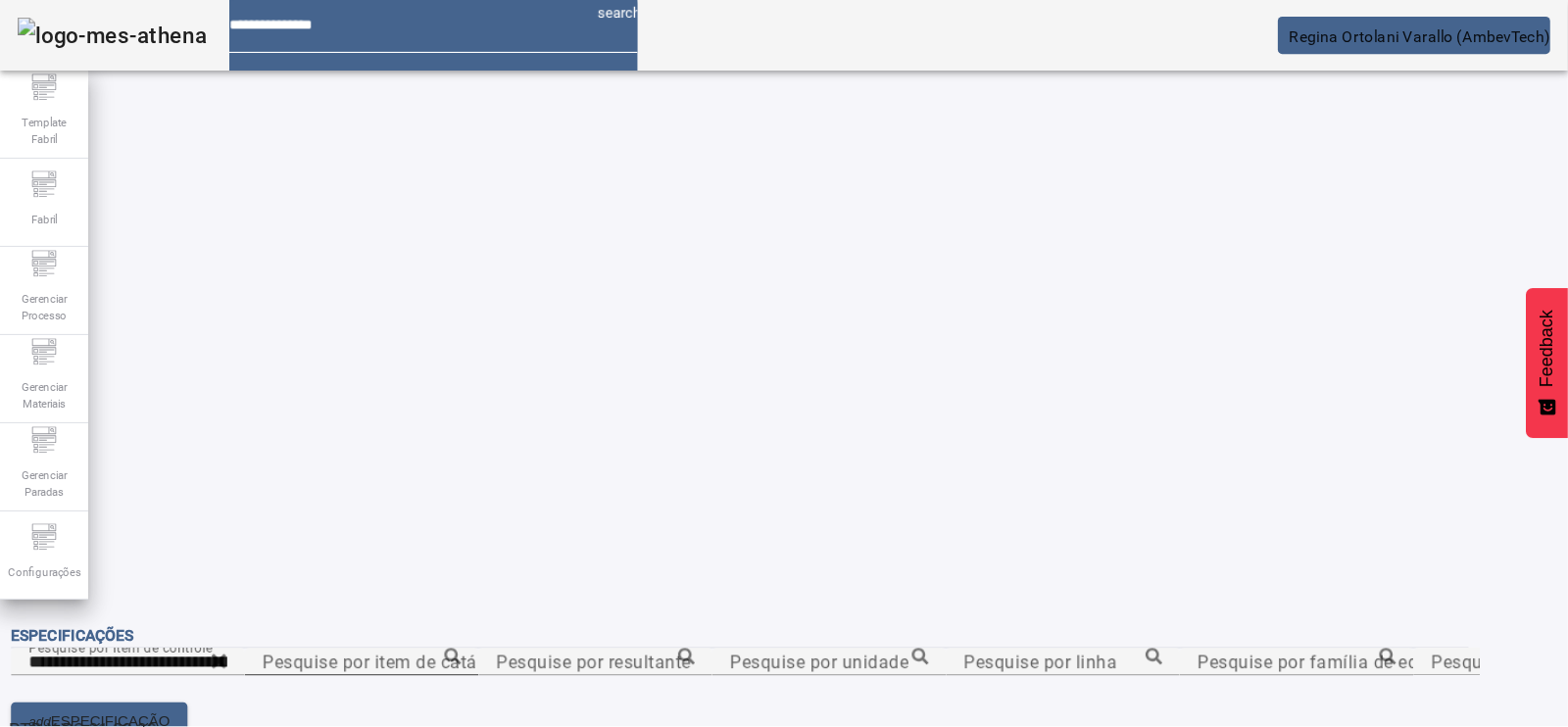 scroll, scrollTop: 39, scrollLeft: 0, axis: vertical 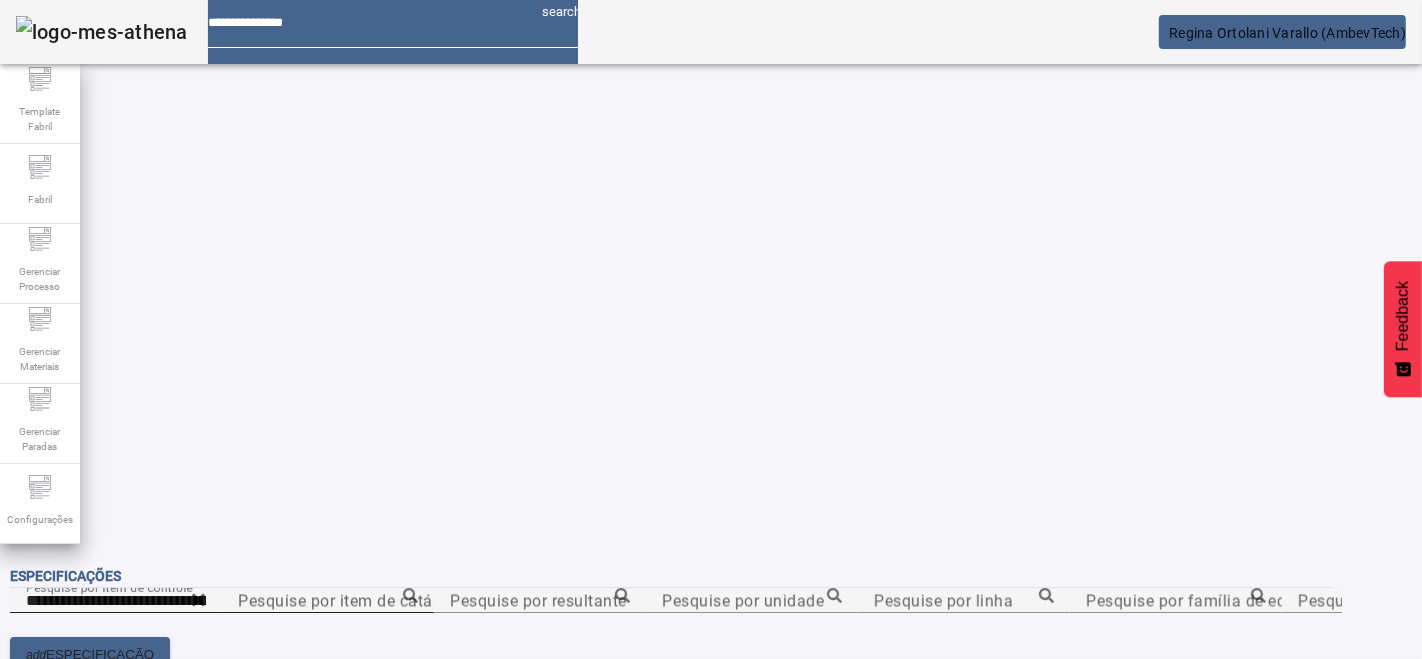 click 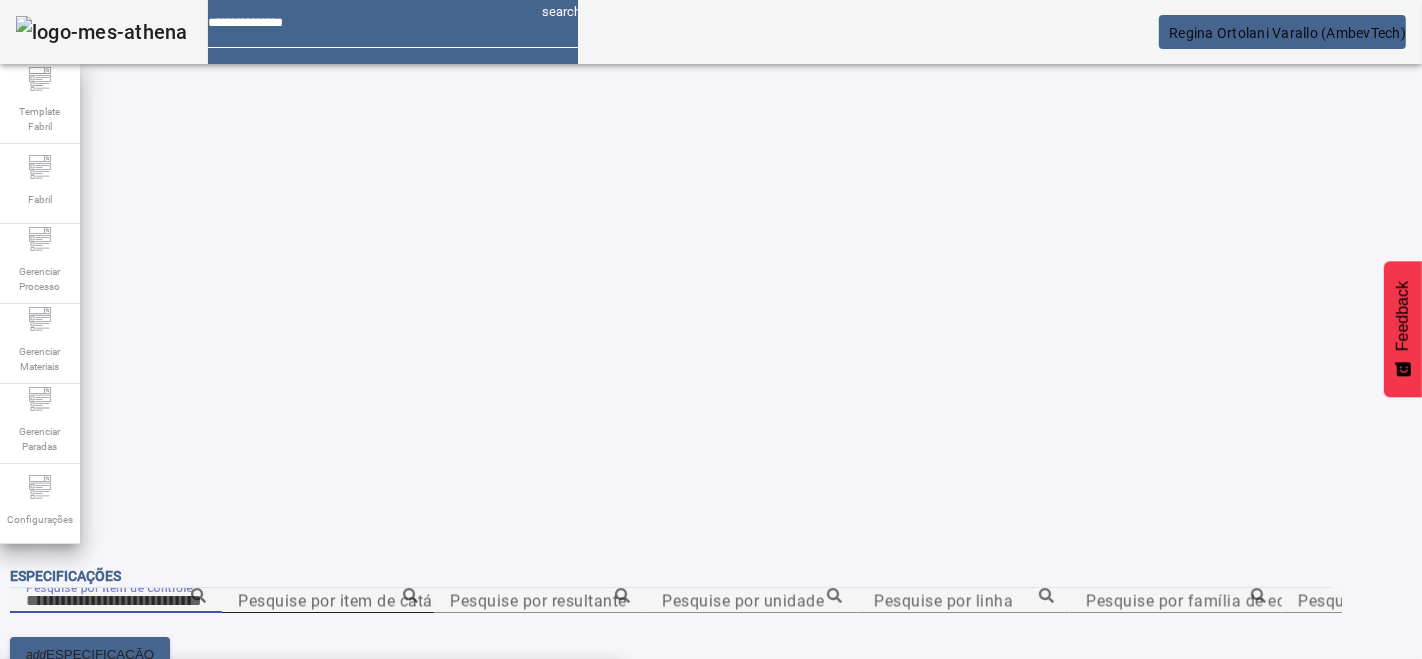 paste on "**********" 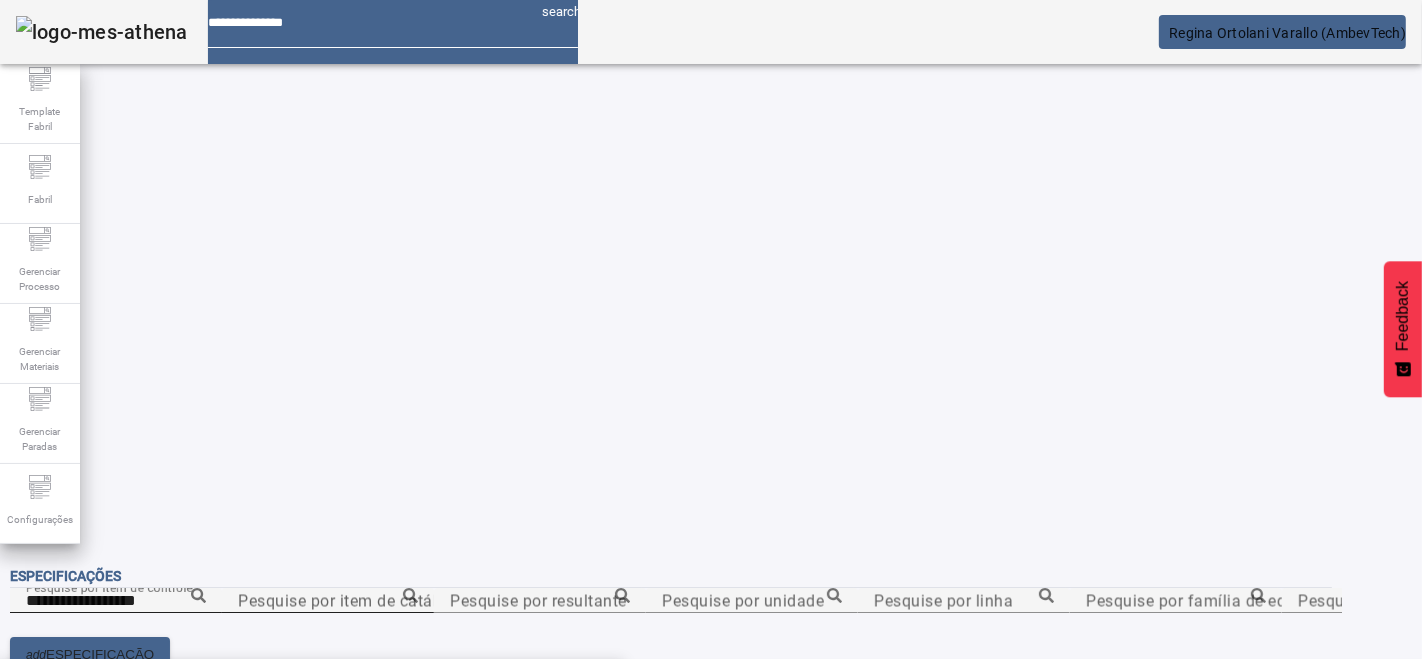 click on "Tempo de Maturação" at bounding box center [96, 691] 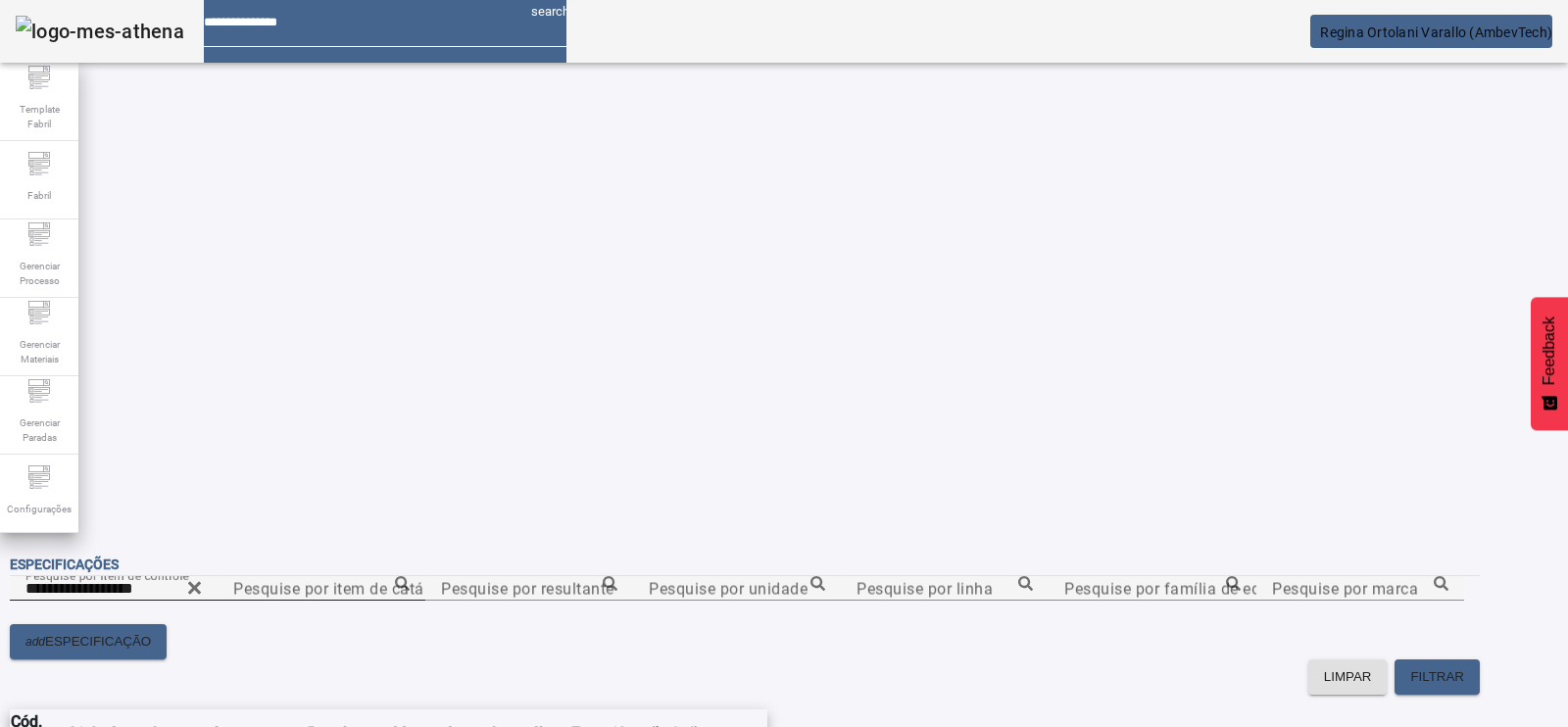 scroll, scrollTop: 0, scrollLeft: 0, axis: both 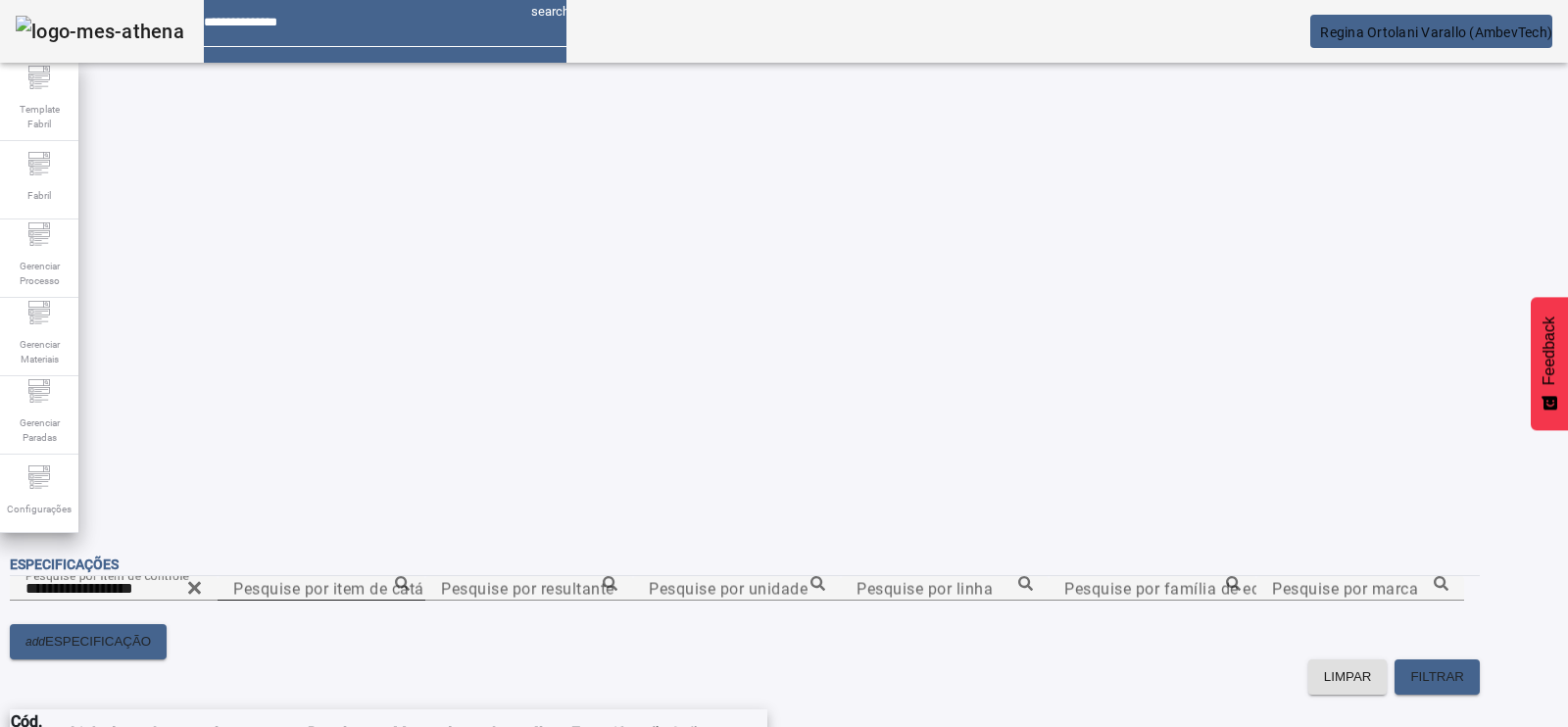drag, startPoint x: 785, startPoint y: 142, endPoint x: 906, endPoint y: 128, distance: 121.80722 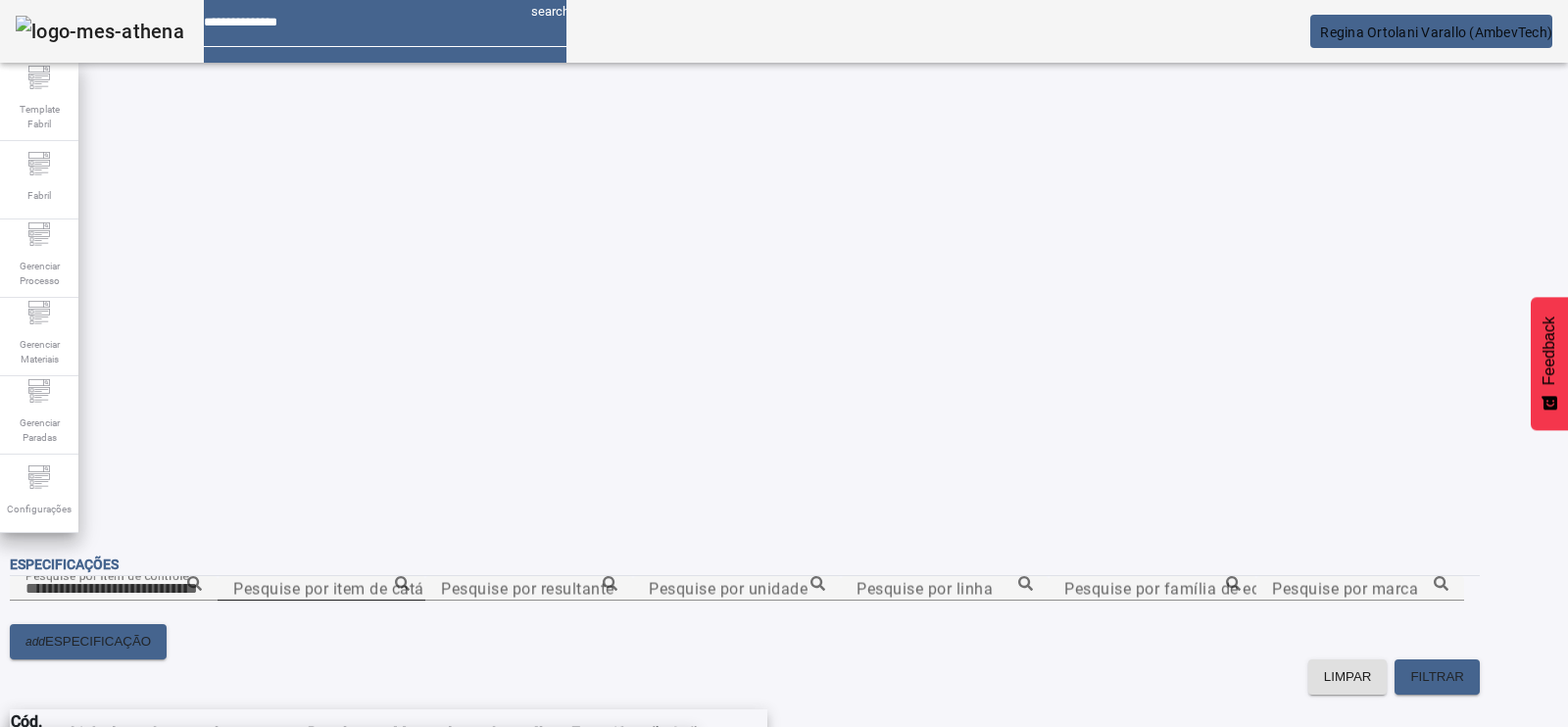 drag, startPoint x: 1096, startPoint y: 113, endPoint x: 1058, endPoint y: 124, distance: 39.560081 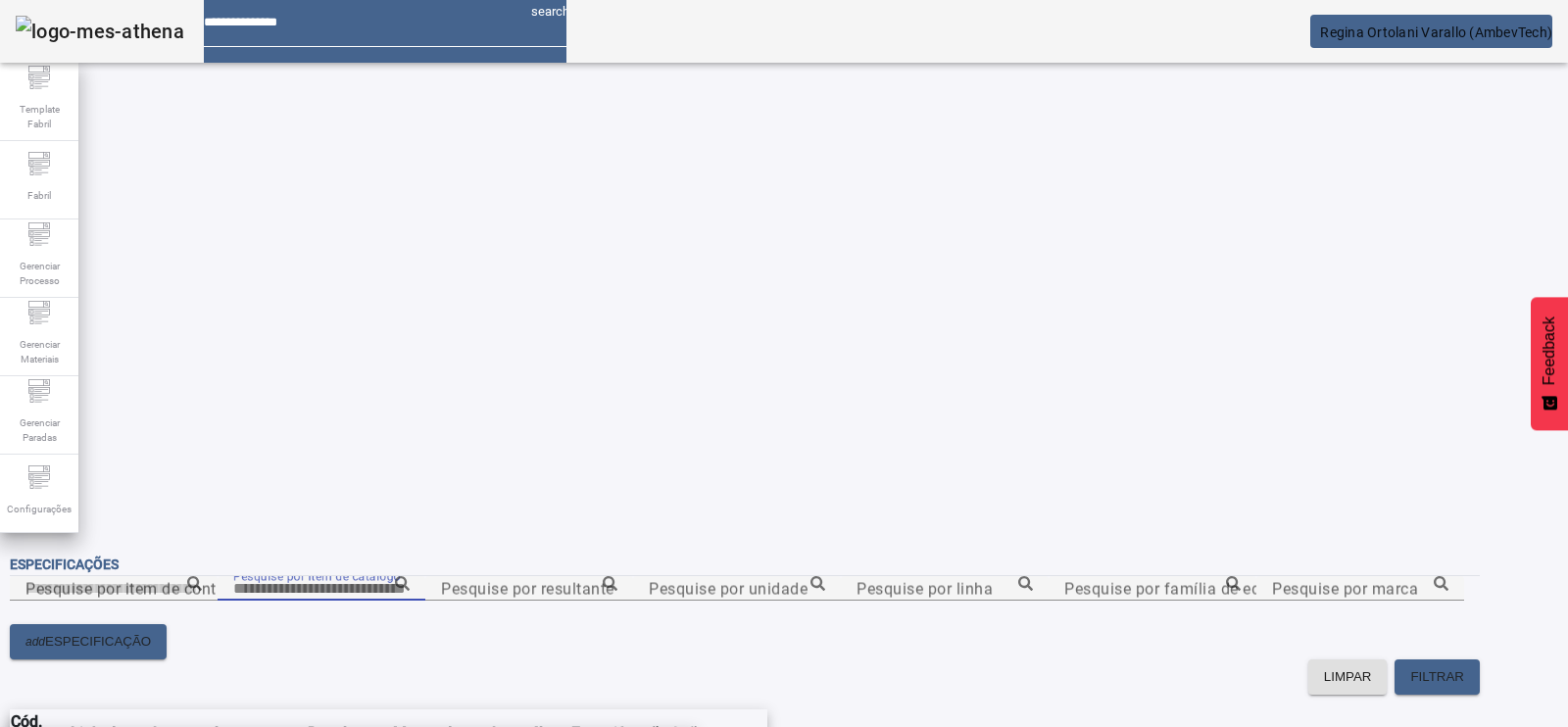 paste on "**********" 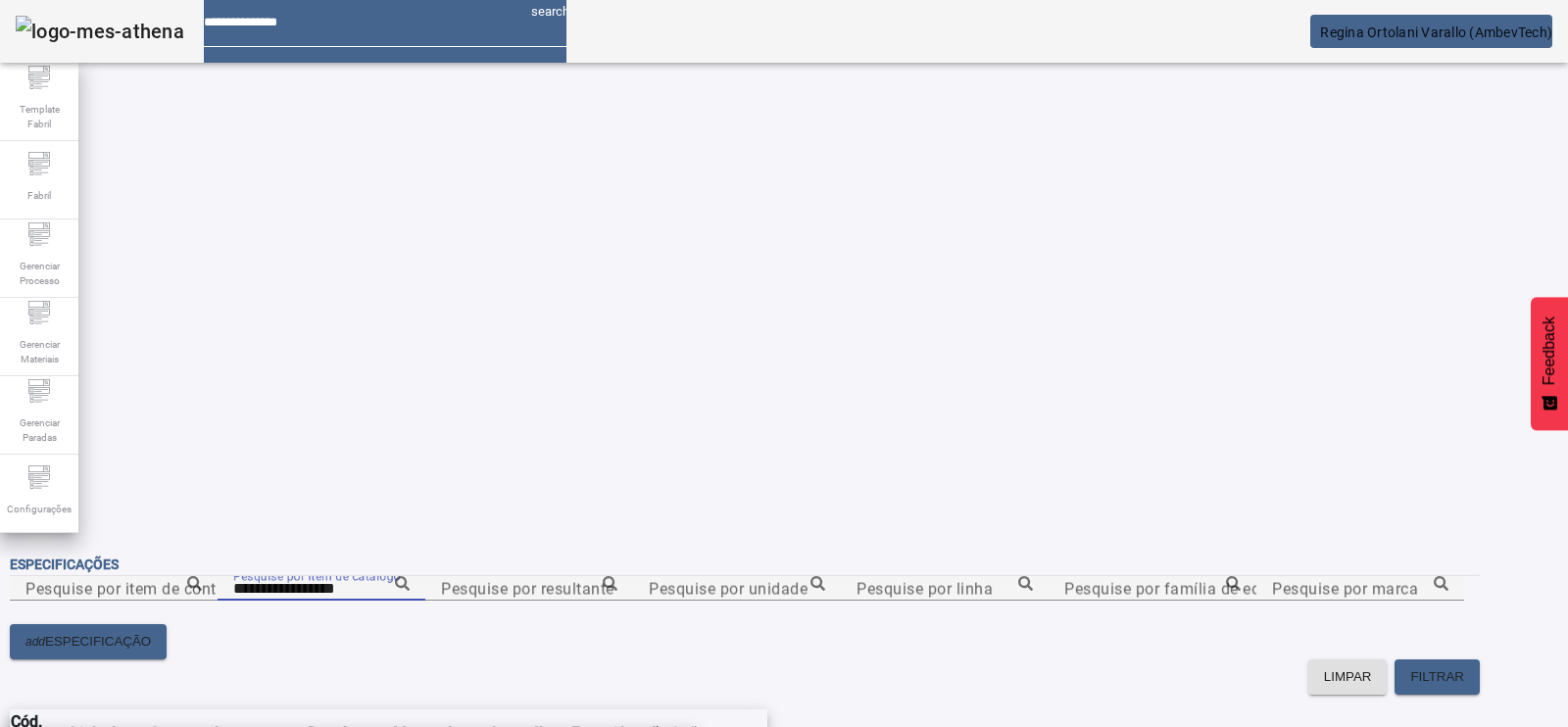 click on "**********" at bounding box center (321, 589) 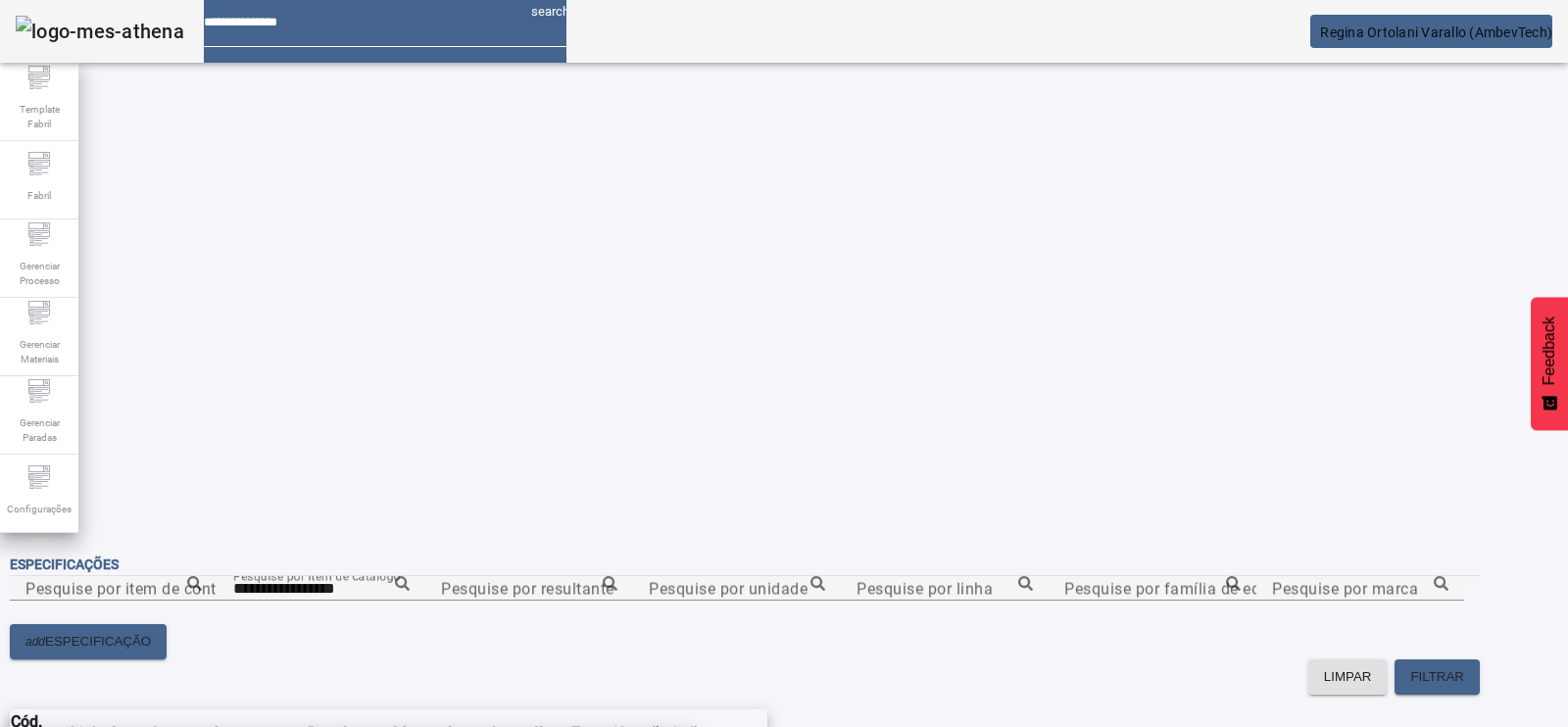 click 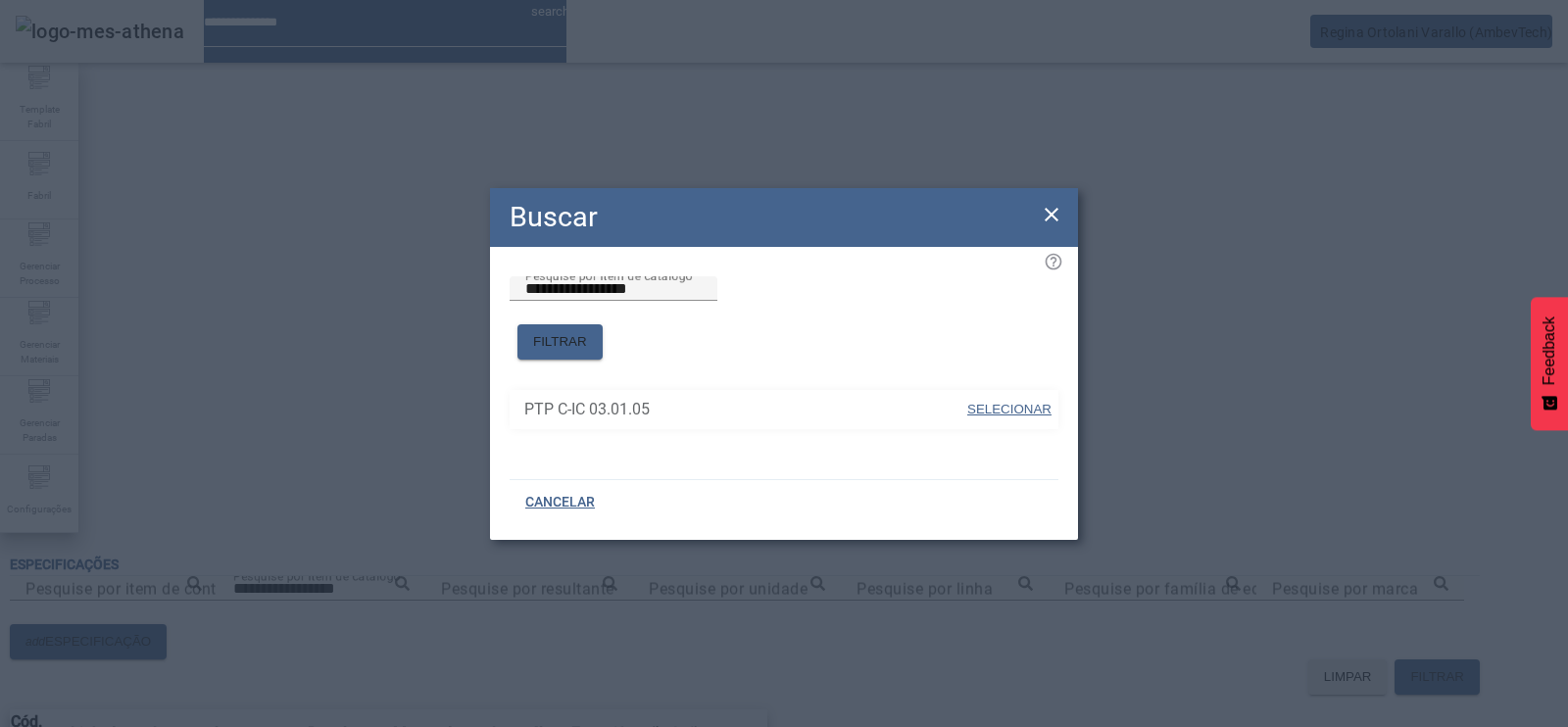 click on "SELECIONAR" at bounding box center (1009, 409) 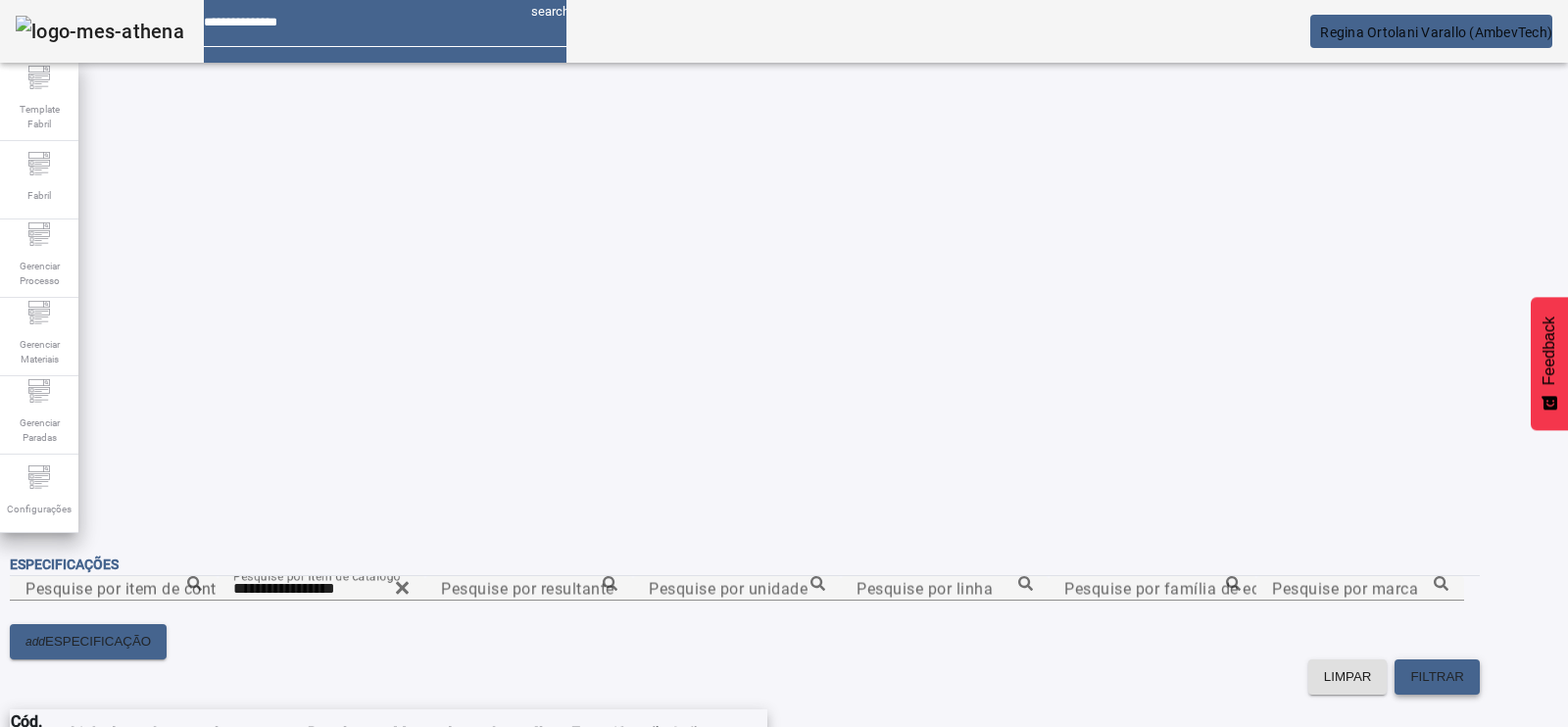click on "FILTRAR" 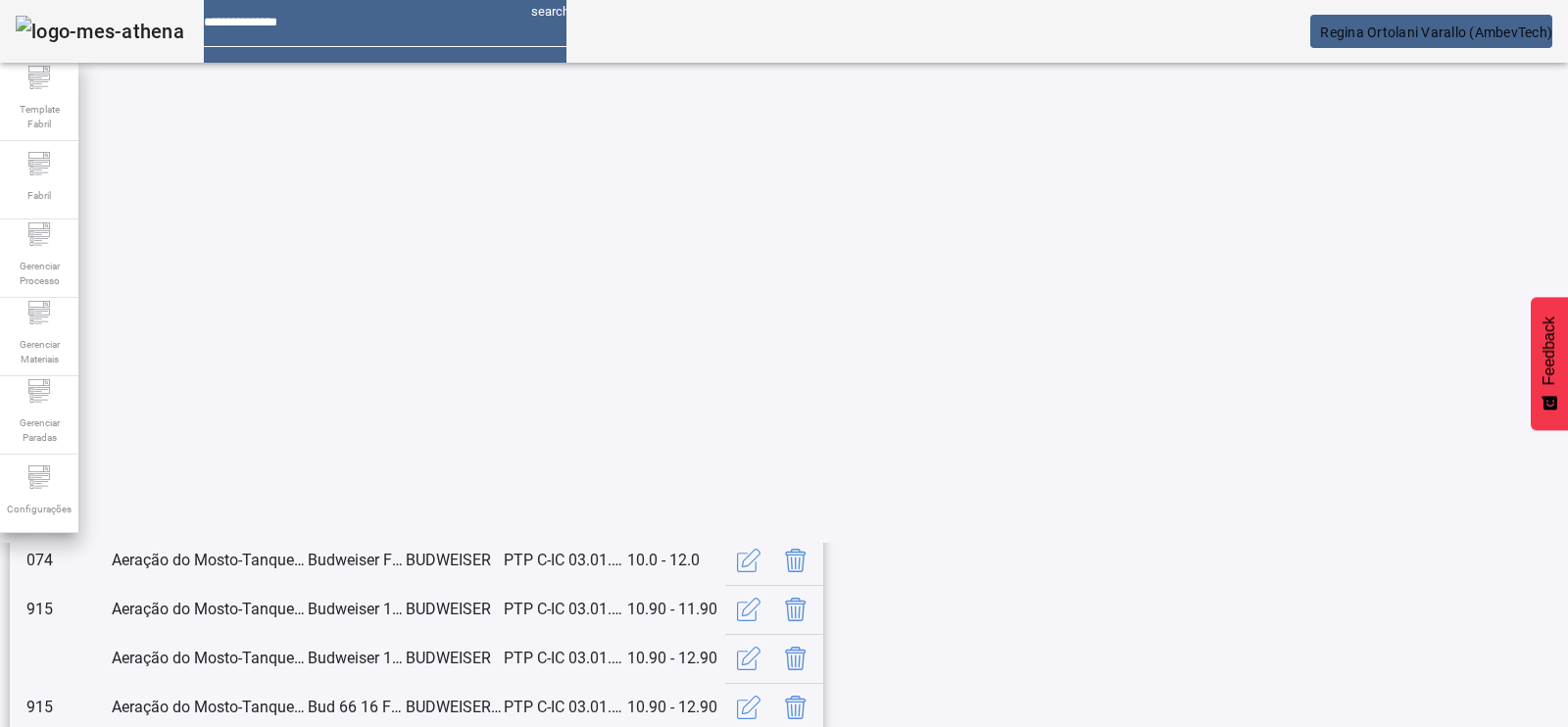 scroll, scrollTop: 502, scrollLeft: 0, axis: vertical 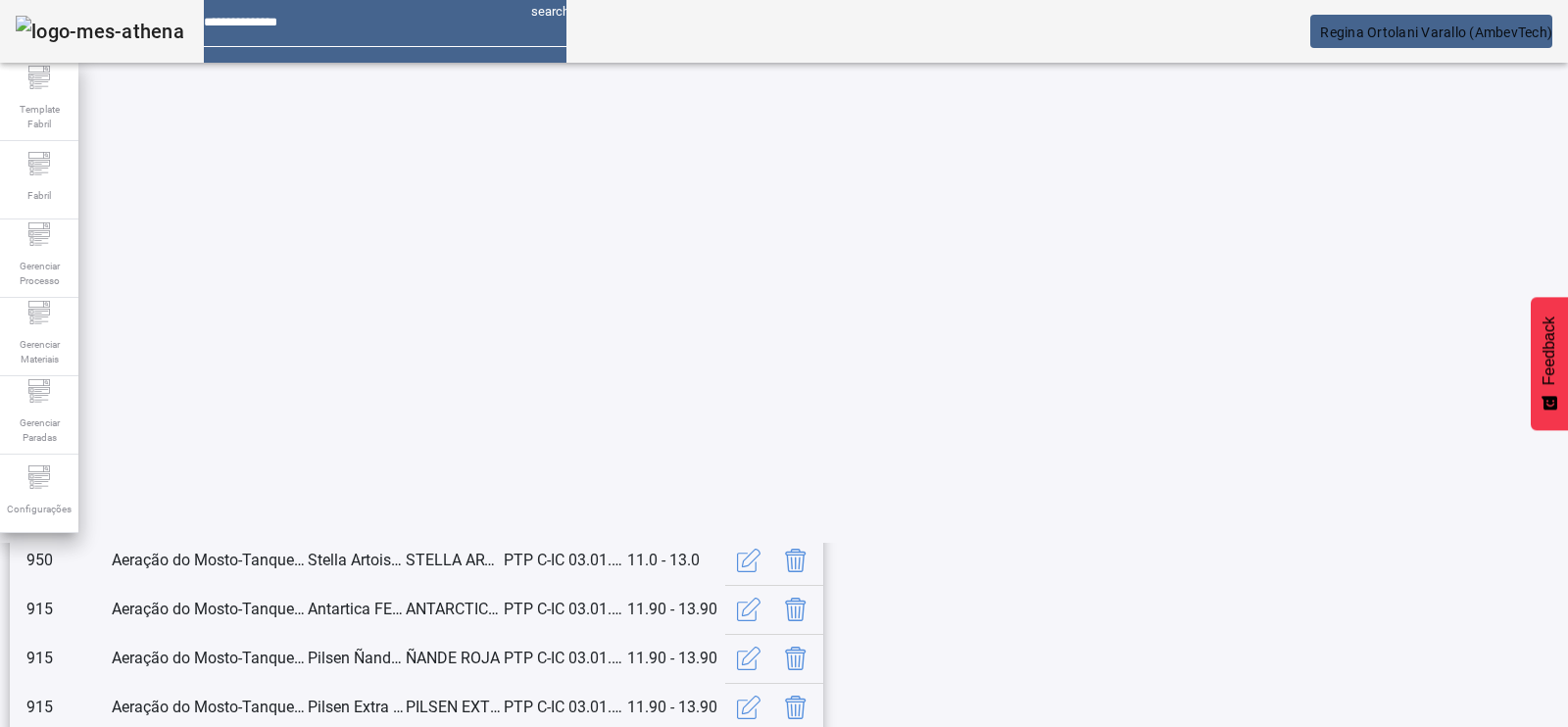 click on "3" 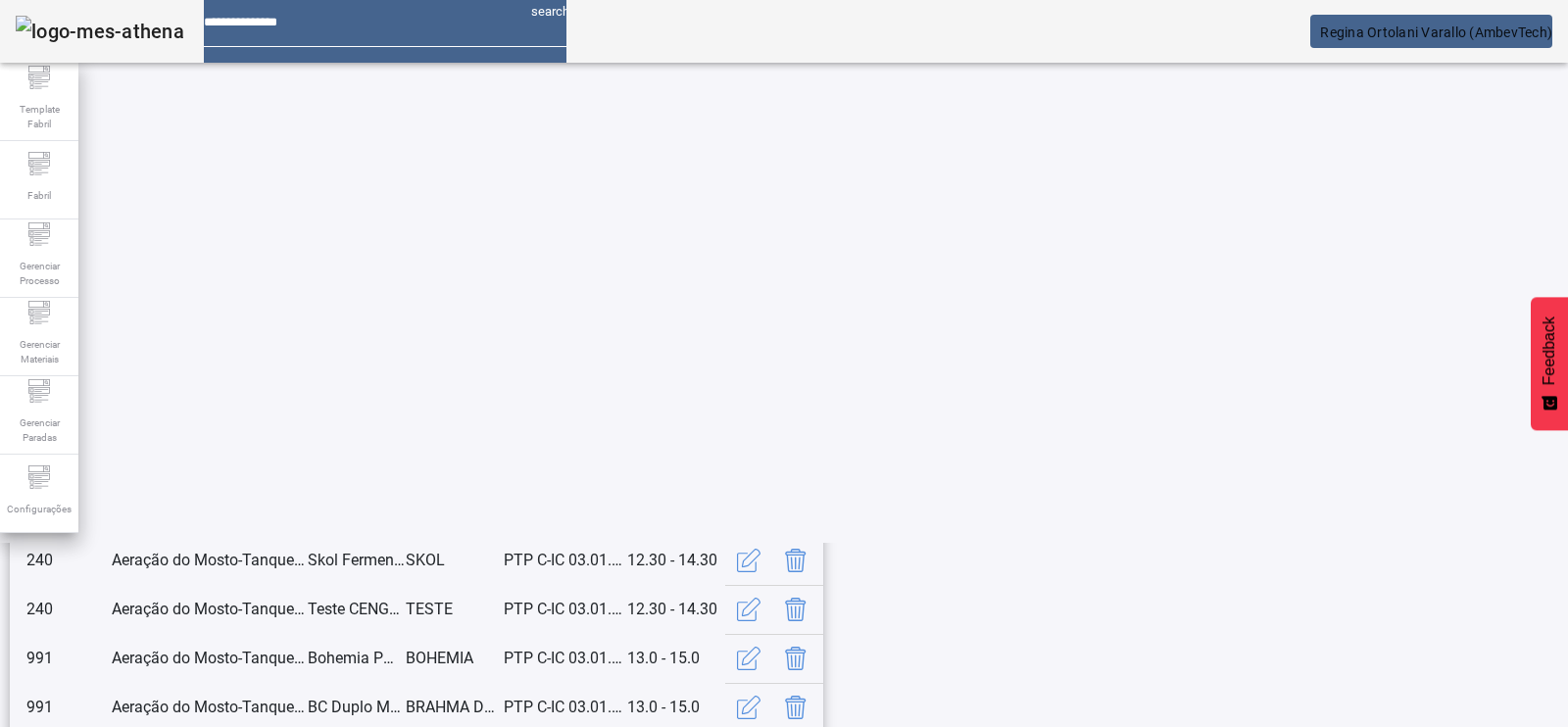 click on "4" 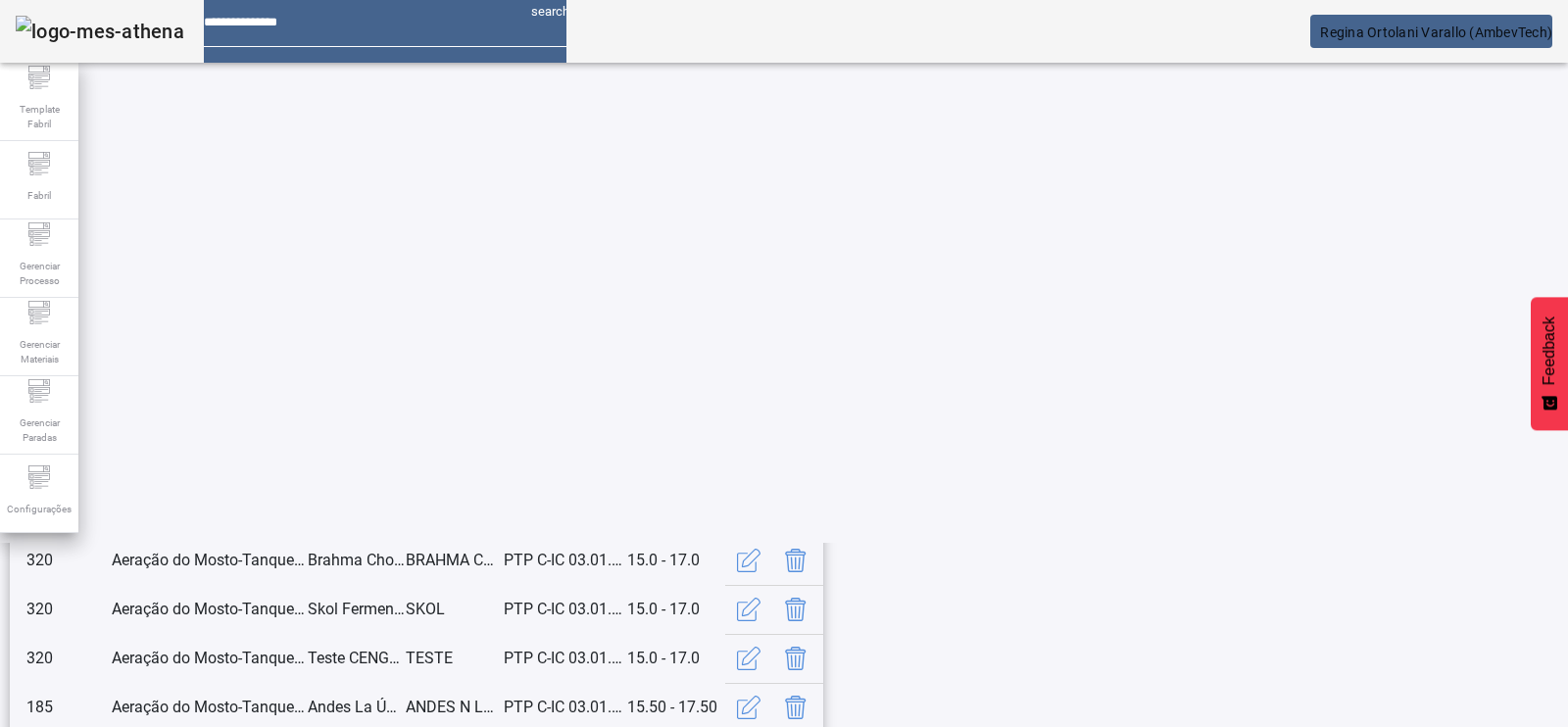 scroll, scrollTop: 502, scrollLeft: 0, axis: vertical 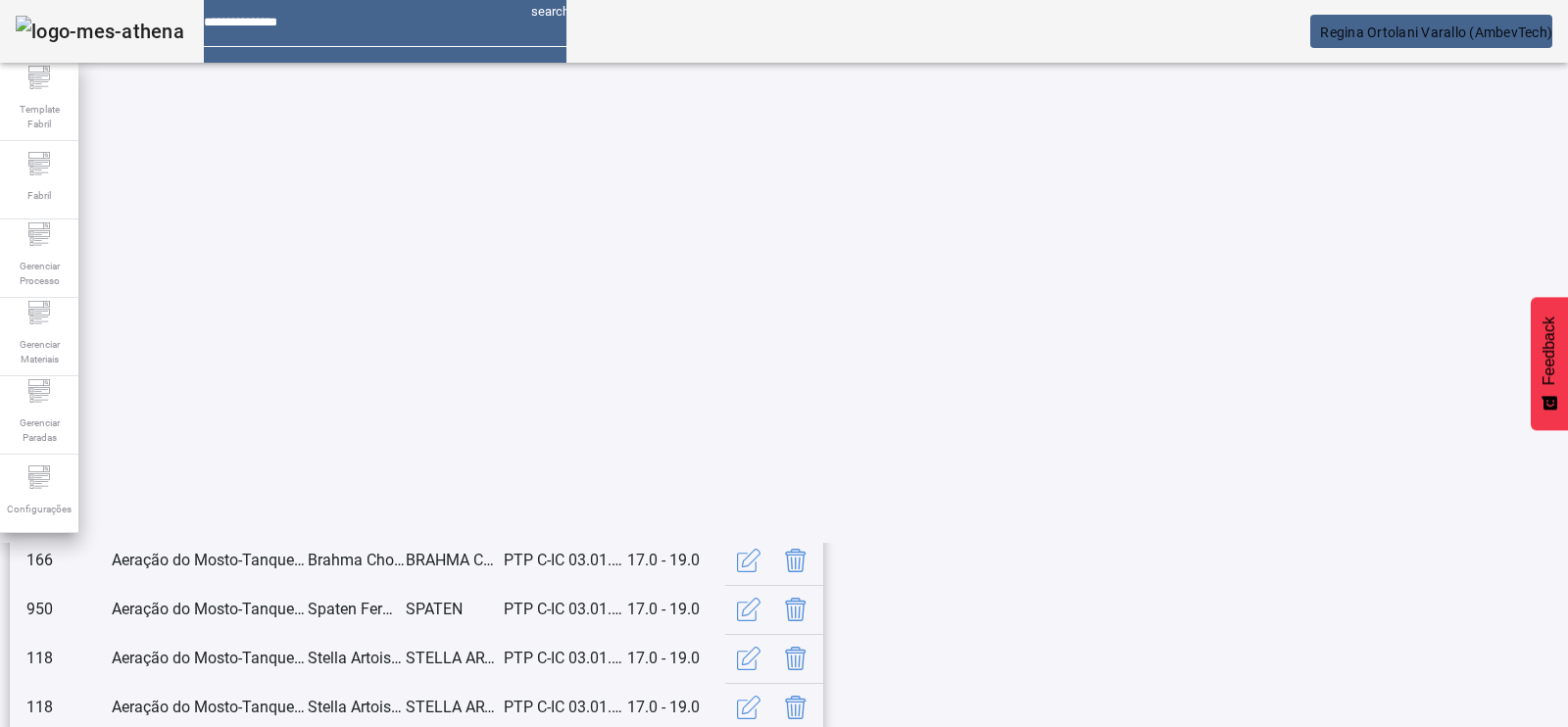 click on "6" 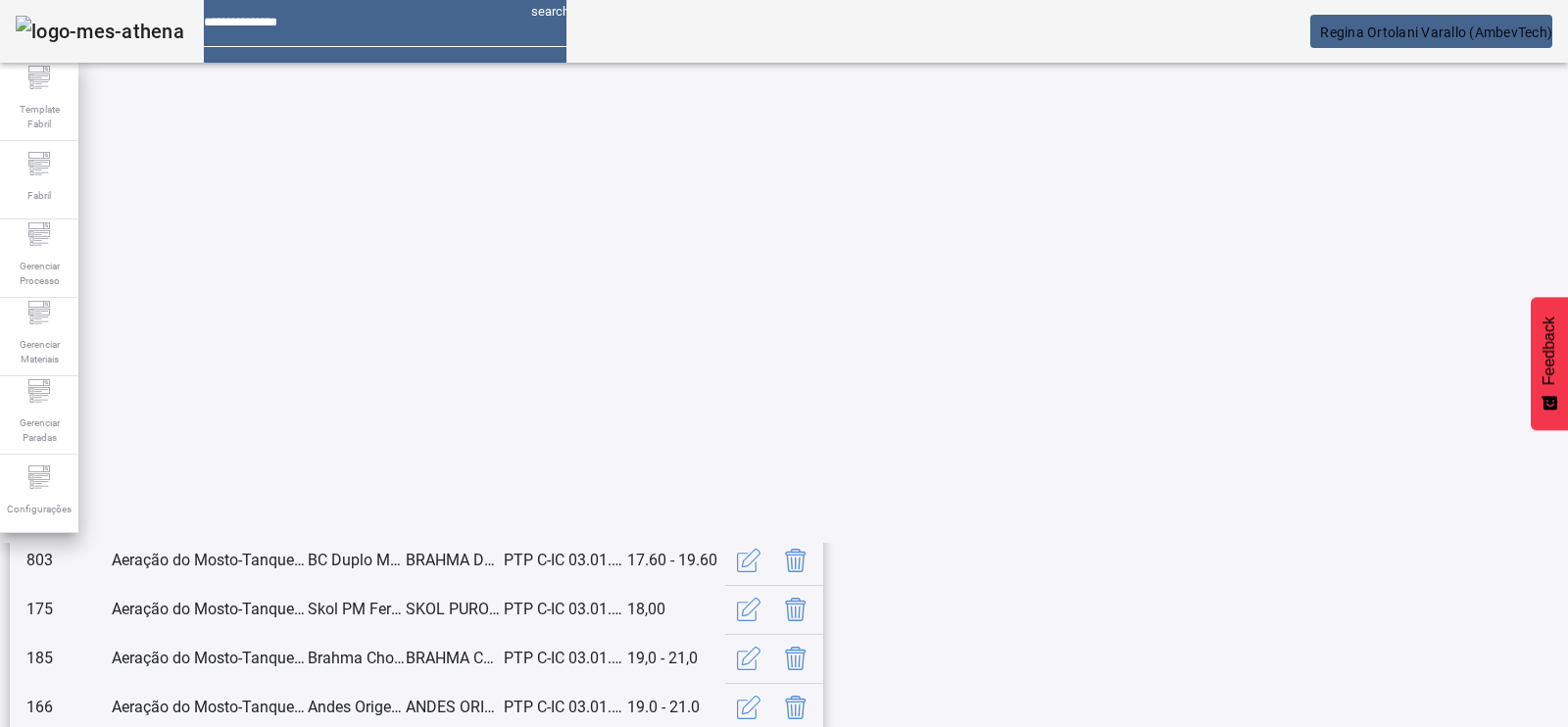 scroll, scrollTop: 502, scrollLeft: 0, axis: vertical 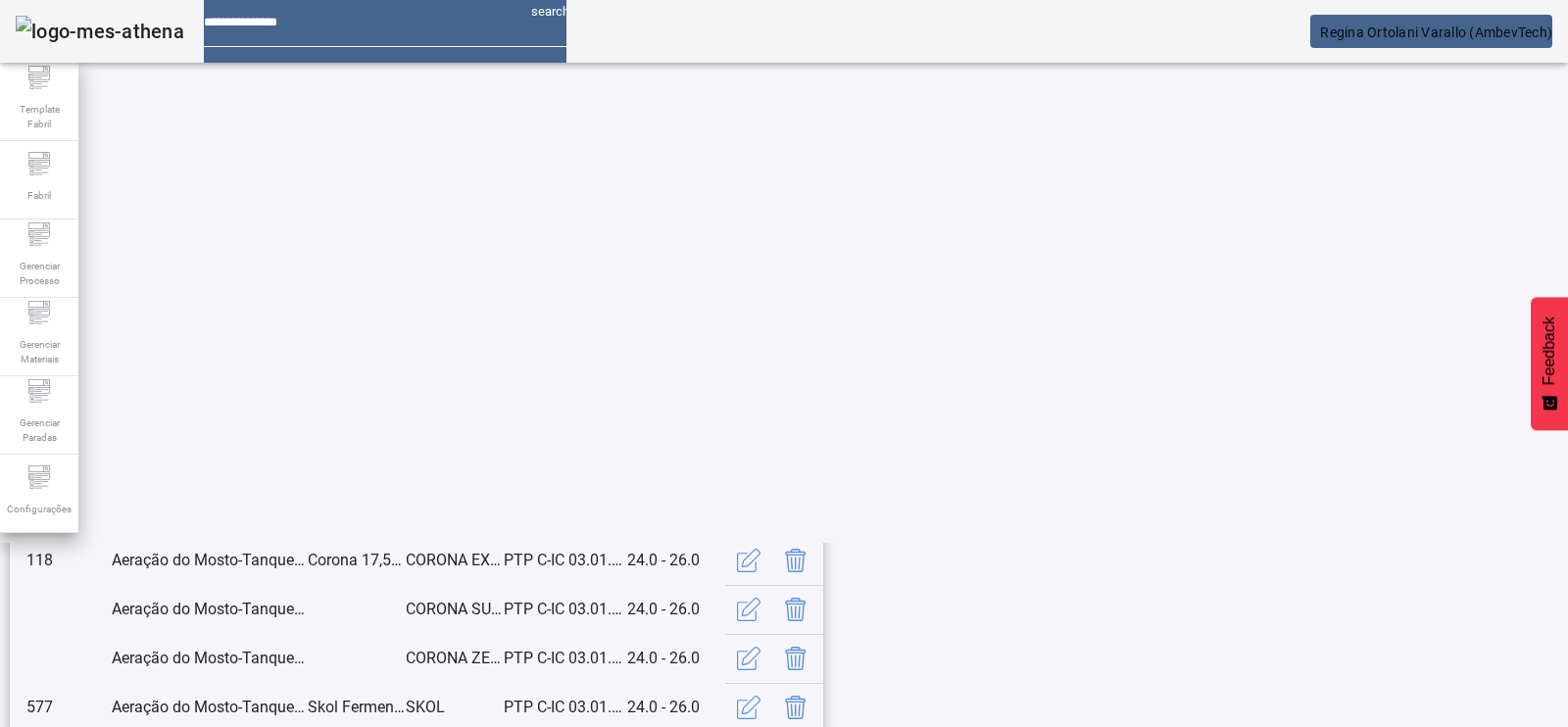 click on "8" 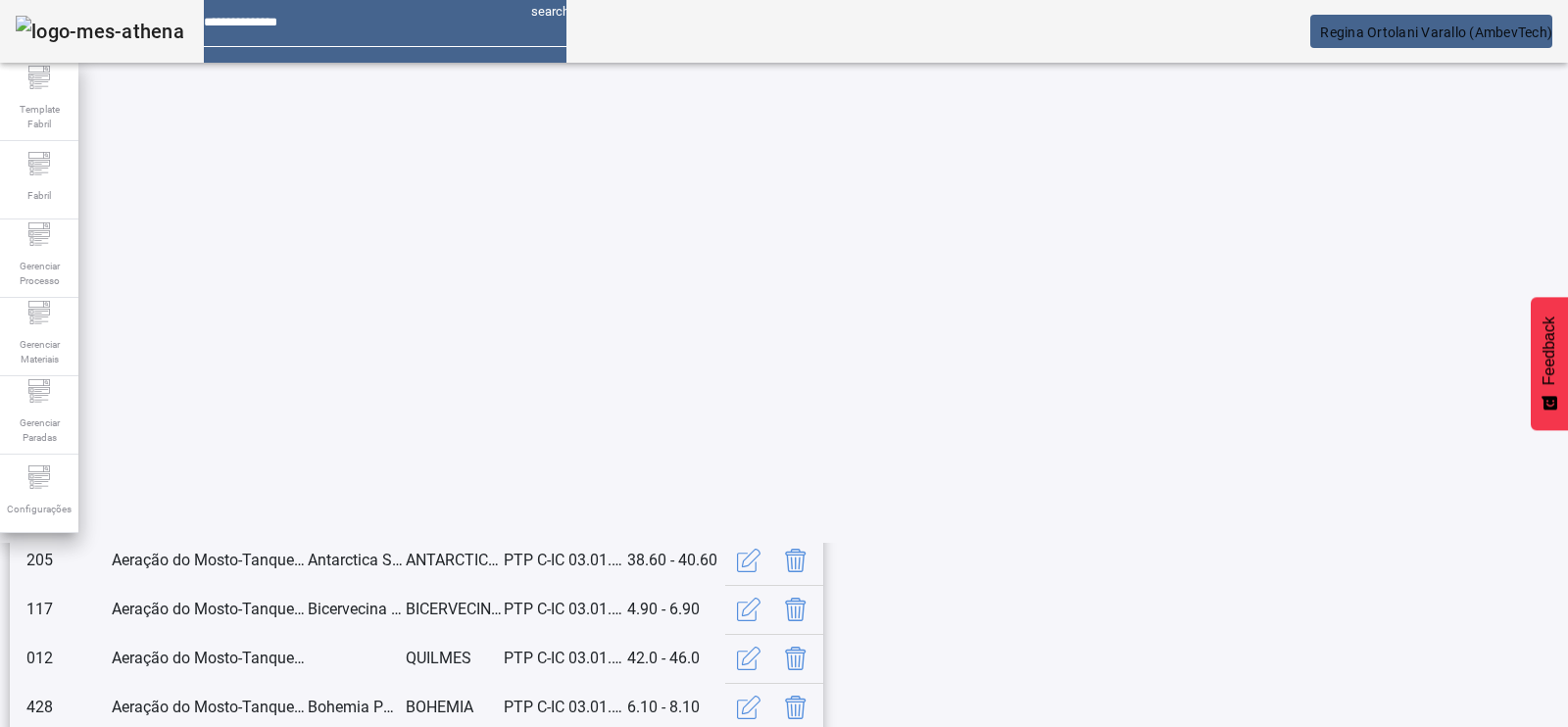 scroll, scrollTop: 502, scrollLeft: 0, axis: vertical 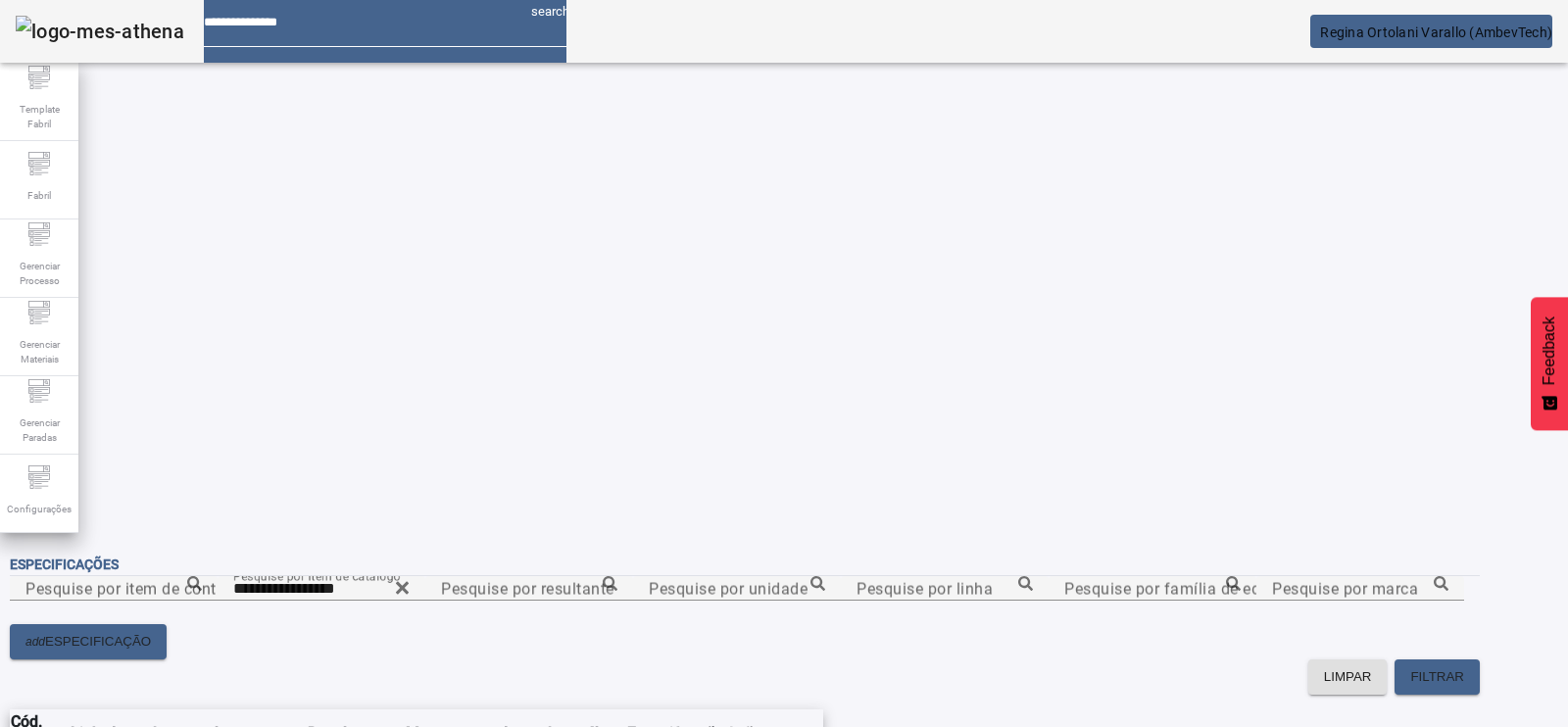 click on "34" 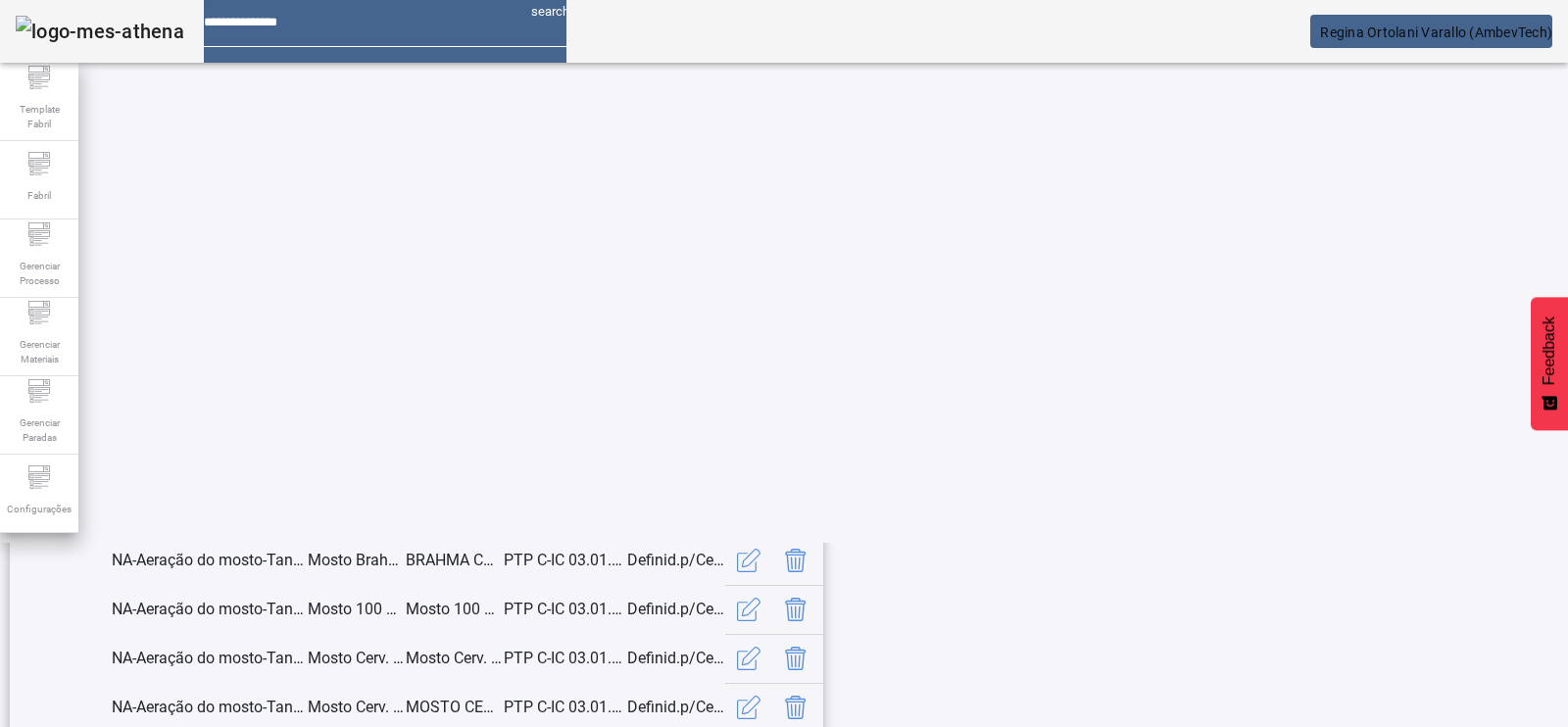 scroll, scrollTop: 502, scrollLeft: 0, axis: vertical 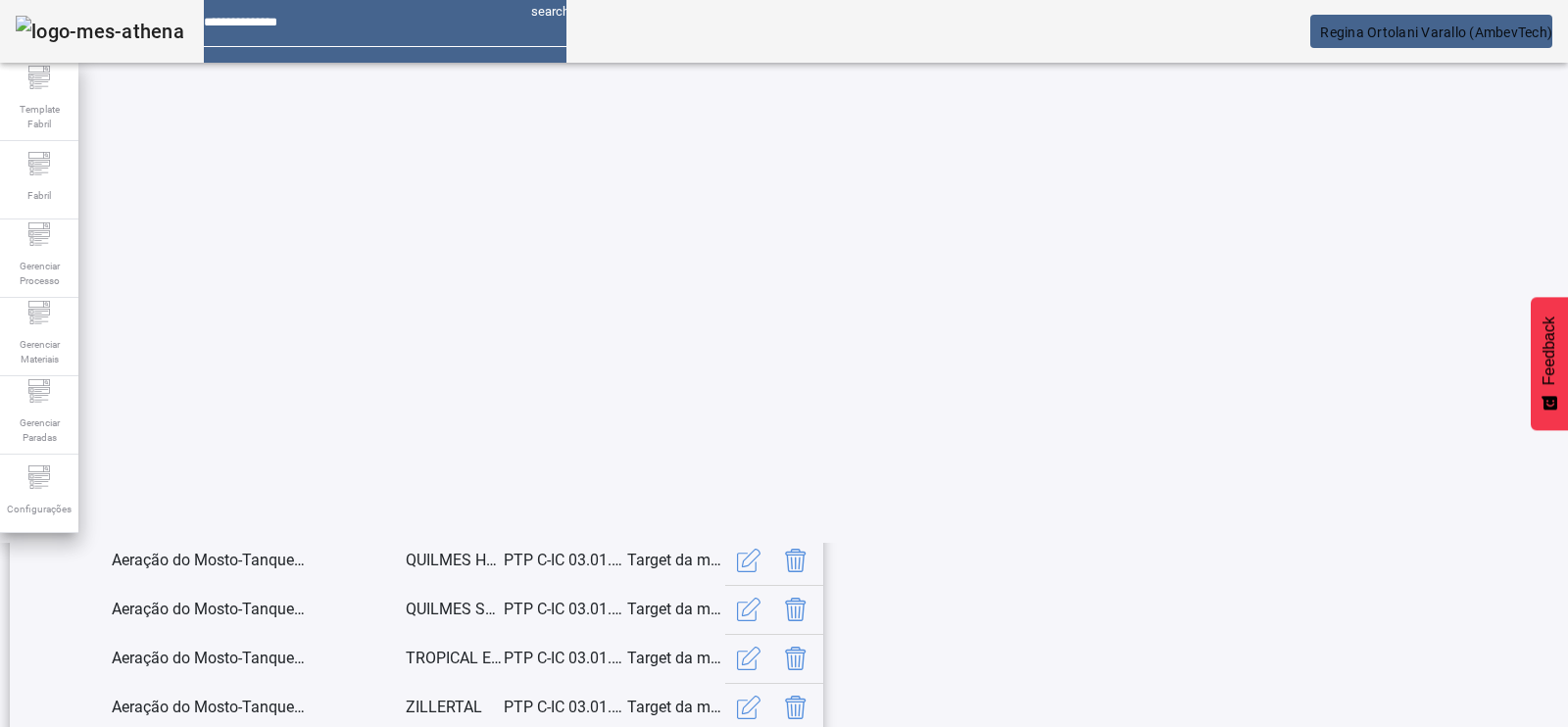 click 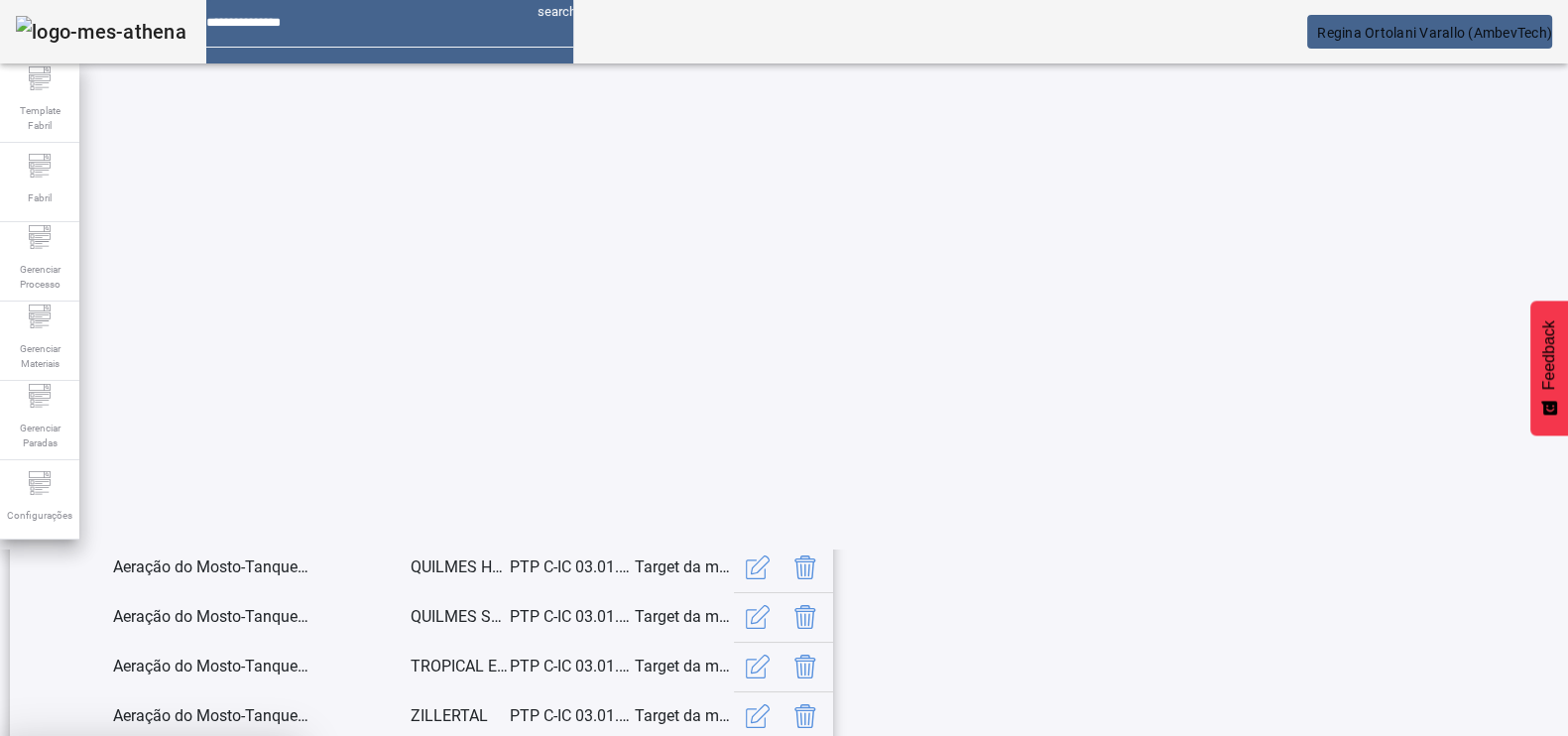 drag, startPoint x: 895, startPoint y: 436, endPoint x: 902, endPoint y: 454, distance: 19.313208 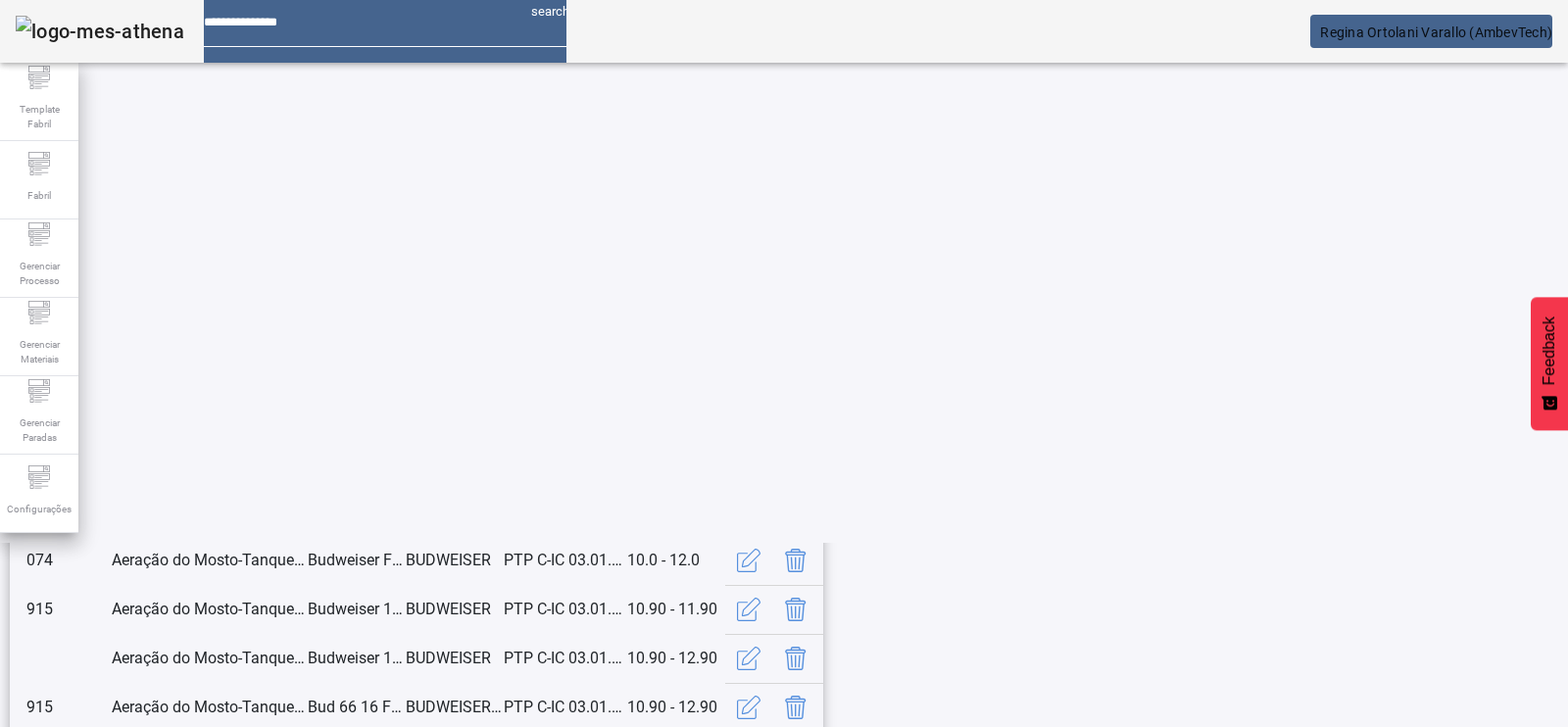 scroll, scrollTop: 502, scrollLeft: 0, axis: vertical 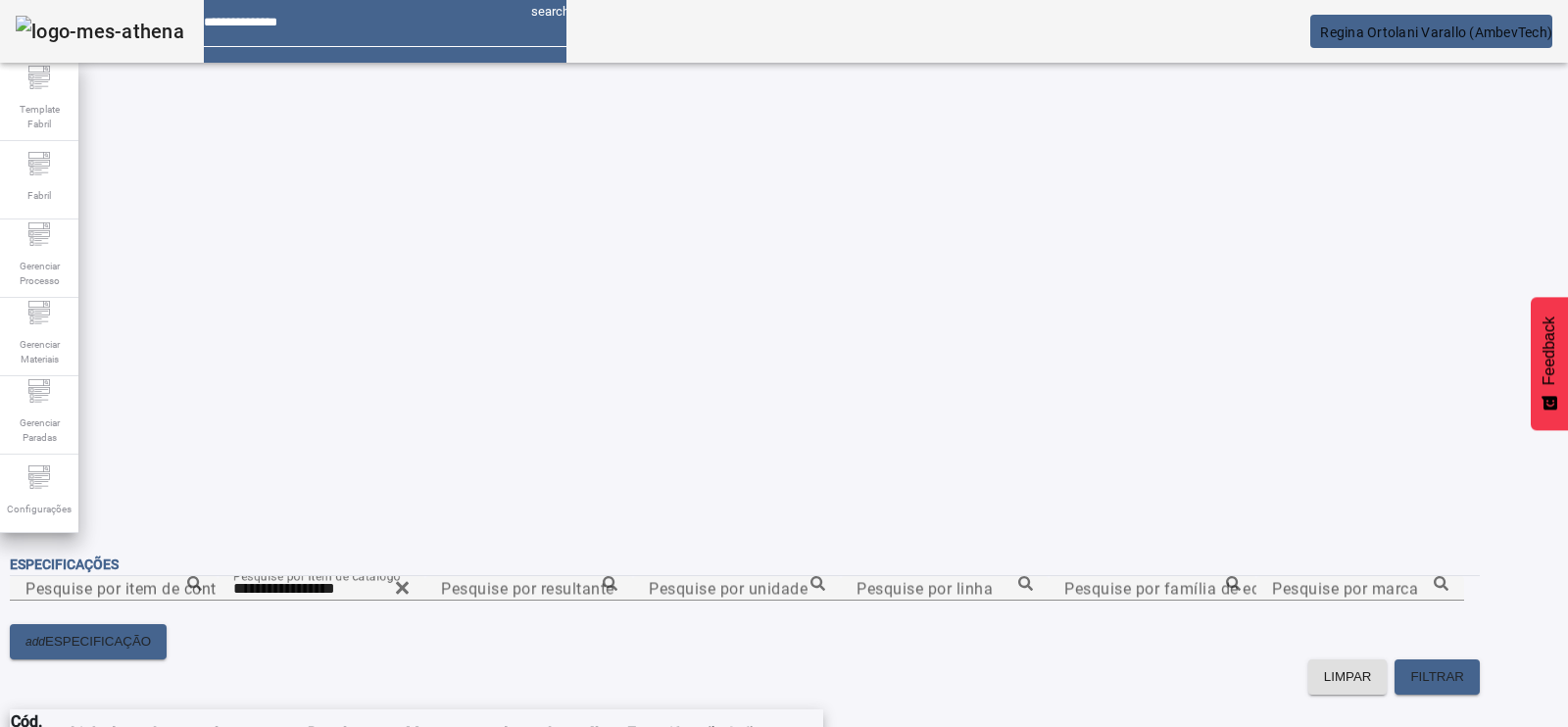 click 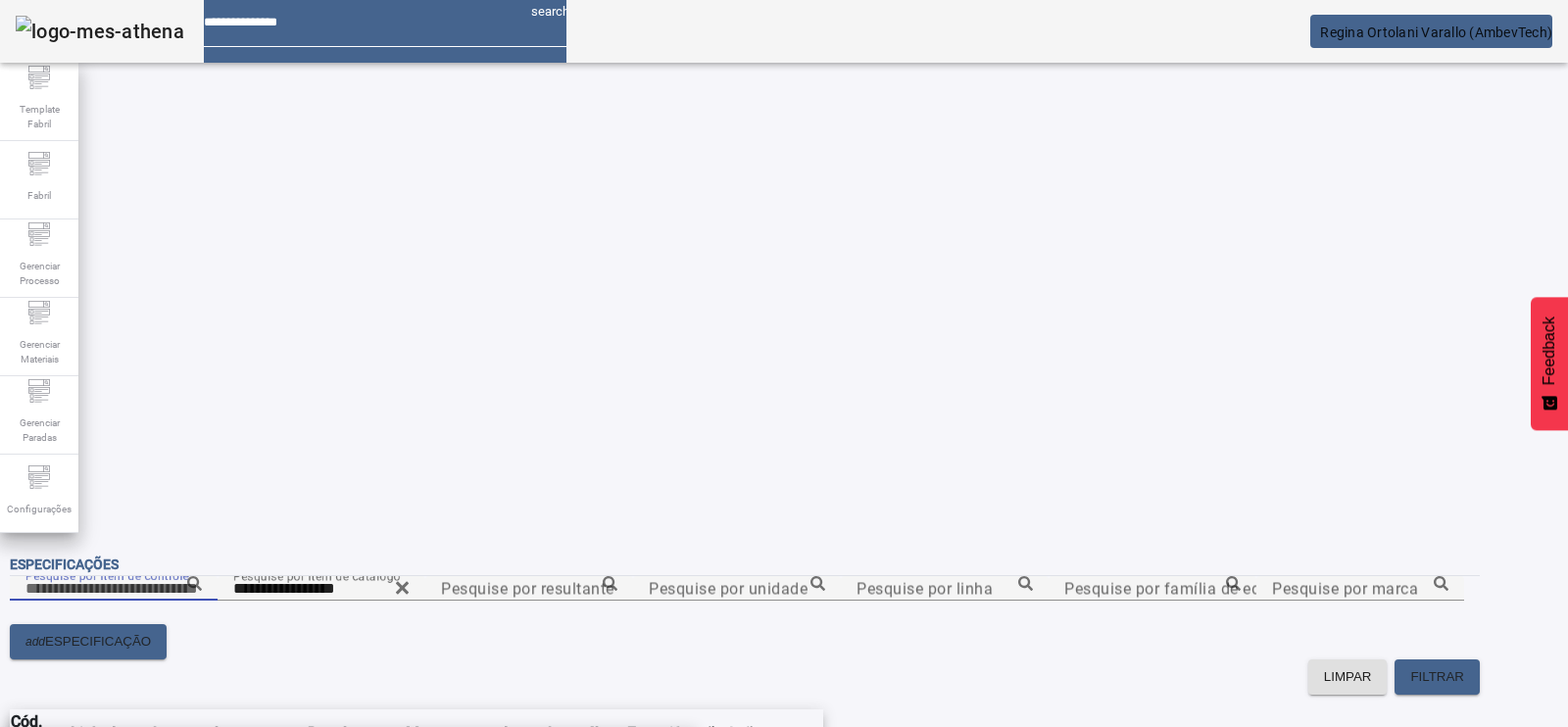 click on "Pesquise por item de controle" at bounding box center (114, 589) 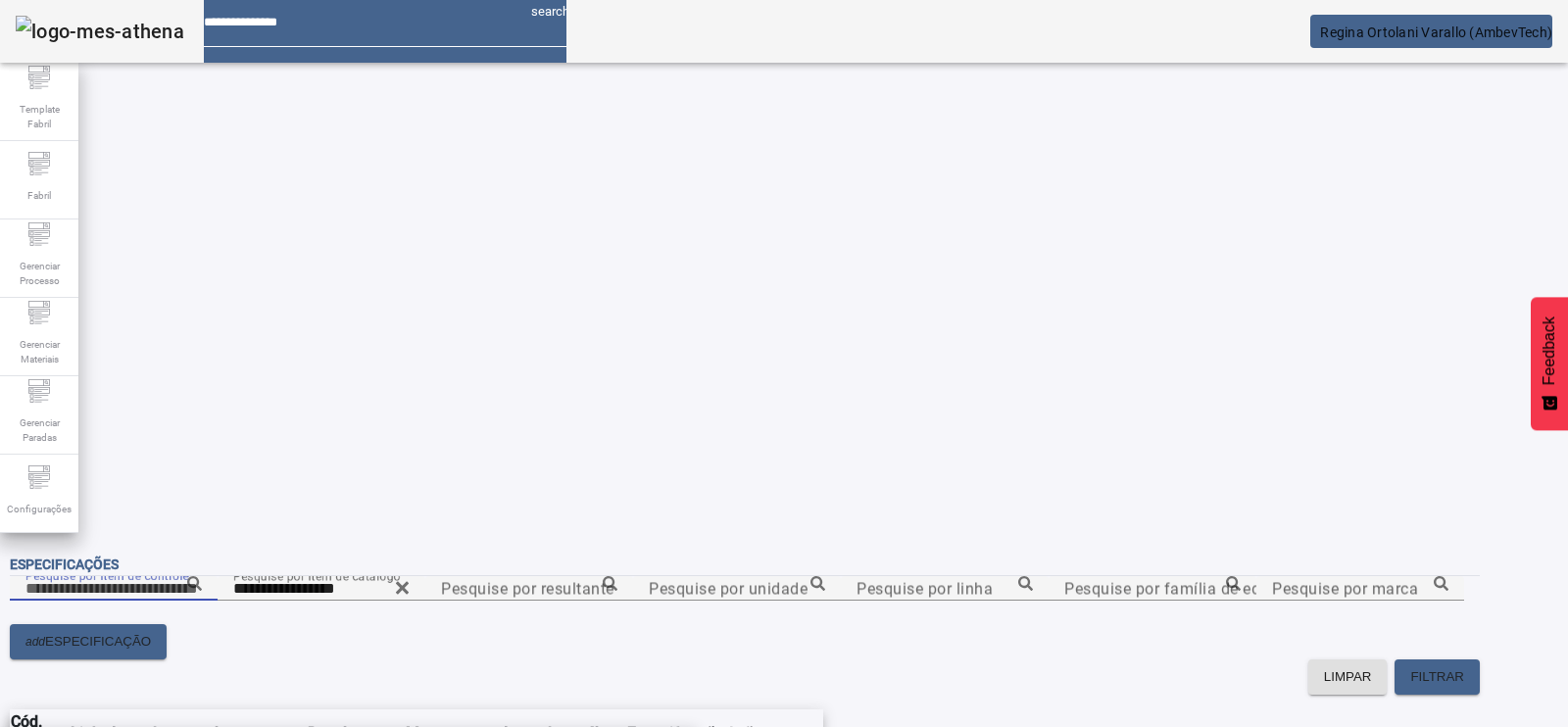 paste on "**********" 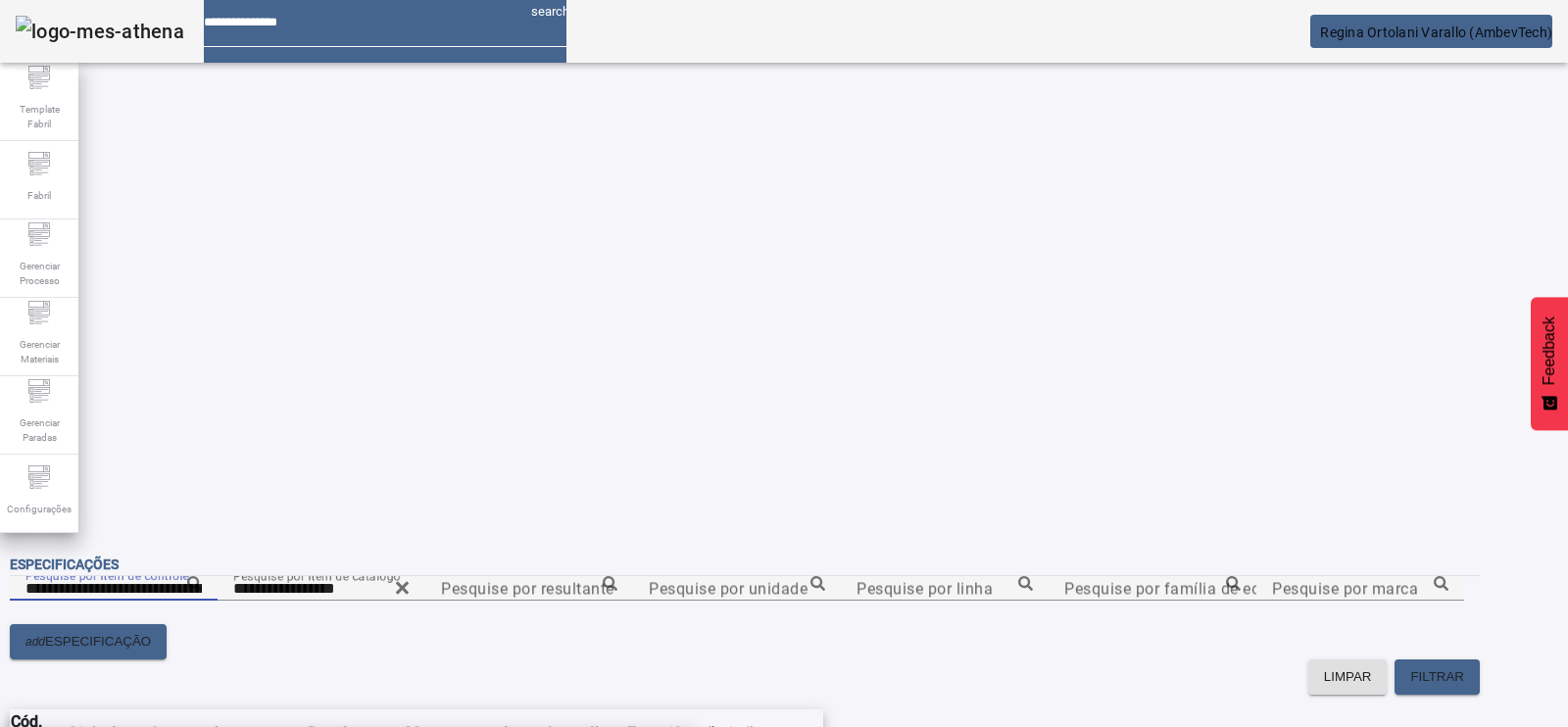 type on "**********" 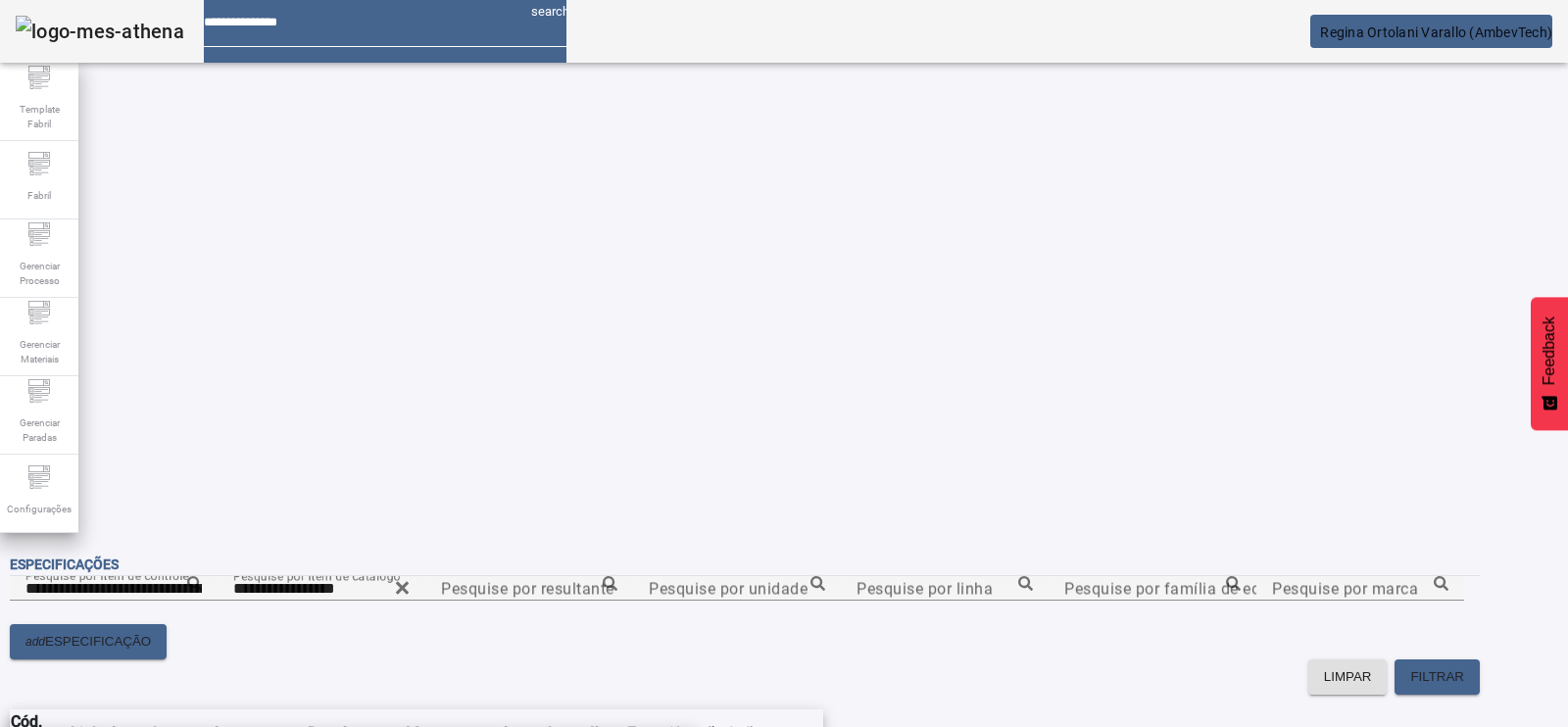 click on "NA-Aeração do mosto-Tanque OD-local errado" at bounding box center (348, 758) 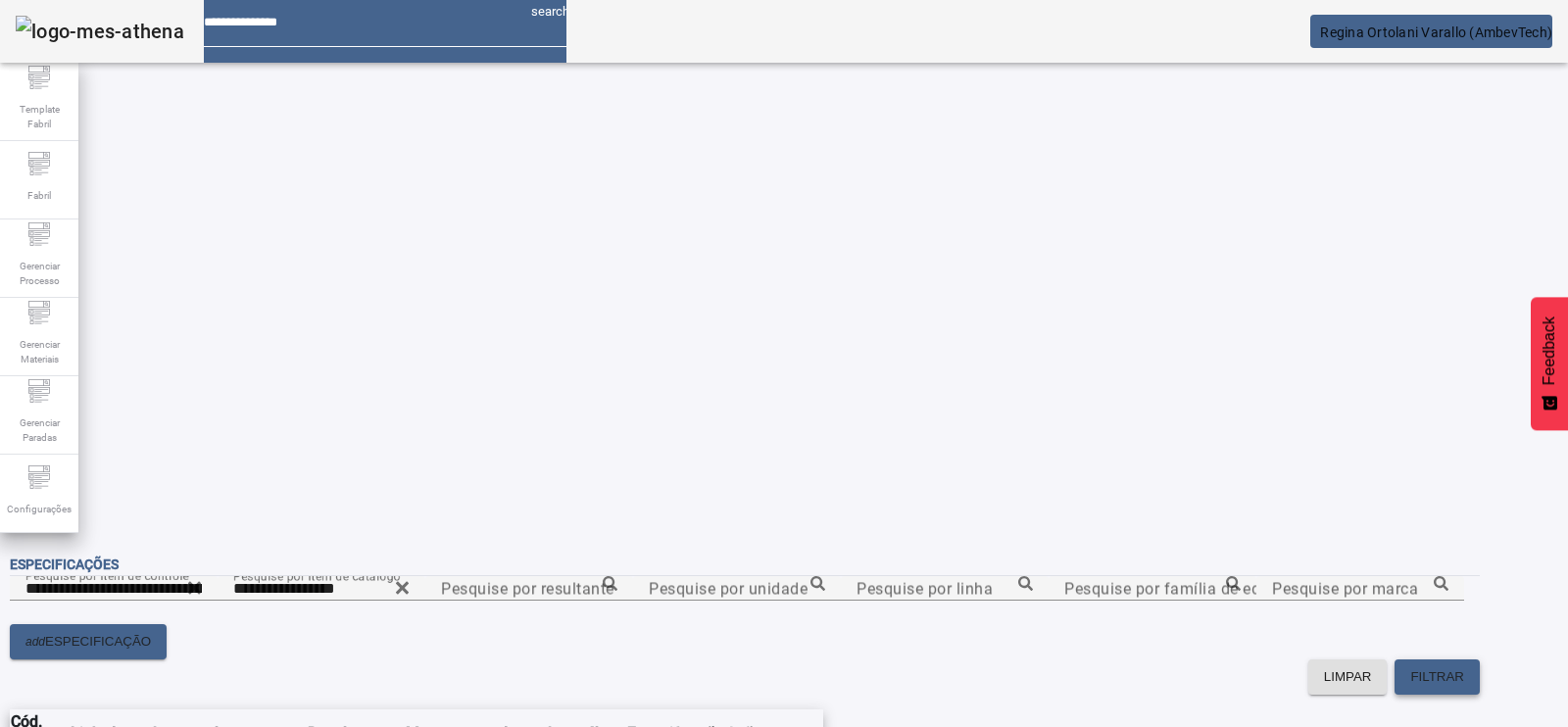 click on "FILTRAR" 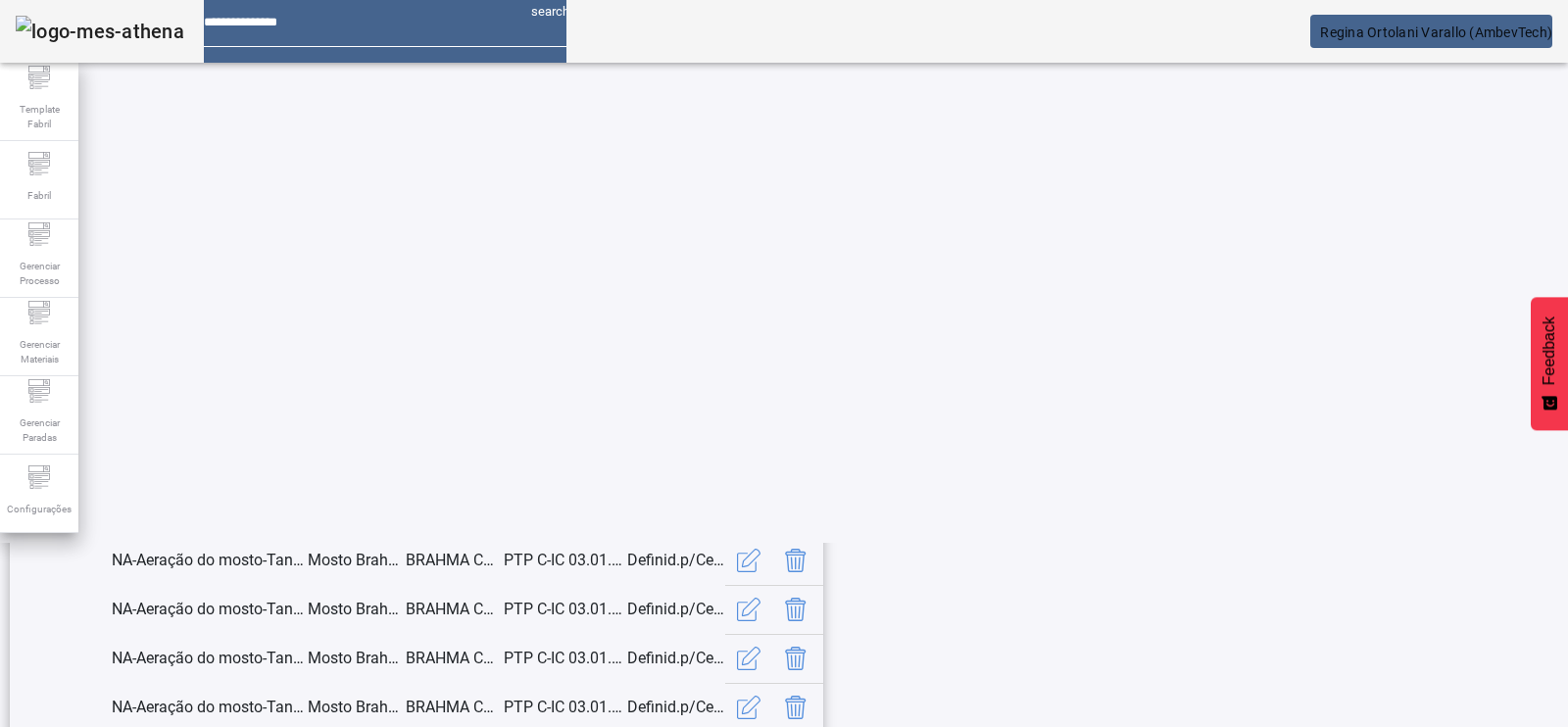 scroll, scrollTop: 257, scrollLeft: 0, axis: vertical 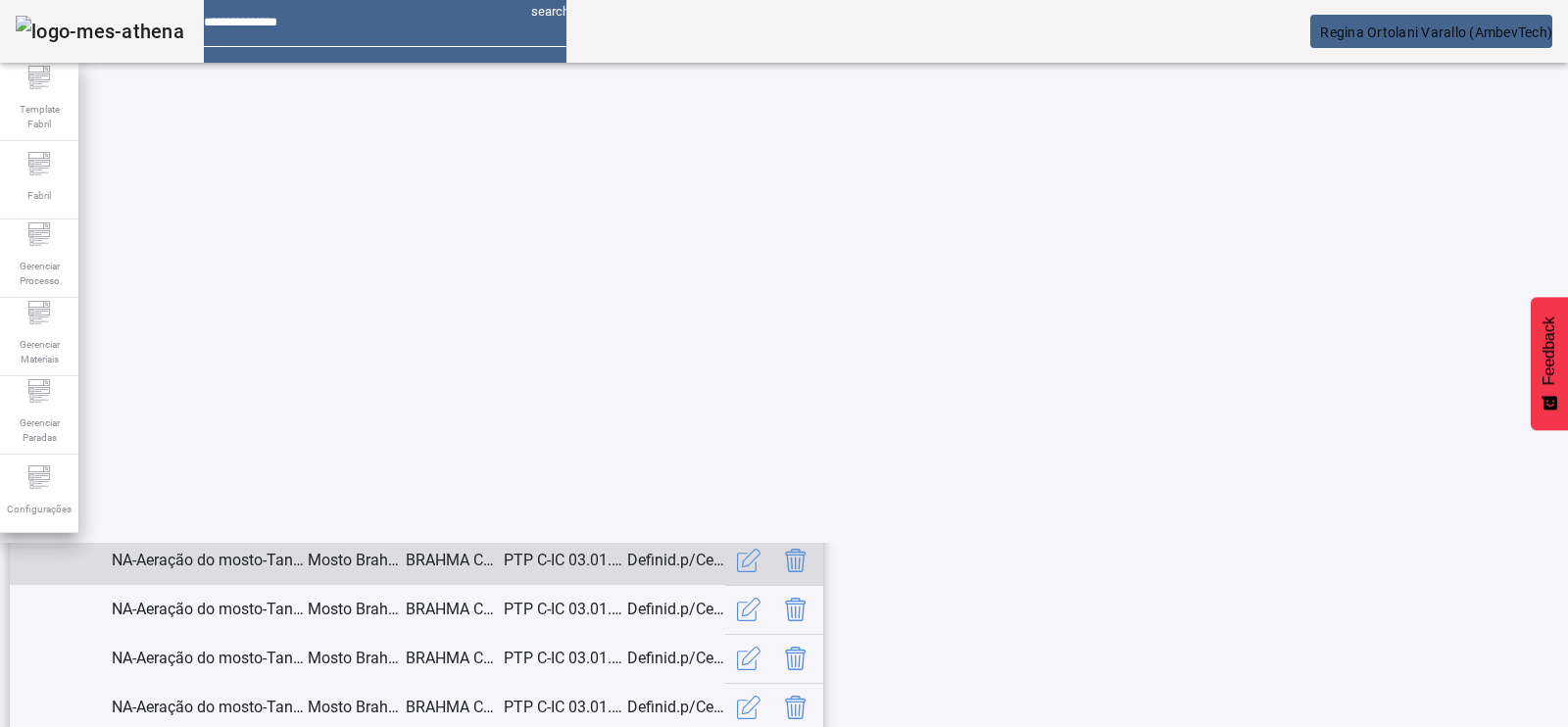 click 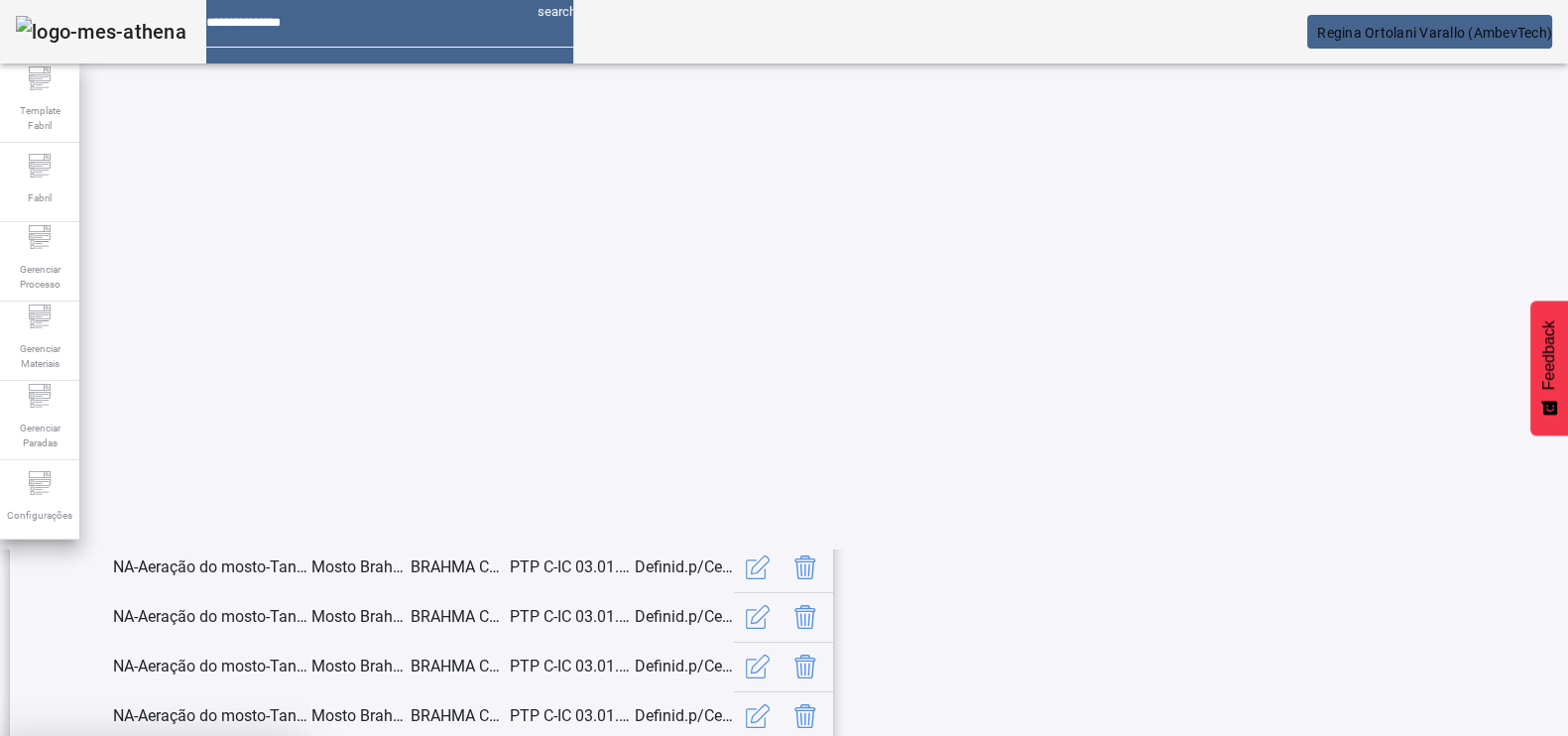click at bounding box center [246, 883] 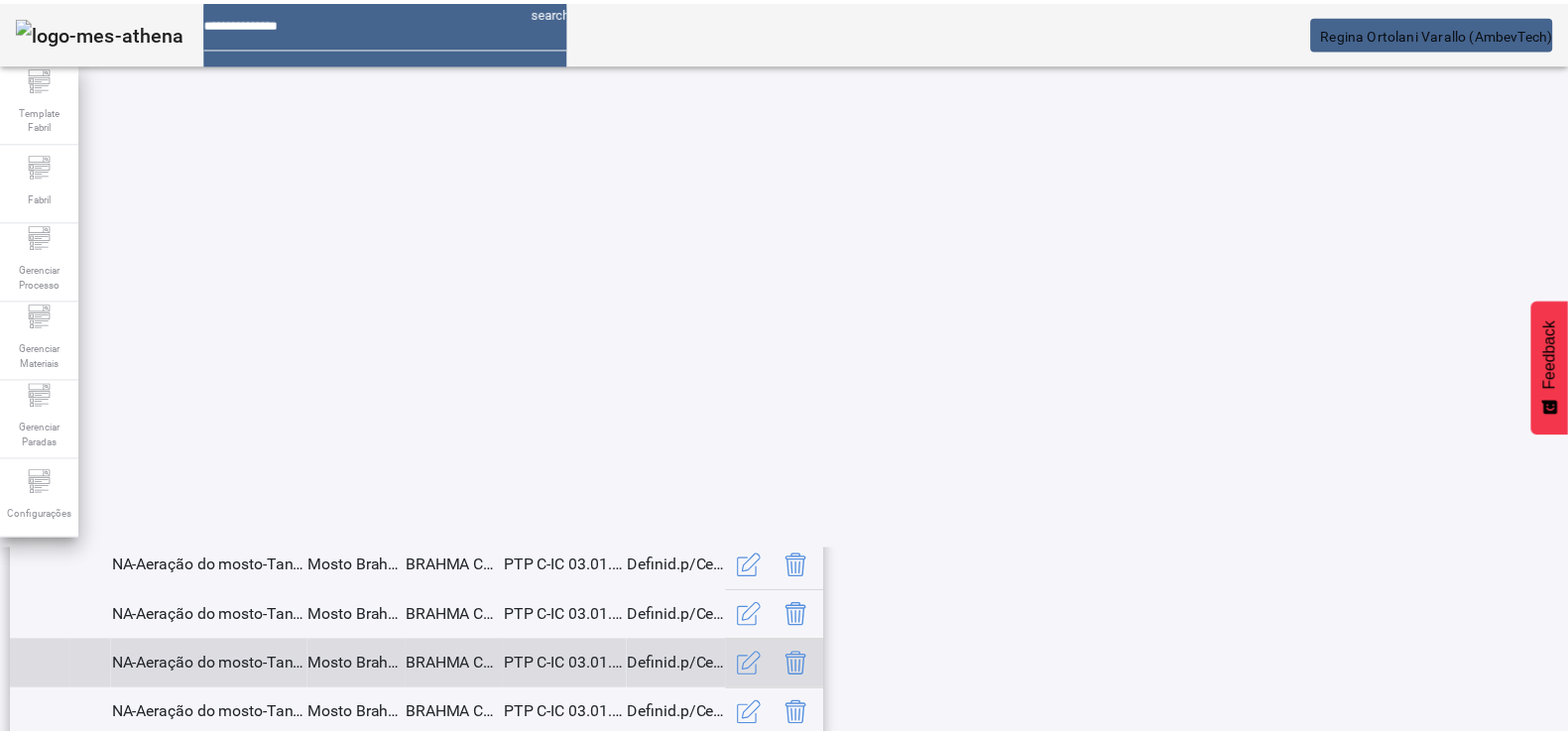 scroll 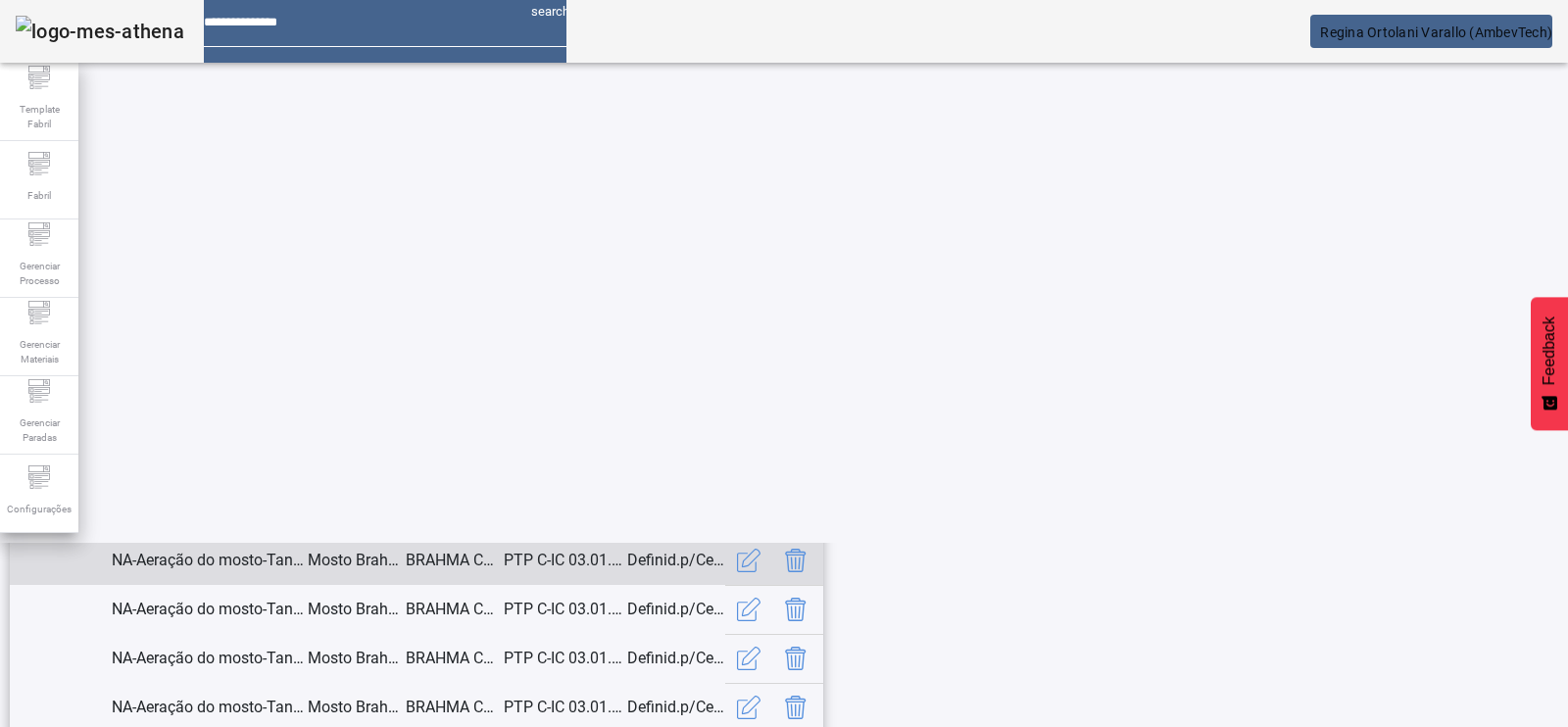 click at bounding box center (796, 560) 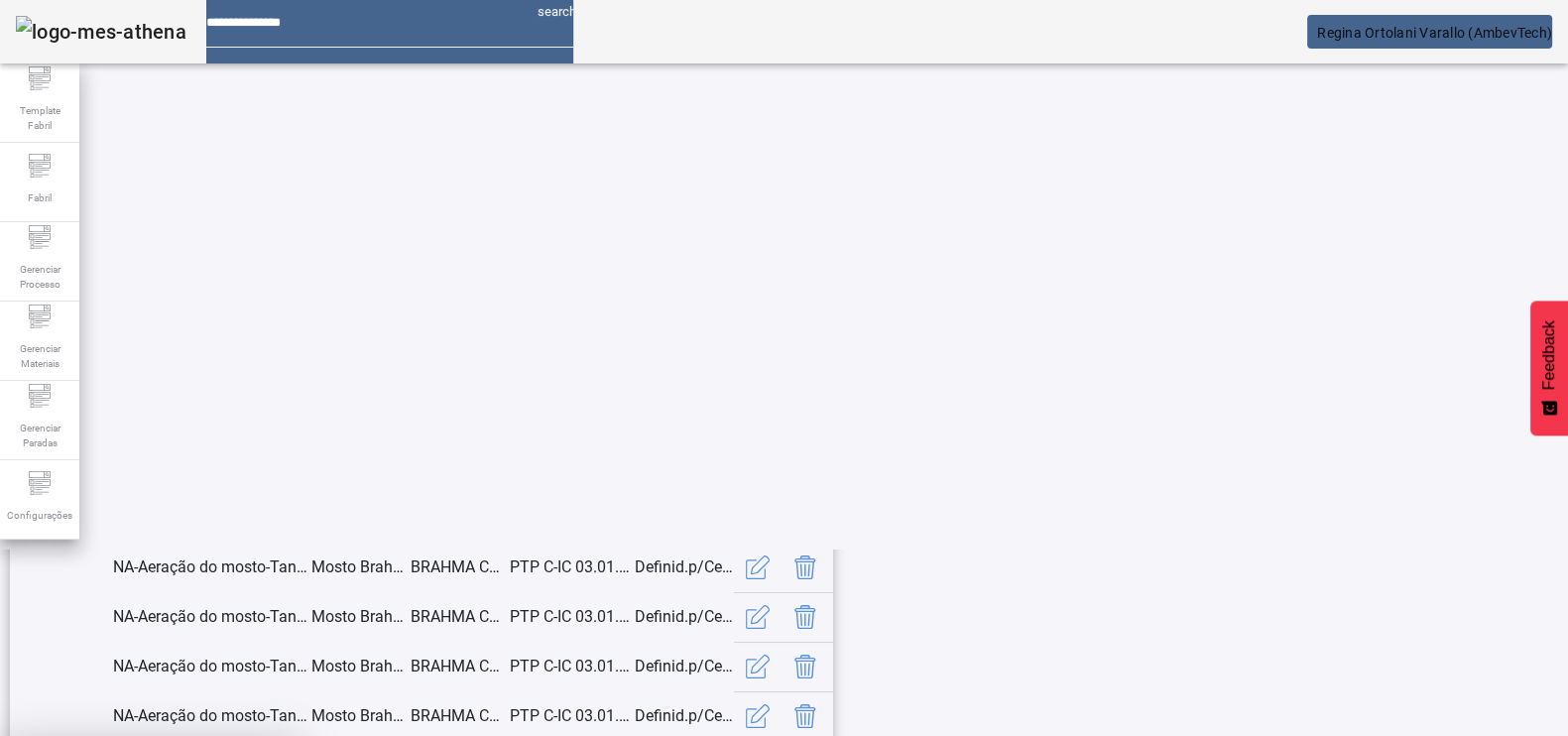 click on "SIM" at bounding box center (246, 883) 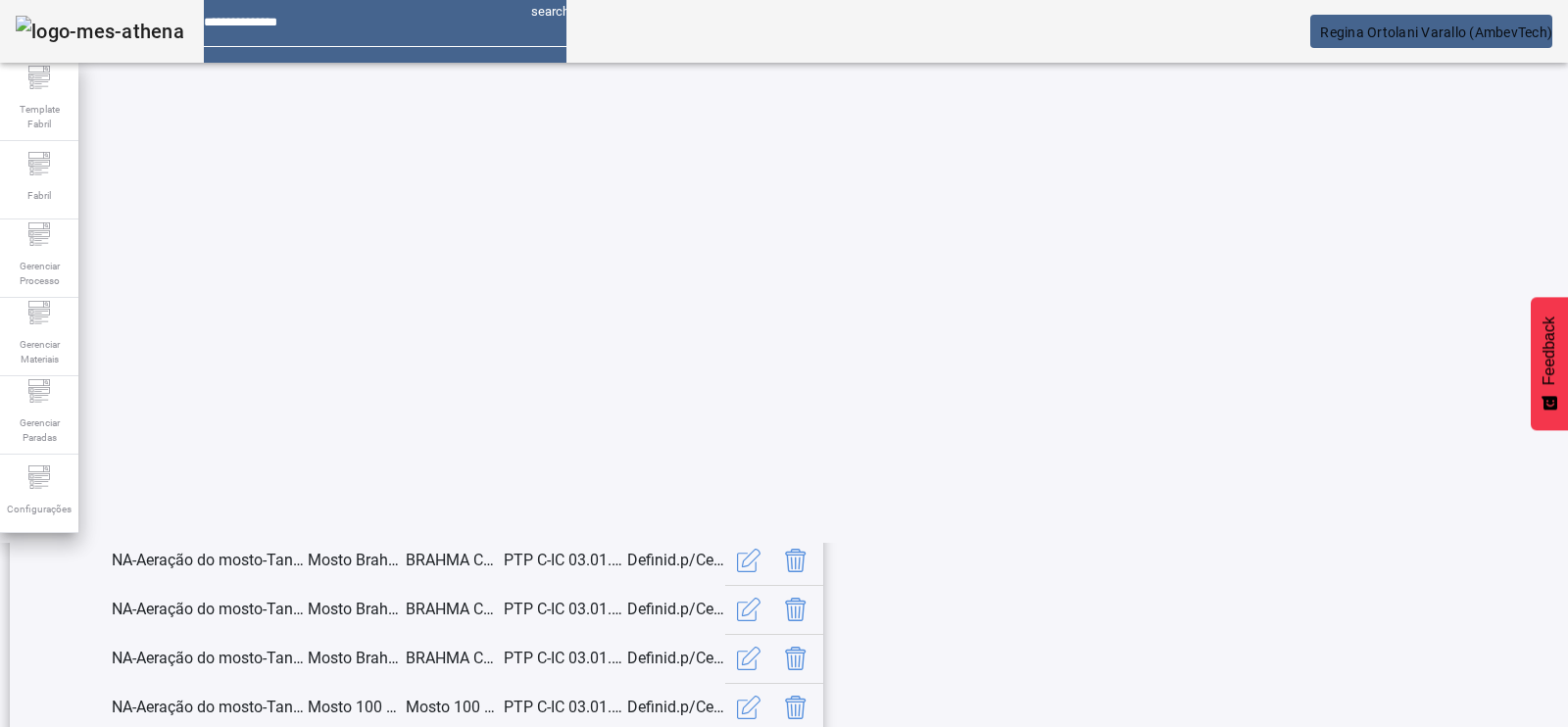 click on "2" 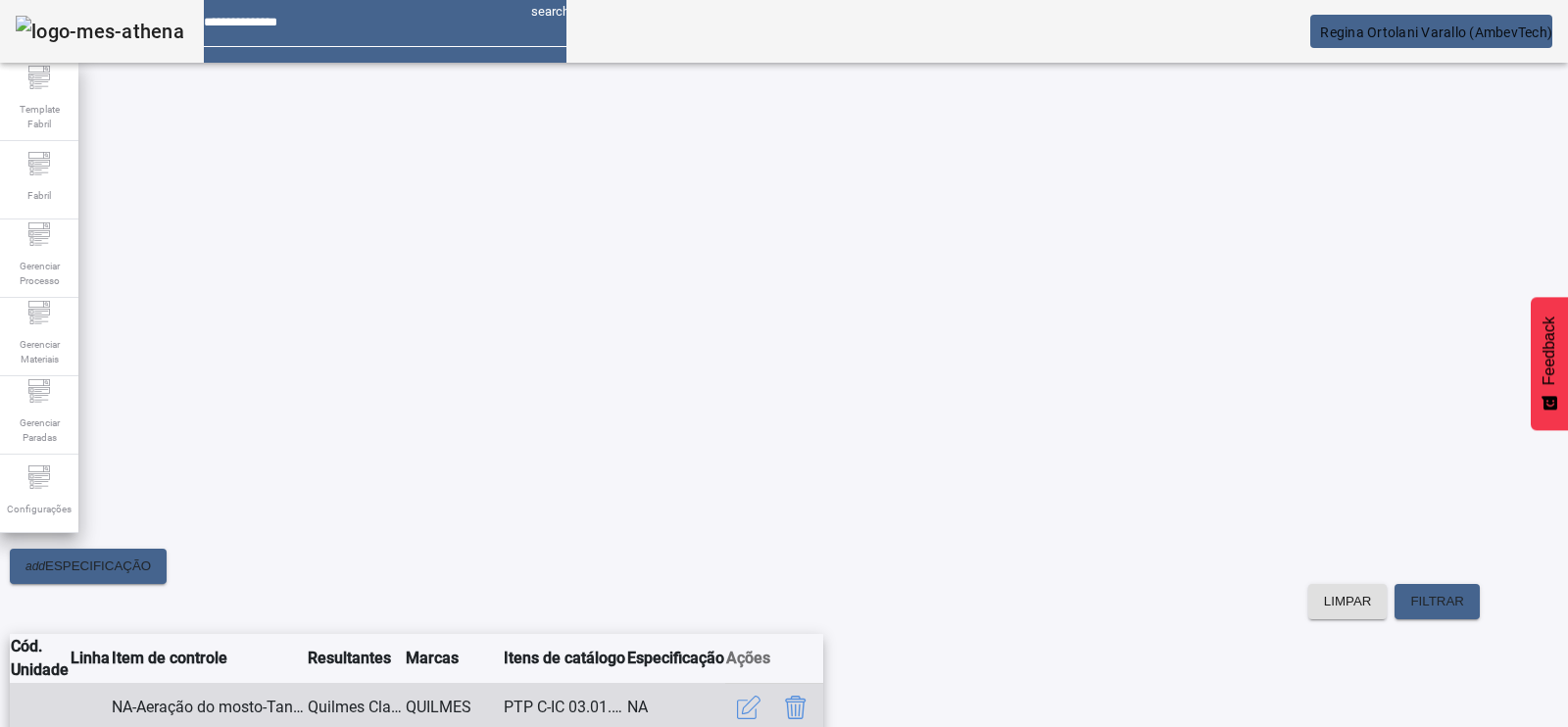 click 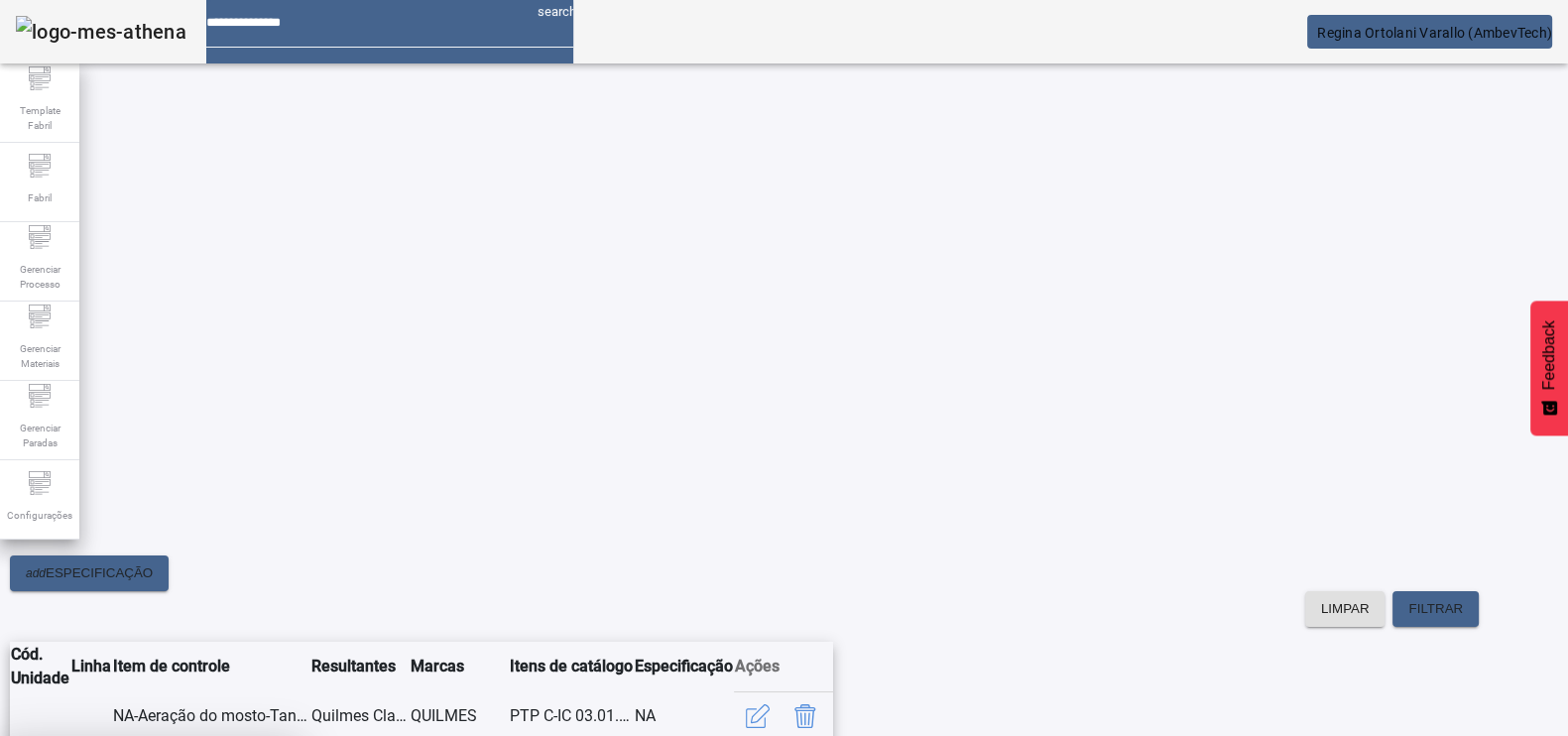 click at bounding box center [246, 883] 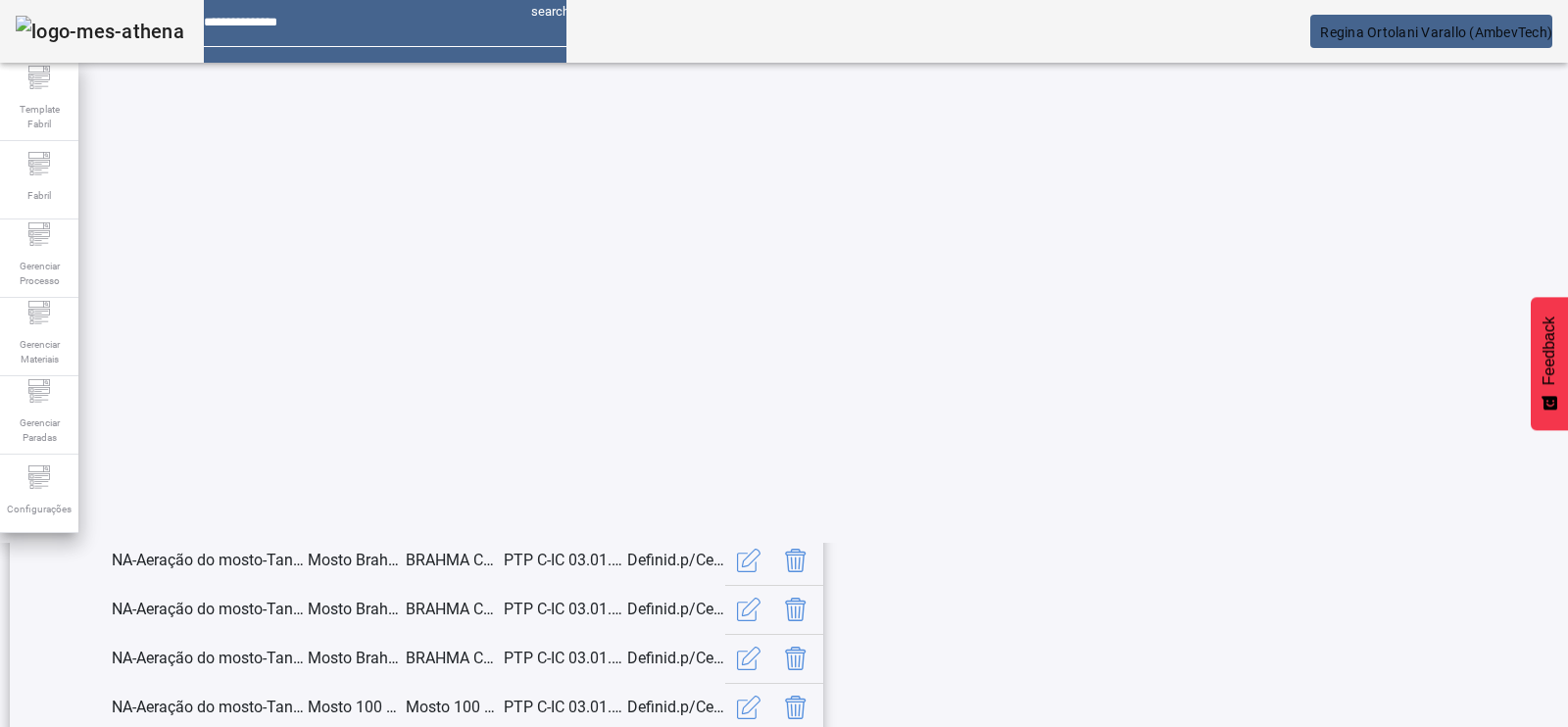 click 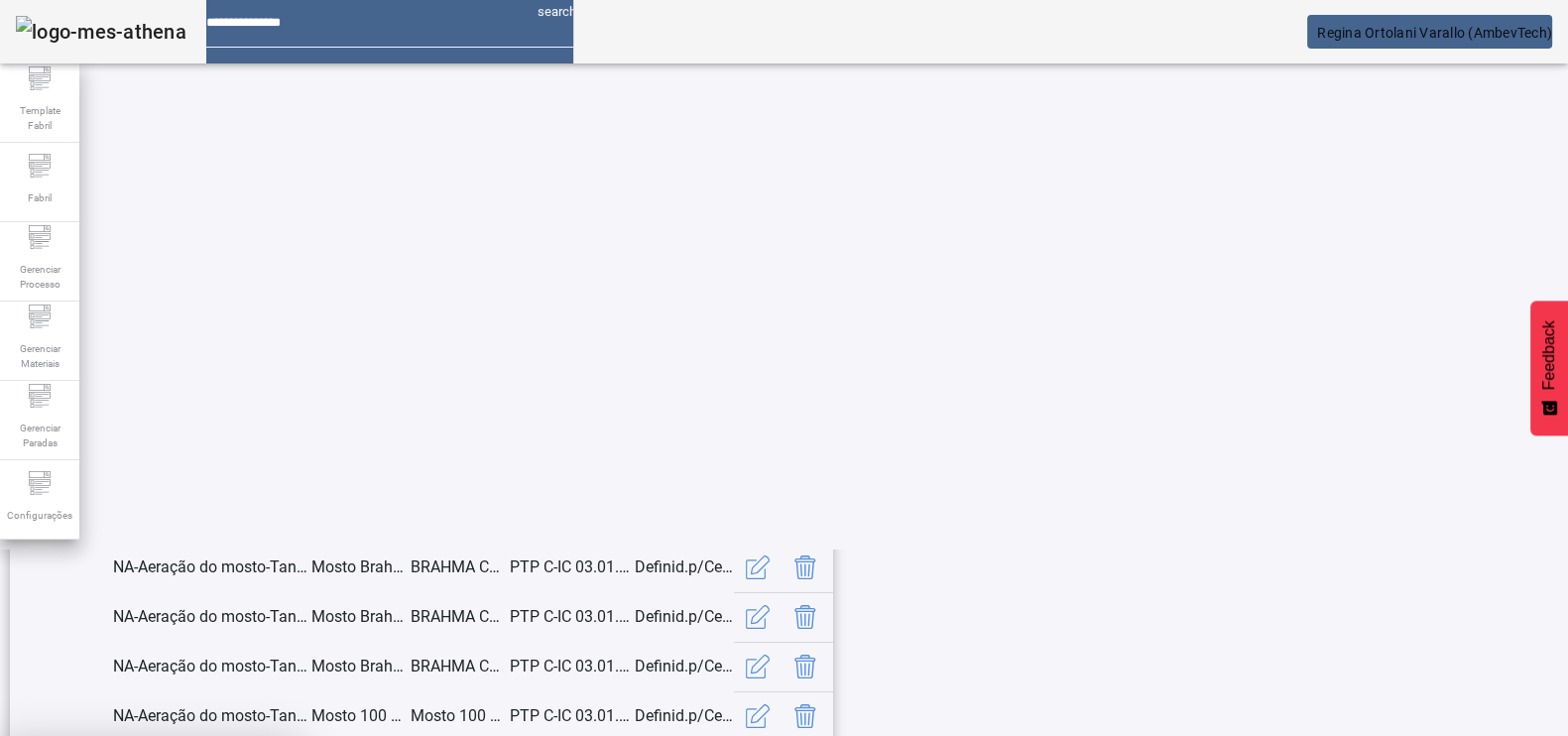 click at bounding box center (246, 883) 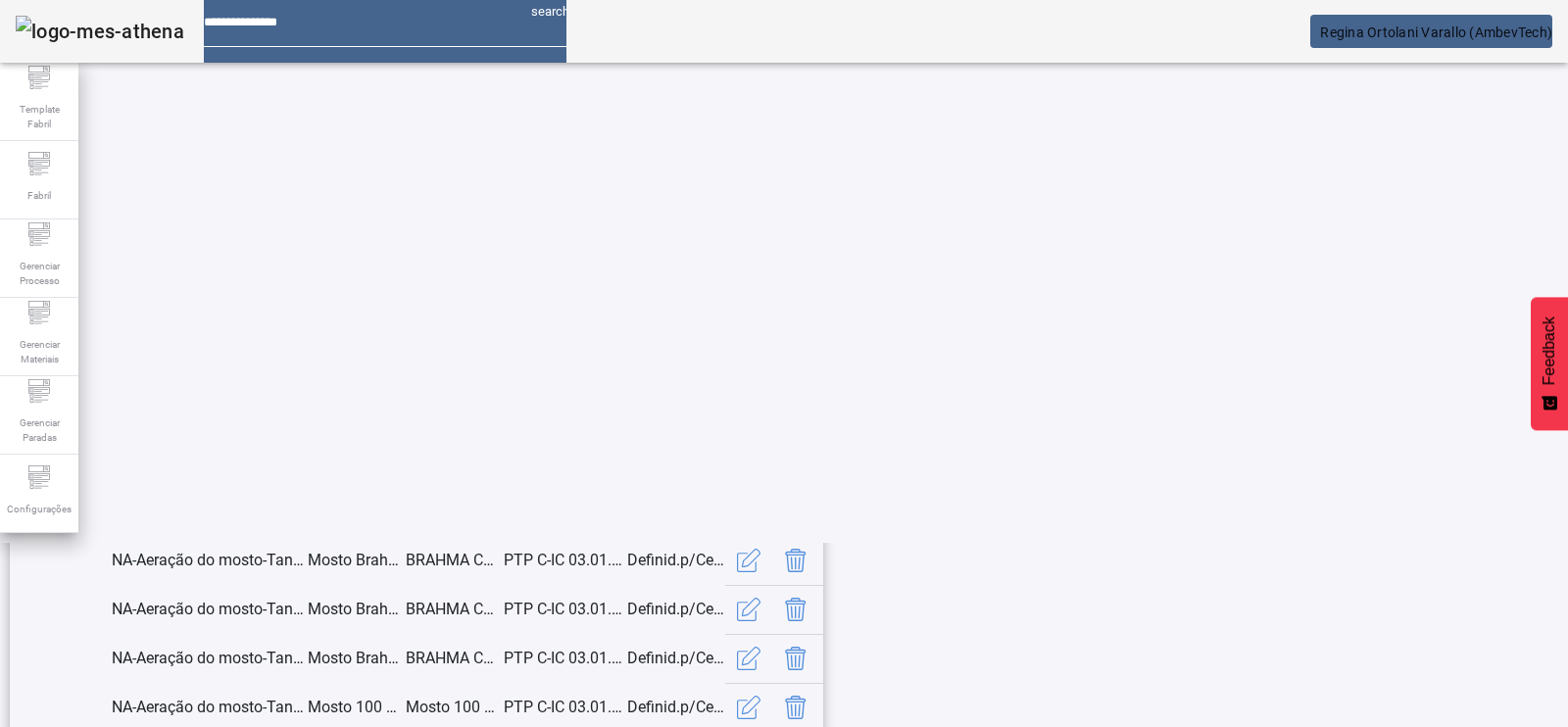 click at bounding box center [796, 903] 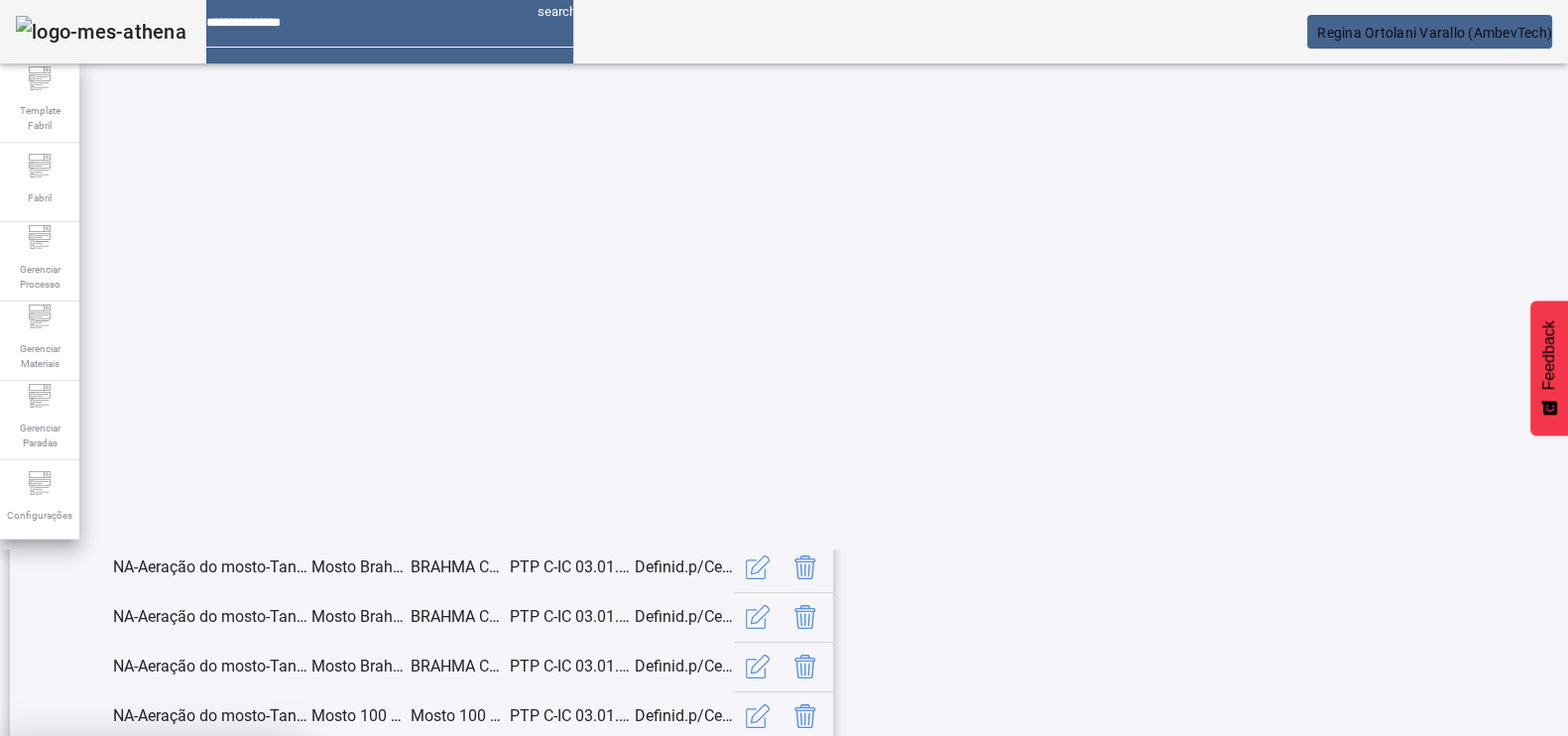 drag, startPoint x: 882, startPoint y: 433, endPoint x: 947, endPoint y: 455, distance: 68.62215 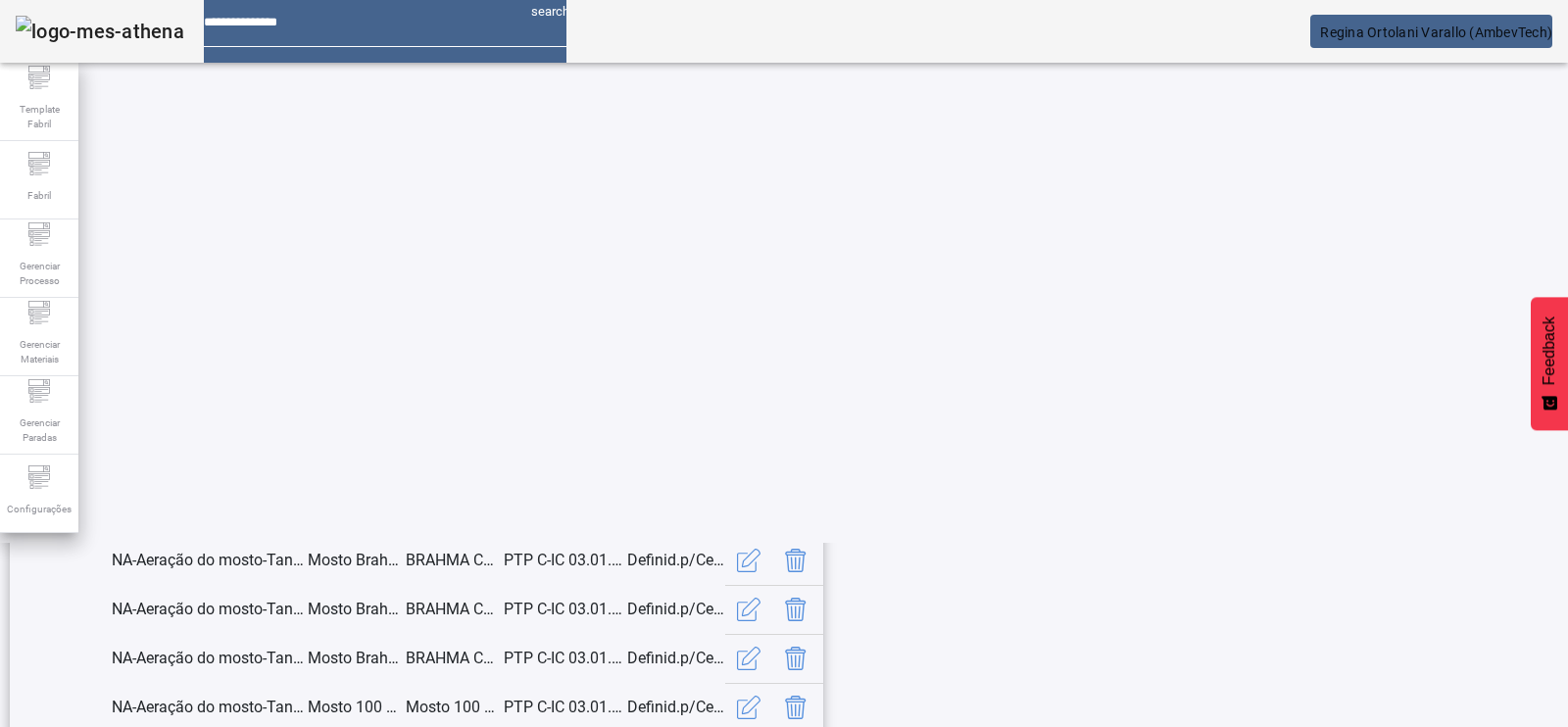 click 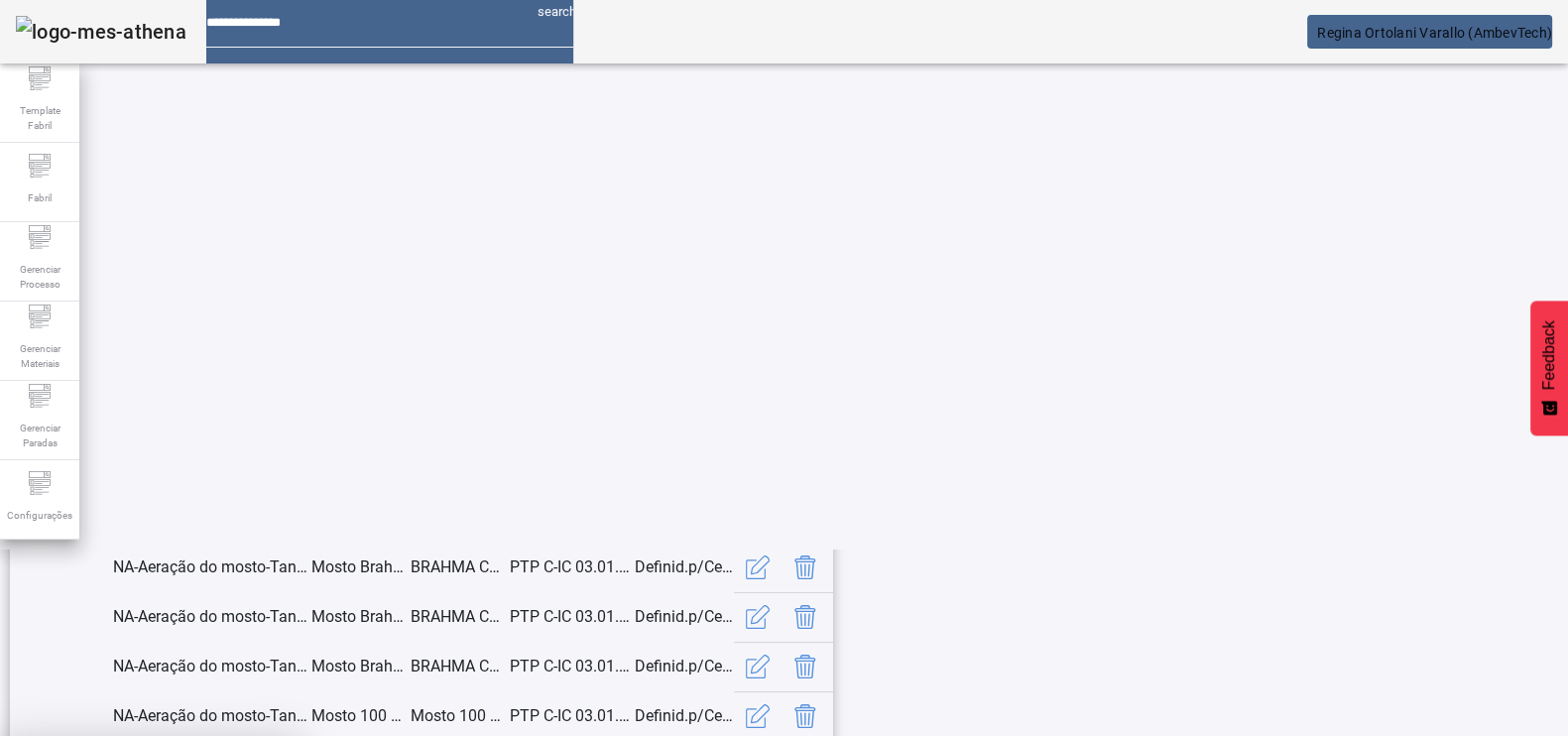 click at bounding box center (246, 883) 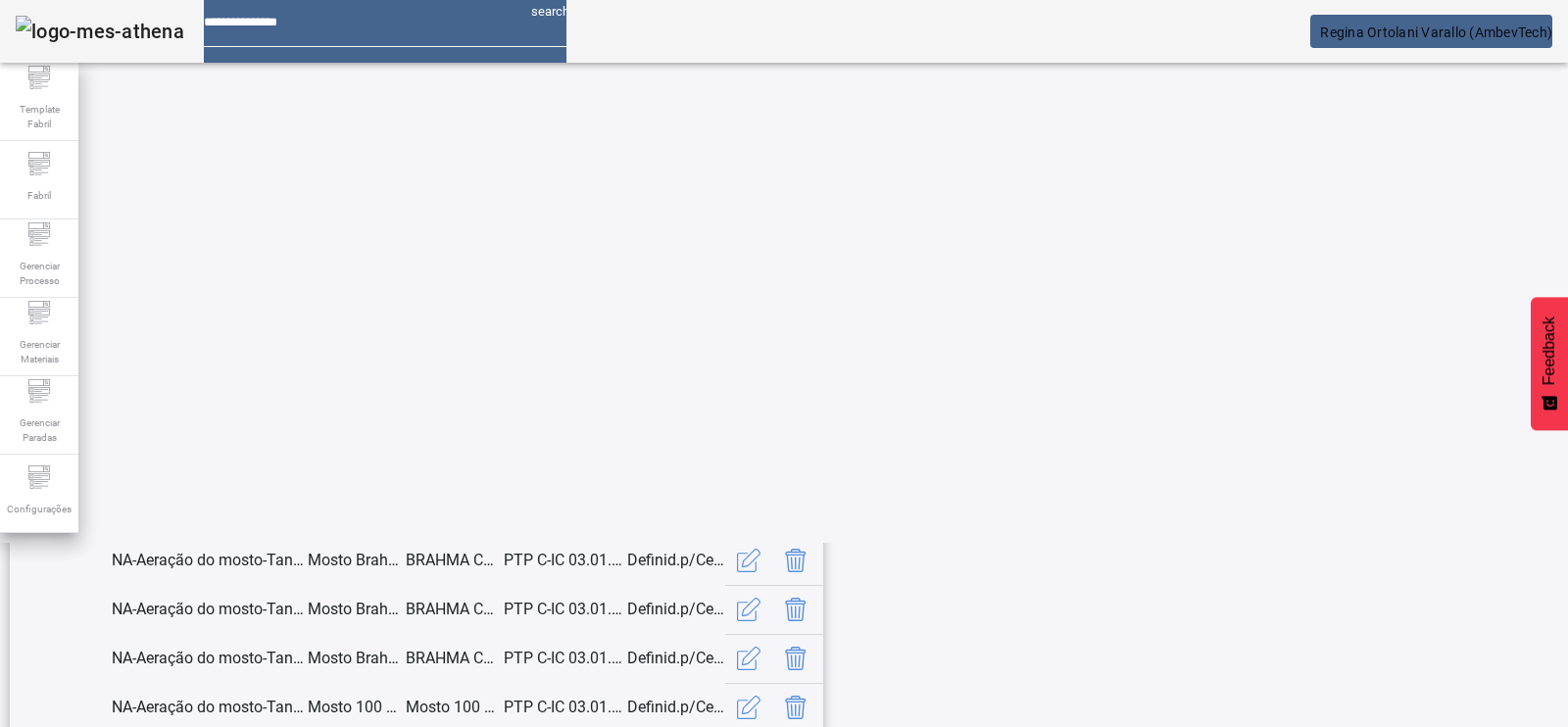 click 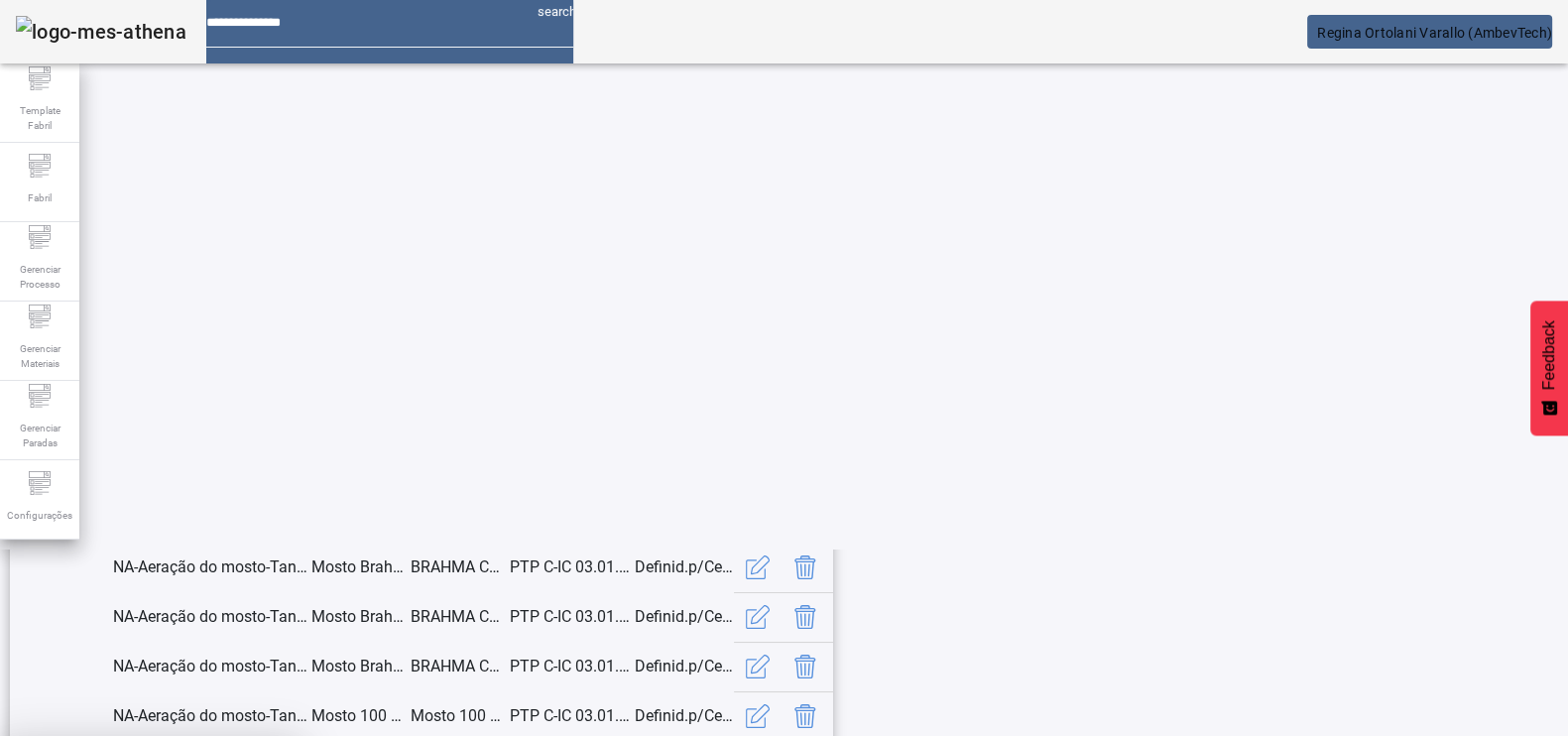 click at bounding box center (246, 883) 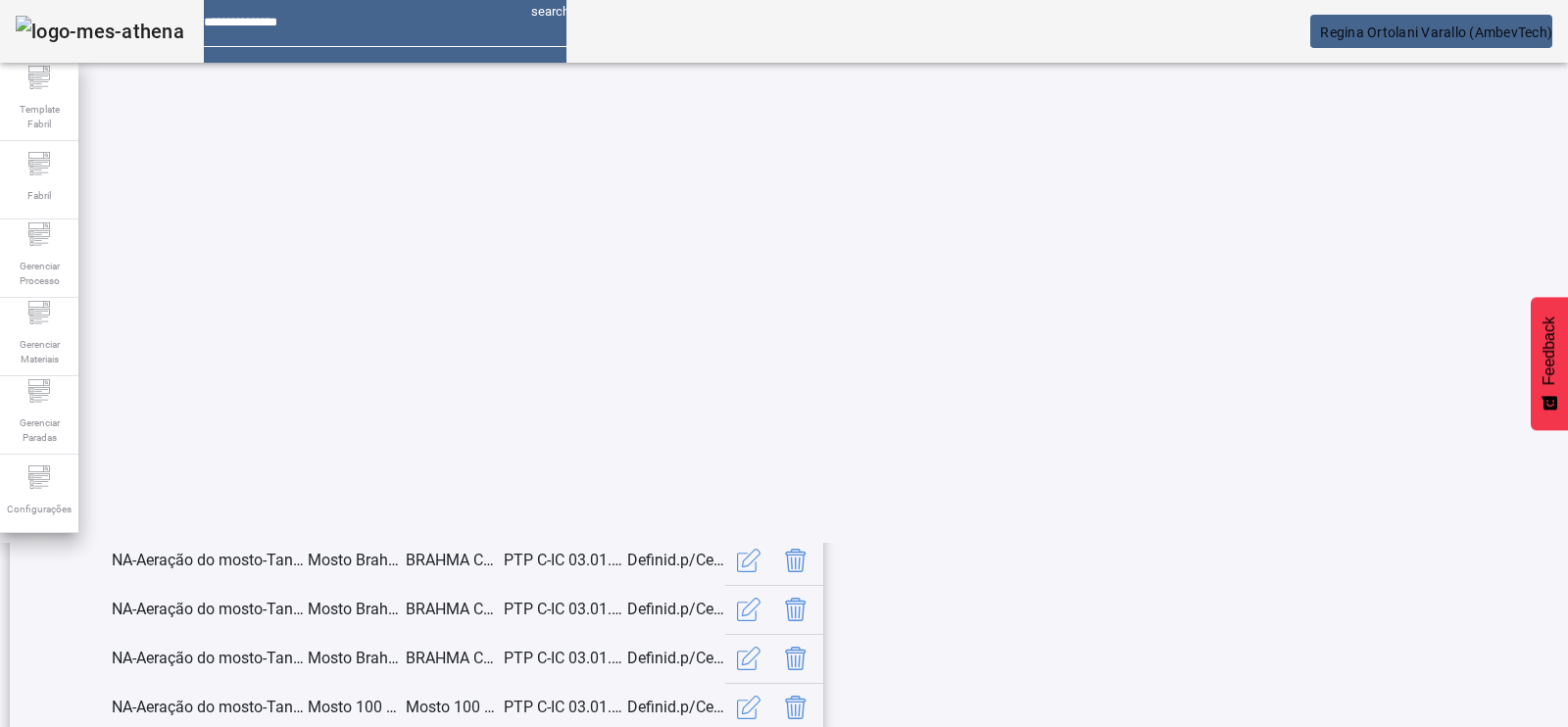 scroll, scrollTop: 412, scrollLeft: 0, axis: vertical 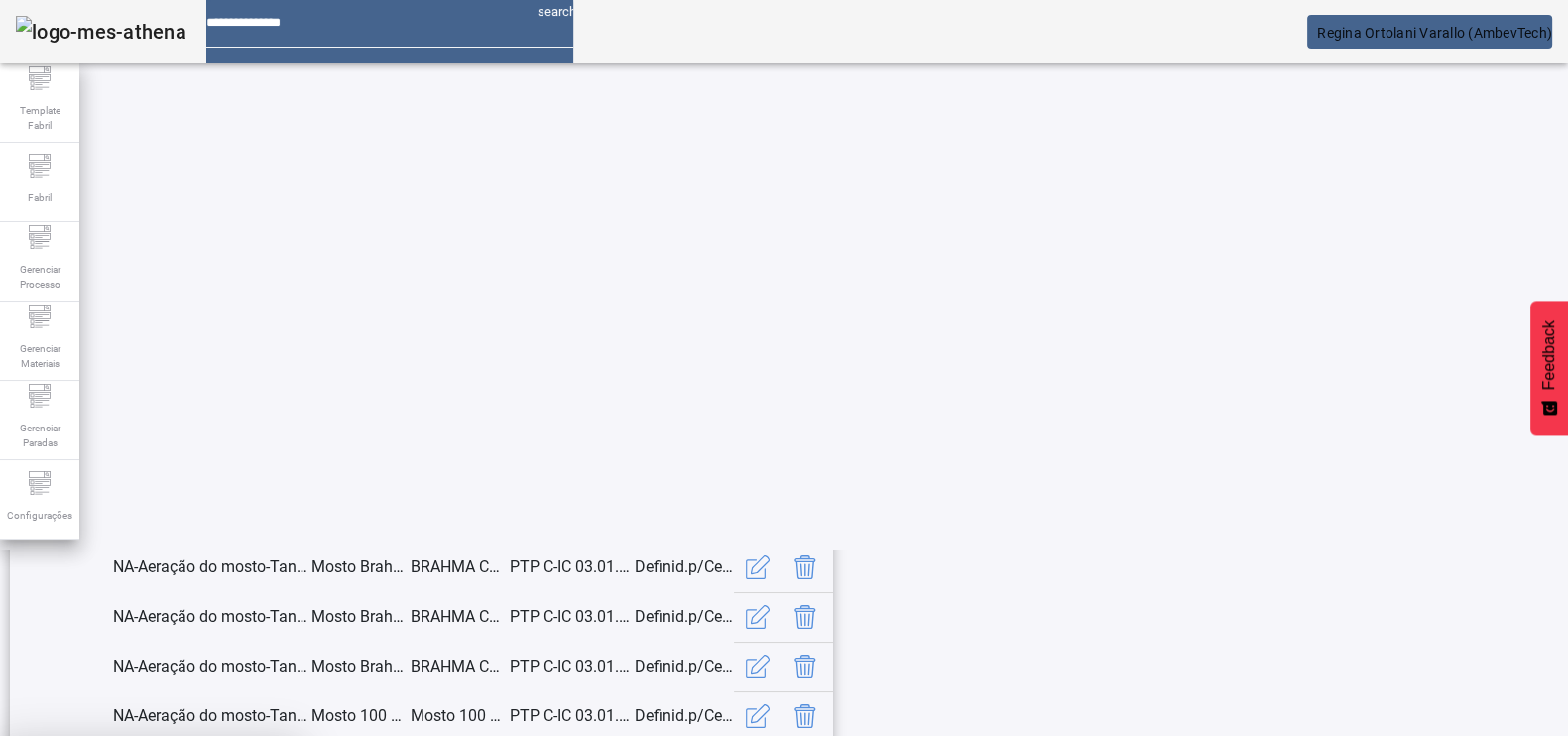 click at bounding box center (246, 883) 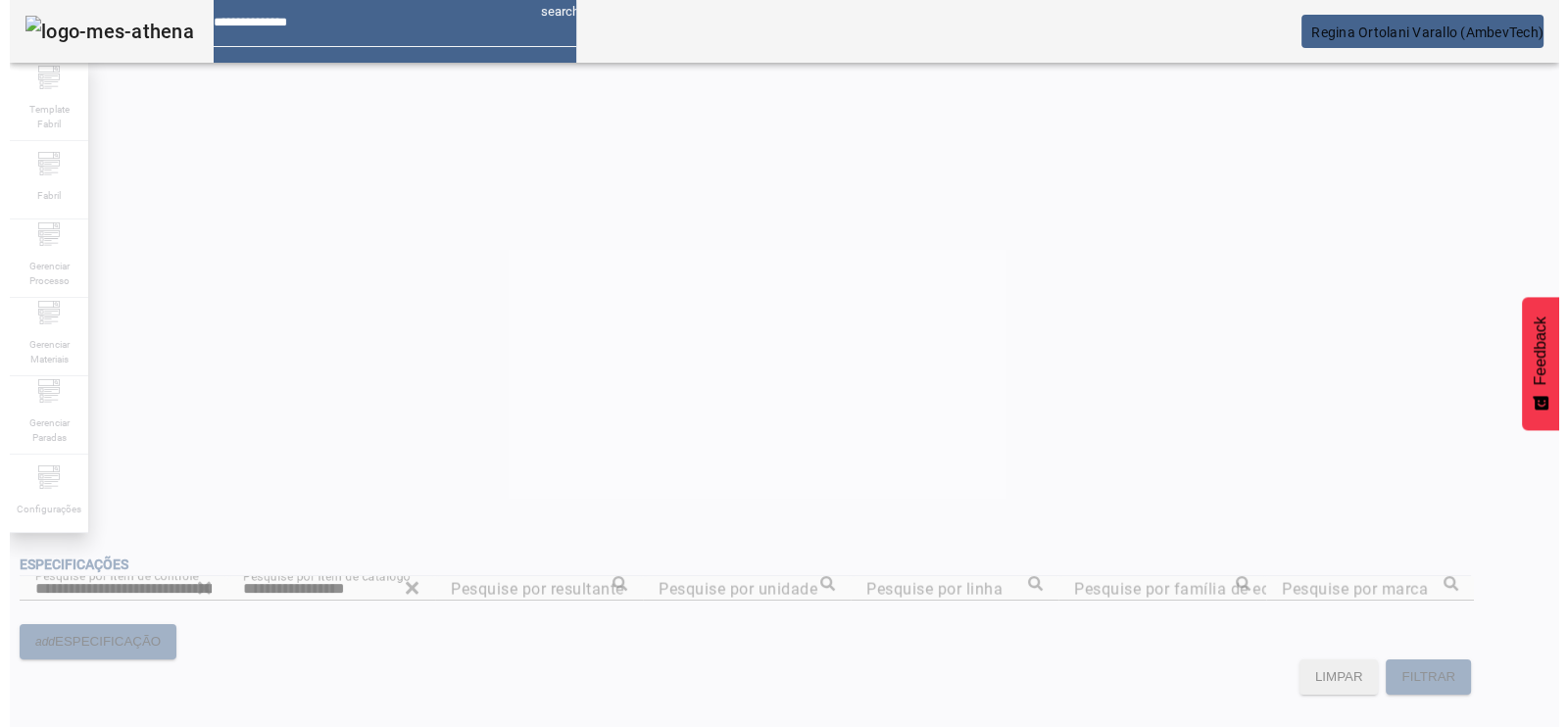 scroll, scrollTop: 0, scrollLeft: 0, axis: both 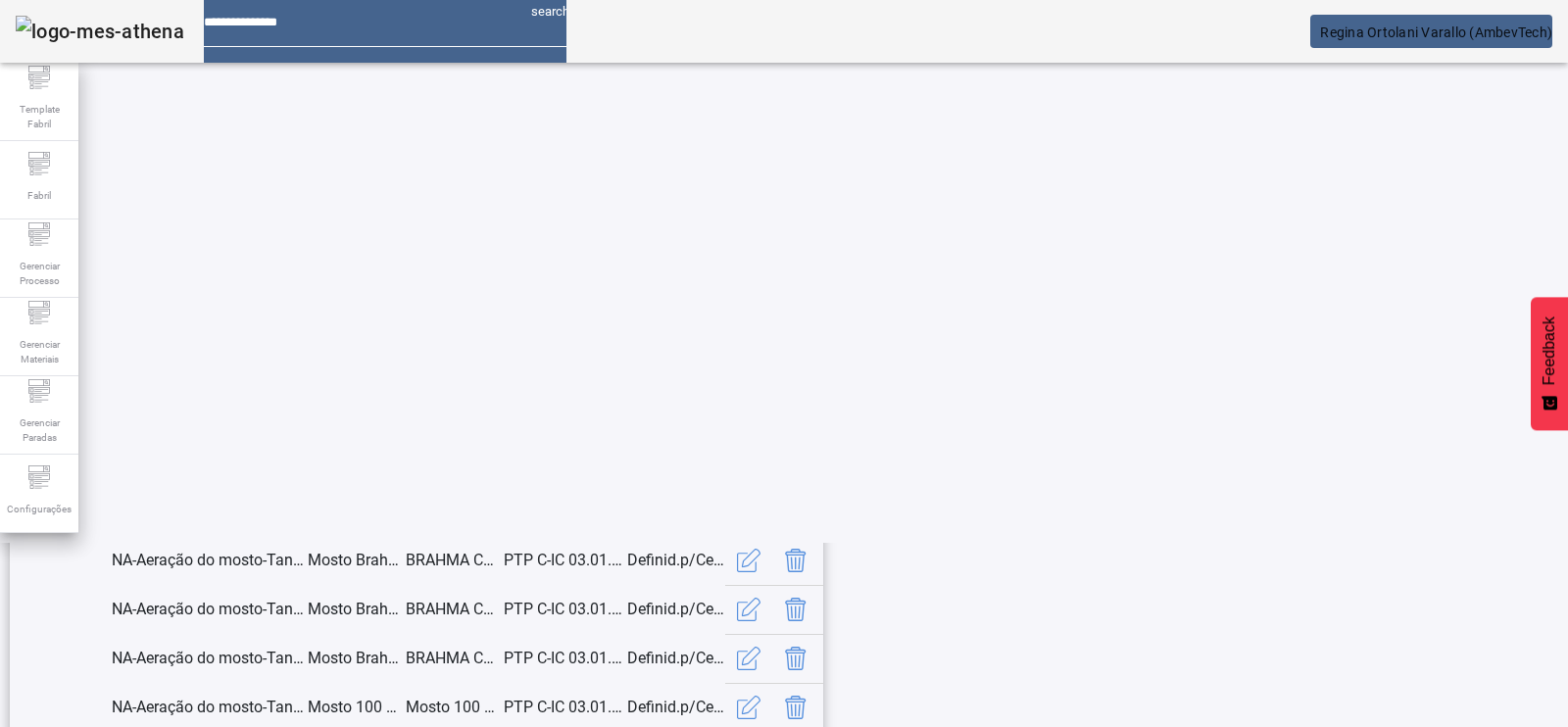 click at bounding box center (796, 952) 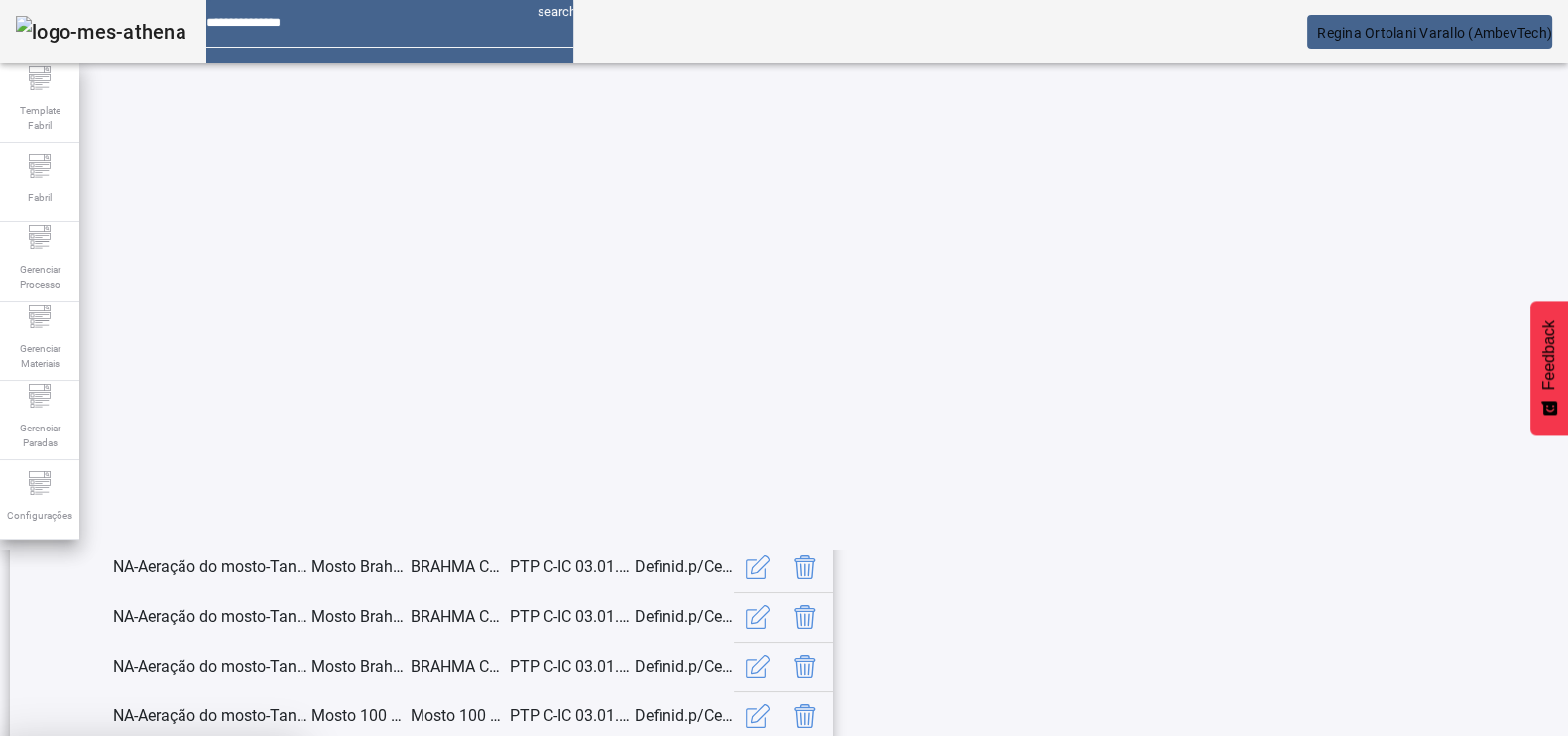 drag, startPoint x: 892, startPoint y: 421, endPoint x: 1078, endPoint y: 449, distance: 188.09572 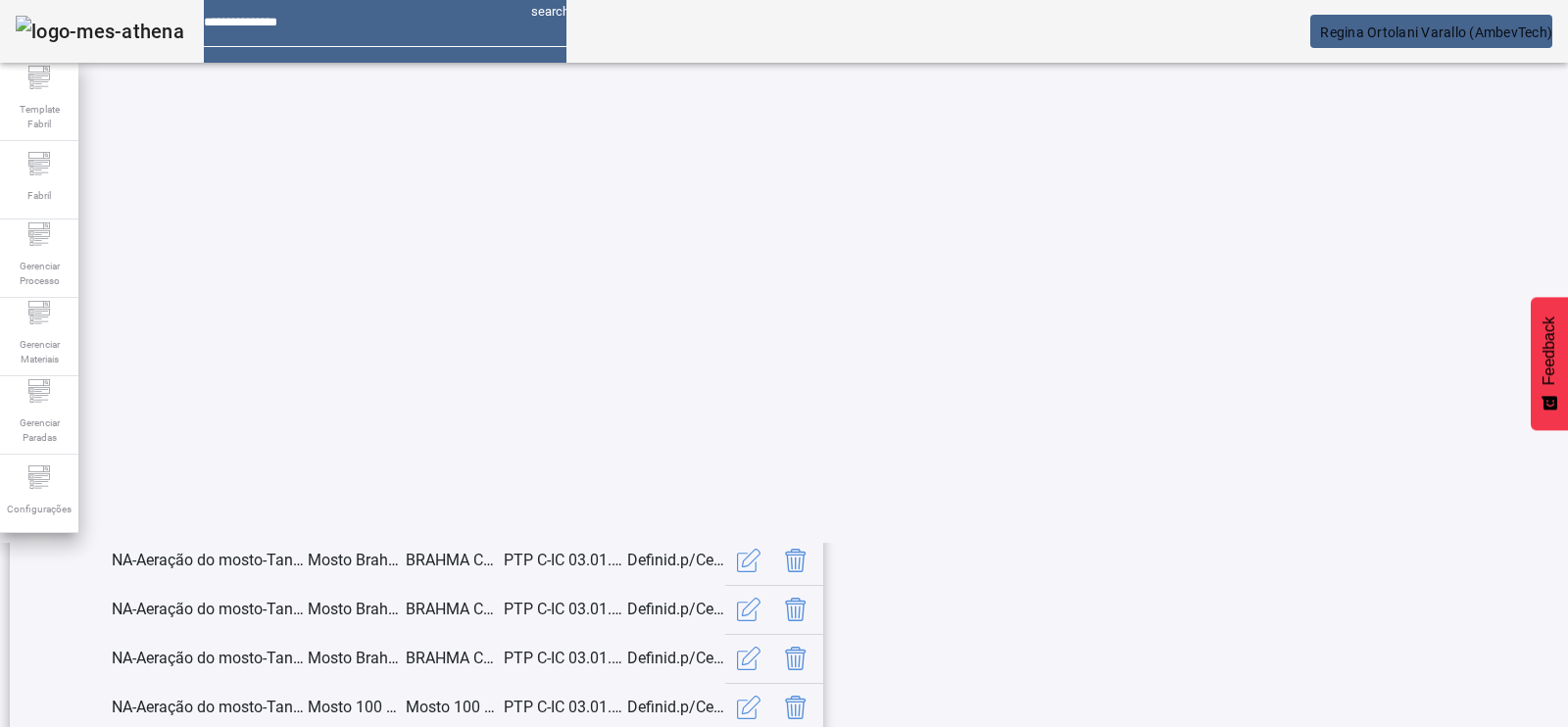 scroll, scrollTop: 412, scrollLeft: 0, axis: vertical 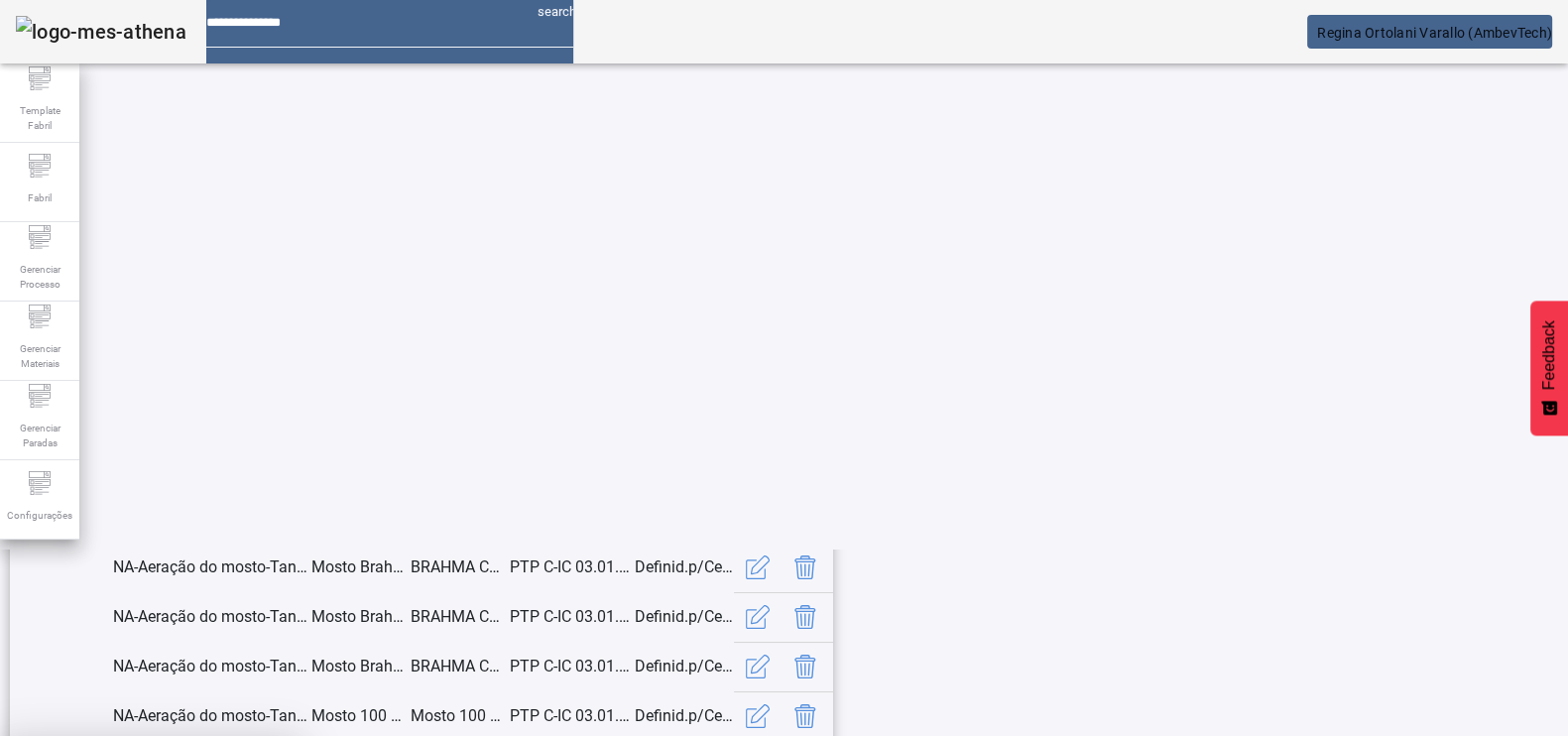 click at bounding box center (246, 883) 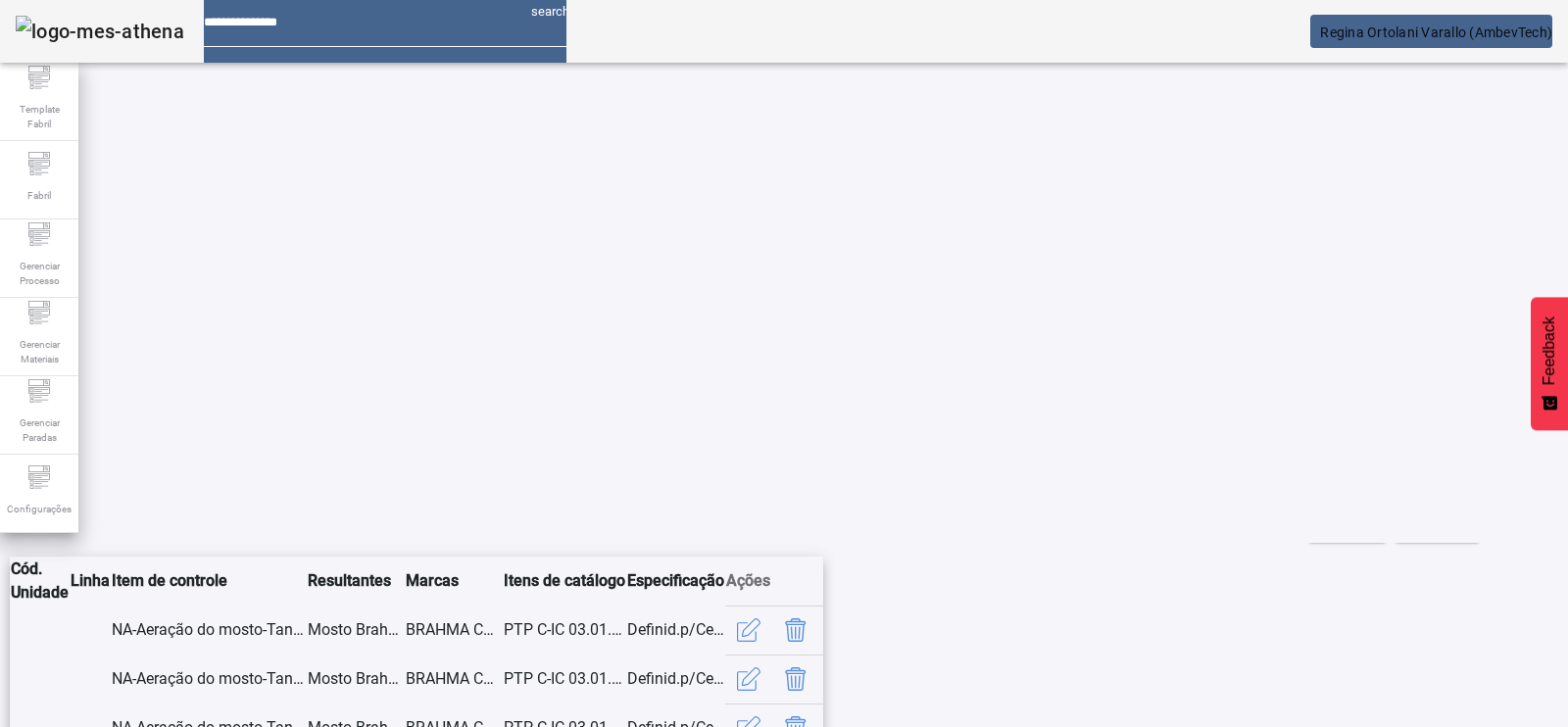 scroll, scrollTop: 412, scrollLeft: 0, axis: vertical 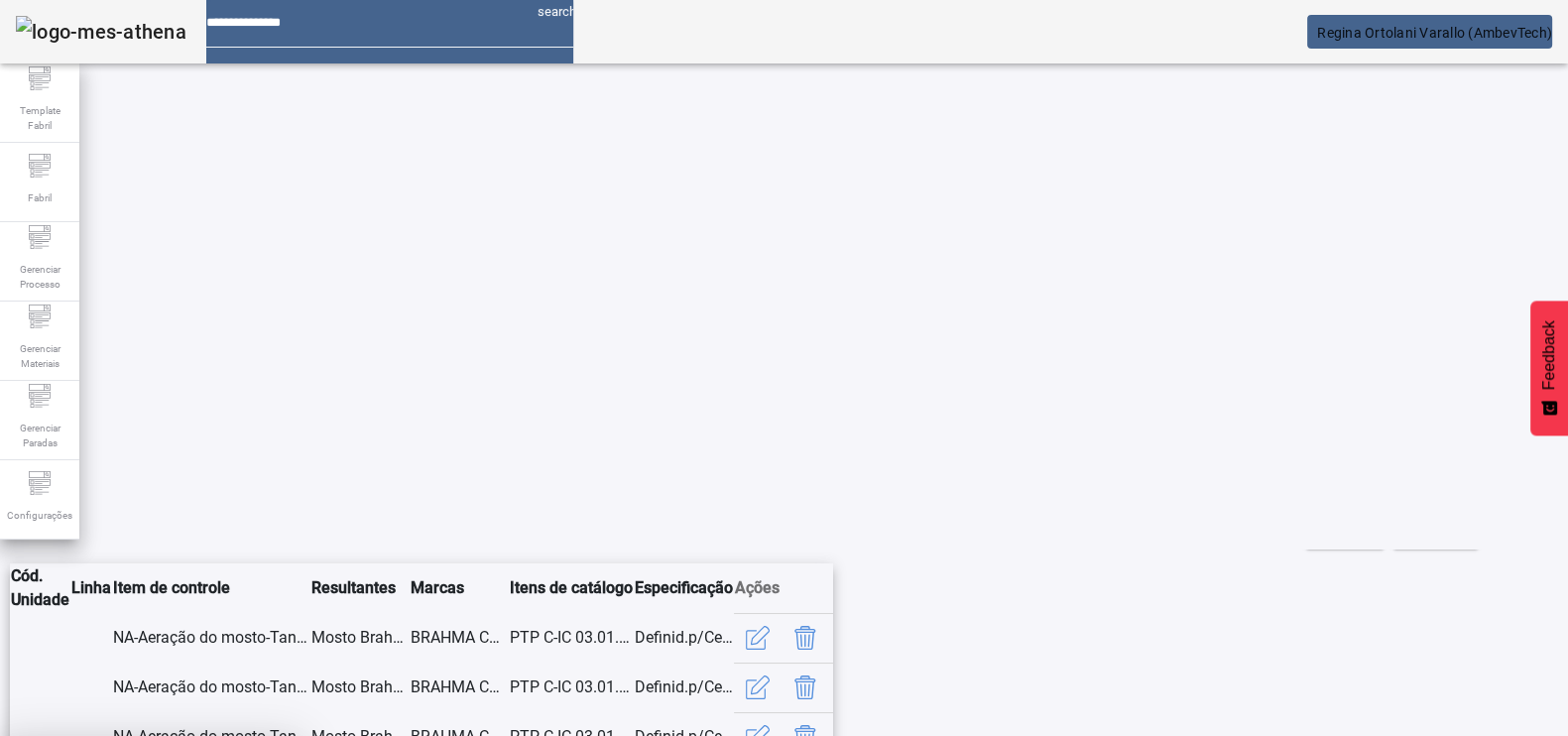 click at bounding box center (246, 883) 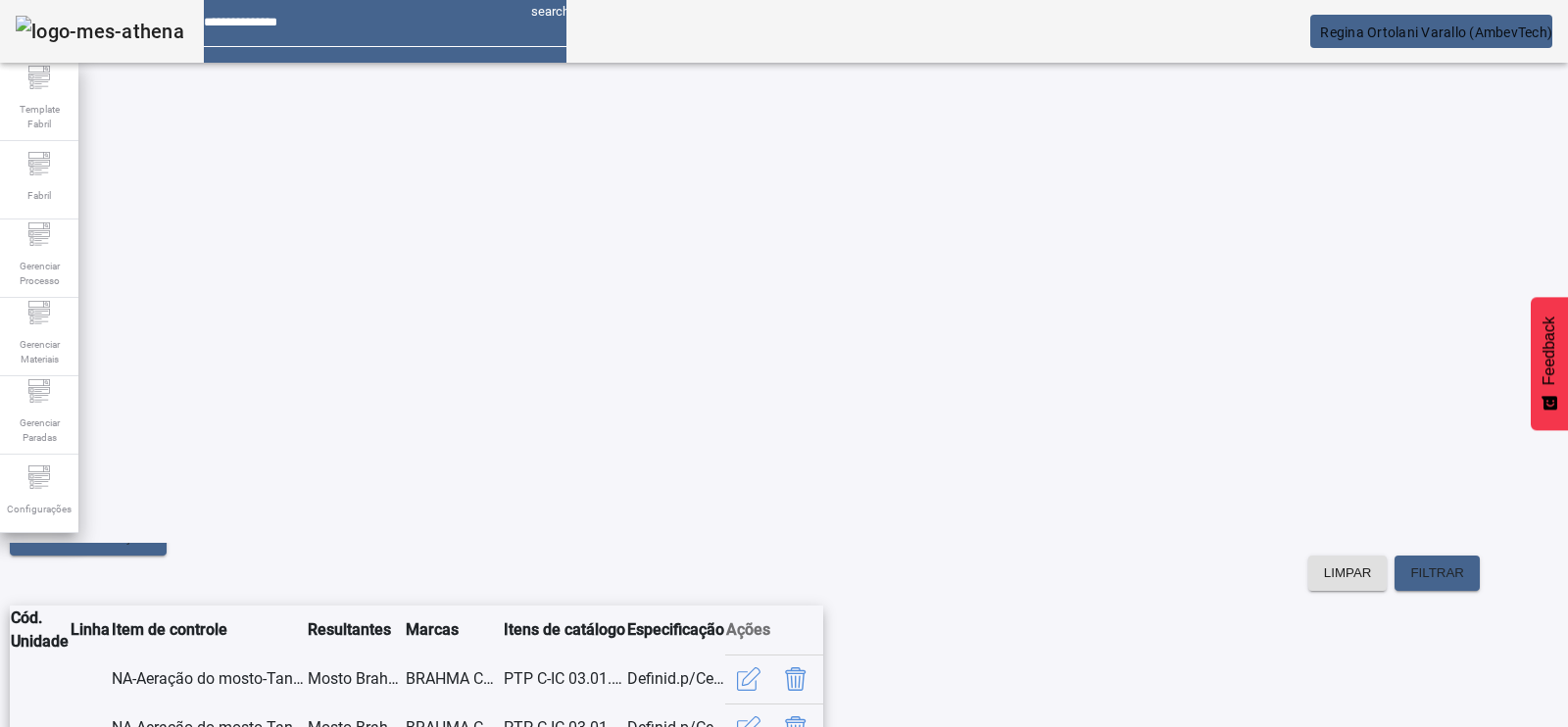 click 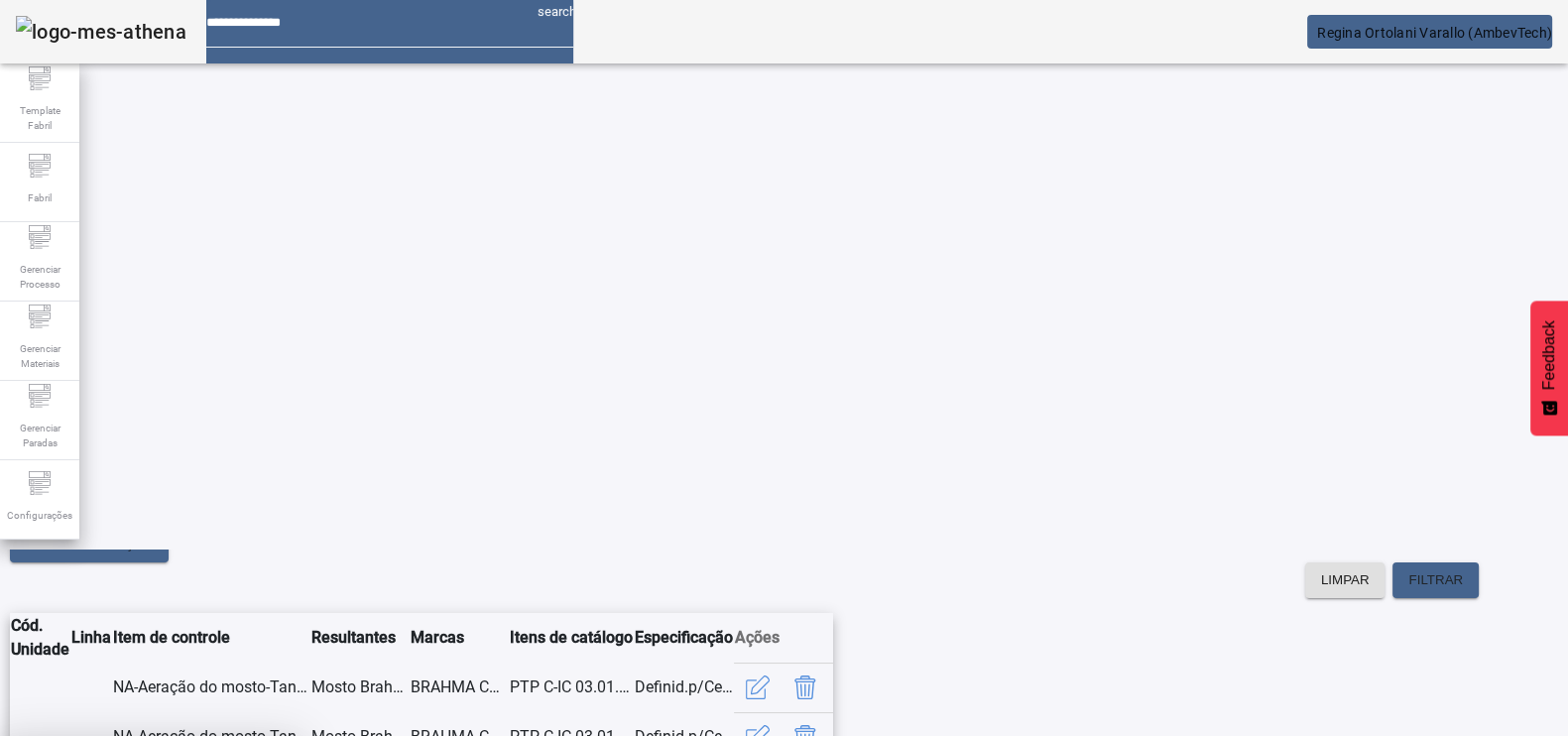 click on "SIM" at bounding box center [247, 883] 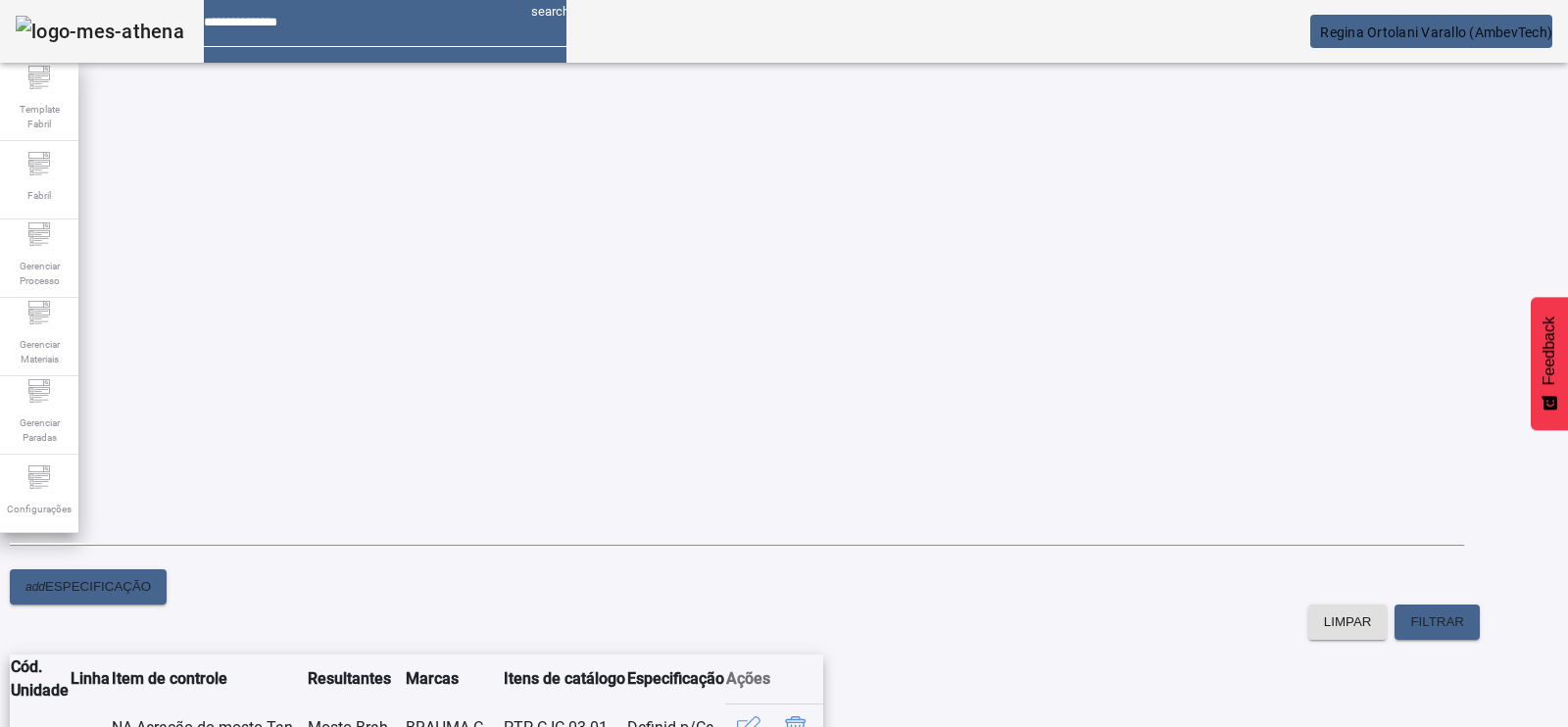 scroll, scrollTop: 350, scrollLeft: 0, axis: vertical 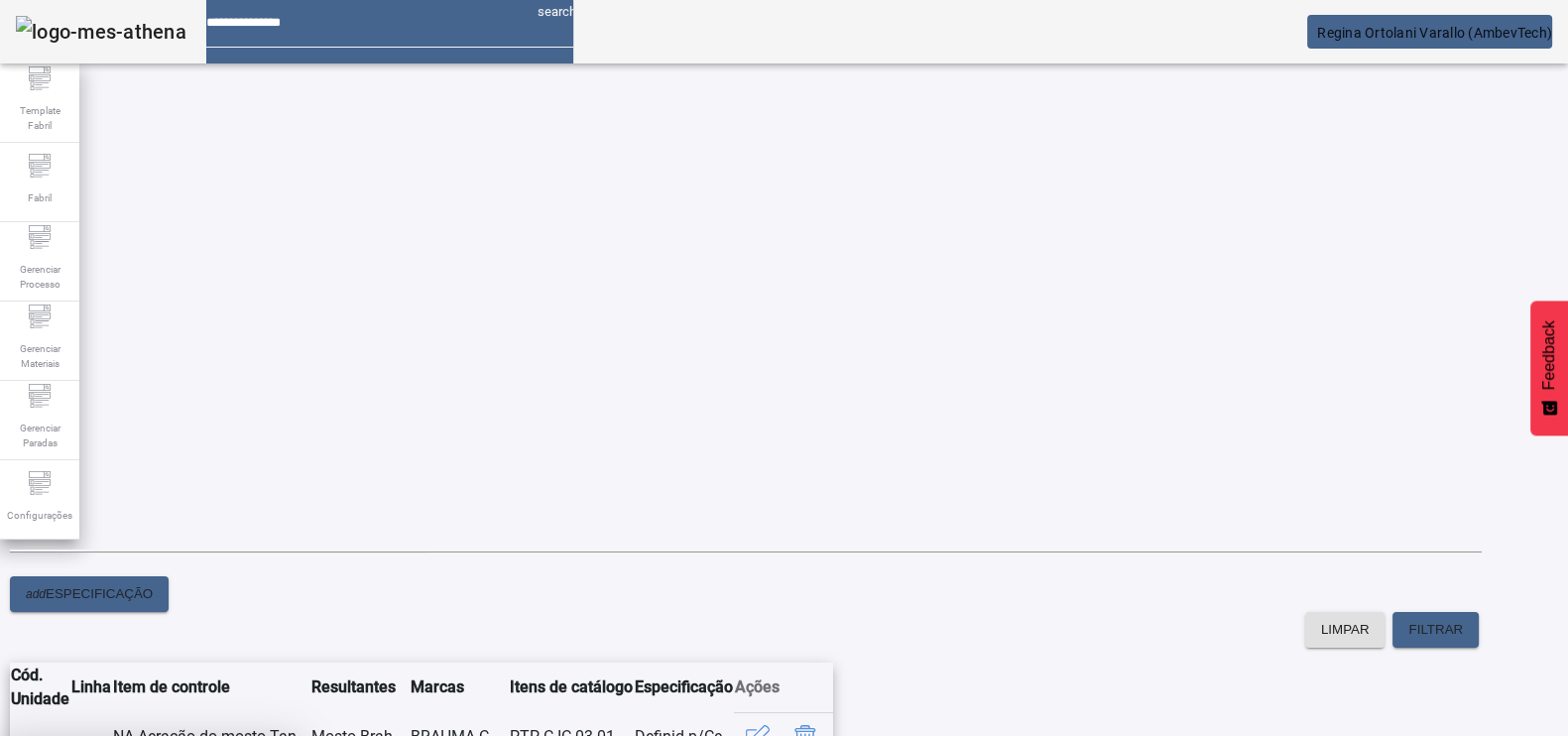 click at bounding box center (246, 883) 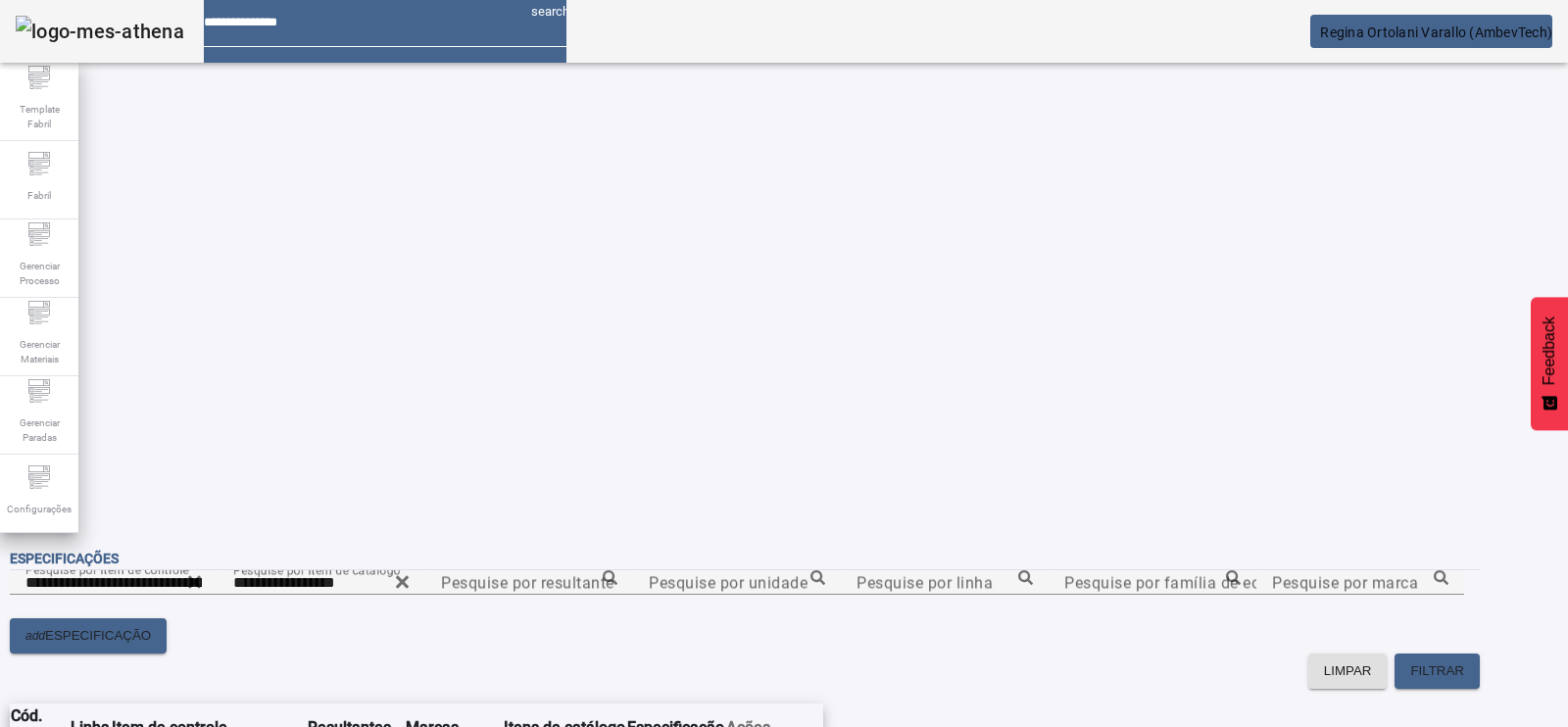 click 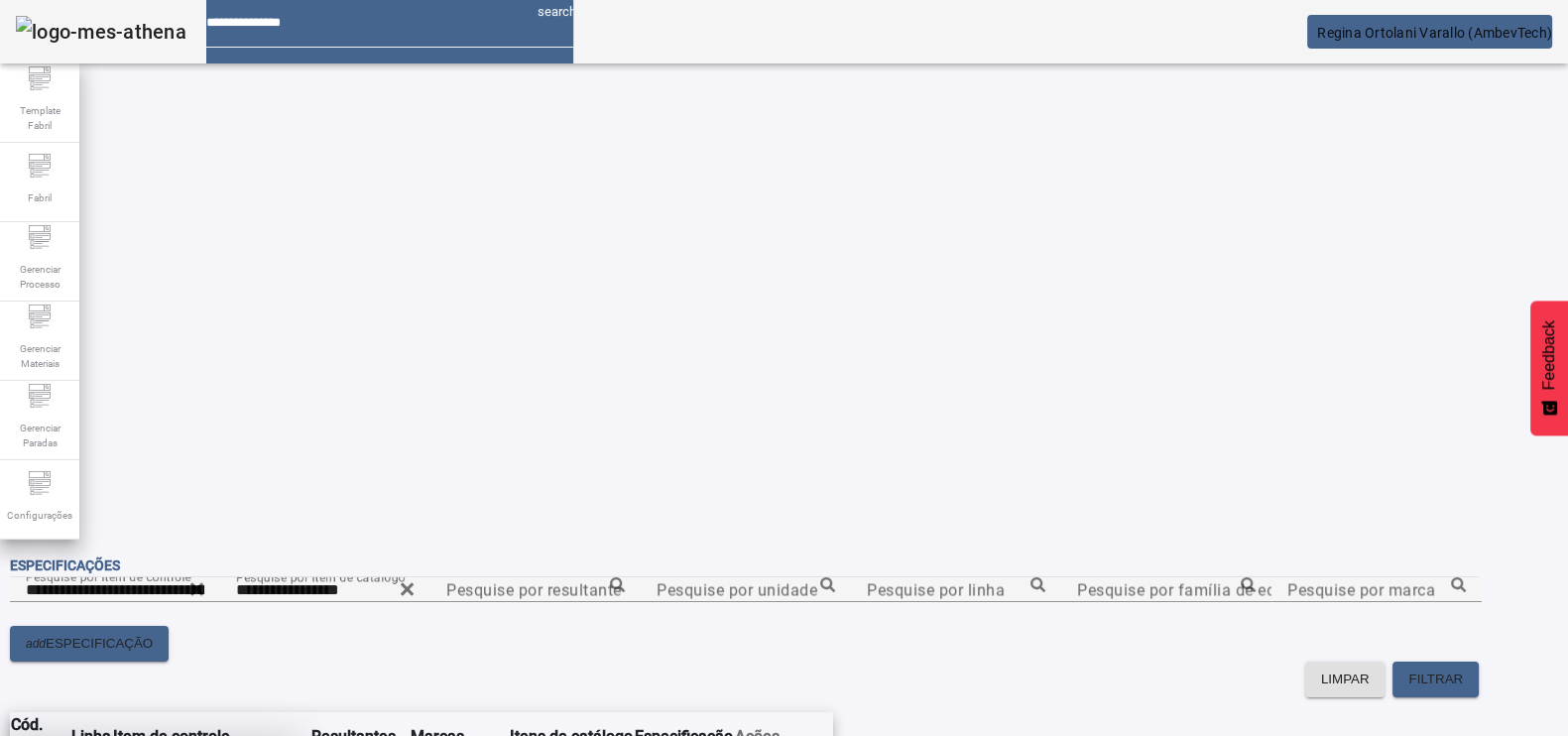 drag, startPoint x: 903, startPoint y: 437, endPoint x: 906, endPoint y: 448, distance: 11.4017543 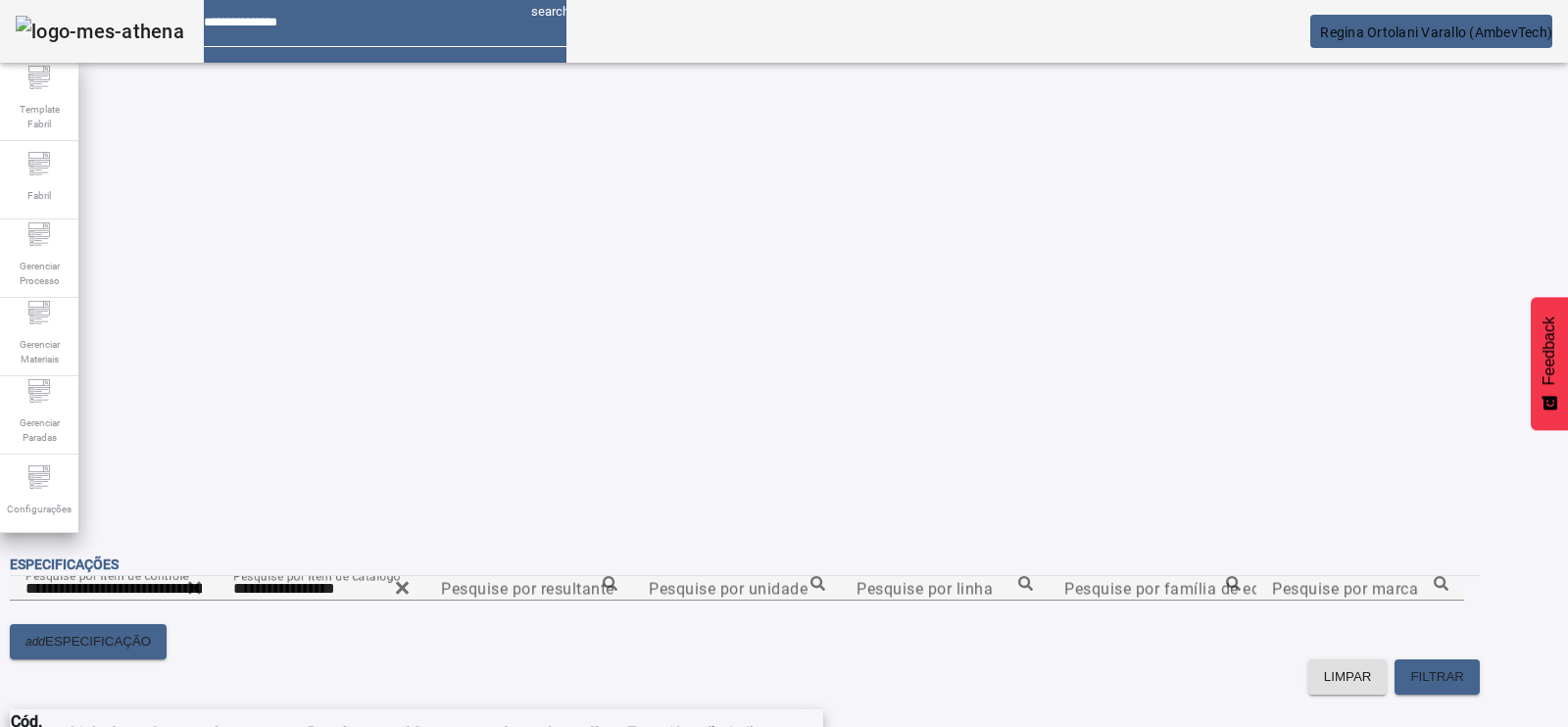 scroll, scrollTop: 252, scrollLeft: 0, axis: vertical 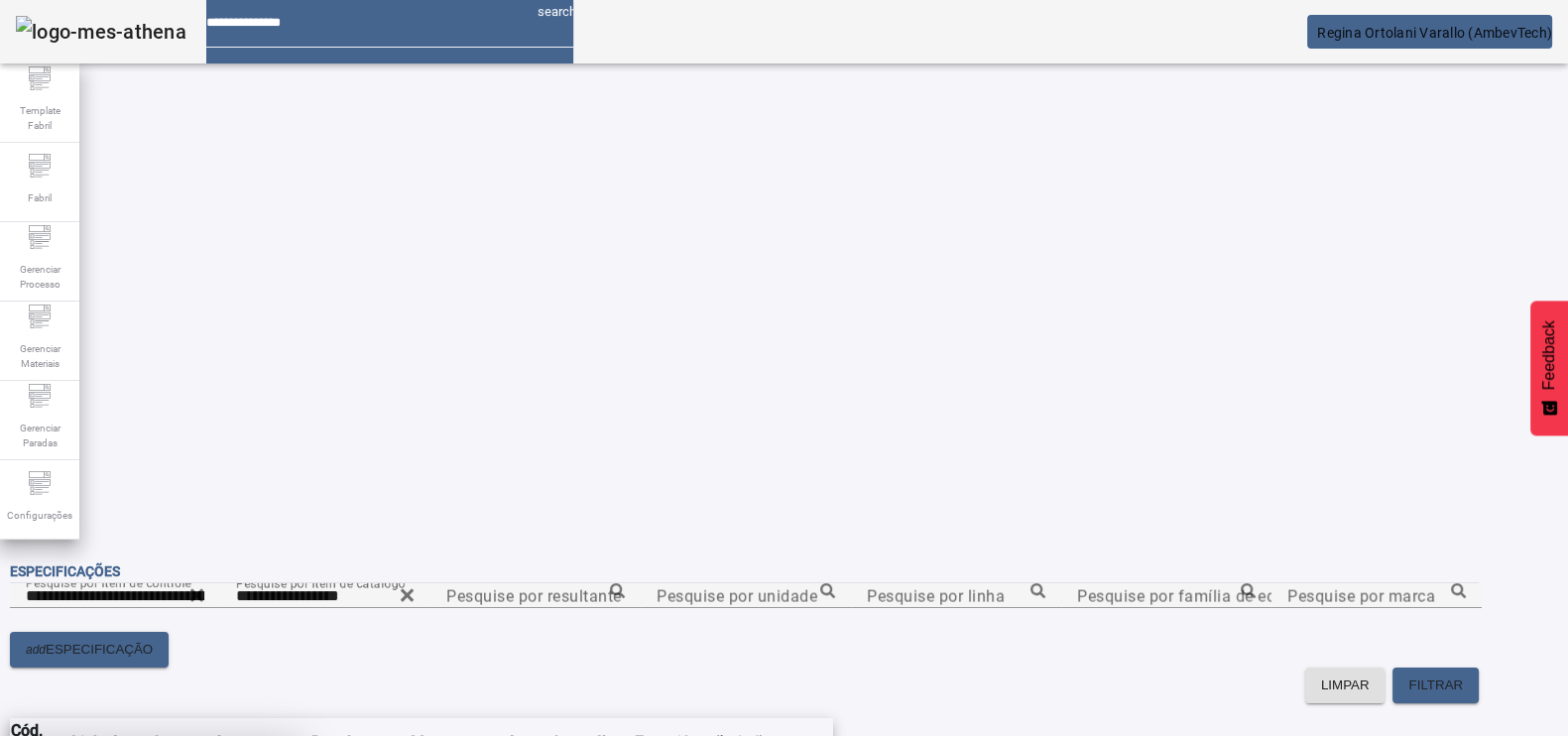 drag, startPoint x: 888, startPoint y: 453, endPoint x: 903, endPoint y: 465, distance: 19.209373 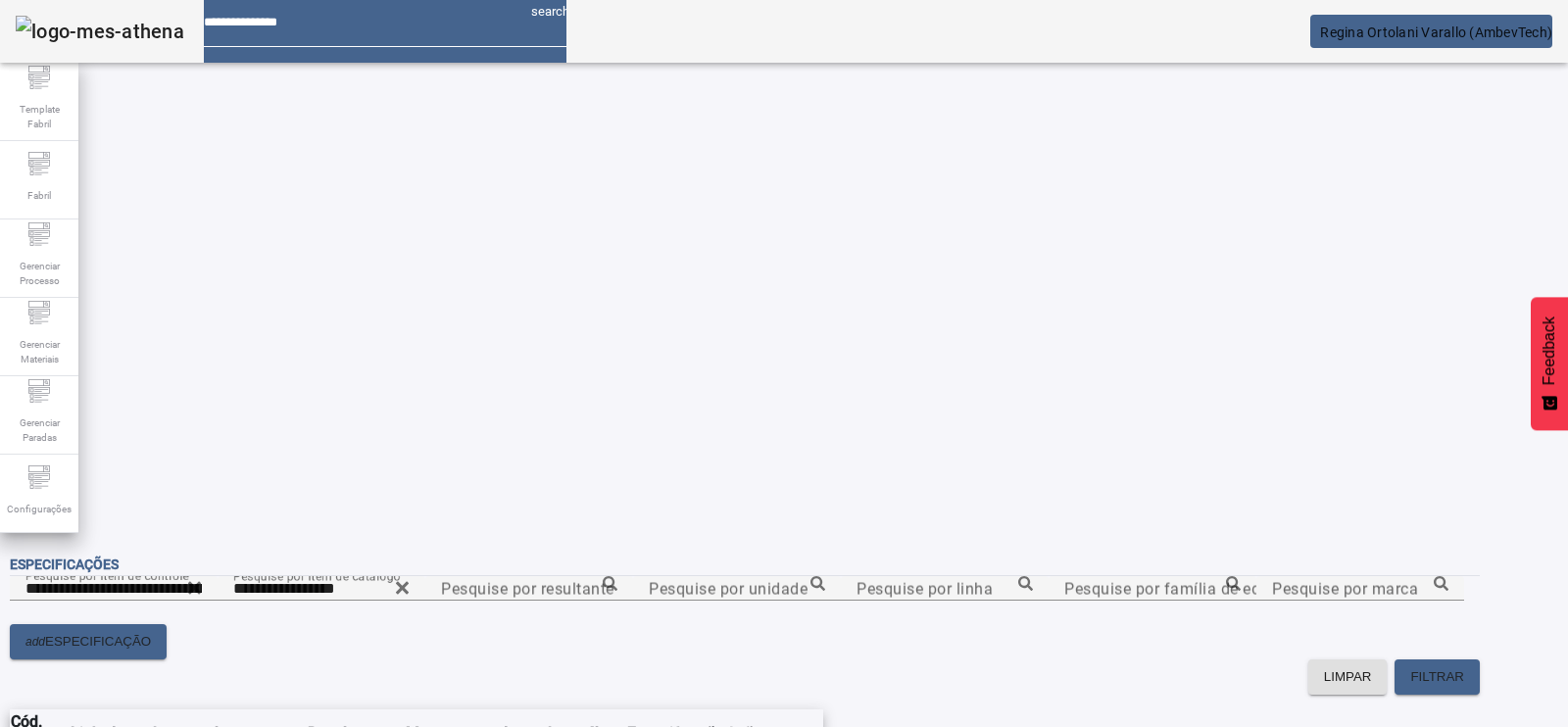scroll, scrollTop: 203, scrollLeft: 0, axis: vertical 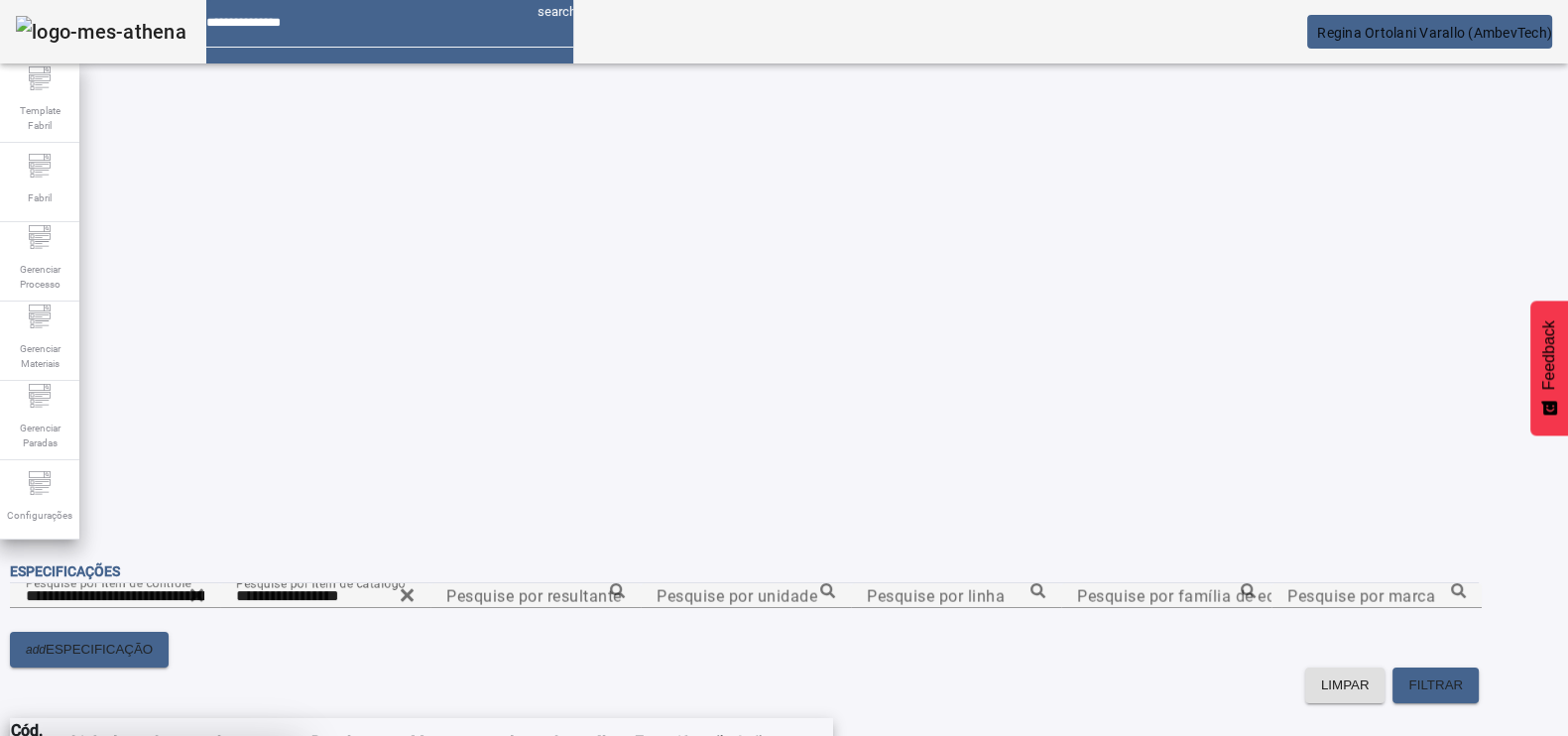 drag, startPoint x: 884, startPoint y: 427, endPoint x: 902, endPoint y: 438, distance: 21.095023 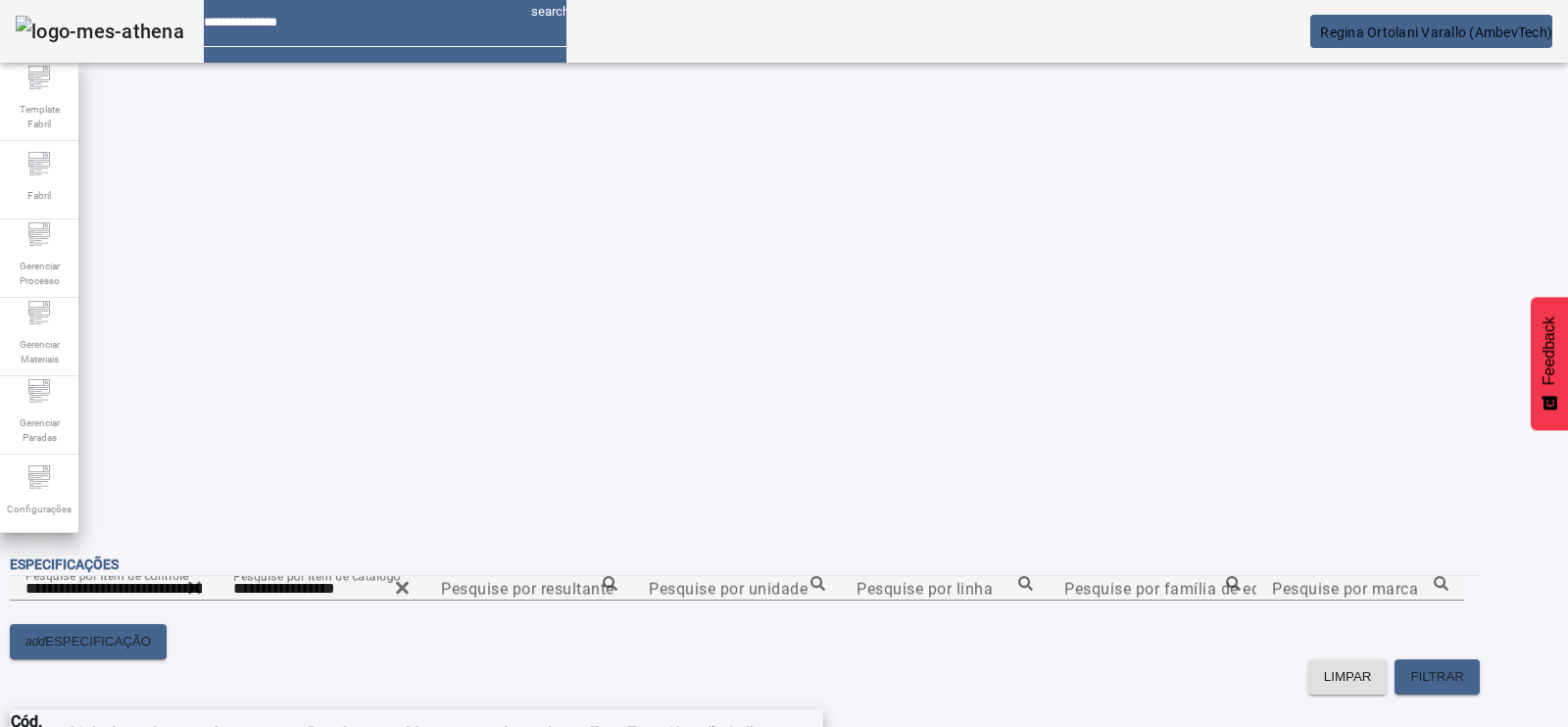 click 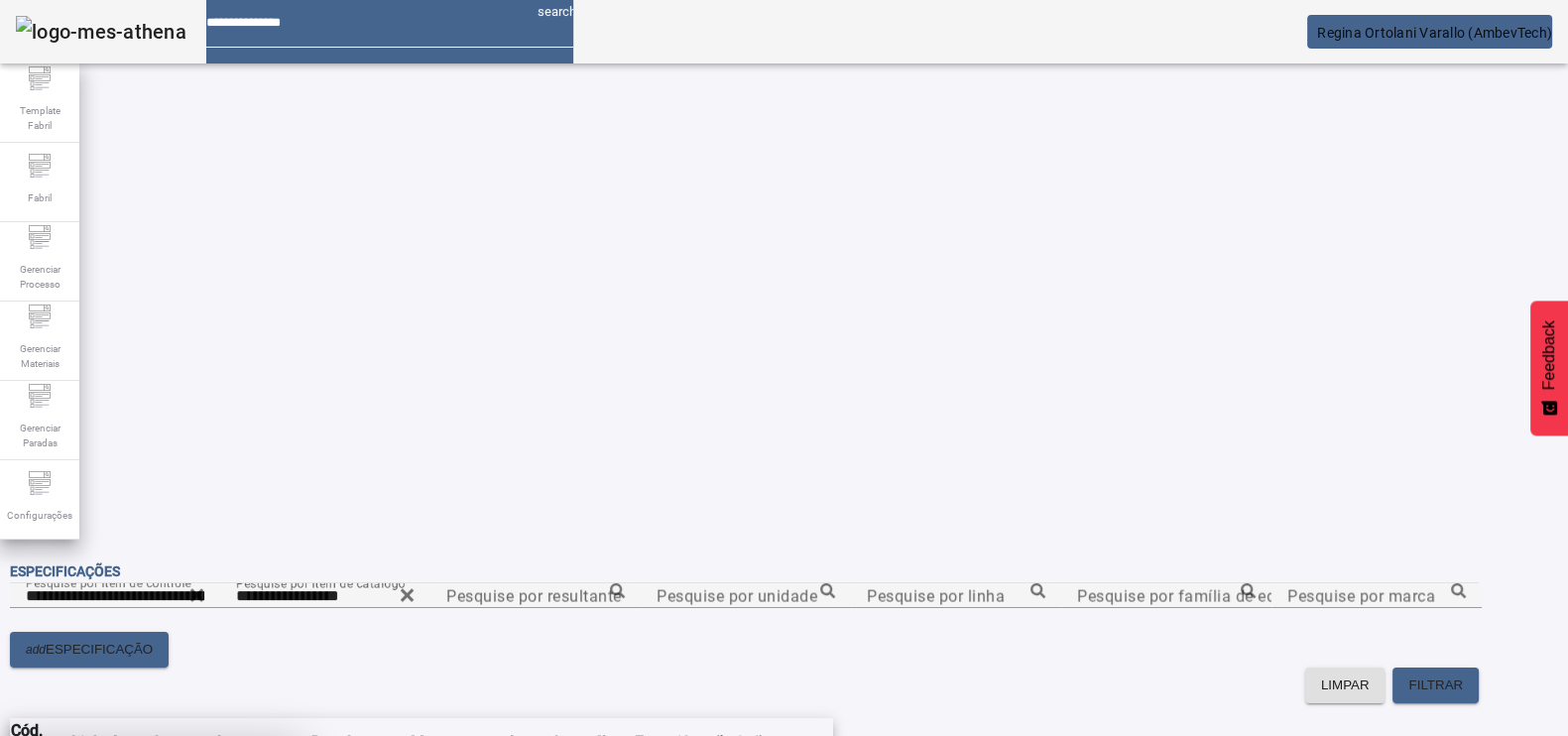 drag, startPoint x: 881, startPoint y: 417, endPoint x: 957, endPoint y: 446, distance: 81.344945 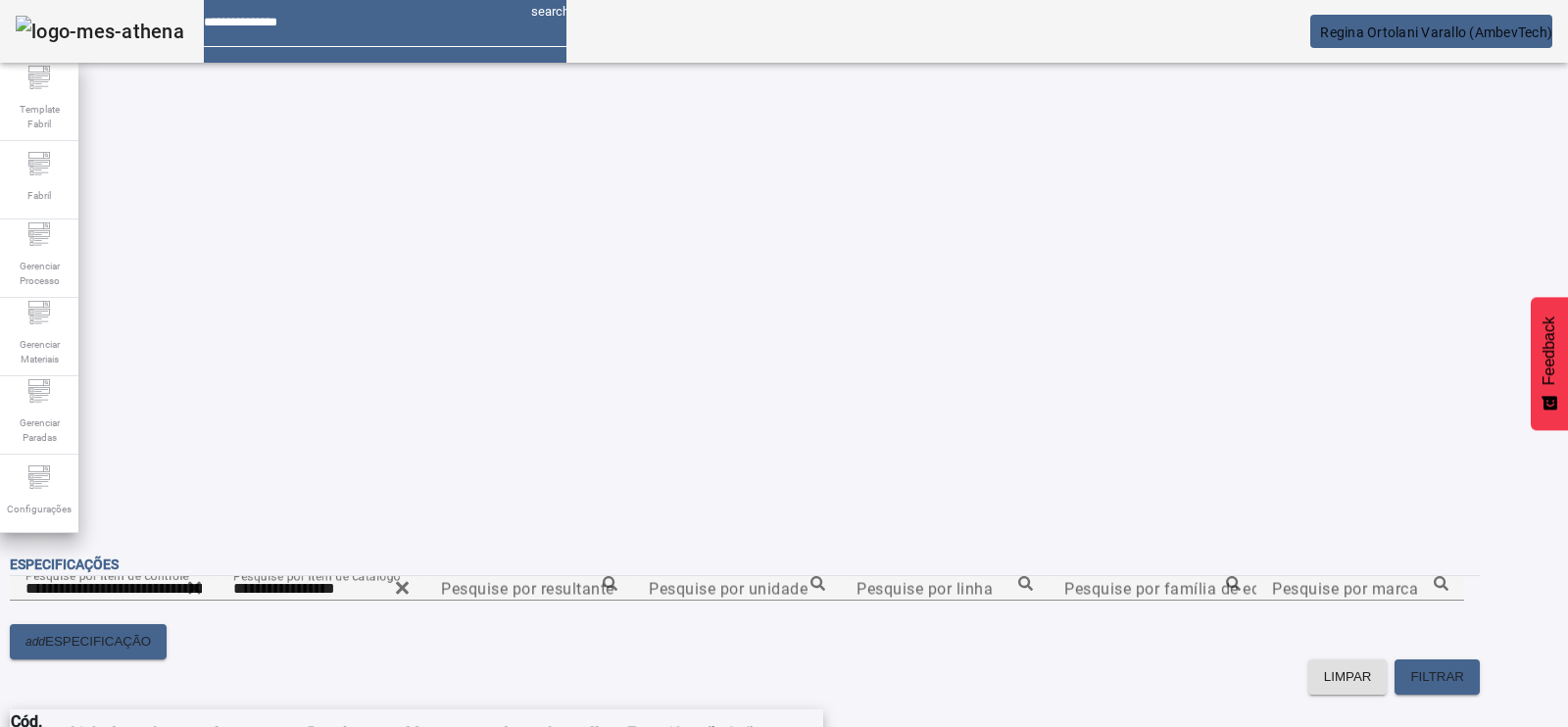 click on "Ações" at bounding box center [774, 734] 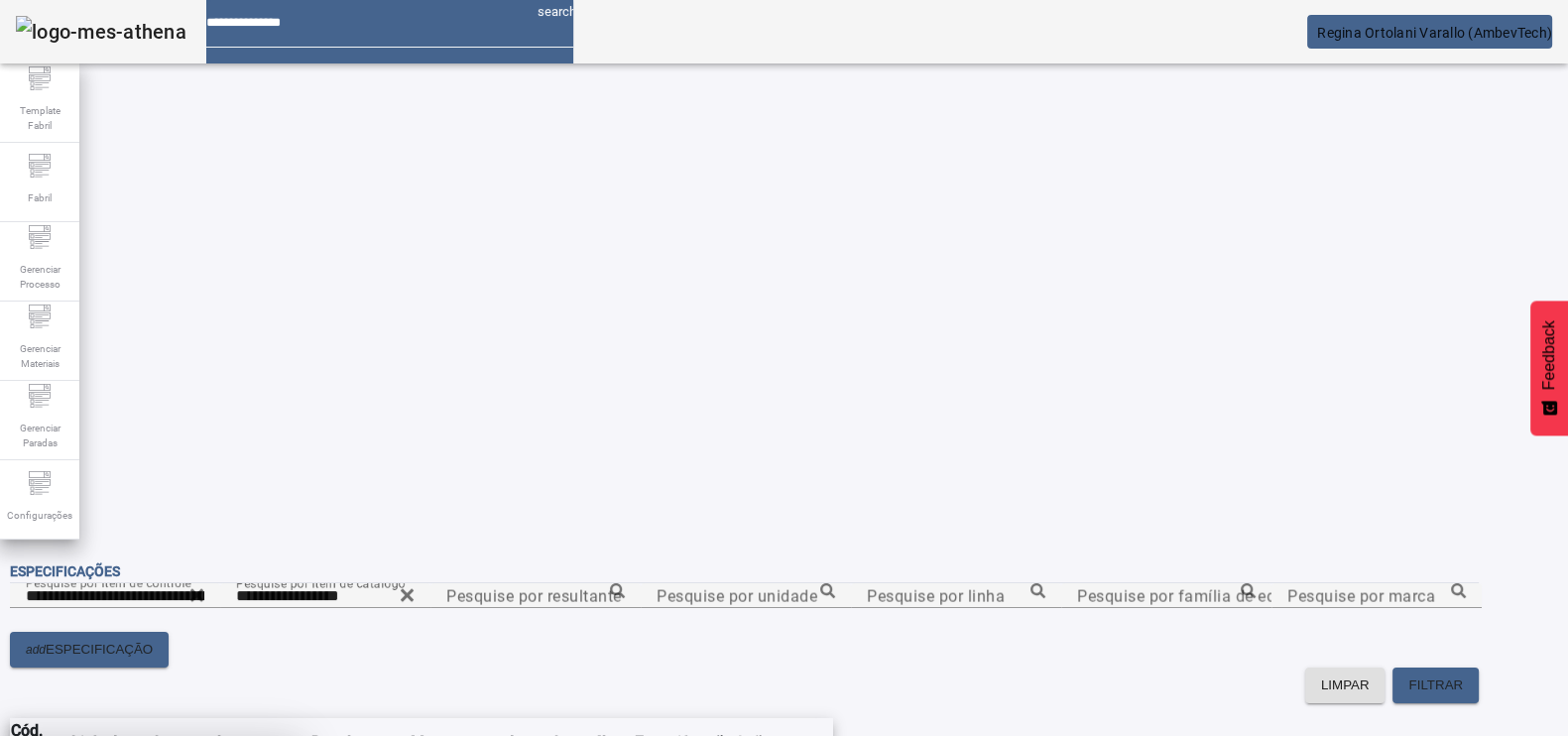 drag, startPoint x: 894, startPoint y: 440, endPoint x: 967, endPoint y: 468, distance: 78.18568 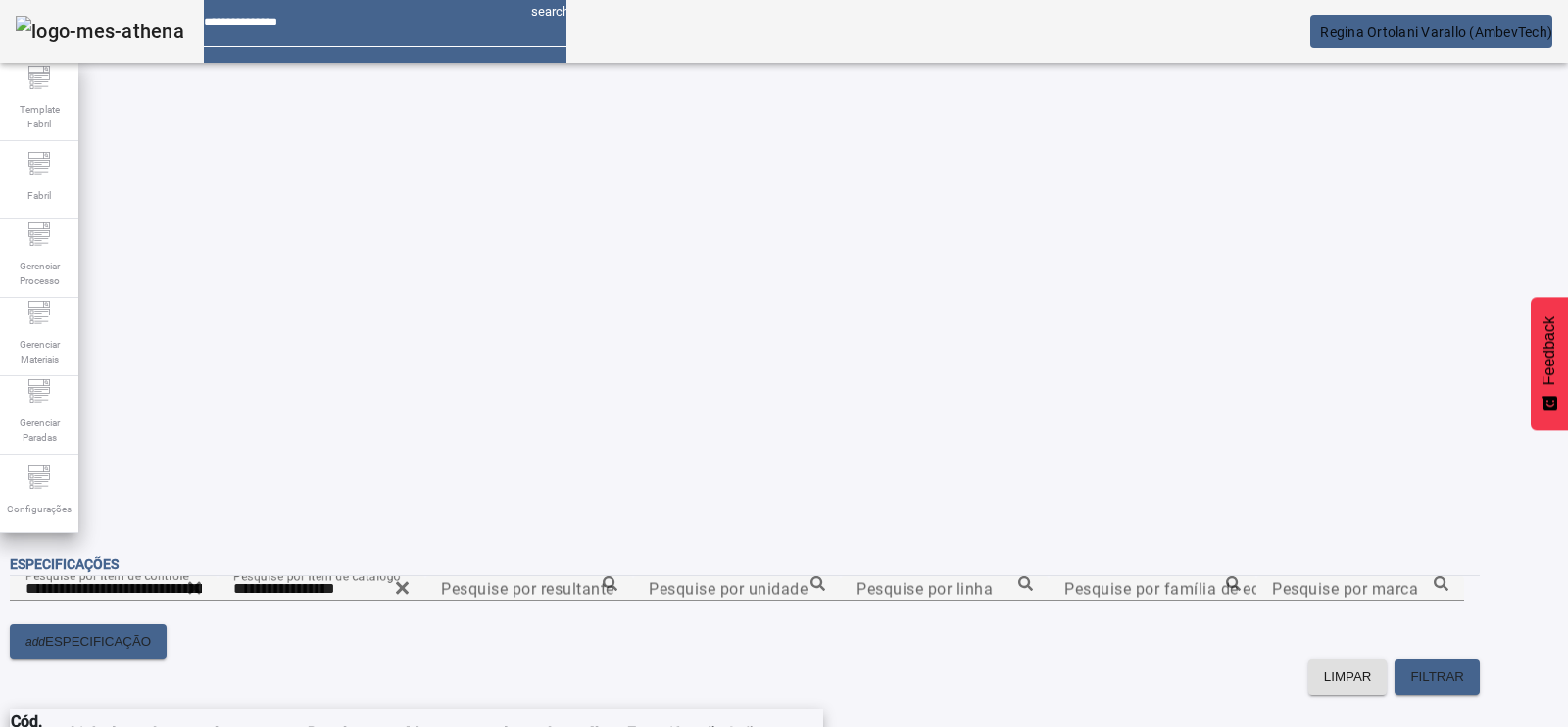 scroll, scrollTop: 56, scrollLeft: 0, axis: vertical 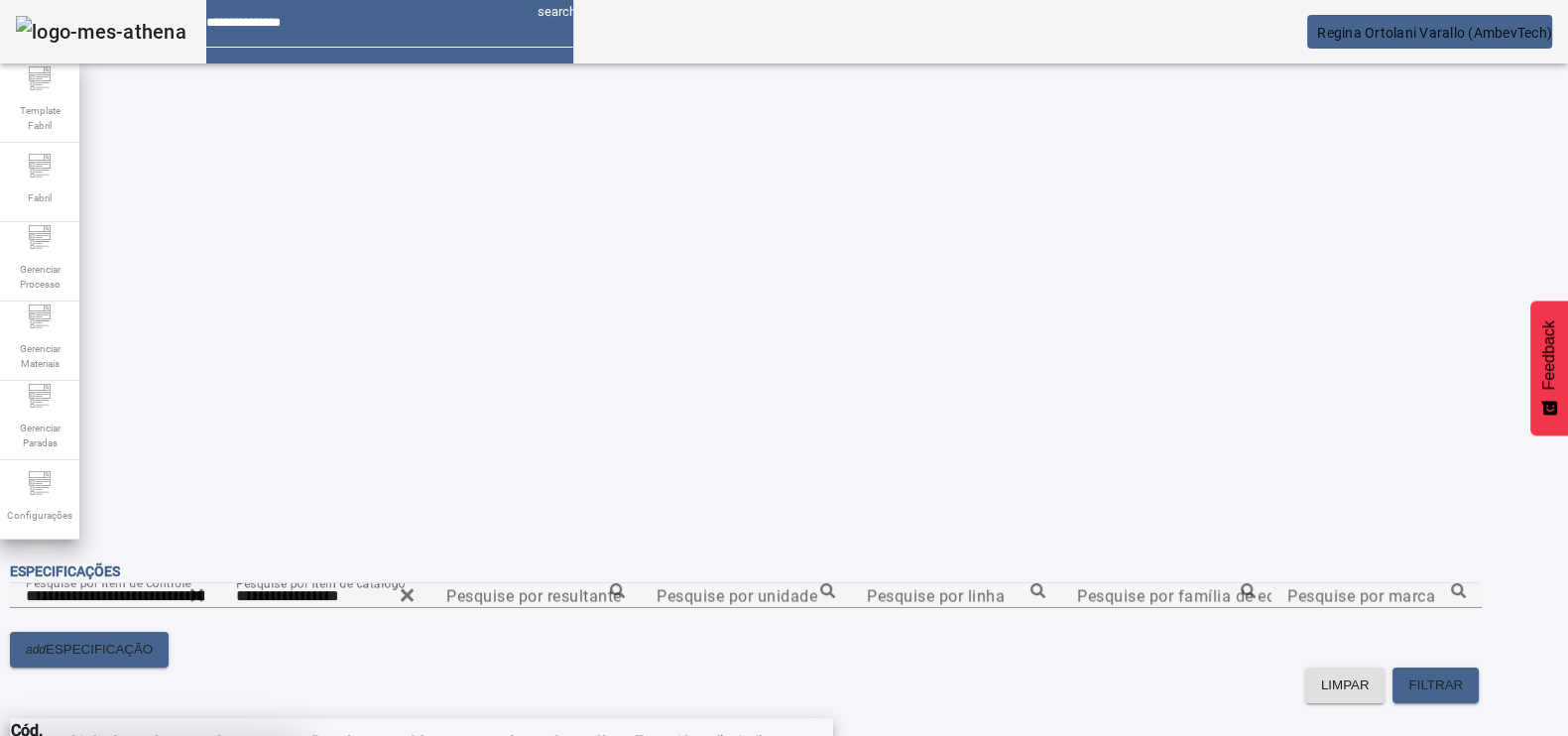 drag, startPoint x: 876, startPoint y: 427, endPoint x: 913, endPoint y: 440, distance: 39.217343 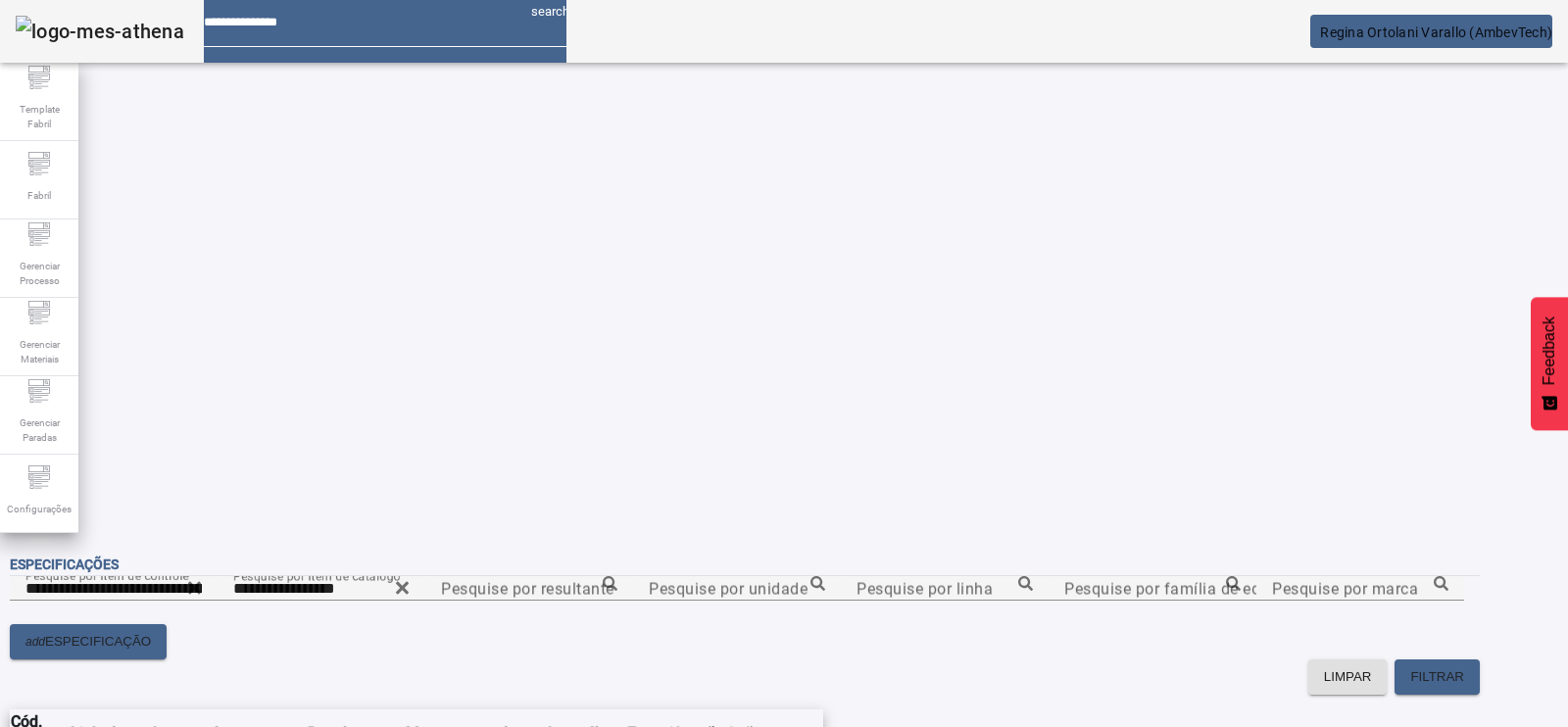 scroll, scrollTop: 7, scrollLeft: 0, axis: vertical 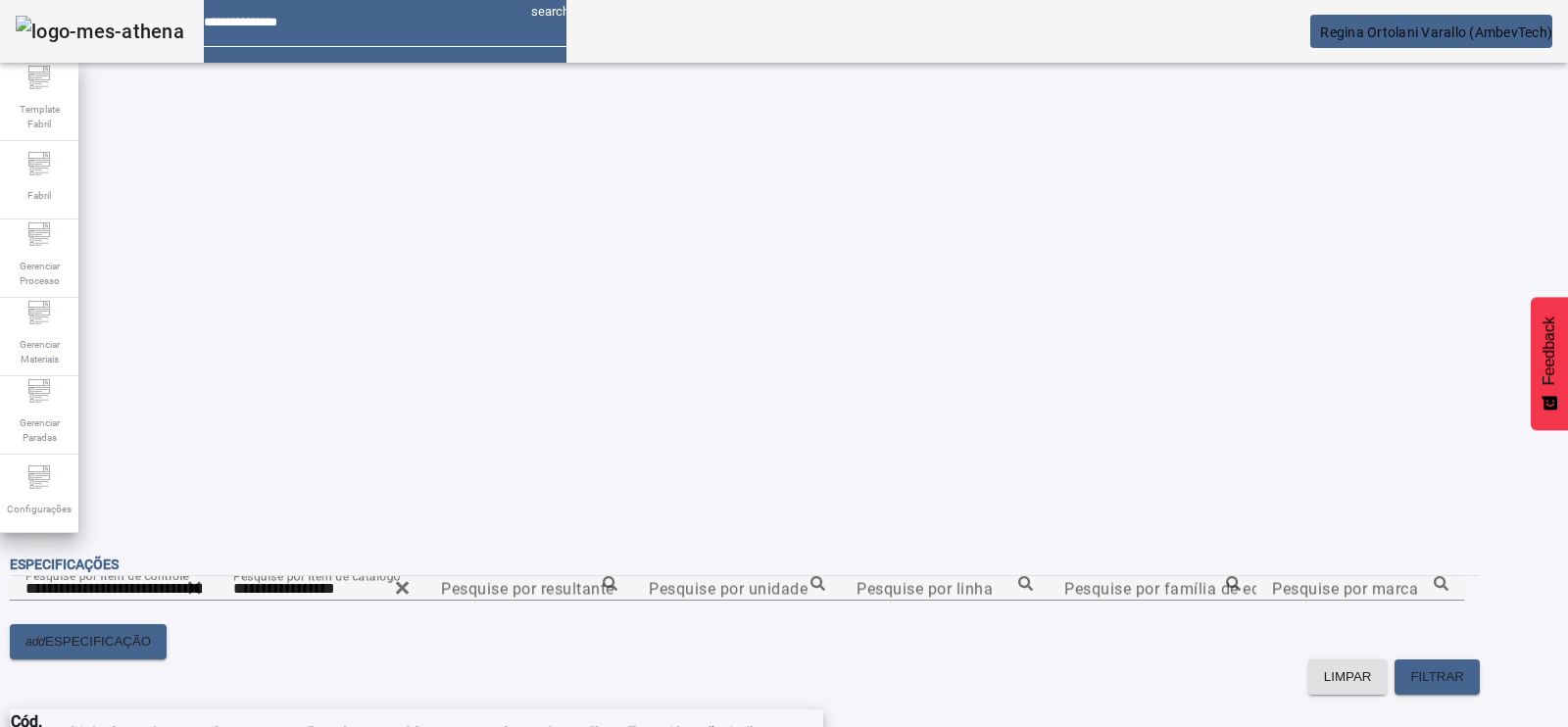 click 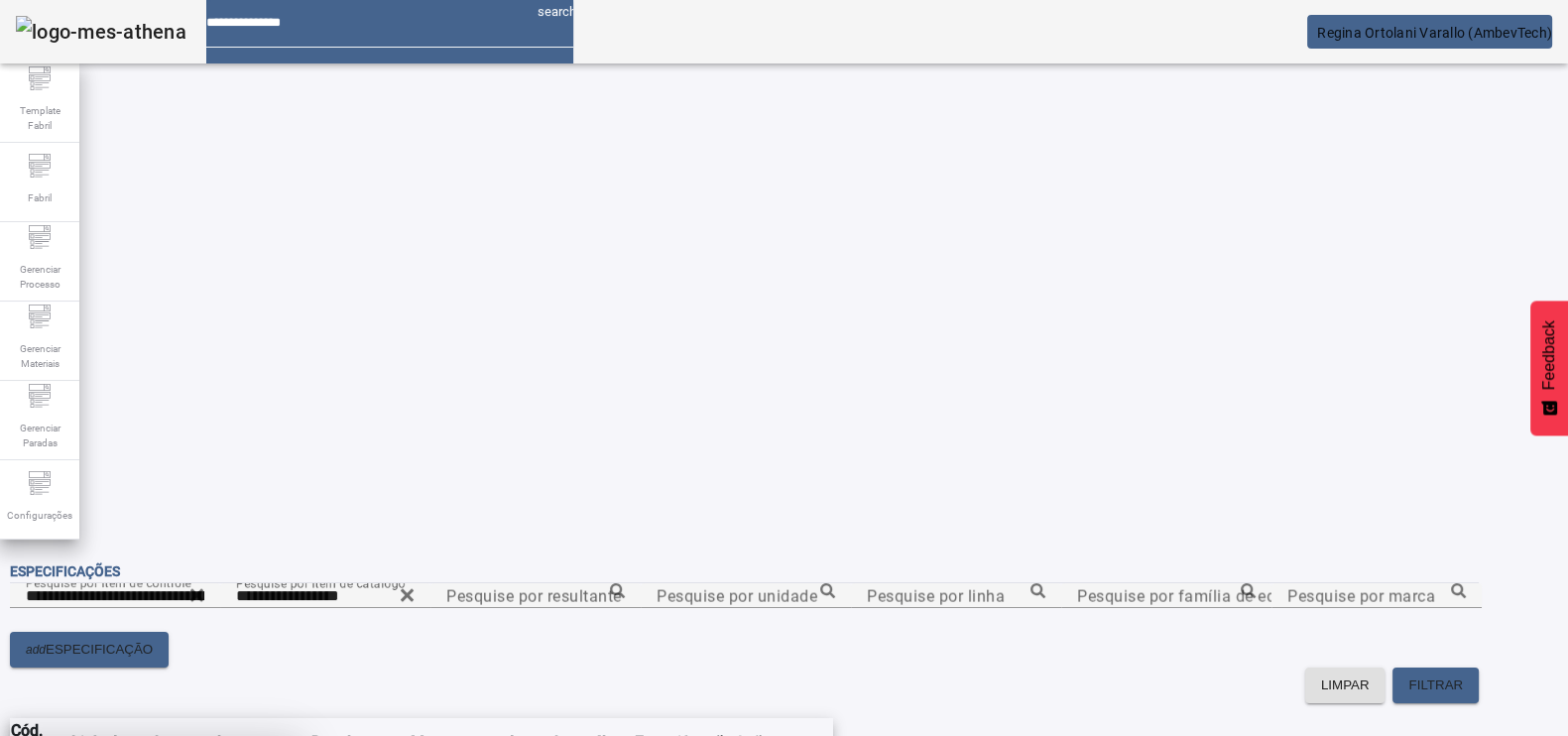 click on "SIM" at bounding box center [246, 883] 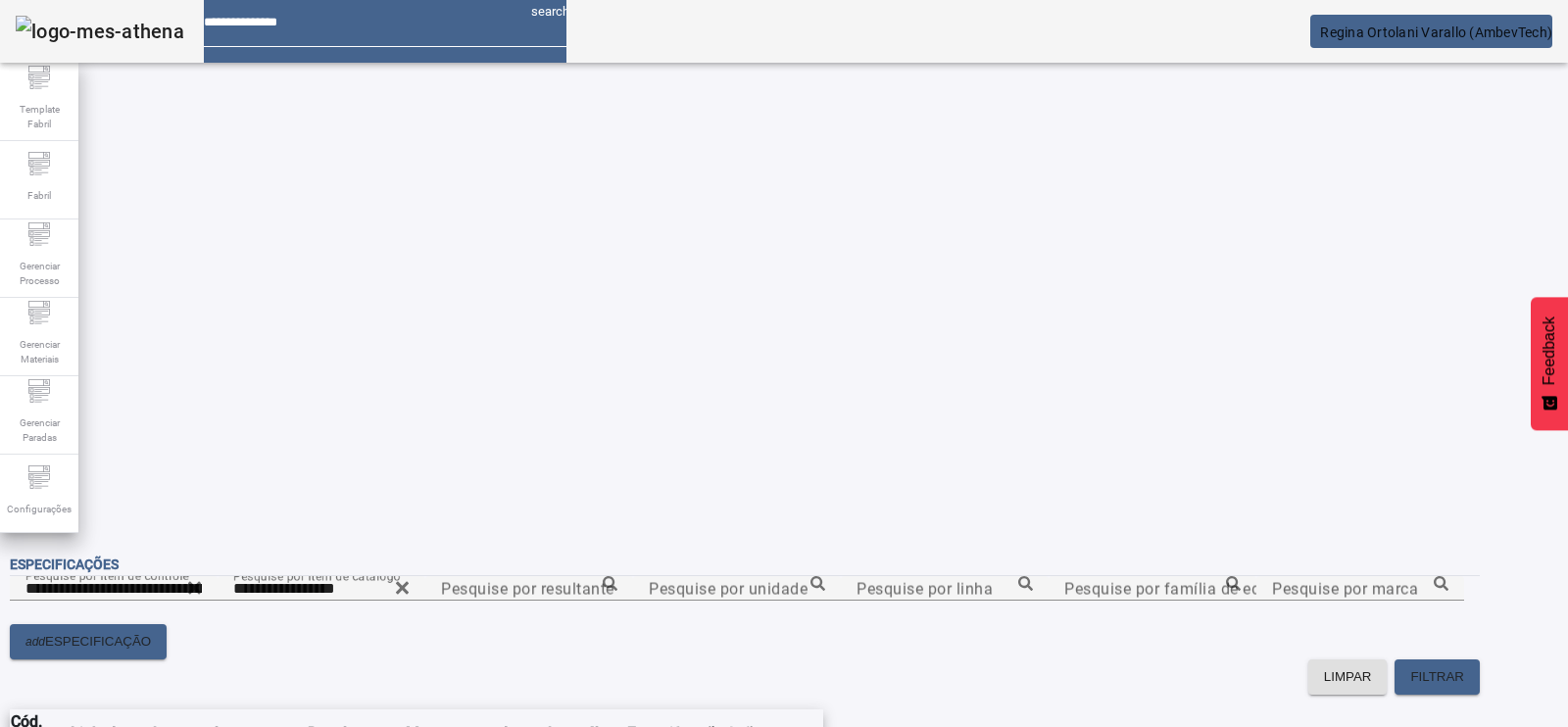 scroll, scrollTop: 0, scrollLeft: 0, axis: both 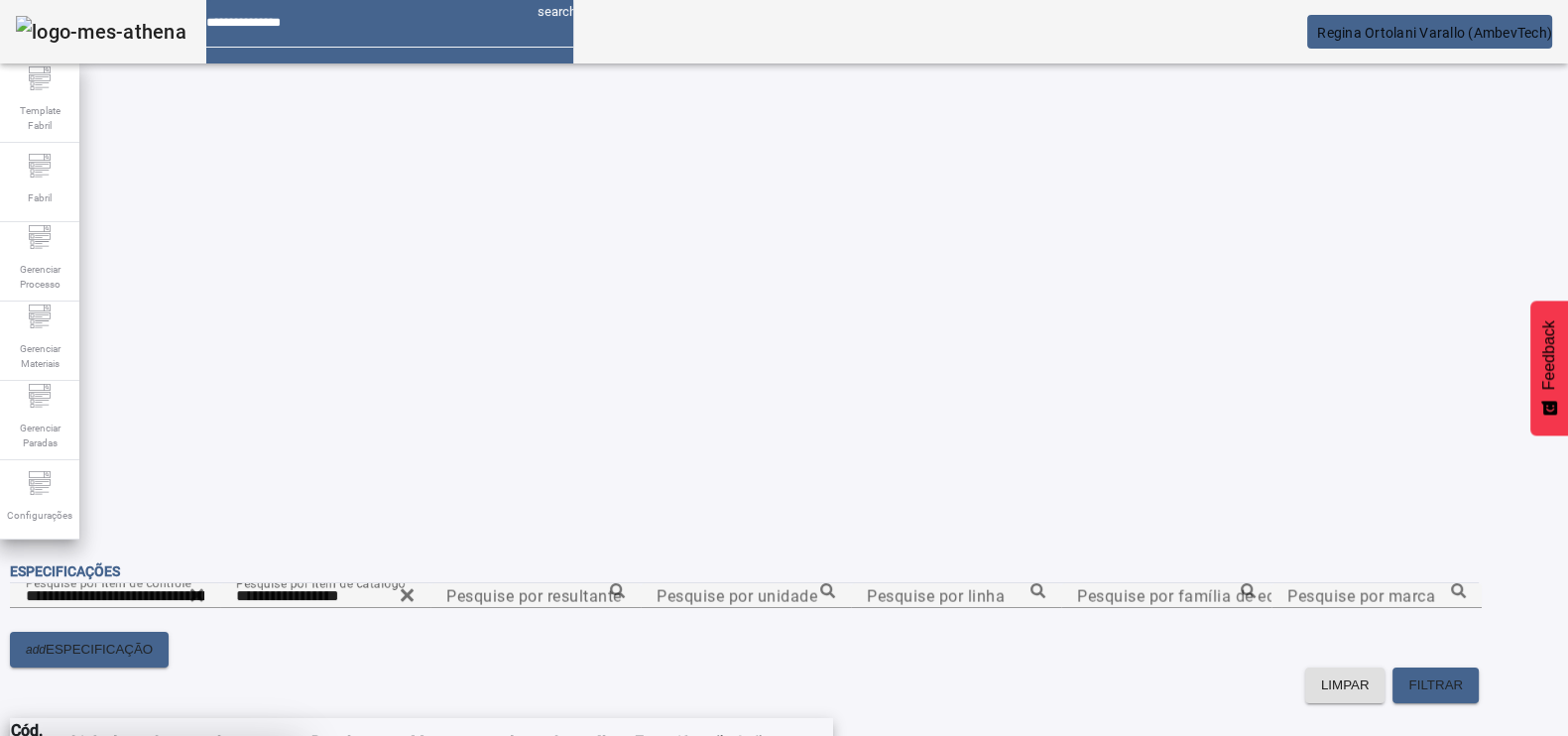 drag, startPoint x: 861, startPoint y: 429, endPoint x: 878, endPoint y: 436, distance: 18.384776 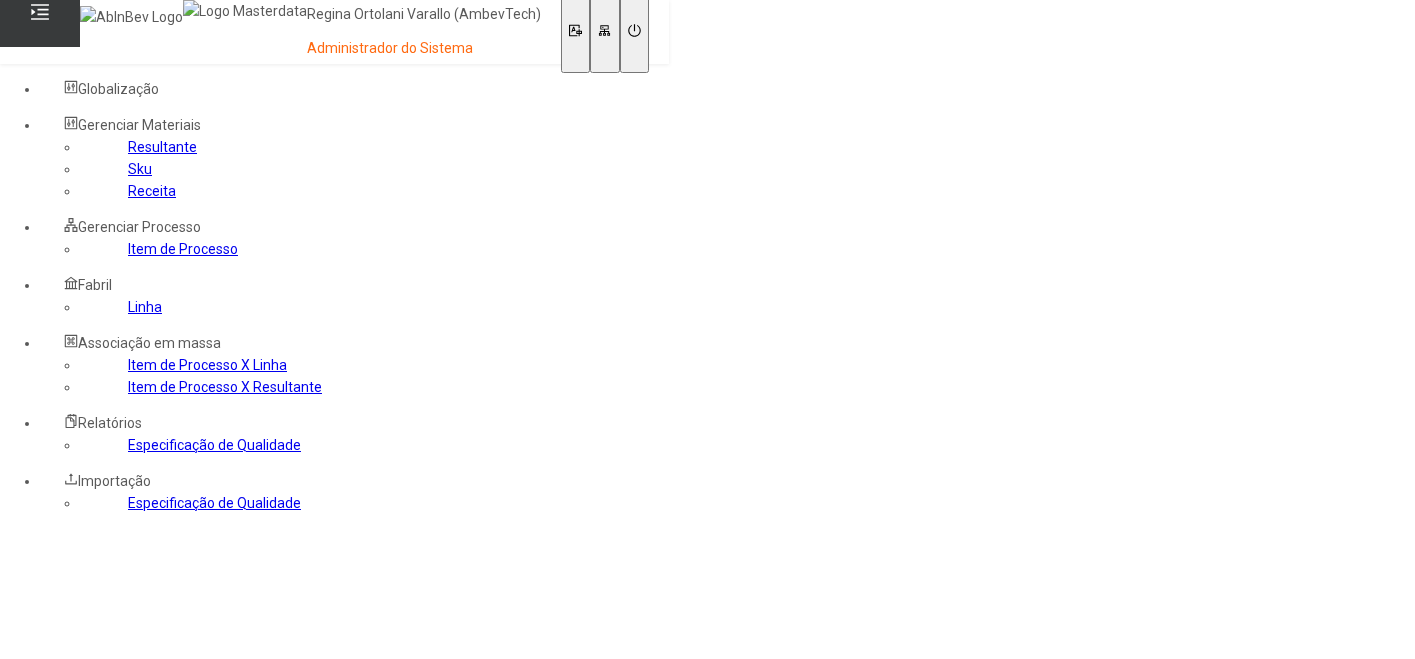 scroll, scrollTop: 0, scrollLeft: 0, axis: both 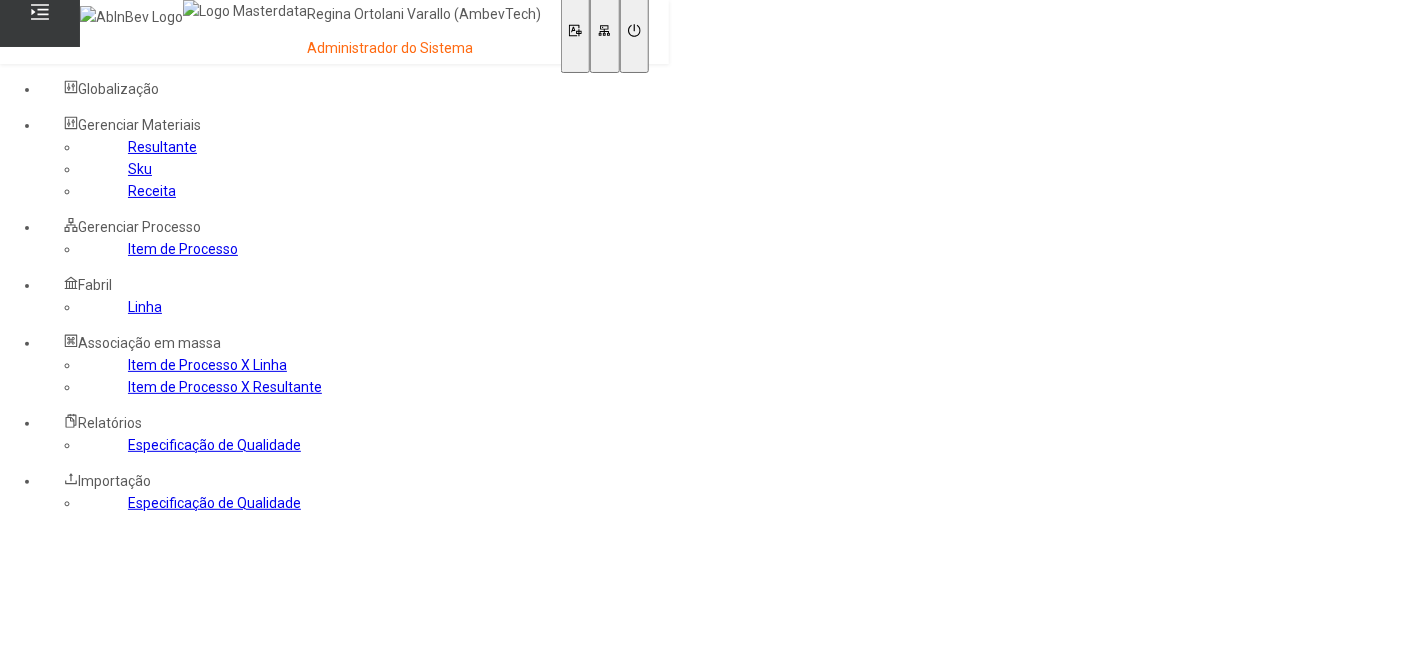 click on "Item de Processo" 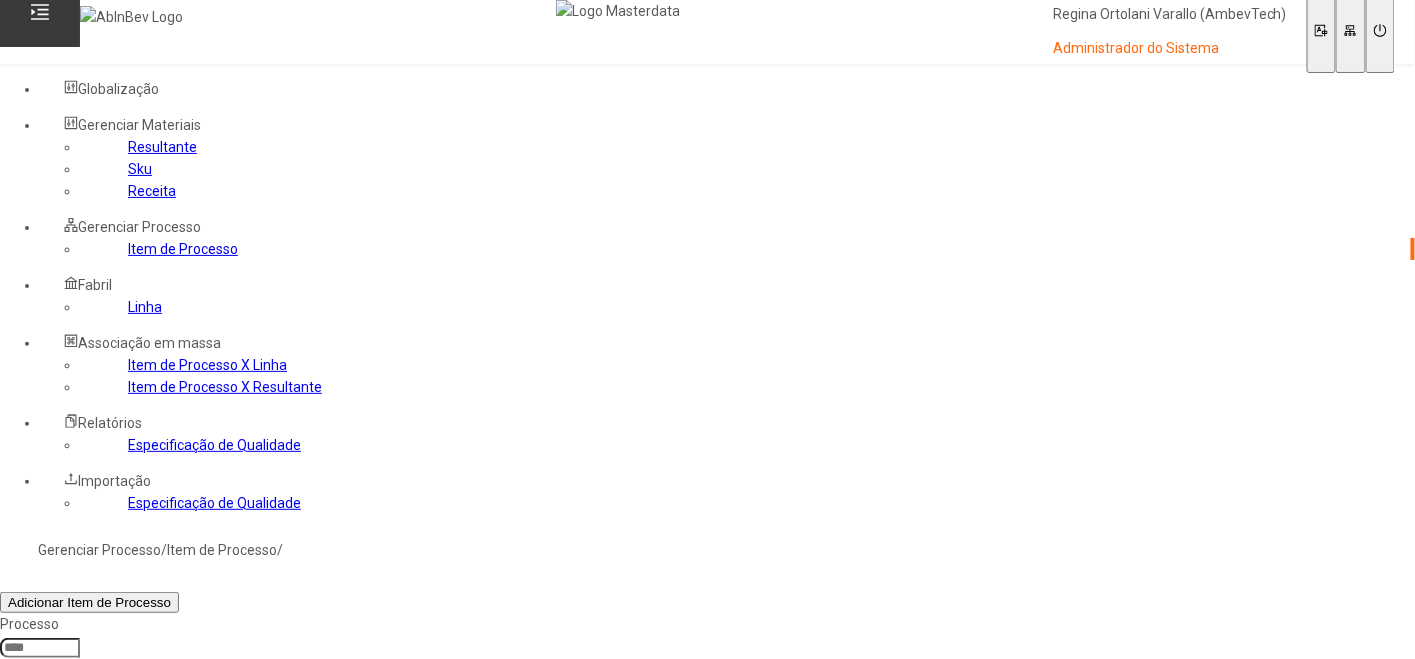 drag, startPoint x: 402, startPoint y: 376, endPoint x: 312, endPoint y: 386, distance: 90.55385 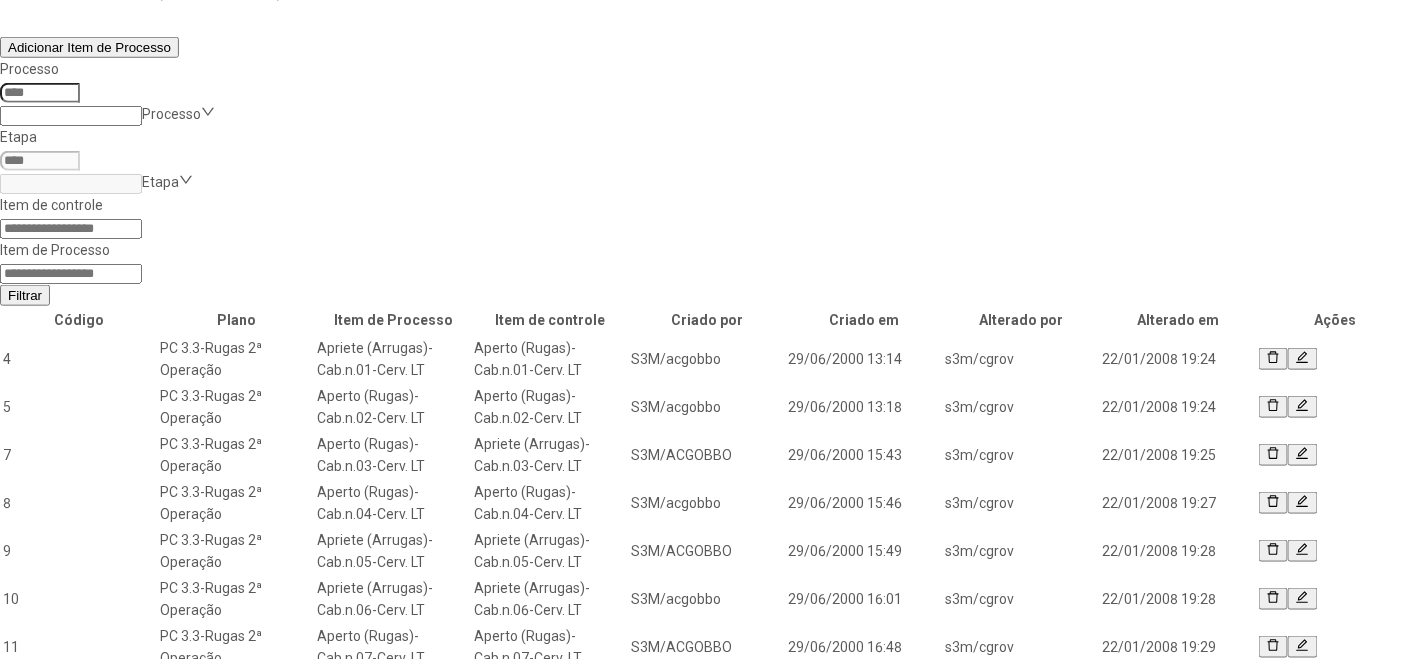 scroll, scrollTop: 0, scrollLeft: 0, axis: both 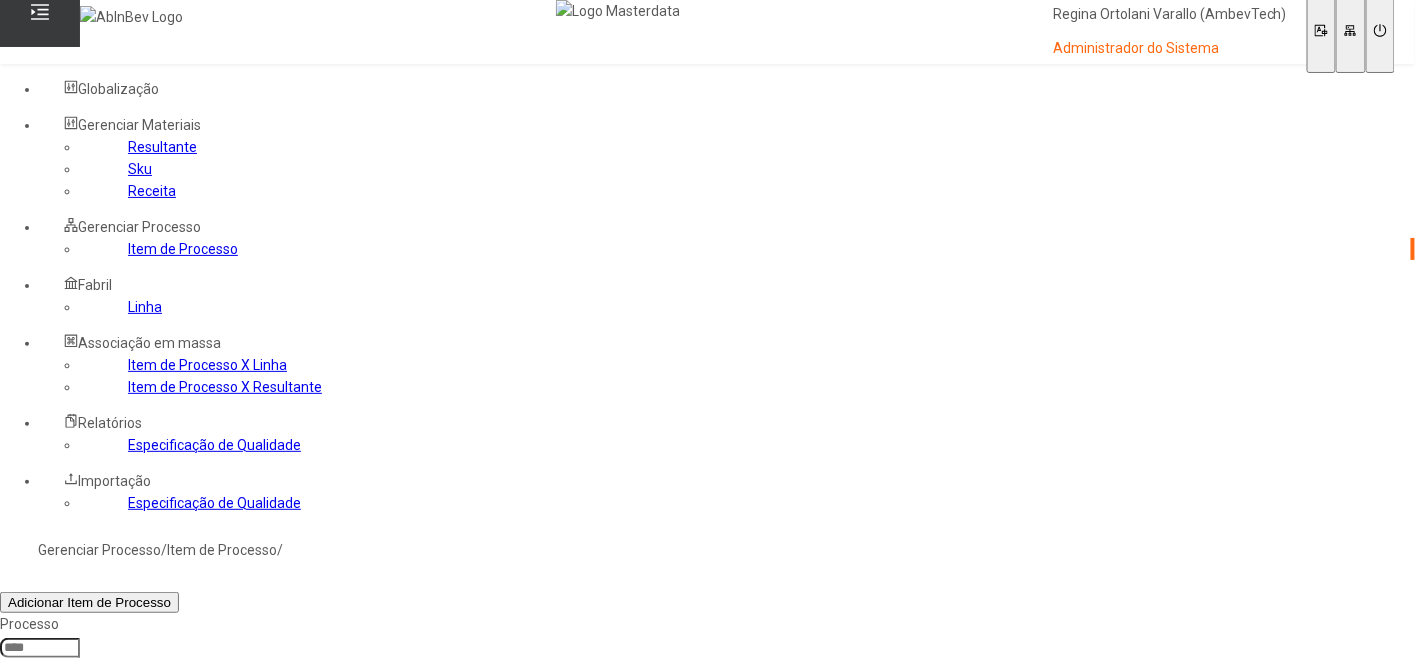 click at bounding box center [40, 648] 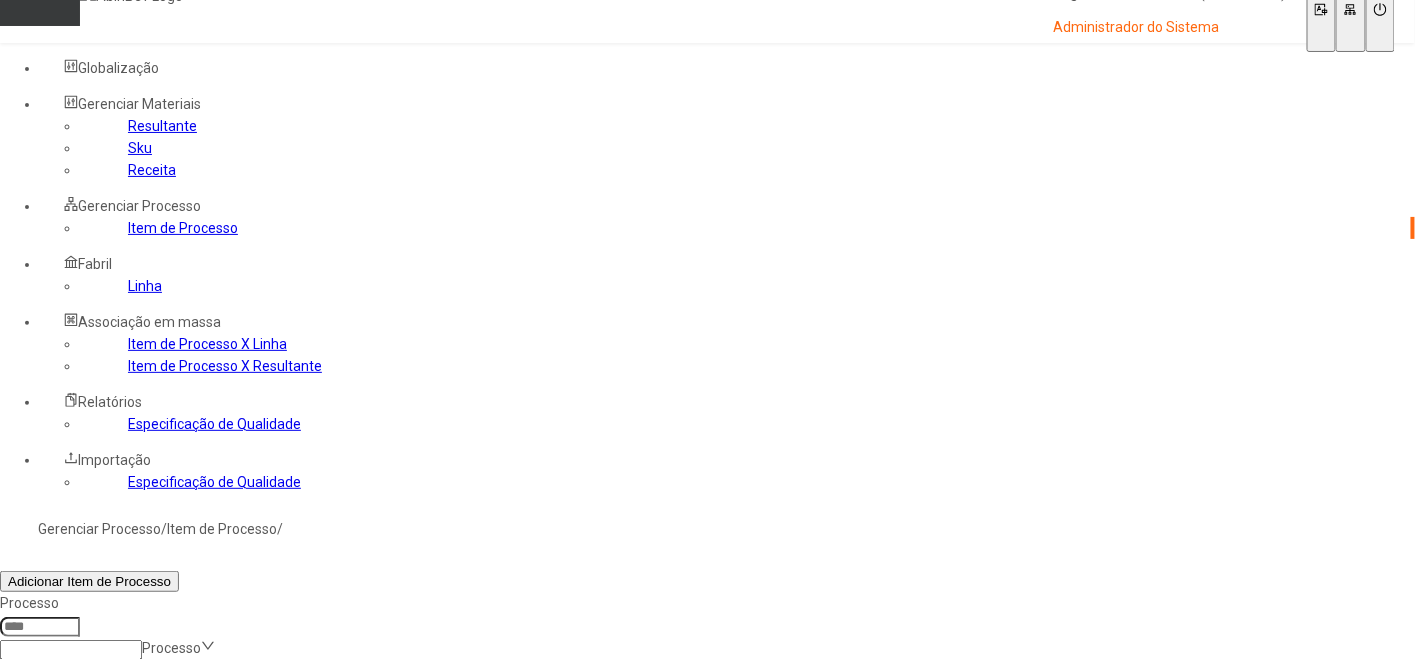 scroll, scrollTop: 0, scrollLeft: 0, axis: both 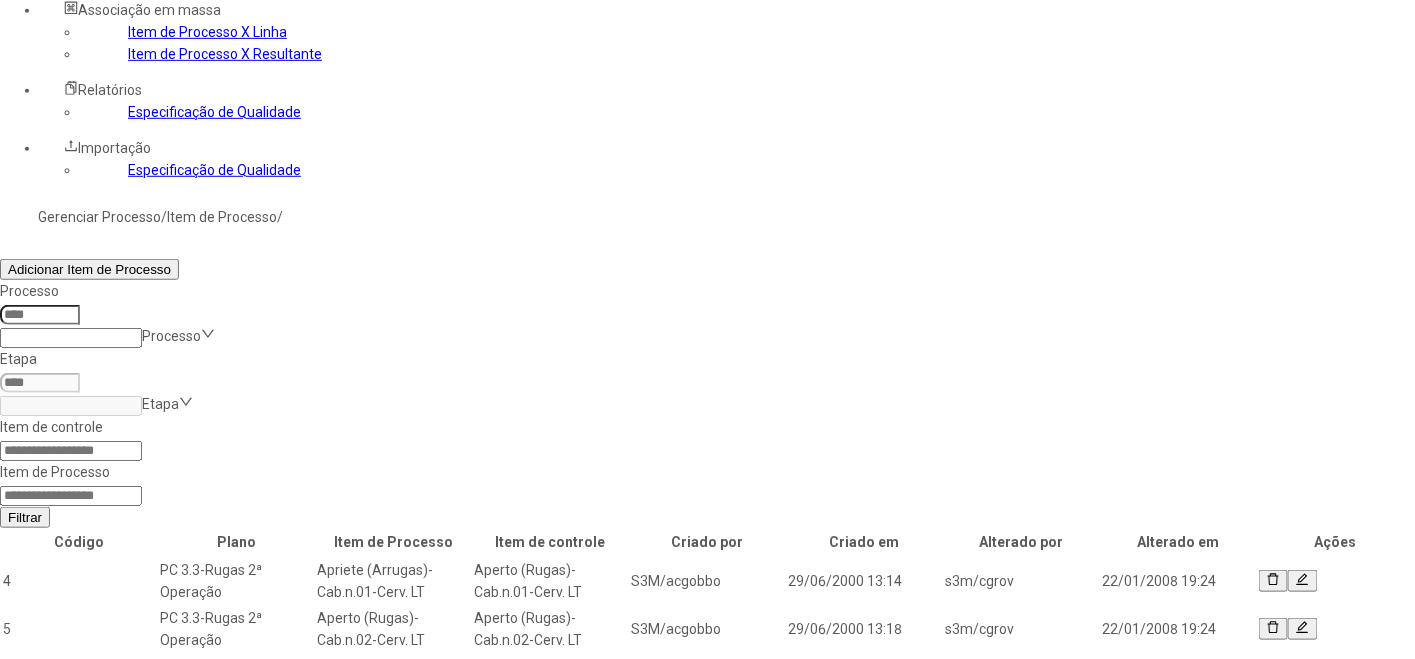 click on "Item de Processo X Linha" 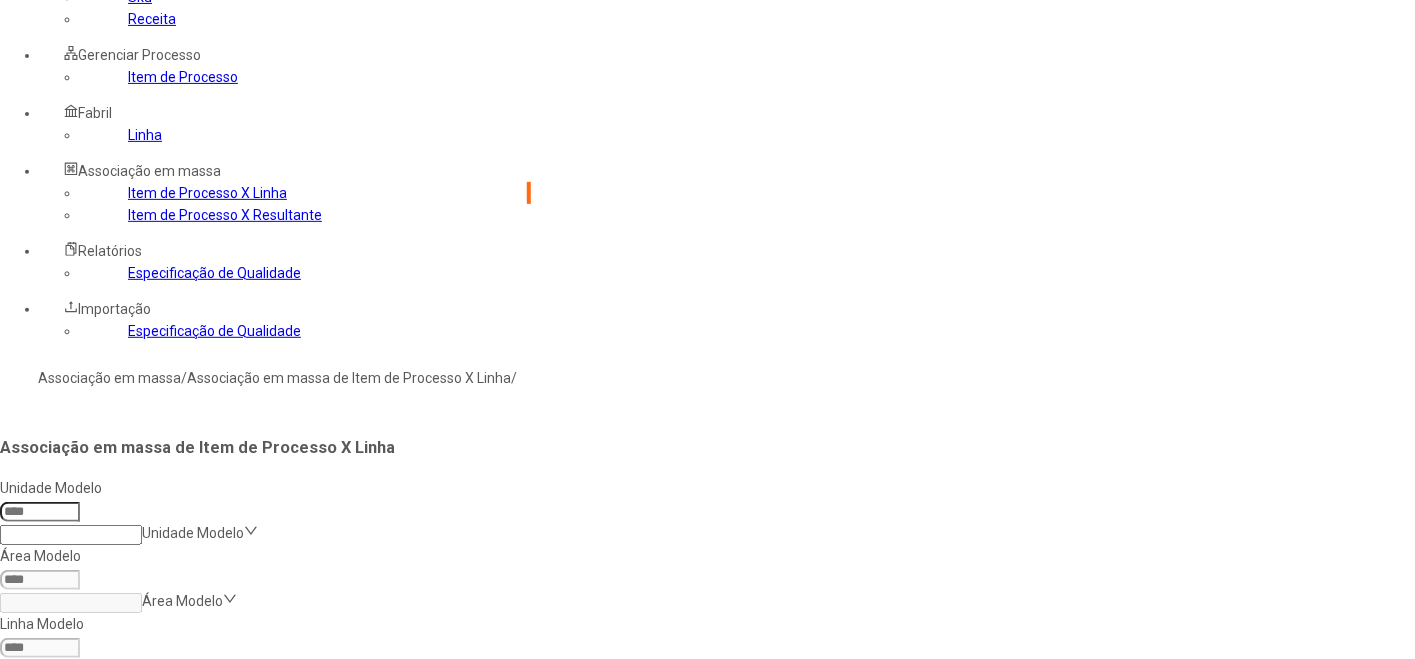 click on "Item de Processo X Resultante" 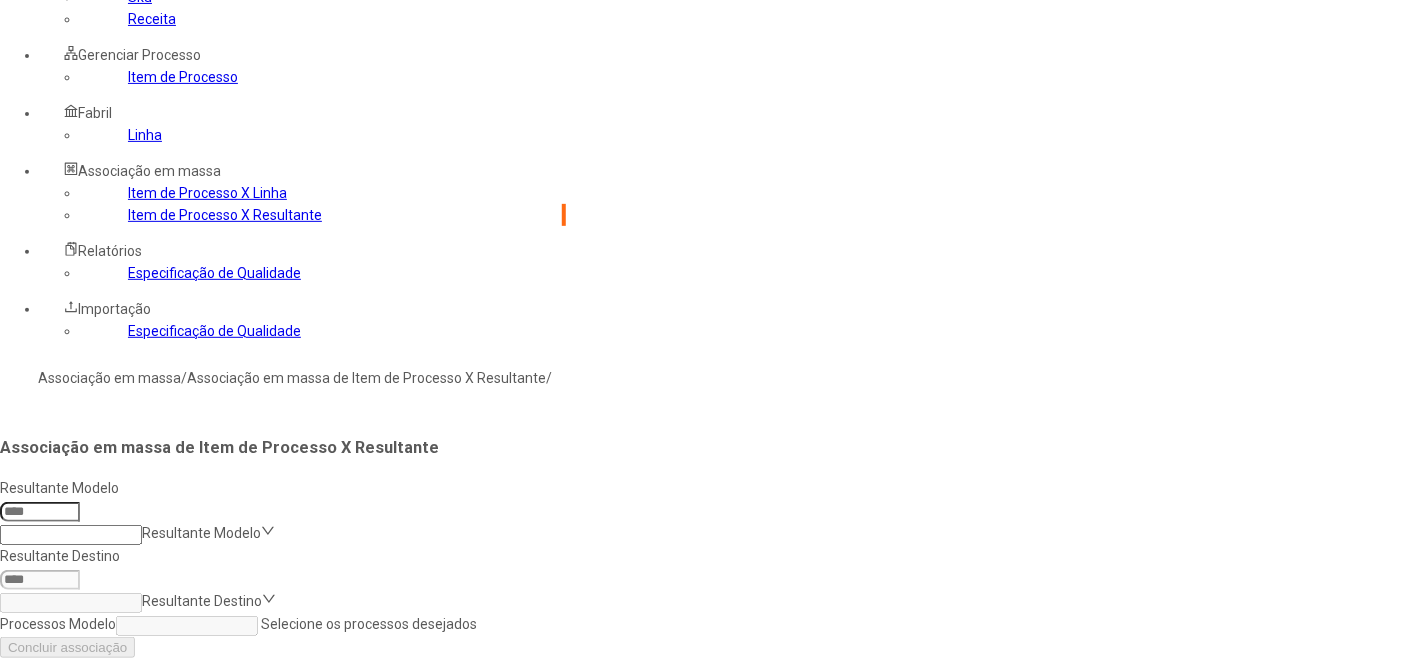 click on "Item de Processo X Resultante" 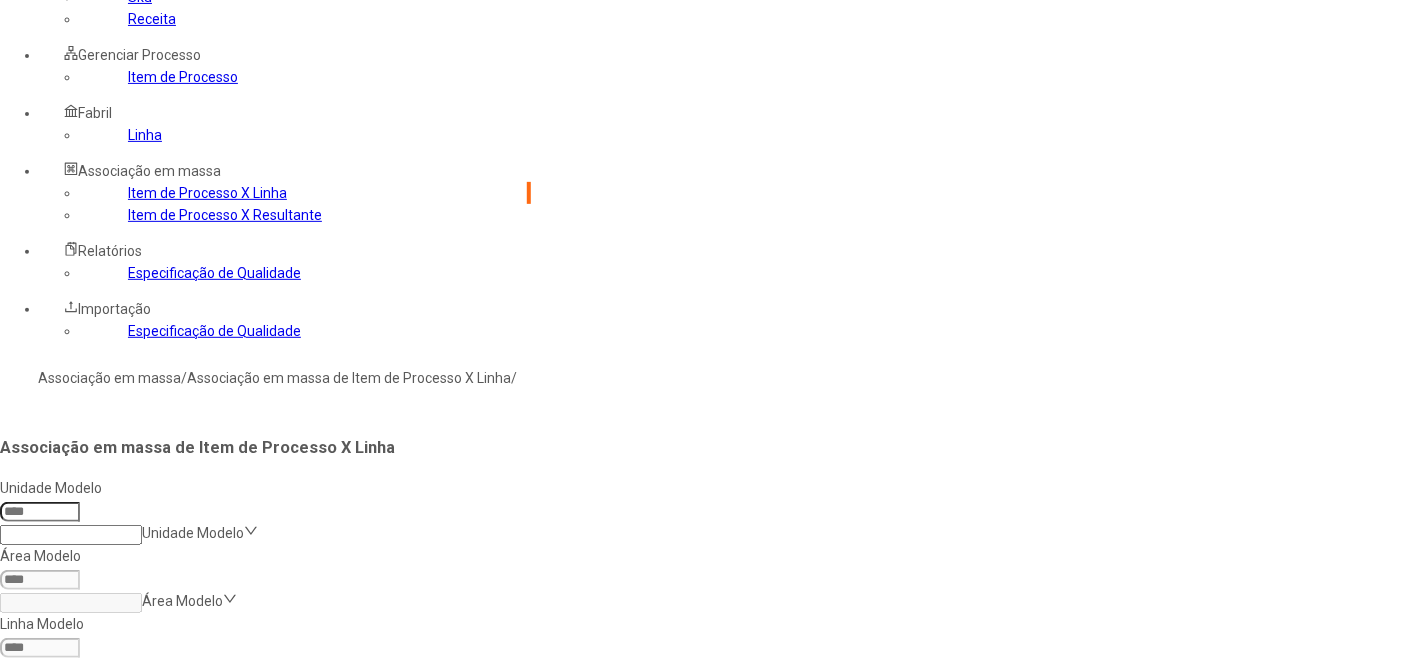 click on "Item de Processo X Resultante" 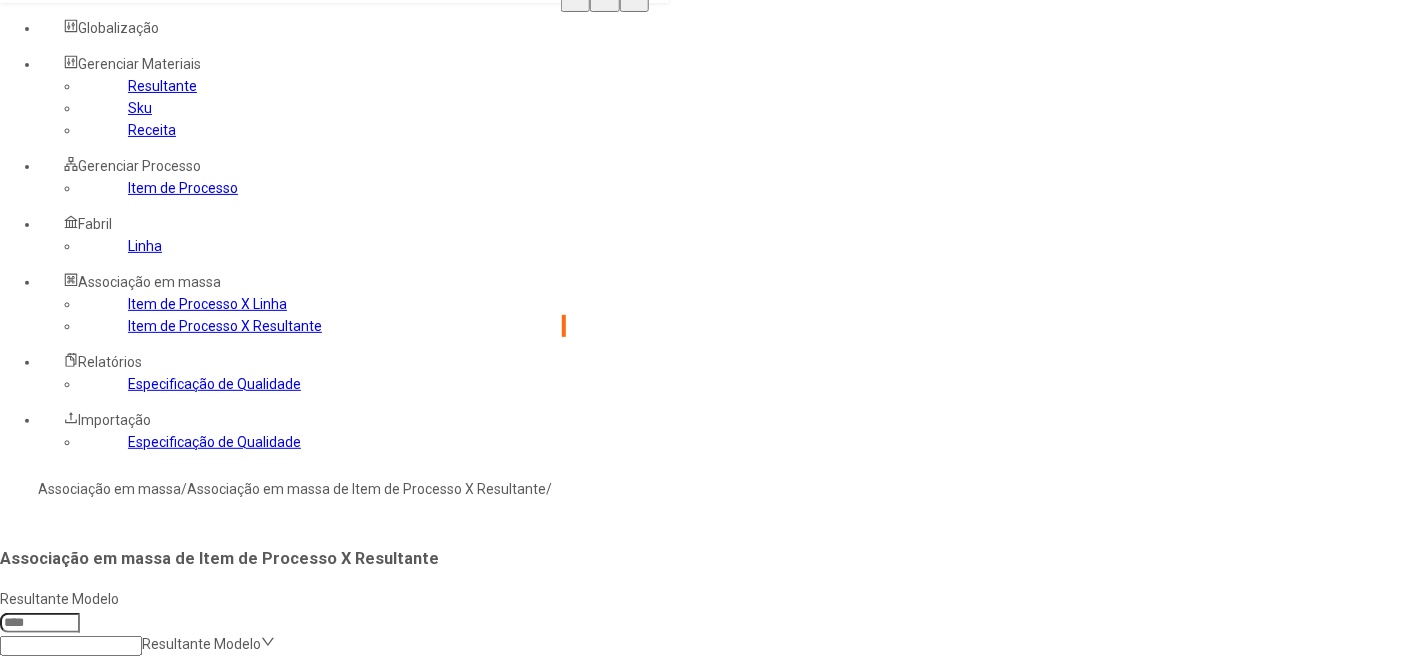 scroll, scrollTop: 0, scrollLeft: 0, axis: both 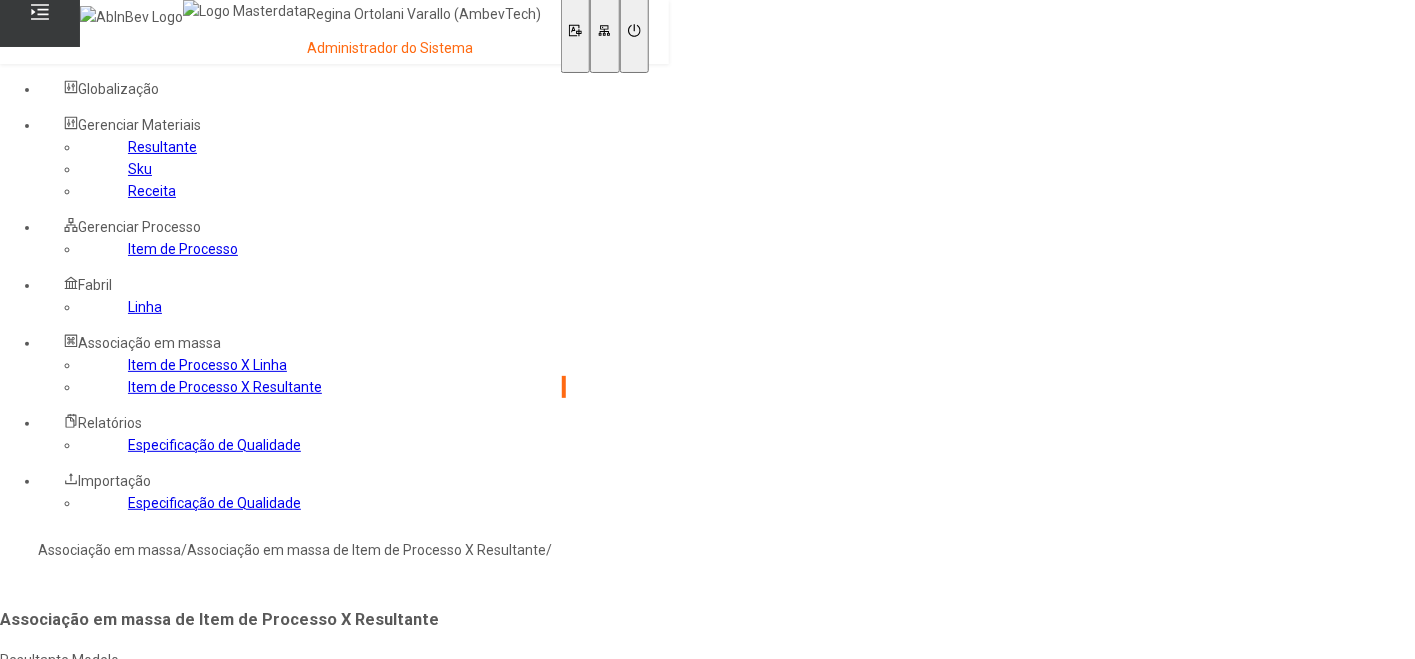 click 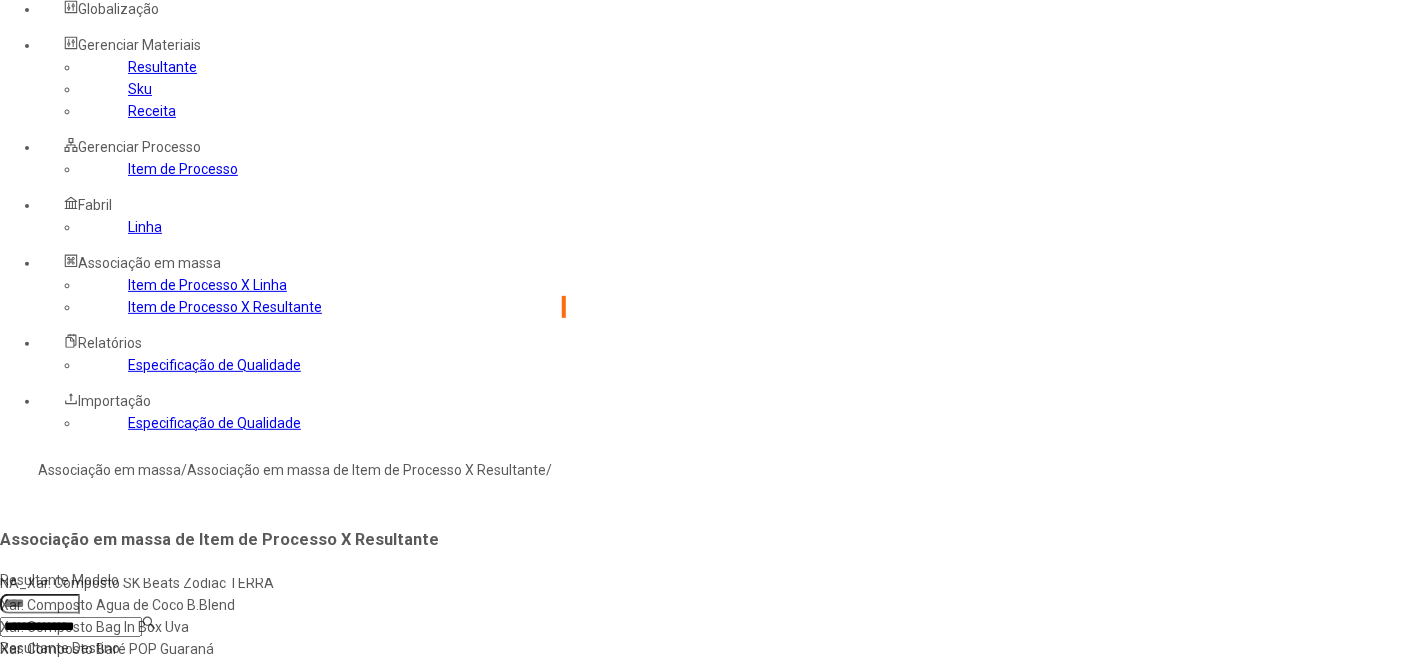 scroll, scrollTop: 172, scrollLeft: 0, axis: vertical 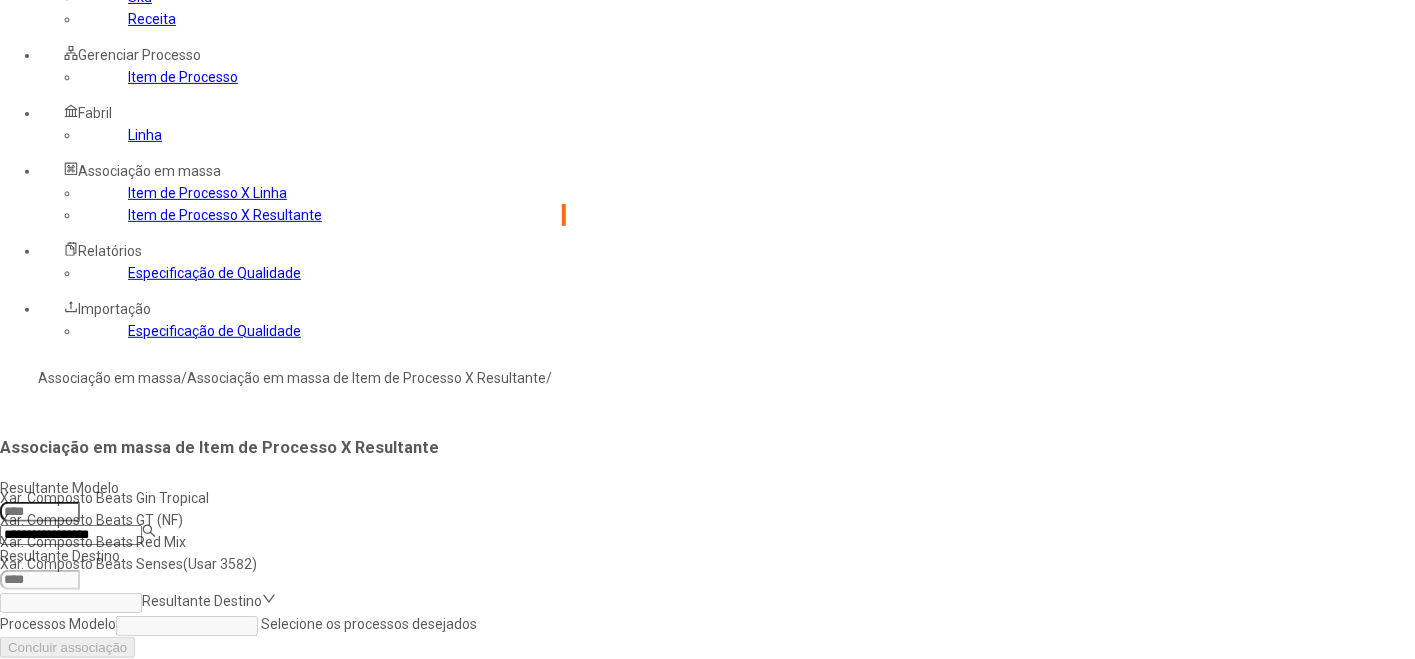 type on "**********" 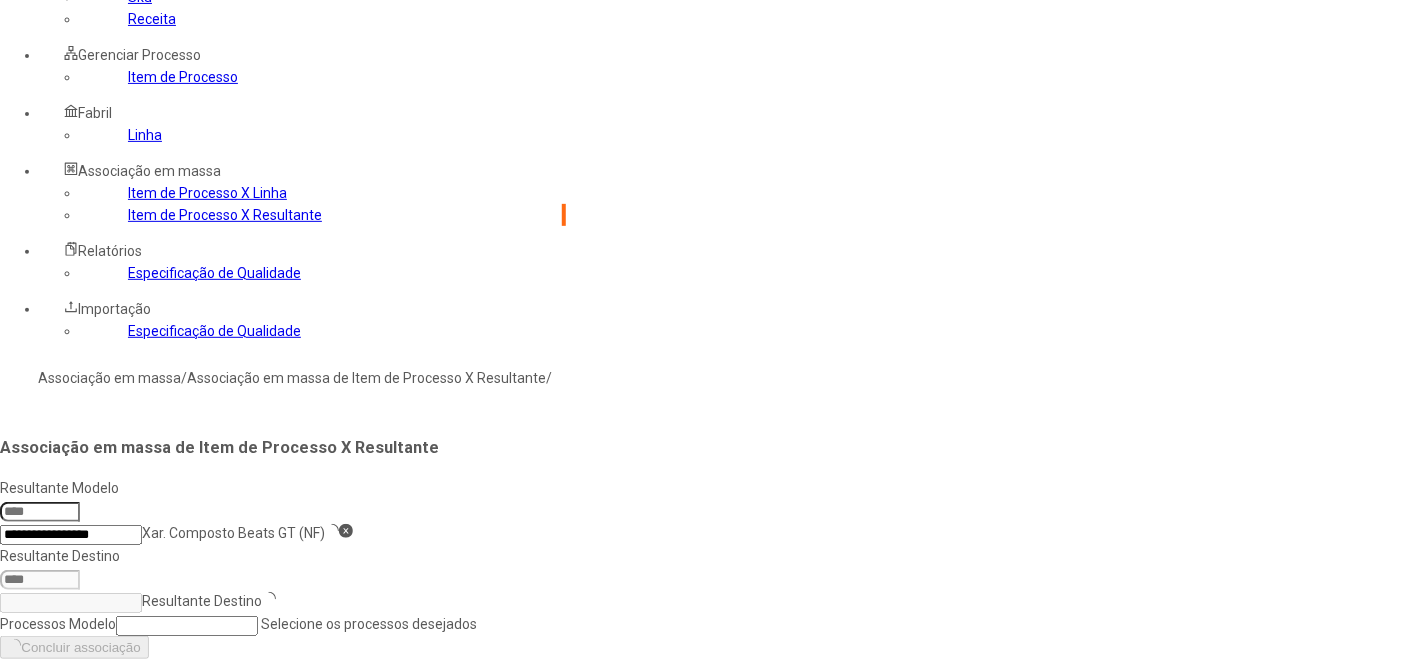 type on "****" 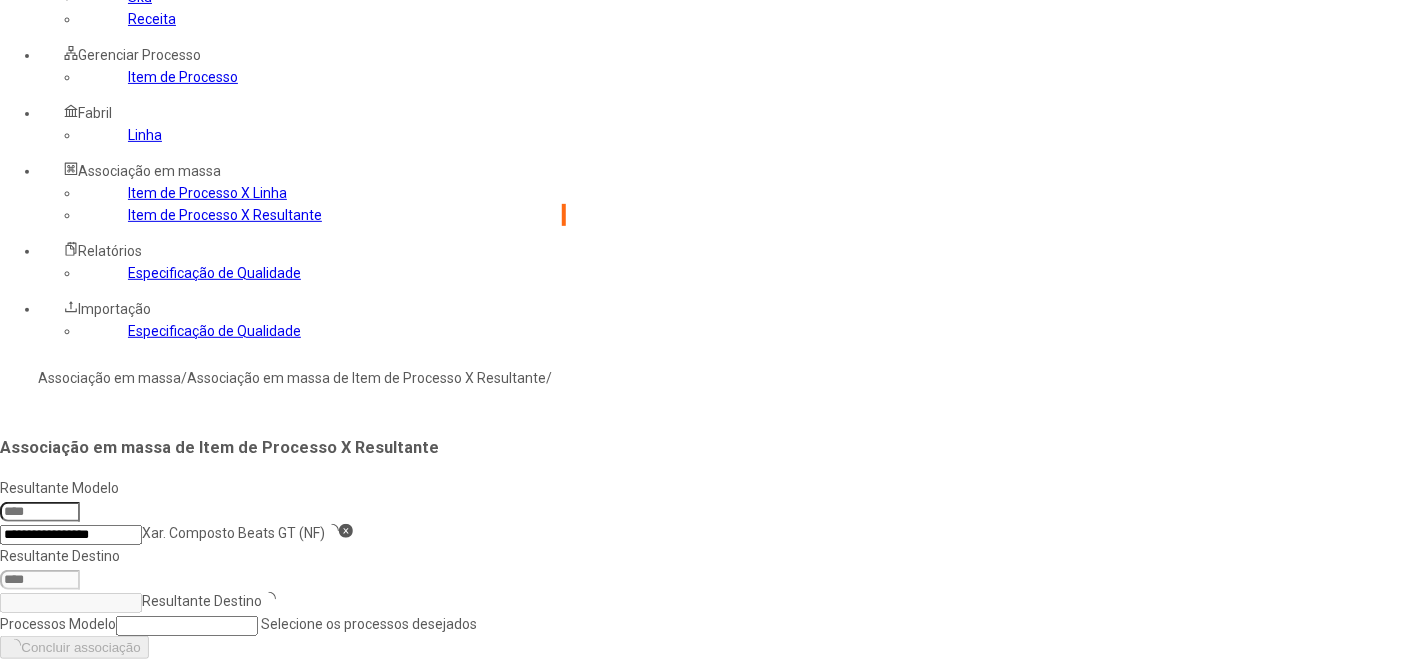 type 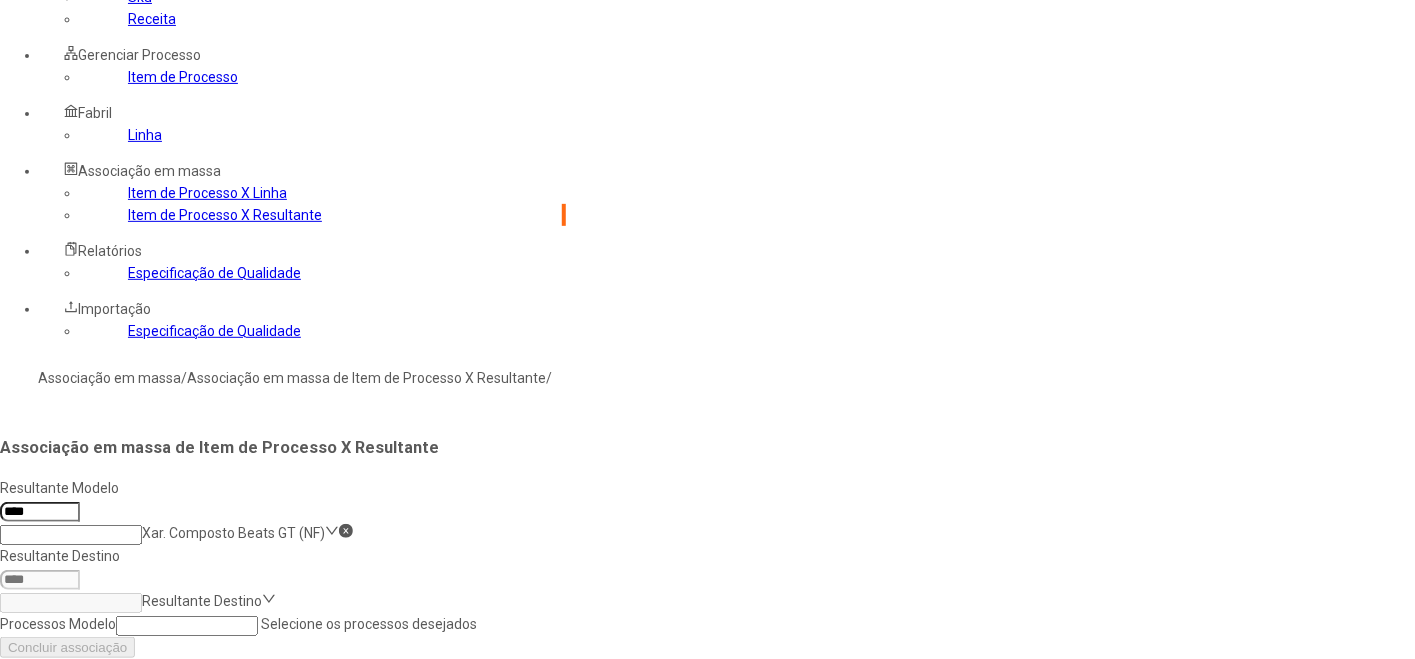 click on "Selecione os processos desejados" 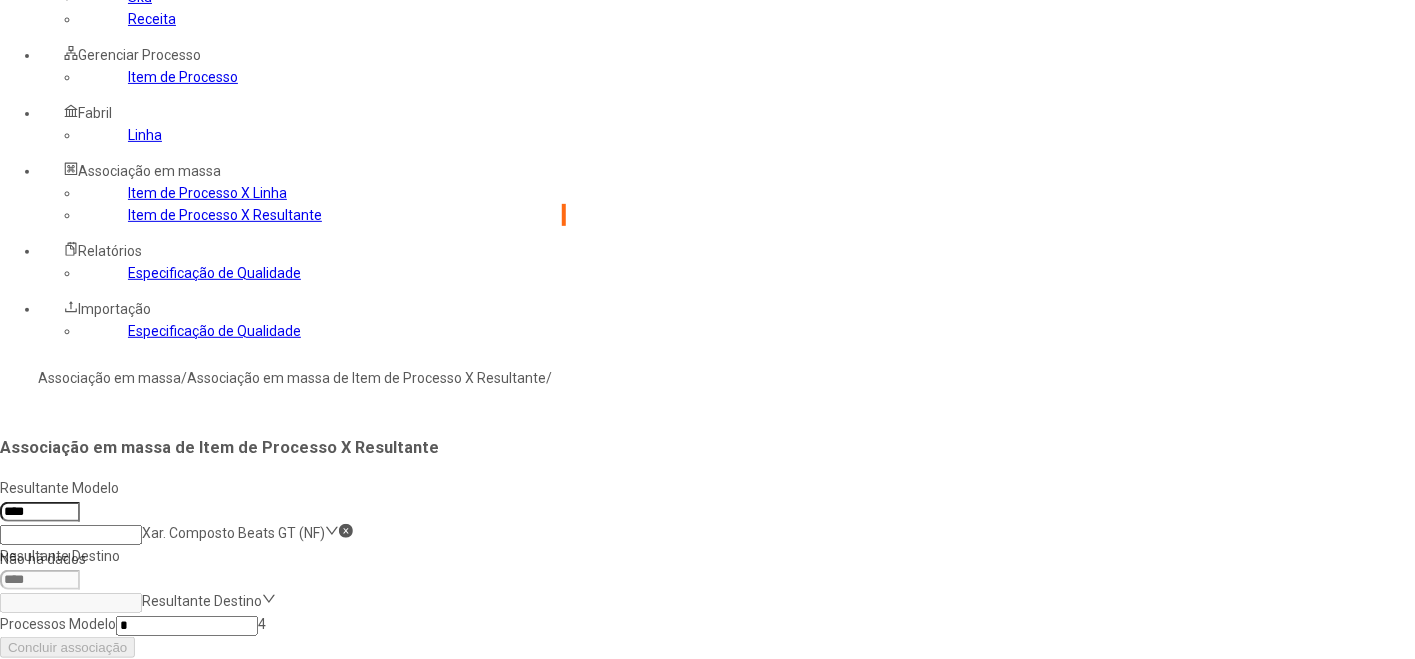 type on "**" 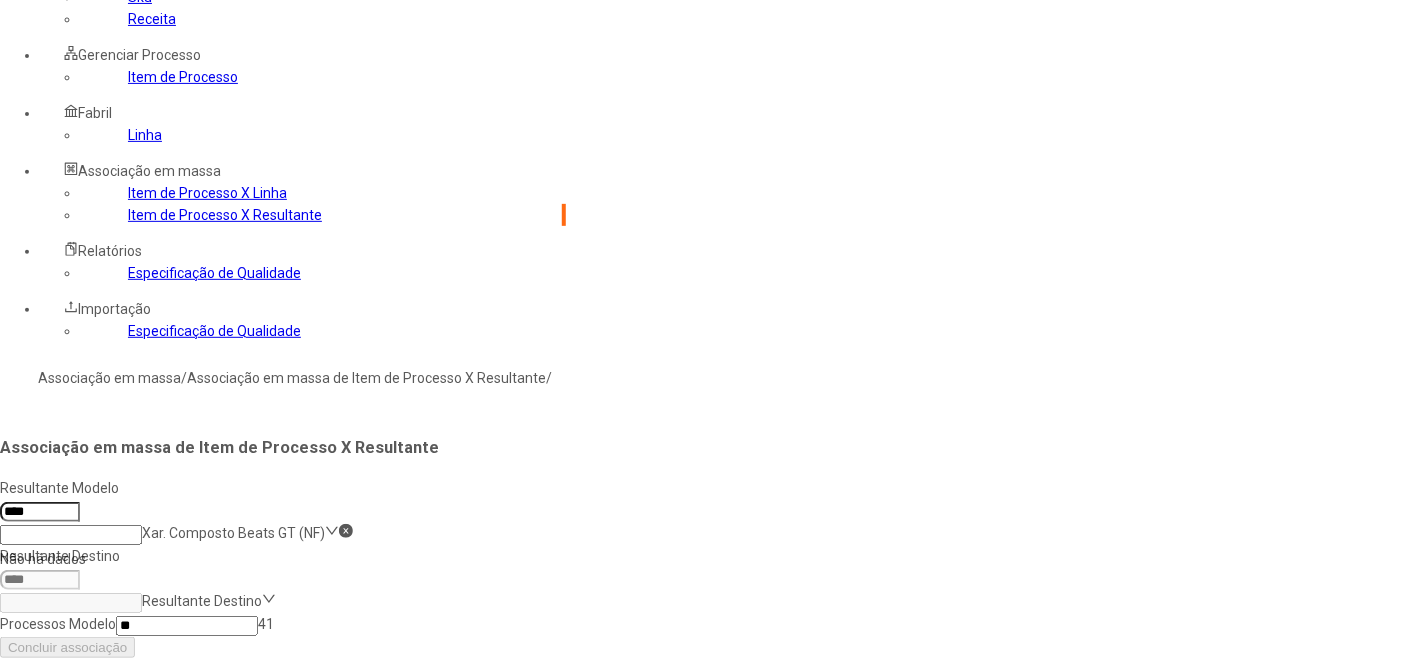 drag, startPoint x: 326, startPoint y: 171, endPoint x: 266, endPoint y: 157, distance: 61.611687 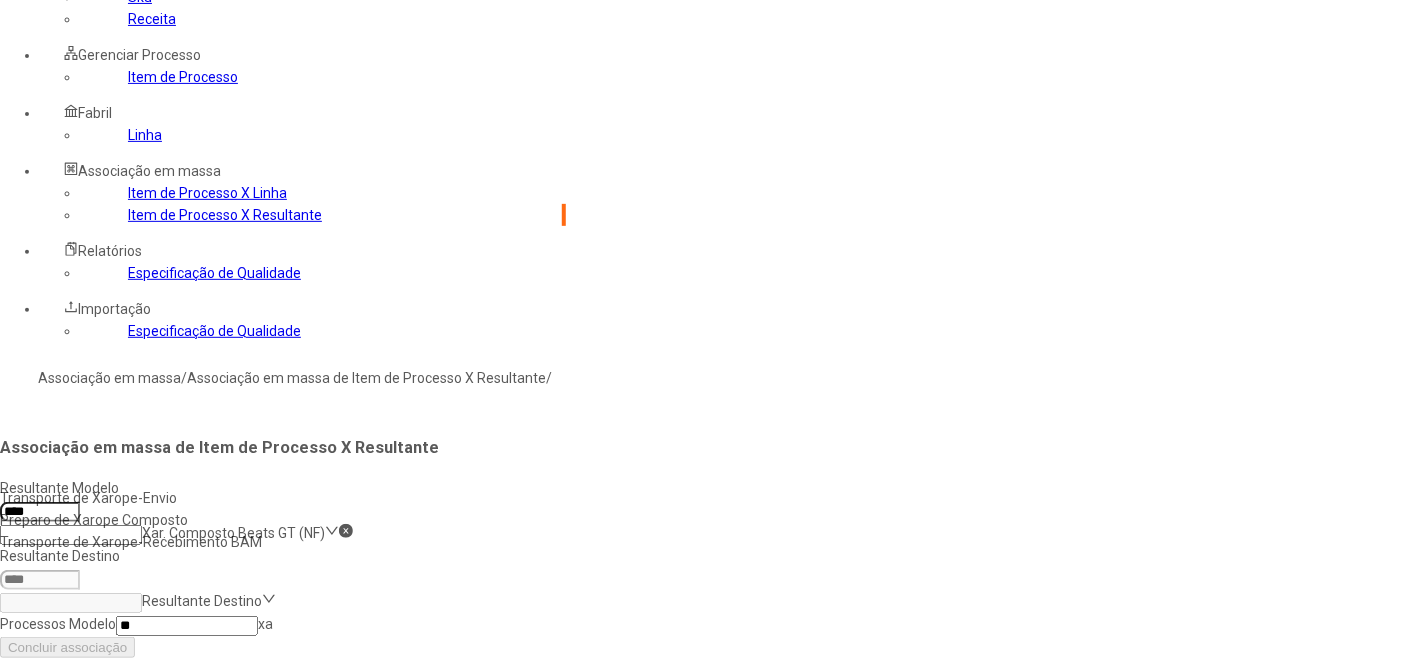 type on "**" 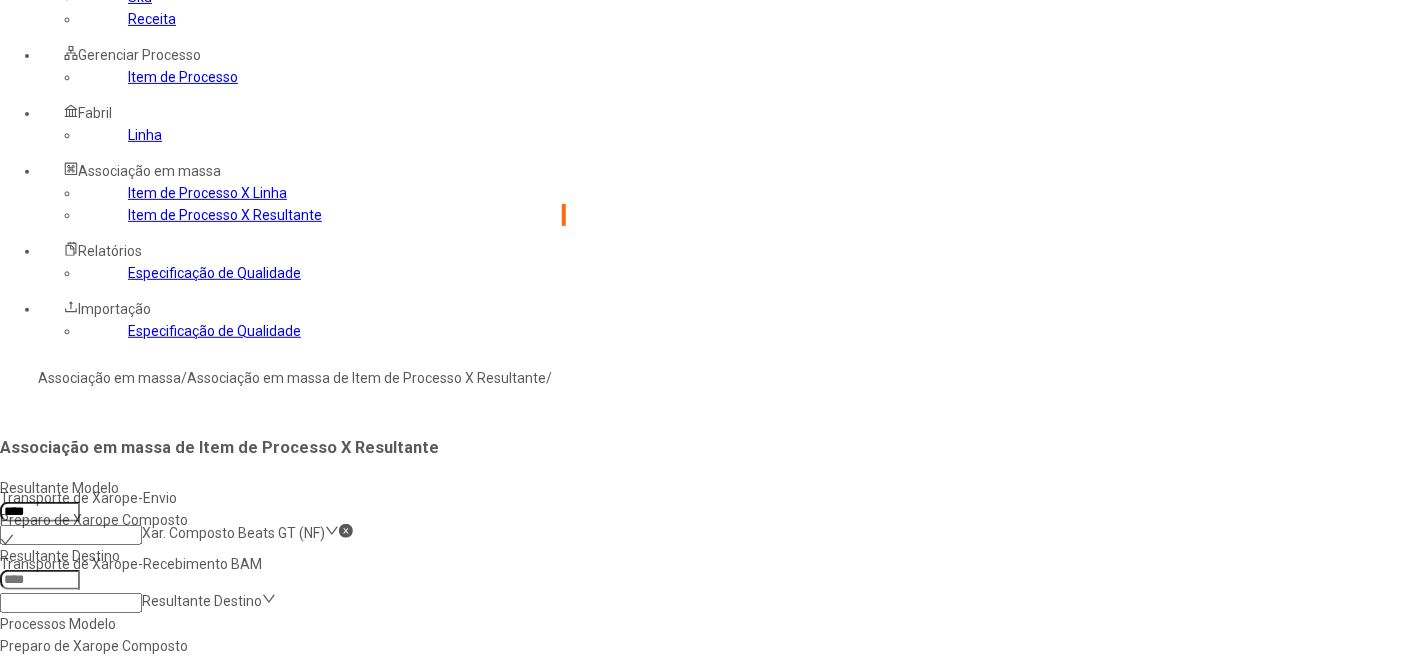 click 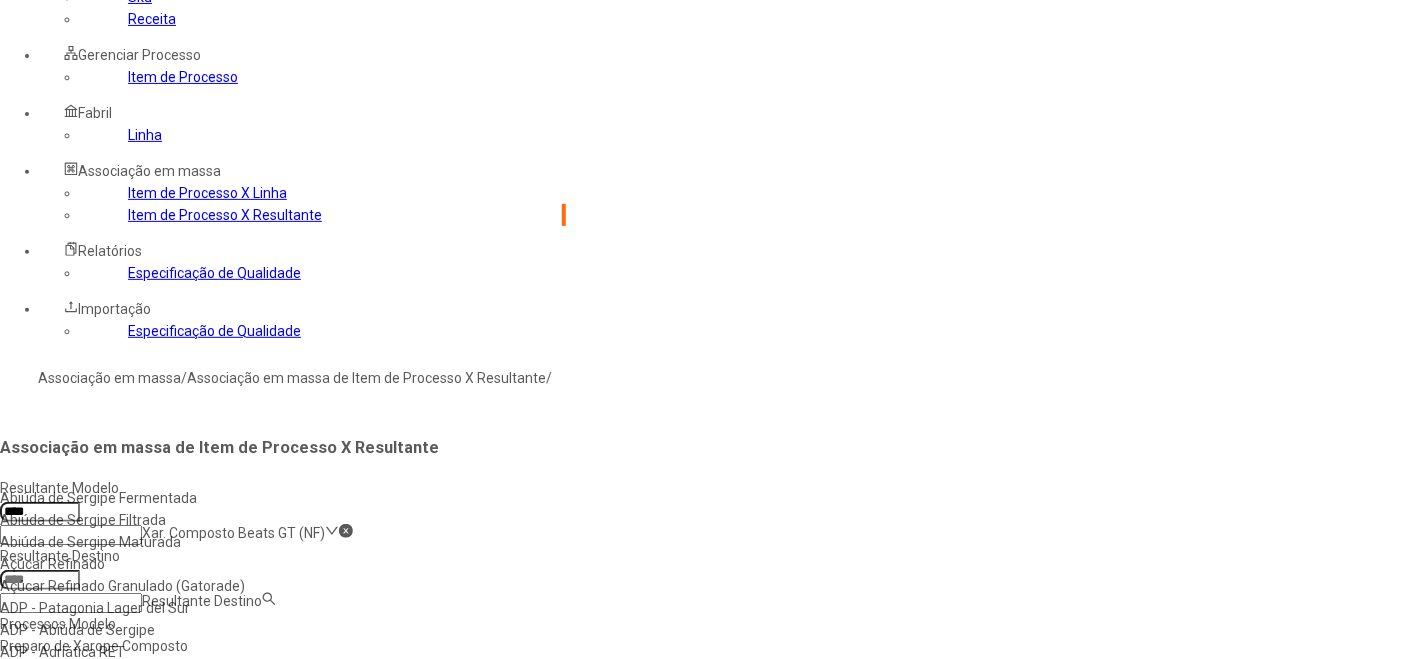 paste on "*" 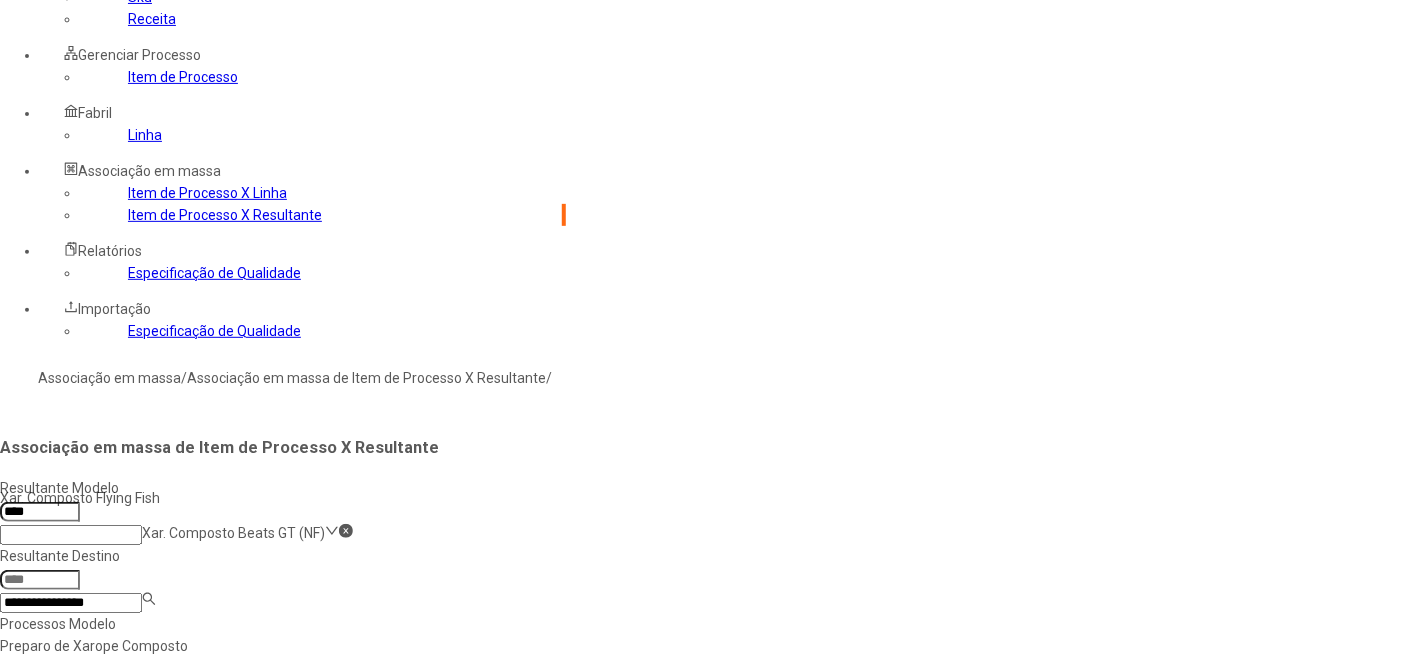 type on "**********" 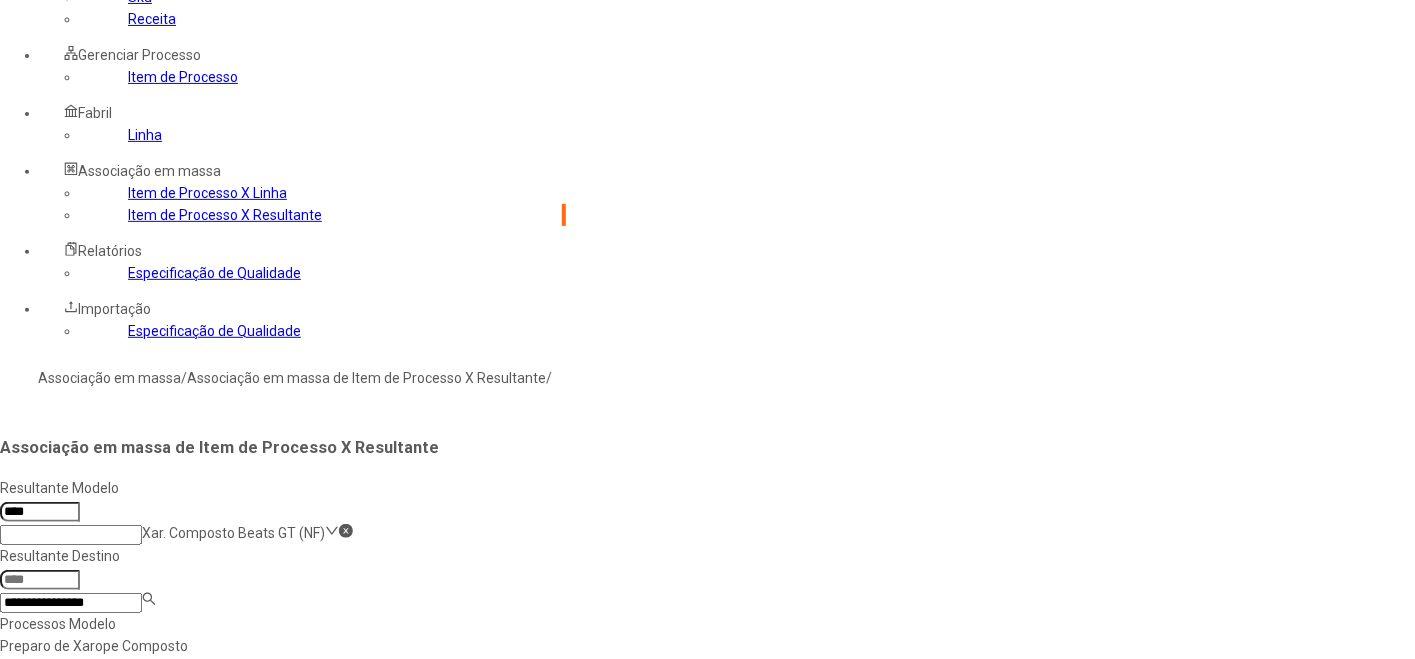 type on "****" 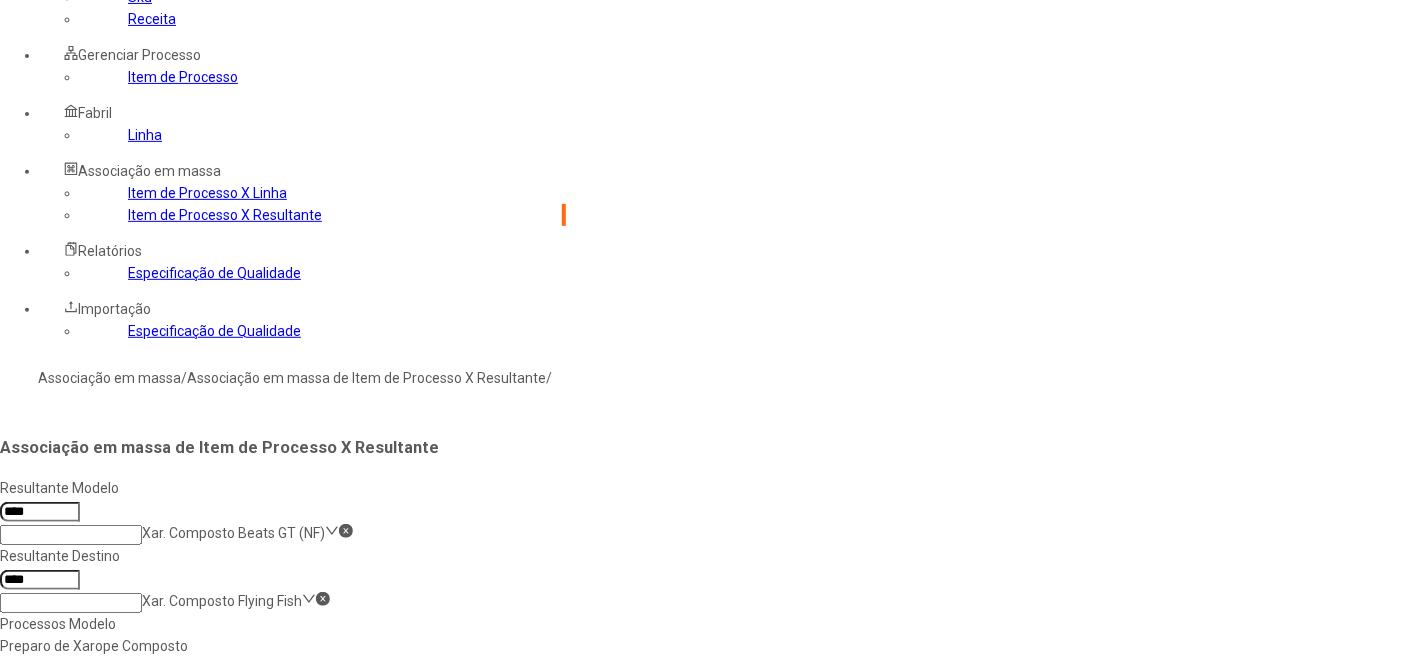 scroll, scrollTop: 0, scrollLeft: 0, axis: both 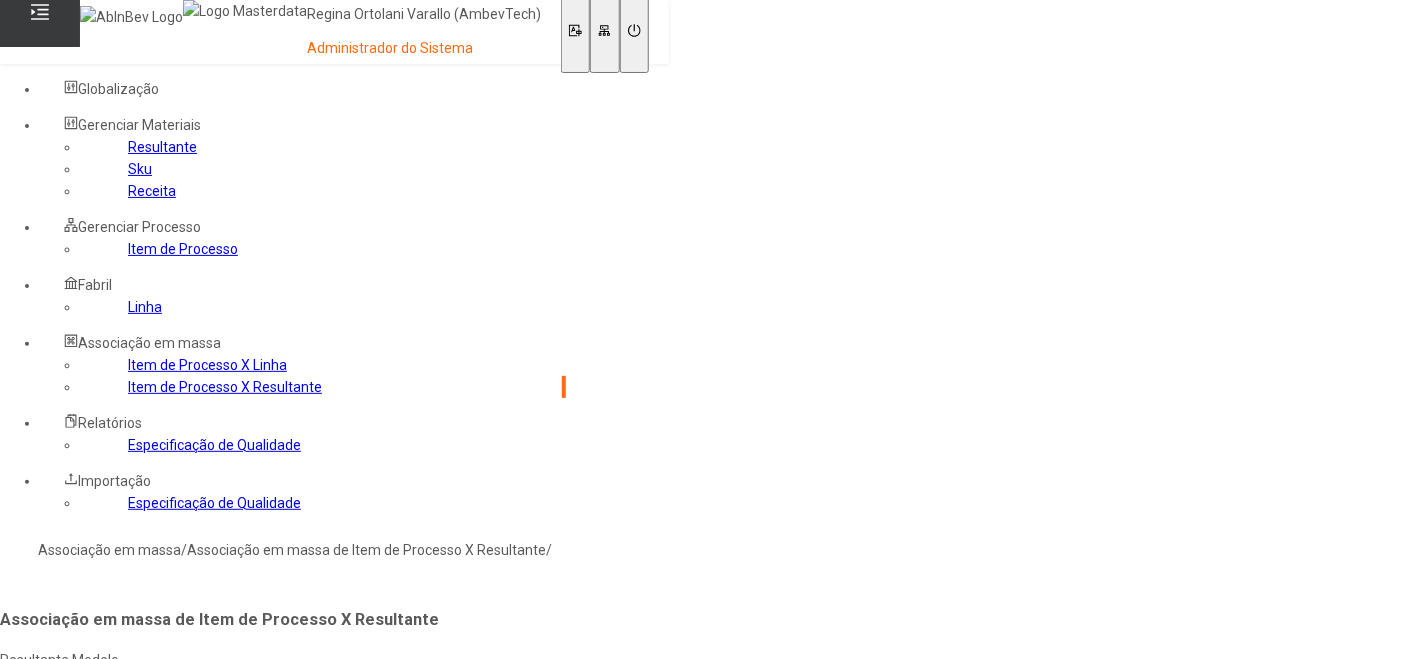 click on "Concluir associação" at bounding box center [67, 863] 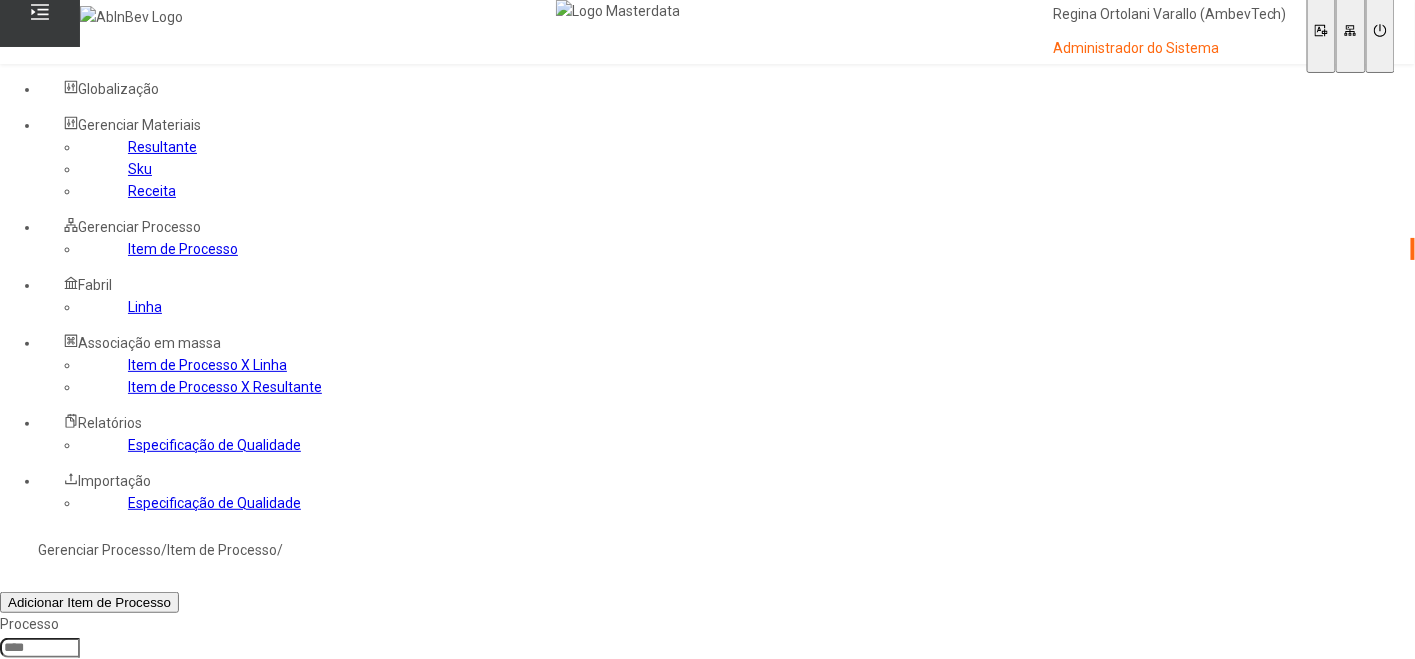 drag, startPoint x: 889, startPoint y: 331, endPoint x: 996, endPoint y: 344, distance: 107.78683 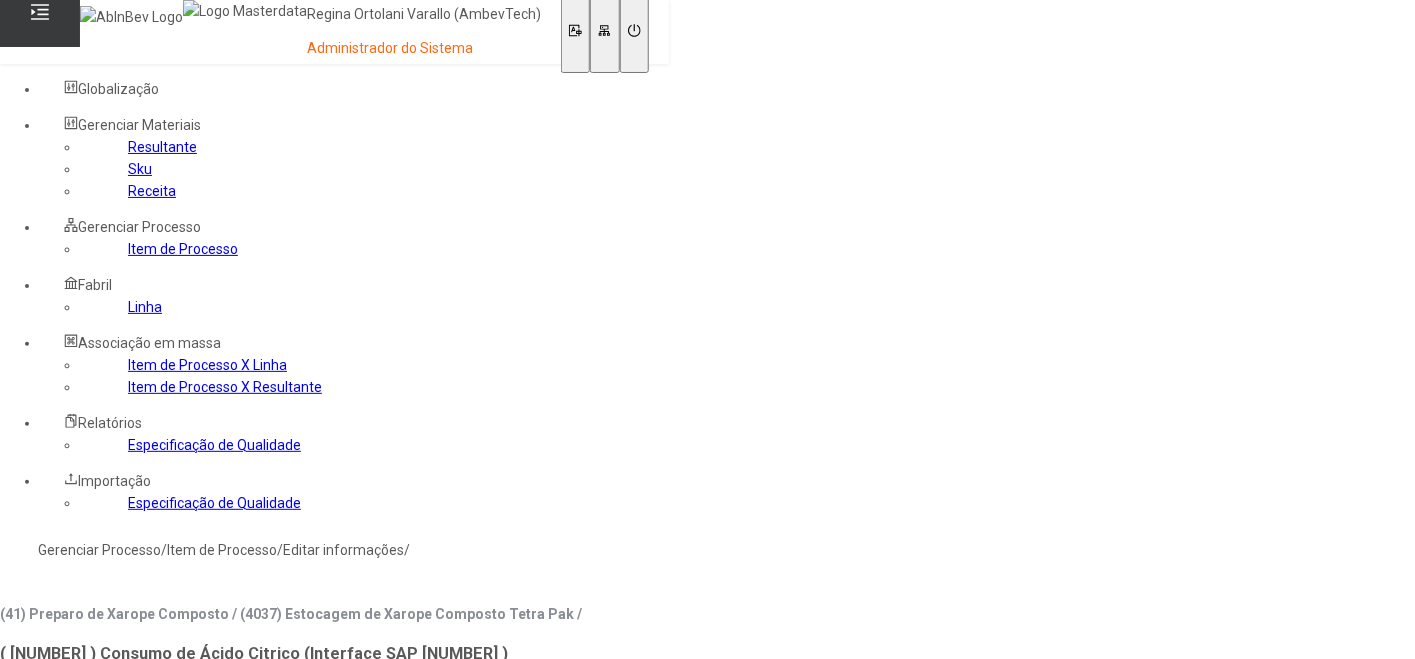 click on "Resultante" 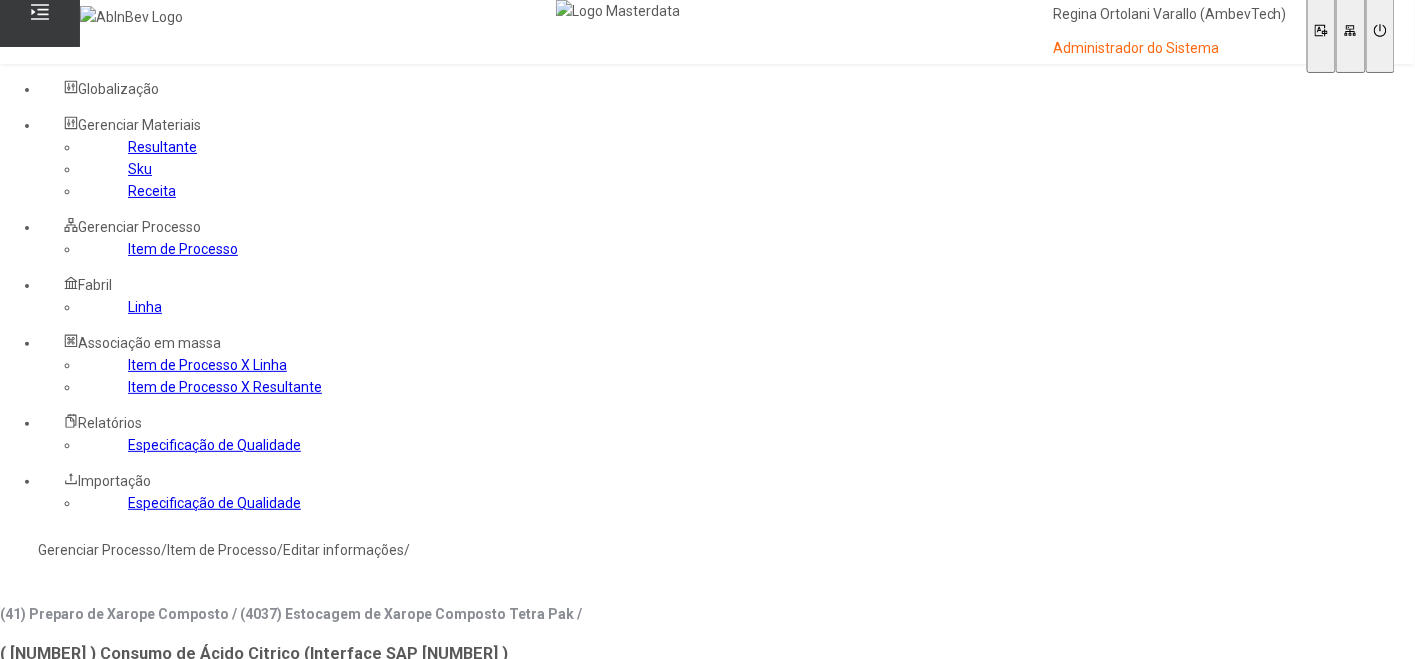 click 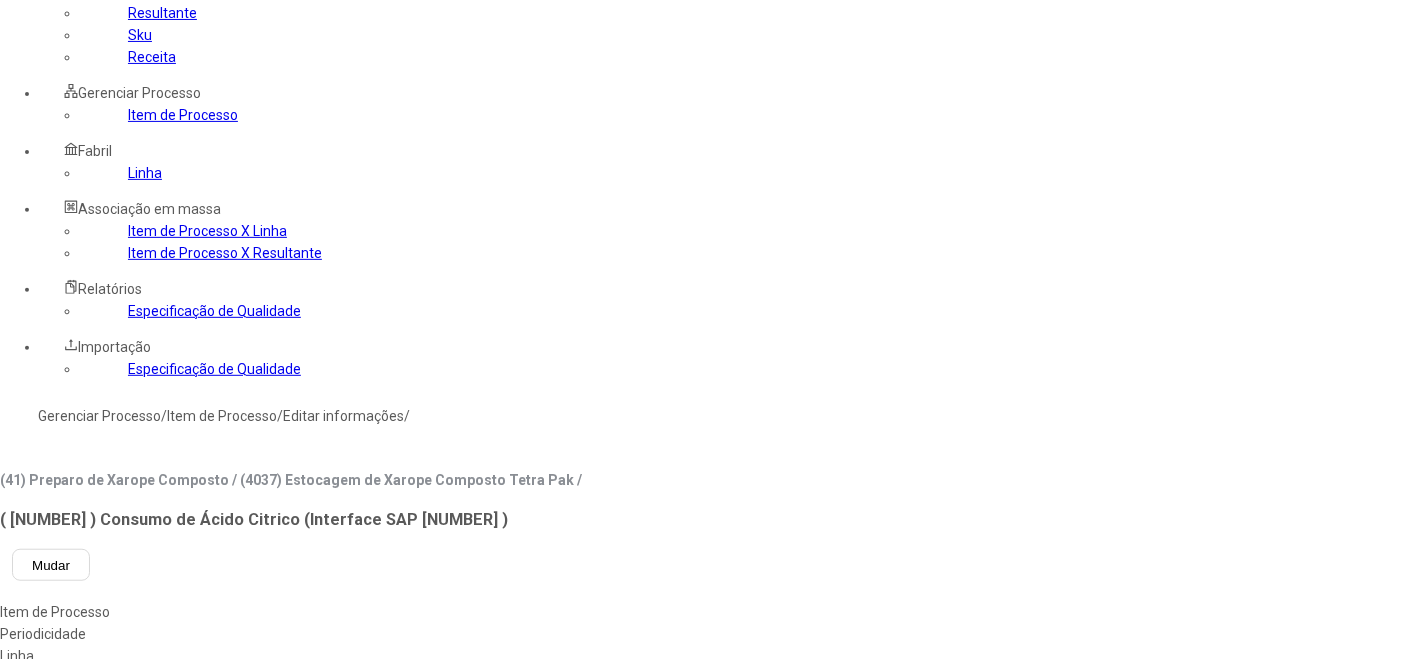 scroll, scrollTop: 333, scrollLeft: 0, axis: vertical 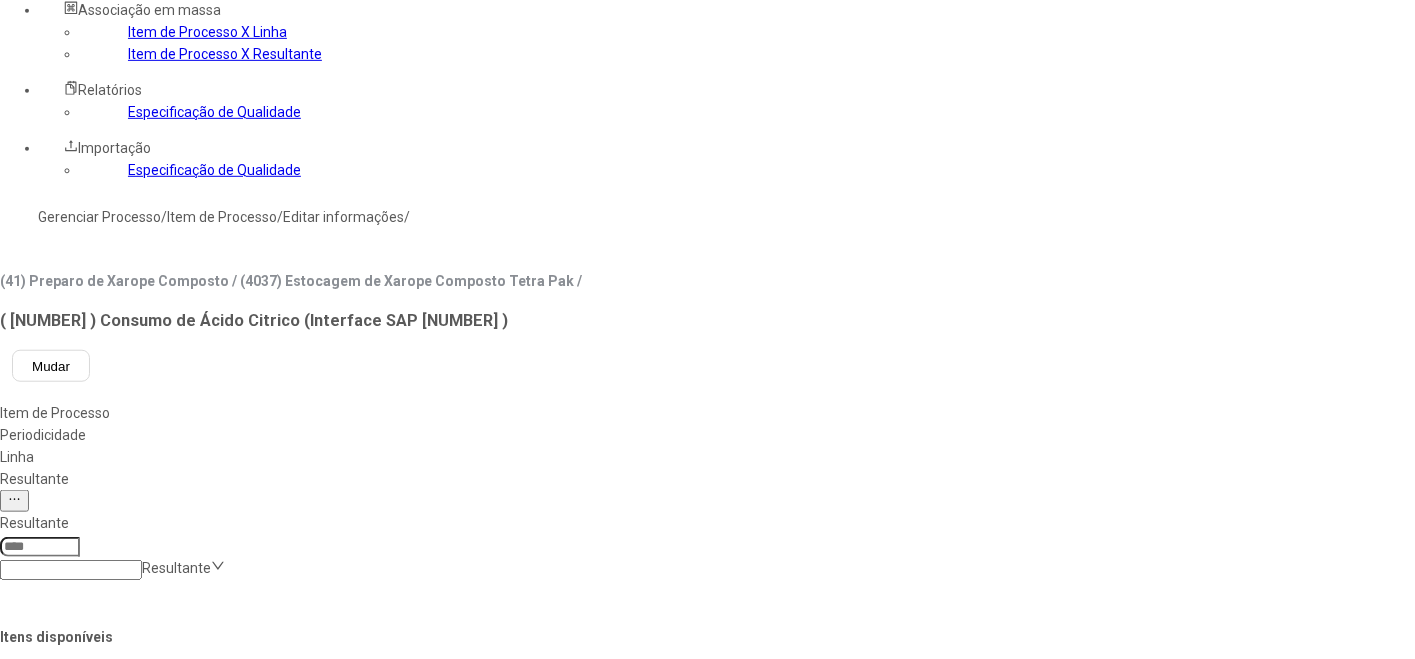 click 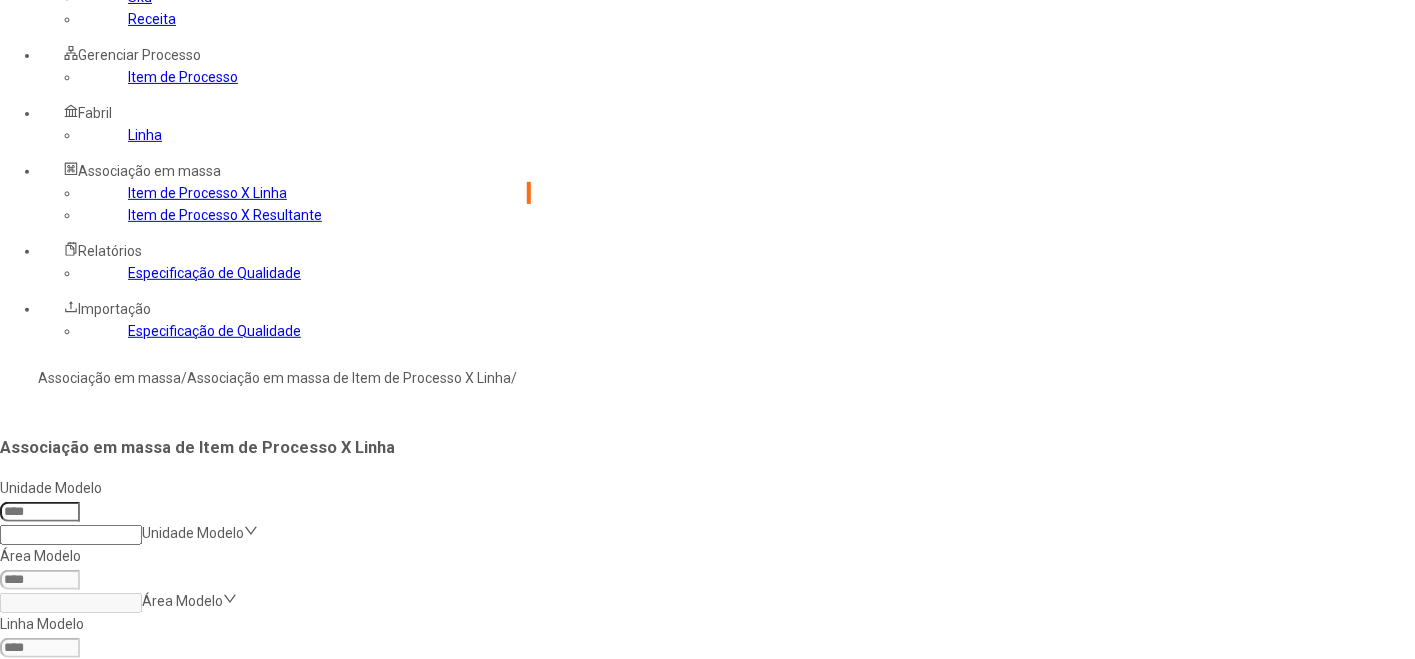 scroll, scrollTop: 0, scrollLeft: 0, axis: both 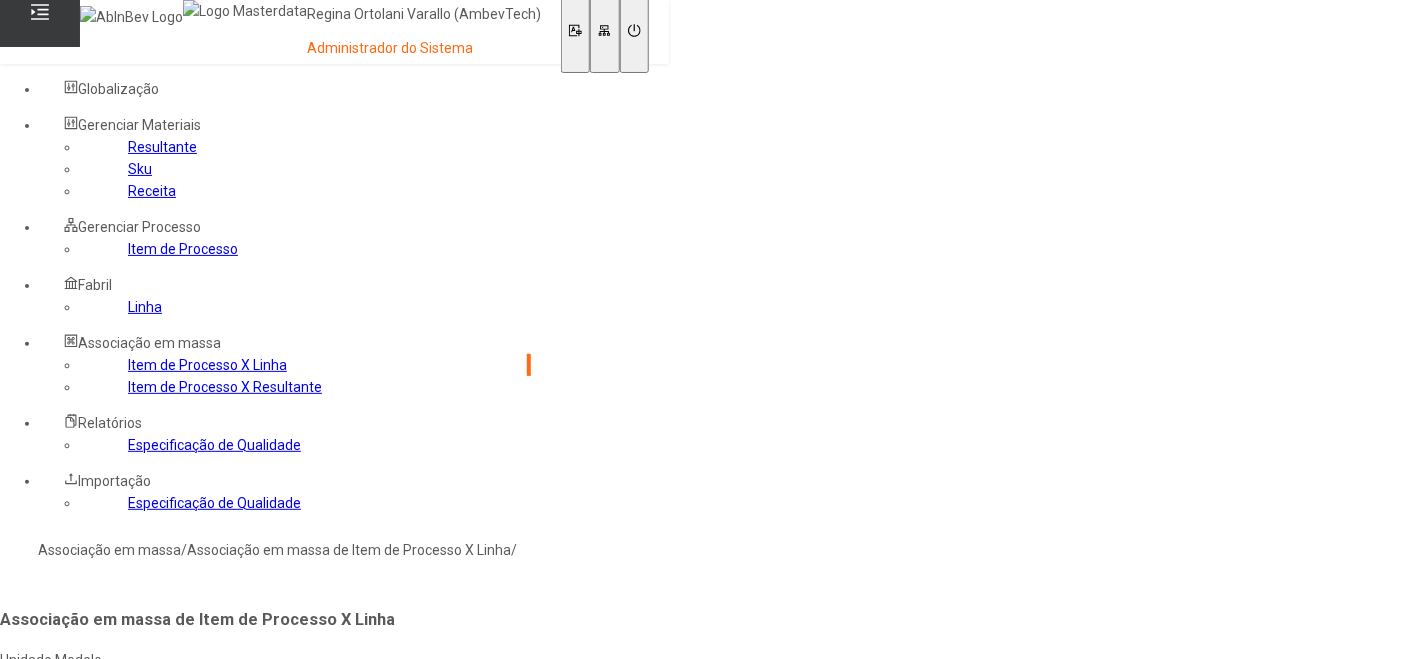 click 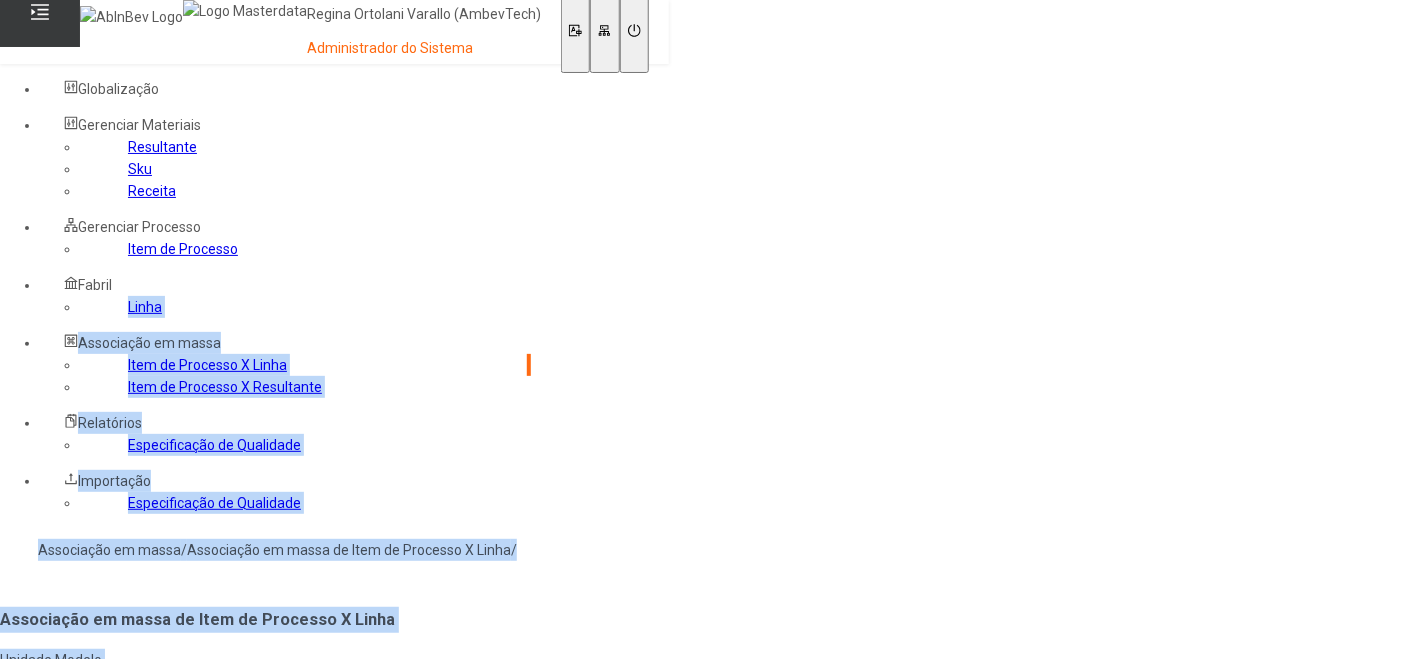 drag, startPoint x: 400, startPoint y: 501, endPoint x: 188, endPoint y: 480, distance: 213.03755 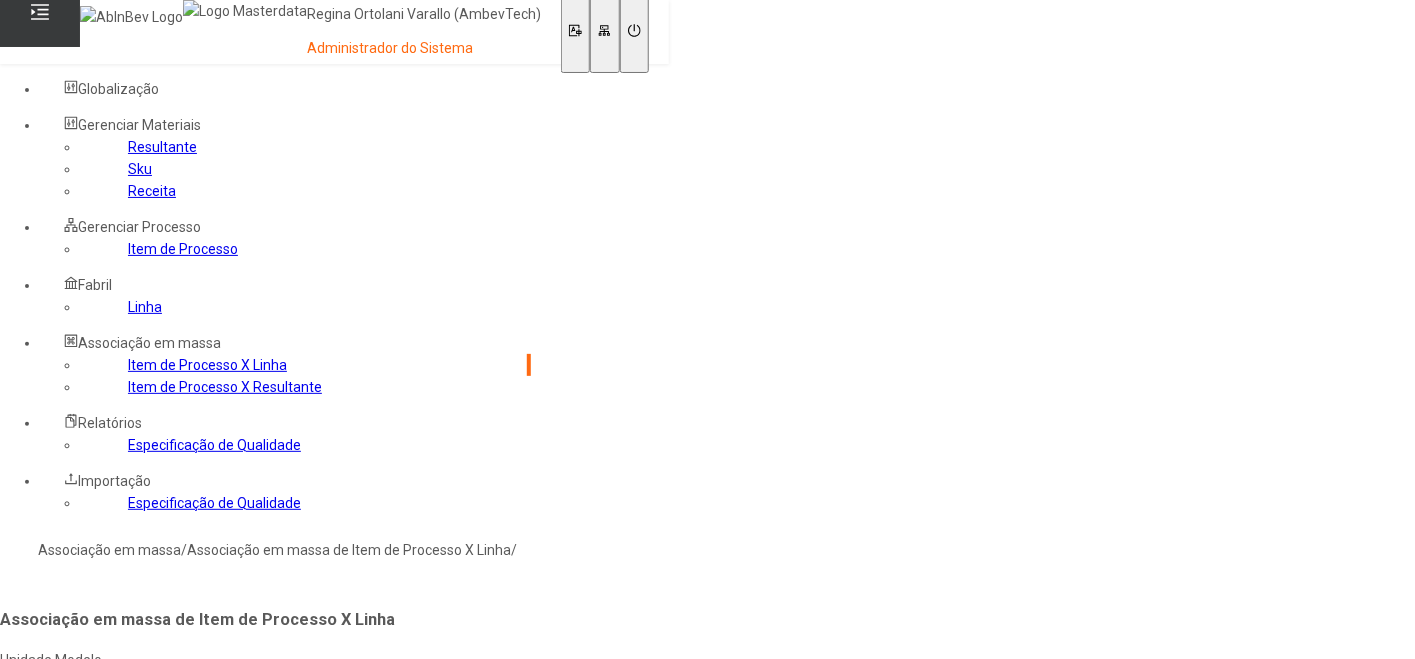 type on "***" 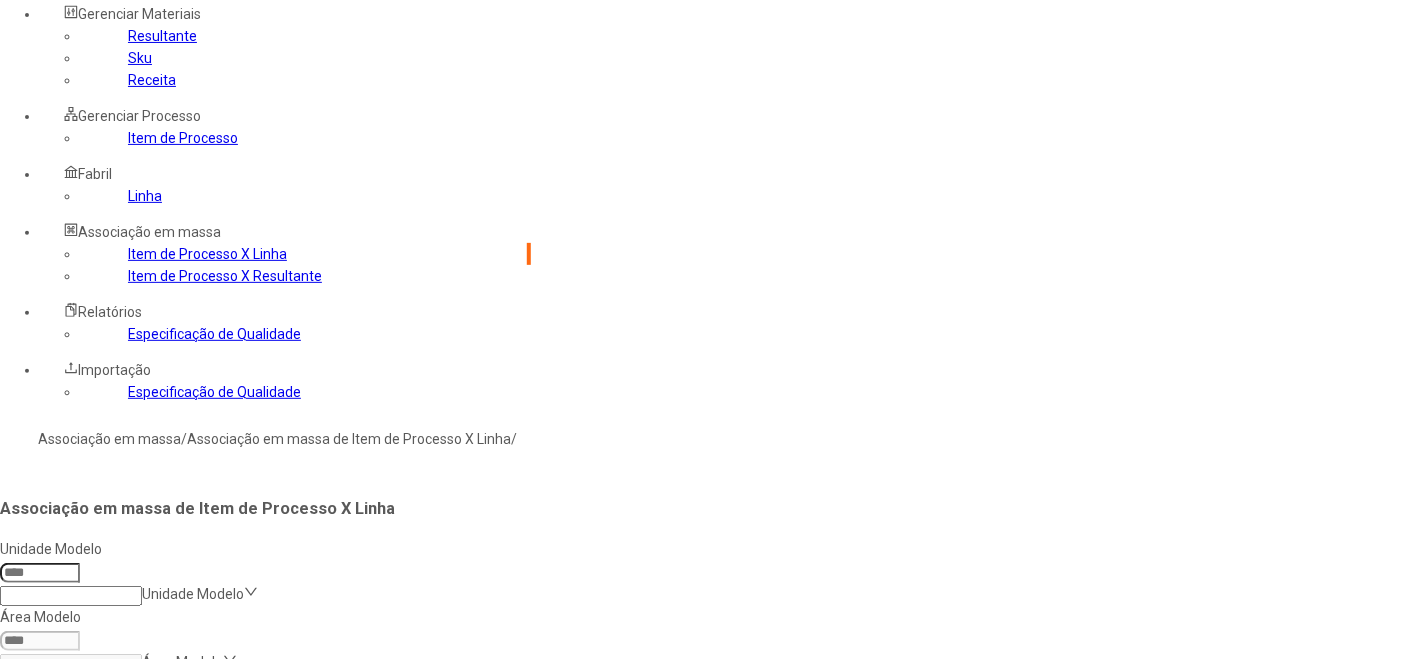 scroll, scrollTop: 172, scrollLeft: 0, axis: vertical 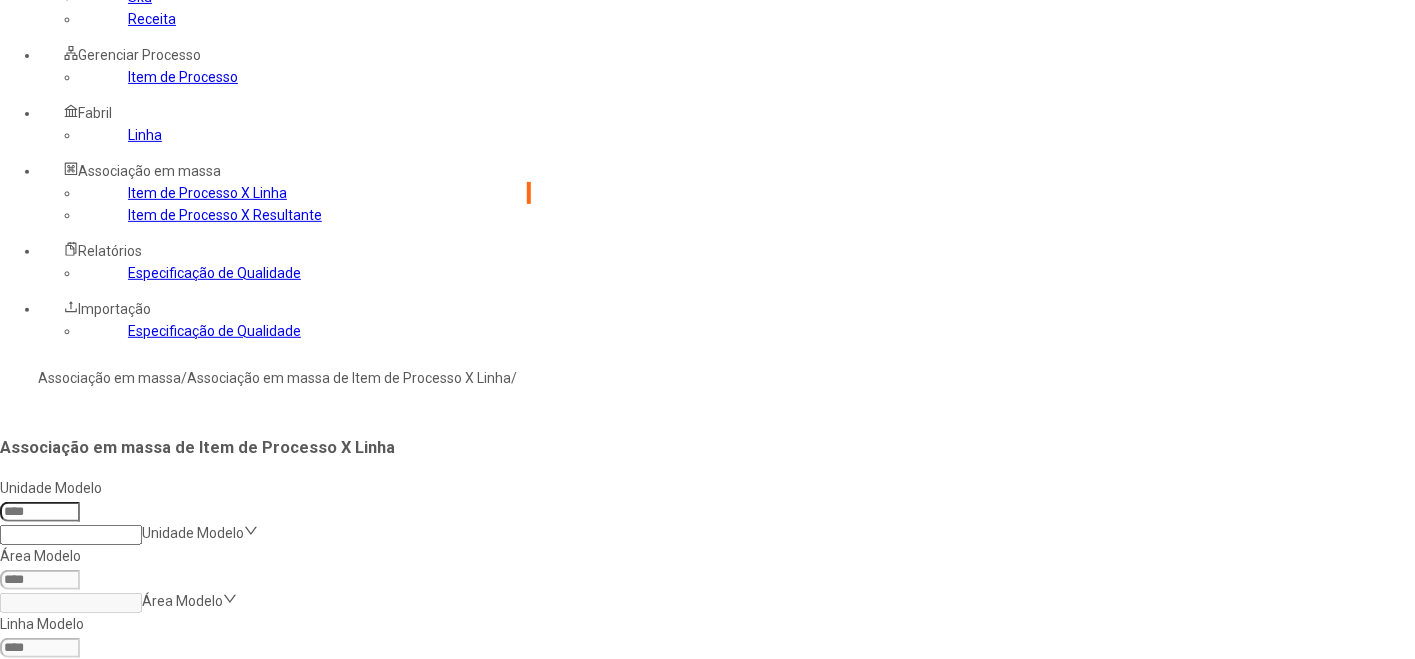 click on "Especificação de Qualidade" 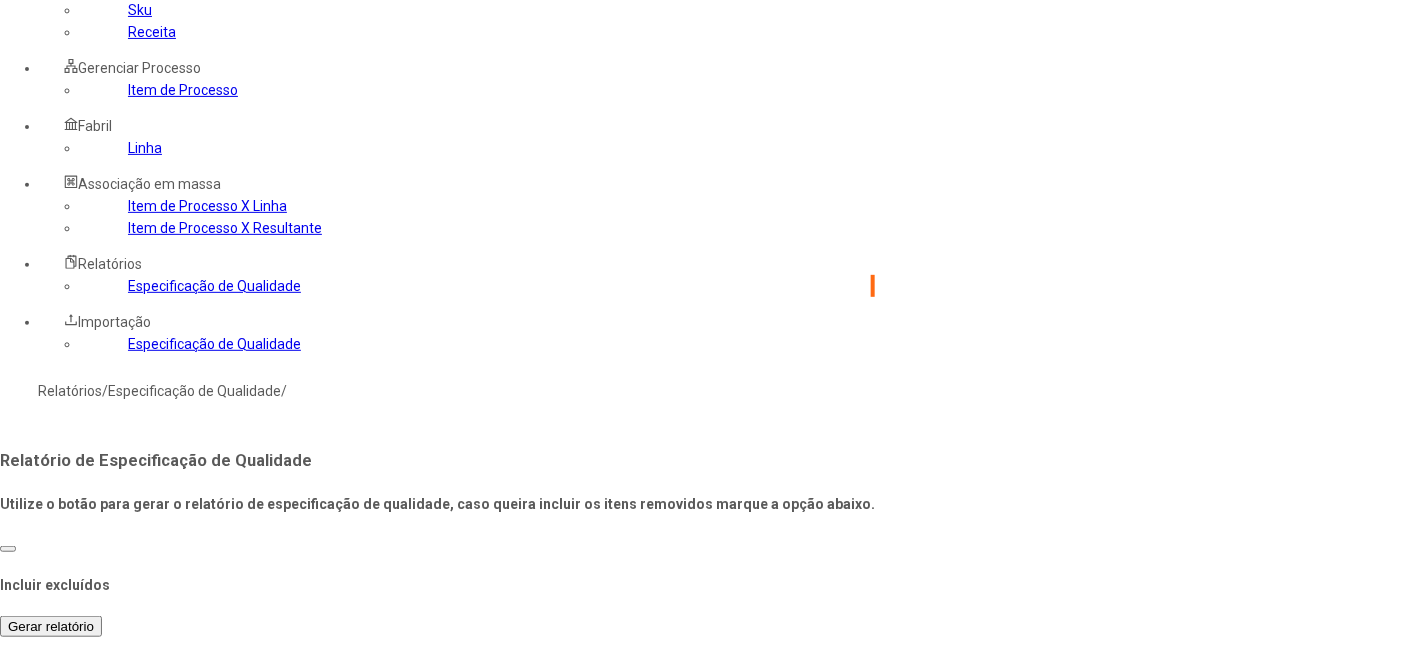 click on "Gerar relatório" at bounding box center [51, 626] 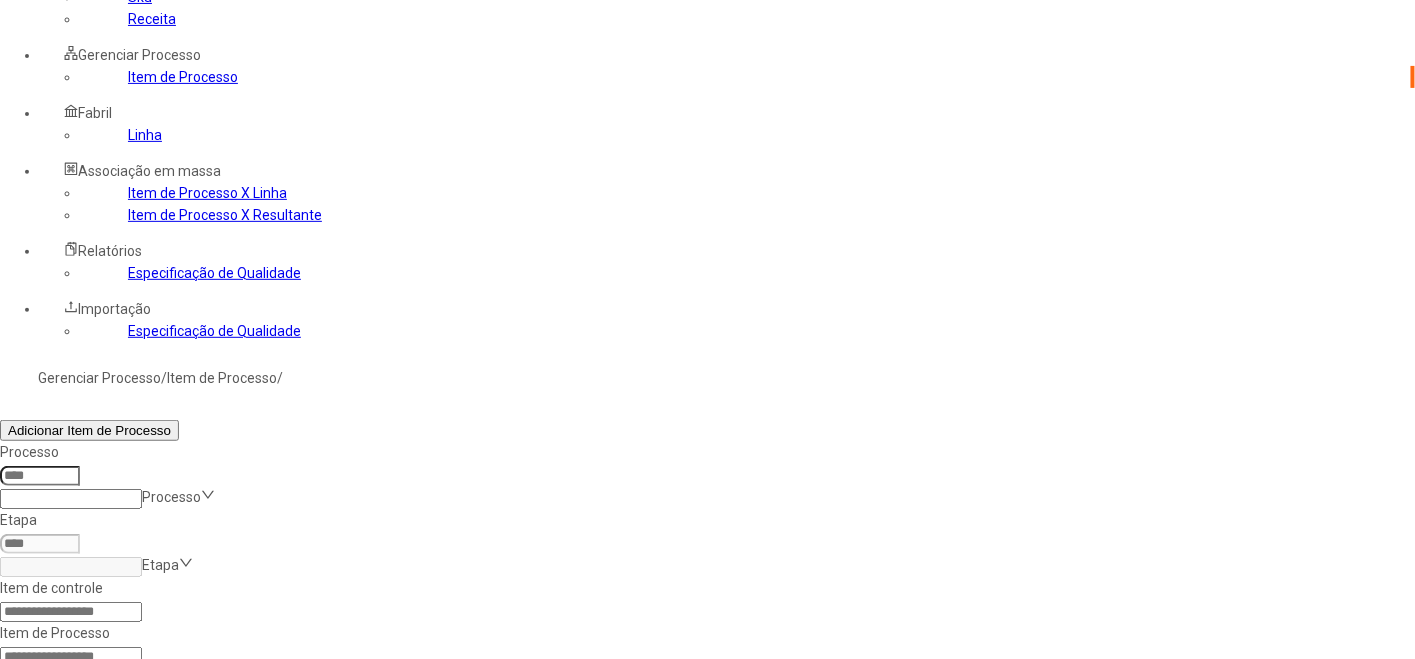 drag, startPoint x: 1032, startPoint y: 181, endPoint x: 1005, endPoint y: 176, distance: 27.45906 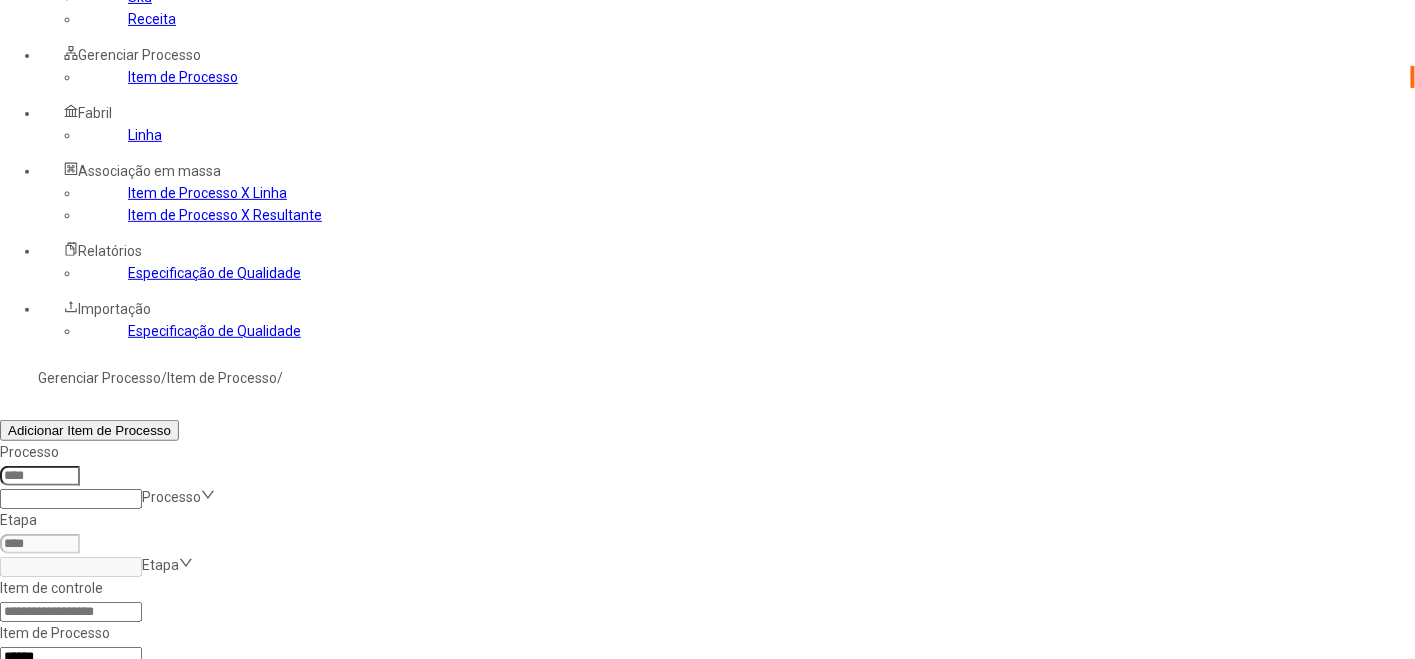 type on "*****" 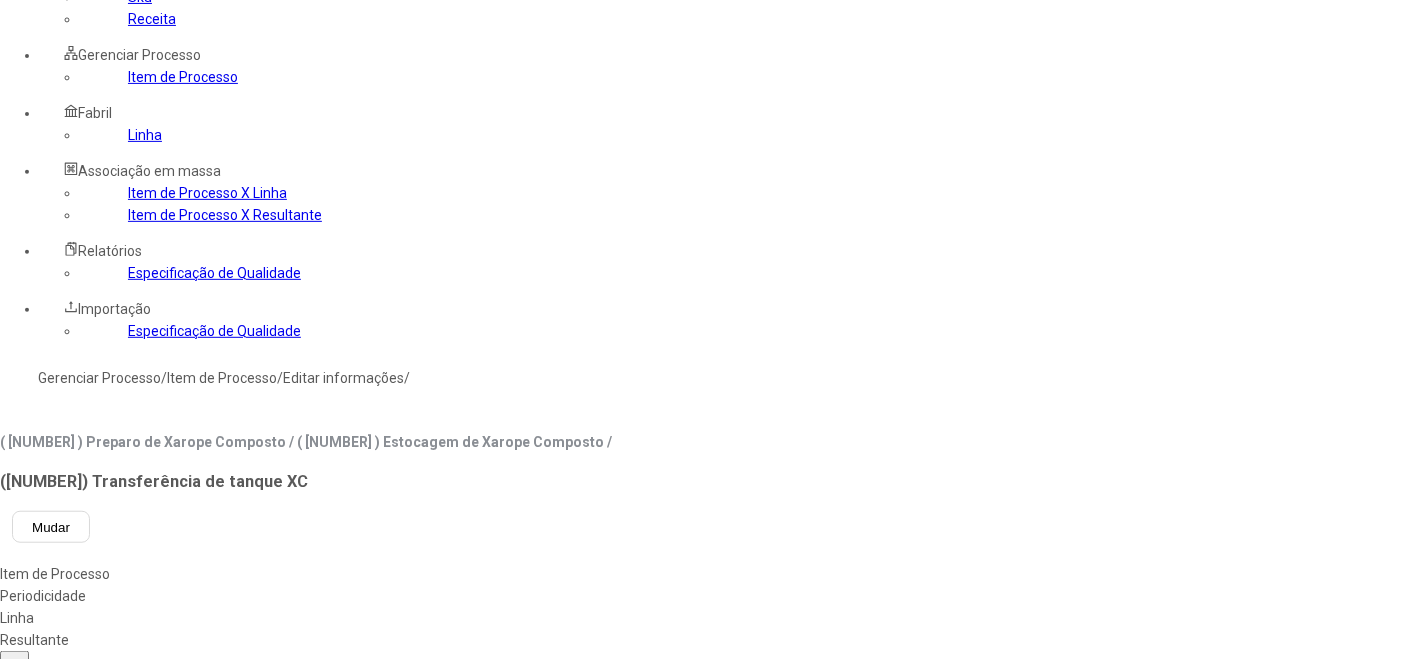 click on "Resultante" 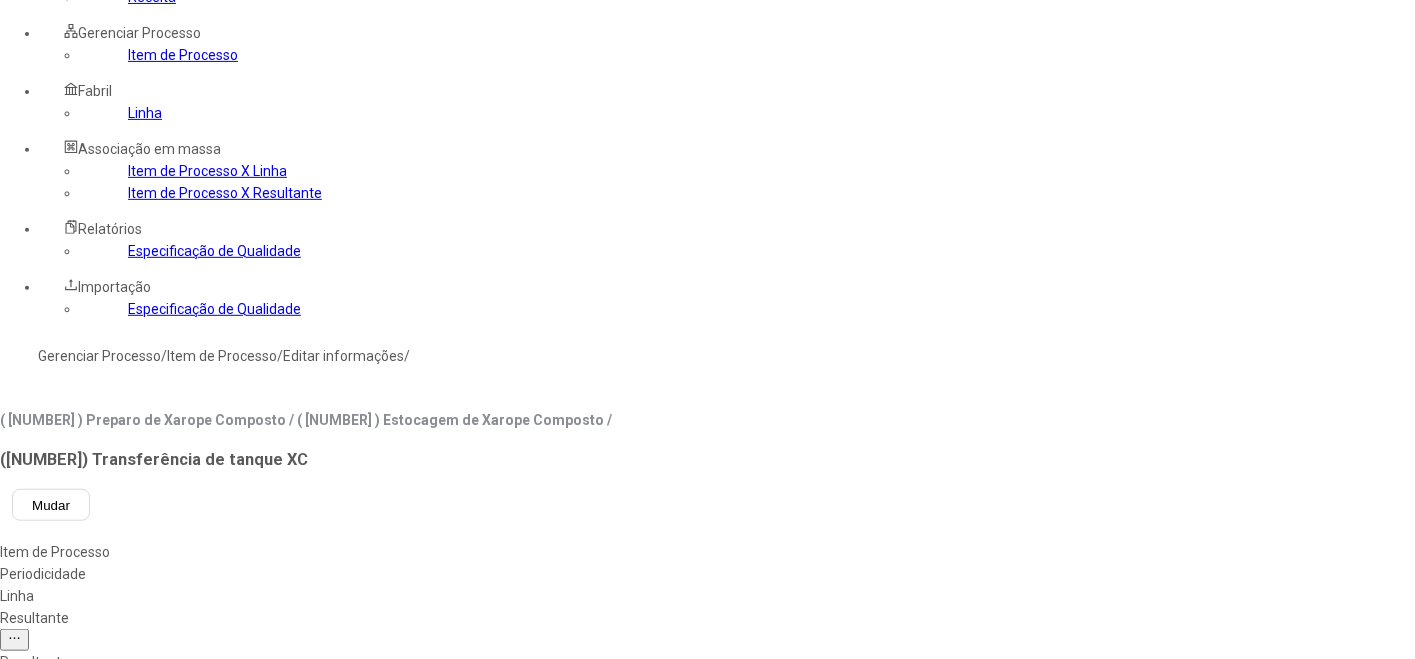 scroll, scrollTop: 505, scrollLeft: 0, axis: vertical 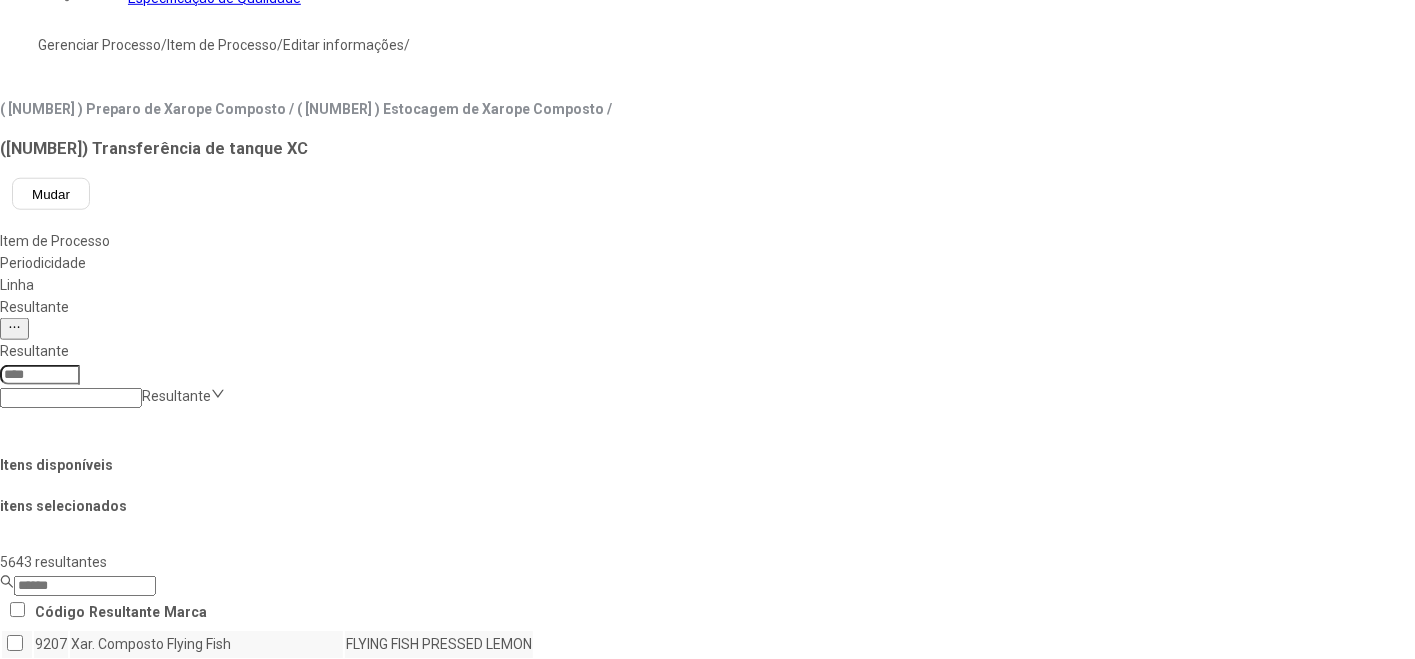 drag, startPoint x: 1285, startPoint y: 427, endPoint x: 1241, endPoint y: 403, distance: 50.119858 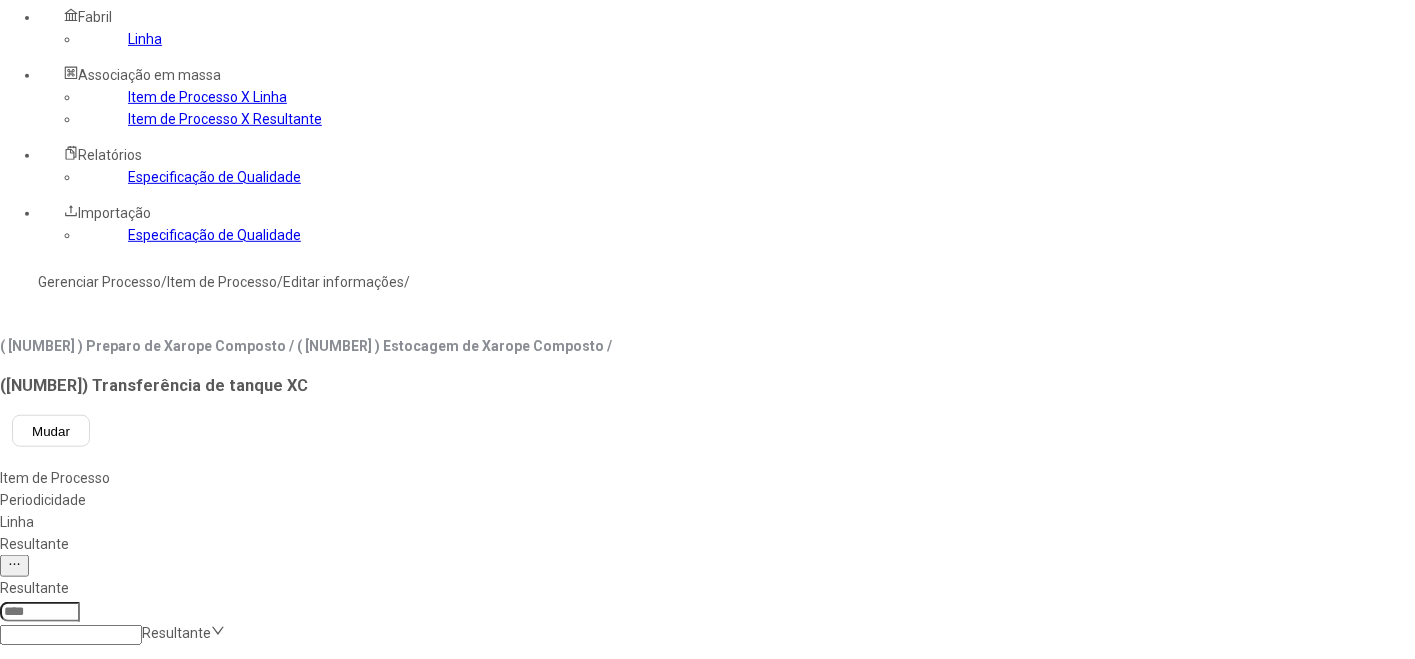 scroll, scrollTop: 172, scrollLeft: 0, axis: vertical 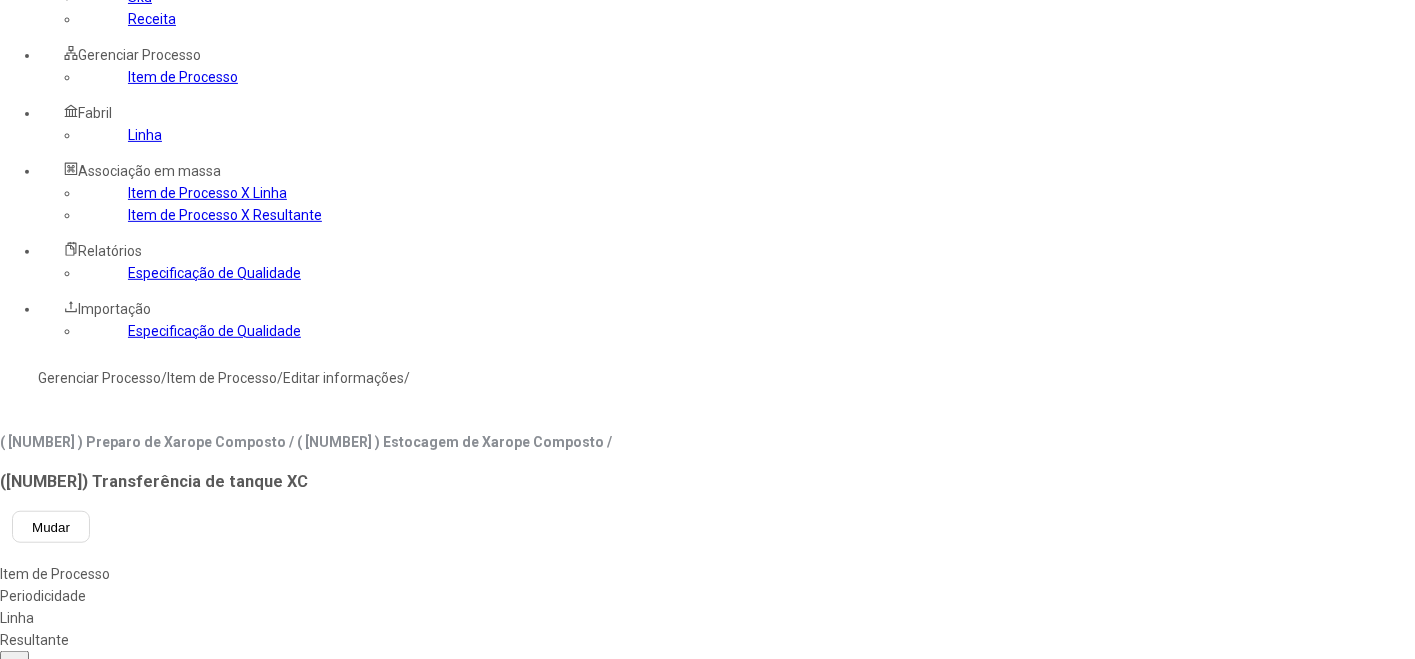 click on "Item de Processo" 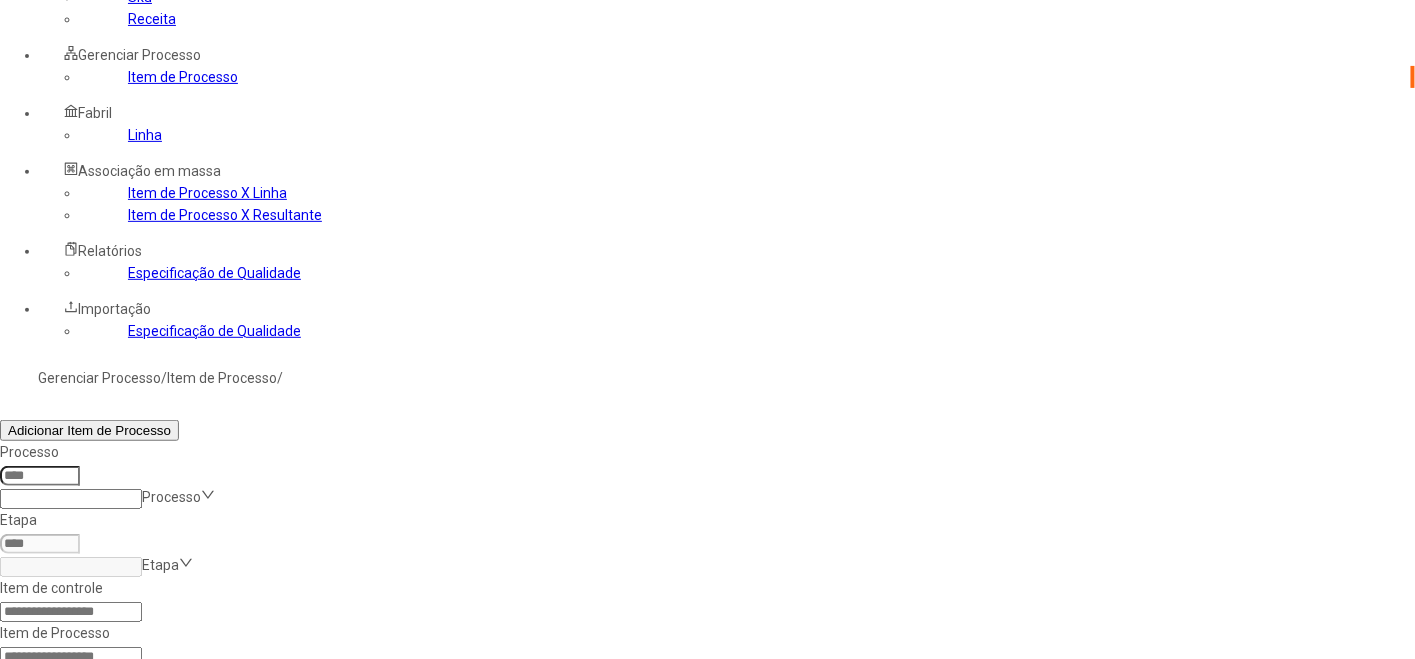 click 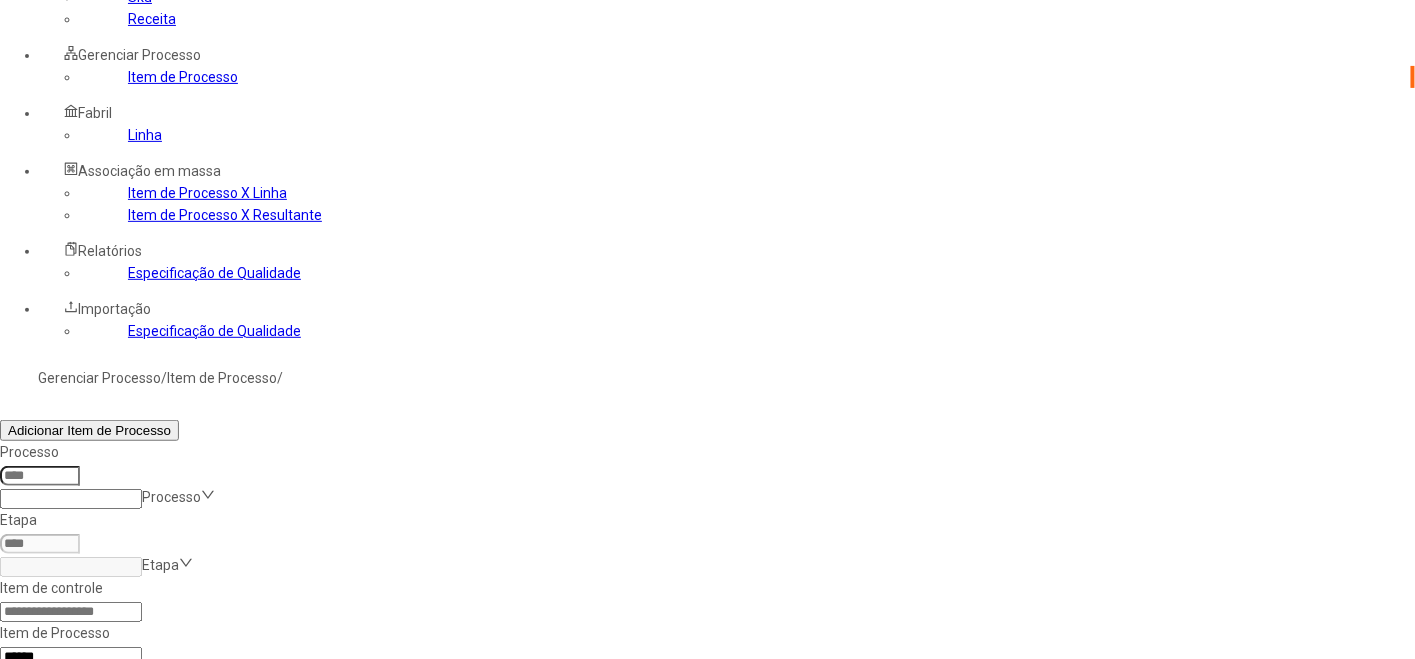 type on "*****" 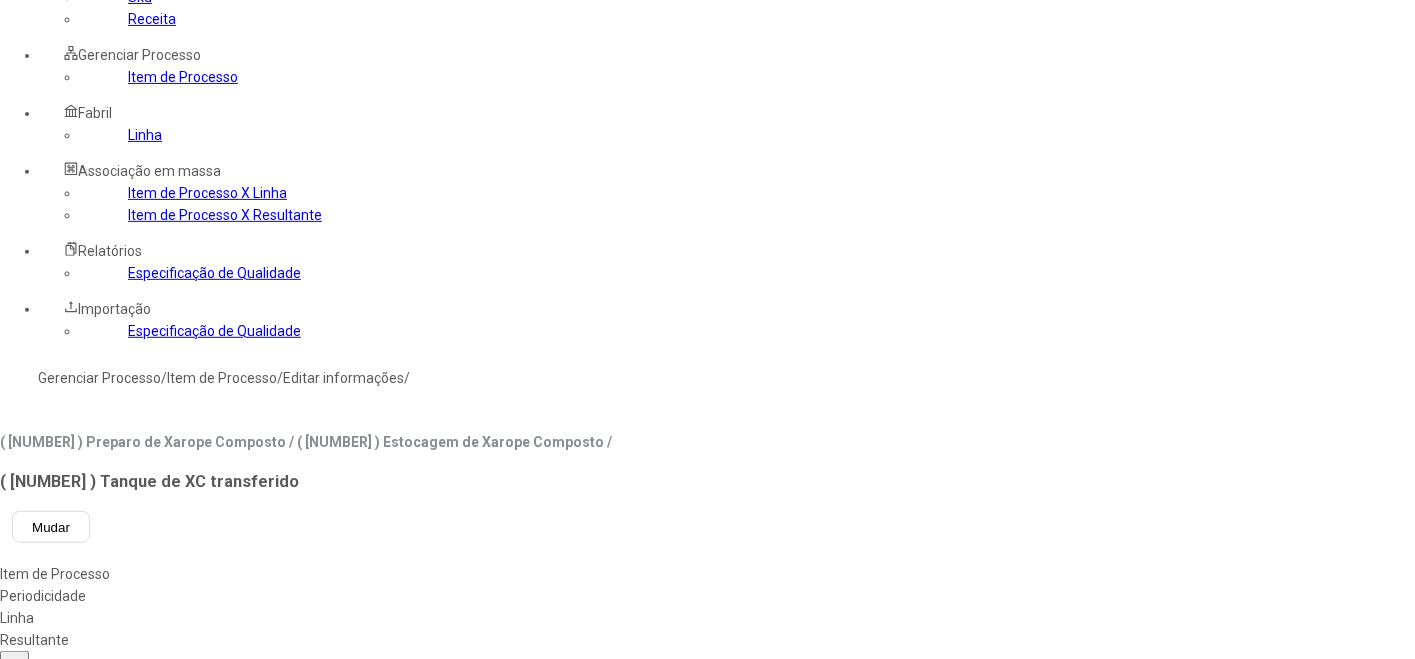 click on "Resultante" 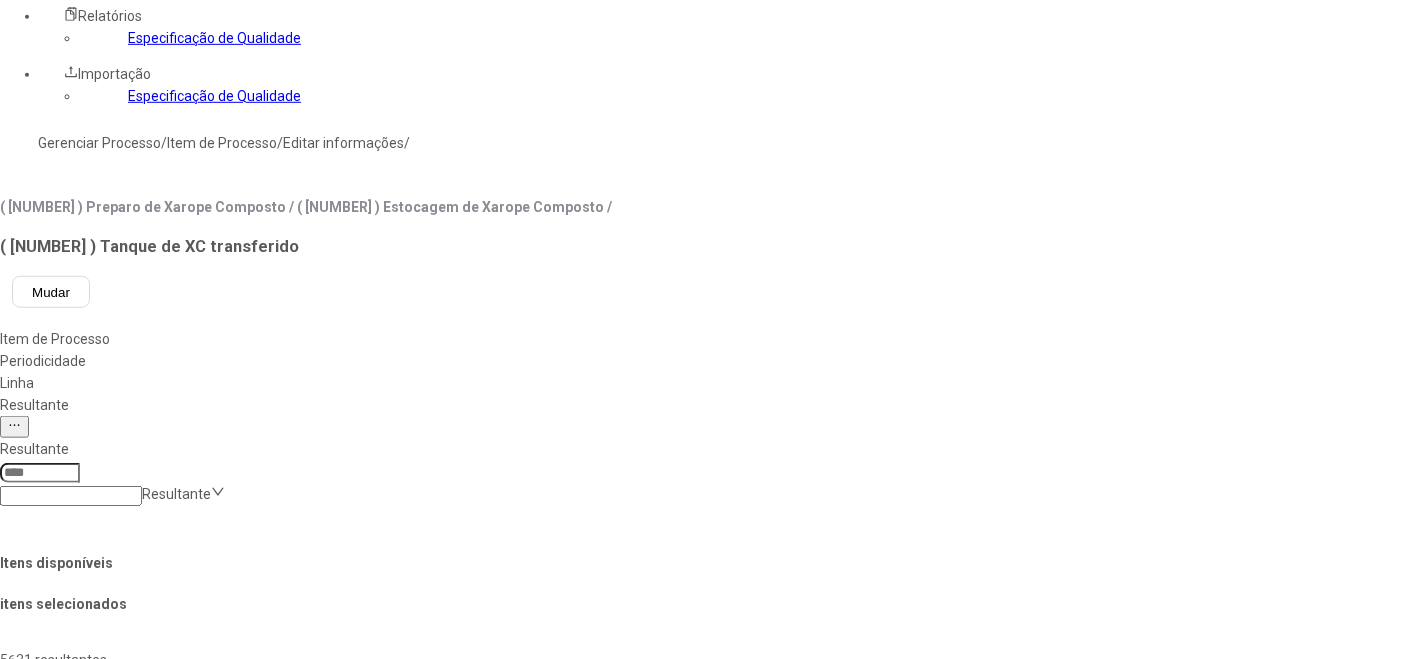 scroll, scrollTop: 505, scrollLeft: 0, axis: vertical 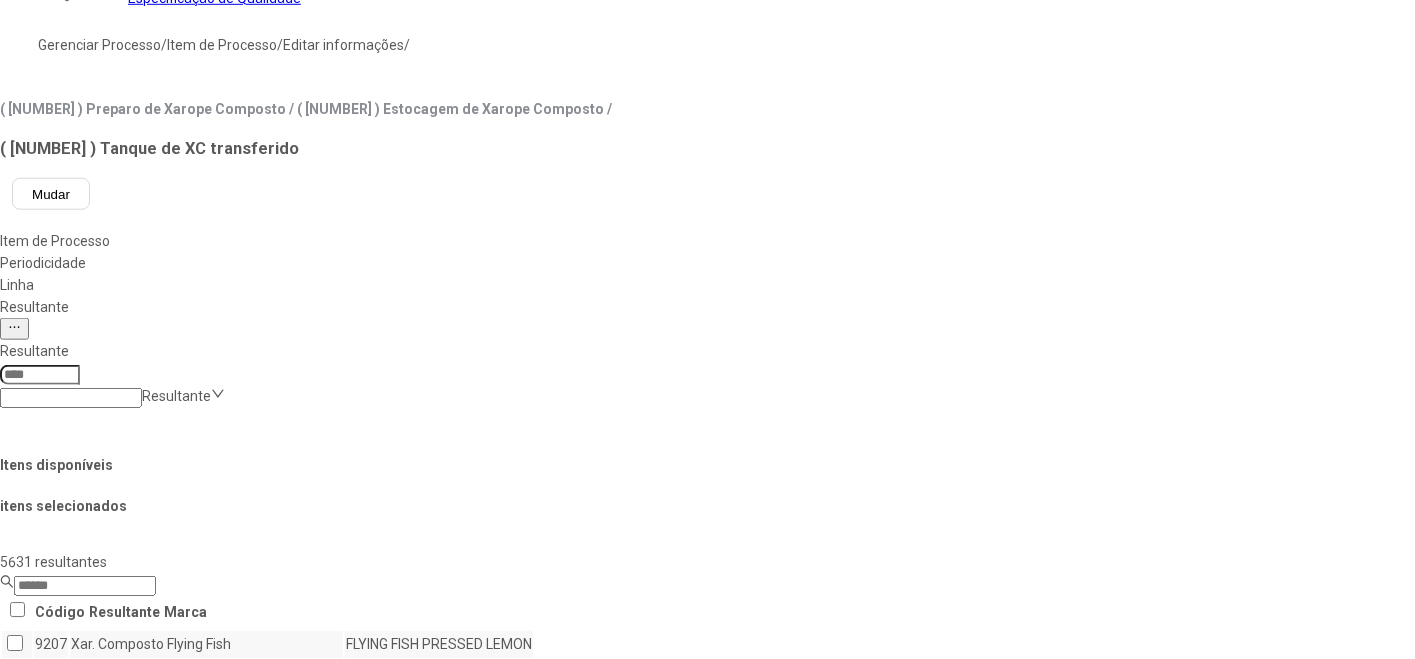 click on "Concluir associação" at bounding box center (124, 1294) 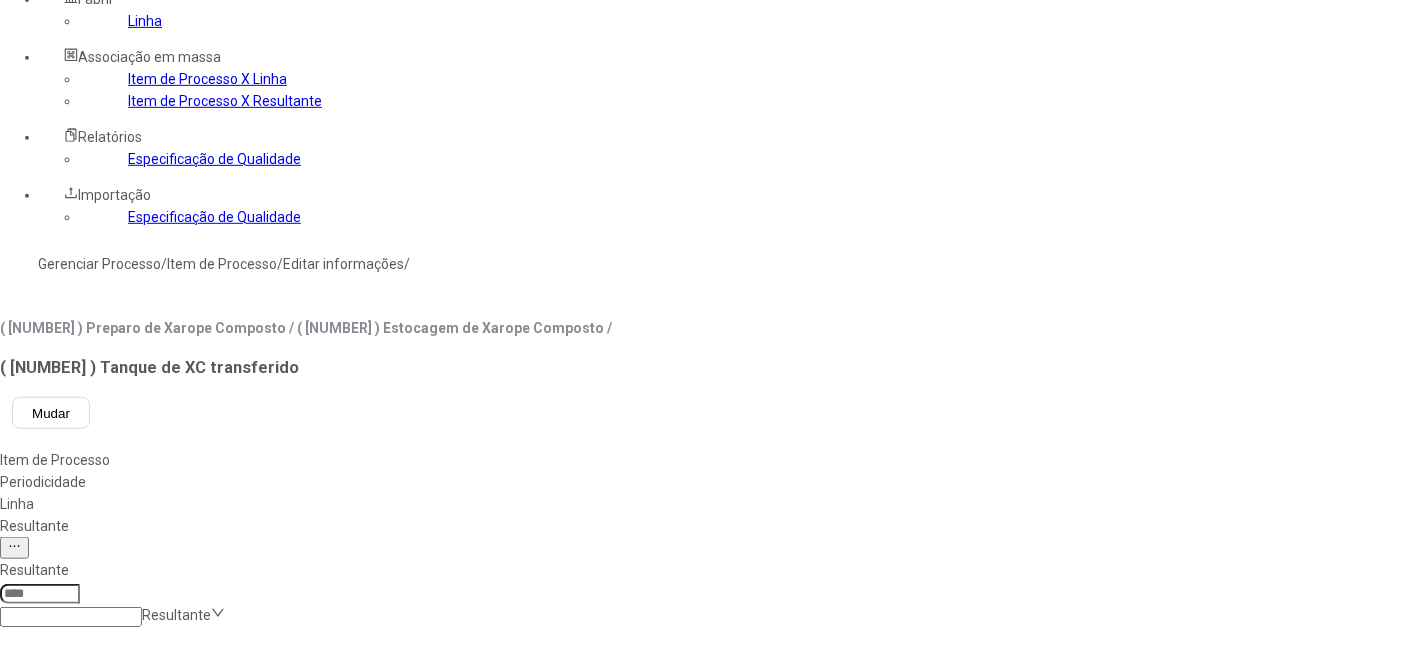 scroll, scrollTop: 283, scrollLeft: 0, axis: vertical 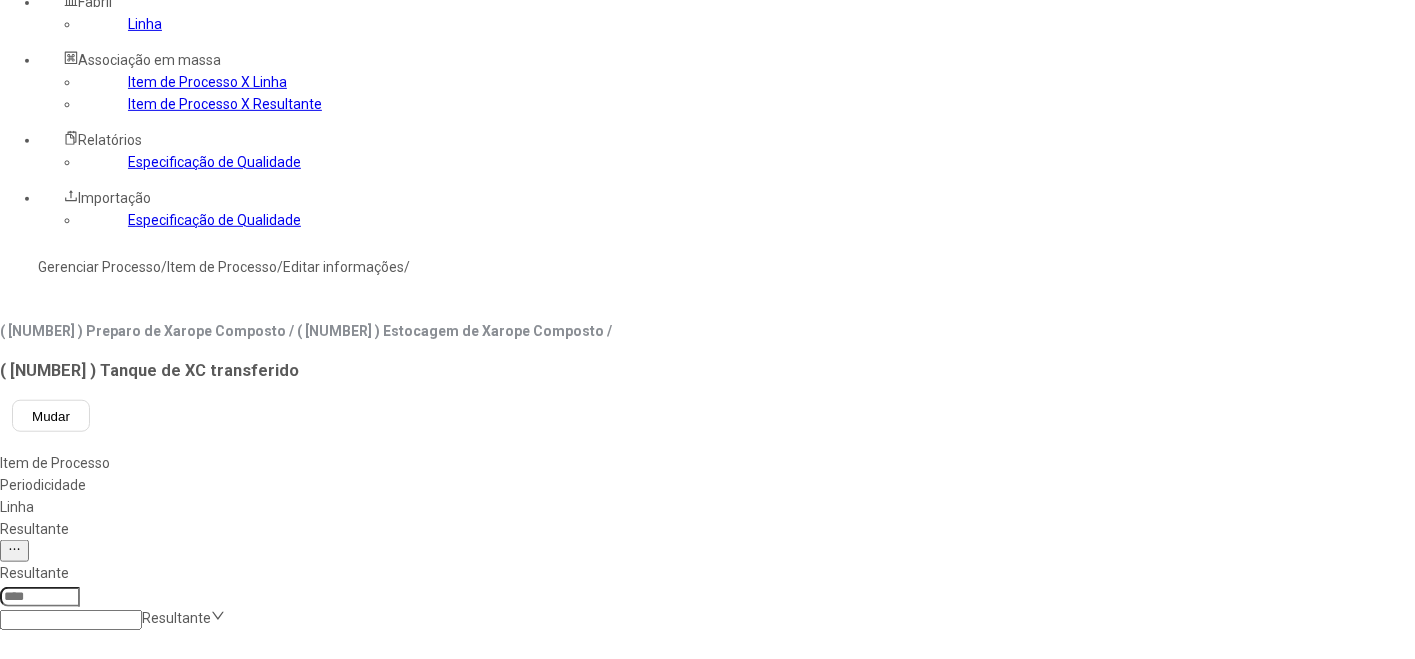 click on "Item de Processo" 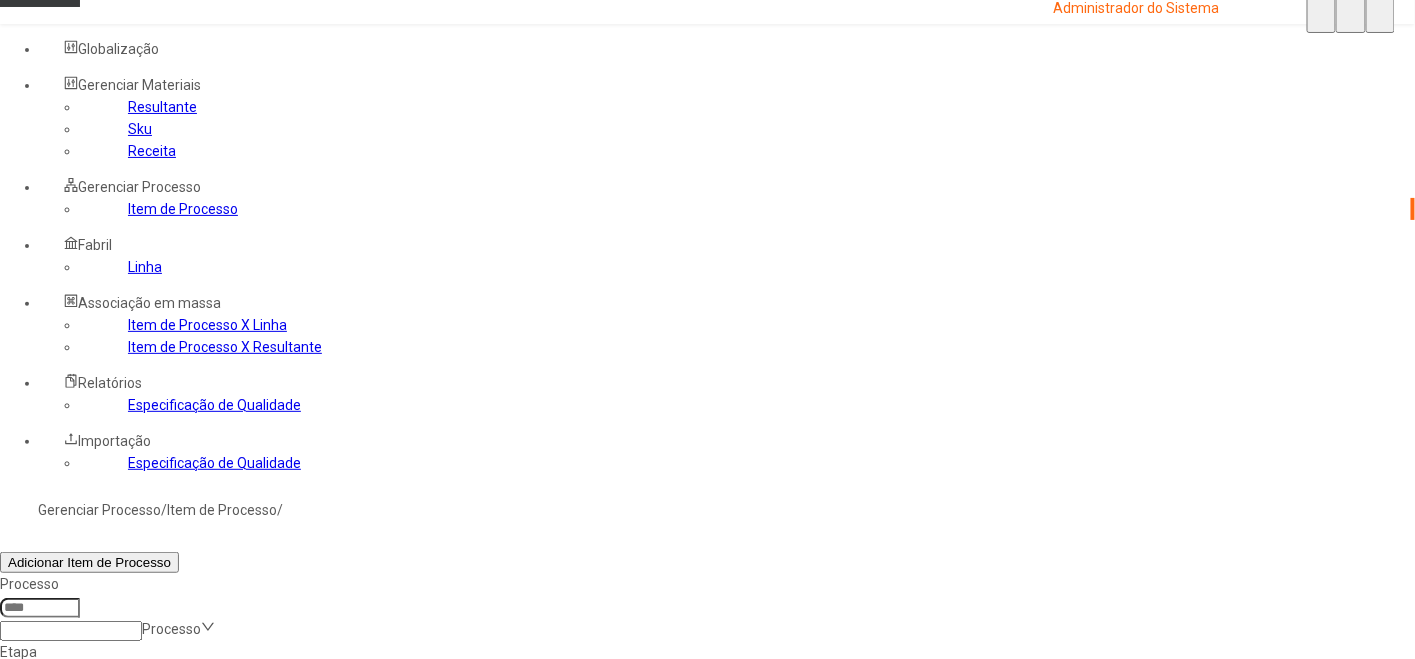scroll, scrollTop: 0, scrollLeft: 0, axis: both 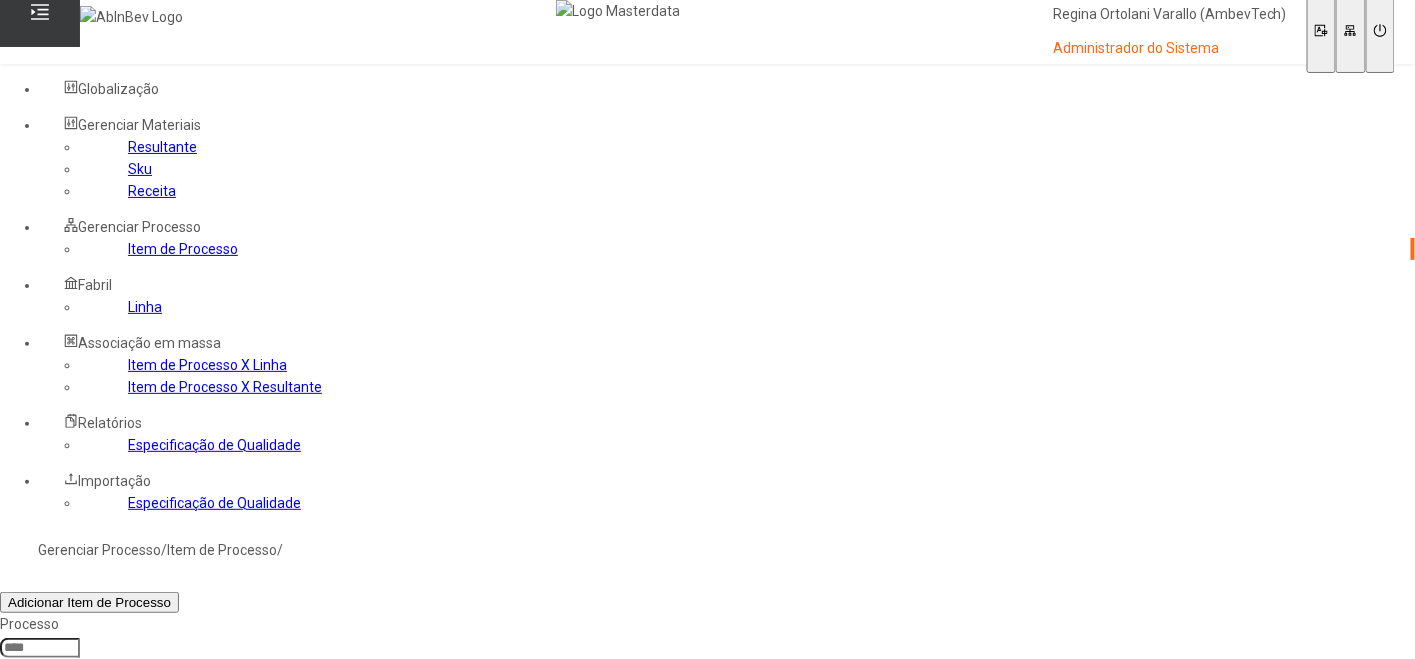 click 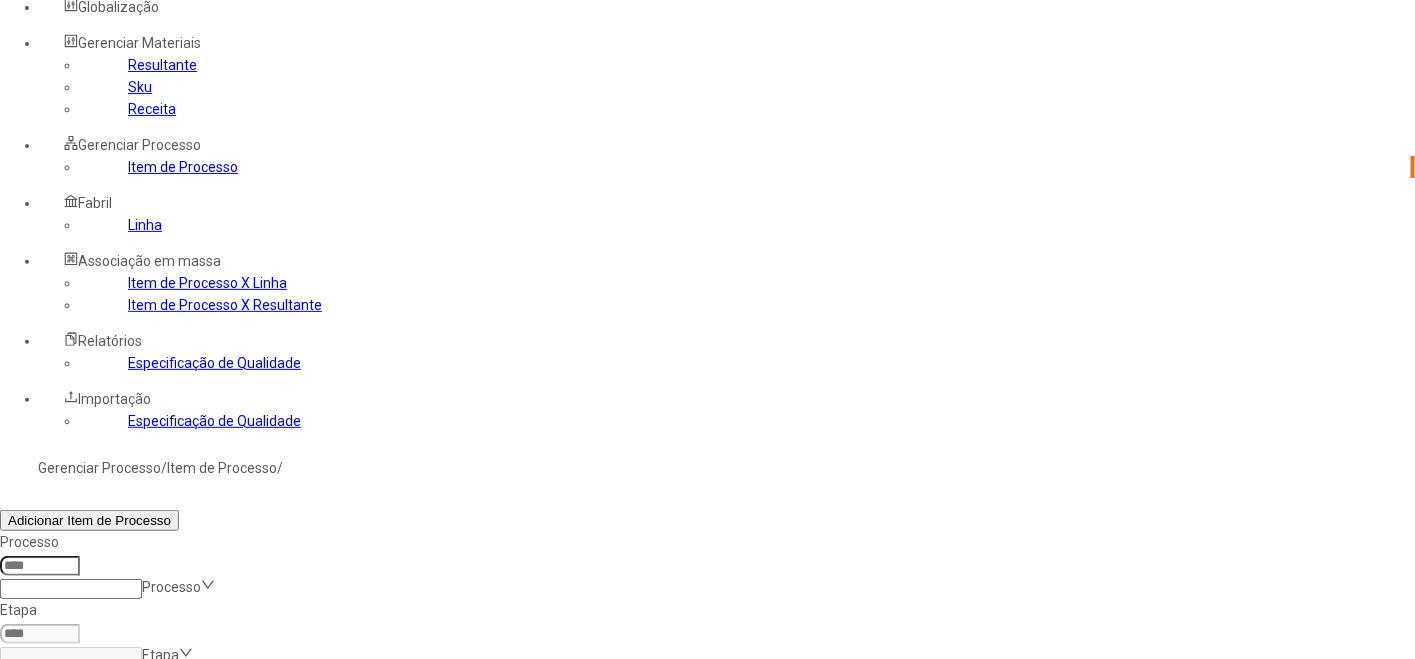 scroll, scrollTop: 172, scrollLeft: 0, axis: vertical 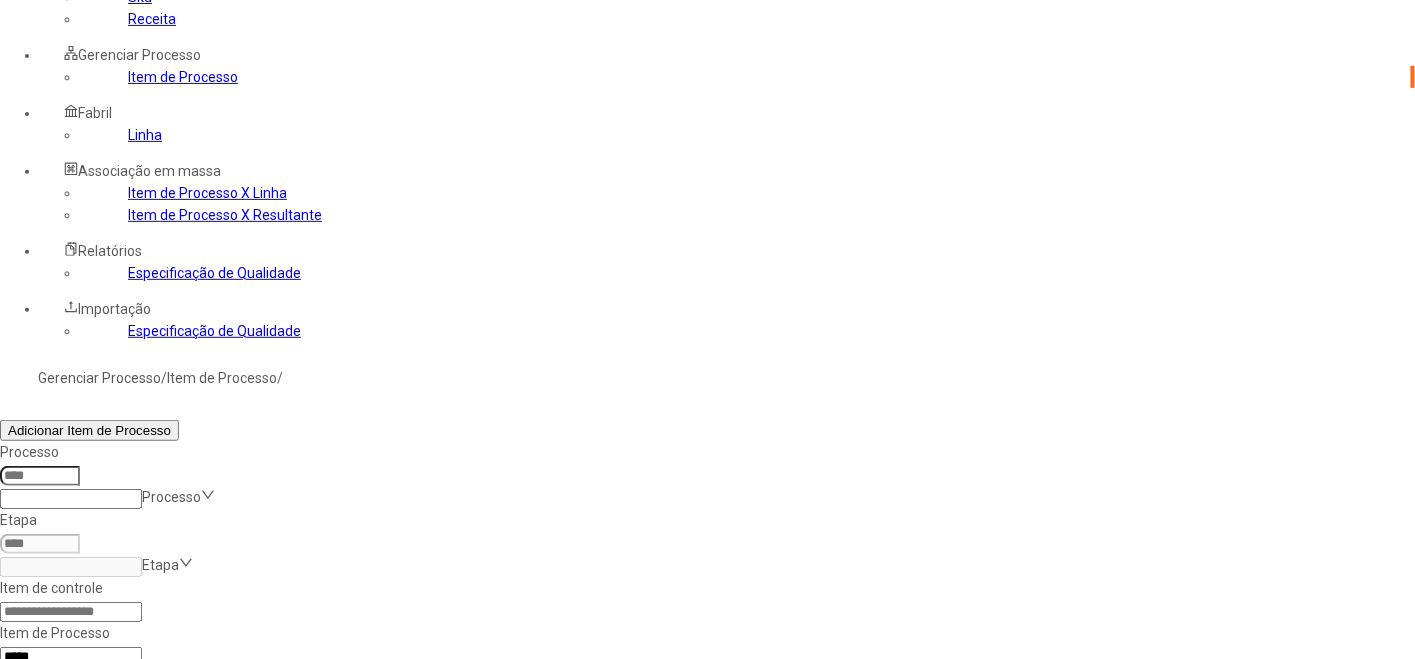 click at bounding box center [1302, 742] 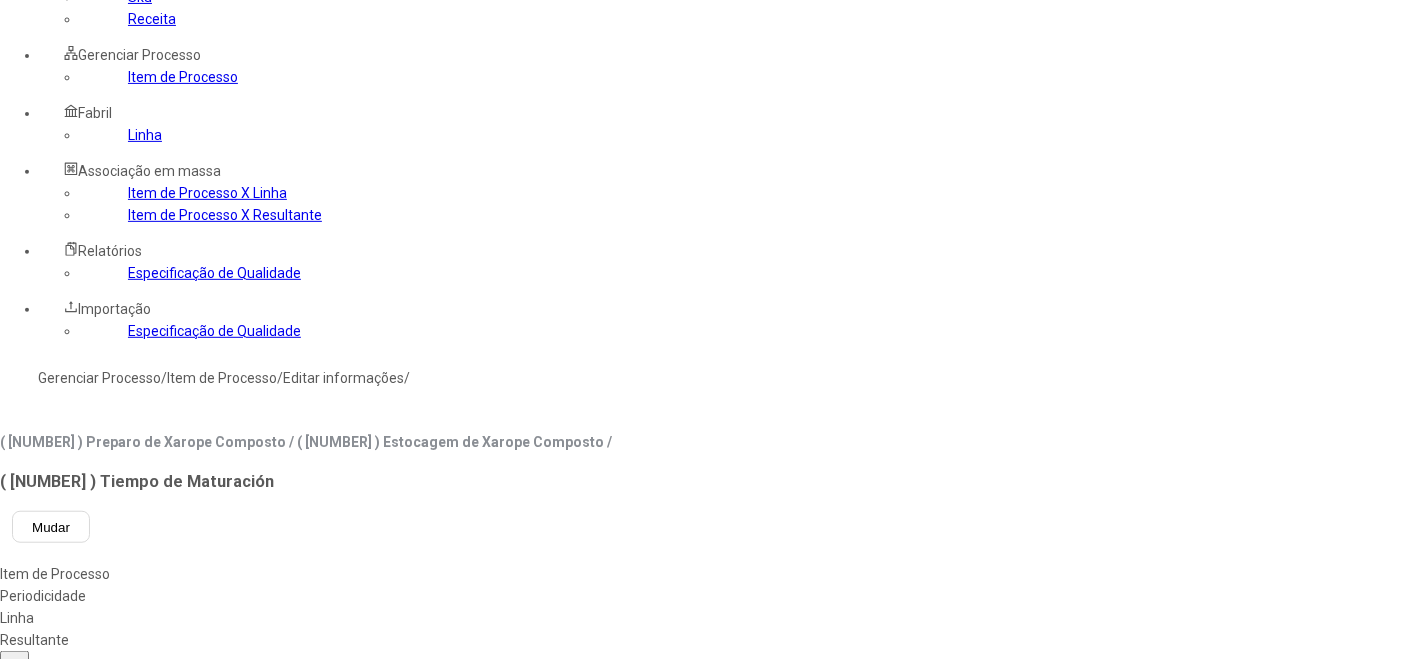 click on "Resultante" 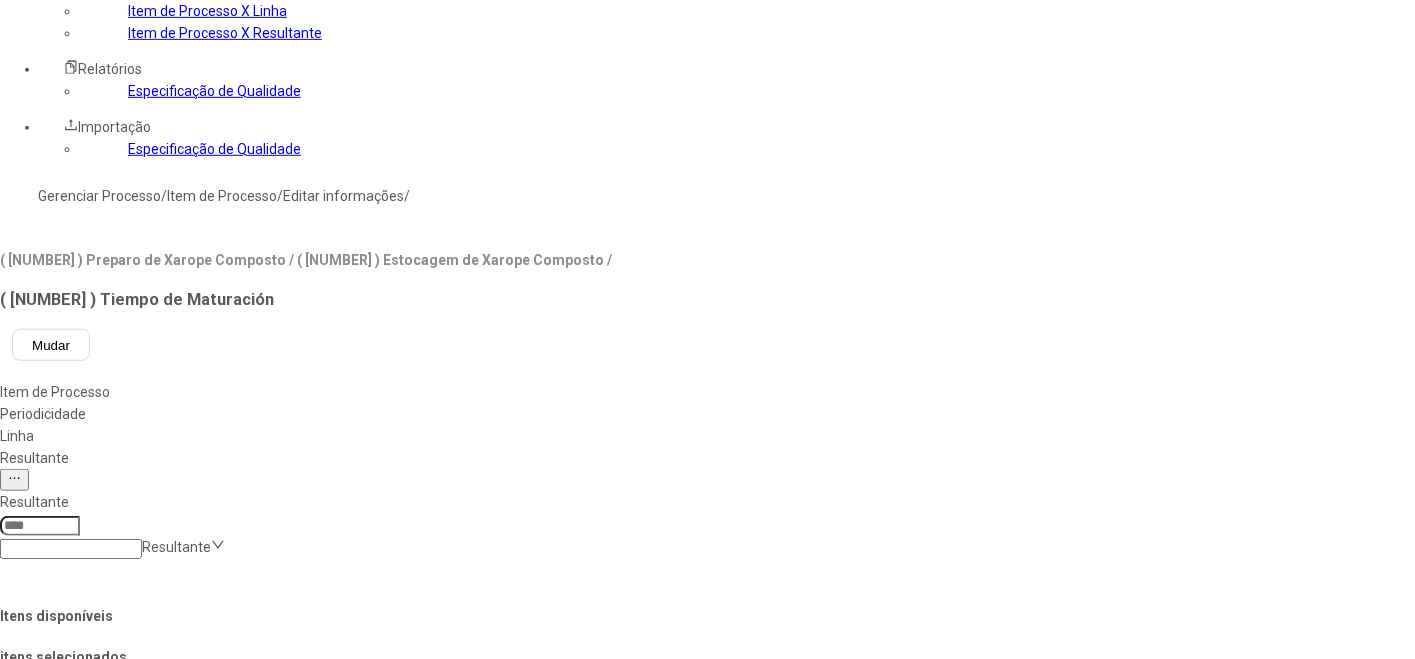 scroll, scrollTop: 505, scrollLeft: 0, axis: vertical 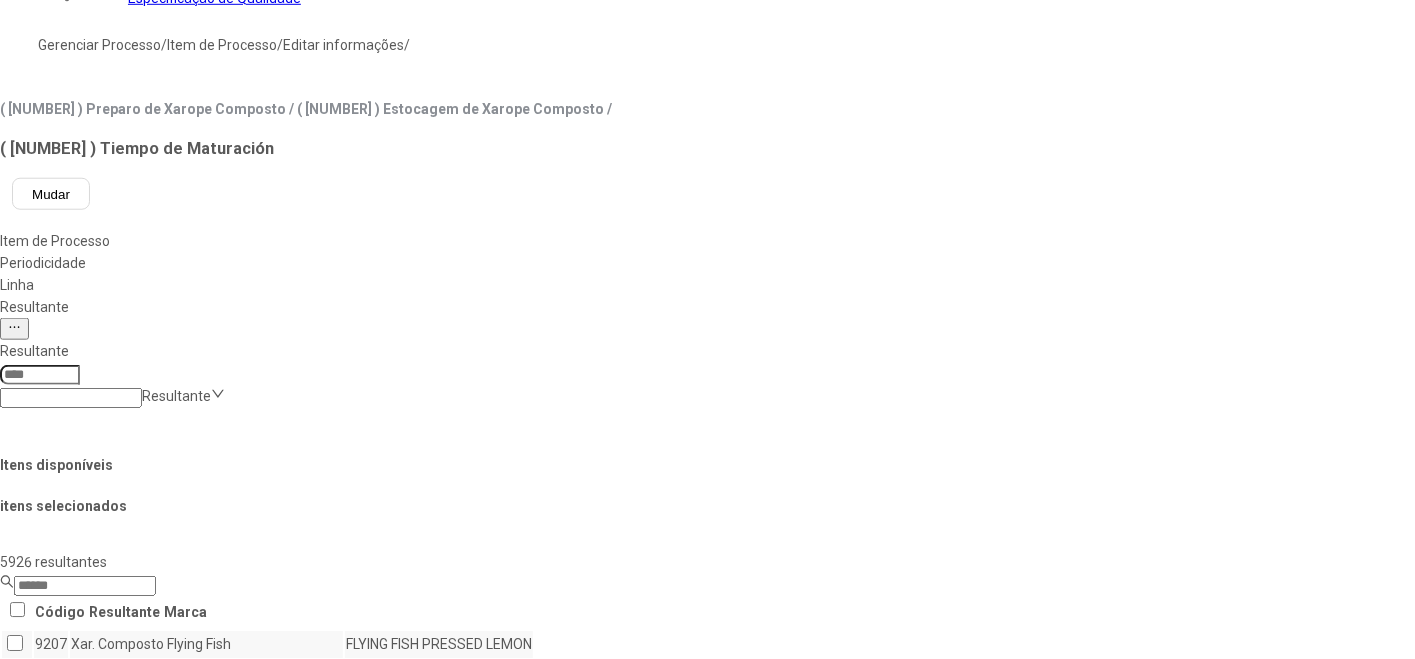 click on "Concluir associação" at bounding box center [124, 1294] 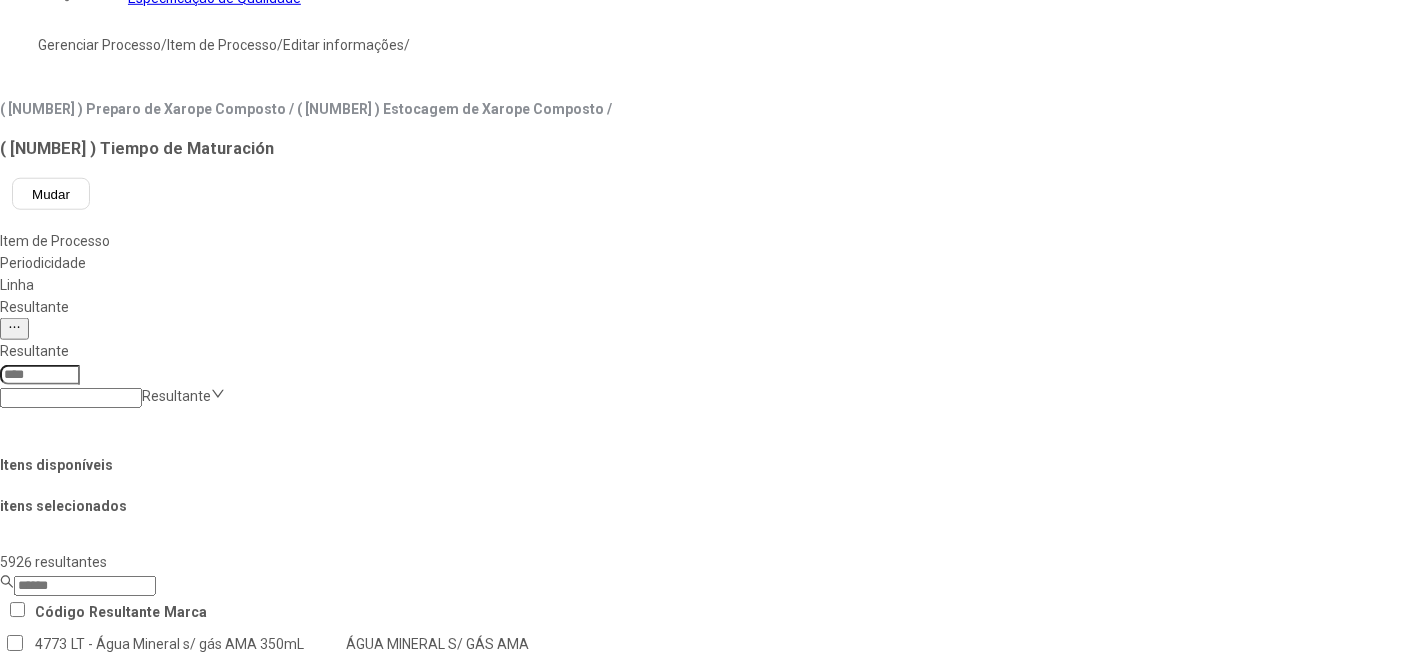 scroll, scrollTop: 0, scrollLeft: 0, axis: both 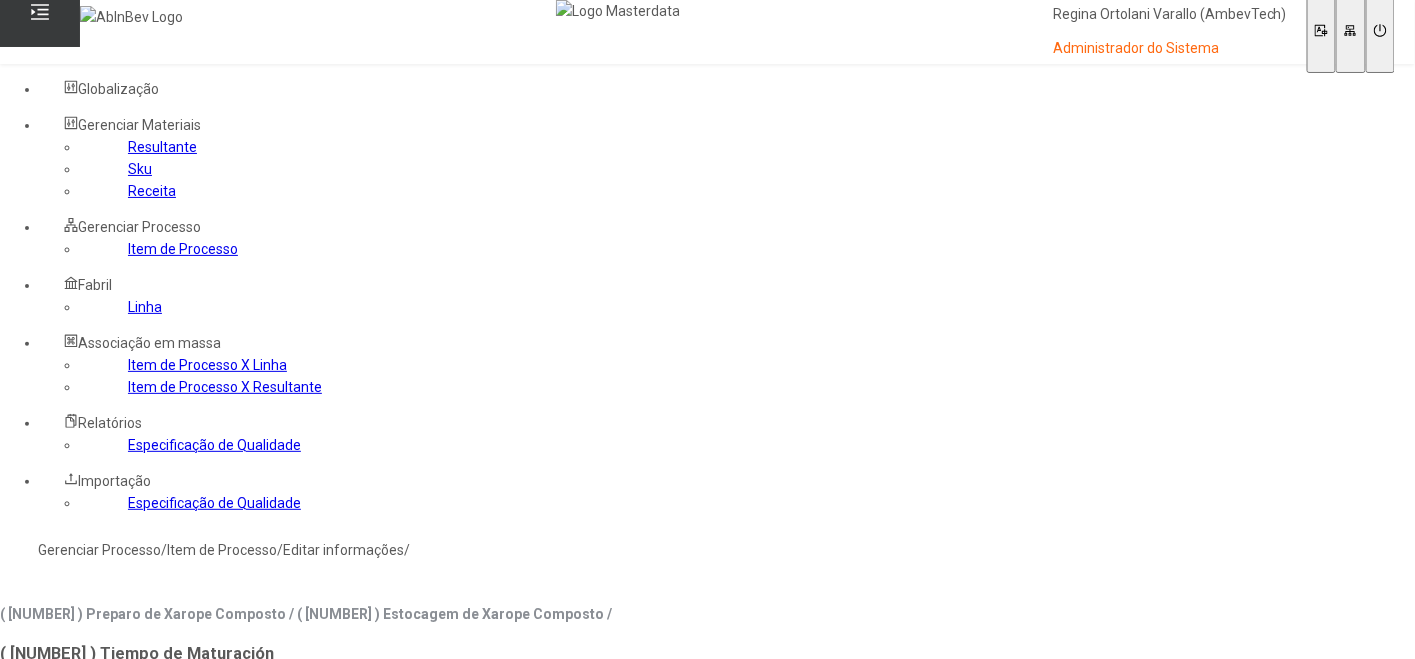 click on "Item de Processo" 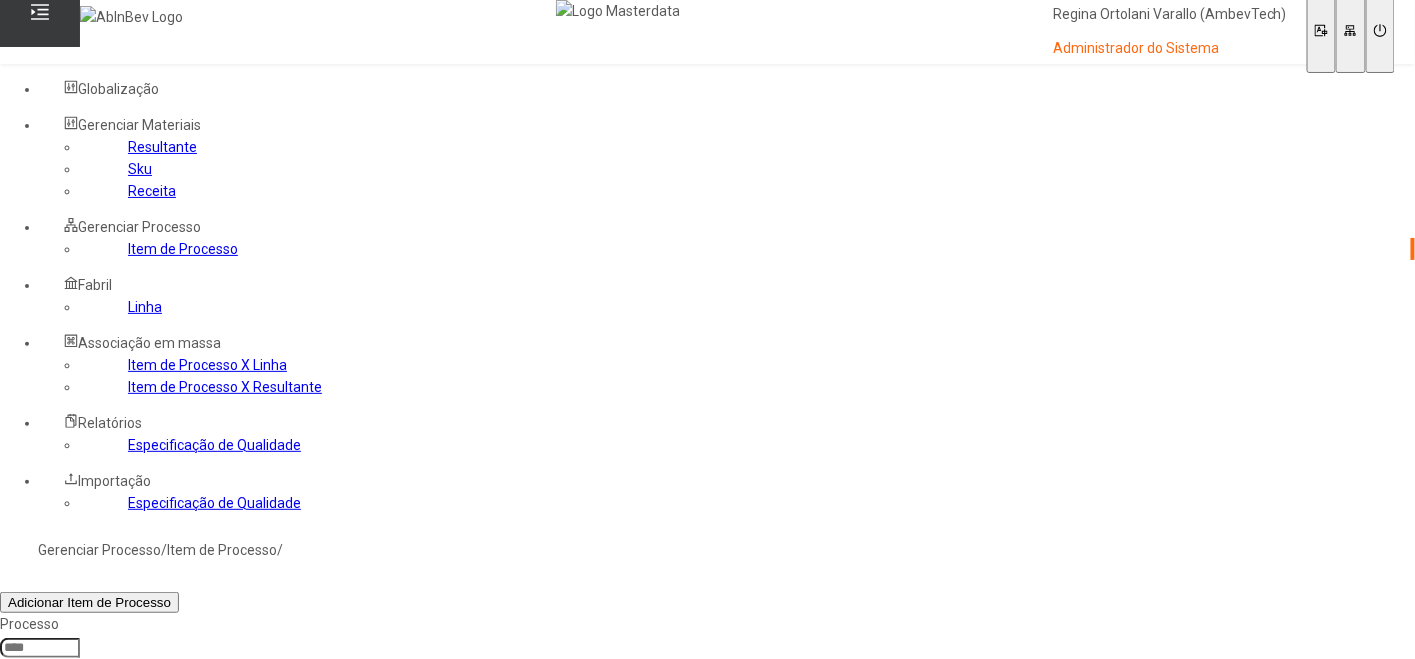 drag, startPoint x: 963, startPoint y: 334, endPoint x: 984, endPoint y: 335, distance: 21.023796 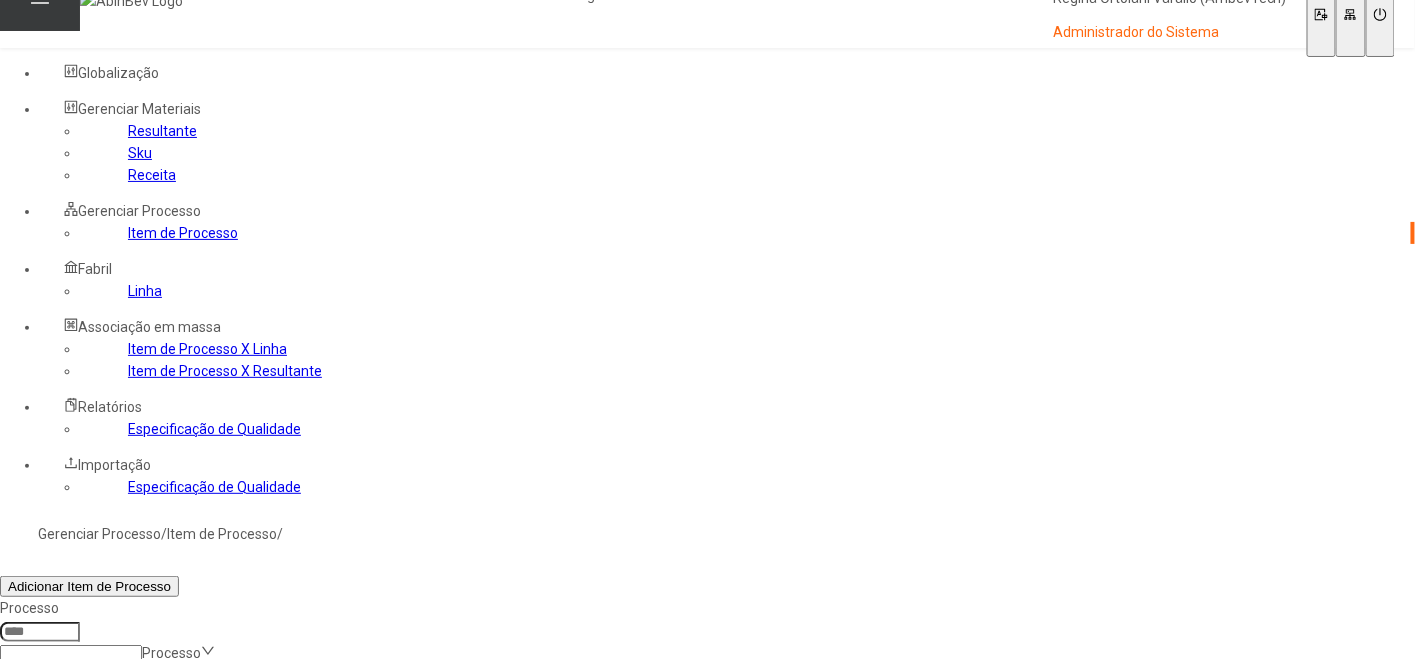 scroll, scrollTop: 222, scrollLeft: 0, axis: vertical 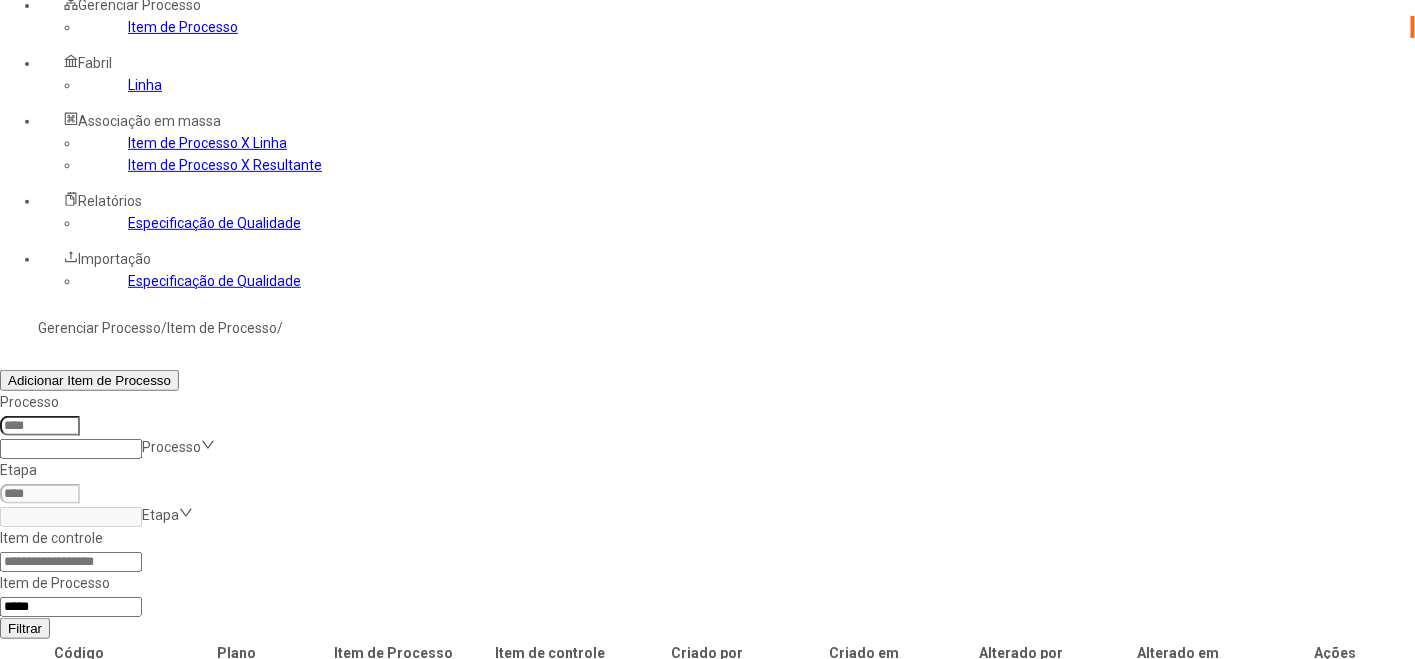 click at bounding box center (1302, 692) 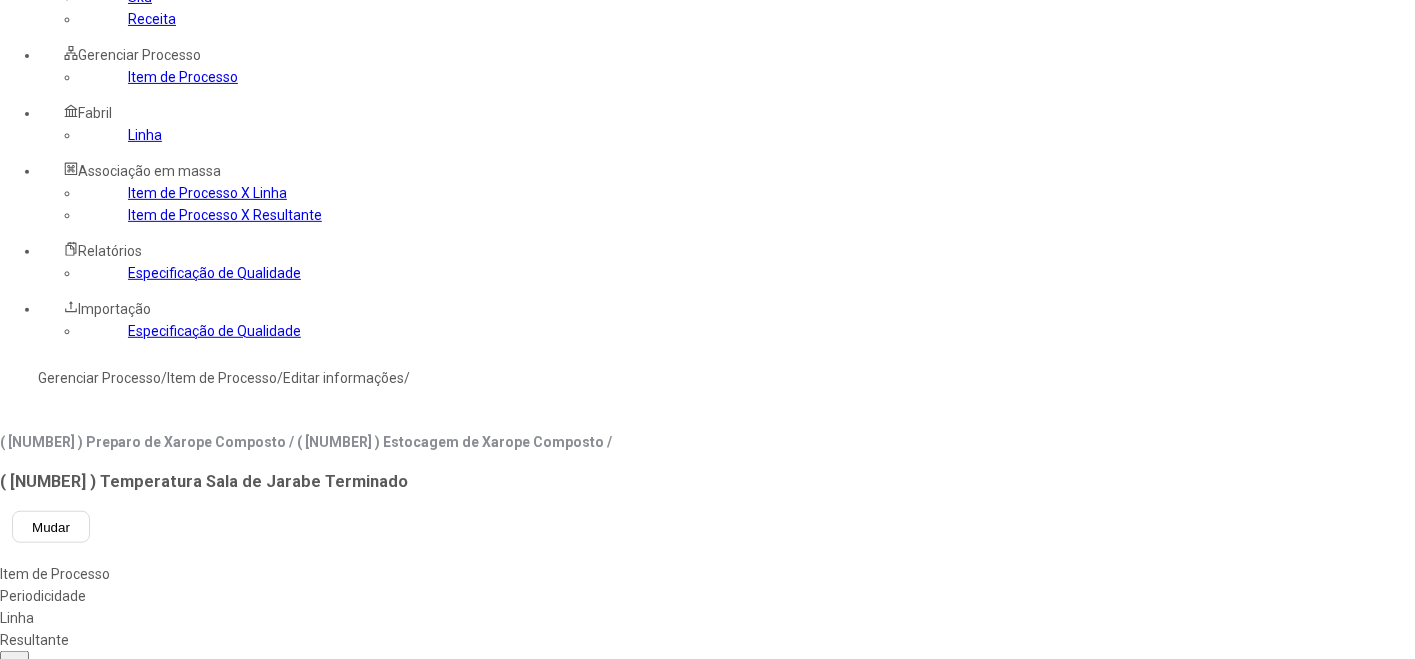 click on "Resultante" 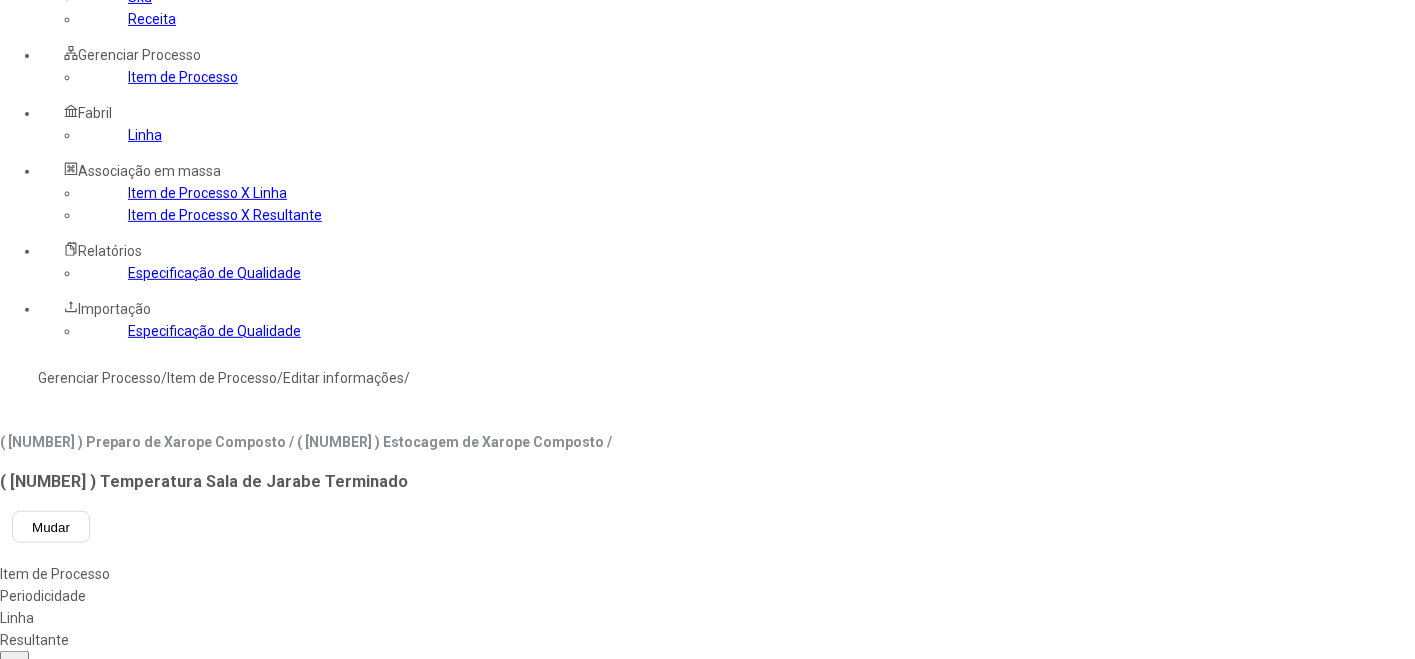 click 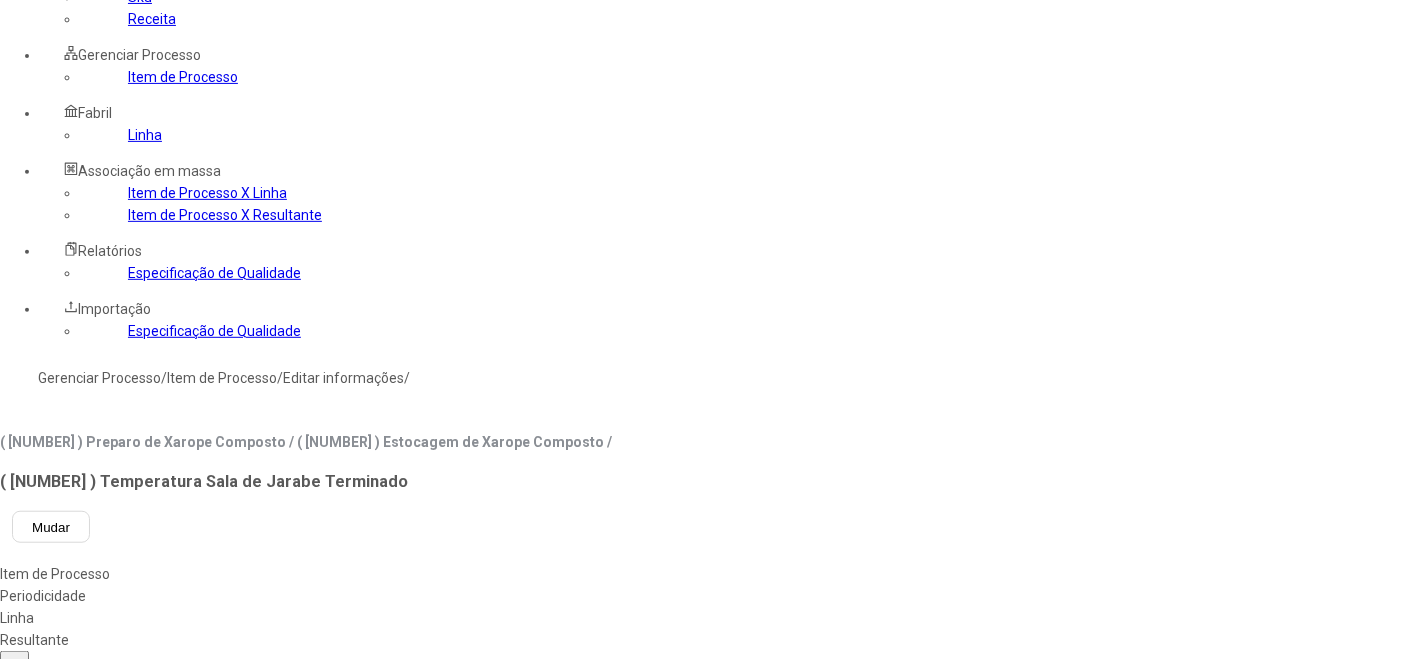 type on "***" 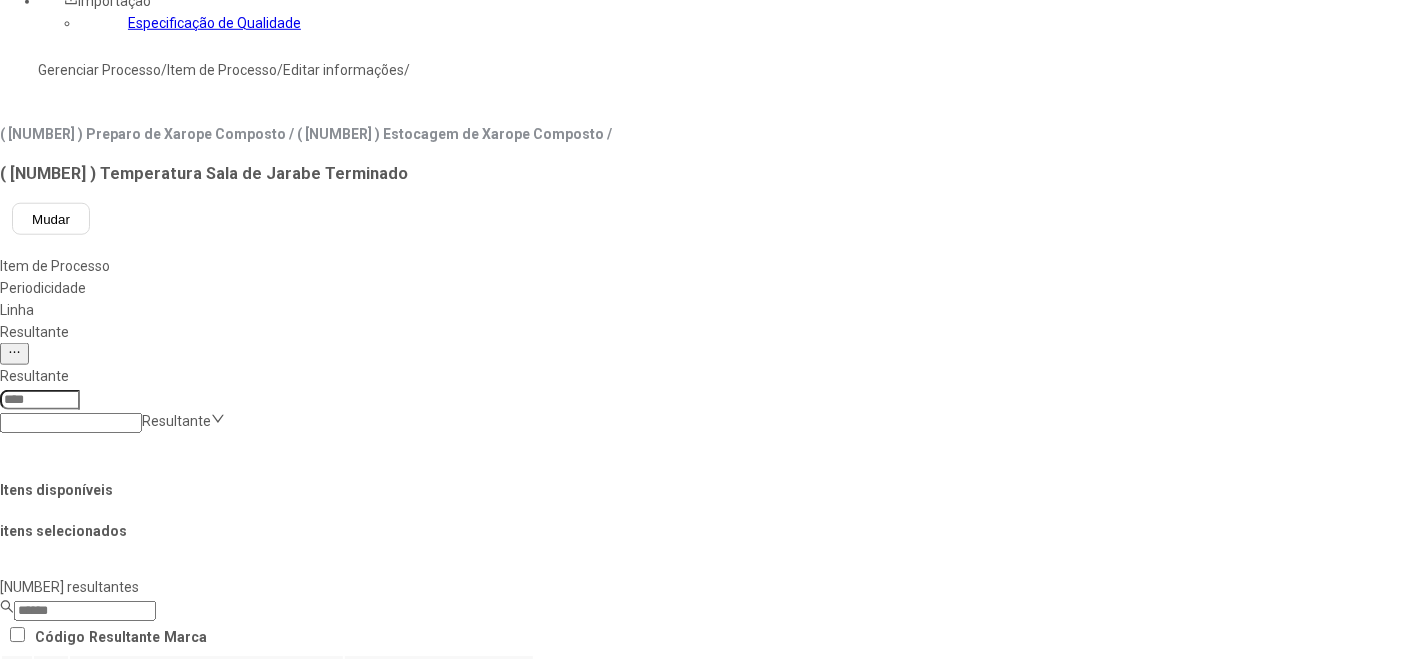 scroll, scrollTop: 617, scrollLeft: 0, axis: vertical 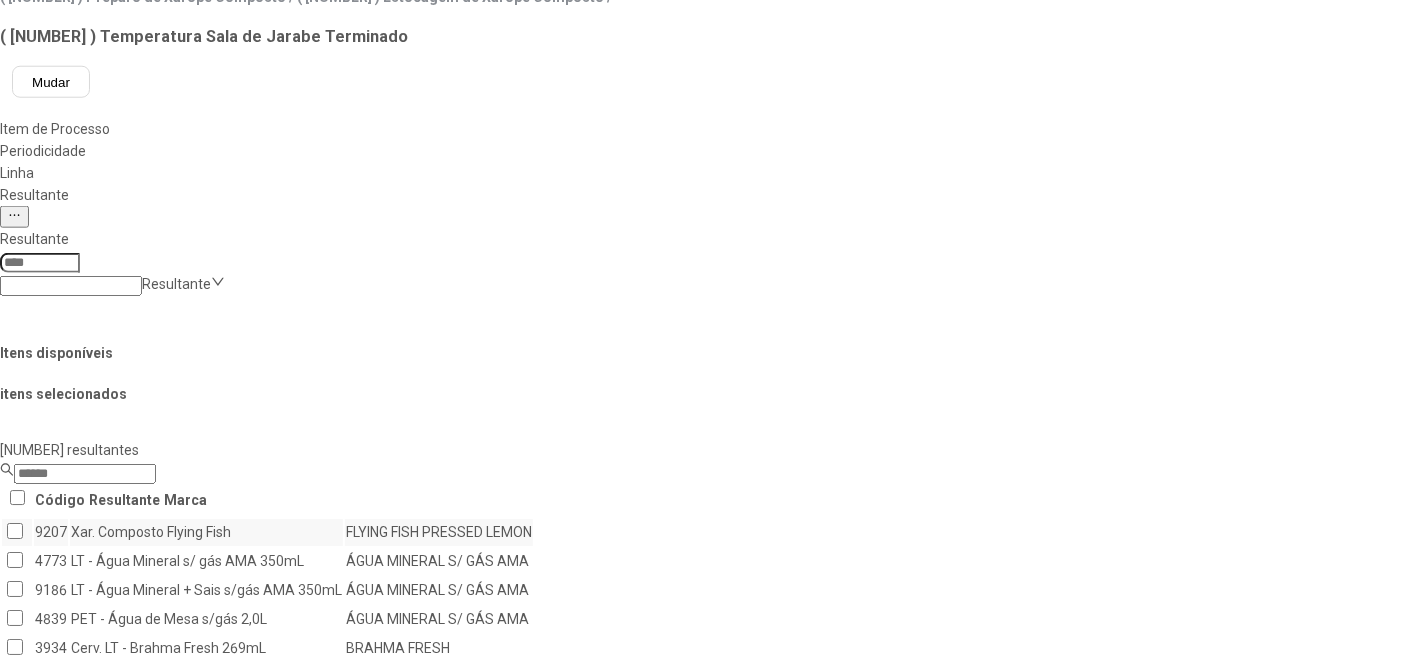 click on "Concluir associação" at bounding box center (124, 1182) 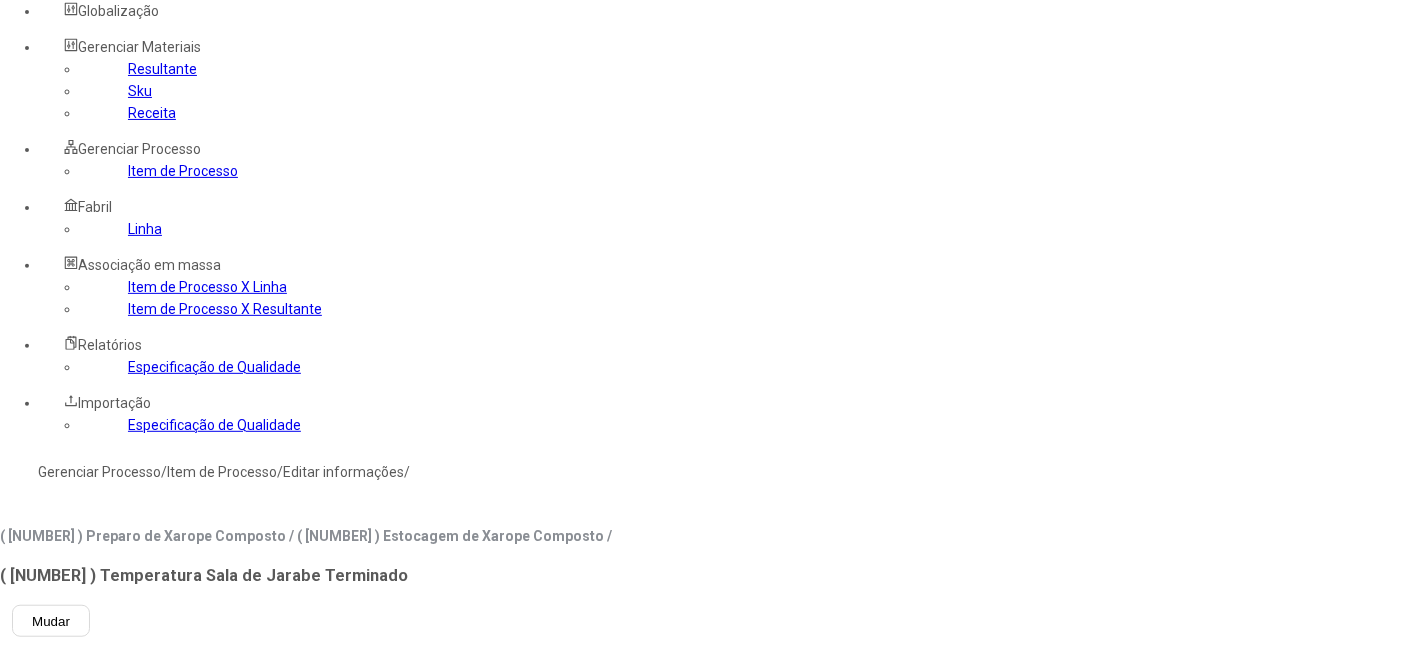 scroll, scrollTop: 61, scrollLeft: 0, axis: vertical 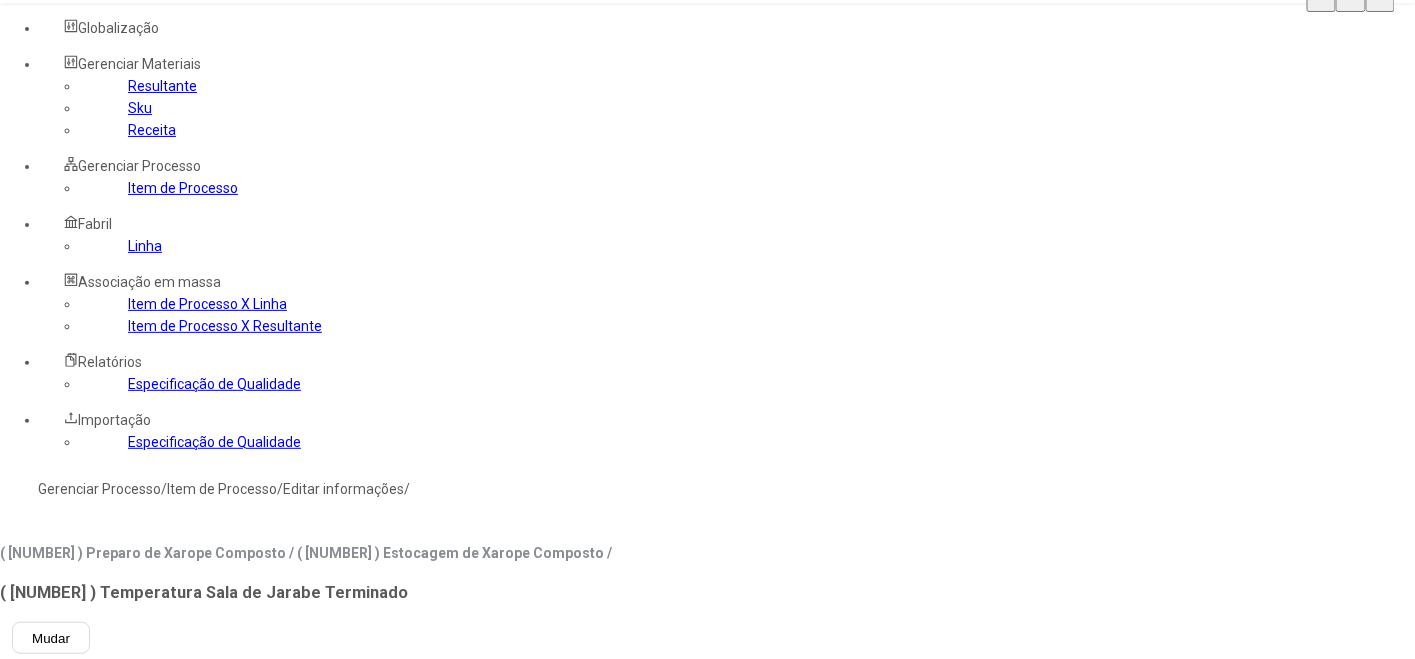 drag, startPoint x: 107, startPoint y: 315, endPoint x: 176, endPoint y: 314, distance: 69.00725 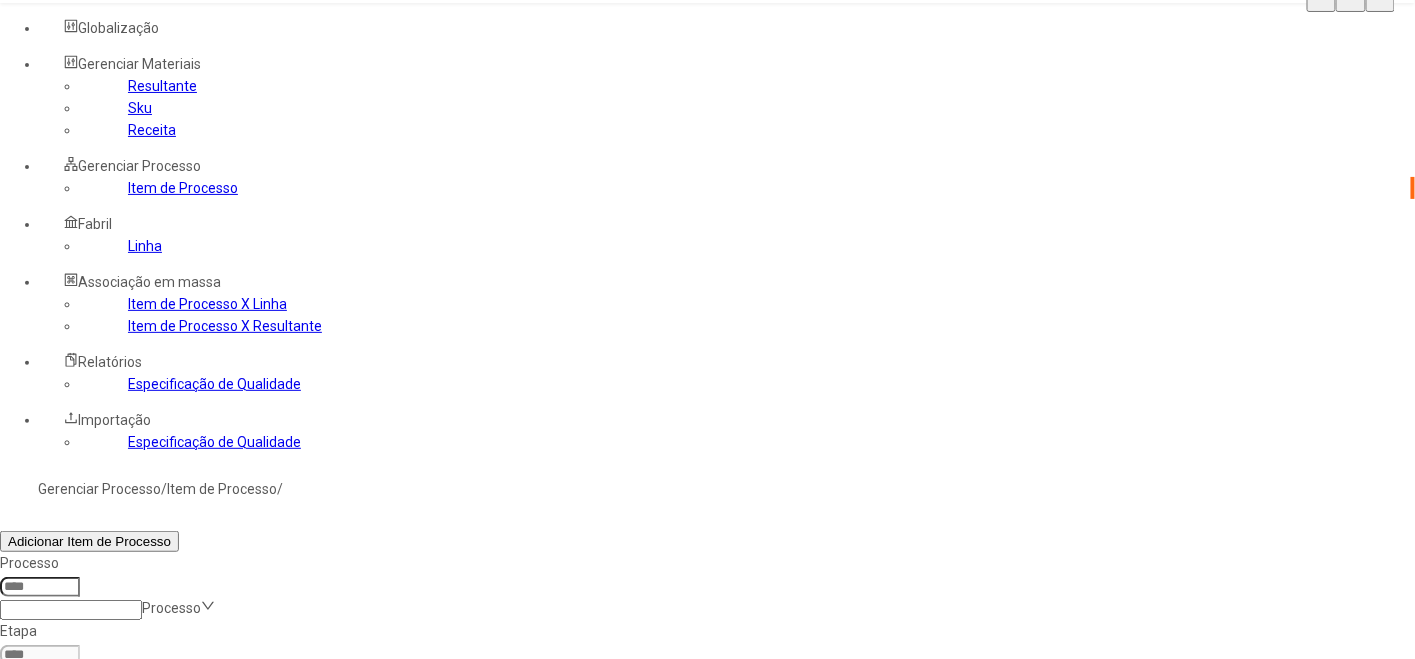 click 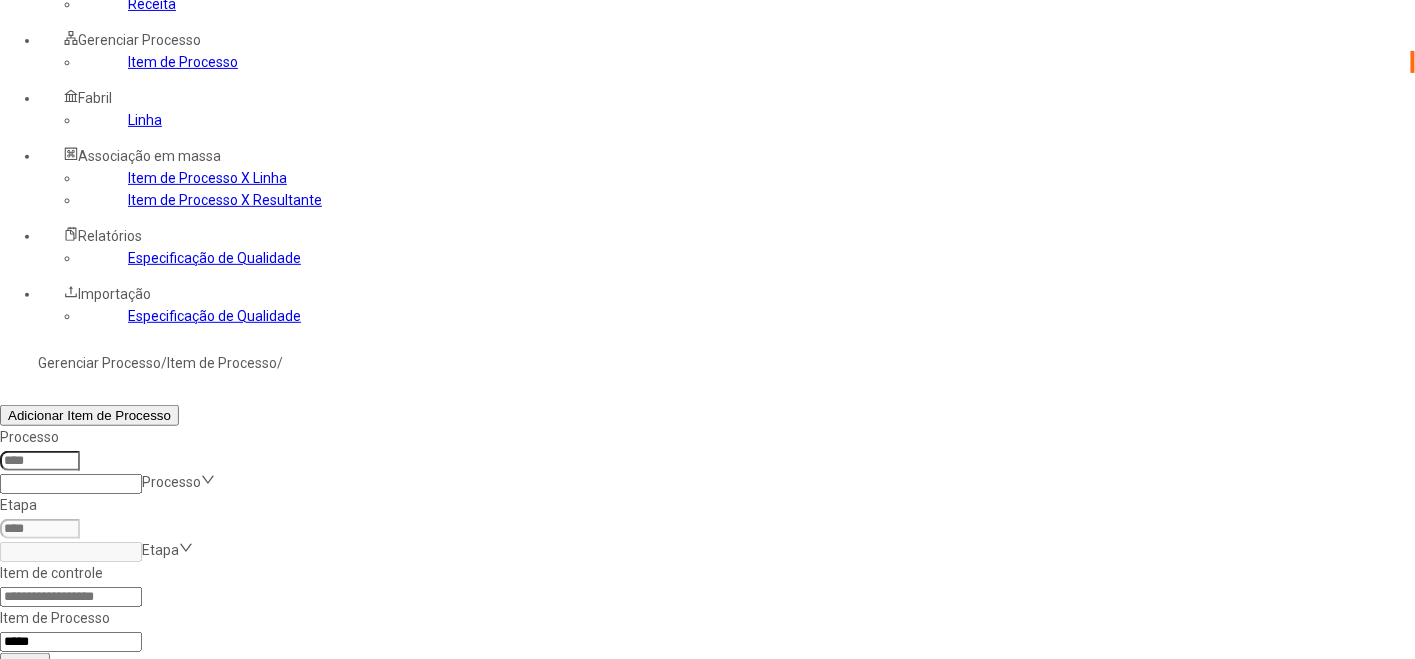 scroll, scrollTop: 283, scrollLeft: 0, axis: vertical 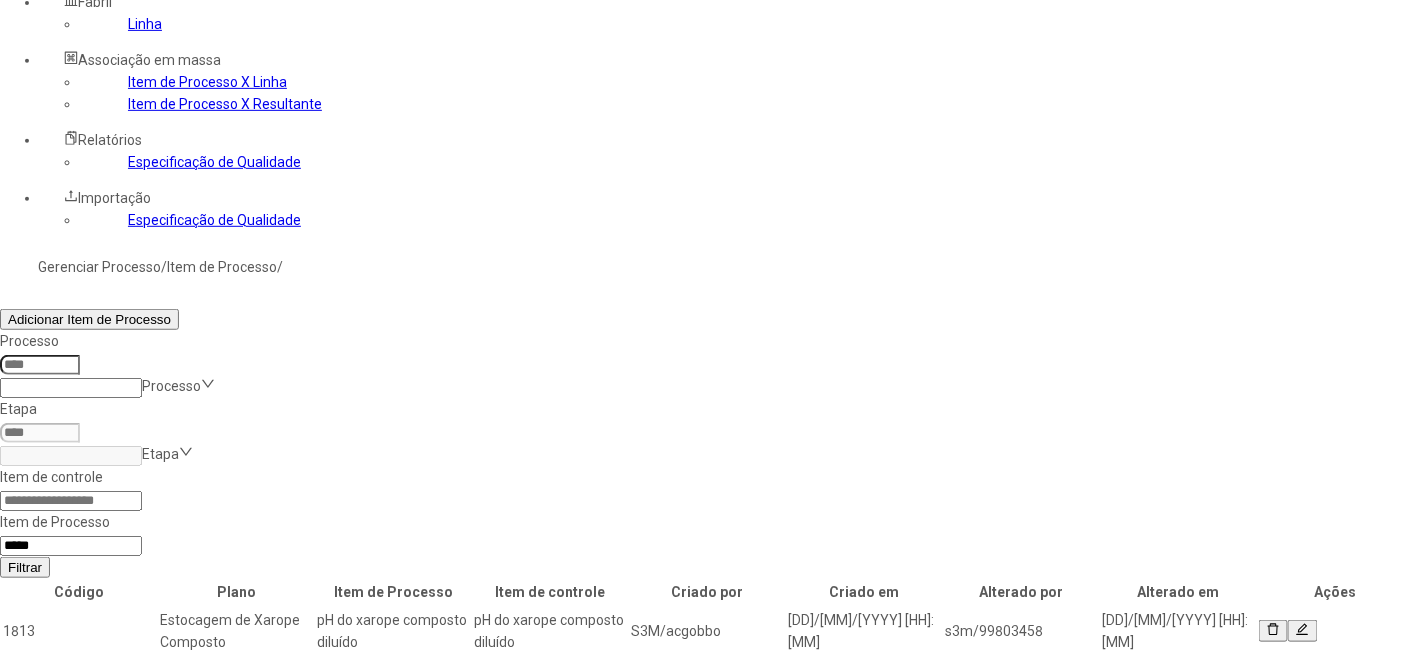 click at bounding box center (1302, 631) 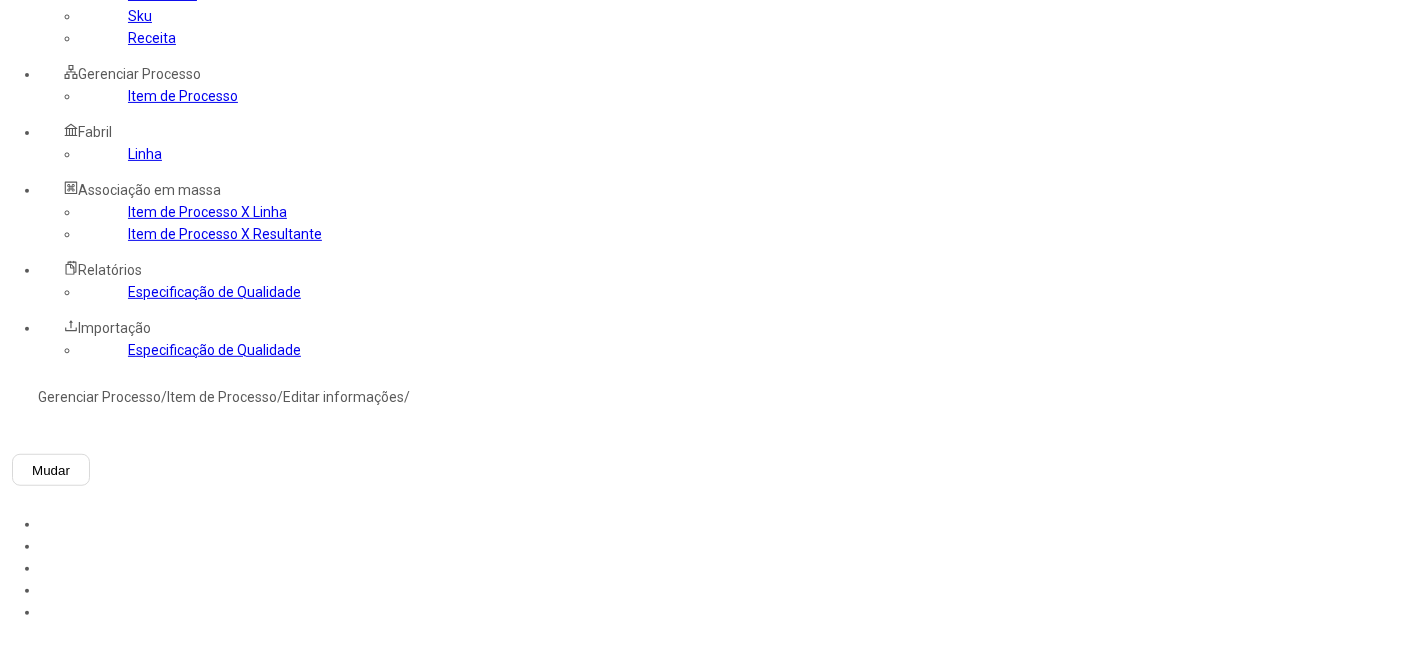 scroll, scrollTop: 172, scrollLeft: 0, axis: vertical 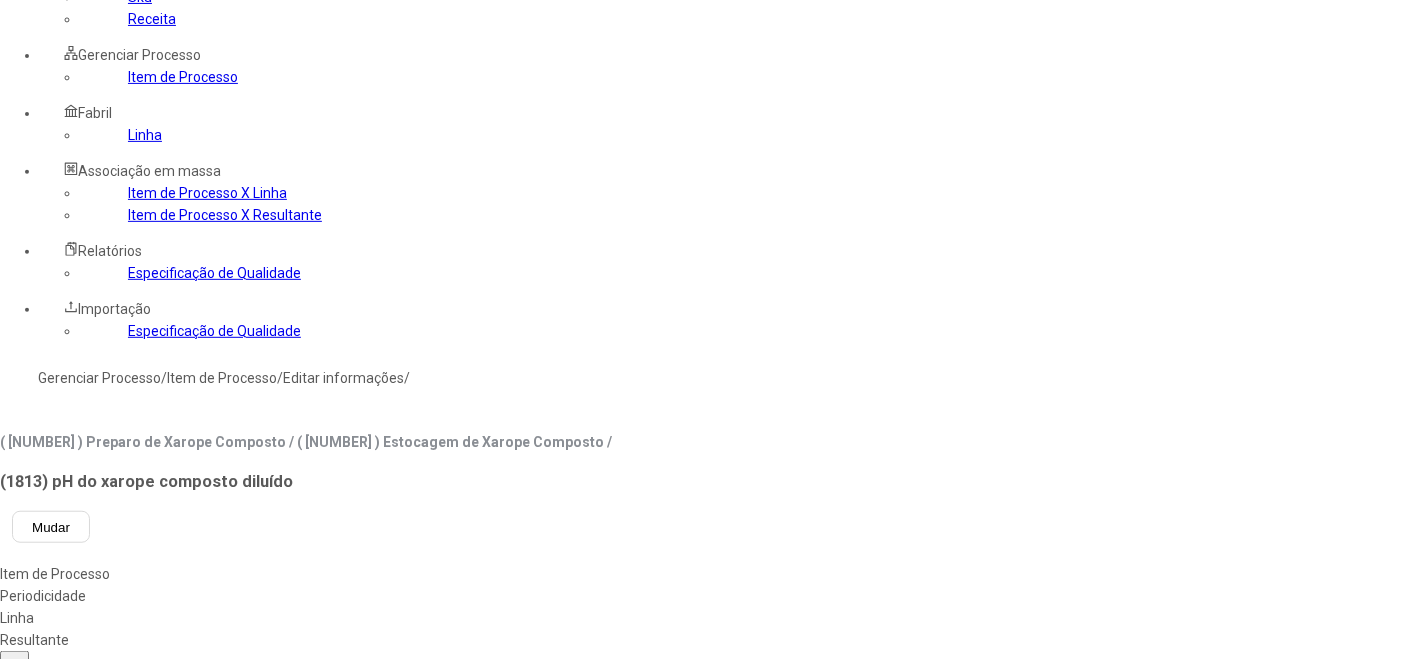 click on "Resultante" 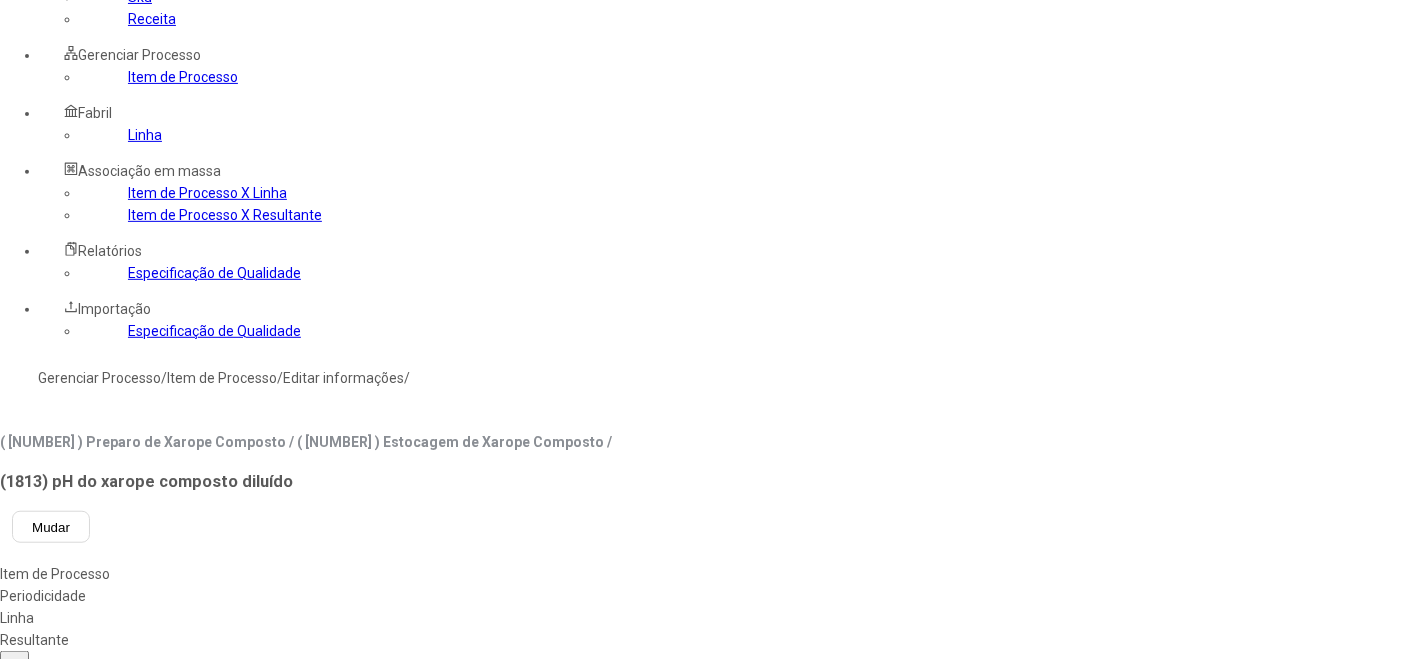 click 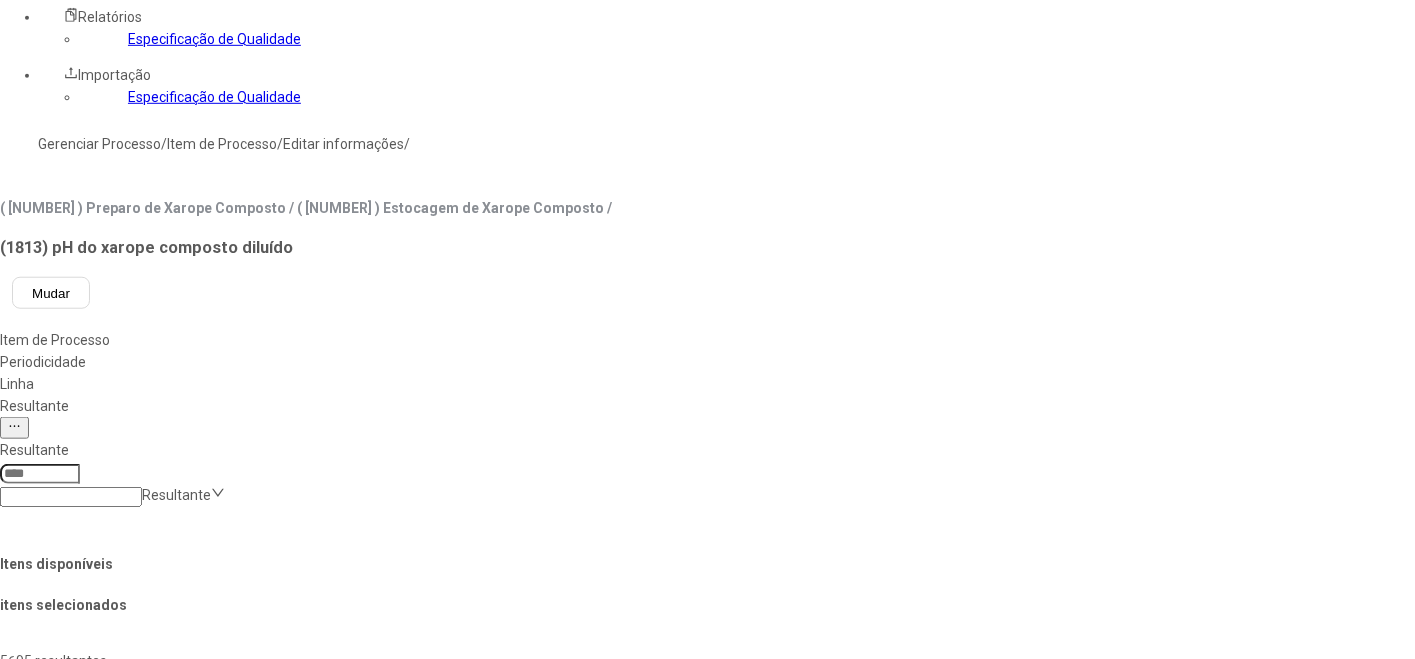 scroll, scrollTop: 505, scrollLeft: 0, axis: vertical 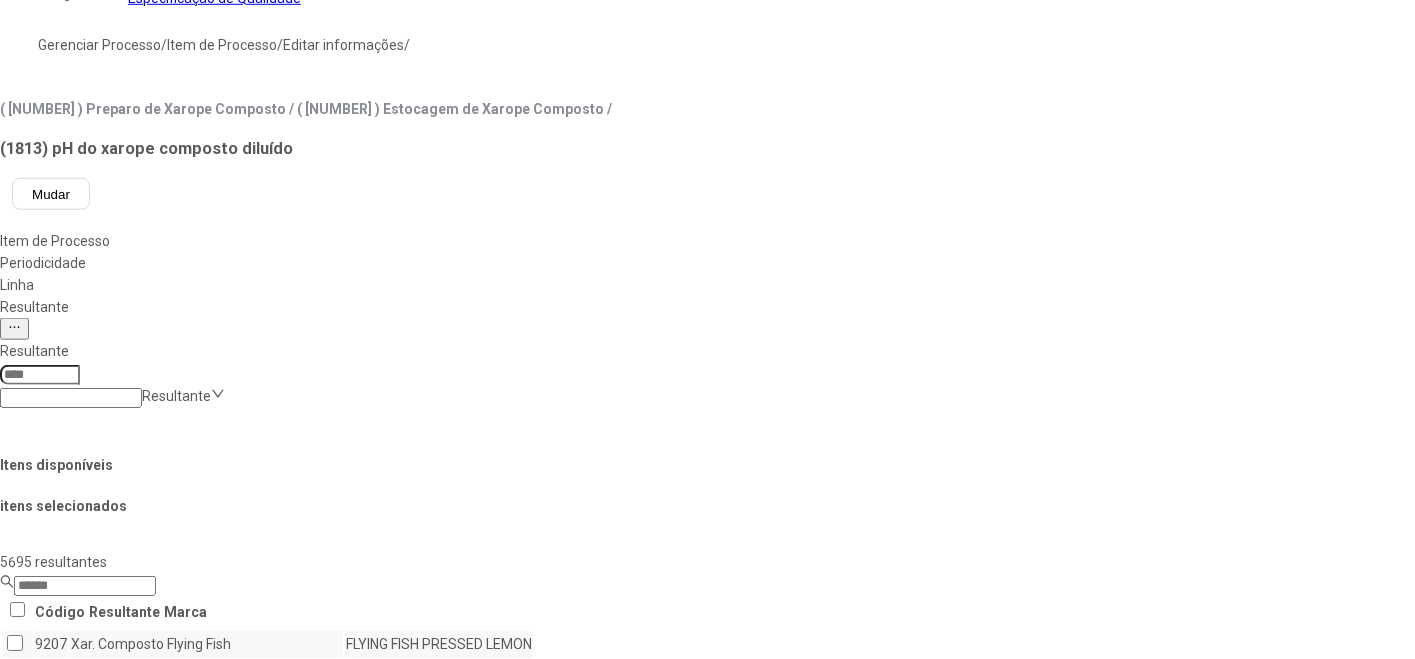 drag, startPoint x: 1282, startPoint y: 443, endPoint x: 1250, endPoint y: 425, distance: 36.71512 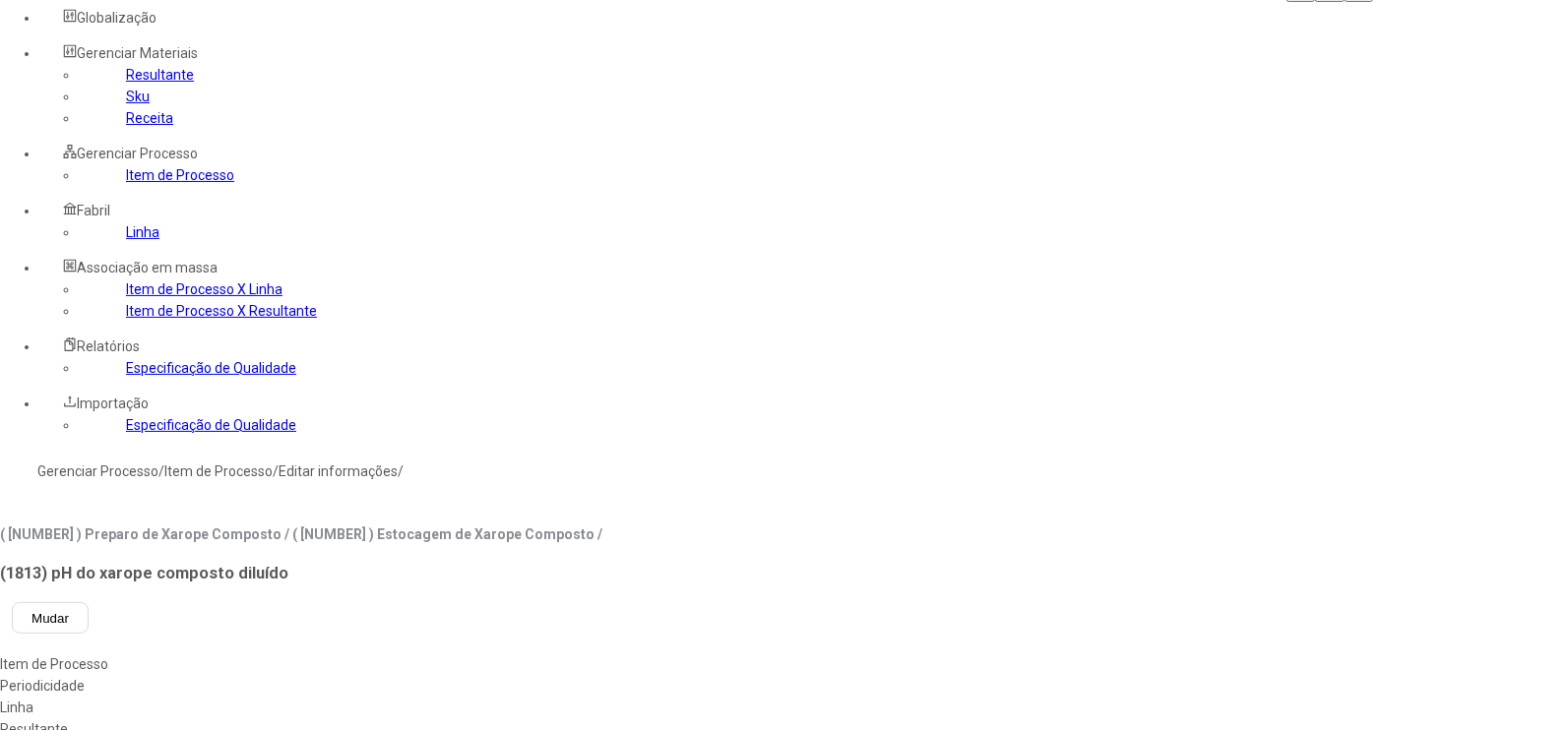 scroll, scrollTop: 5, scrollLeft: 0, axis: vertical 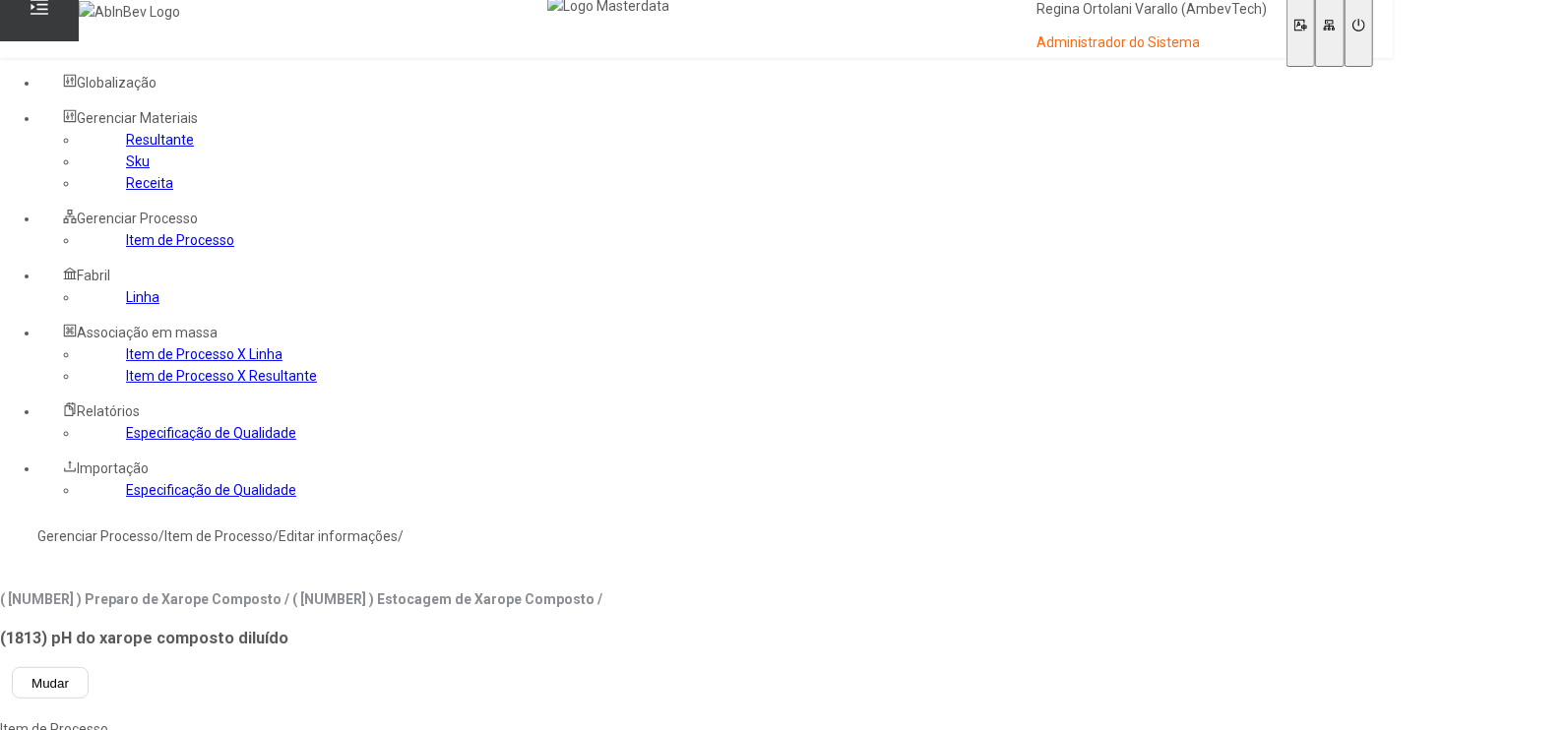 click on "Item de Processo" 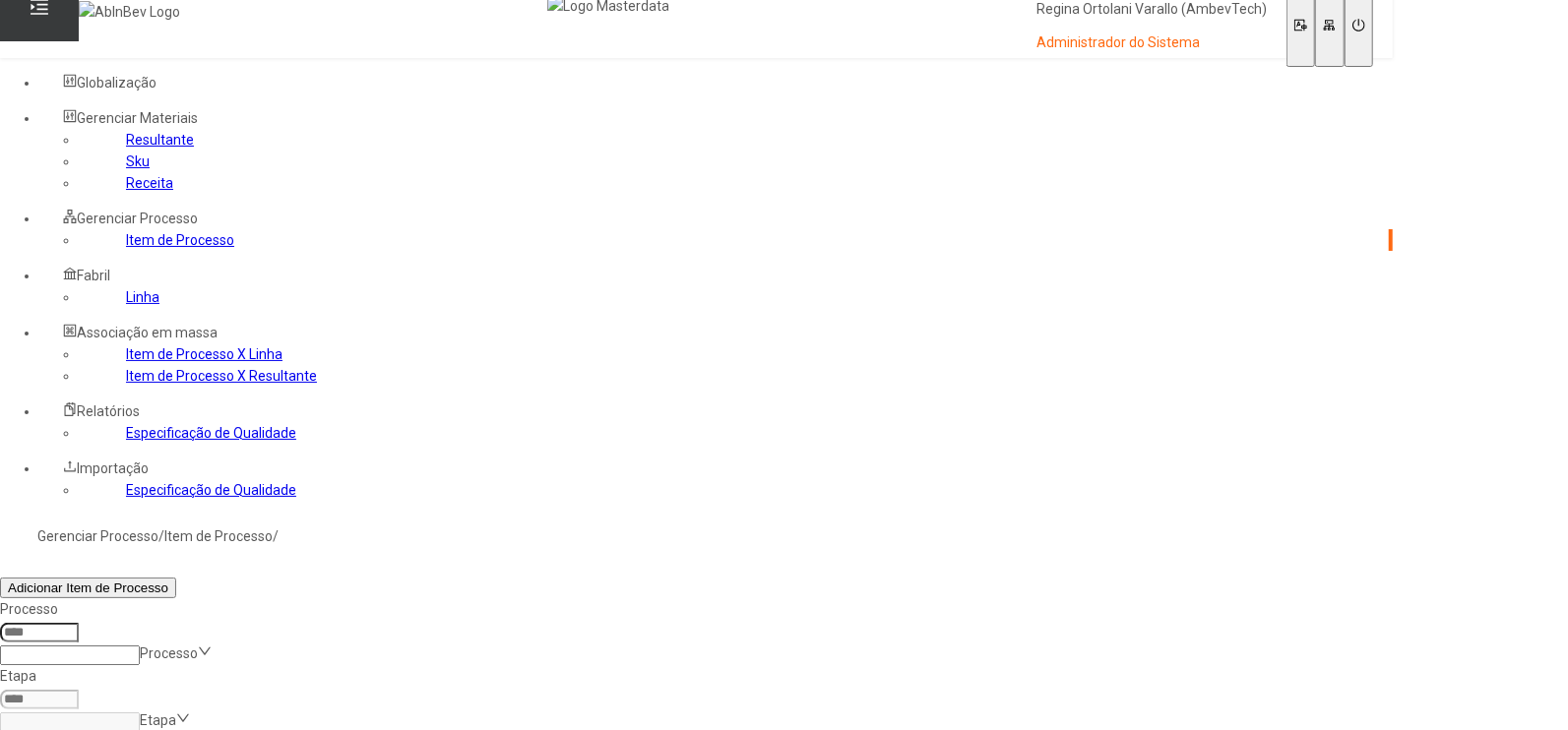 drag, startPoint x: 1005, startPoint y: 316, endPoint x: 1048, endPoint y: 314, distance: 43.04649 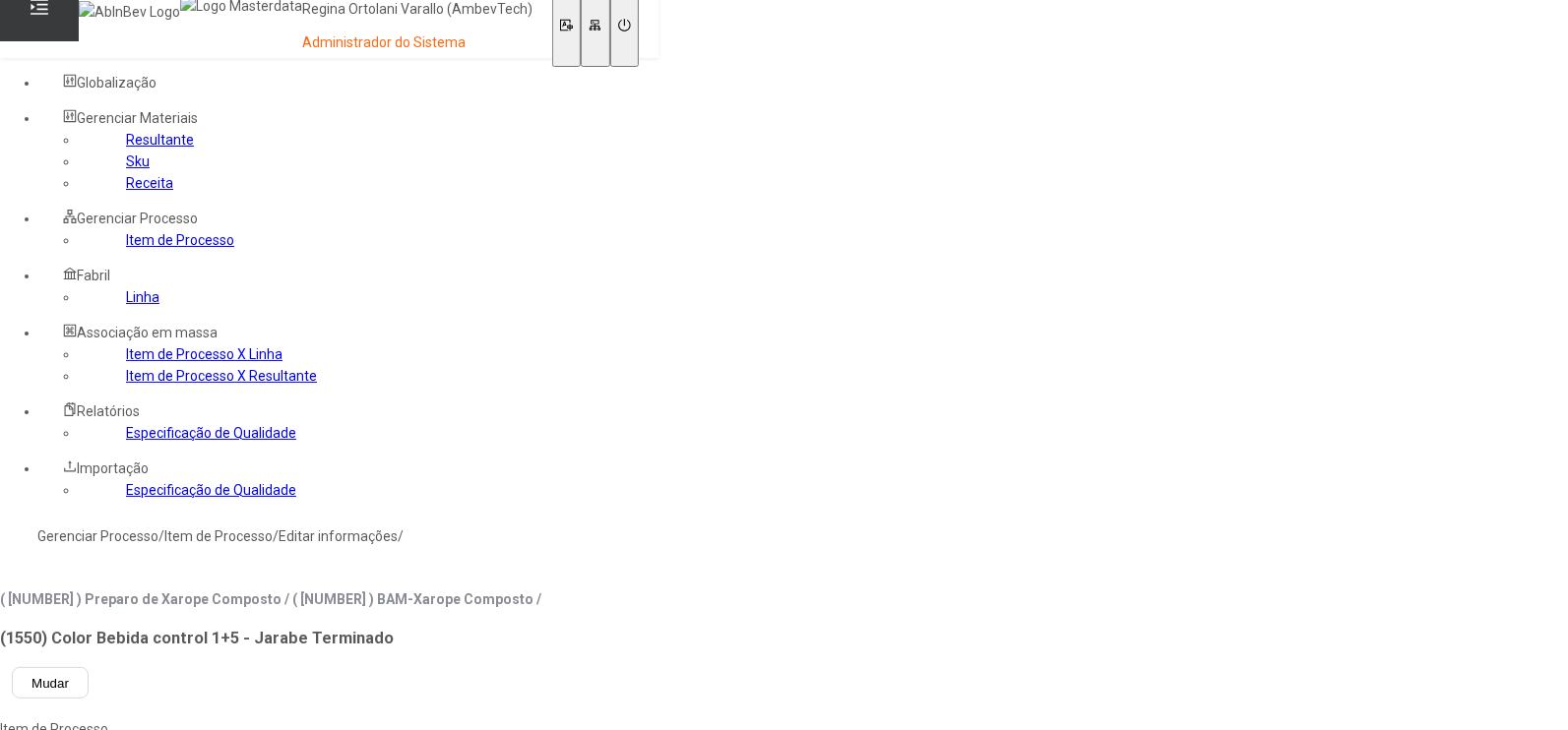 click on "Resultante" 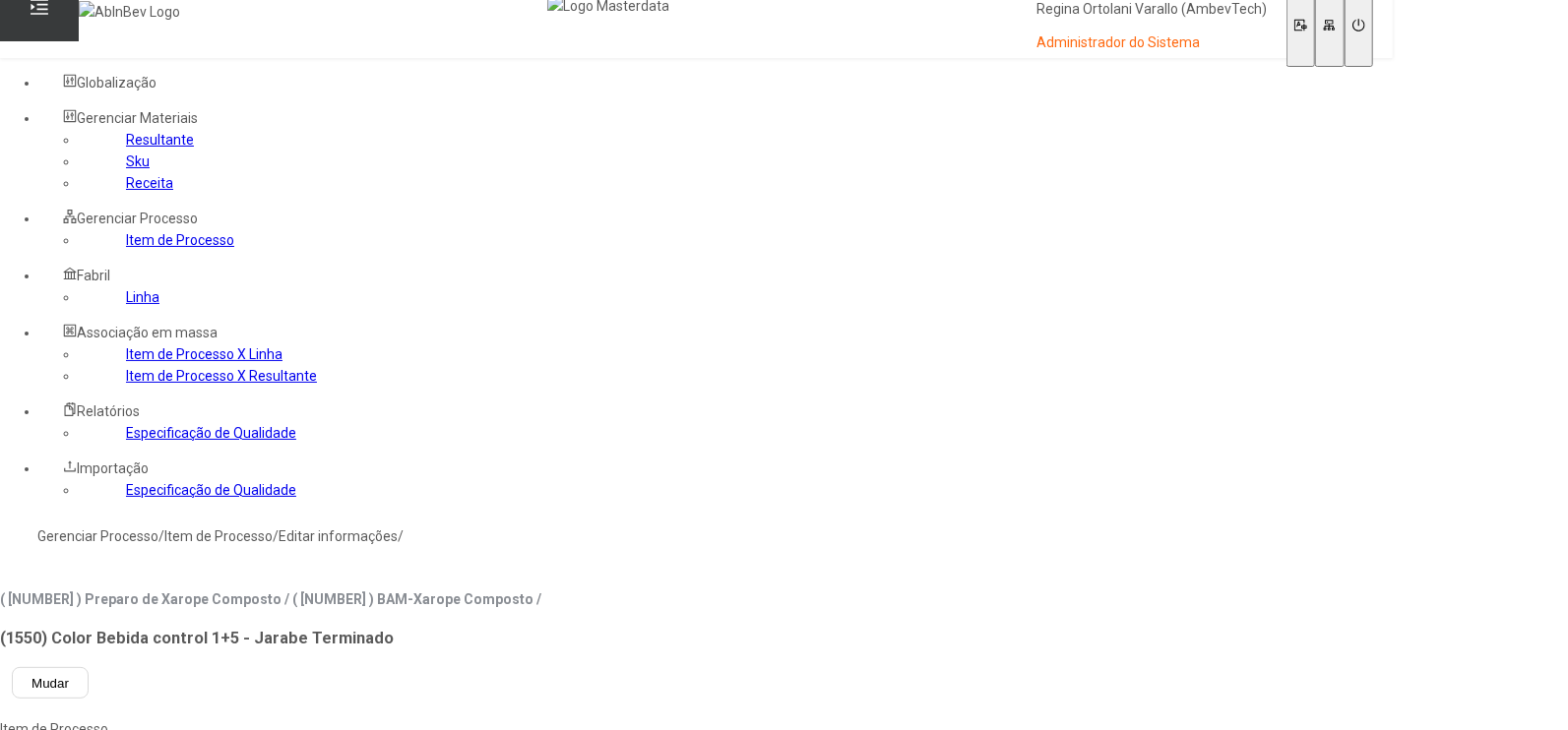 drag, startPoint x: 1013, startPoint y: 461, endPoint x: 1012, endPoint y: 474, distance: 13.038405 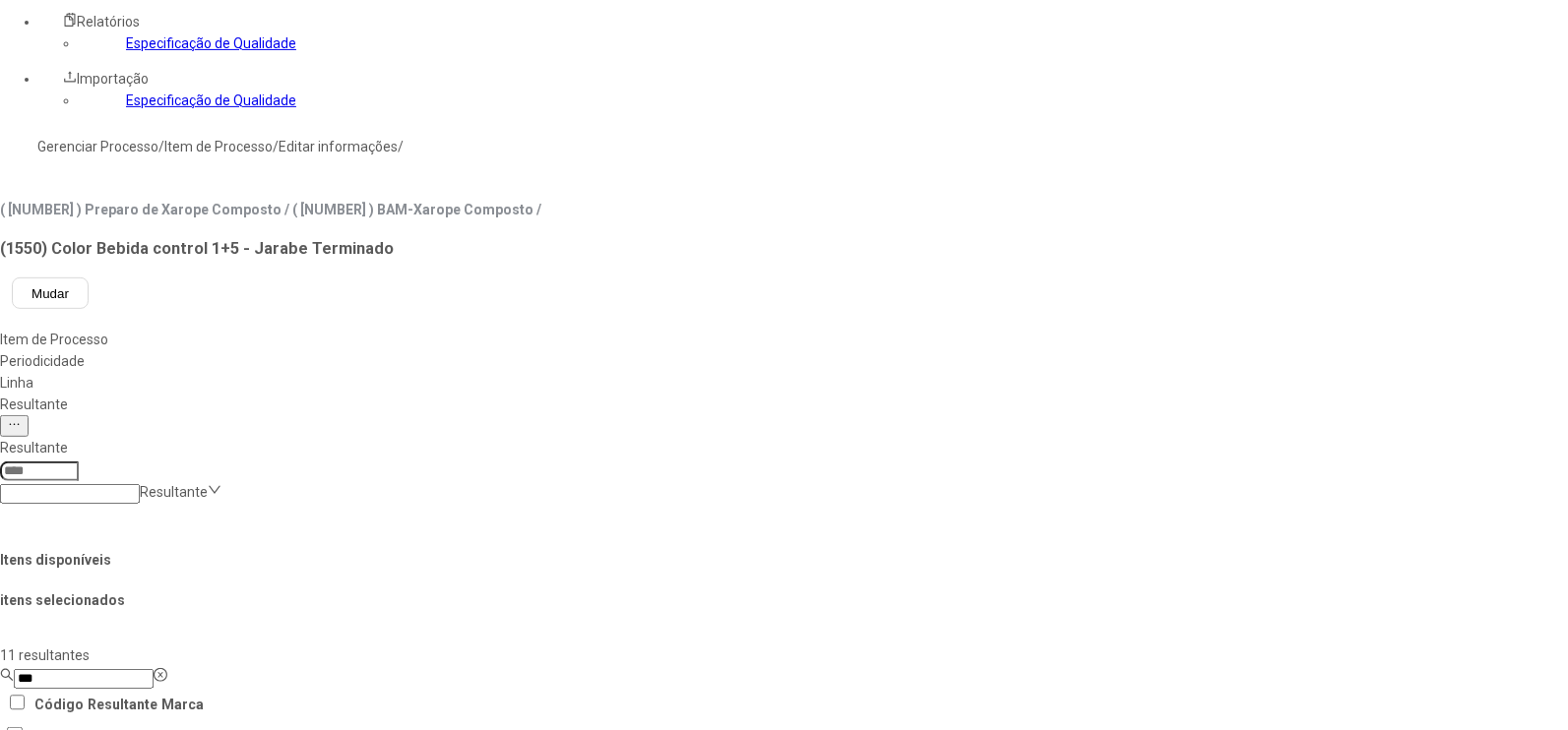 scroll, scrollTop: 620, scrollLeft: 0, axis: vertical 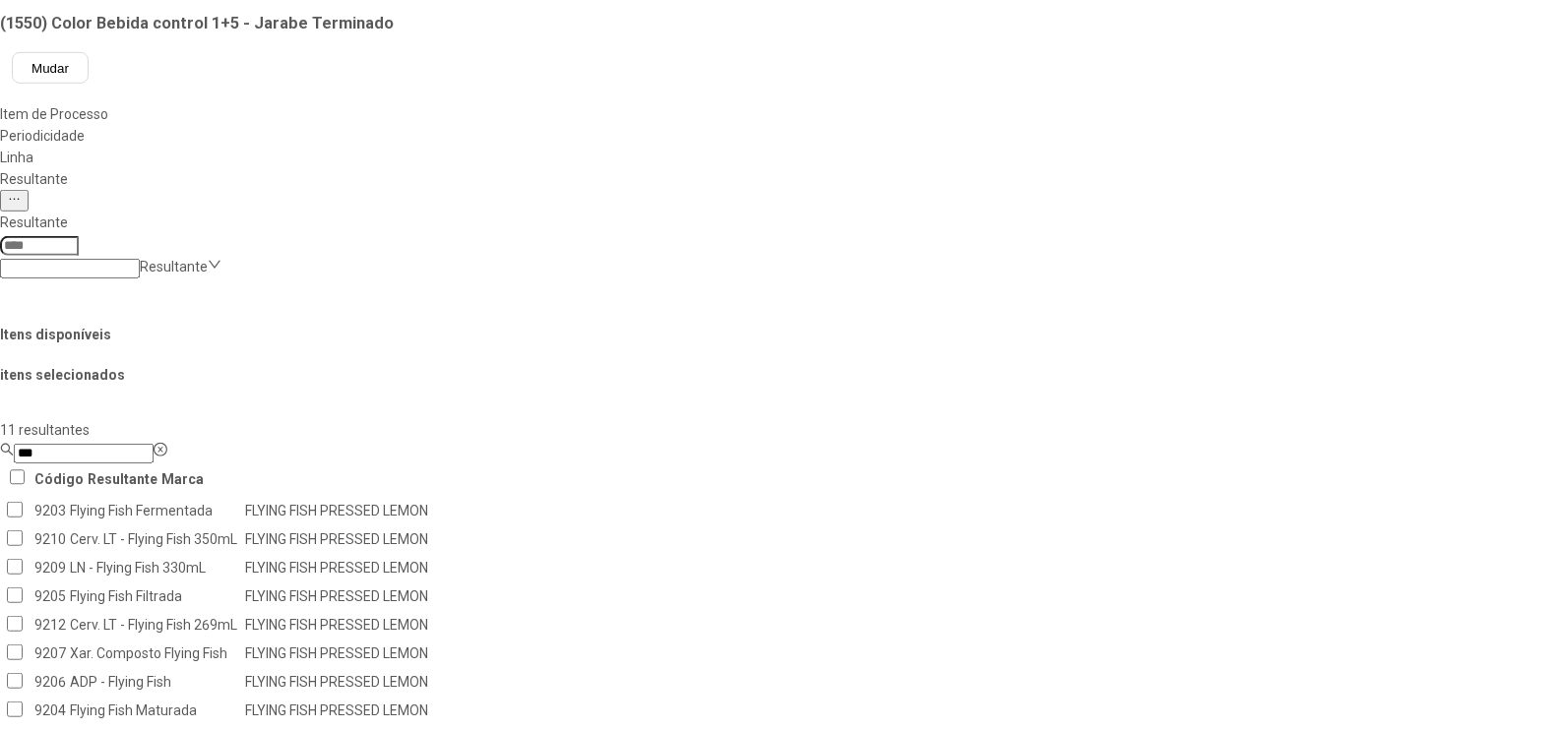 type on "***" 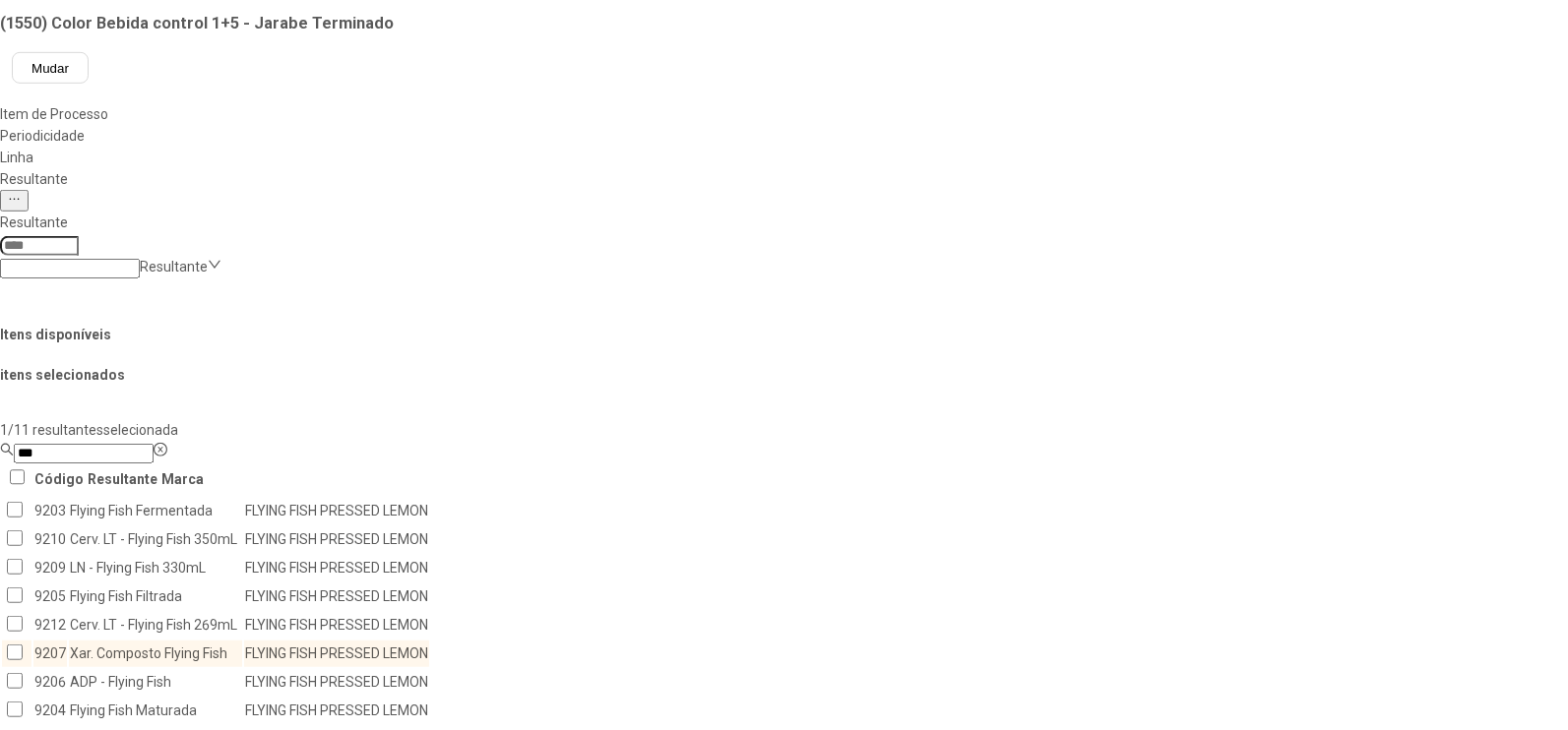 click 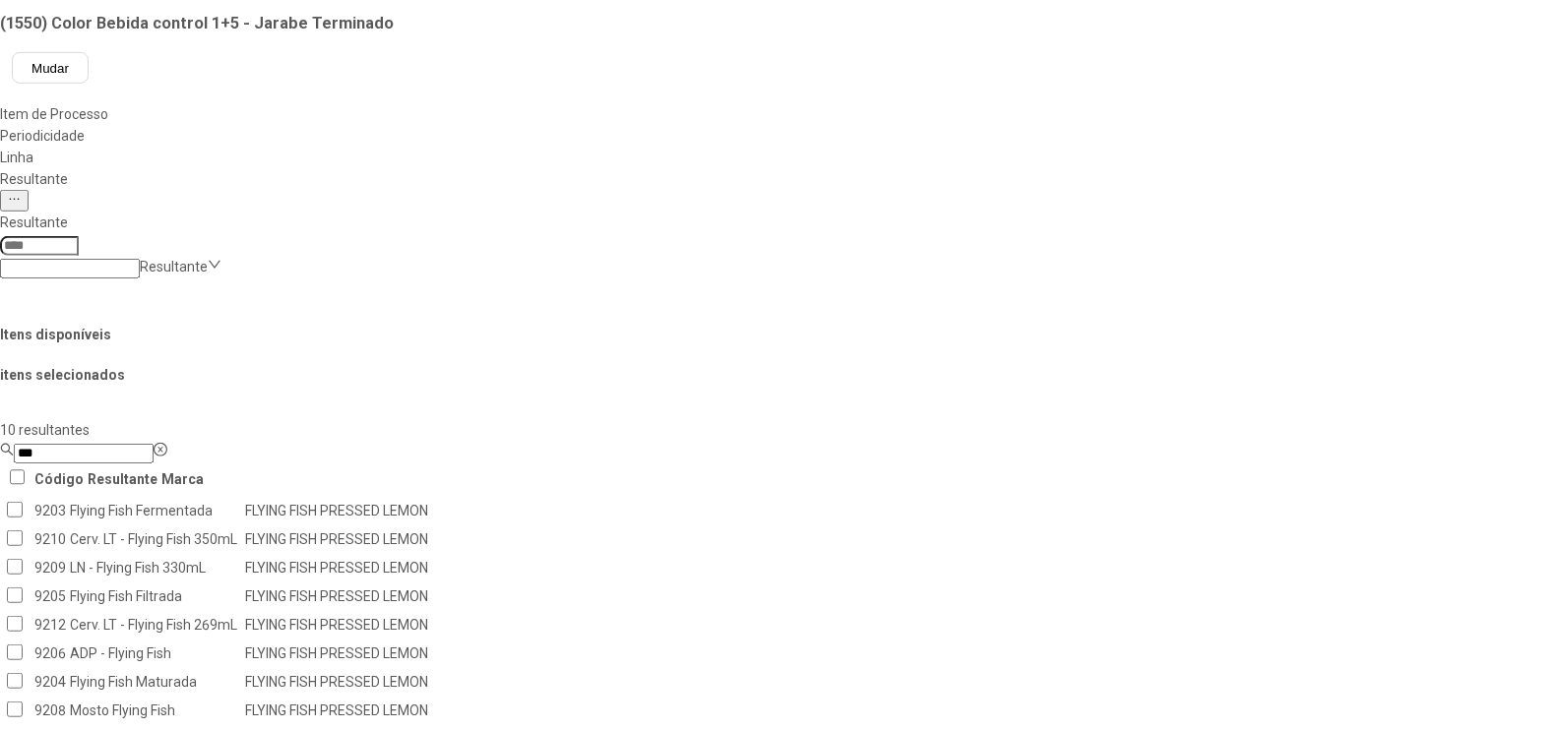 click on "Concluir associação" at bounding box center (122, 1315) 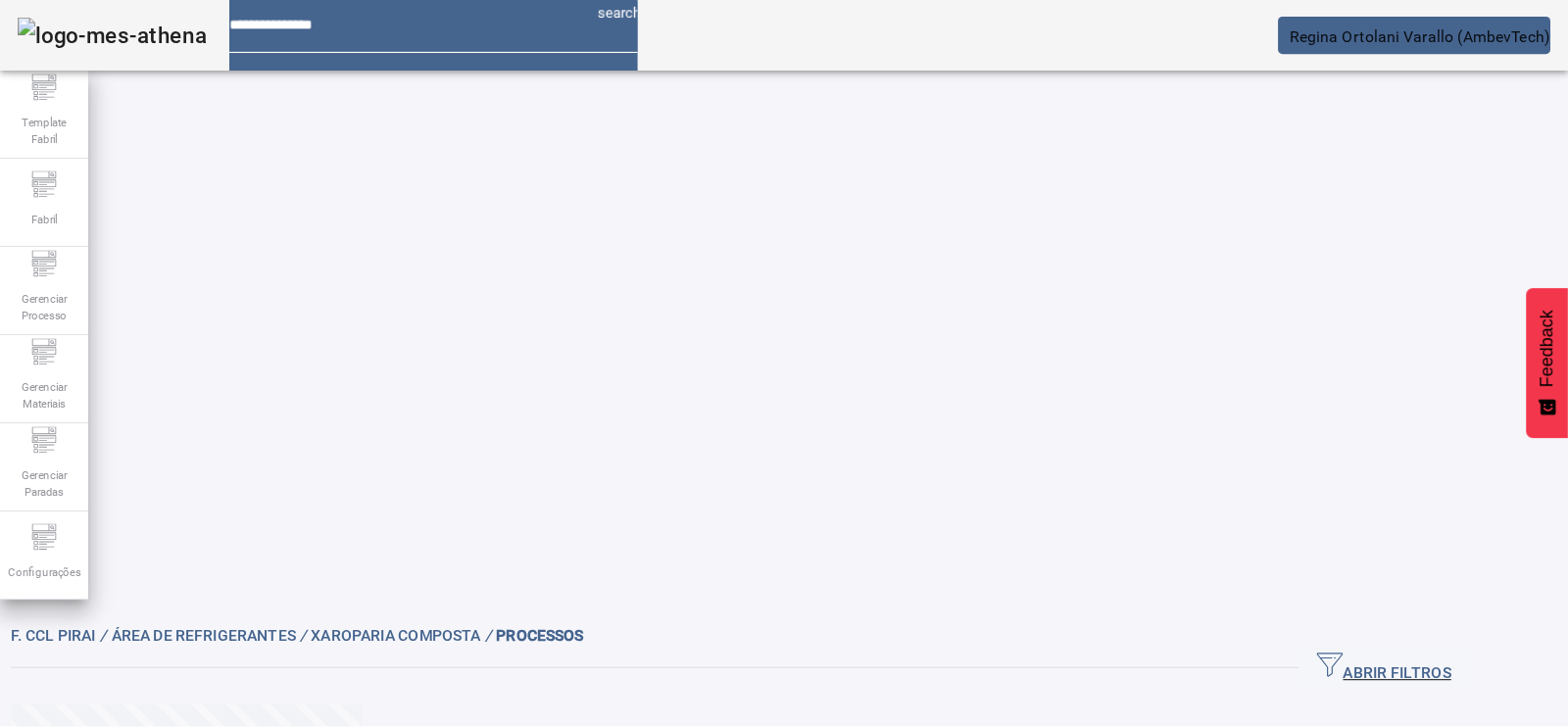 scroll, scrollTop: 0, scrollLeft: 0, axis: both 